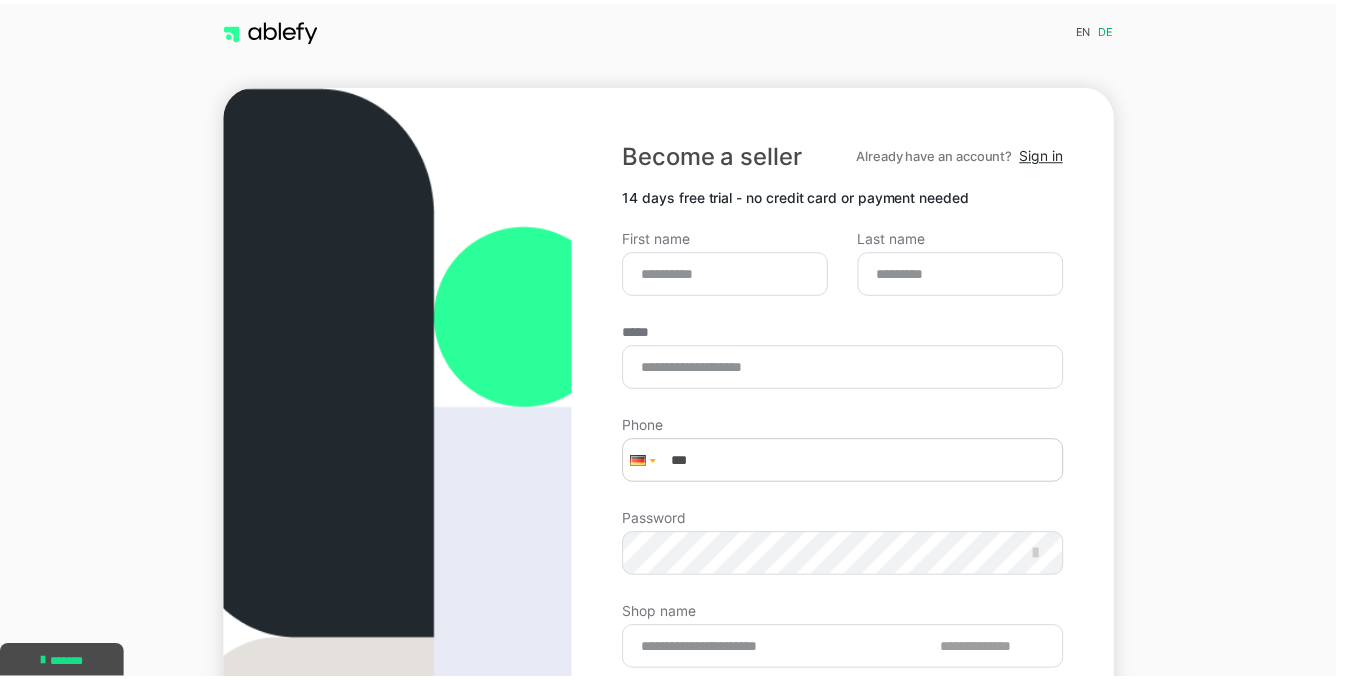 scroll, scrollTop: 0, scrollLeft: 0, axis: both 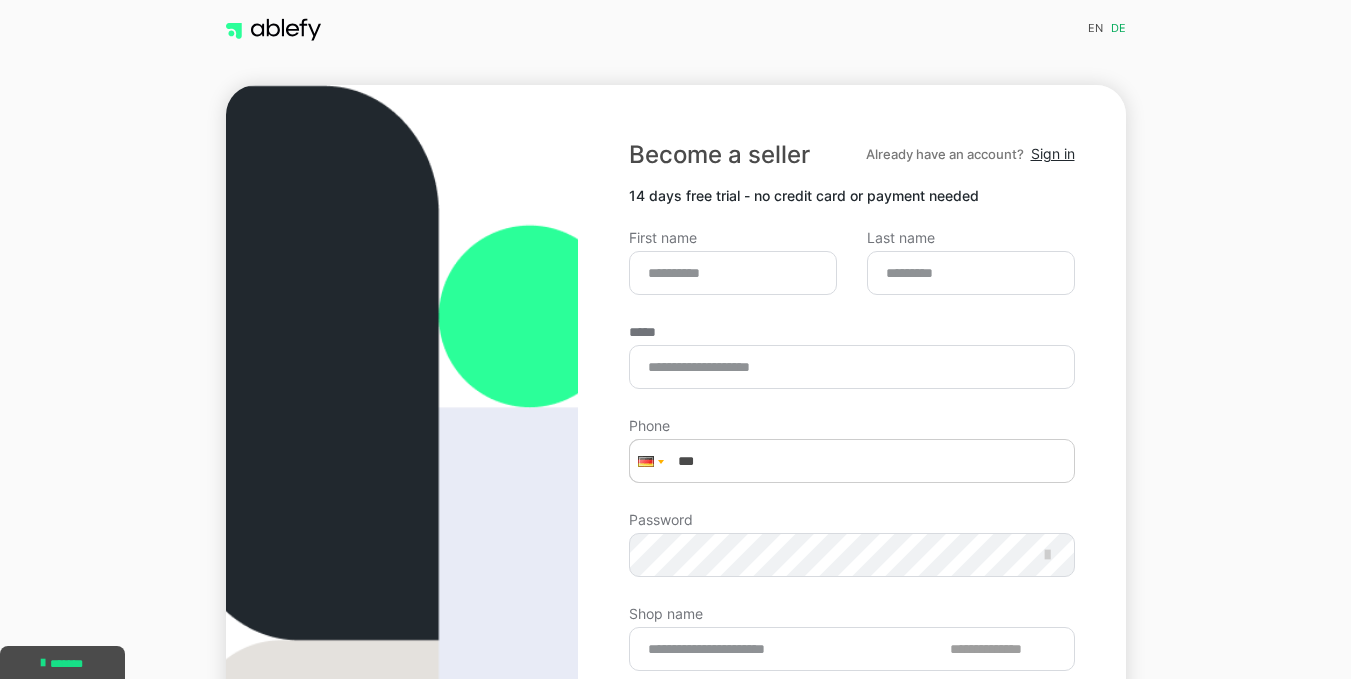 click at bounding box center [648, 461] 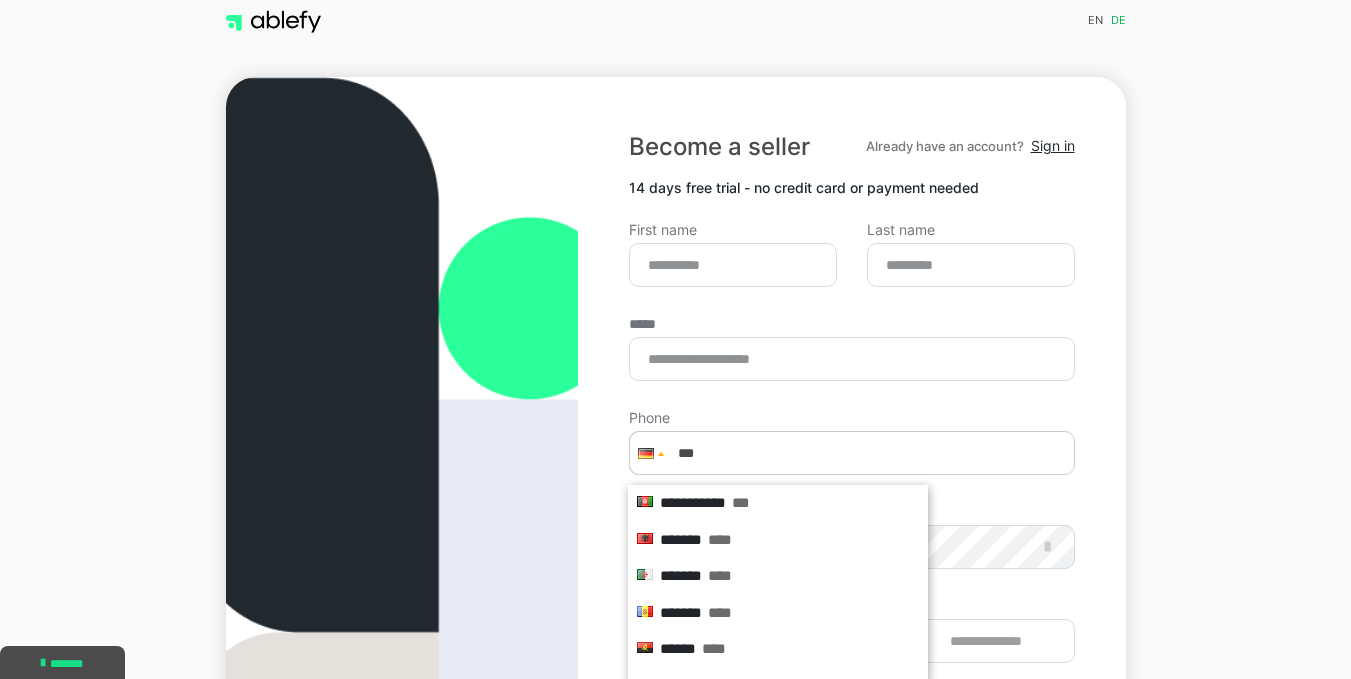 scroll, scrollTop: 14, scrollLeft: 0, axis: vertical 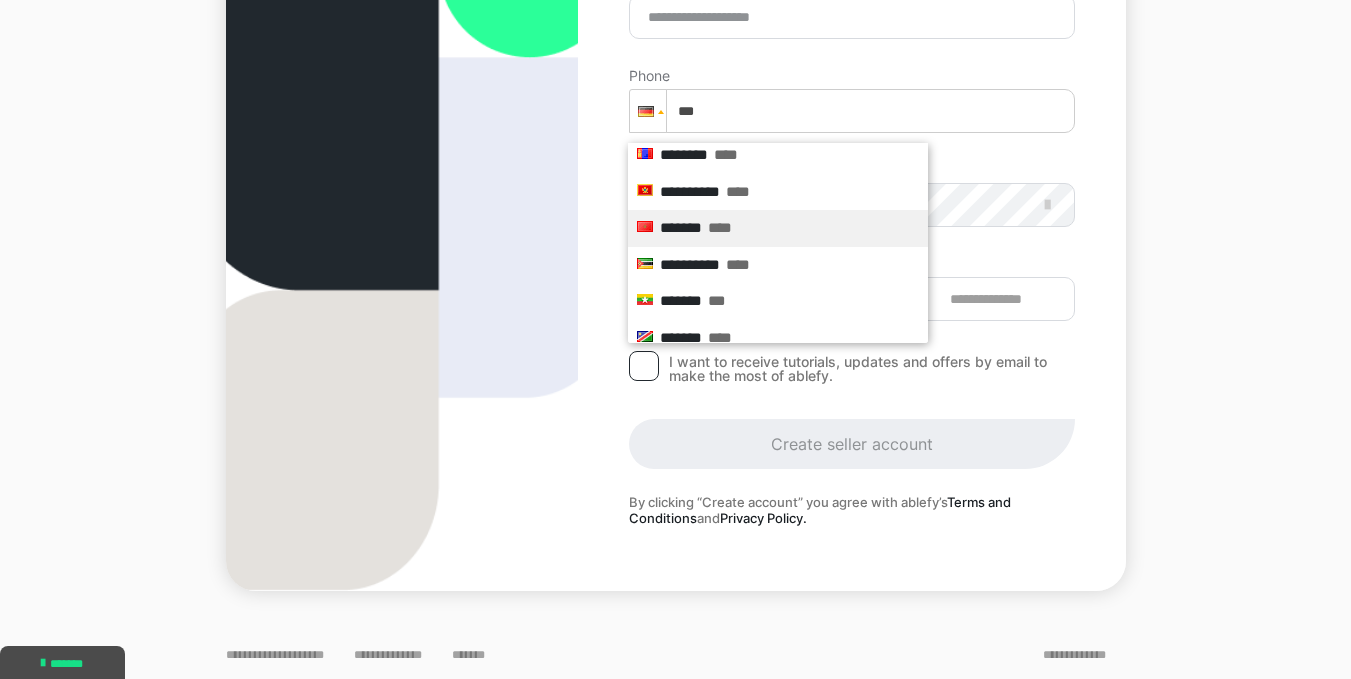 click on "******* ****" at bounding box center [778, 228] 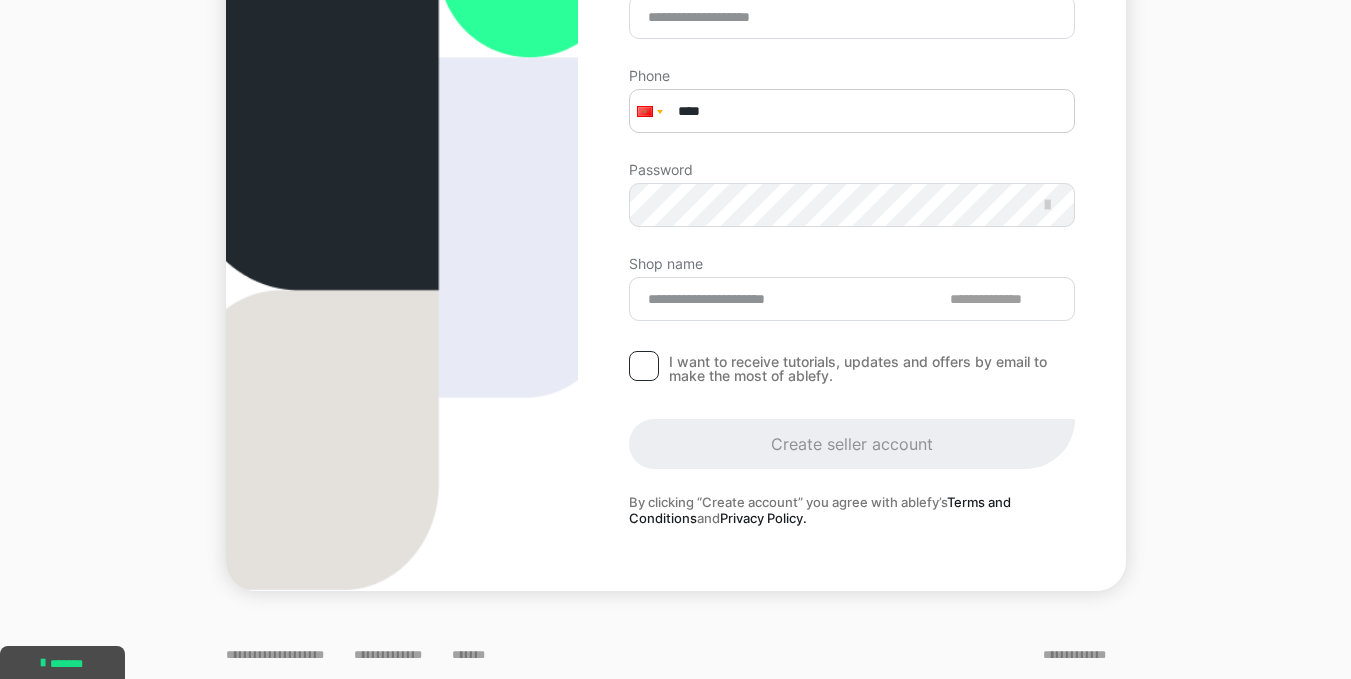 click on "****" at bounding box center [851, 111] 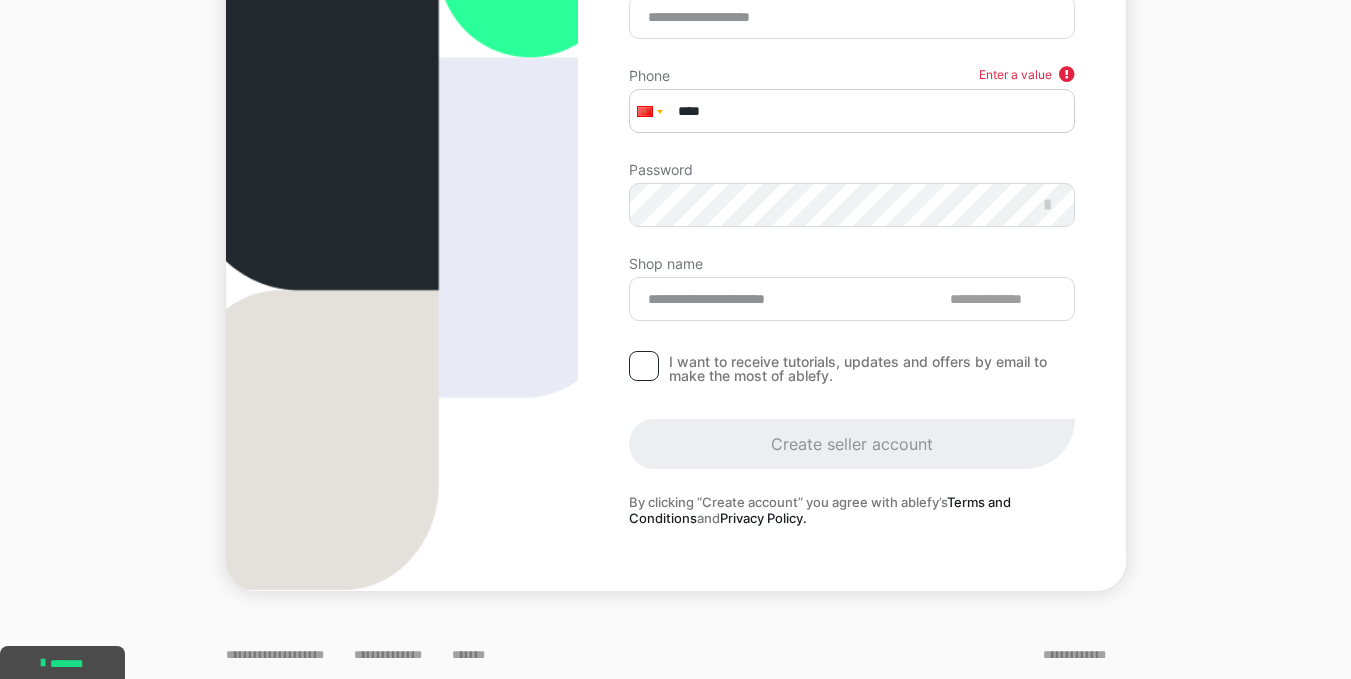 type on "**********" 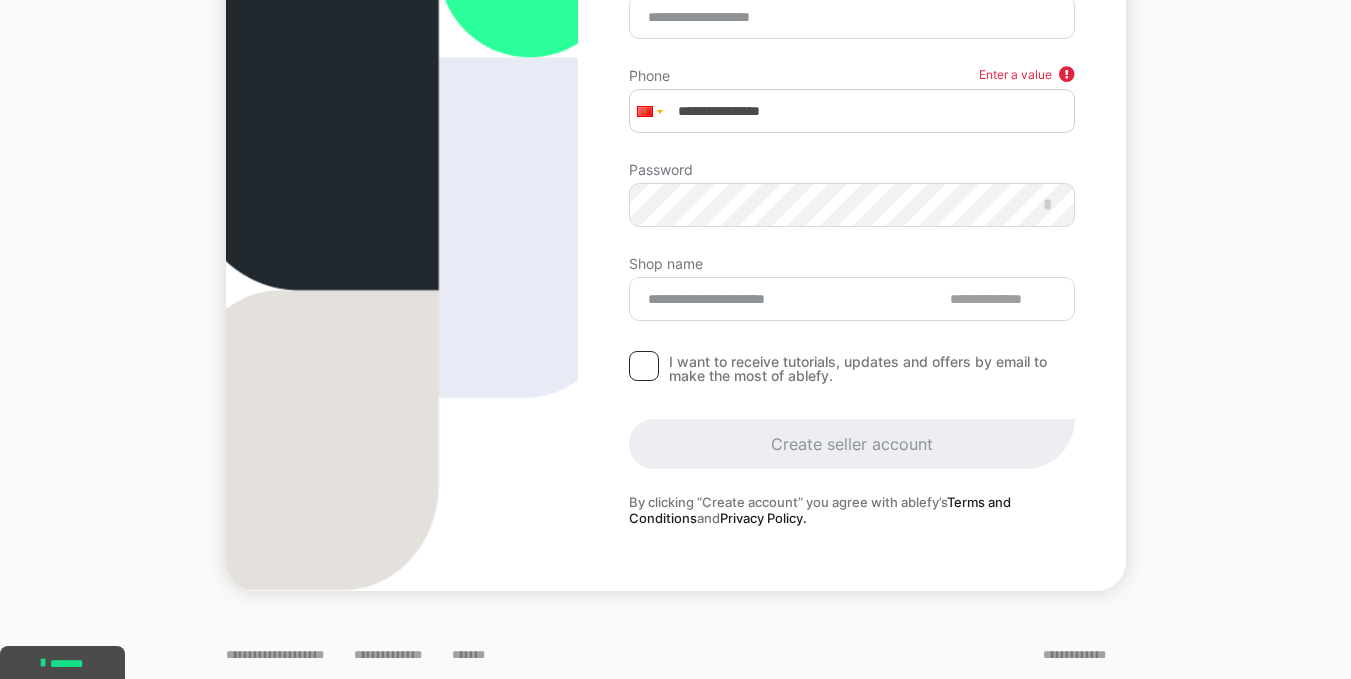 type on "*****" 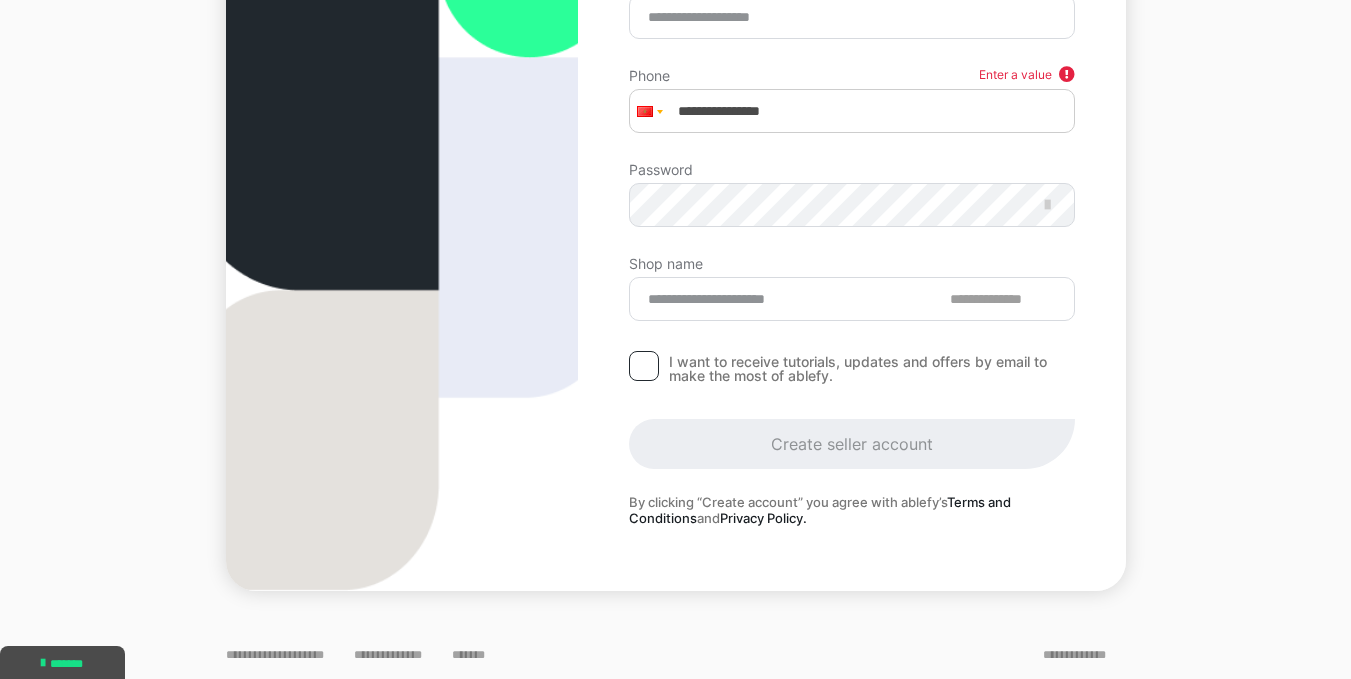 type on "**********" 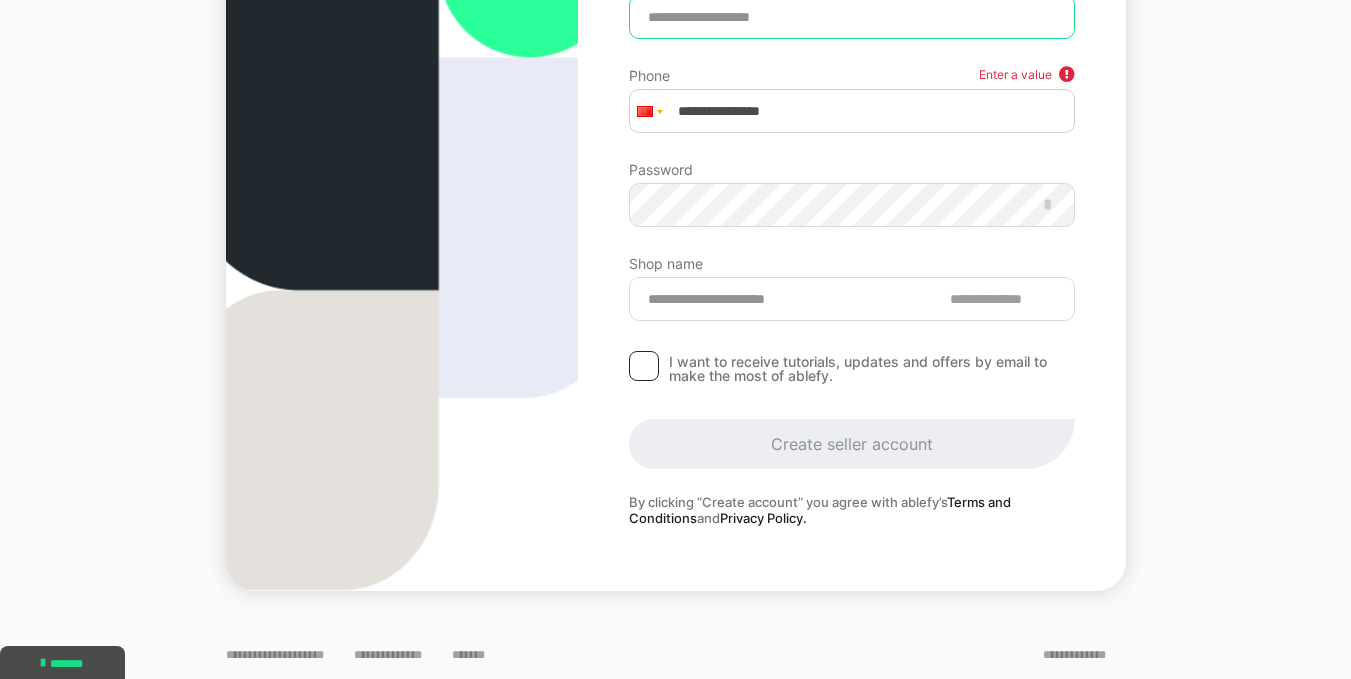 type on "**********" 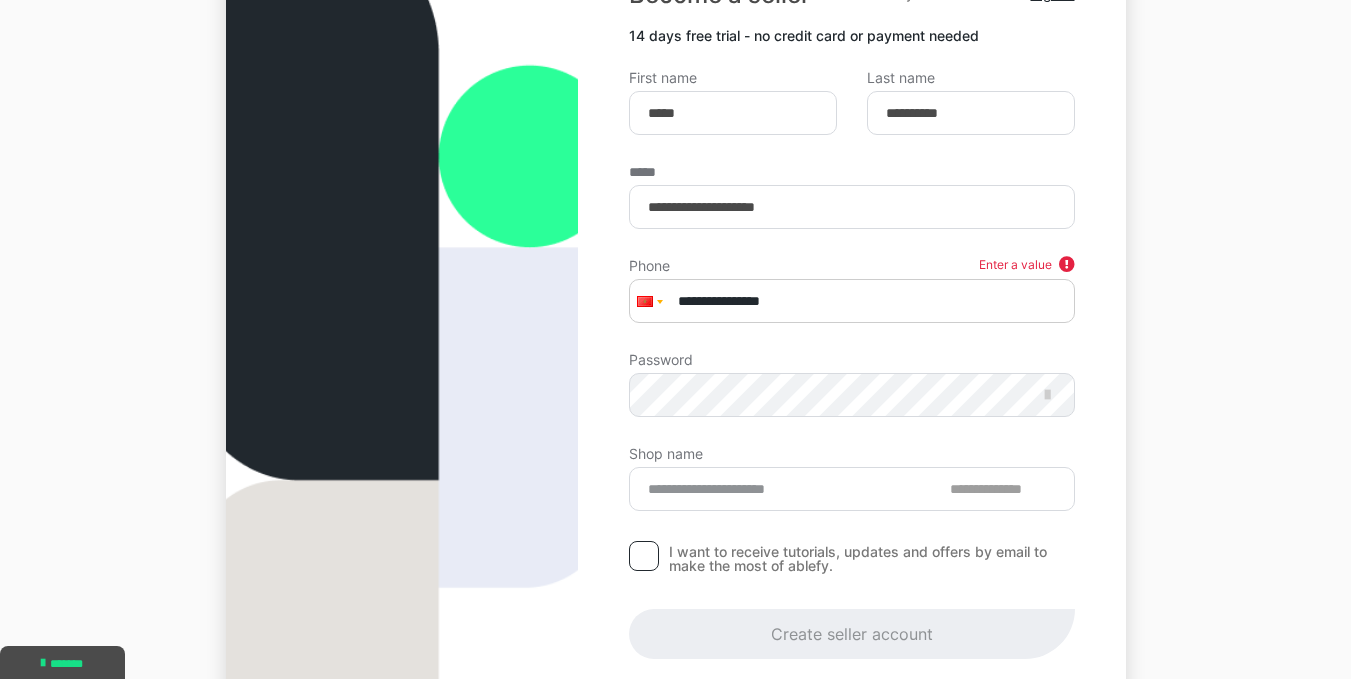 scroll, scrollTop: 155, scrollLeft: 0, axis: vertical 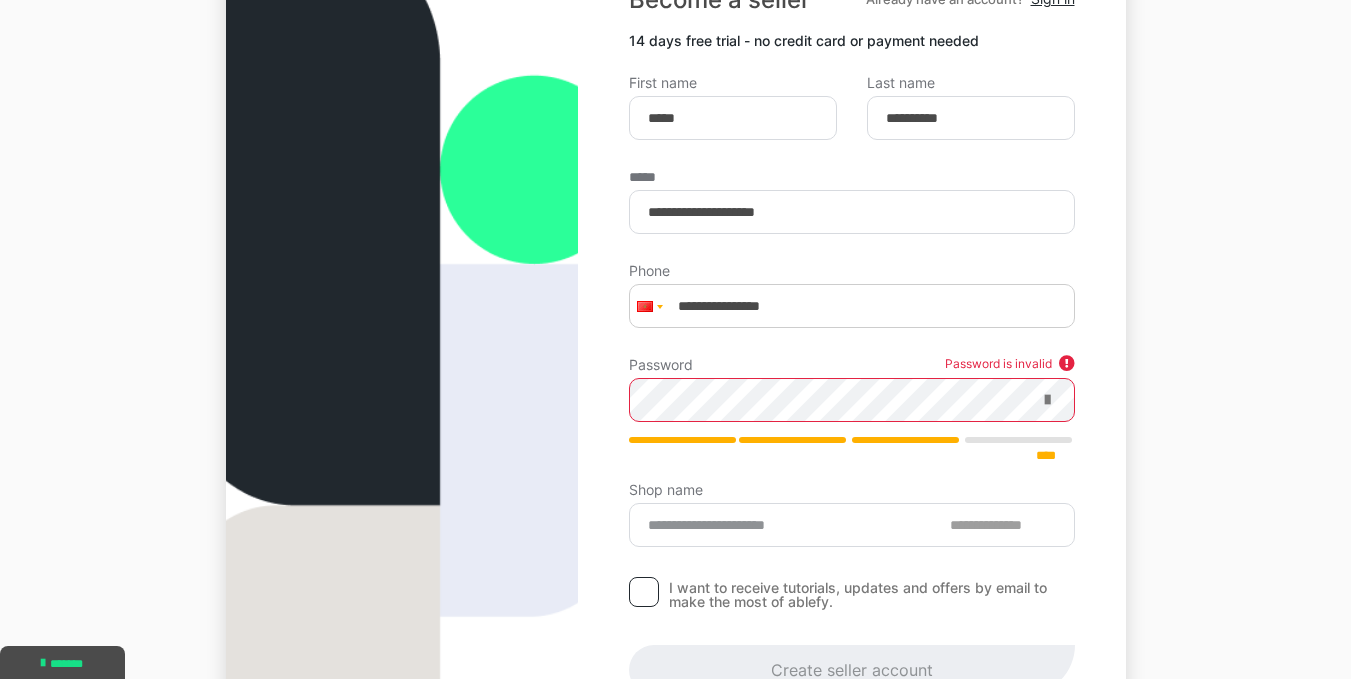 click at bounding box center [1047, 400] 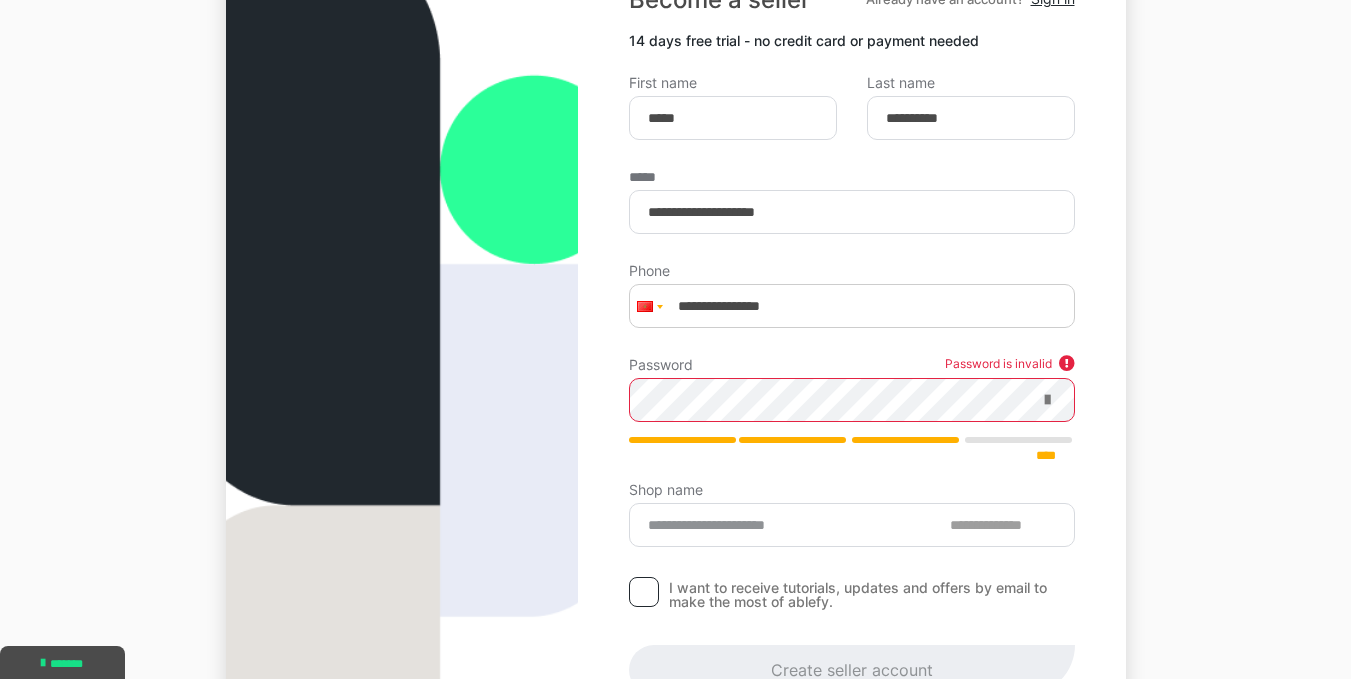 click at bounding box center [1047, 400] 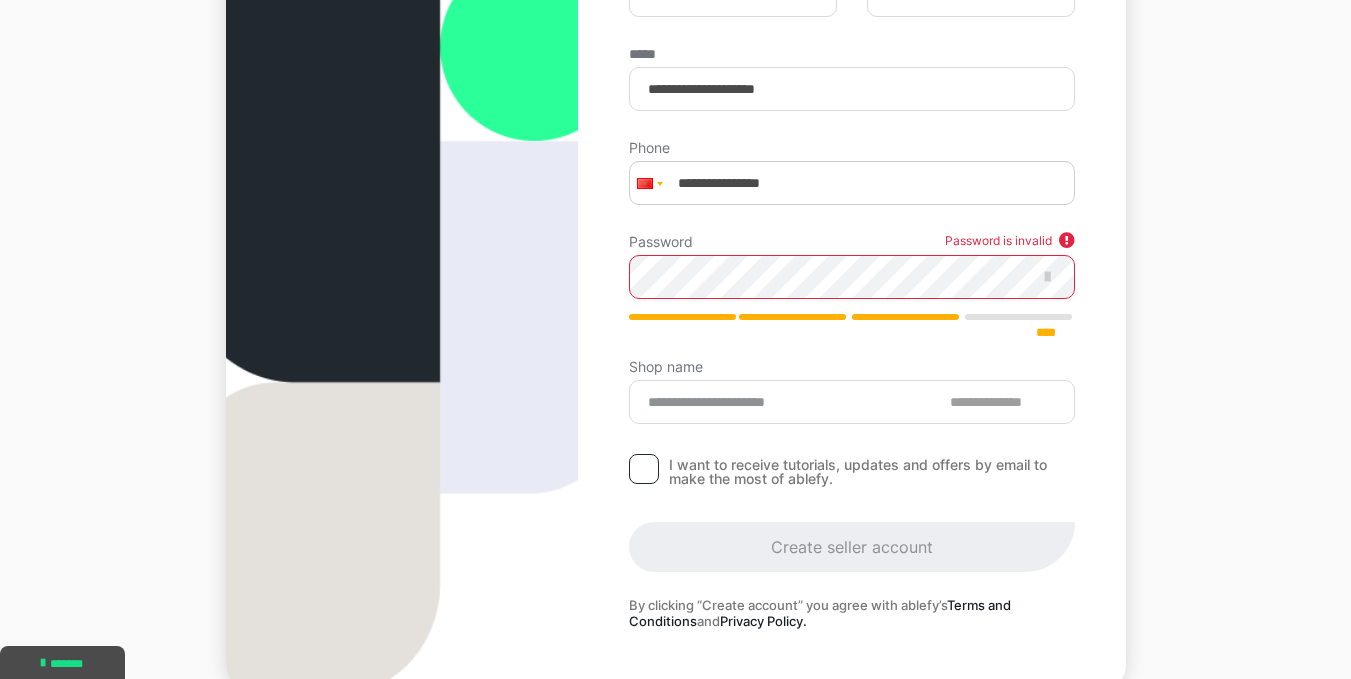 scroll, scrollTop: 279, scrollLeft: 0, axis: vertical 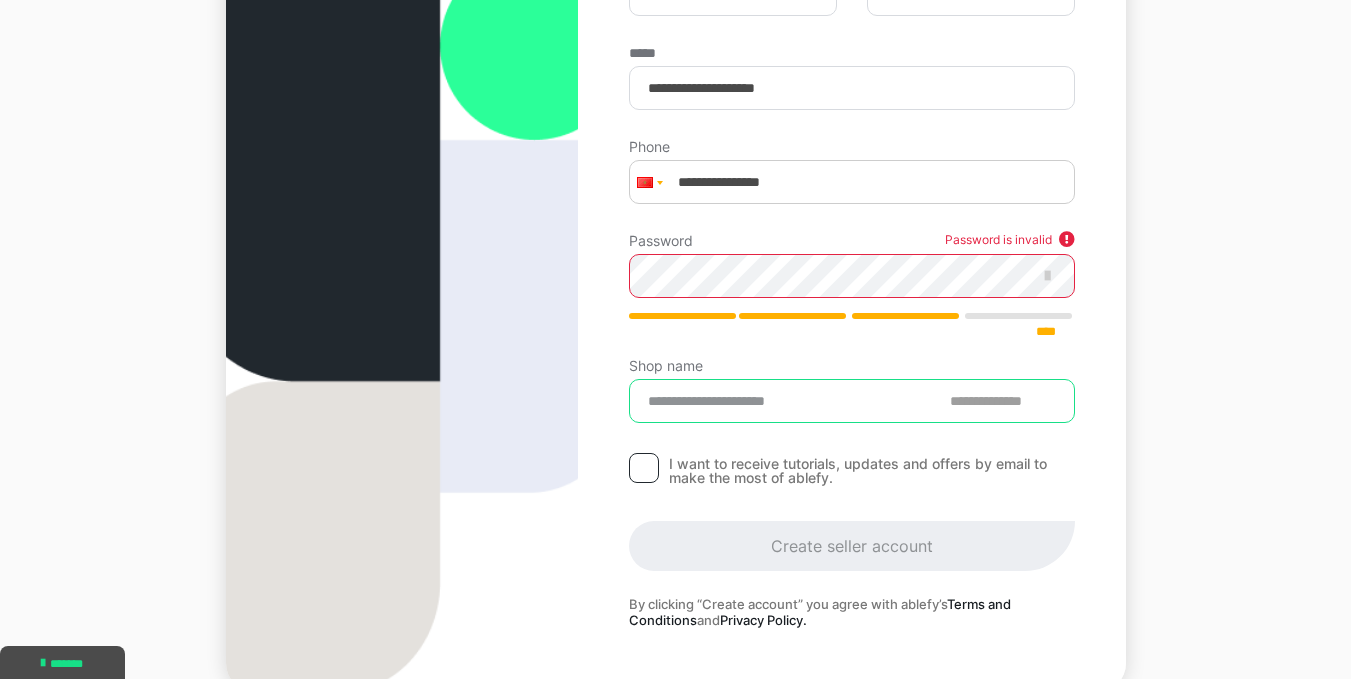 click on "Shop name" at bounding box center (851, 401) 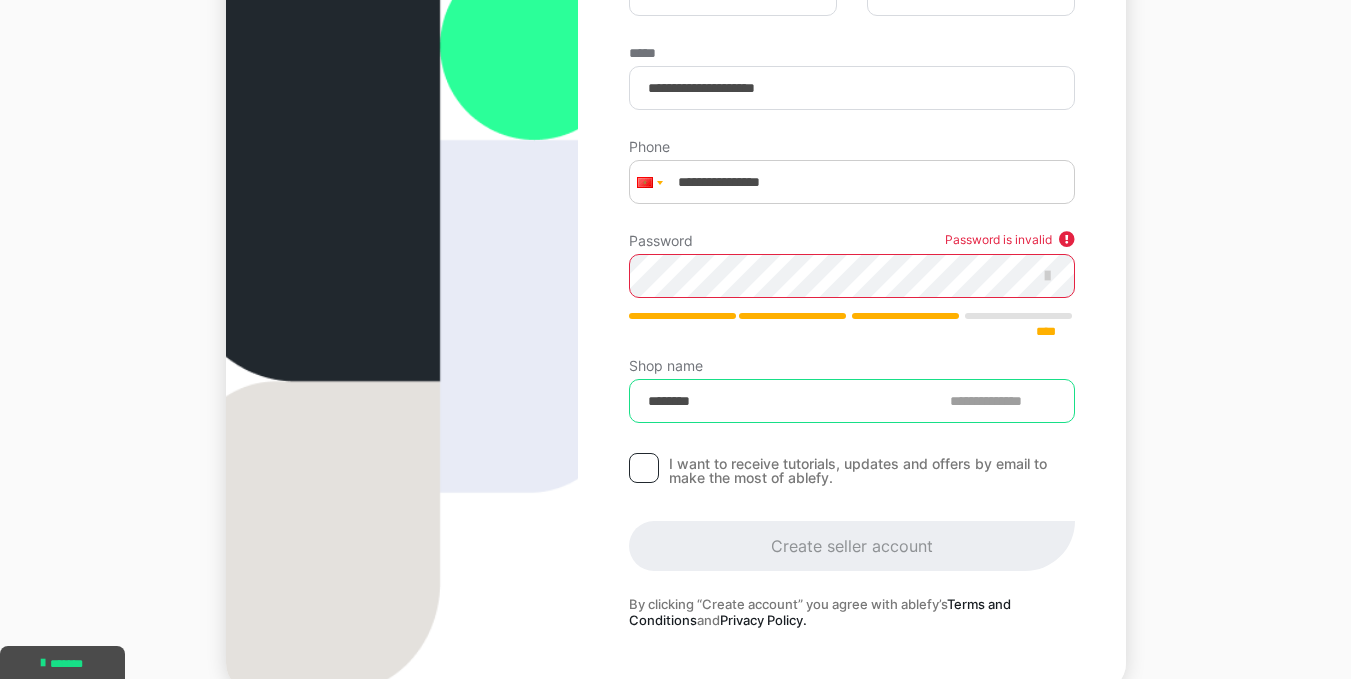 type on "********" 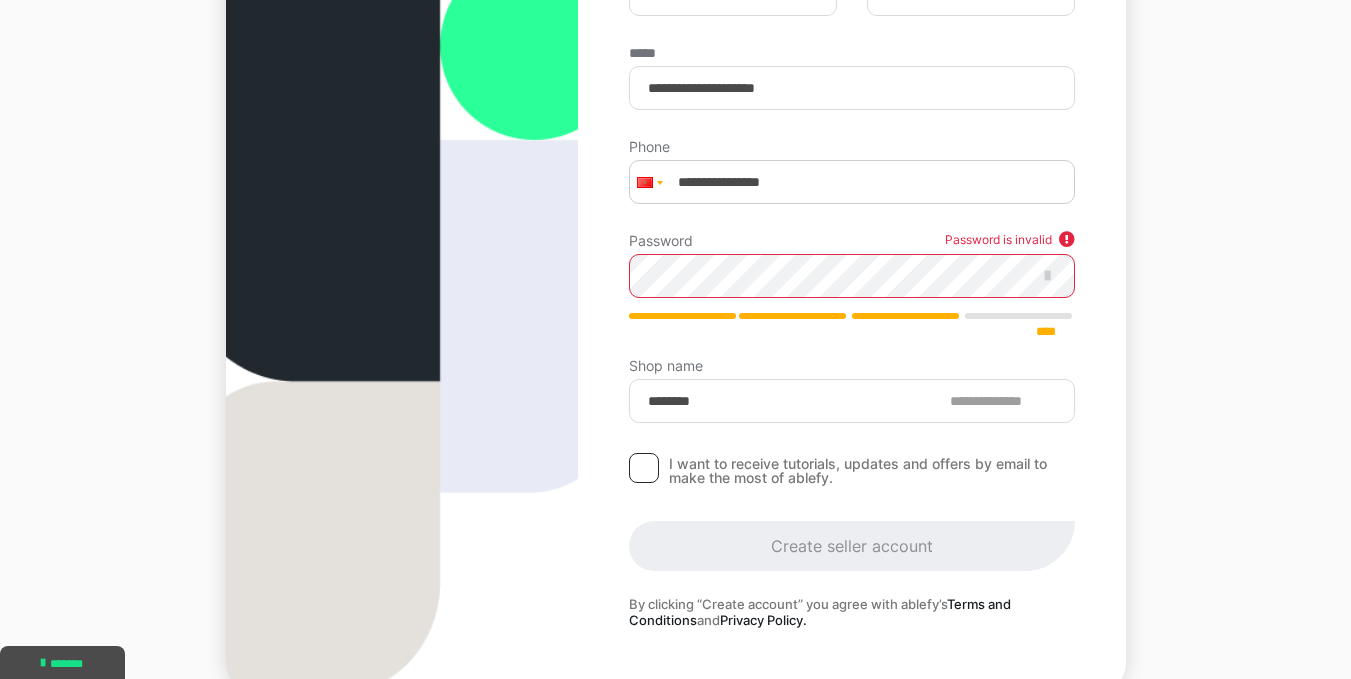 click at bounding box center [644, 468] 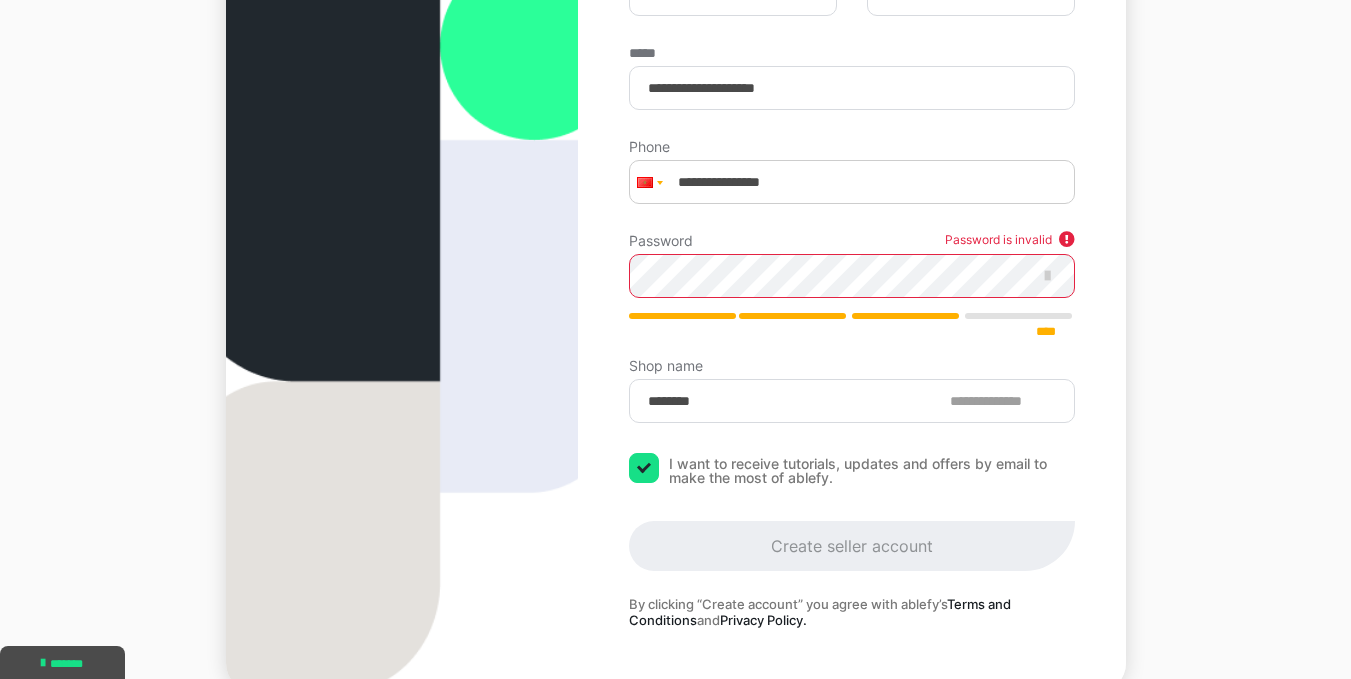 checkbox on "****" 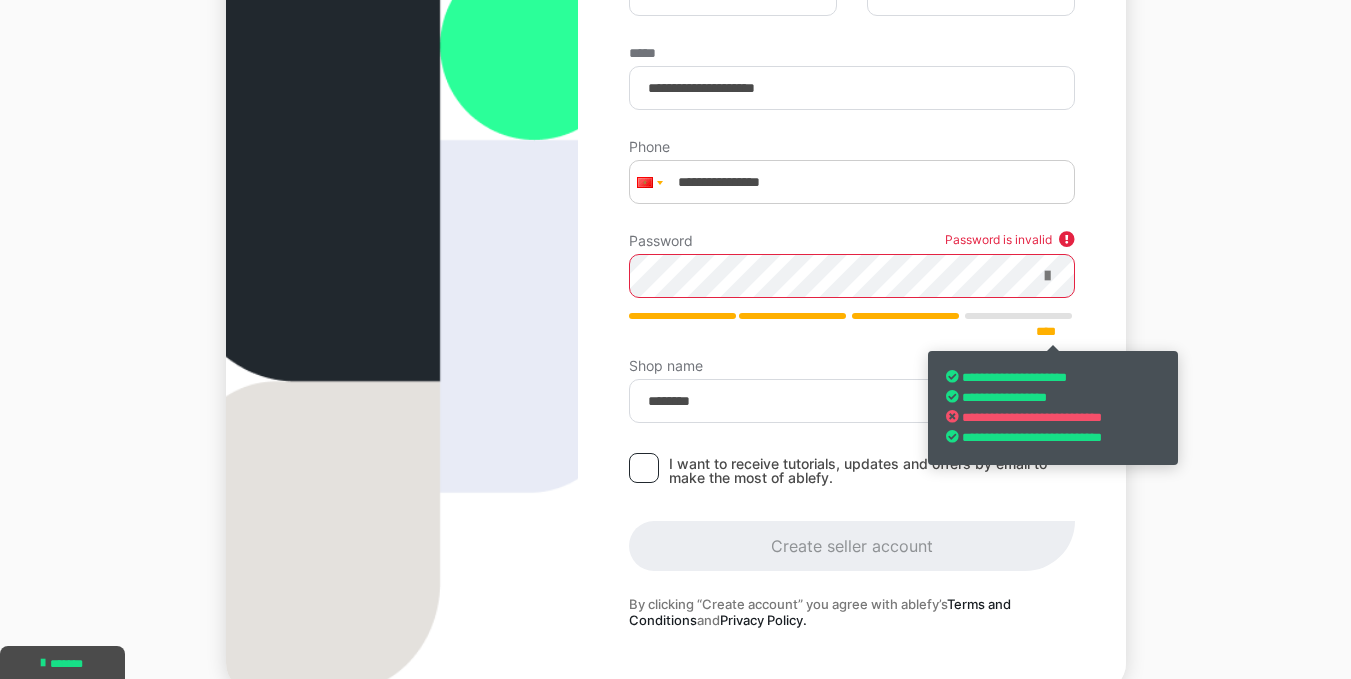click at bounding box center (1047, 276) 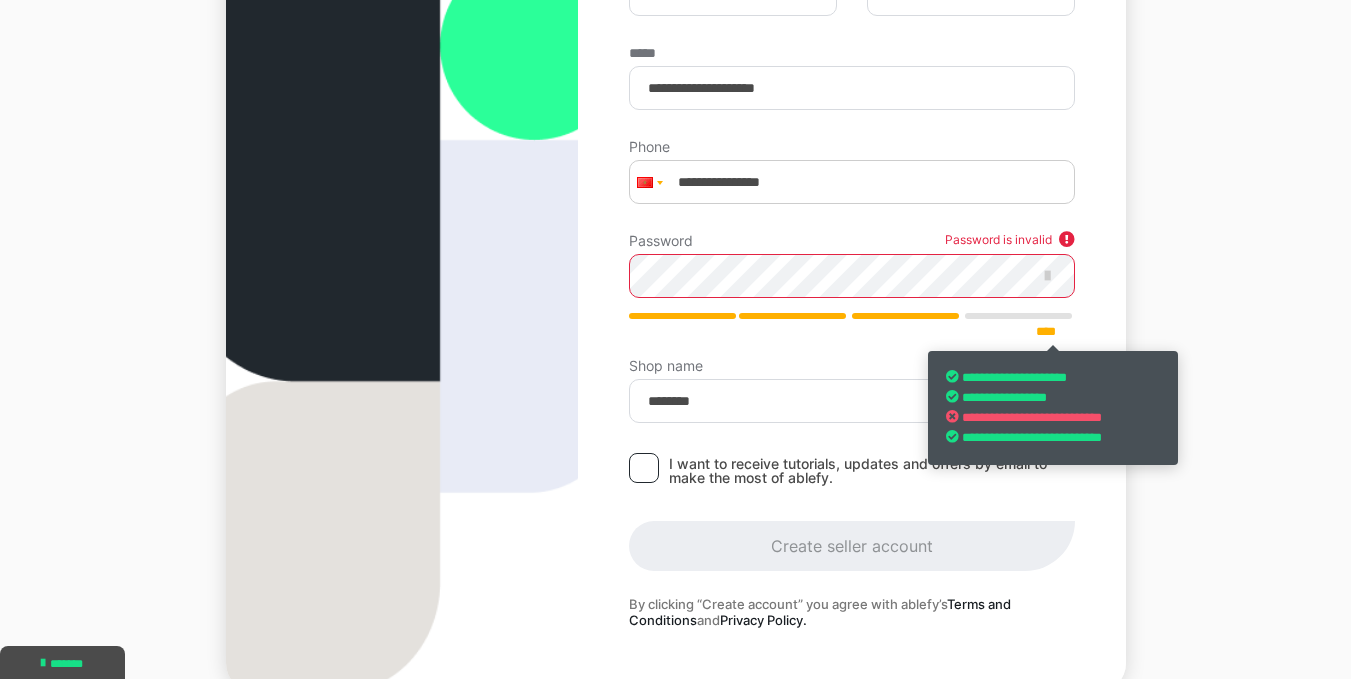 click on "**********" at bounding box center [851, 296] 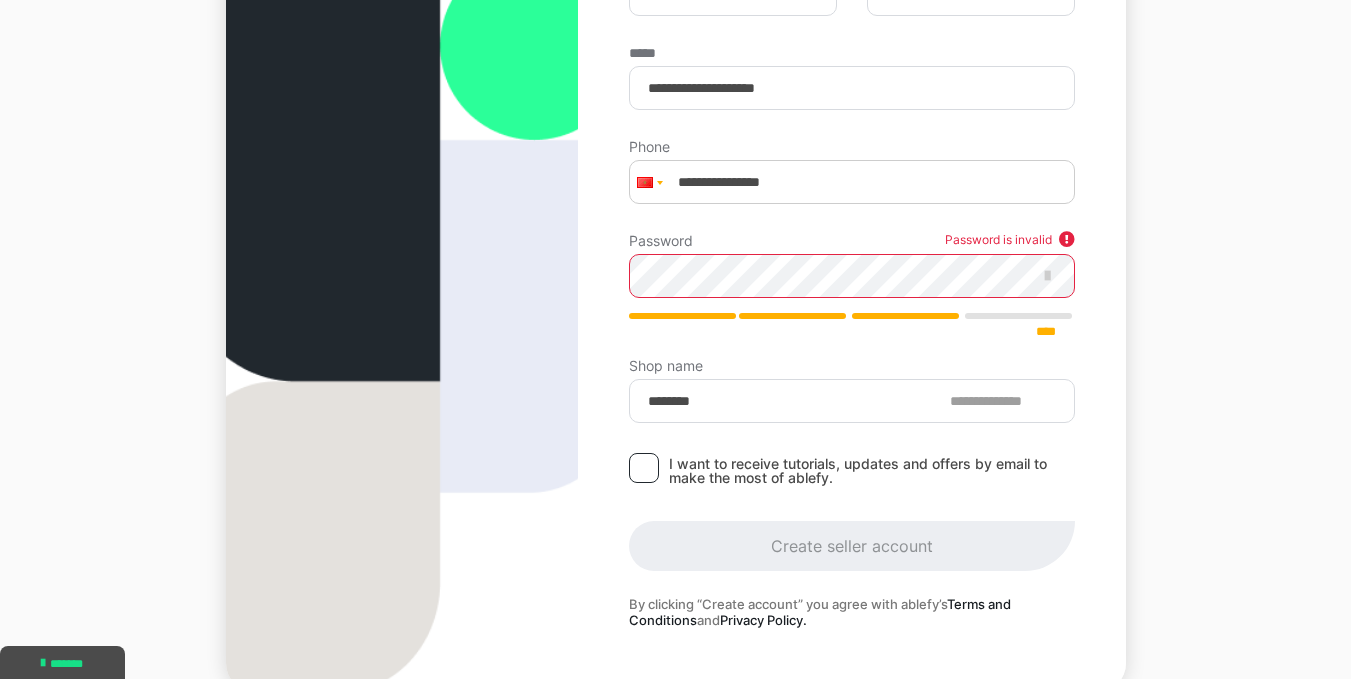 click on "Create seller account" at bounding box center [851, 546] 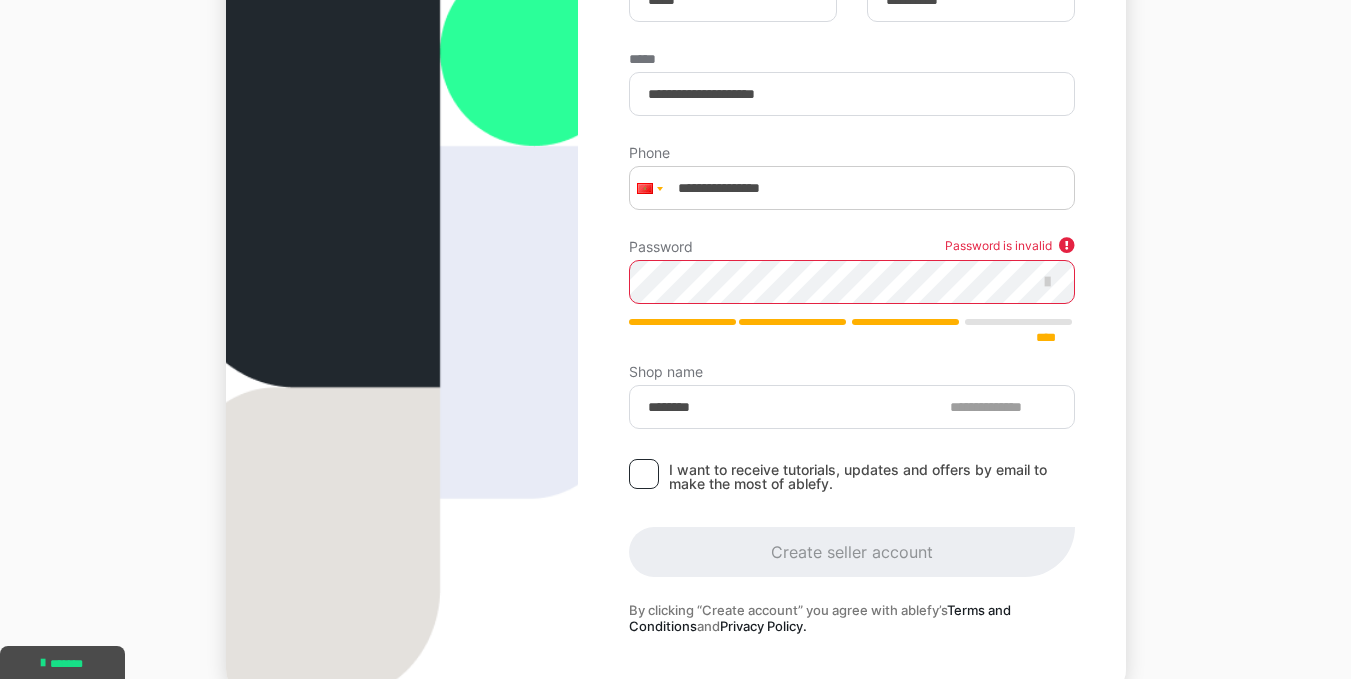 scroll, scrollTop: 276, scrollLeft: 0, axis: vertical 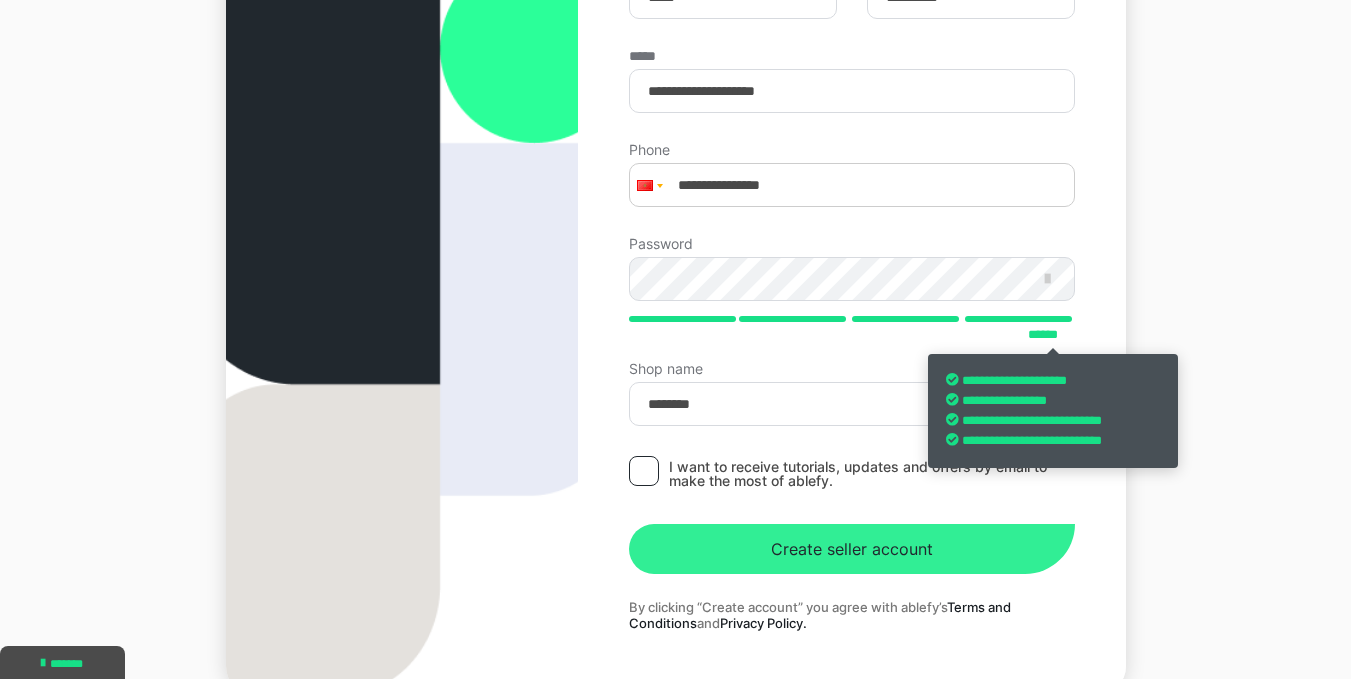 click on "Create seller account" at bounding box center [851, 549] 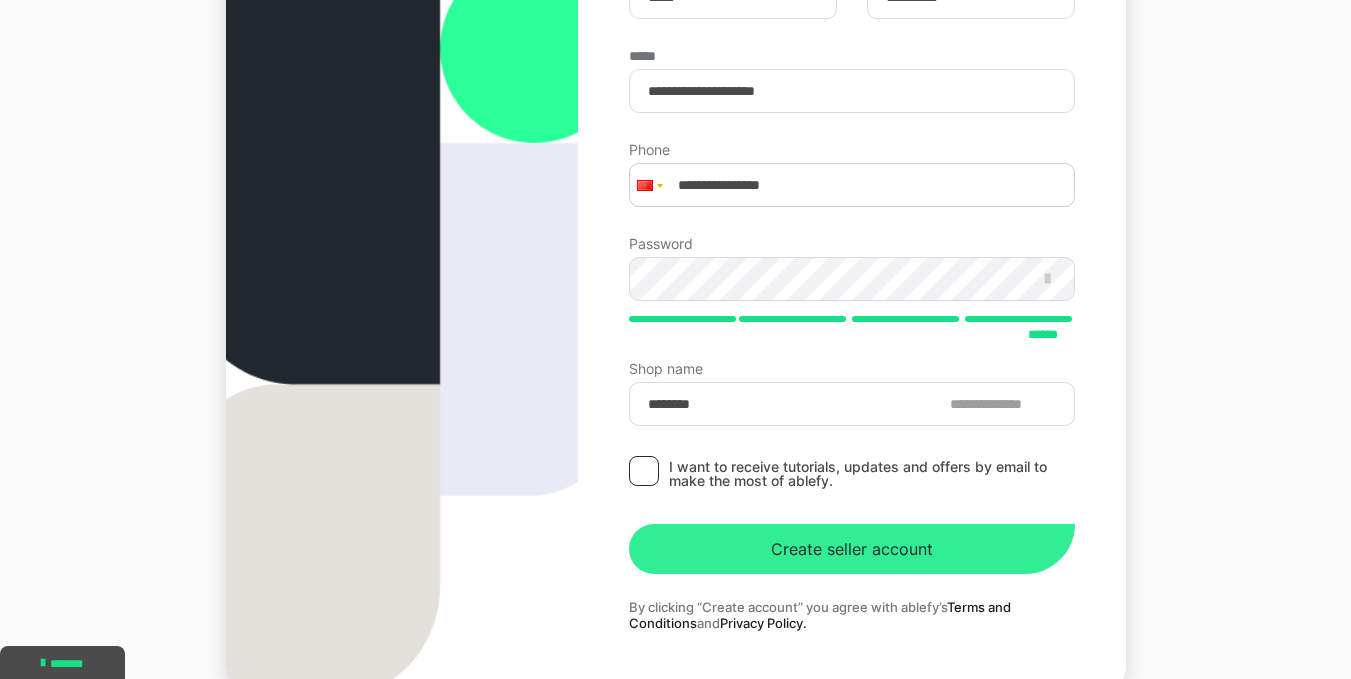 click on "Create seller account" at bounding box center (851, 549) 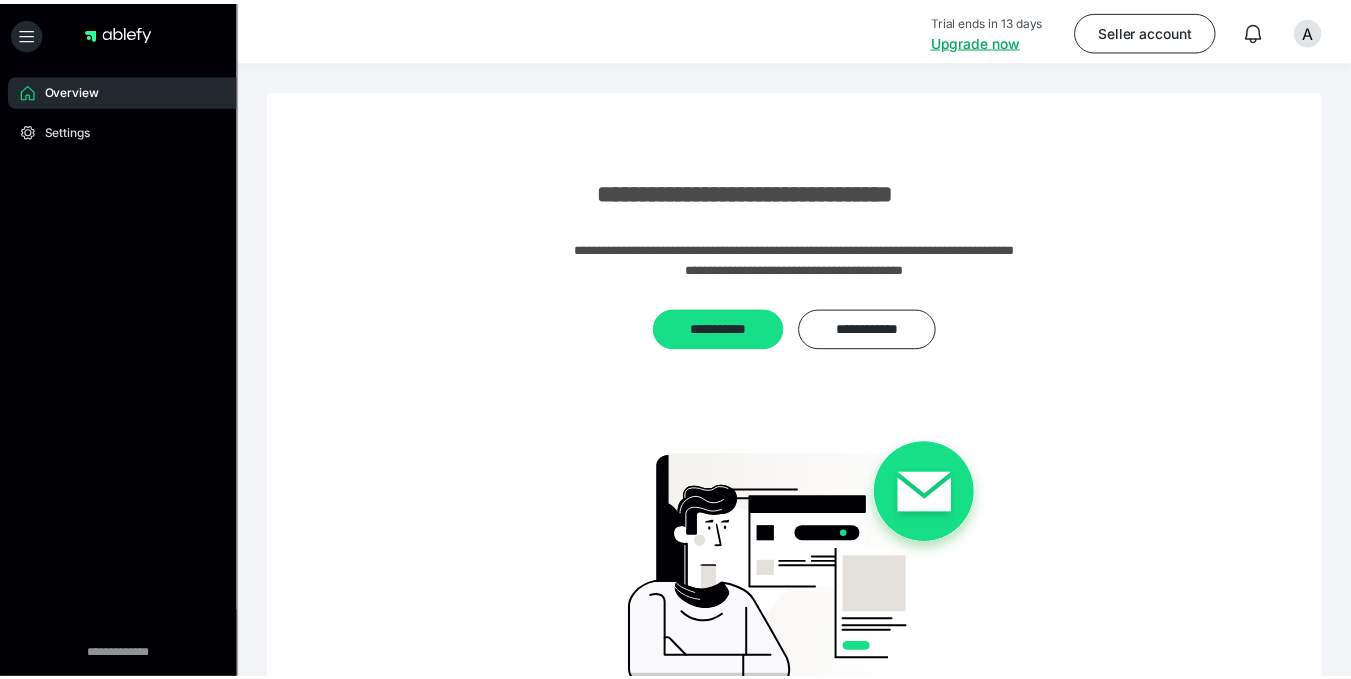 scroll, scrollTop: 0, scrollLeft: 0, axis: both 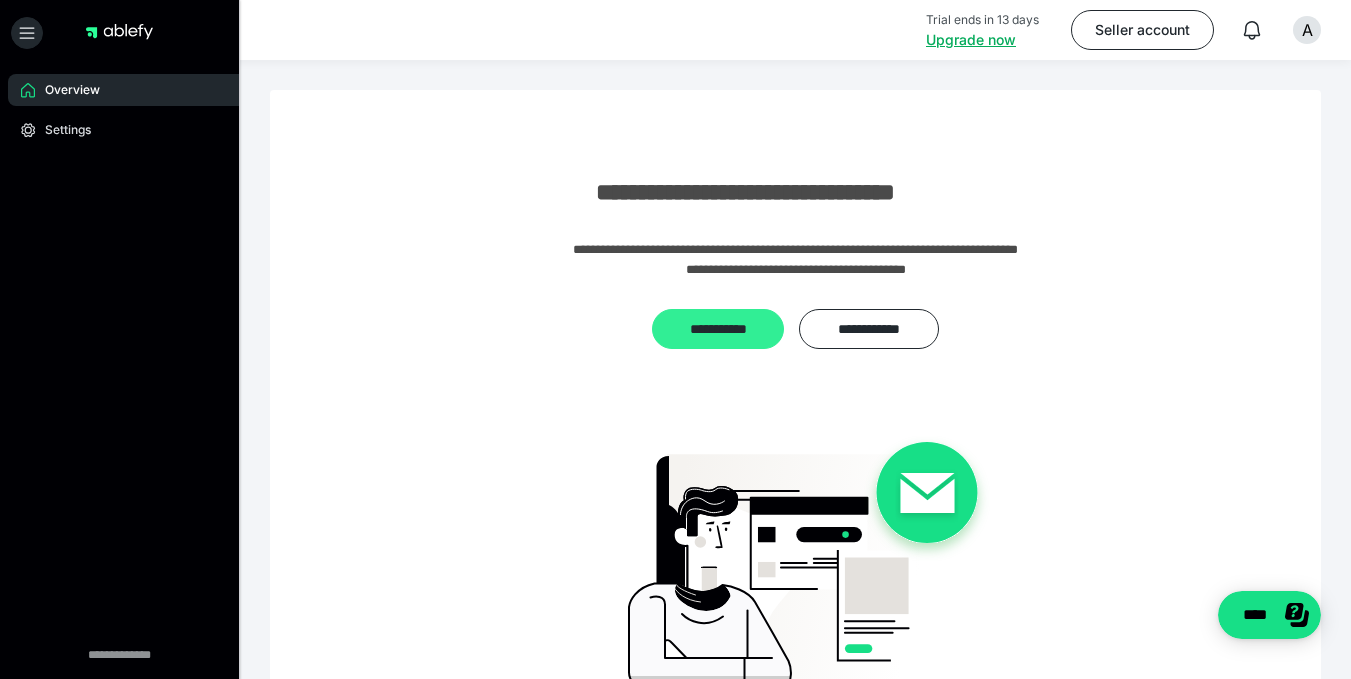 click on "**********" at bounding box center [718, 329] 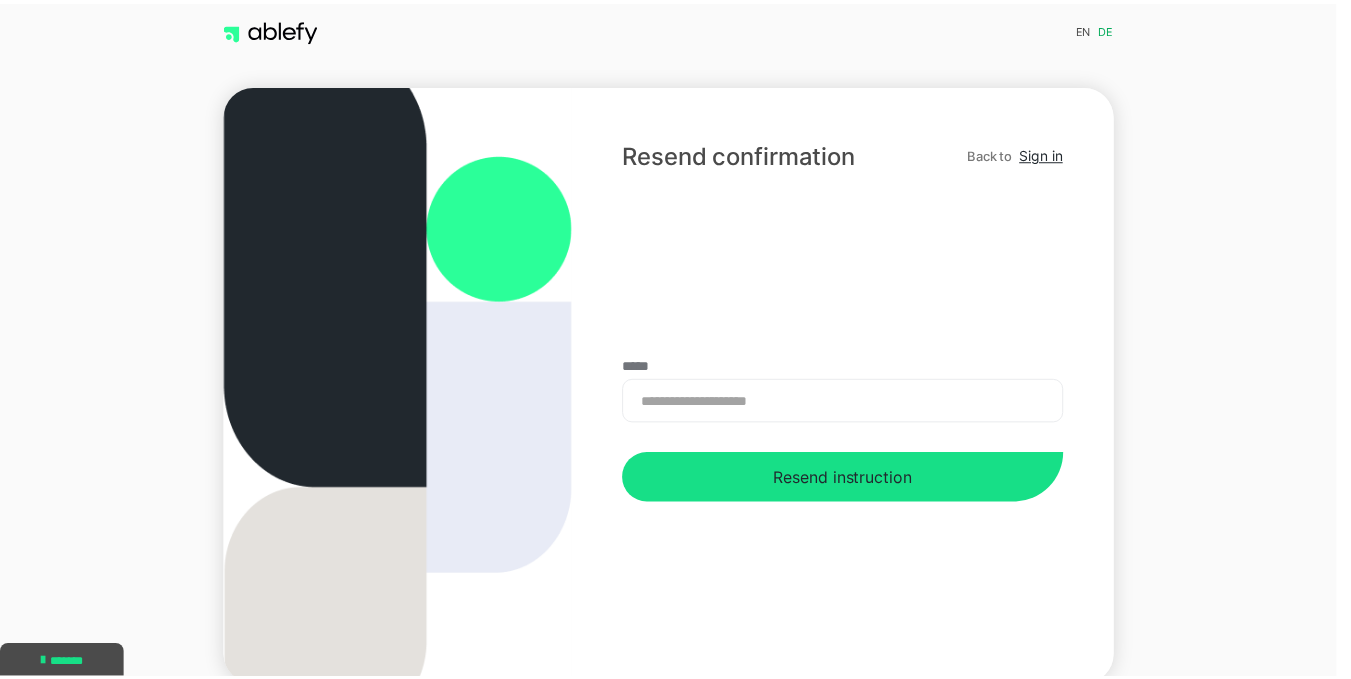 scroll, scrollTop: 0, scrollLeft: 0, axis: both 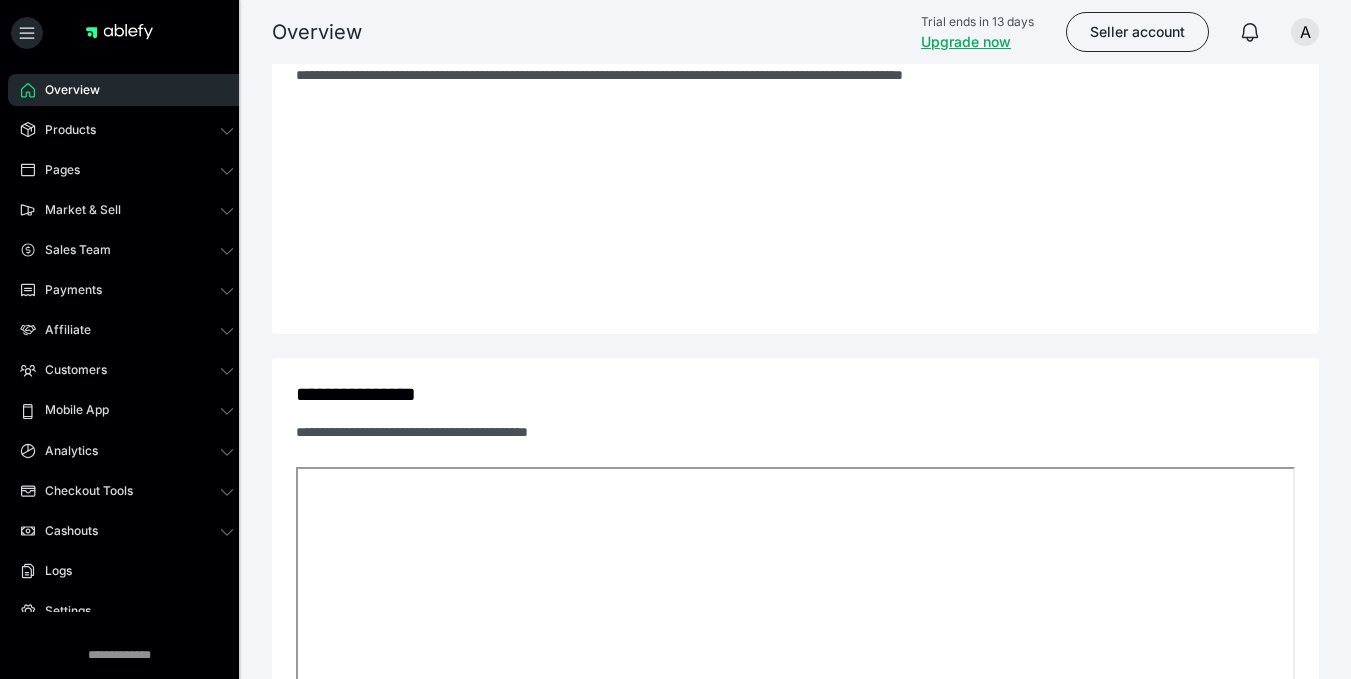click at bounding box center (795, 210) 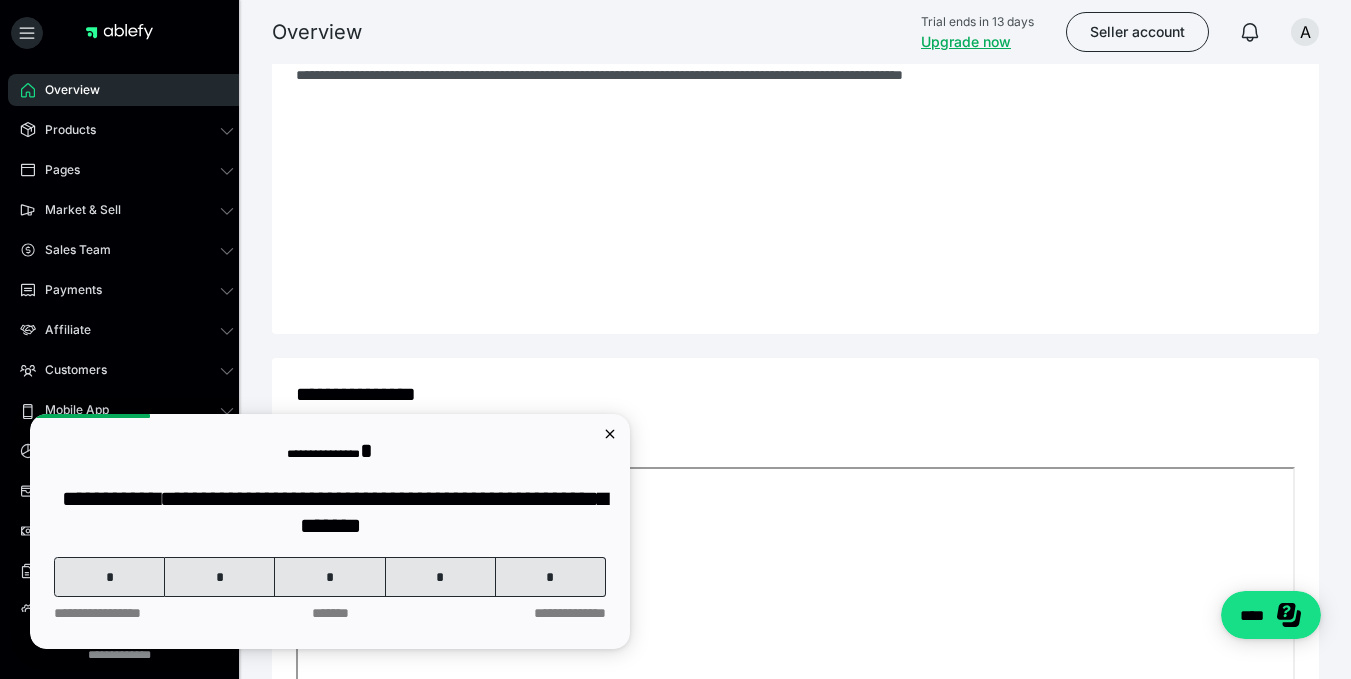 scroll, scrollTop: 0, scrollLeft: 0, axis: both 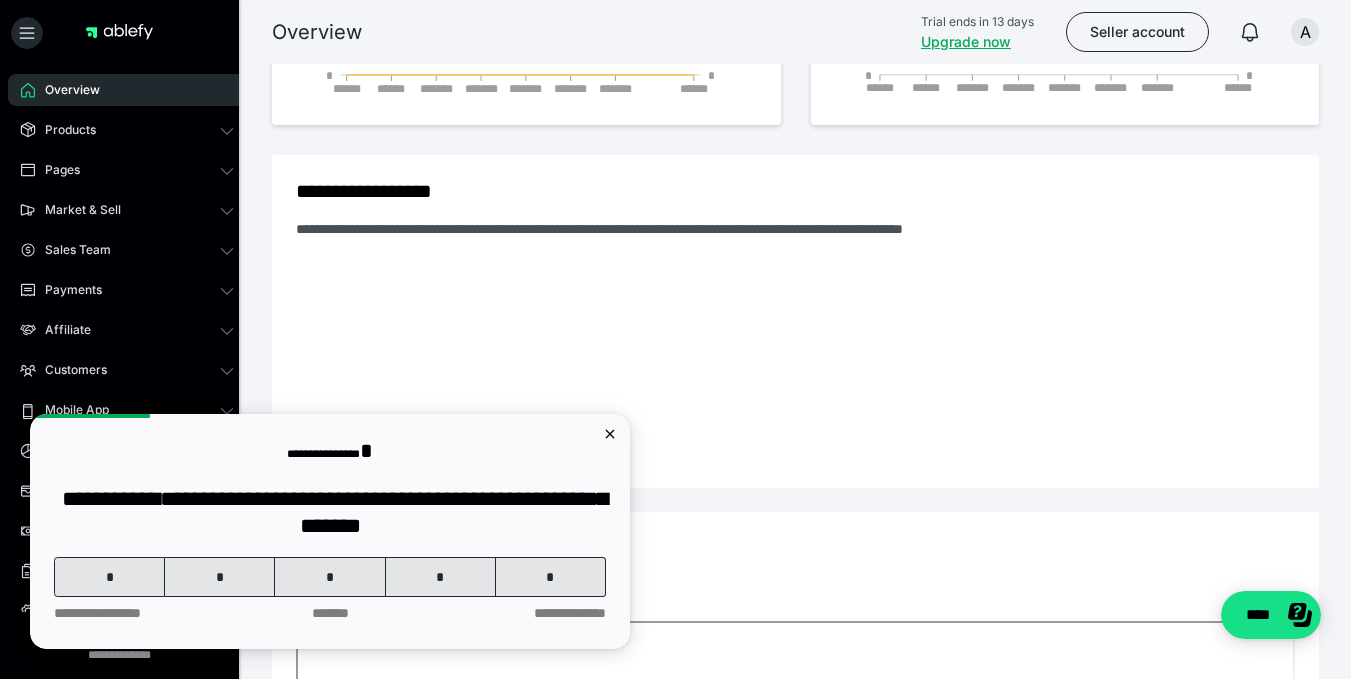 click on "**********" at bounding box center [795, 321] 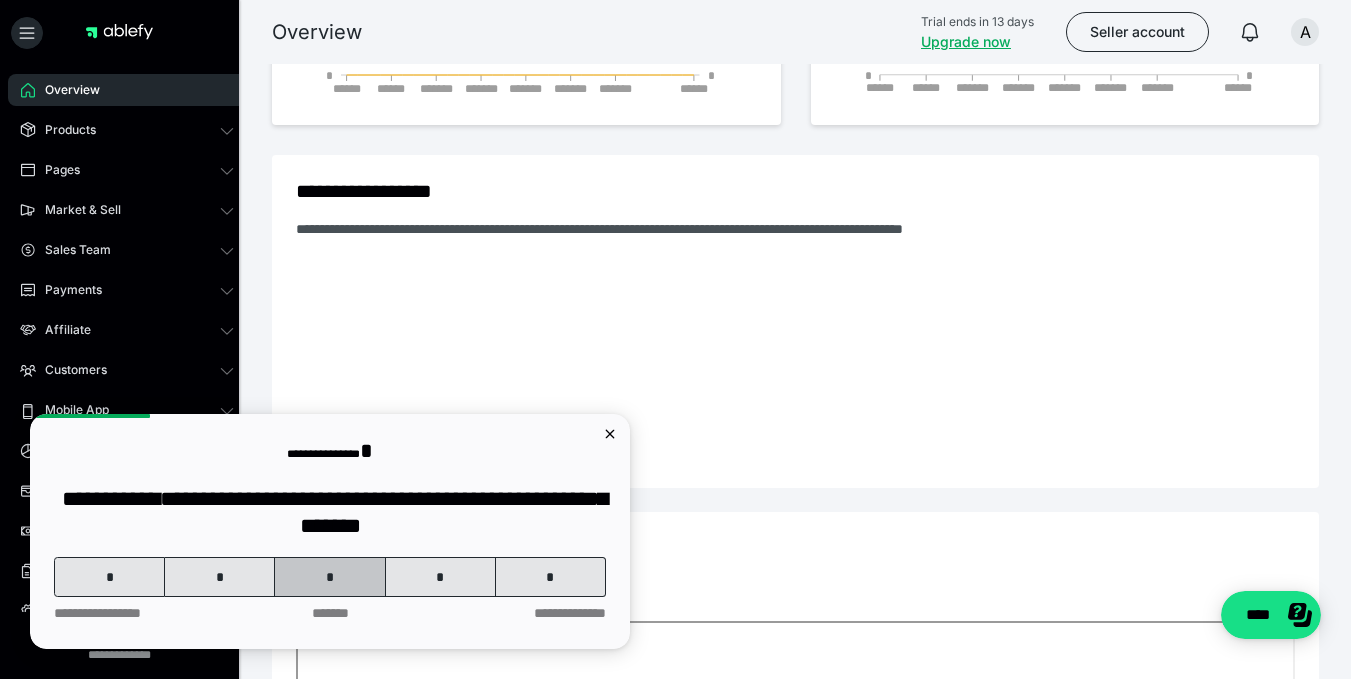 click on "*" at bounding box center [330, 577] 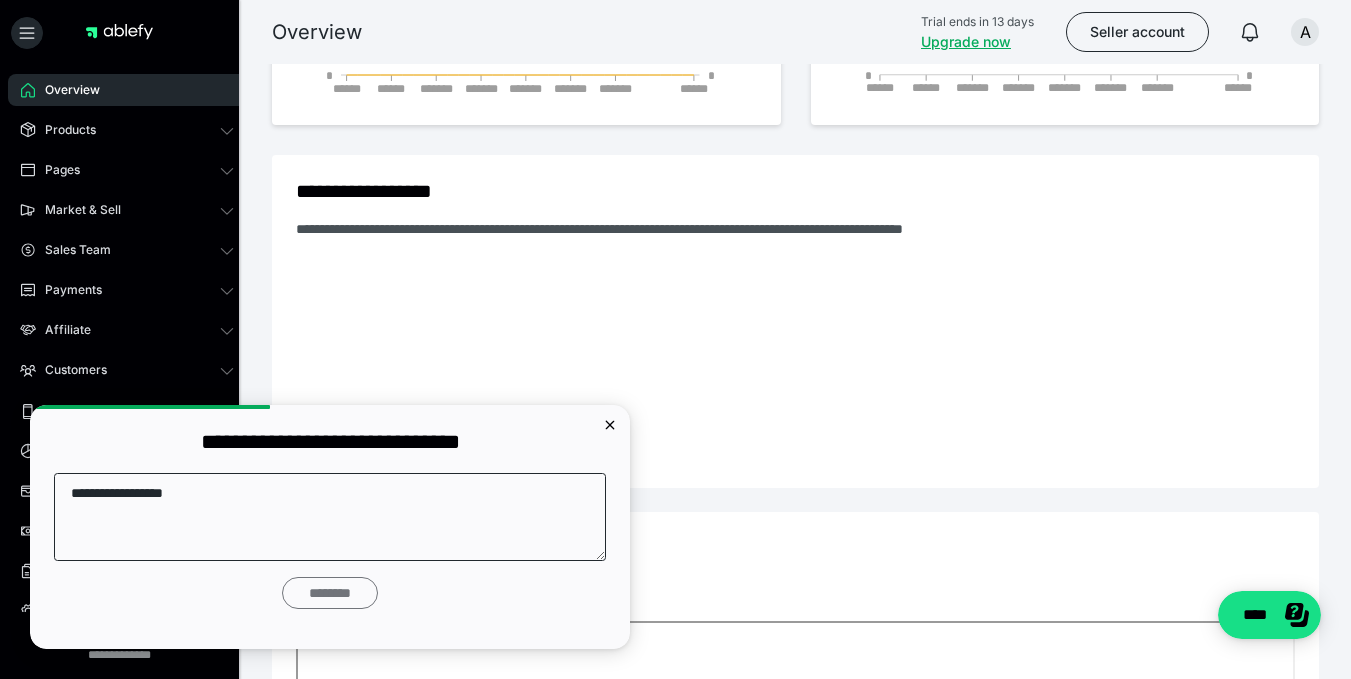 type on "**********" 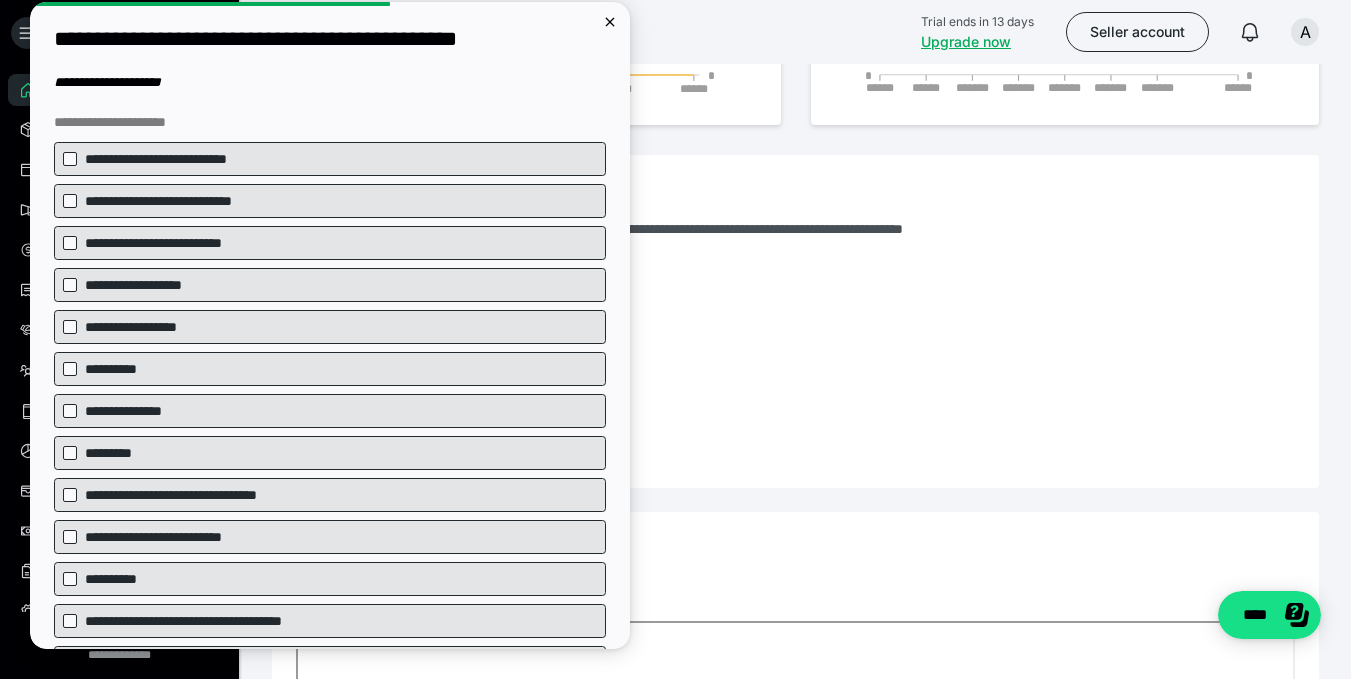 scroll, scrollTop: 237, scrollLeft: 0, axis: vertical 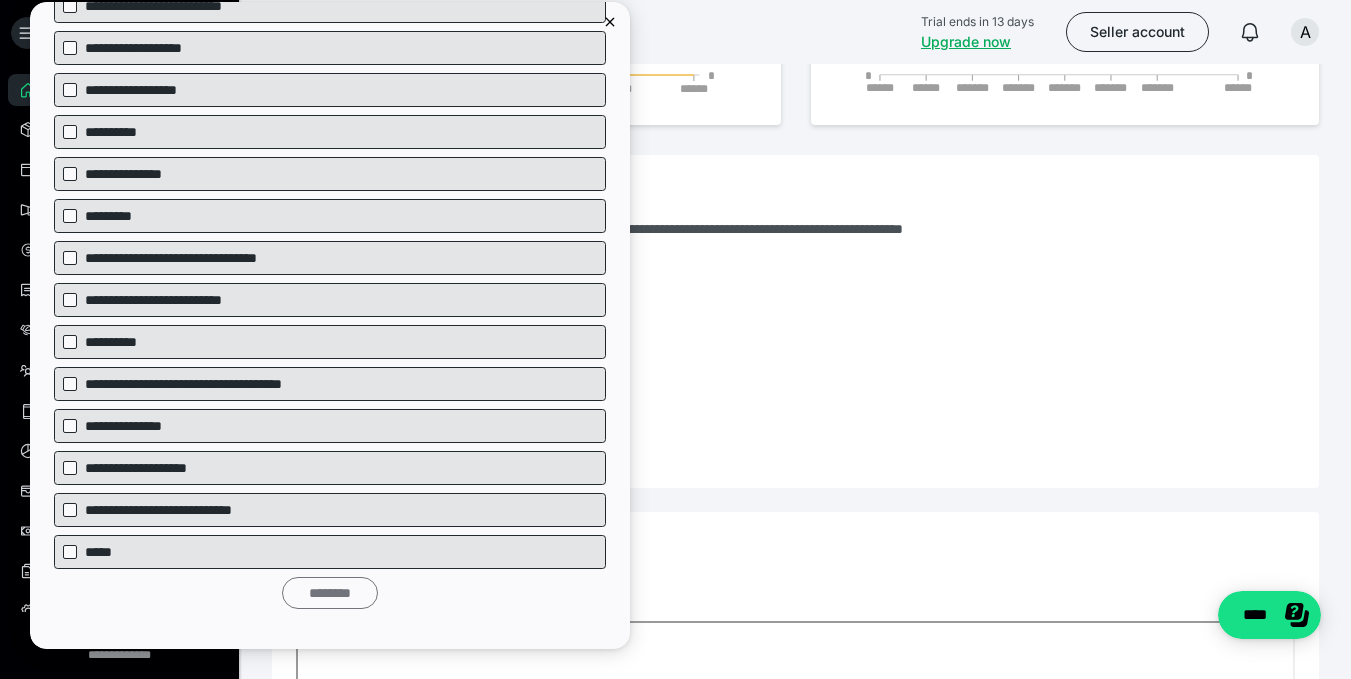 click on "********" at bounding box center (330, 593) 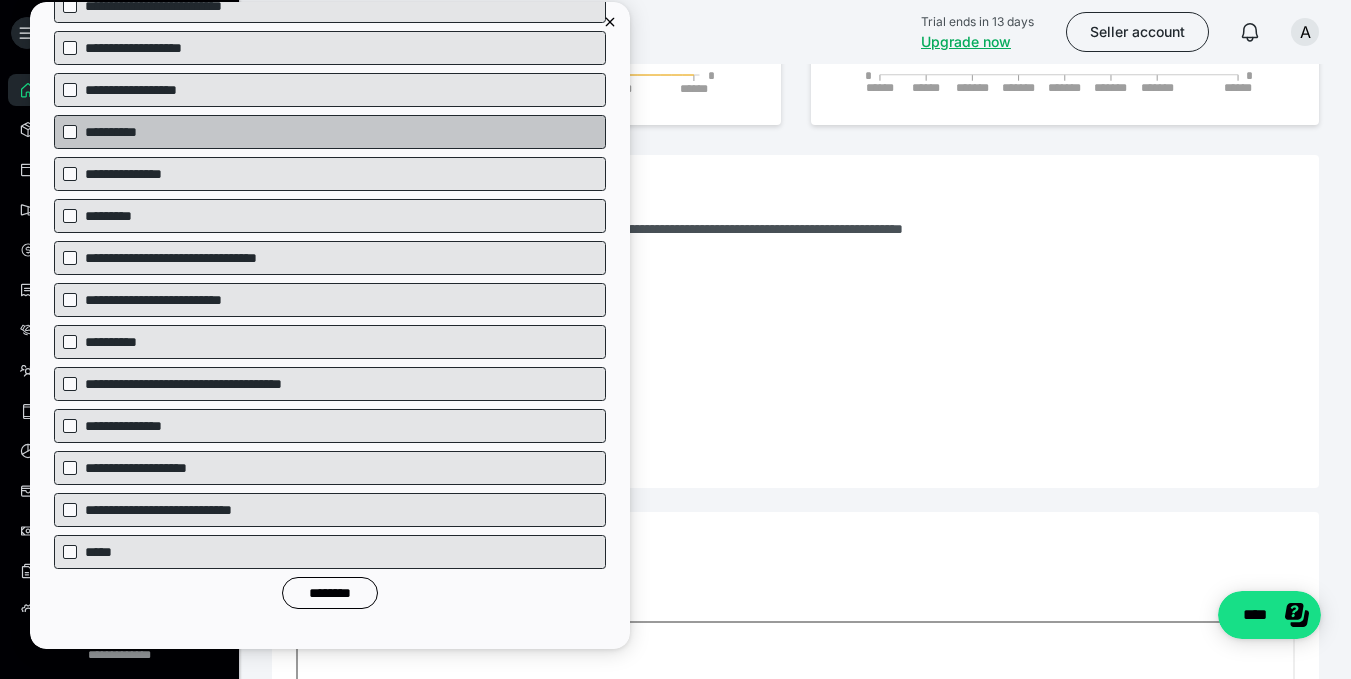 scroll, scrollTop: 0, scrollLeft: 0, axis: both 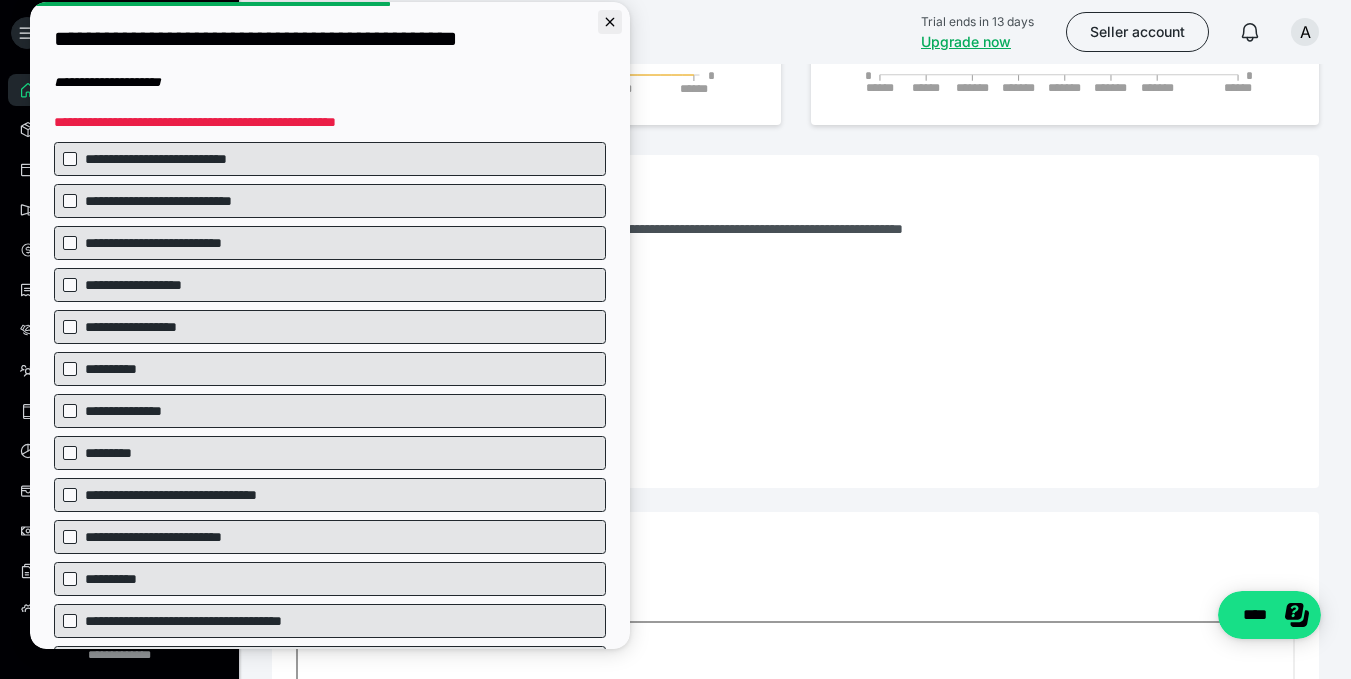 click at bounding box center (610, 22) 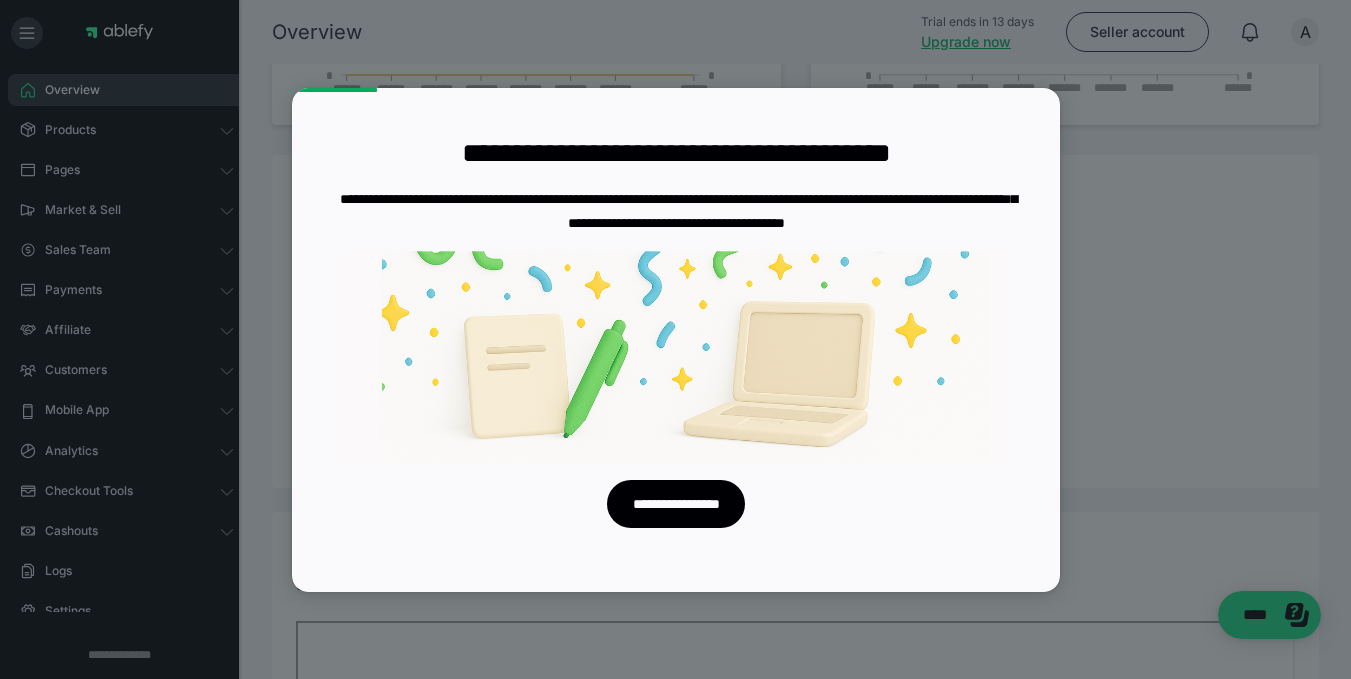 scroll, scrollTop: 0, scrollLeft: 0, axis: both 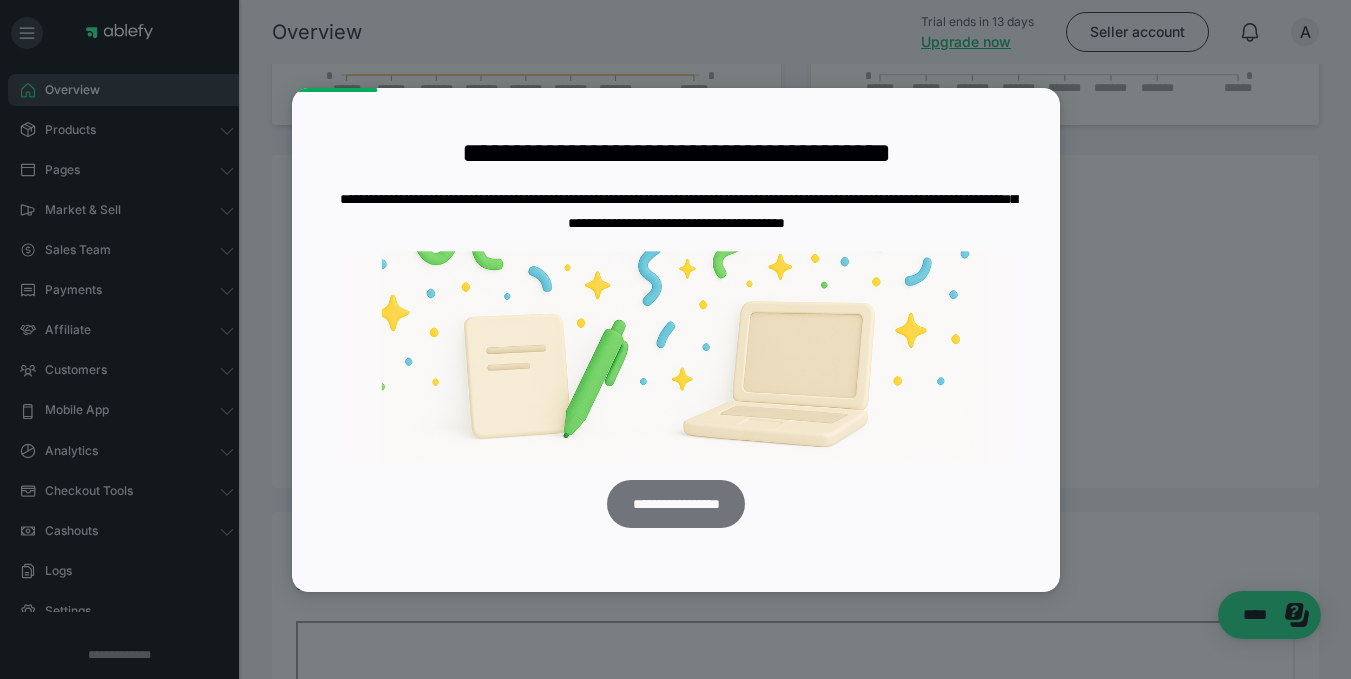 click on "**********" at bounding box center (675, 504) 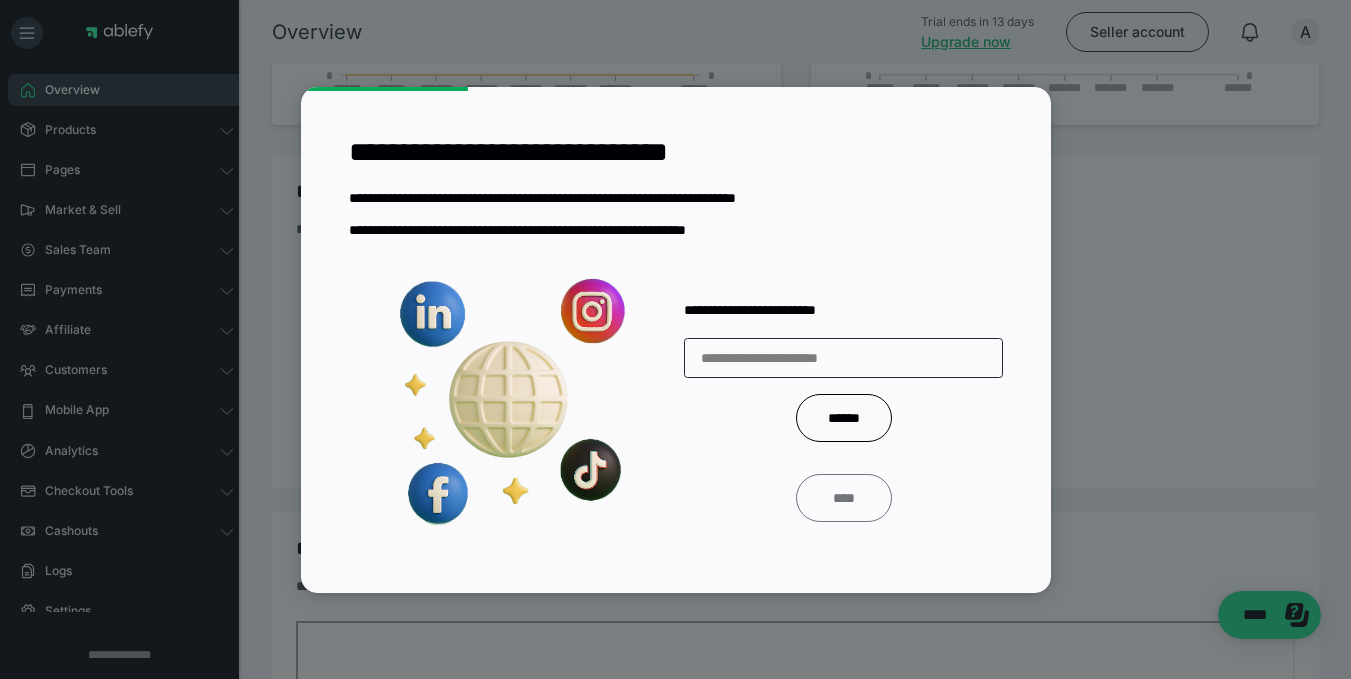 click on "****" at bounding box center (844, 498) 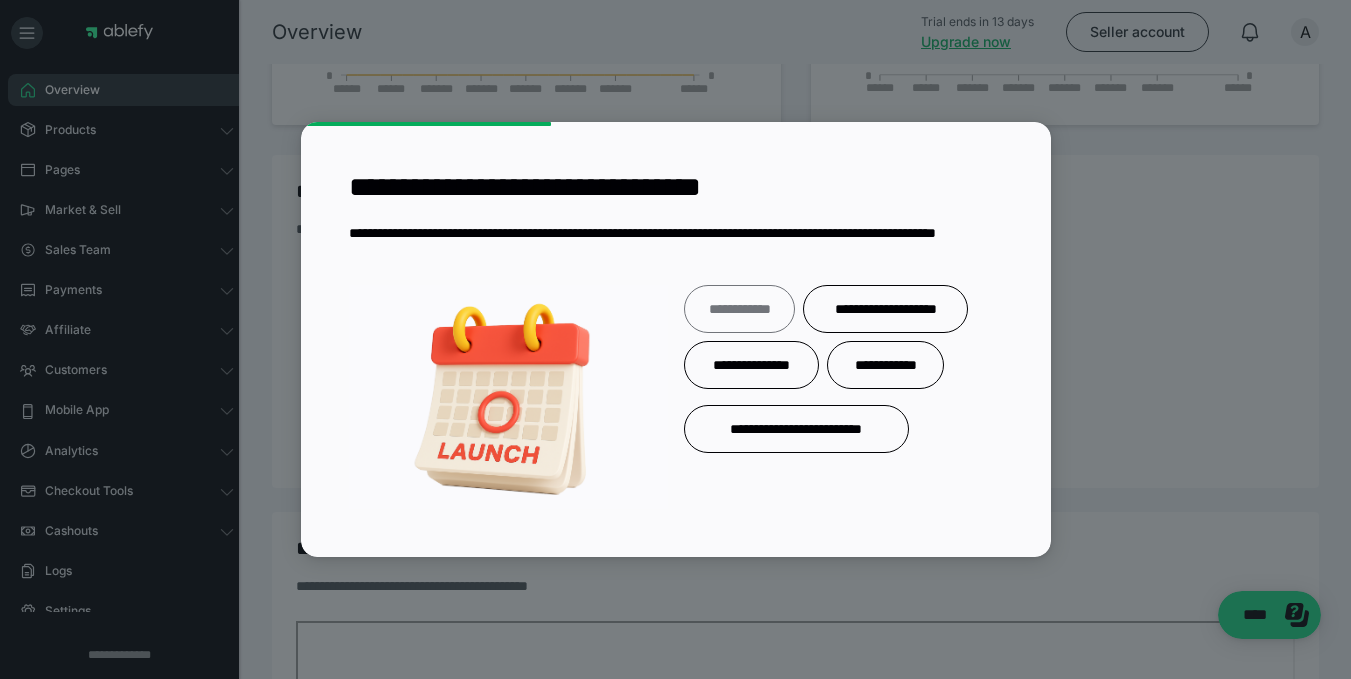 click on "**********" at bounding box center [739, 309] 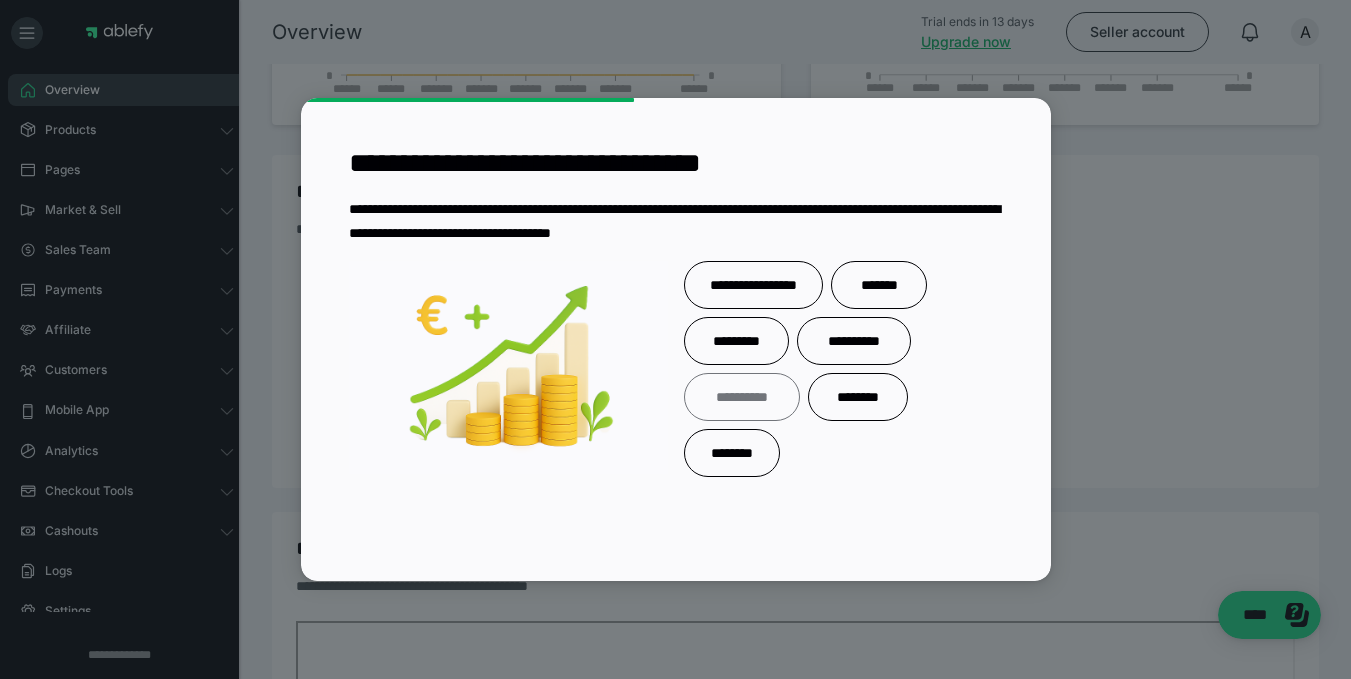 click on "**********" at bounding box center [742, 397] 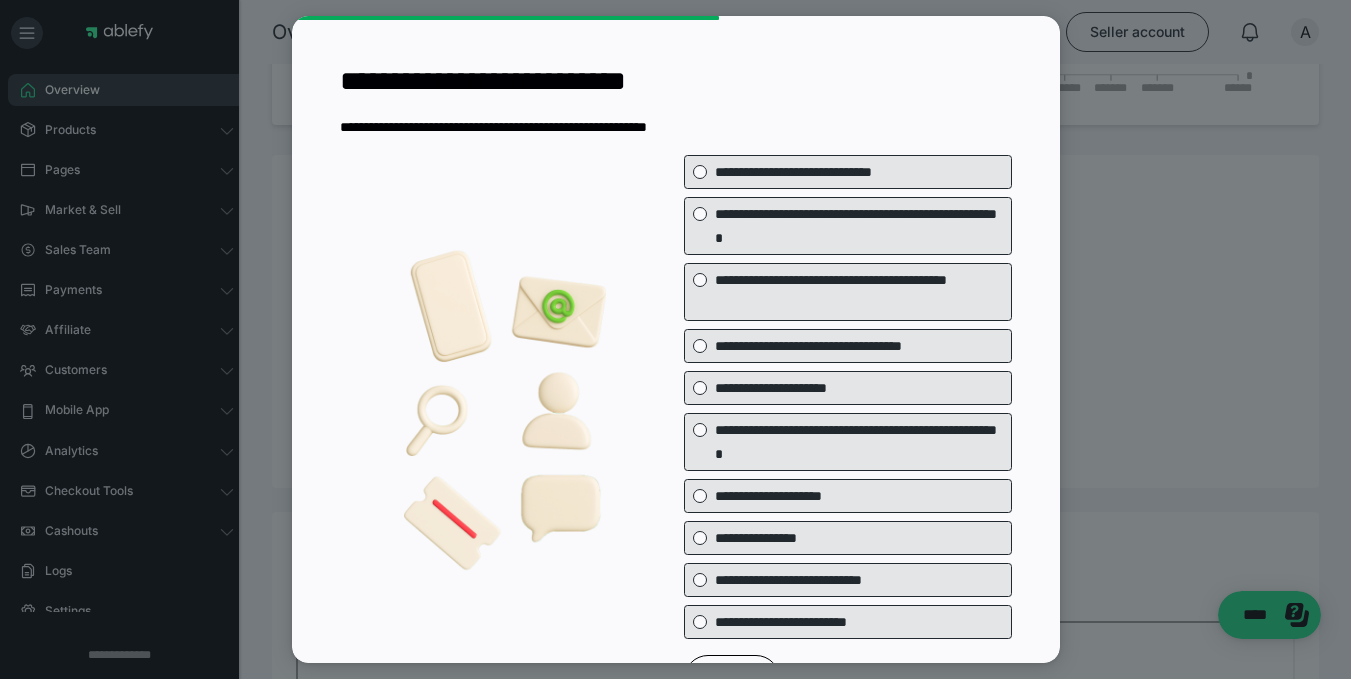 scroll, scrollTop: 144, scrollLeft: 0, axis: vertical 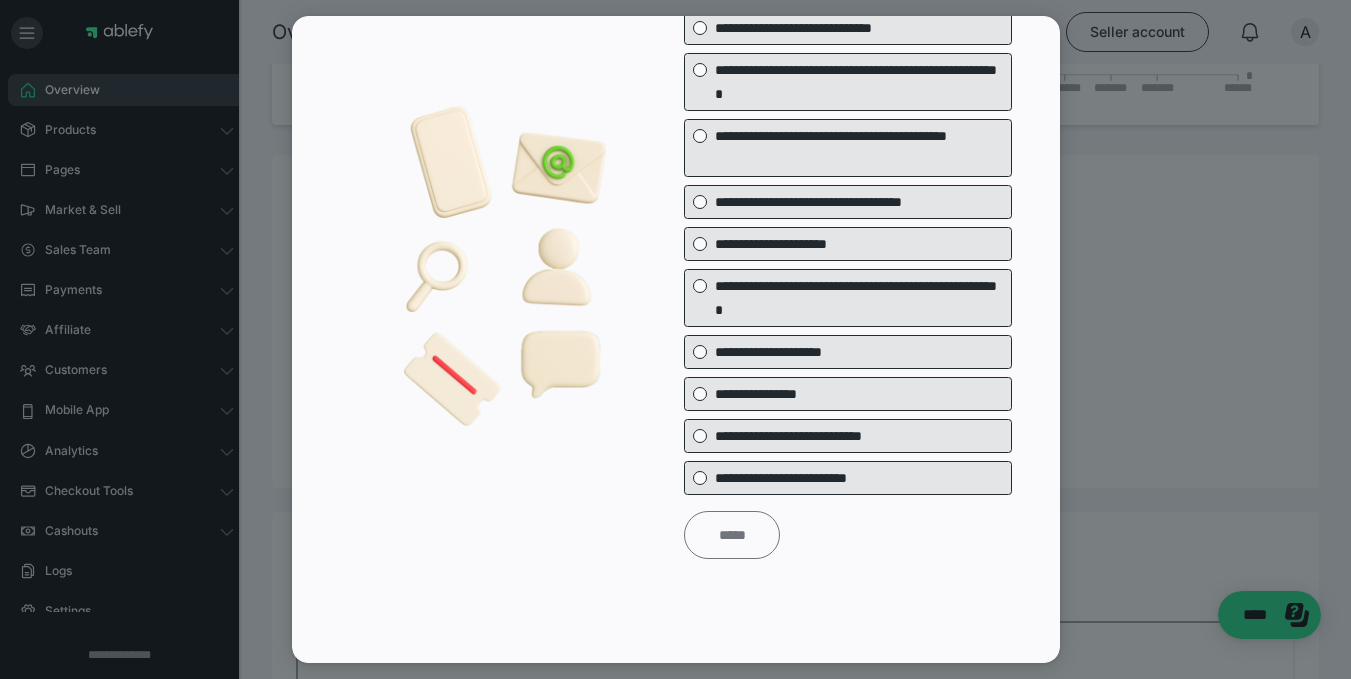click on "*****" at bounding box center (732, 535) 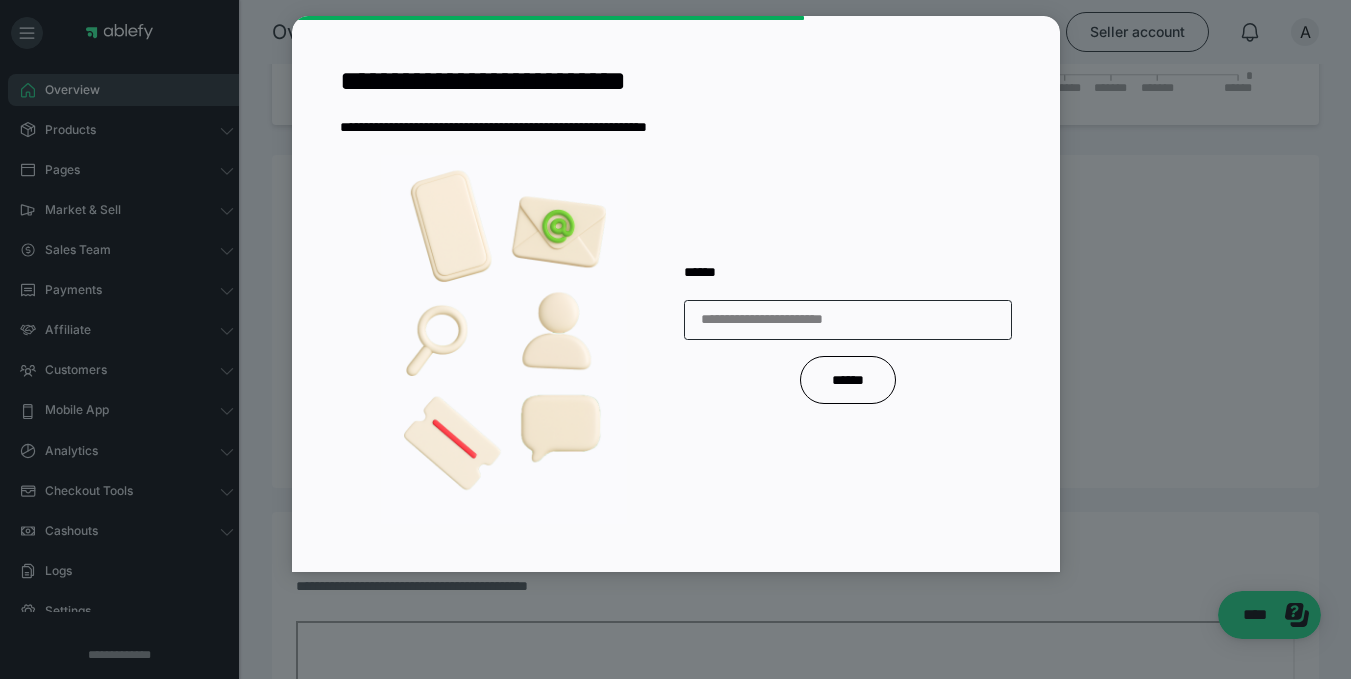 scroll, scrollTop: 0, scrollLeft: 0, axis: both 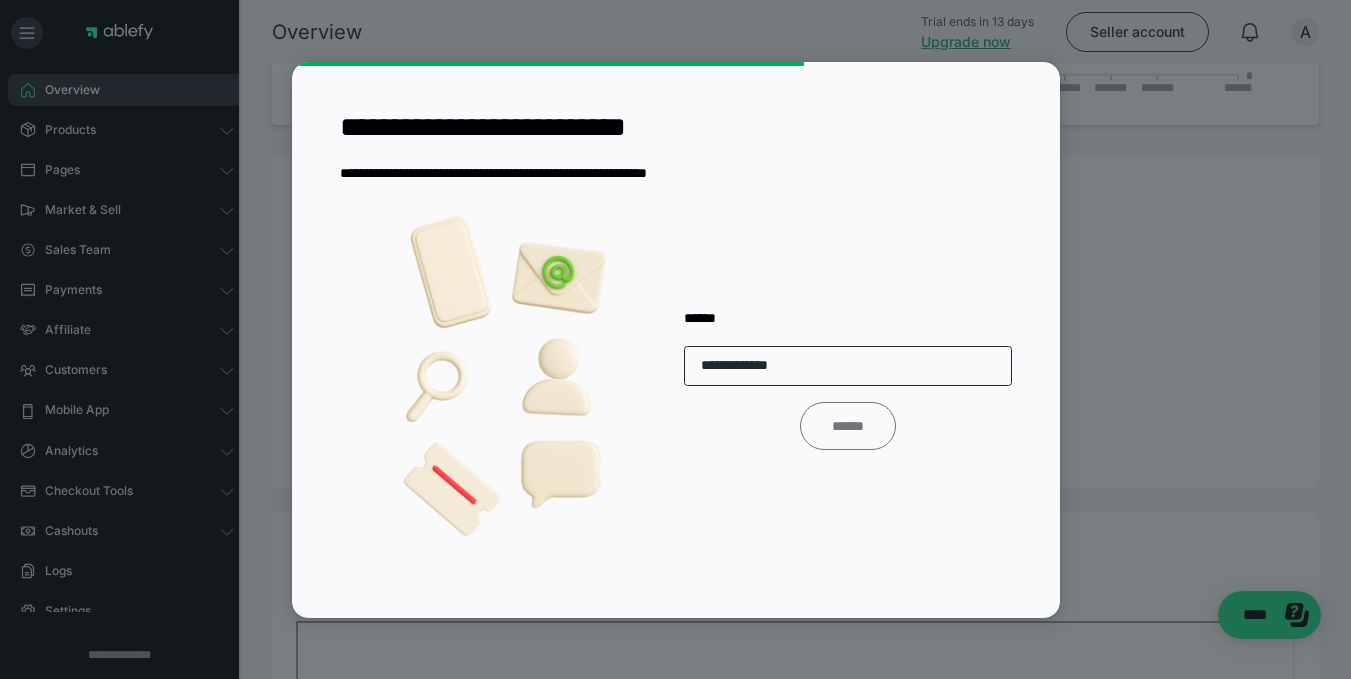 type on "**********" 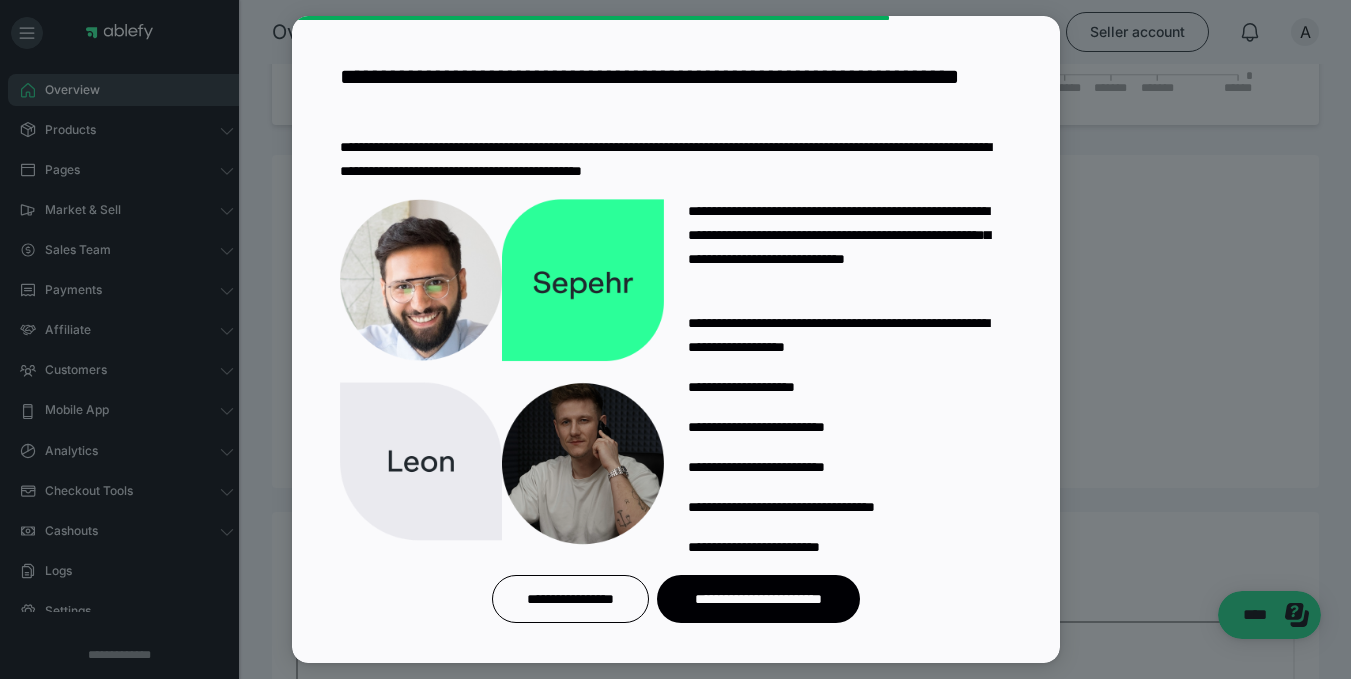 scroll, scrollTop: 24, scrollLeft: 0, axis: vertical 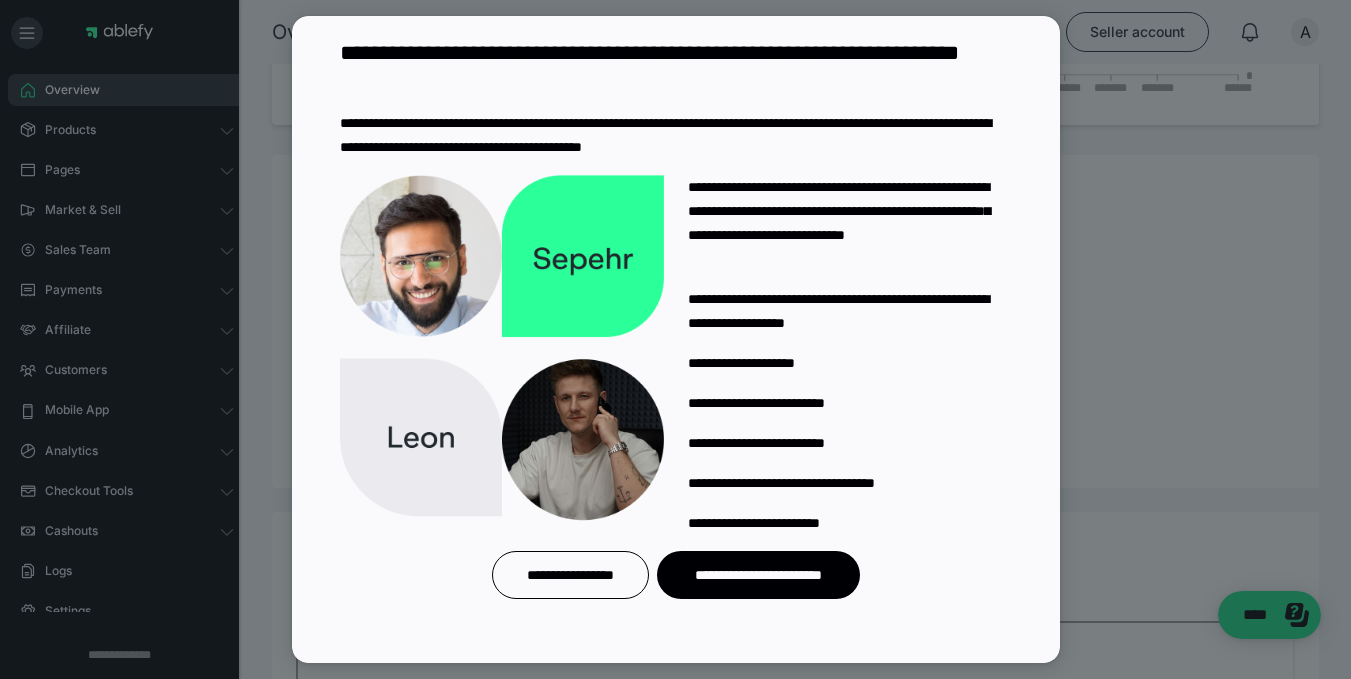 click at bounding box center (675, 339) 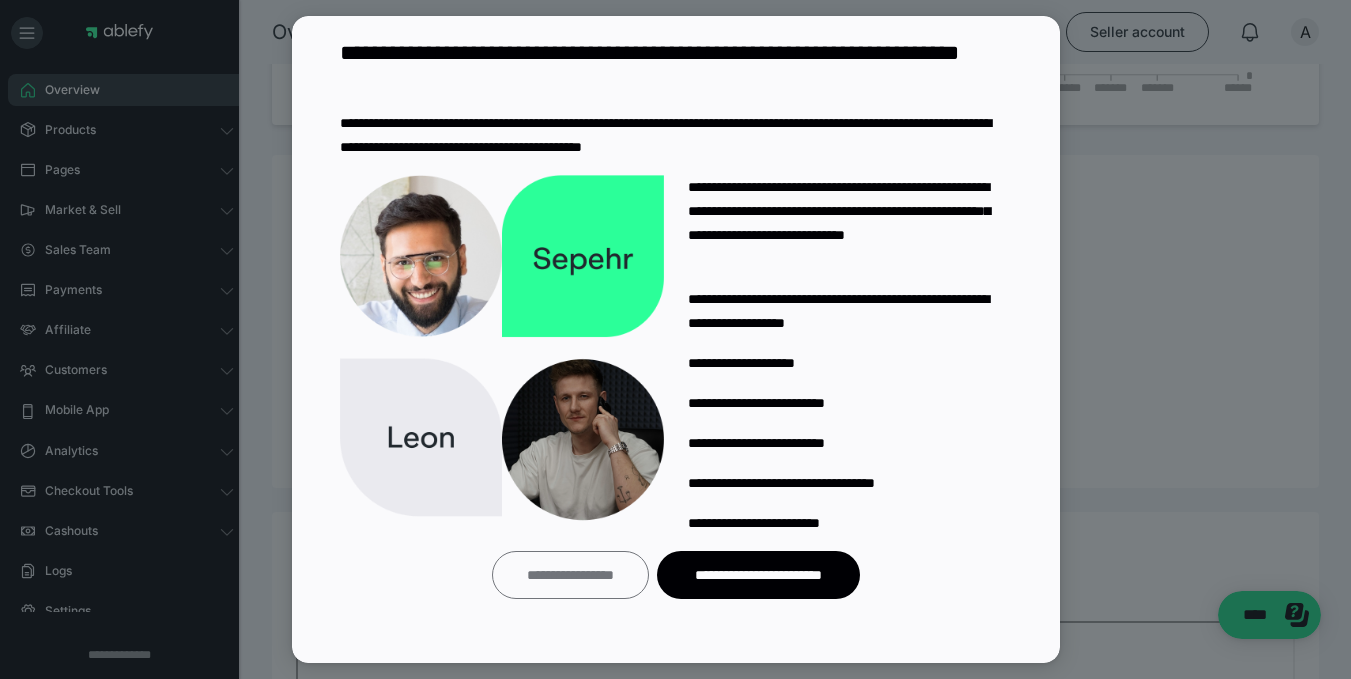 click on "**********" at bounding box center (570, 575) 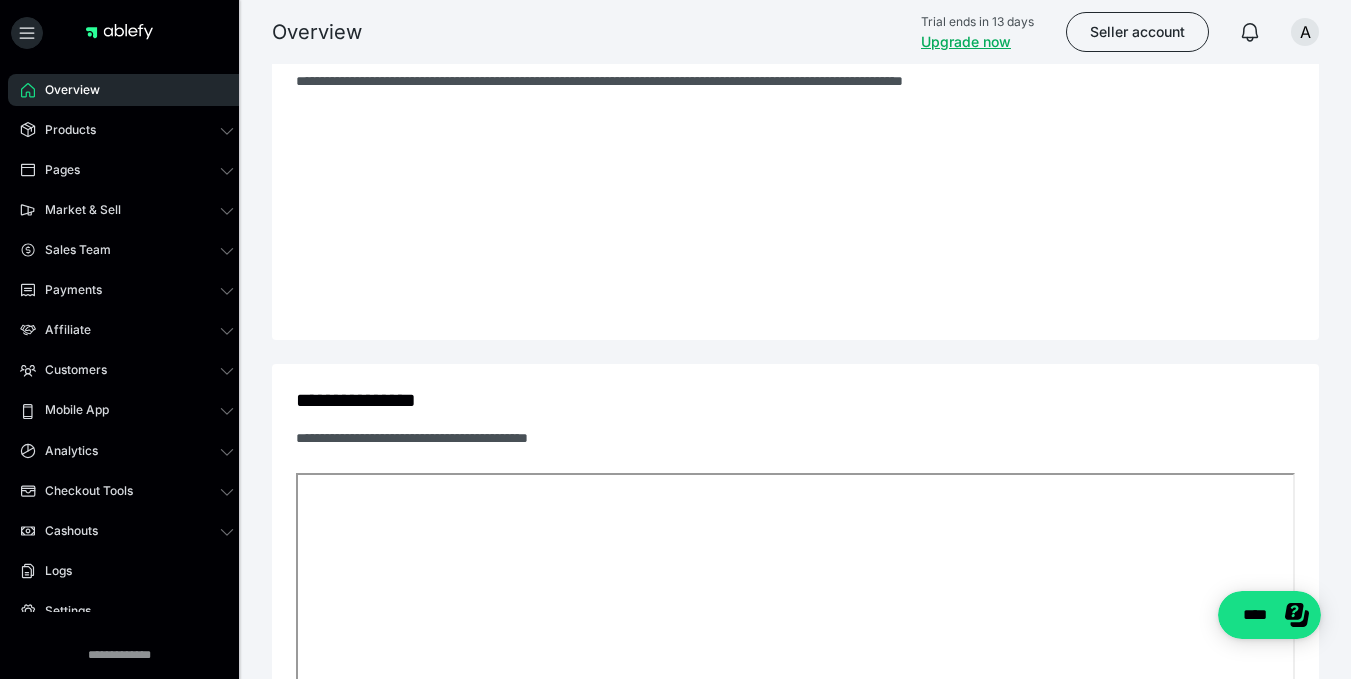 scroll, scrollTop: 1104, scrollLeft: 0, axis: vertical 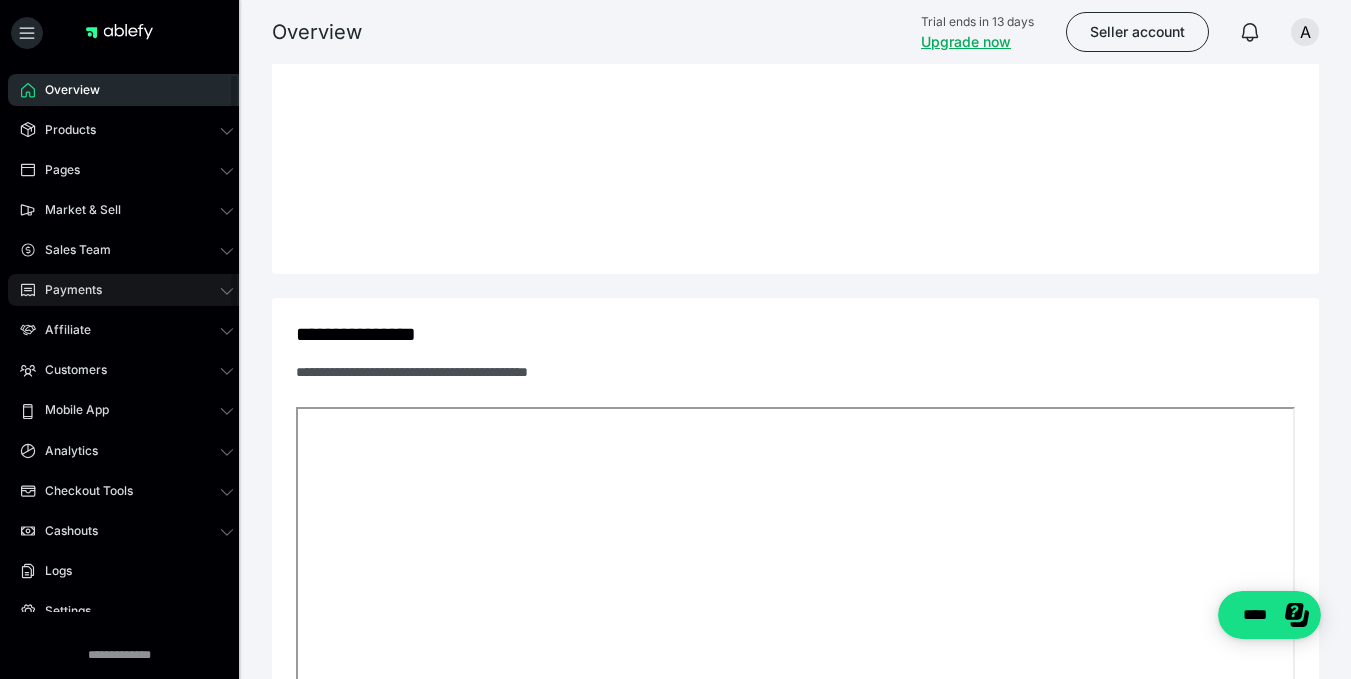 click on "Payments" at bounding box center (127, 290) 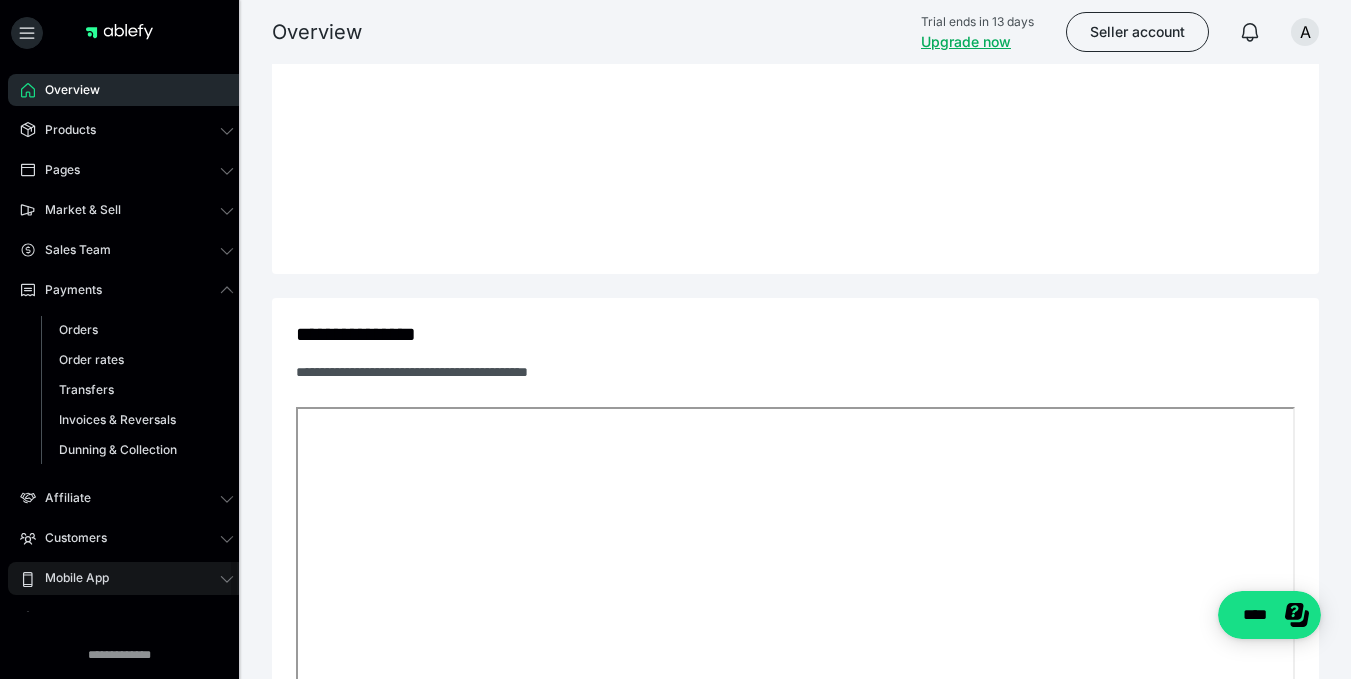 scroll, scrollTop: 229, scrollLeft: 0, axis: vertical 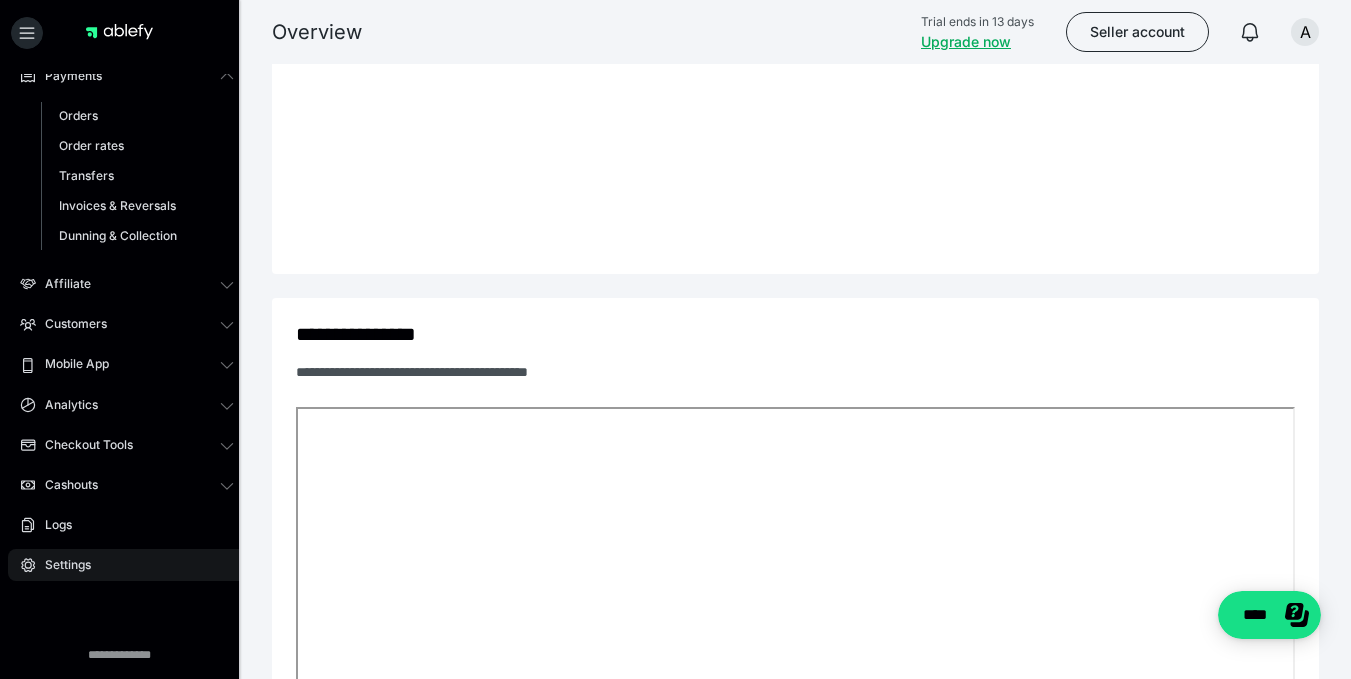 click on "Settings" at bounding box center (61, 565) 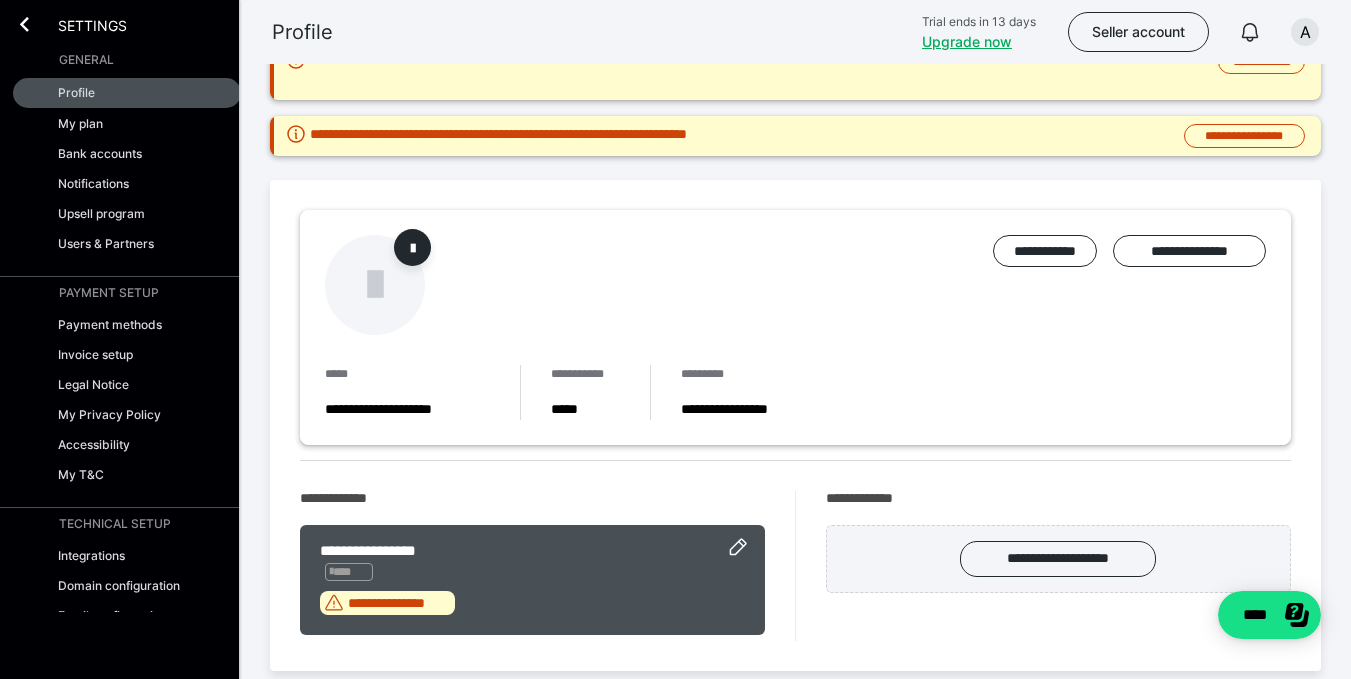 scroll, scrollTop: 0, scrollLeft: 0, axis: both 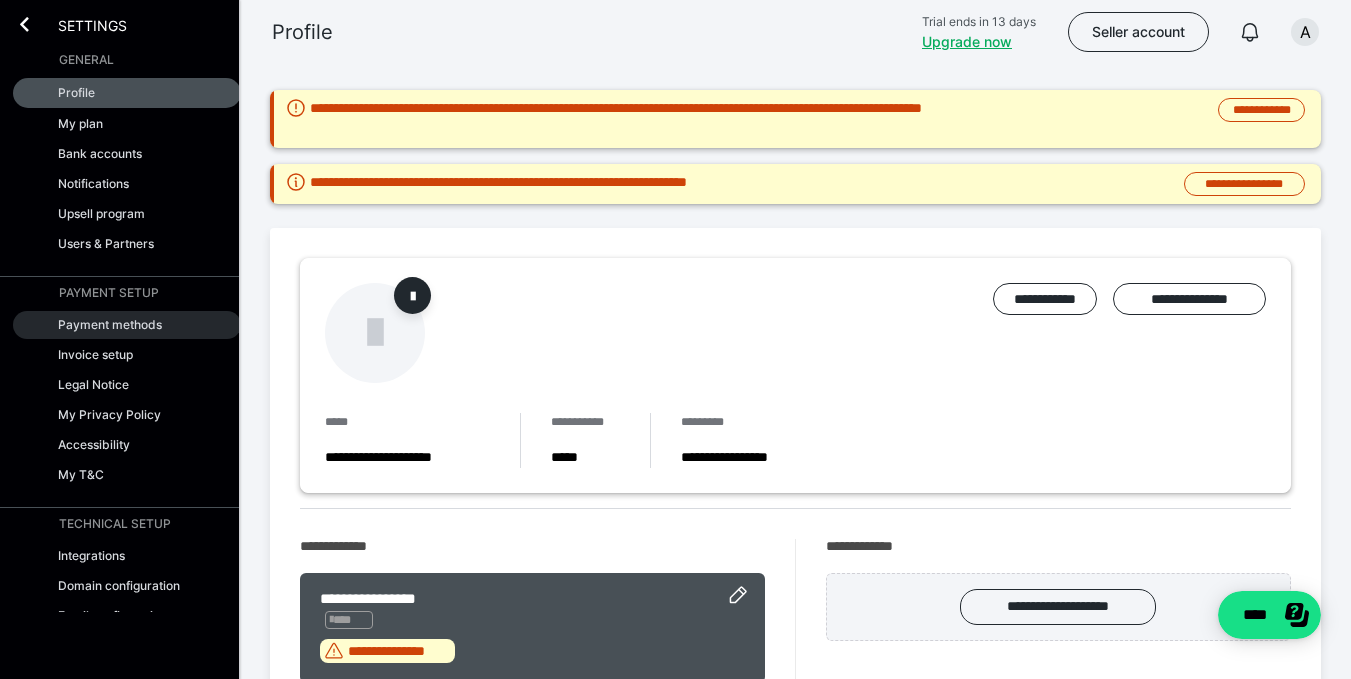 click on "Payment methods" at bounding box center (110, 324) 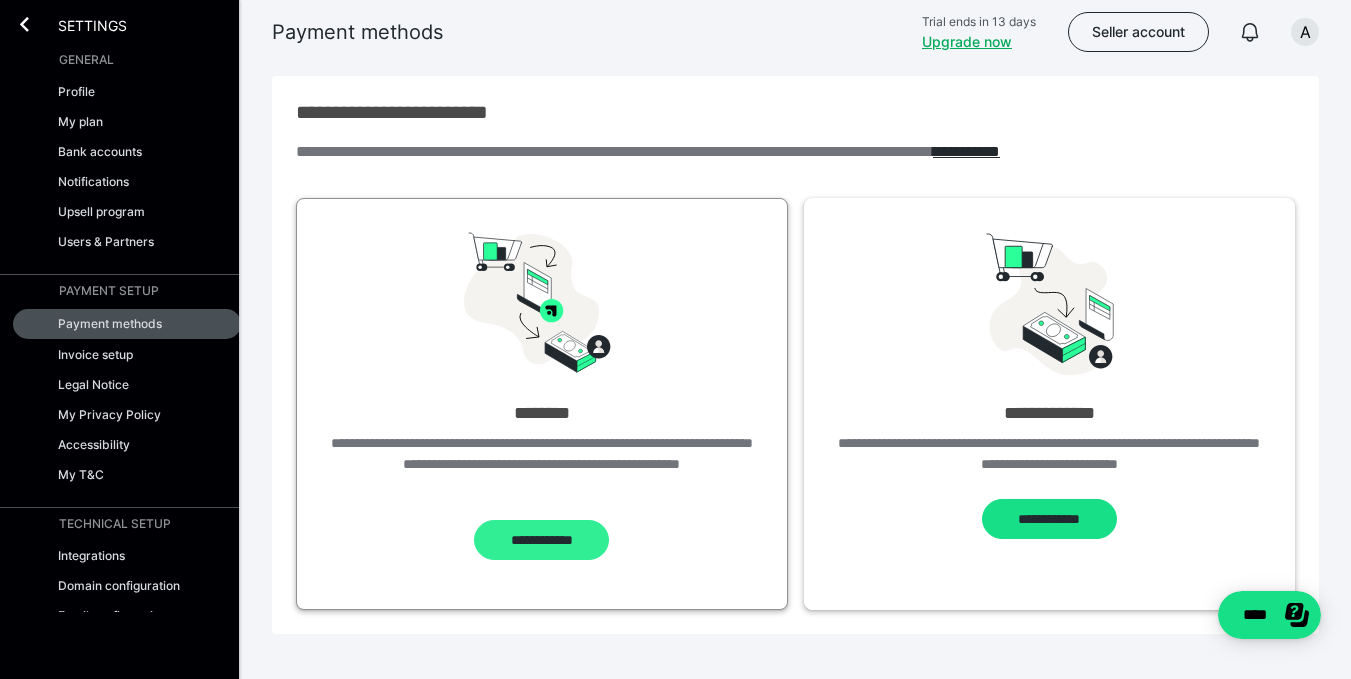 click on "**********" at bounding box center [541, 540] 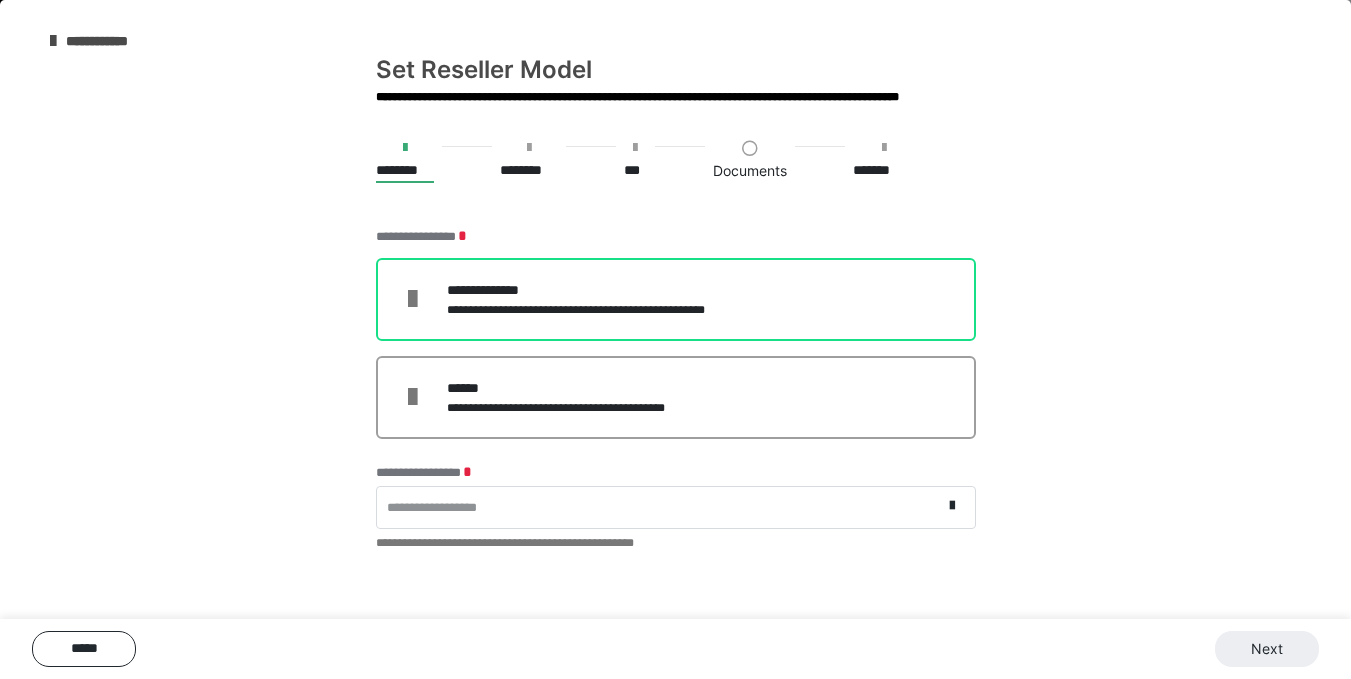 click on "**********" at bounding box center [593, 290] 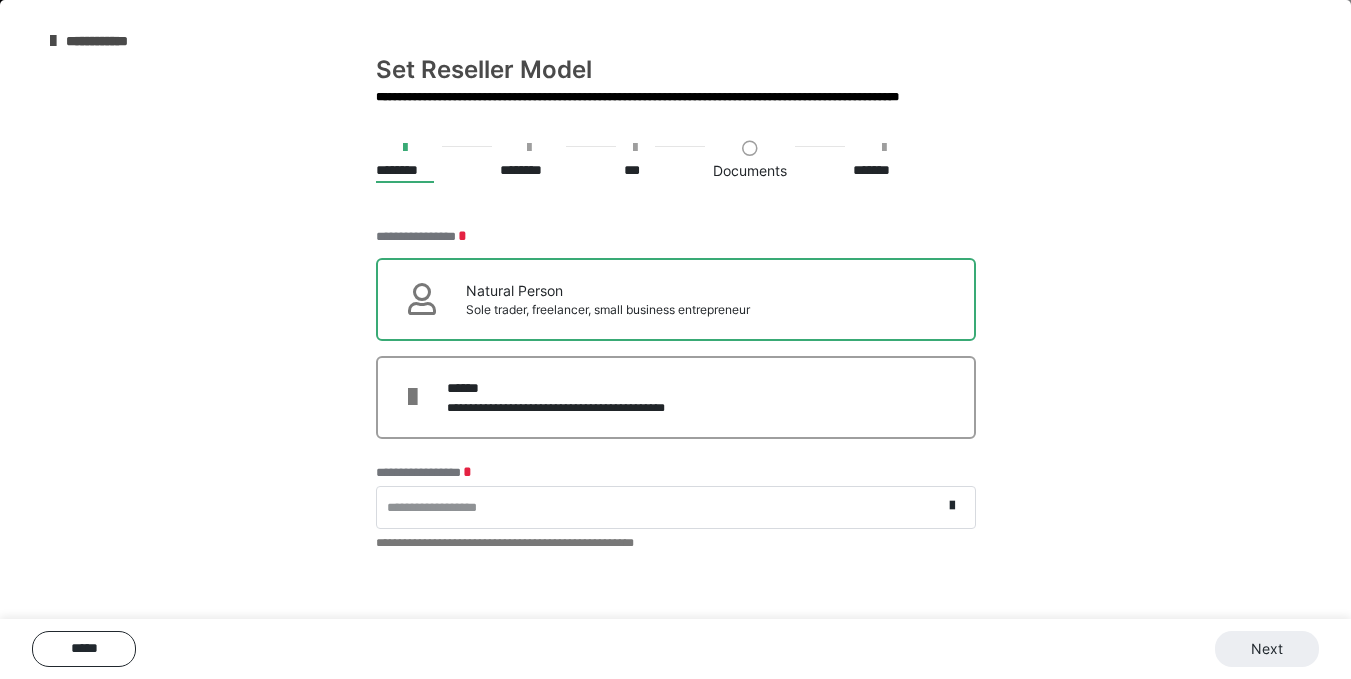 click on "Natural Person Sole trader, freelancer, small business entrepreneur" at bounding box center (676, 299) 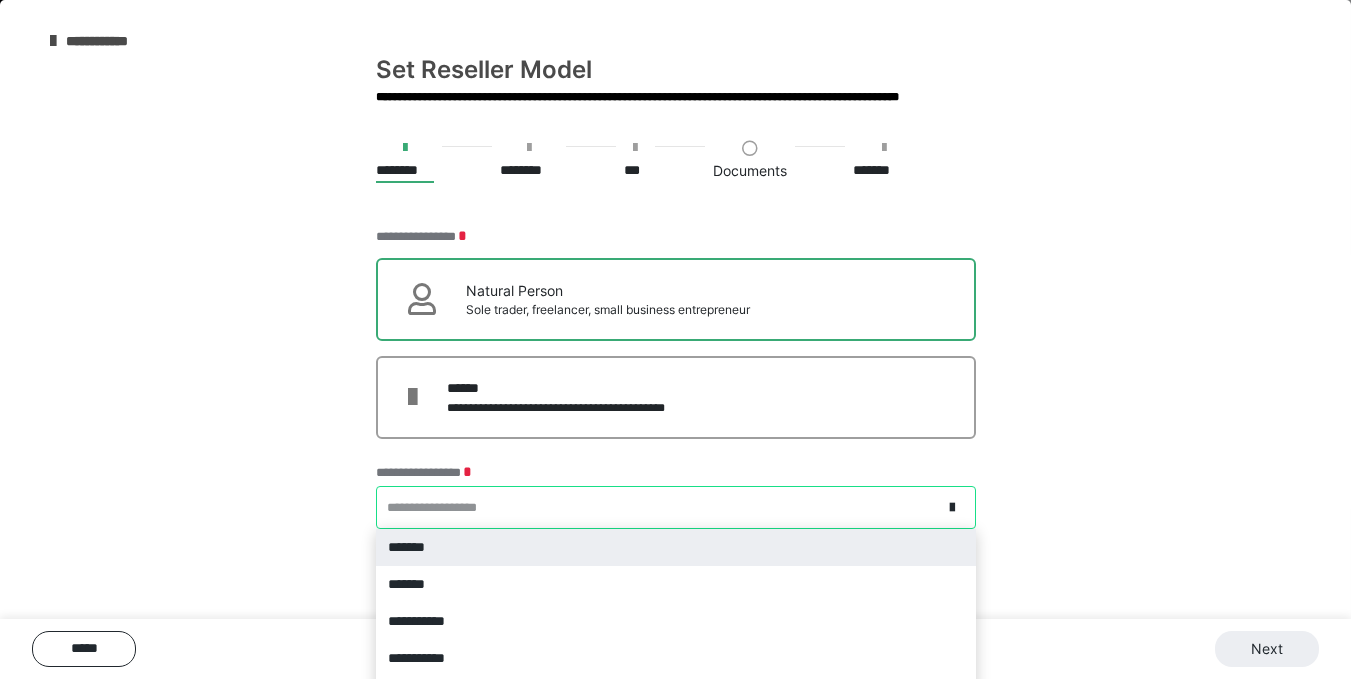 click on "**********" at bounding box center (659, 507) 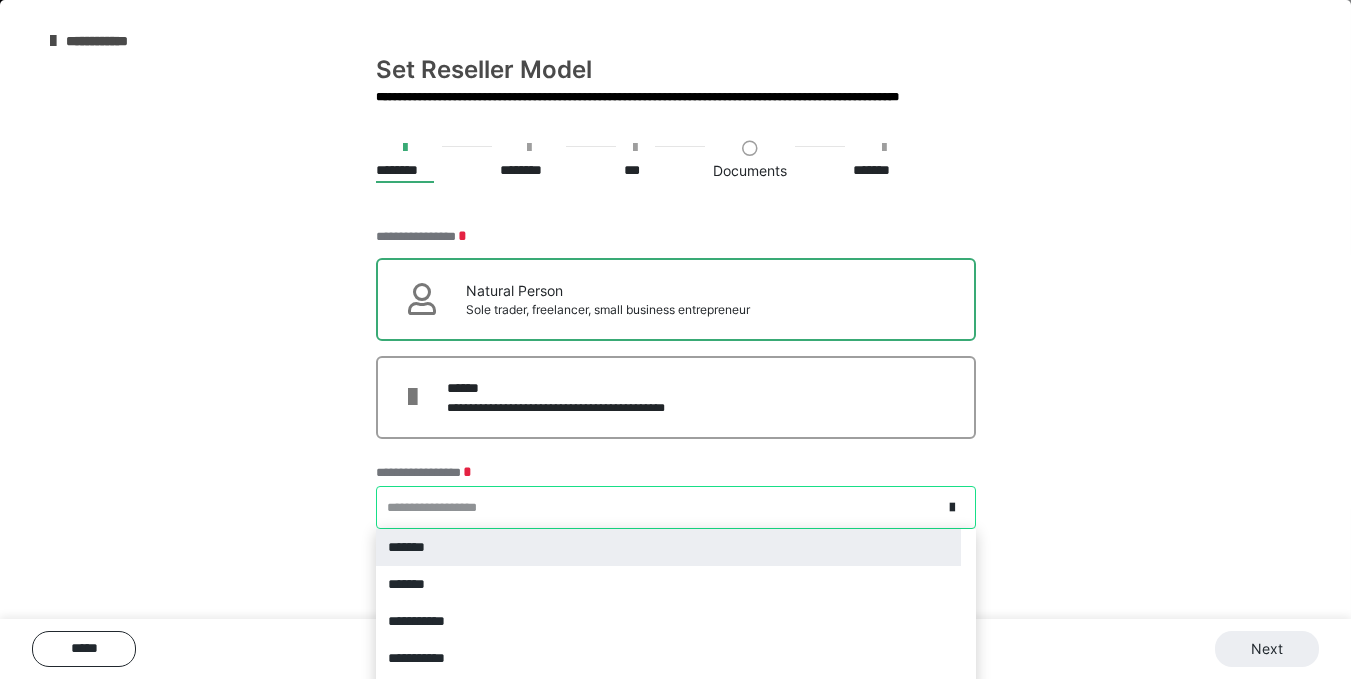 scroll, scrollTop: 50, scrollLeft: 0, axis: vertical 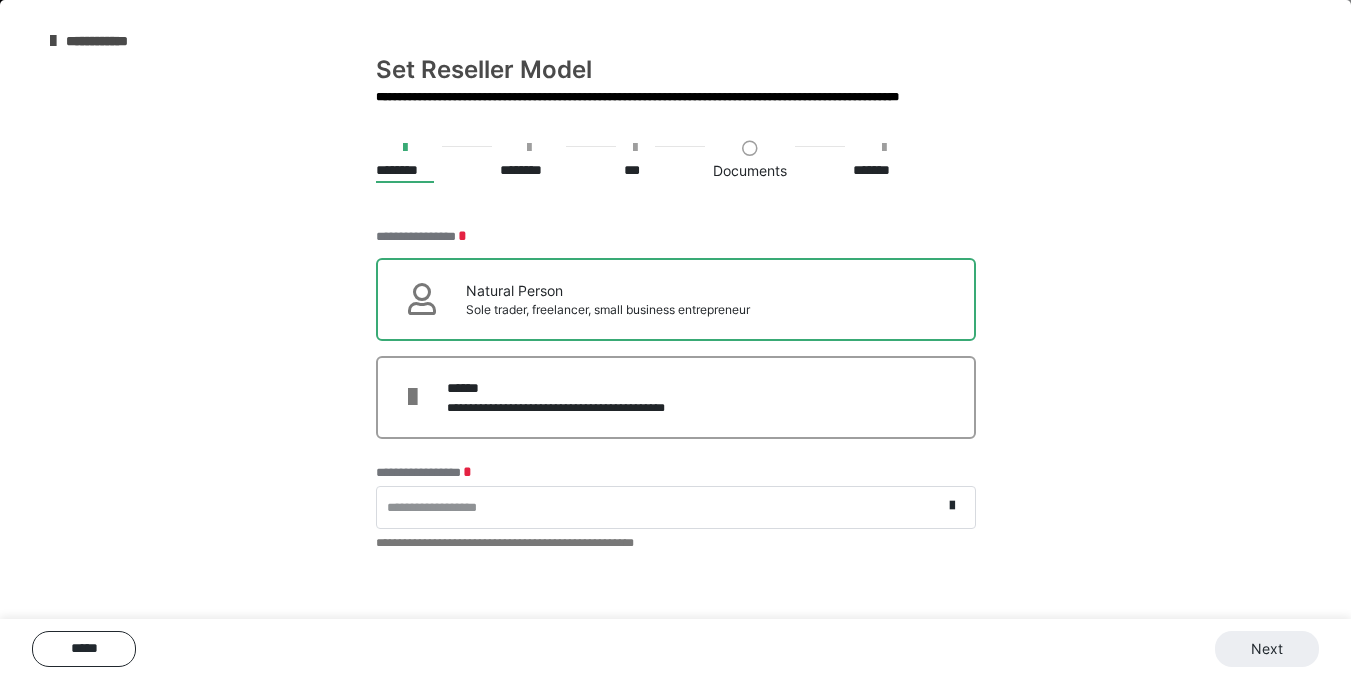 click on "**********" at bounding box center (676, 507) 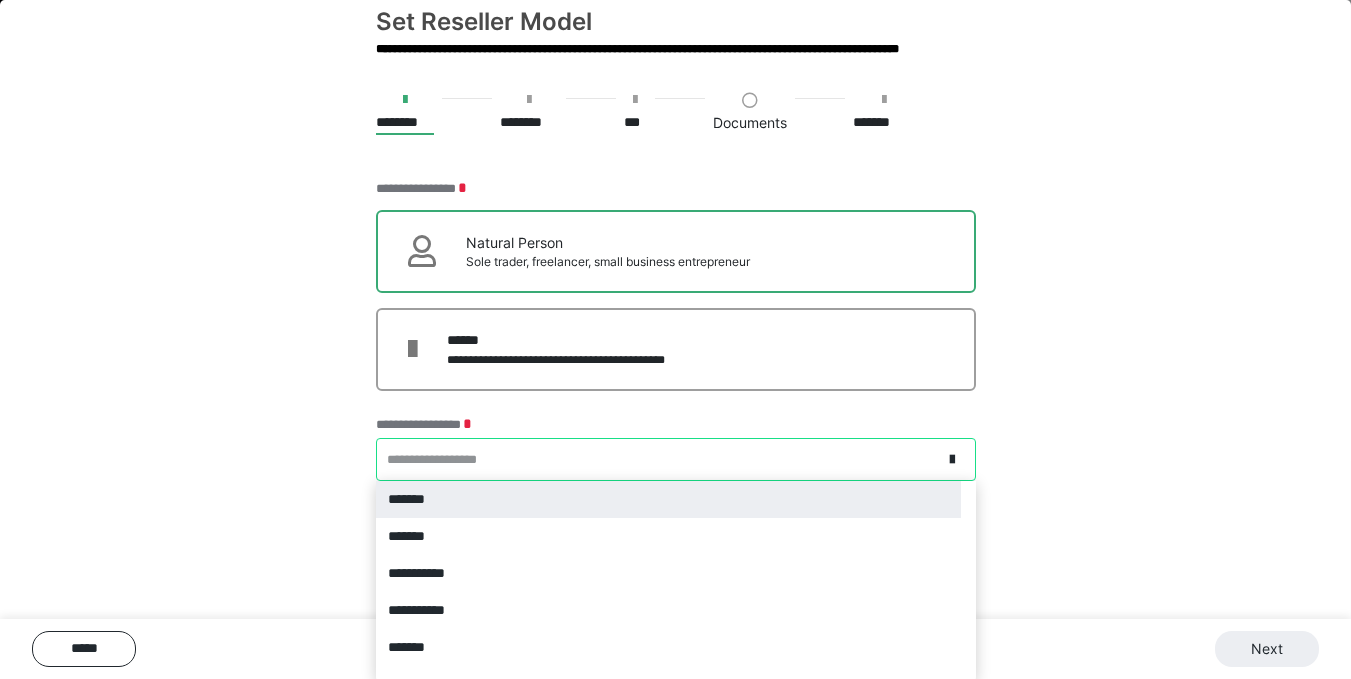 scroll, scrollTop: 50, scrollLeft: 0, axis: vertical 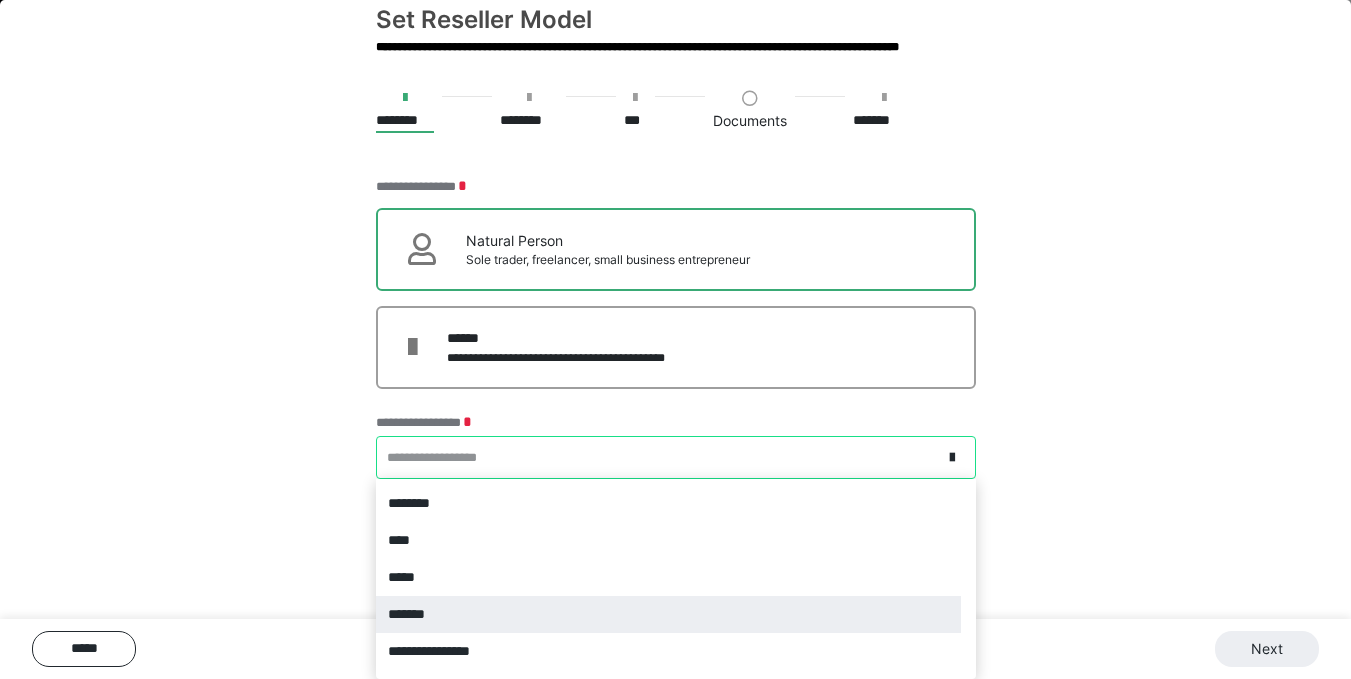 click on "*******" at bounding box center (668, 614) 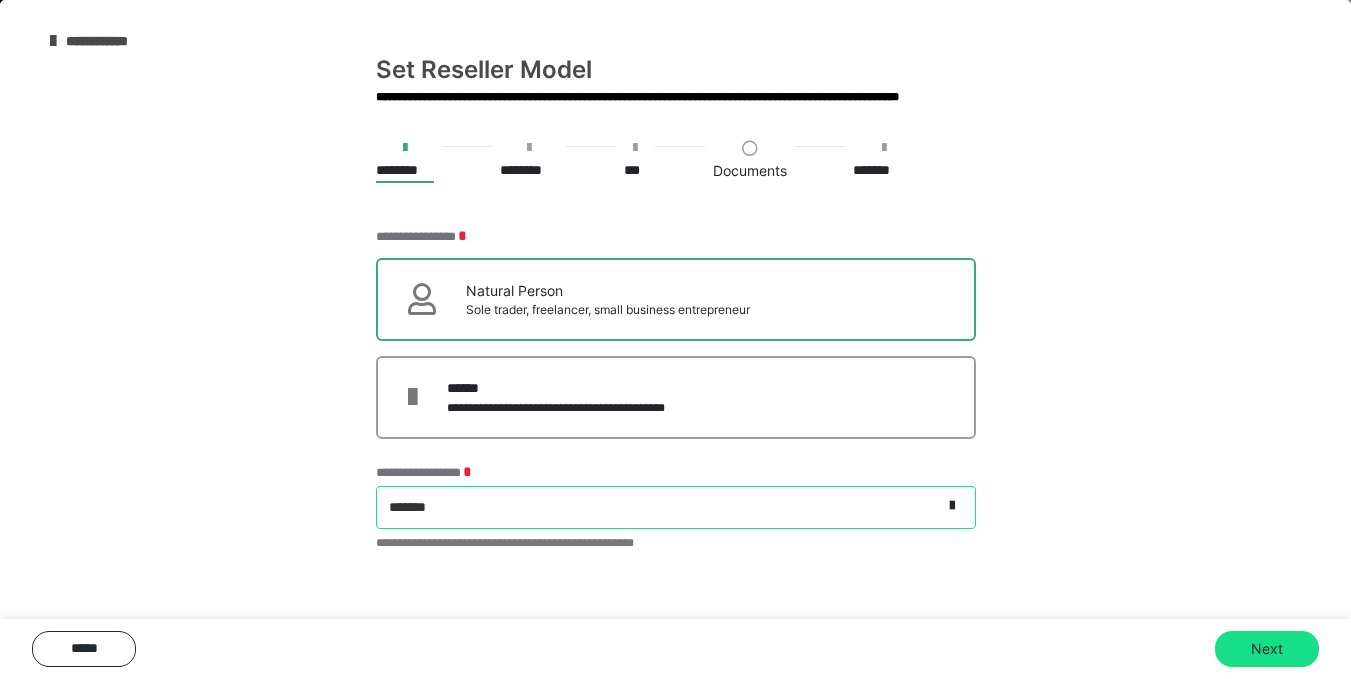scroll, scrollTop: 0, scrollLeft: 0, axis: both 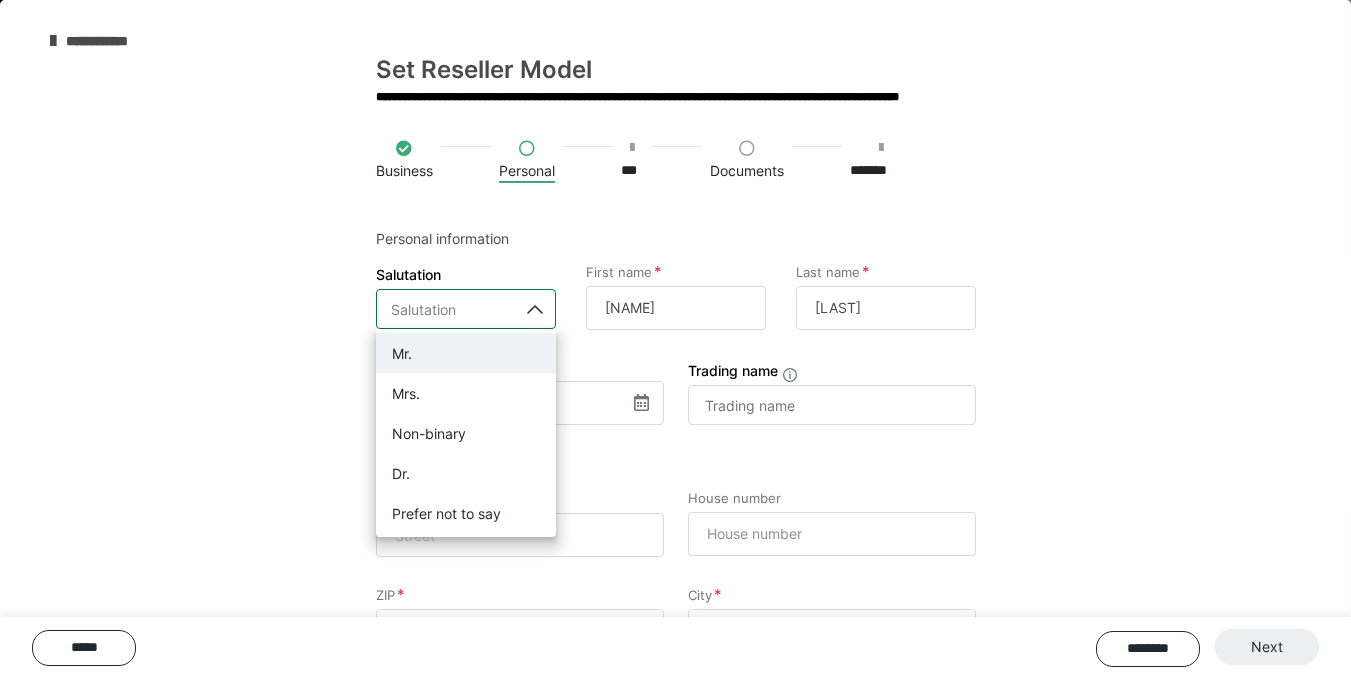 click on "Salutation" at bounding box center (447, 309) 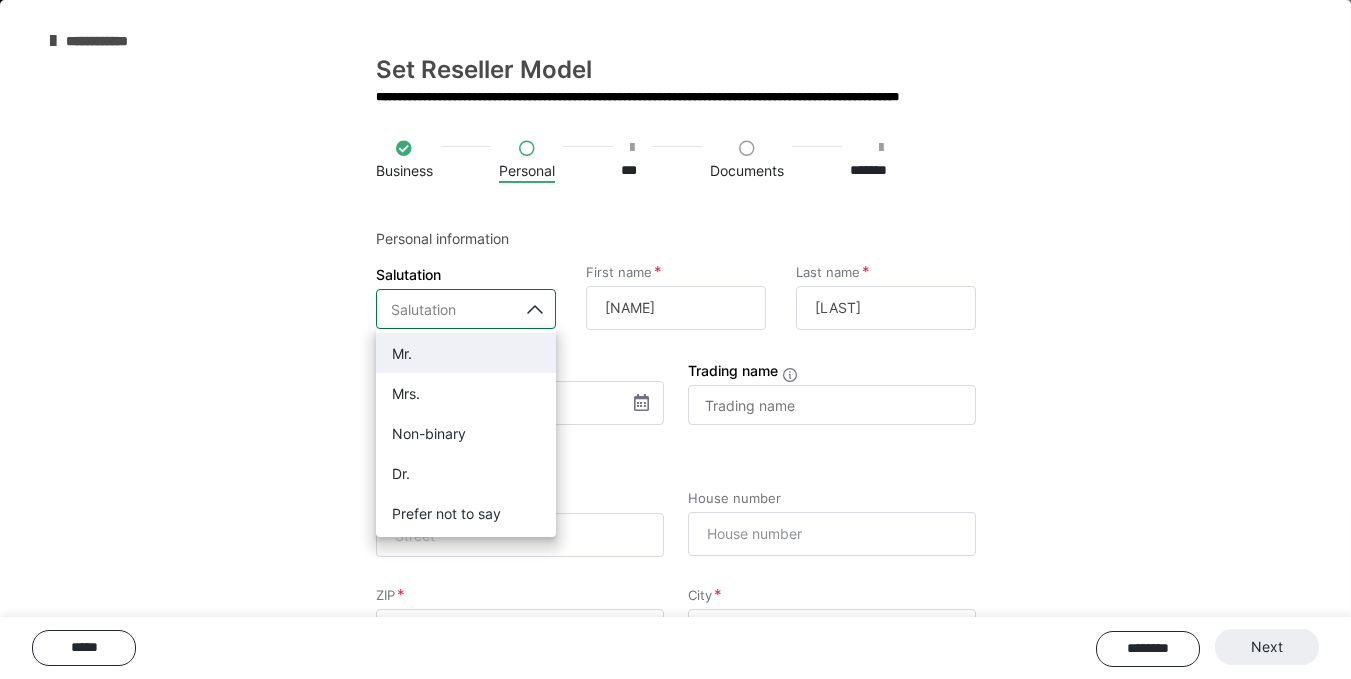 click on "Mr." at bounding box center [466, 353] 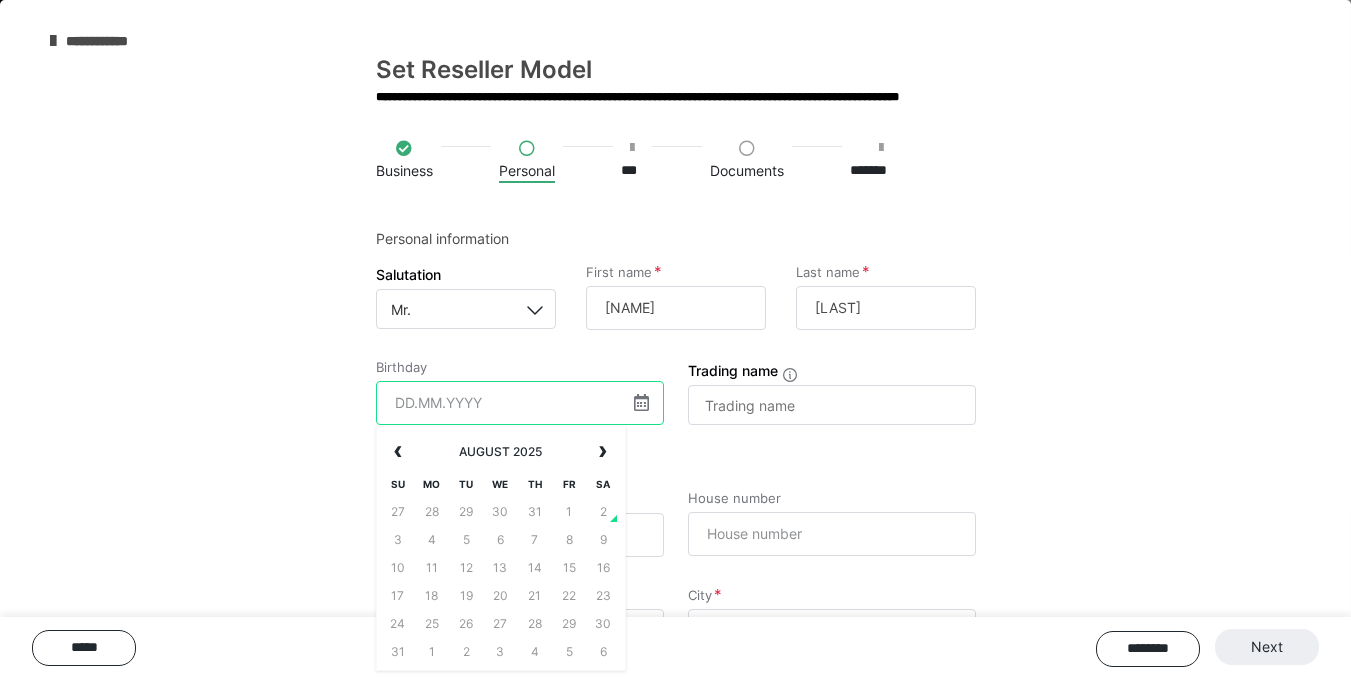 click at bounding box center (520, 403) 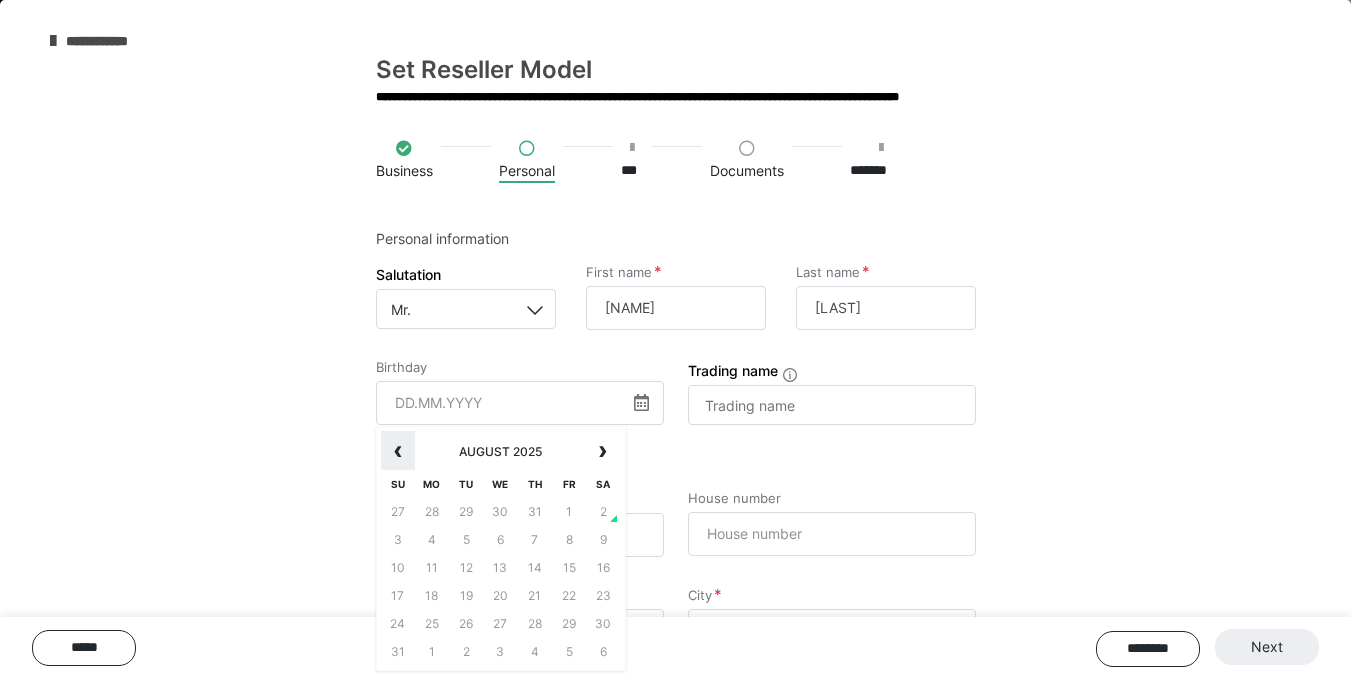 click on "‹" at bounding box center (398, 451) 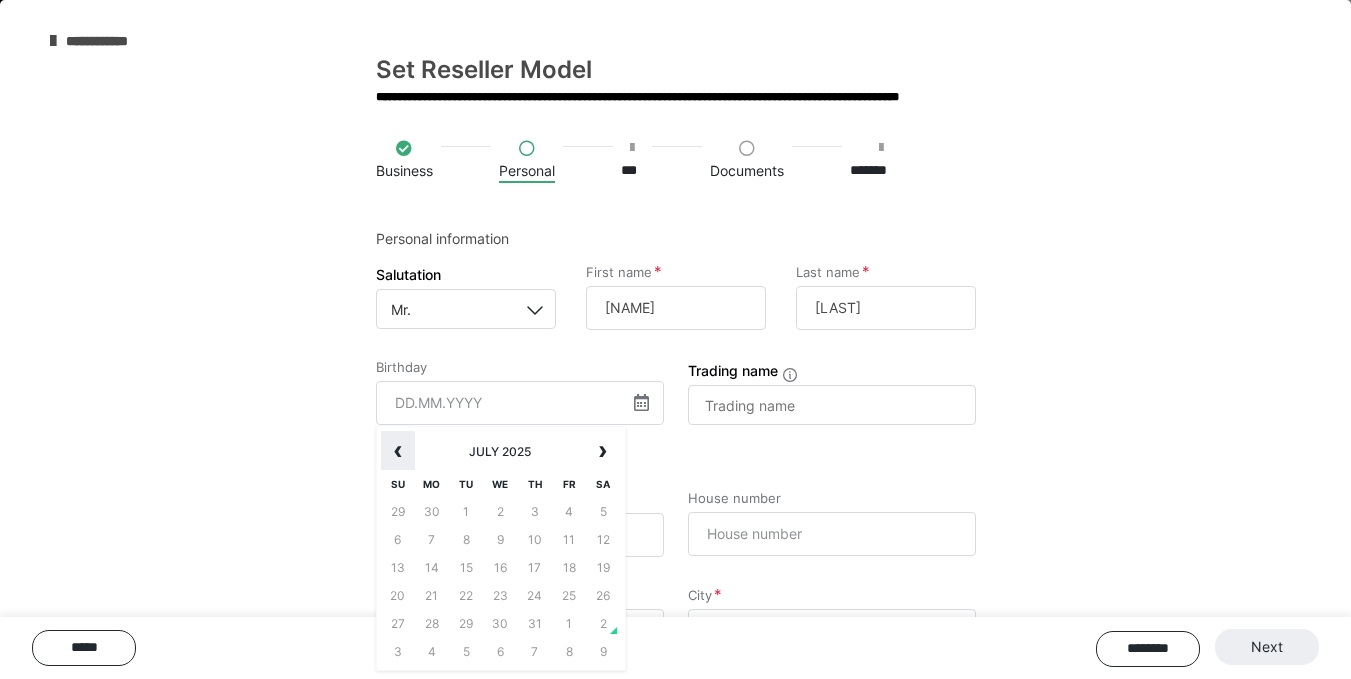 click on "‹" at bounding box center (398, 451) 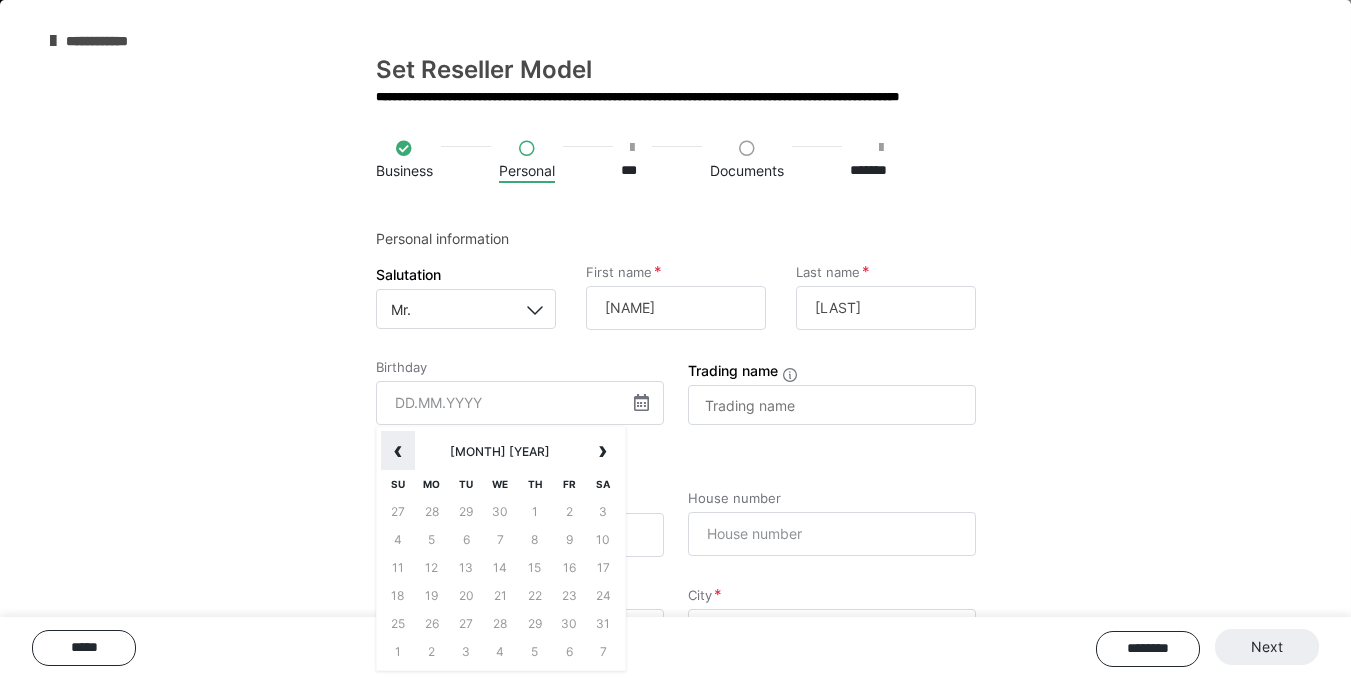 click on "‹" at bounding box center (398, 451) 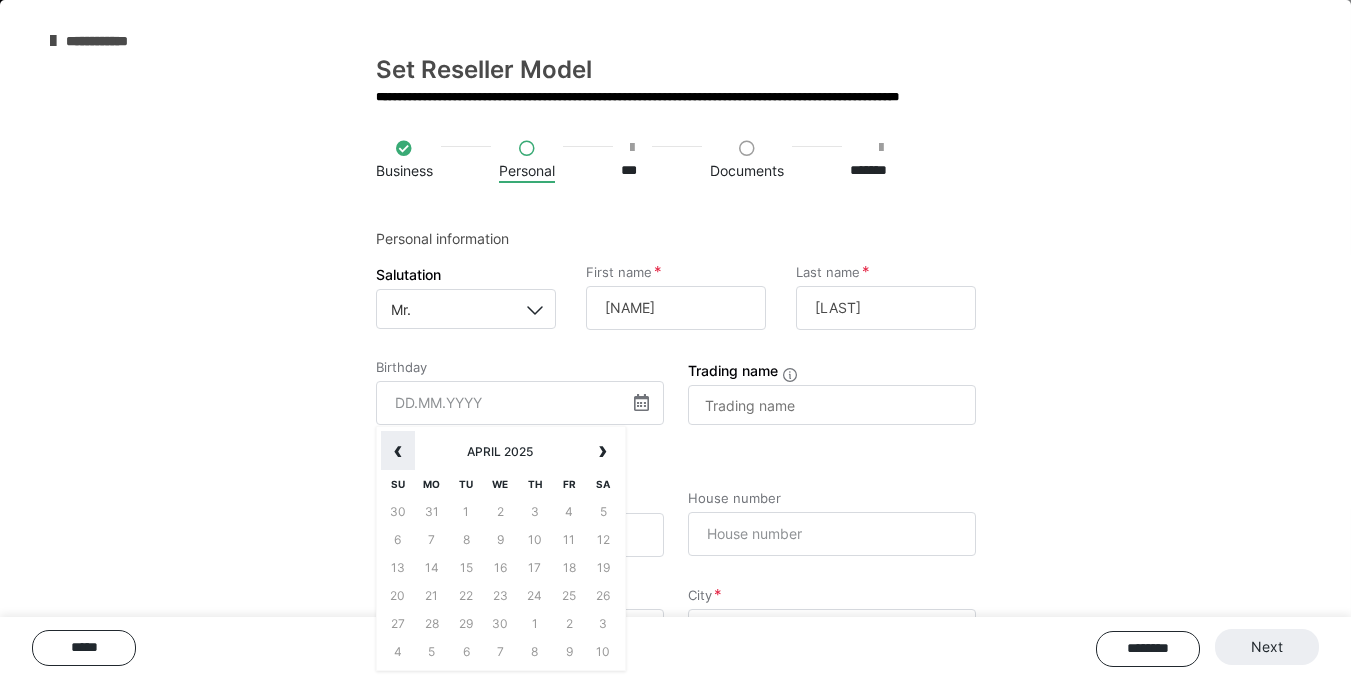 click on "‹" at bounding box center (398, 451) 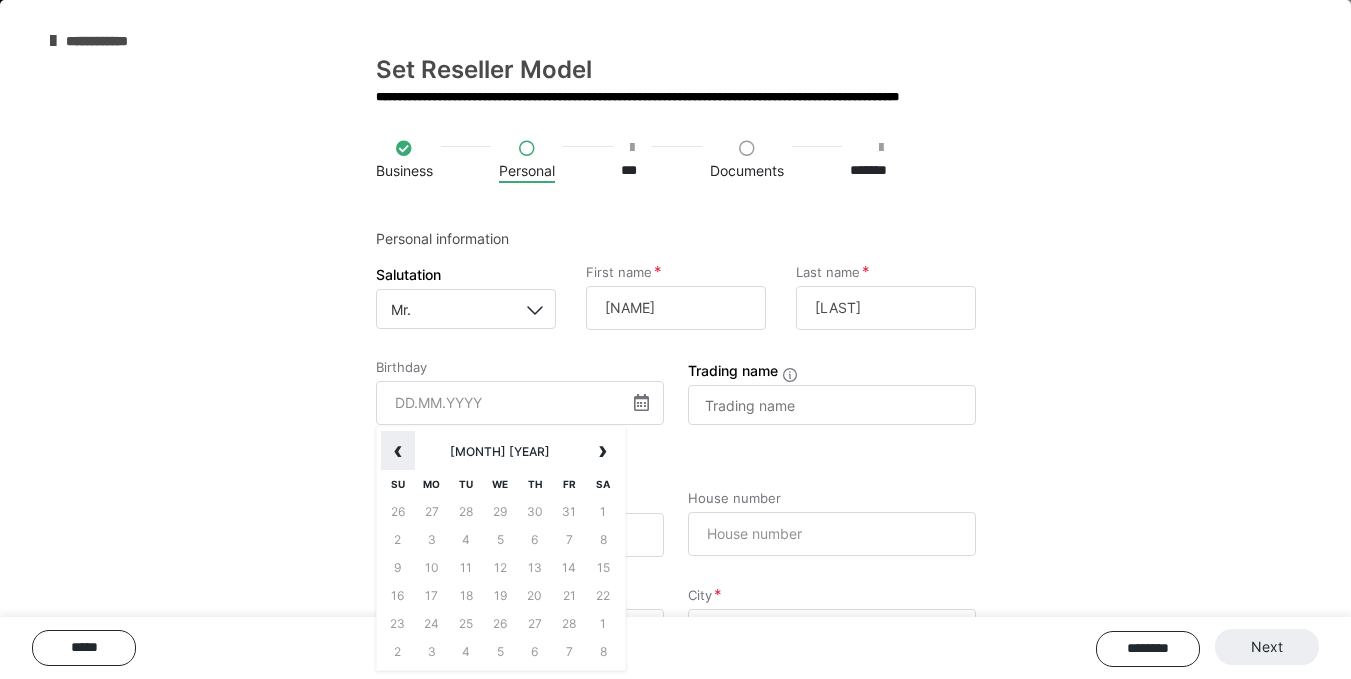 click on "‹" at bounding box center [398, 451] 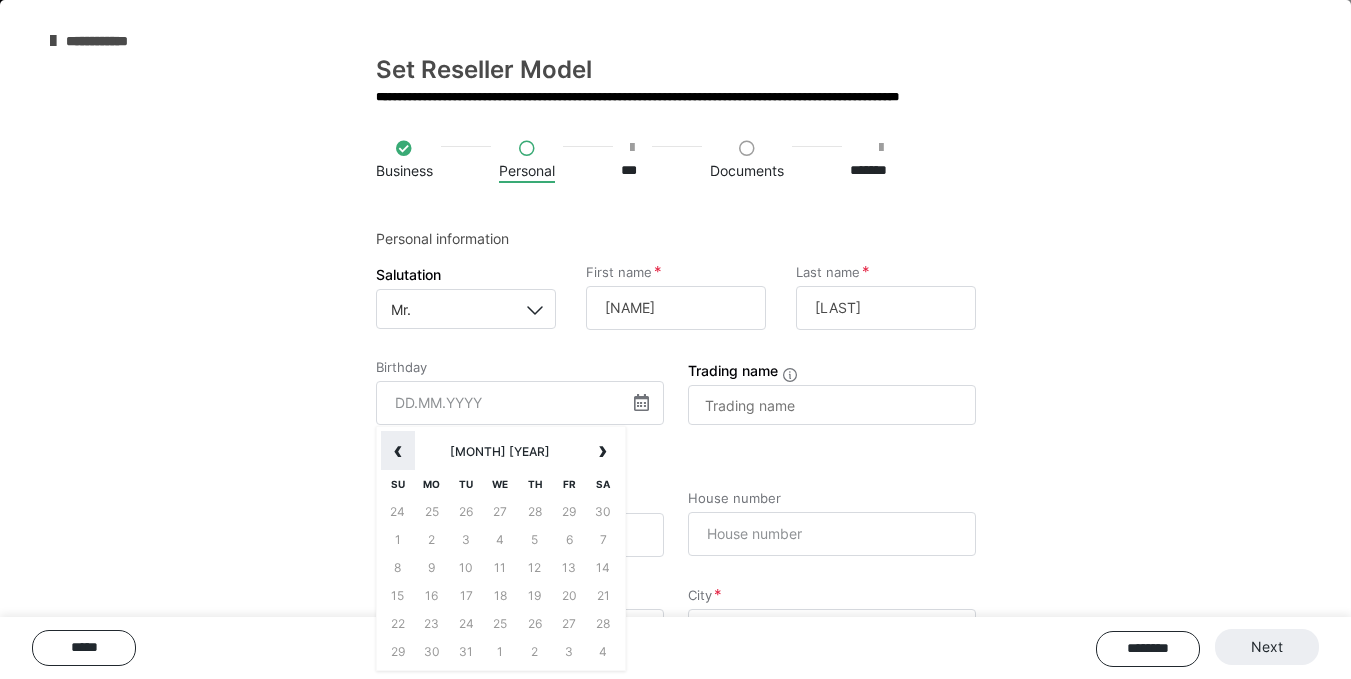 click on "‹" at bounding box center (398, 451) 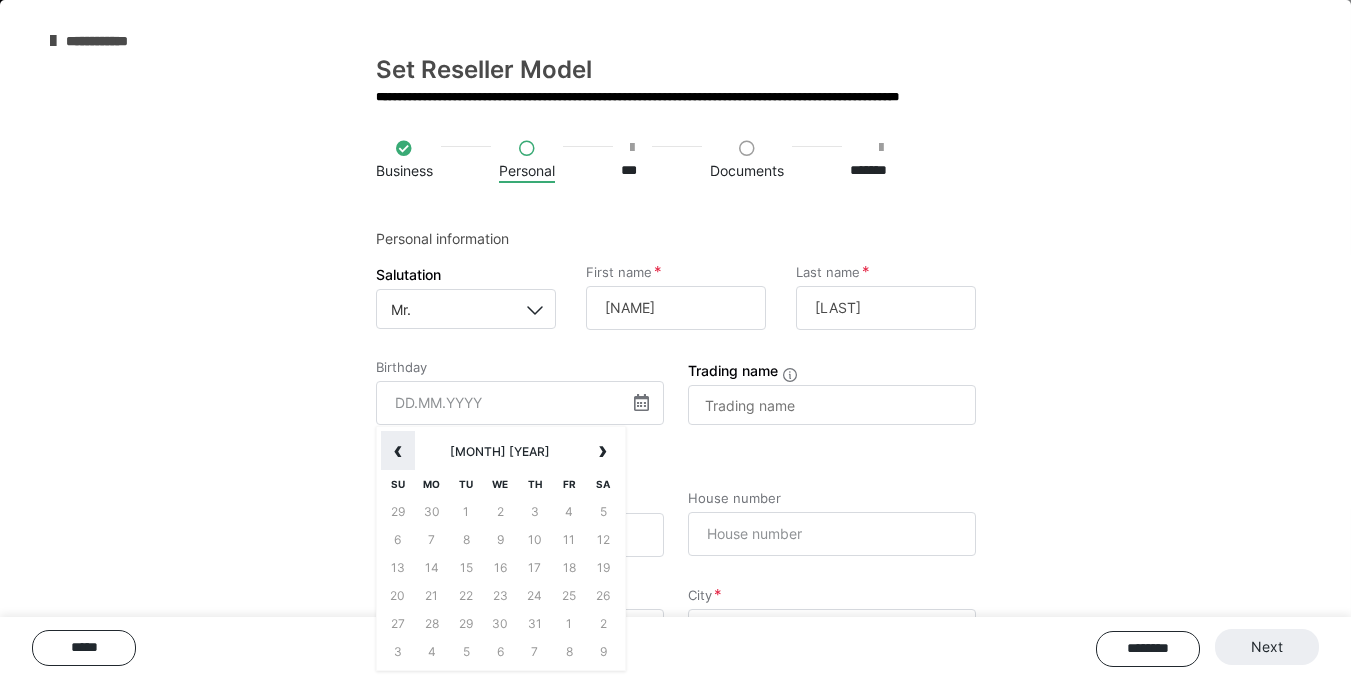 click on "‹" at bounding box center (398, 451) 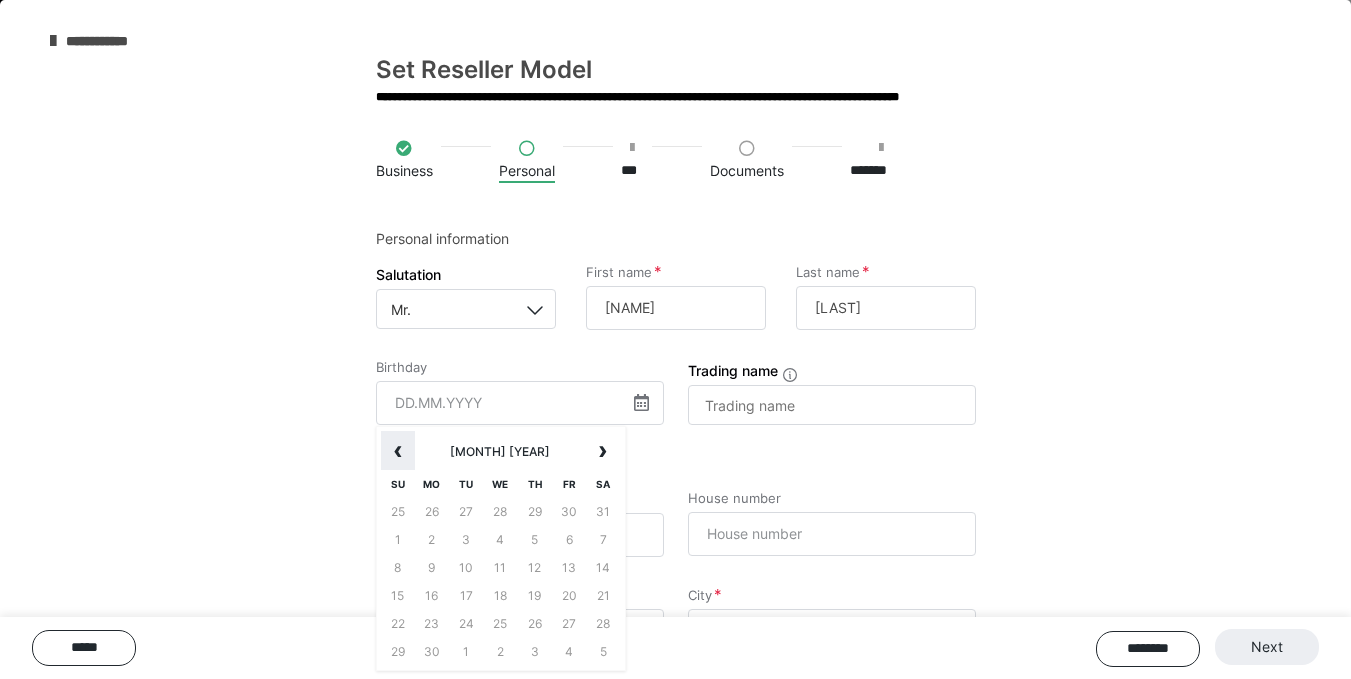 click on "‹" at bounding box center (398, 451) 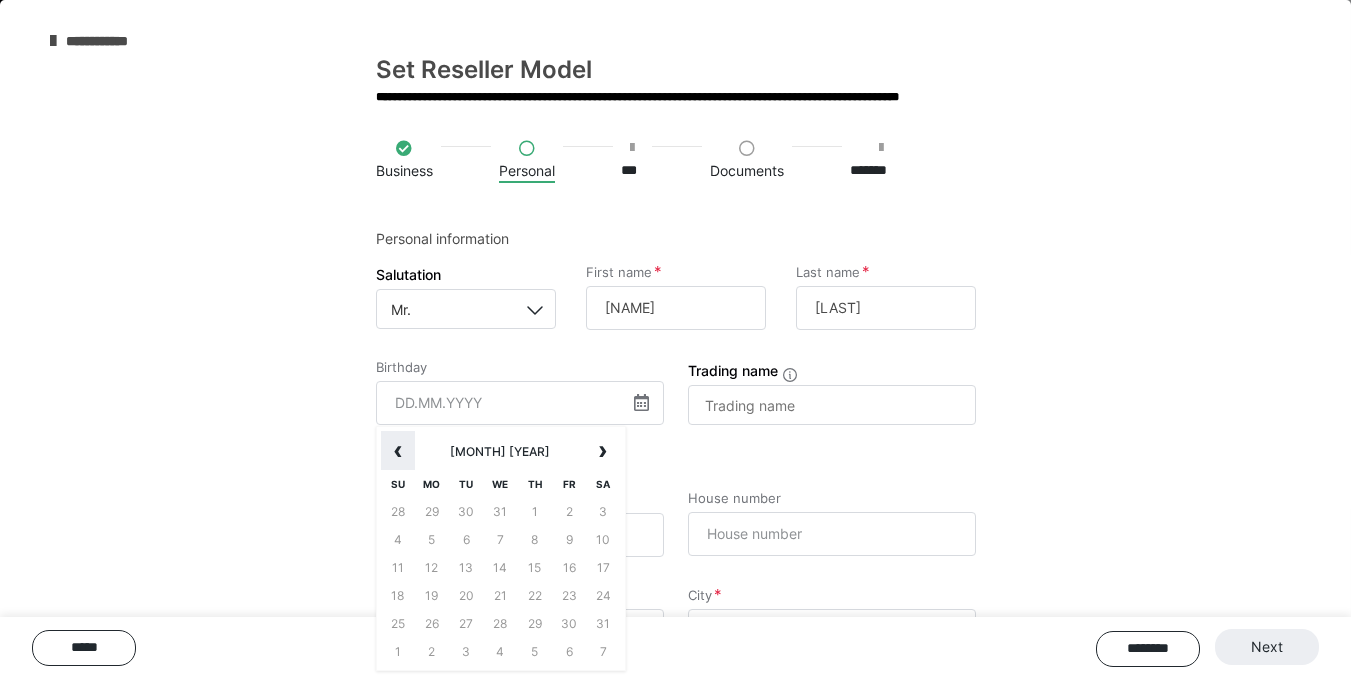 click on "‹" at bounding box center (398, 451) 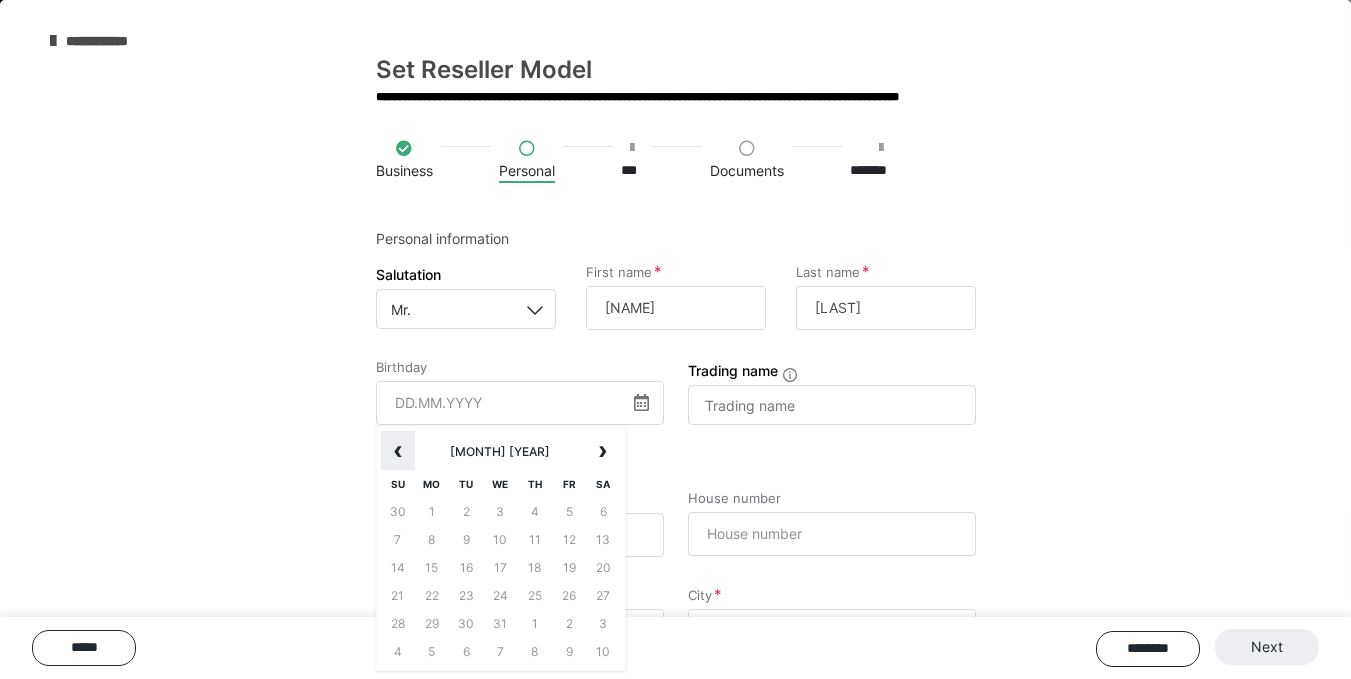 click on "‹" at bounding box center [398, 451] 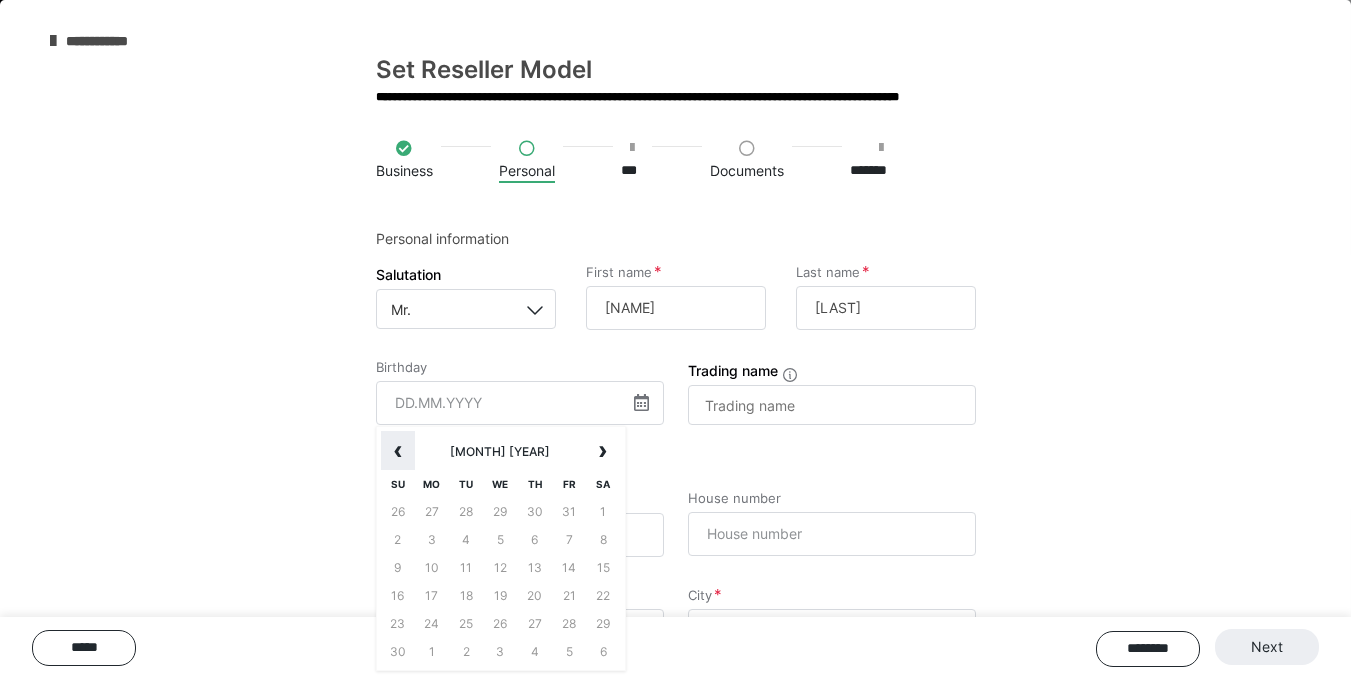 click on "‹" at bounding box center (398, 451) 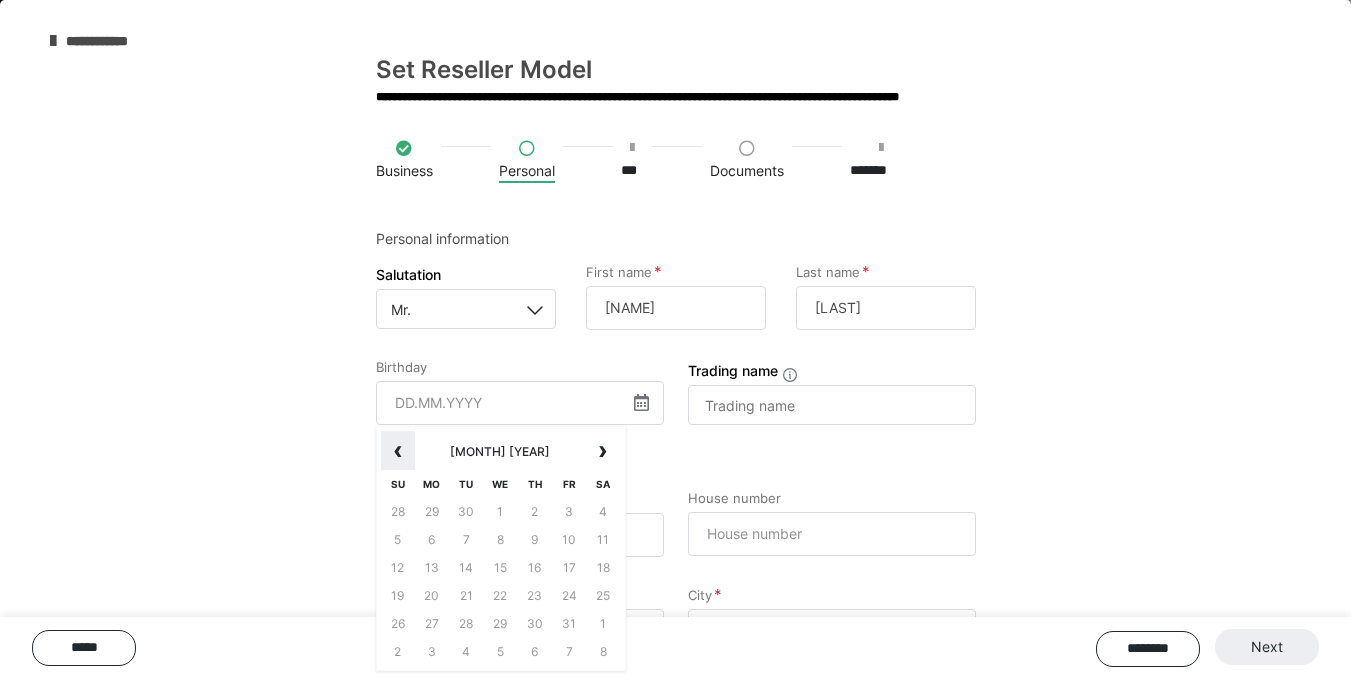 click on "‹" at bounding box center [398, 451] 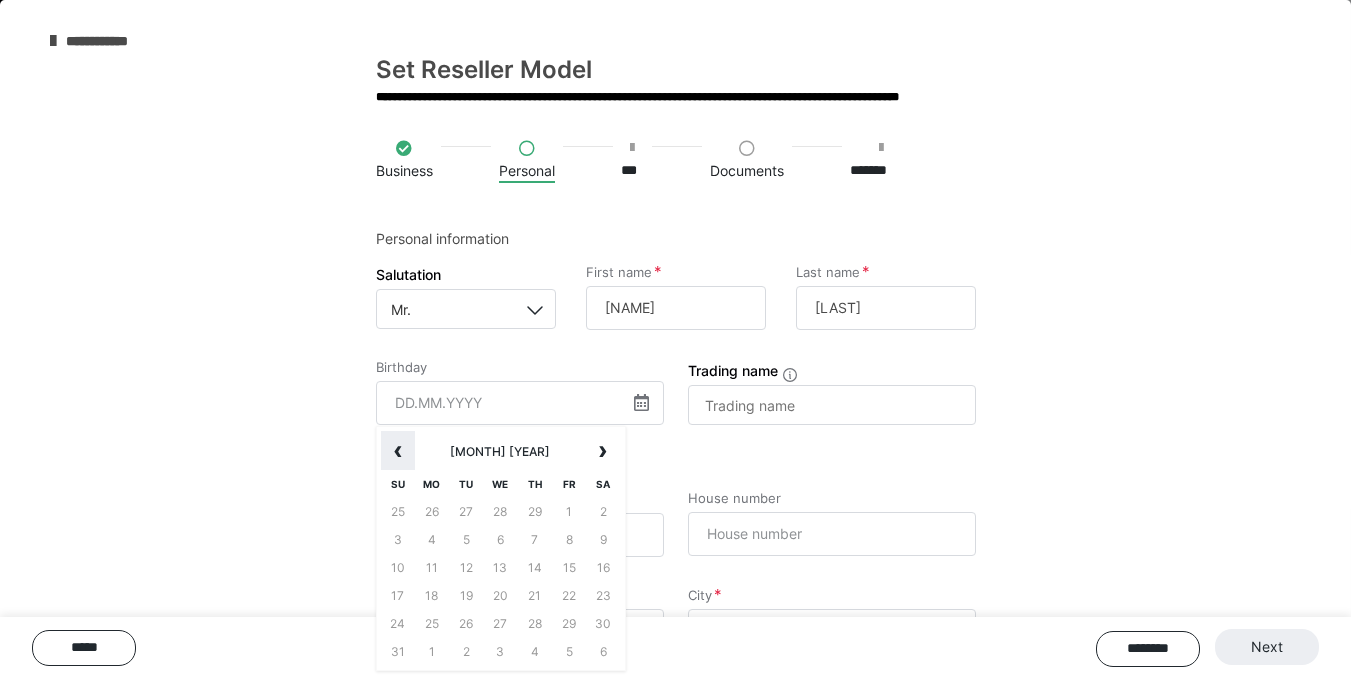 click on "‹" at bounding box center [398, 451] 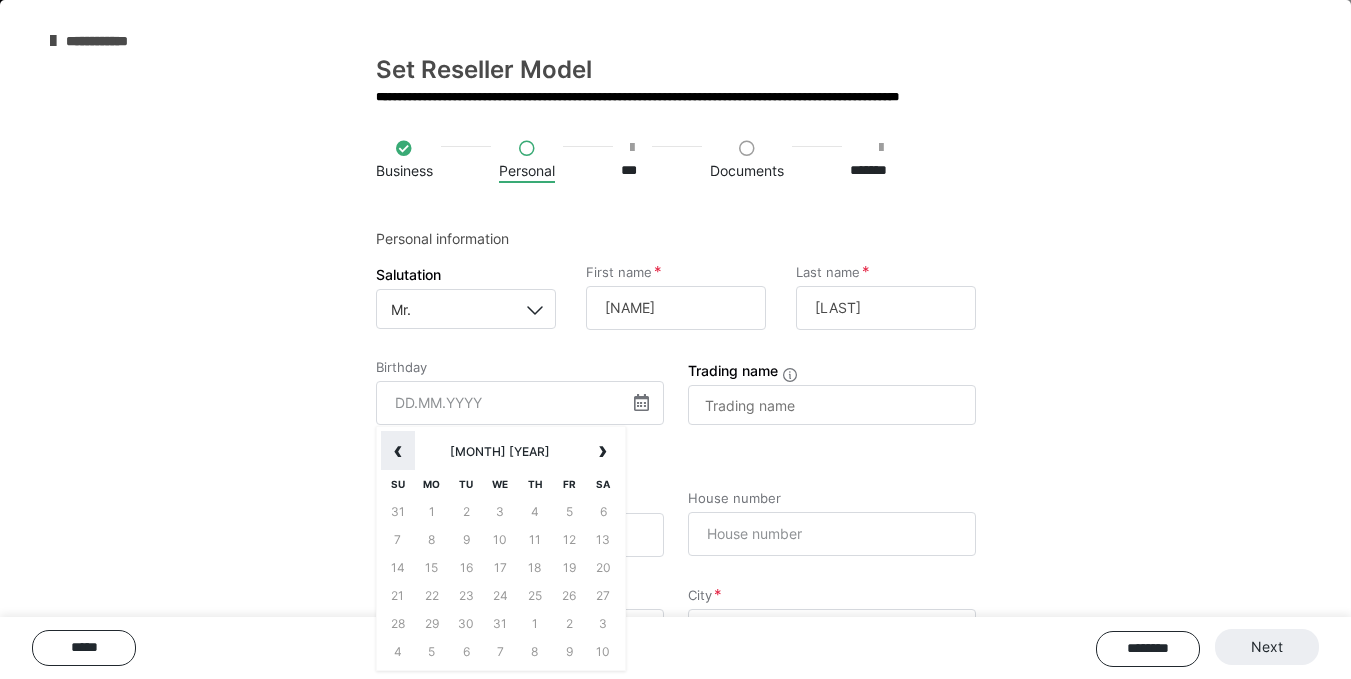 click on "‹" at bounding box center [398, 451] 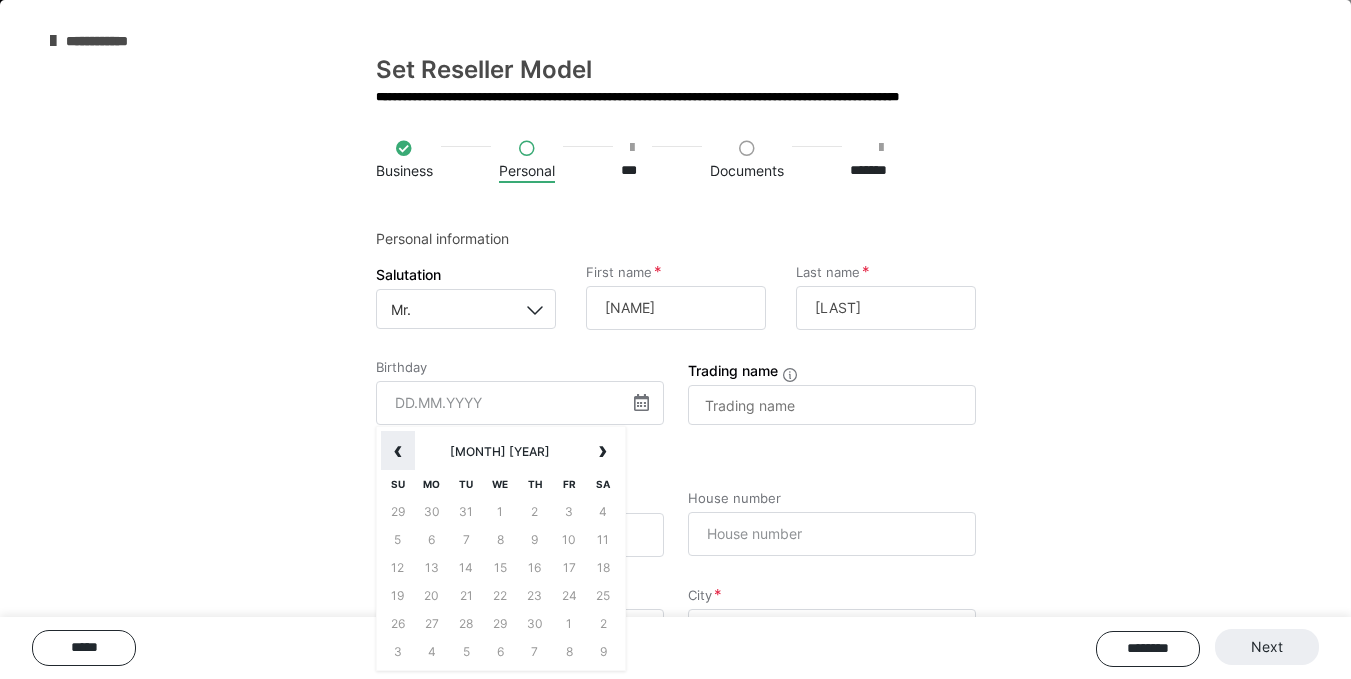 click on "‹" at bounding box center [398, 451] 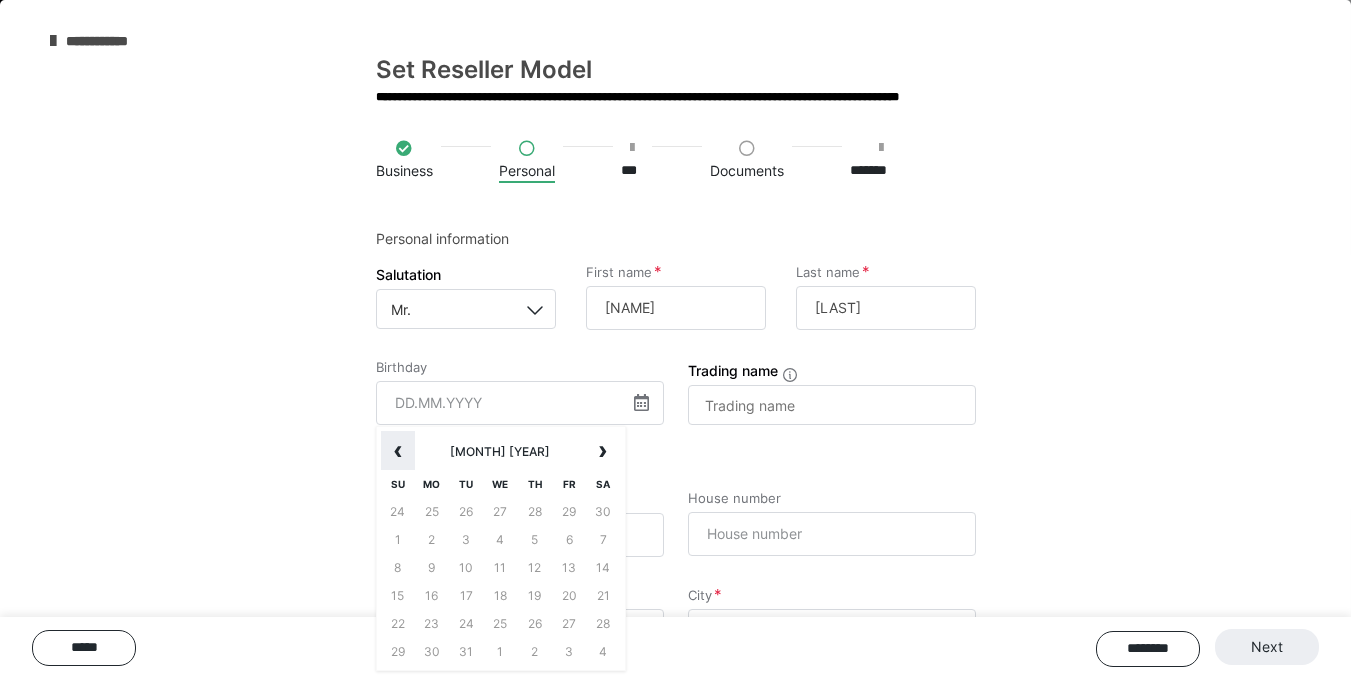 click on "‹" at bounding box center (398, 451) 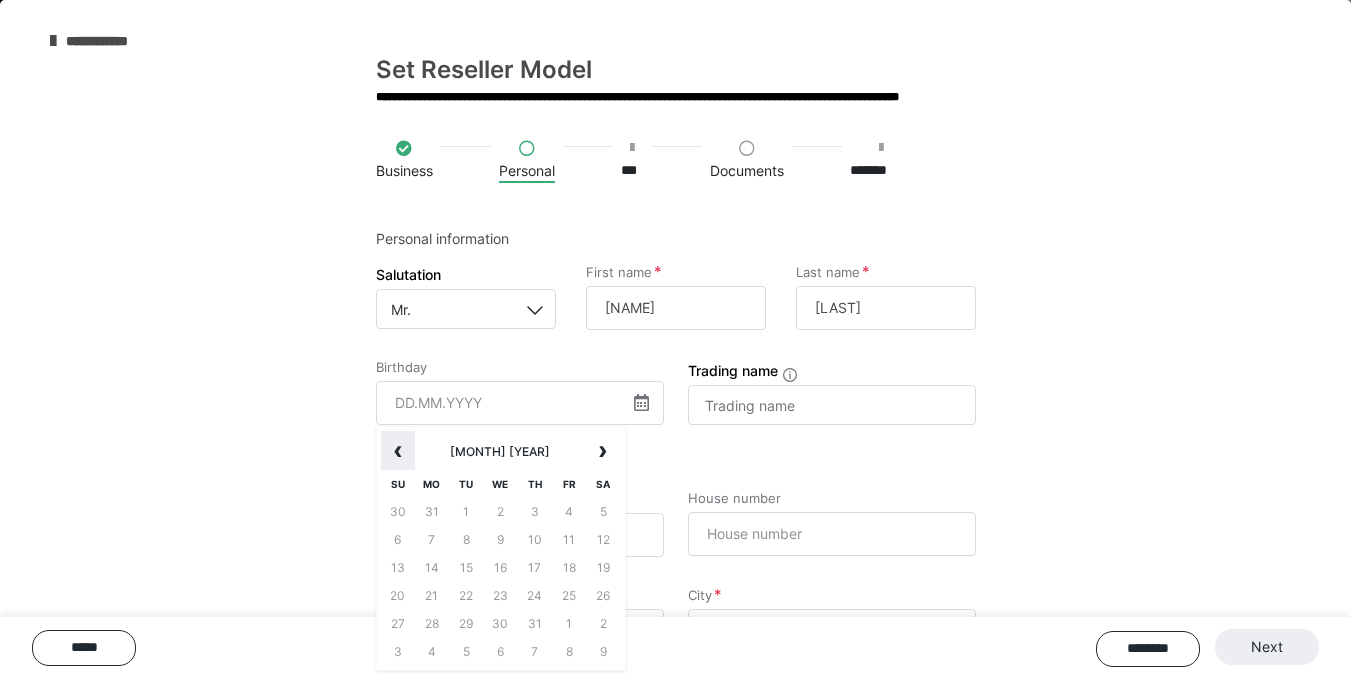 click on "‹" at bounding box center (398, 451) 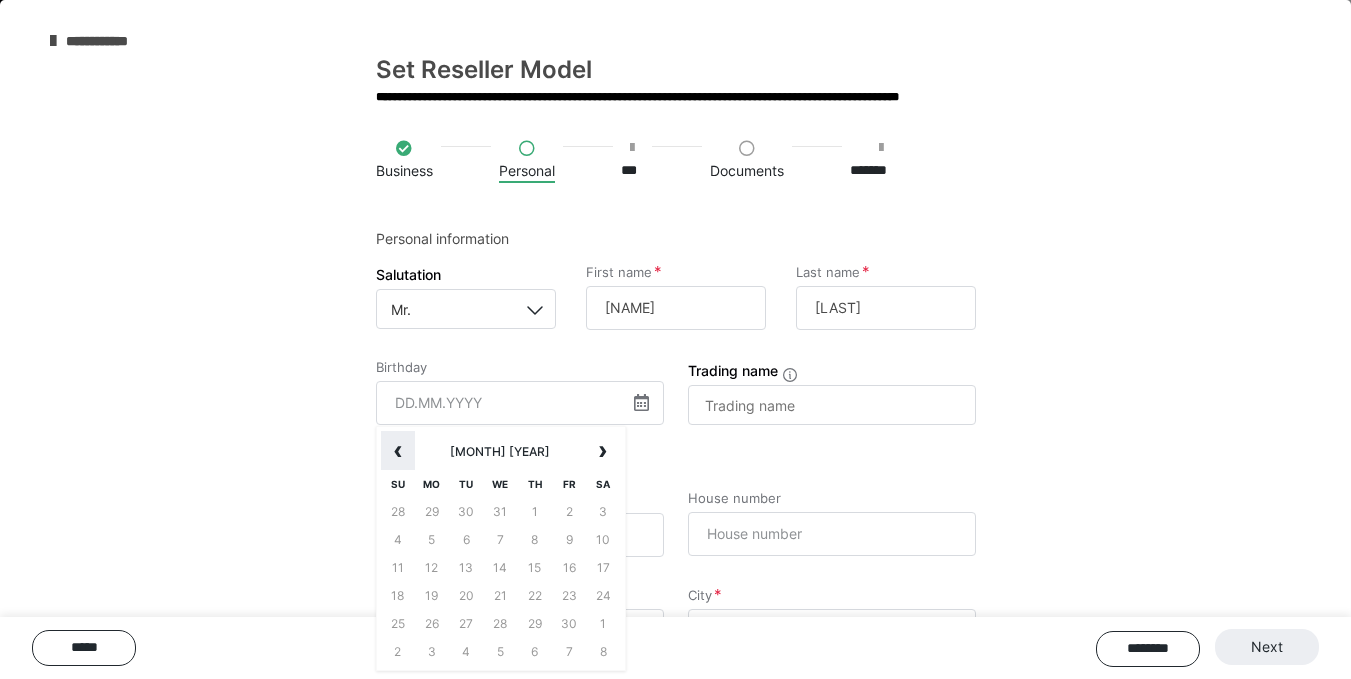 click on "‹" at bounding box center [398, 451] 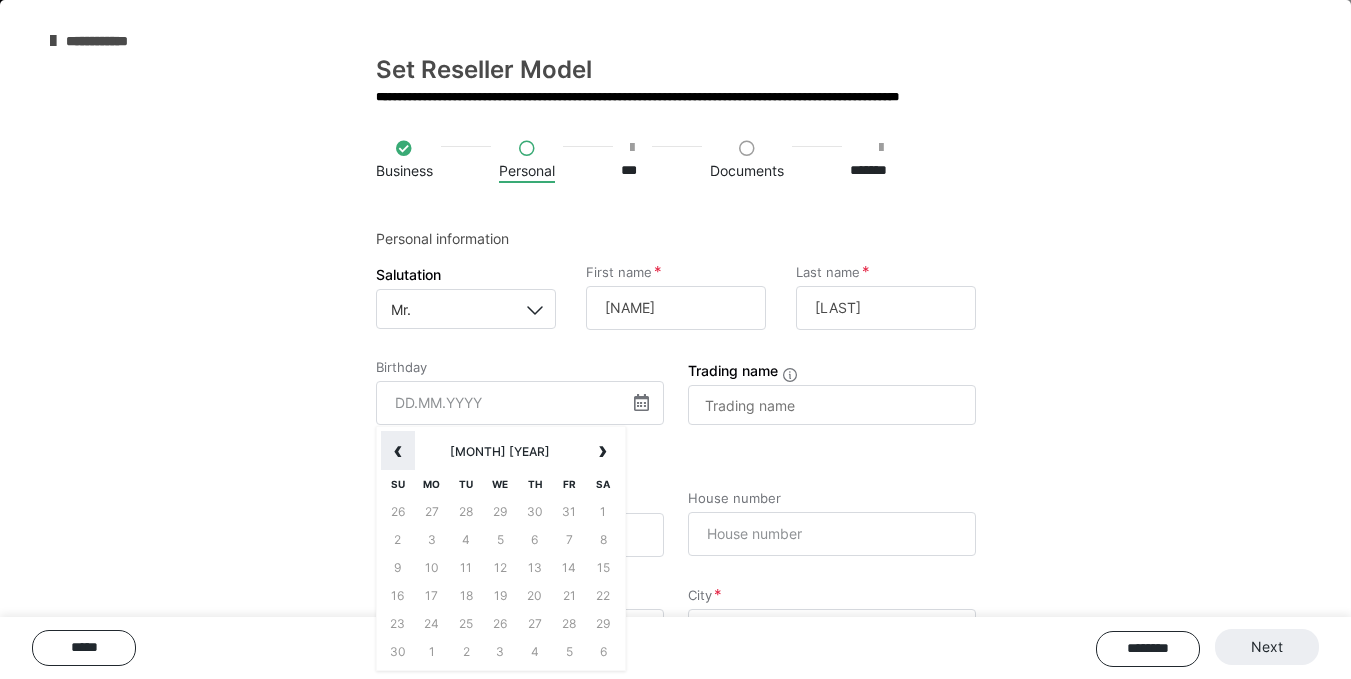 click on "‹" at bounding box center (398, 451) 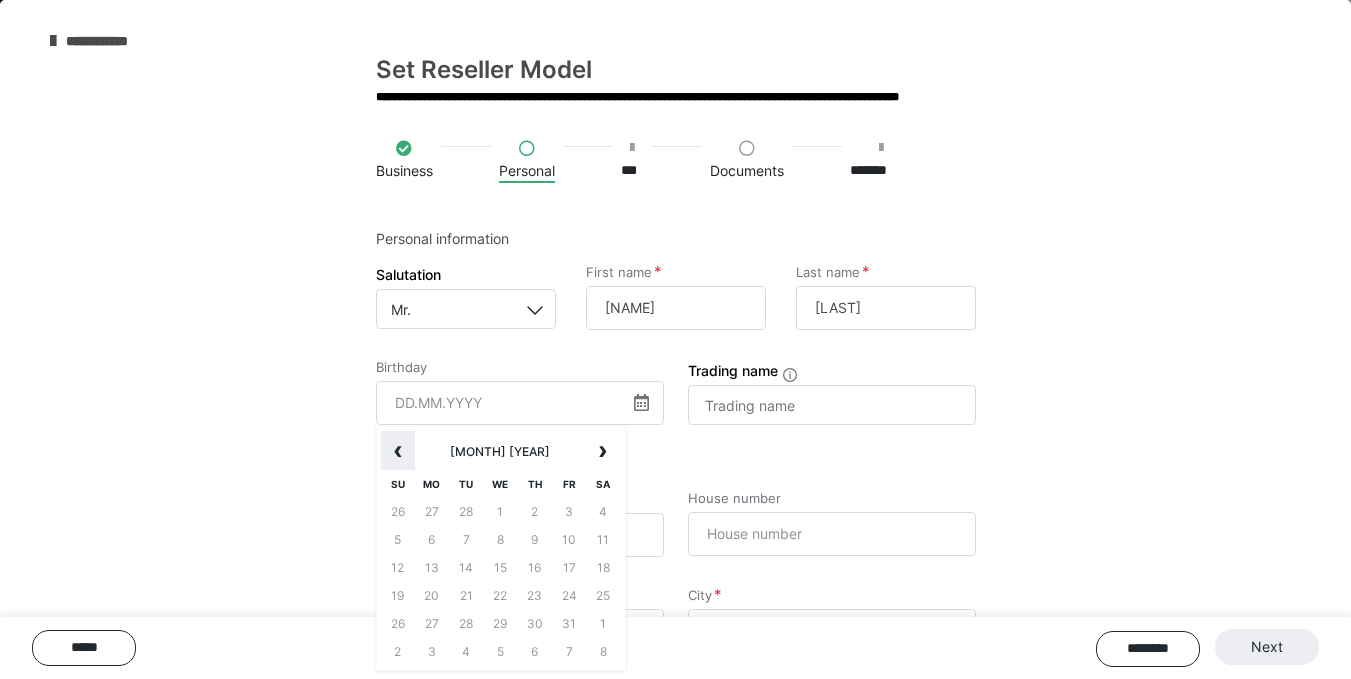 click on "‹" at bounding box center [398, 451] 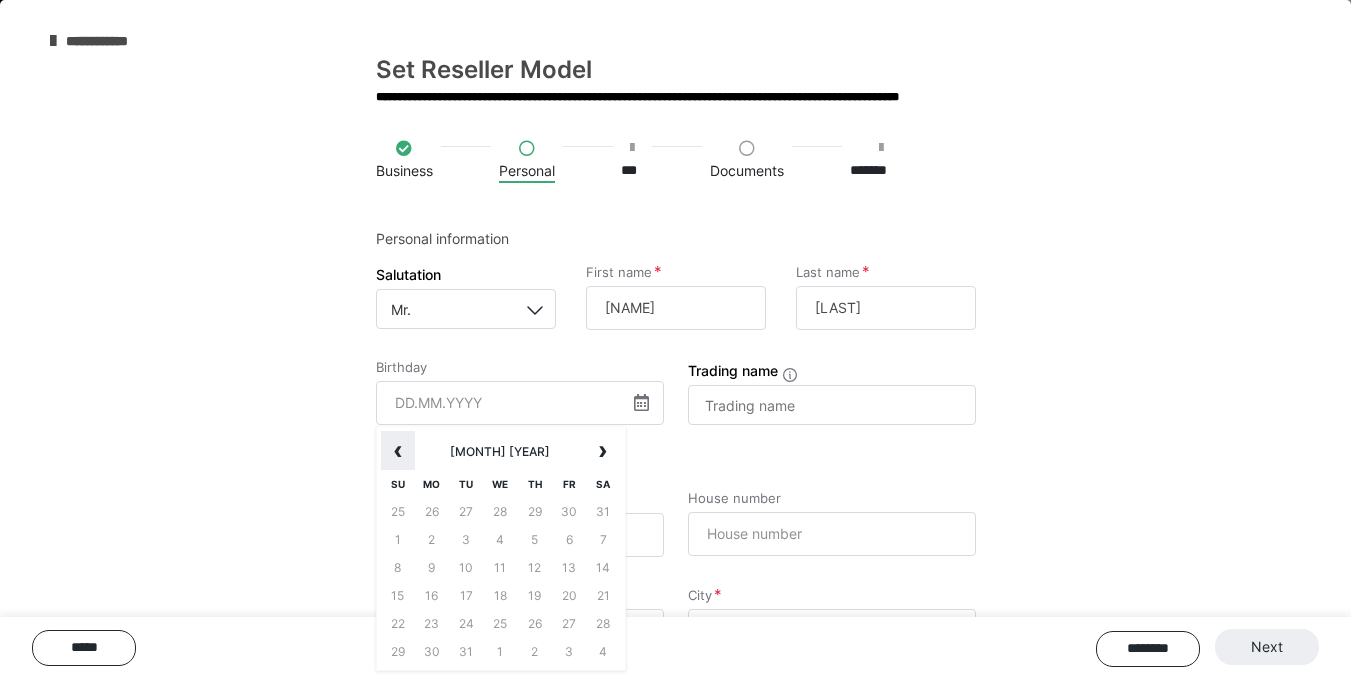 click on "‹" at bounding box center [398, 451] 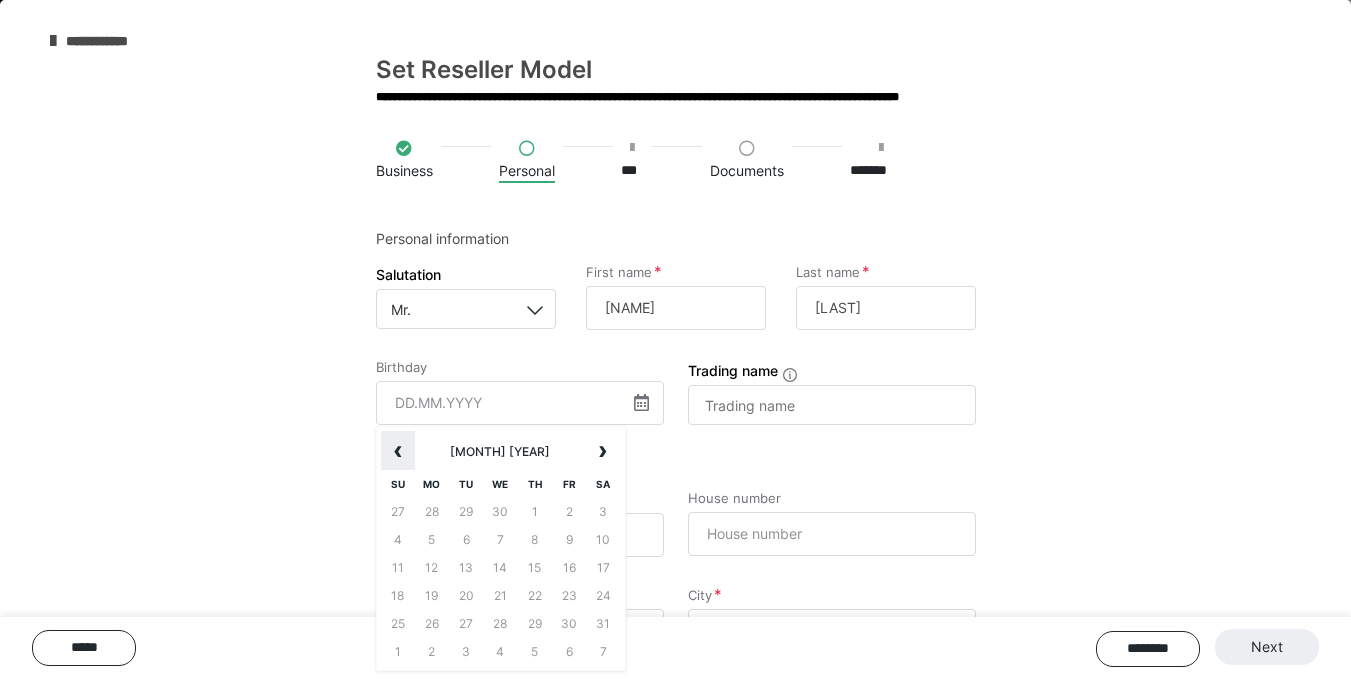 click on "‹" at bounding box center (398, 451) 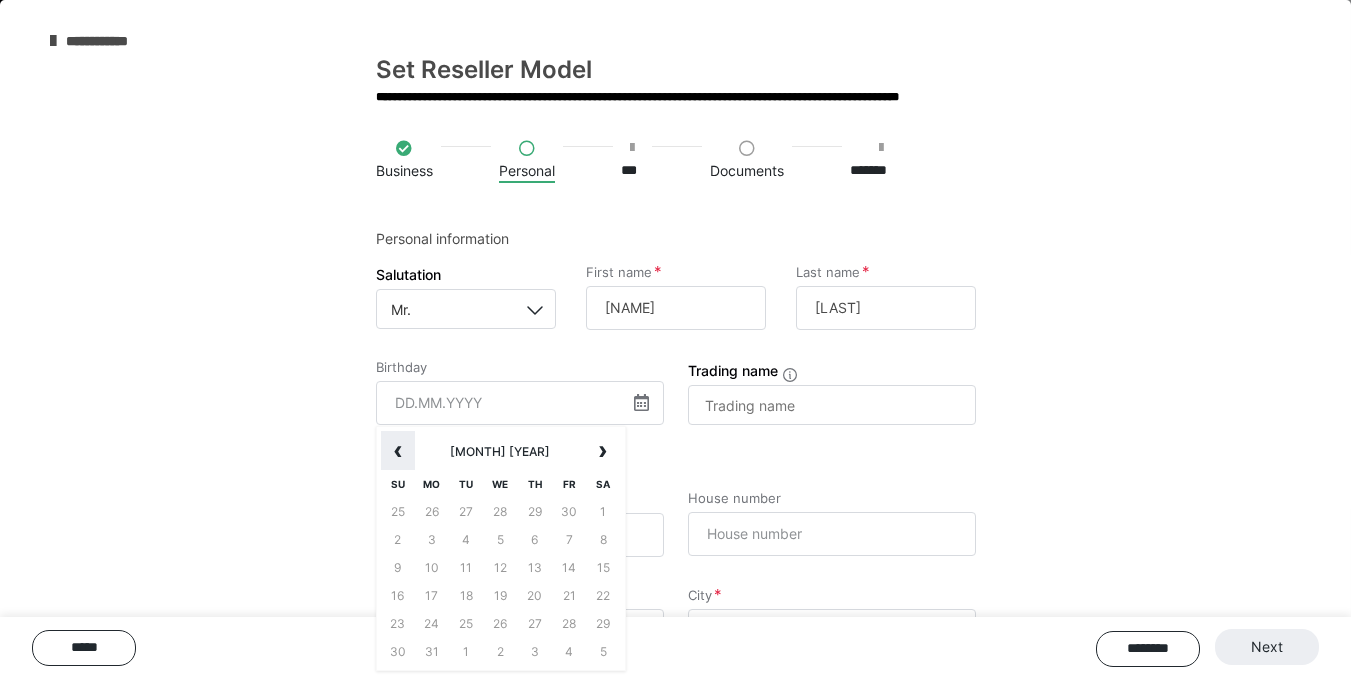 click on "‹" at bounding box center [398, 451] 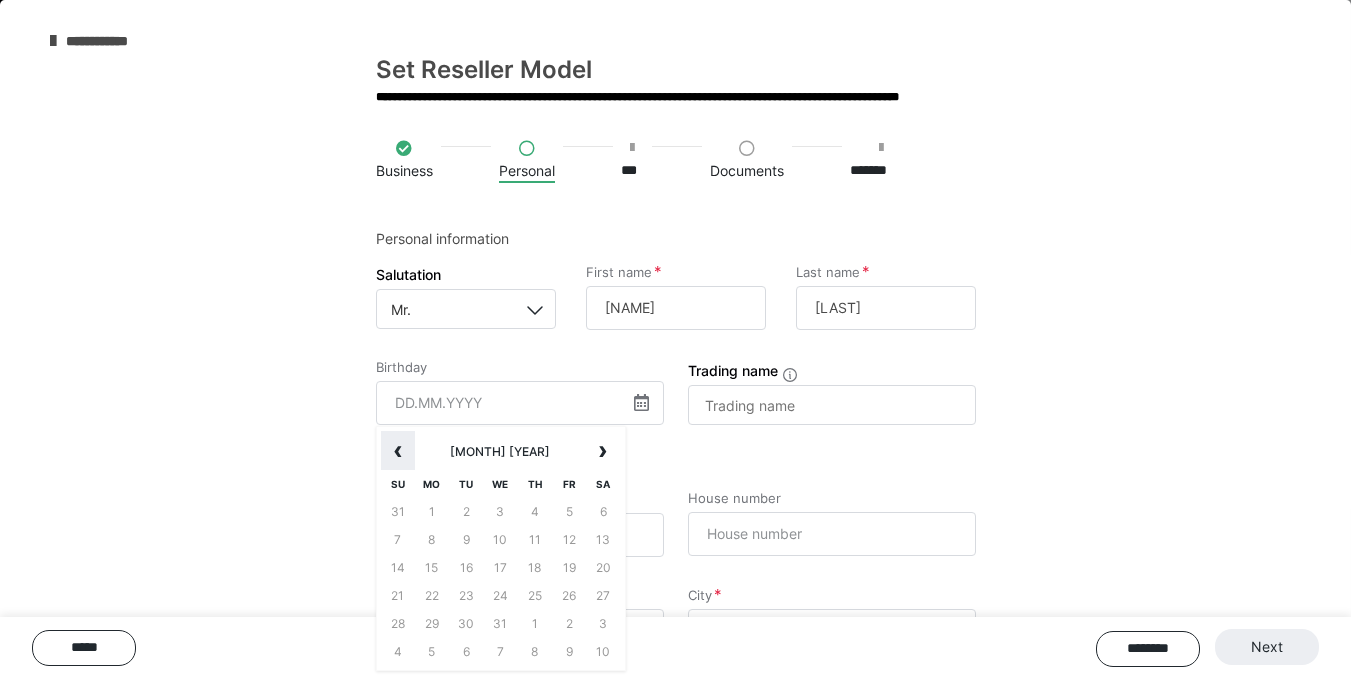 click on "‹" at bounding box center (398, 451) 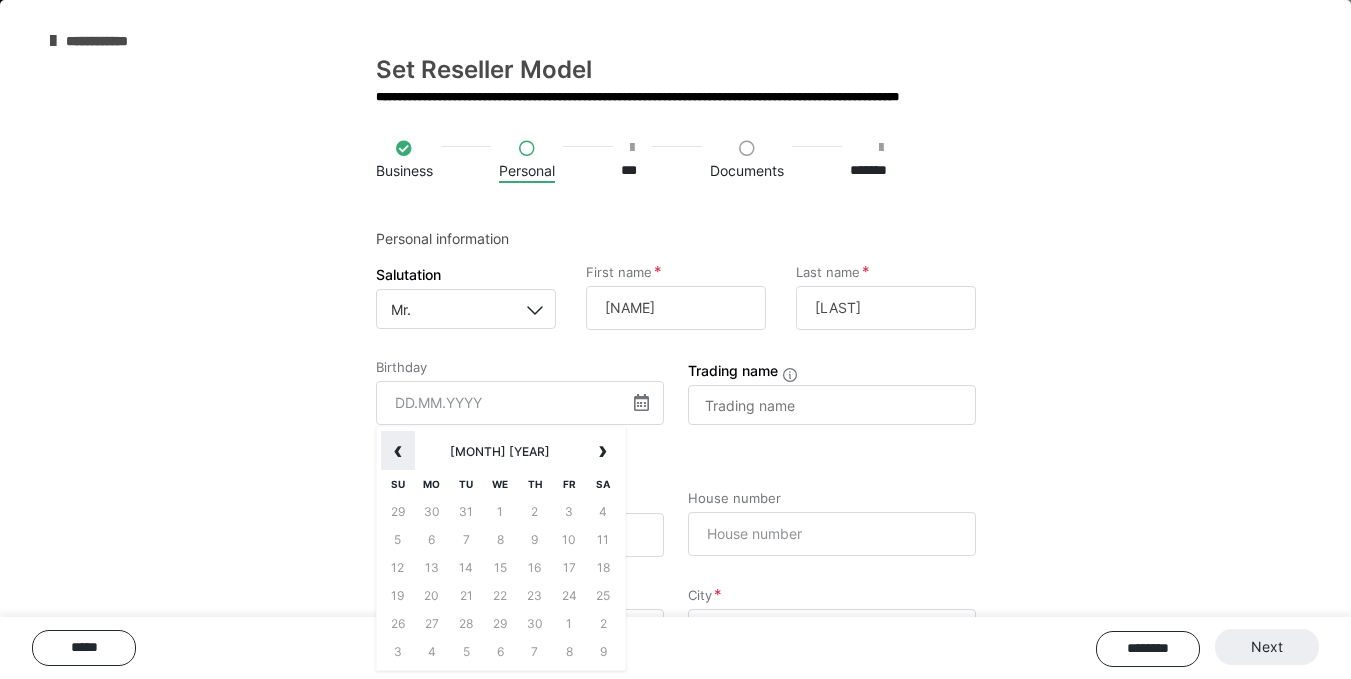 click on "‹" at bounding box center (398, 451) 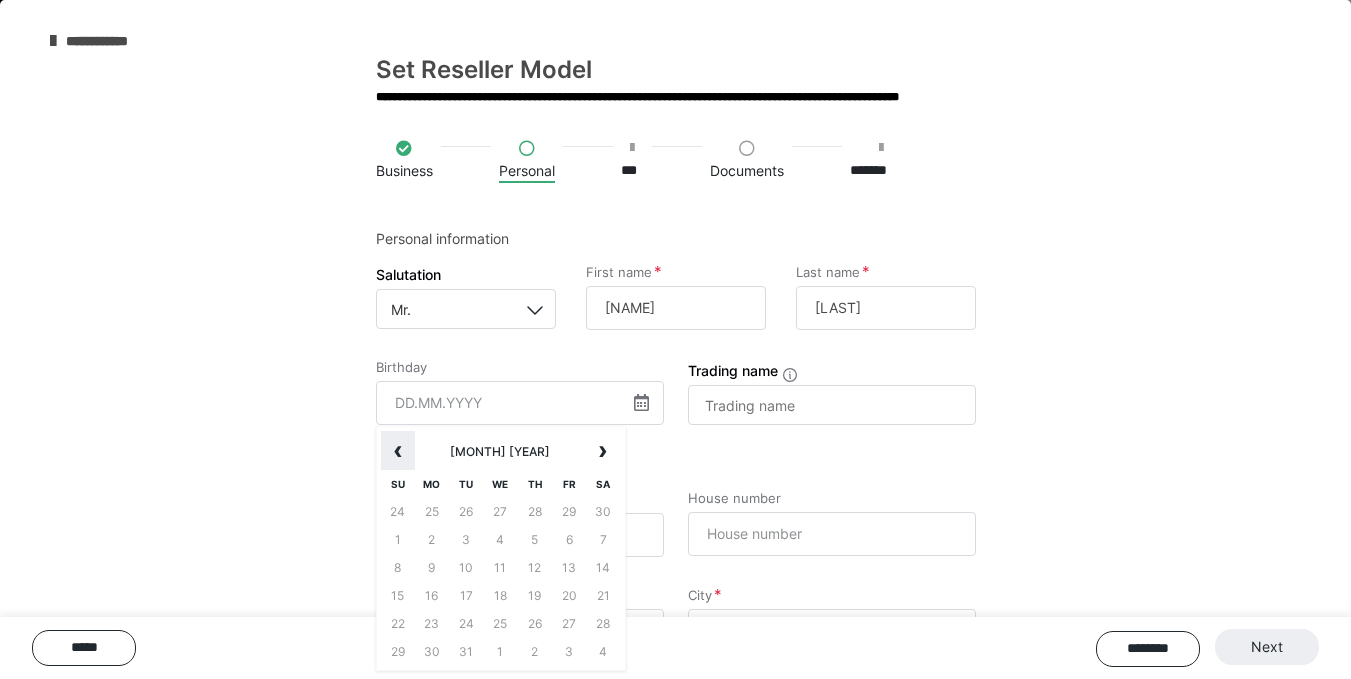 click on "‹" at bounding box center (398, 451) 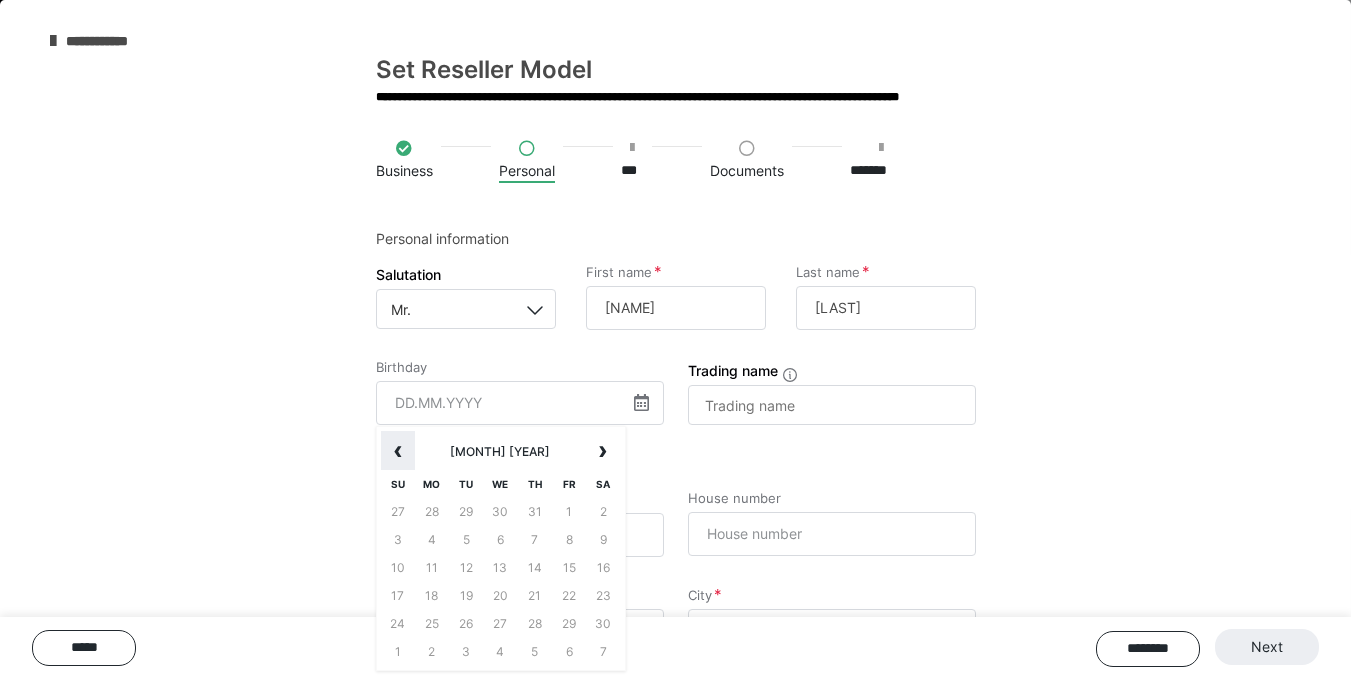 click on "‹" at bounding box center (398, 451) 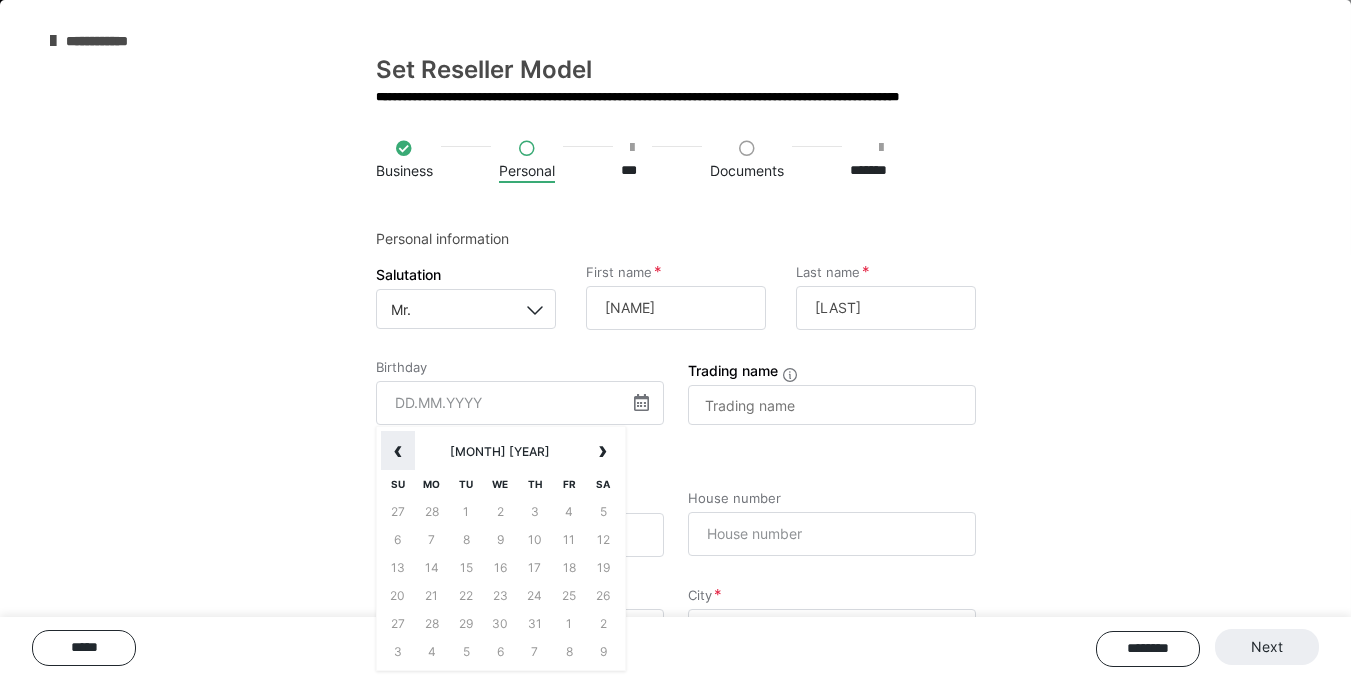 click on "‹" at bounding box center [398, 451] 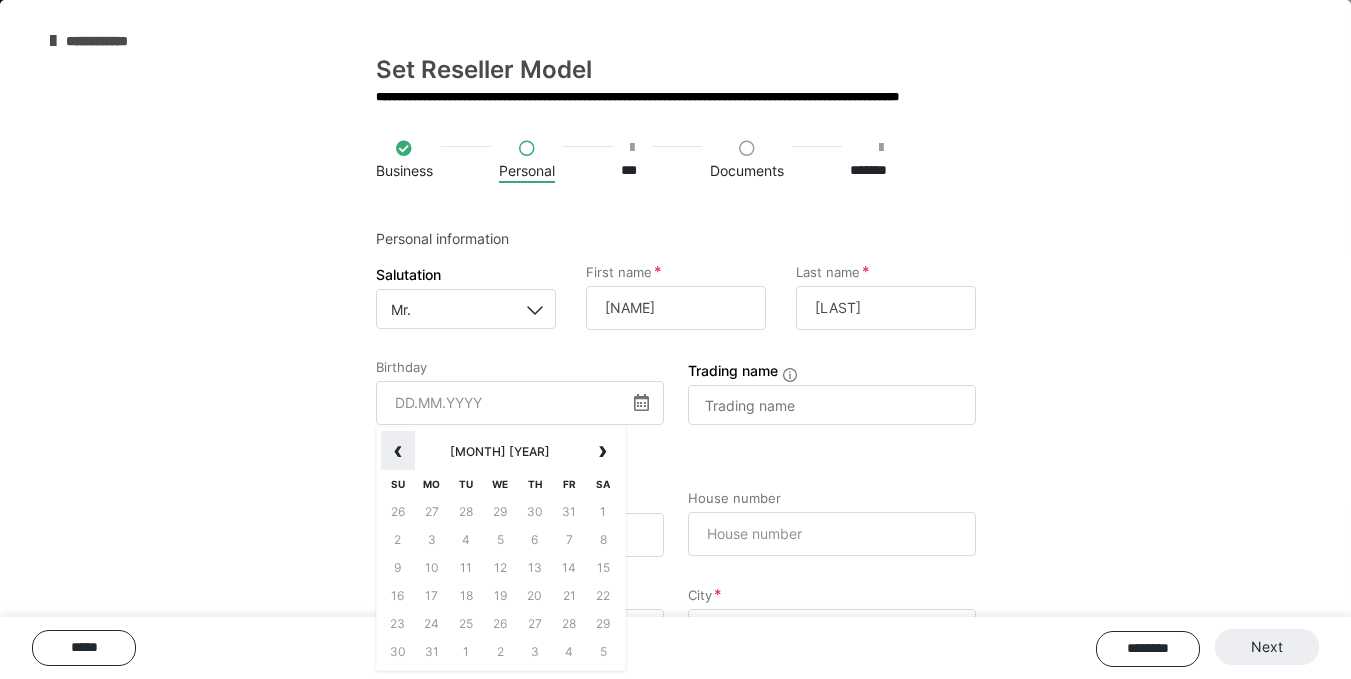 click on "‹" at bounding box center [398, 451] 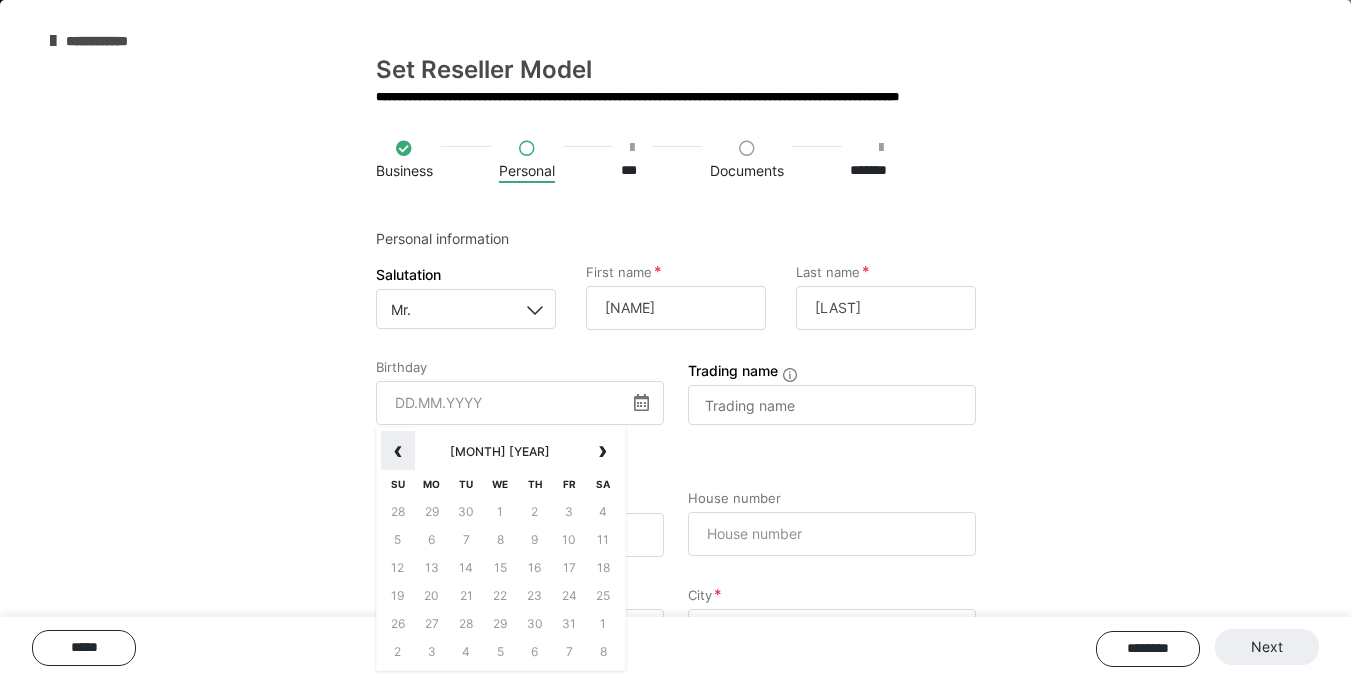click on "‹" at bounding box center (398, 451) 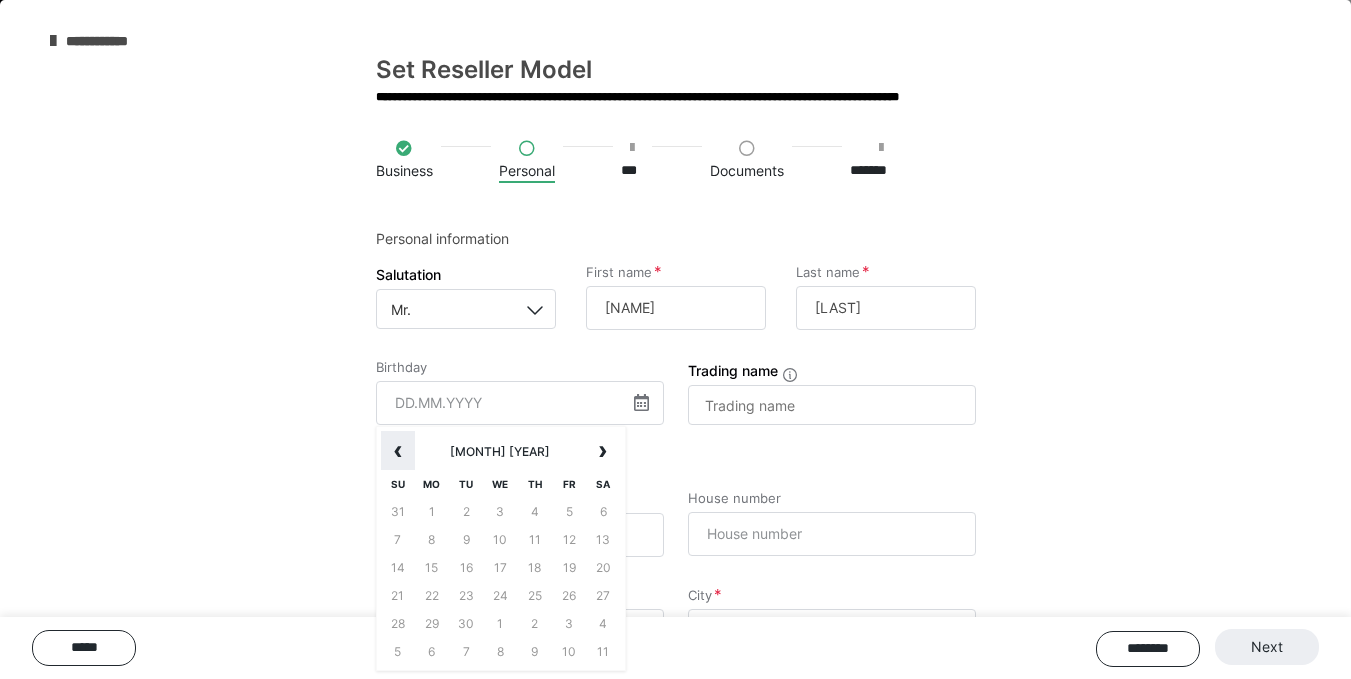 click on "‹" at bounding box center (398, 451) 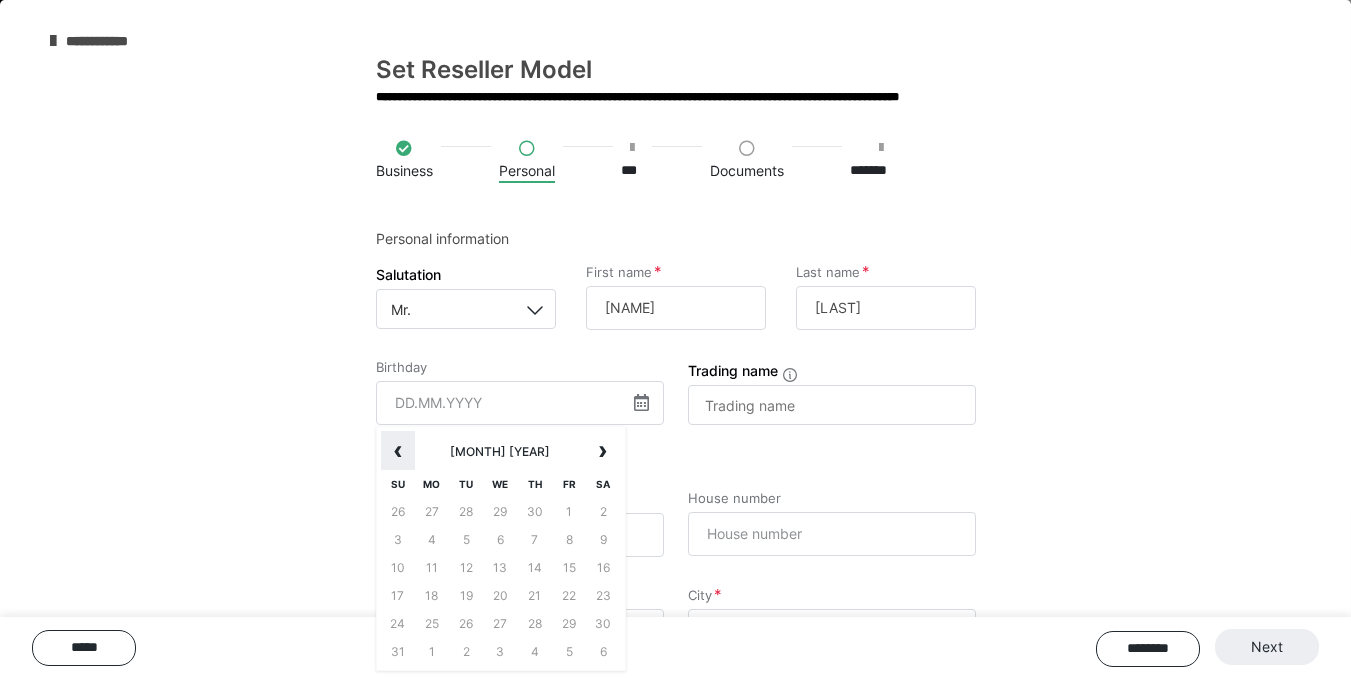 click on "‹" at bounding box center (398, 451) 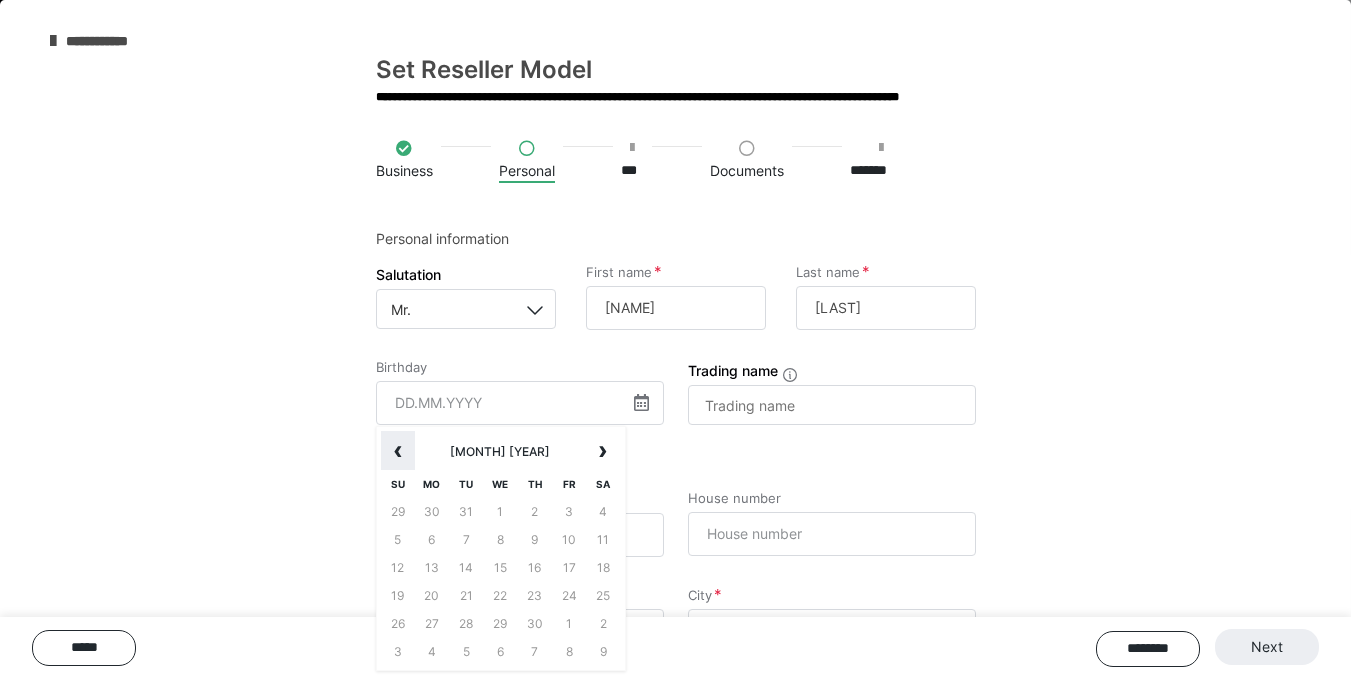 click on "‹" at bounding box center [398, 451] 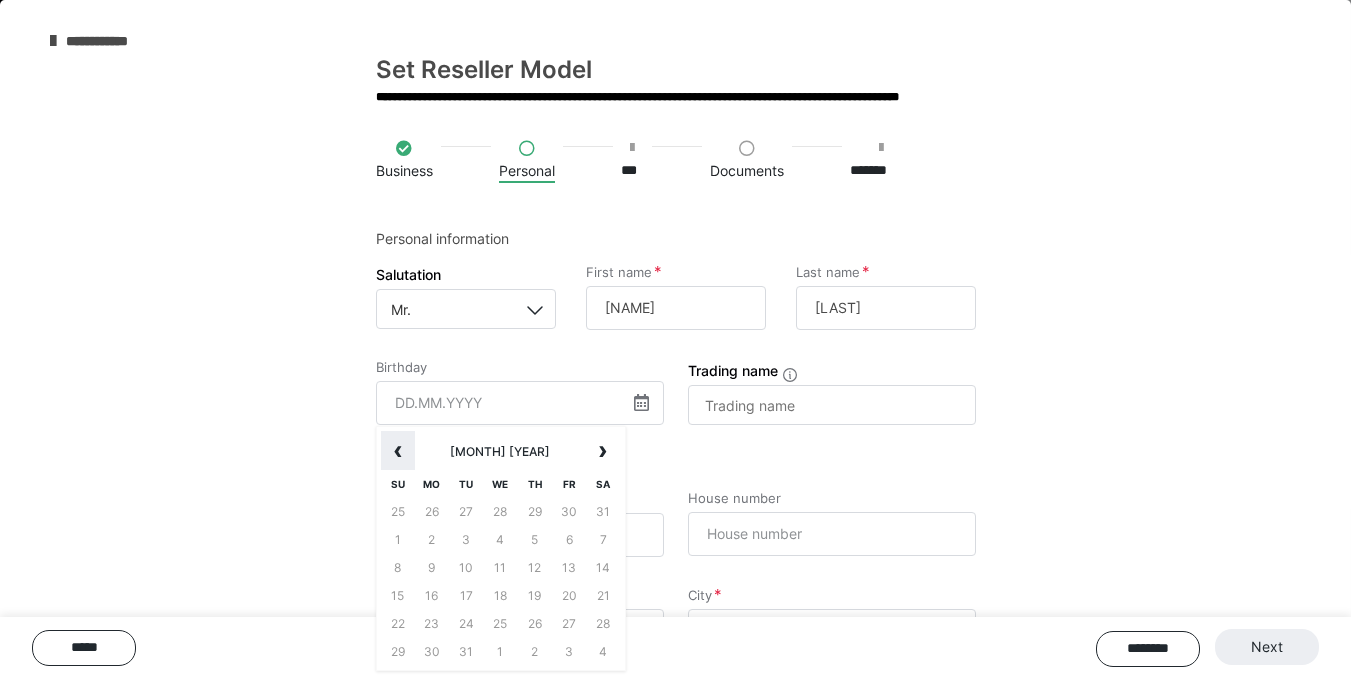 click on "‹" at bounding box center (398, 451) 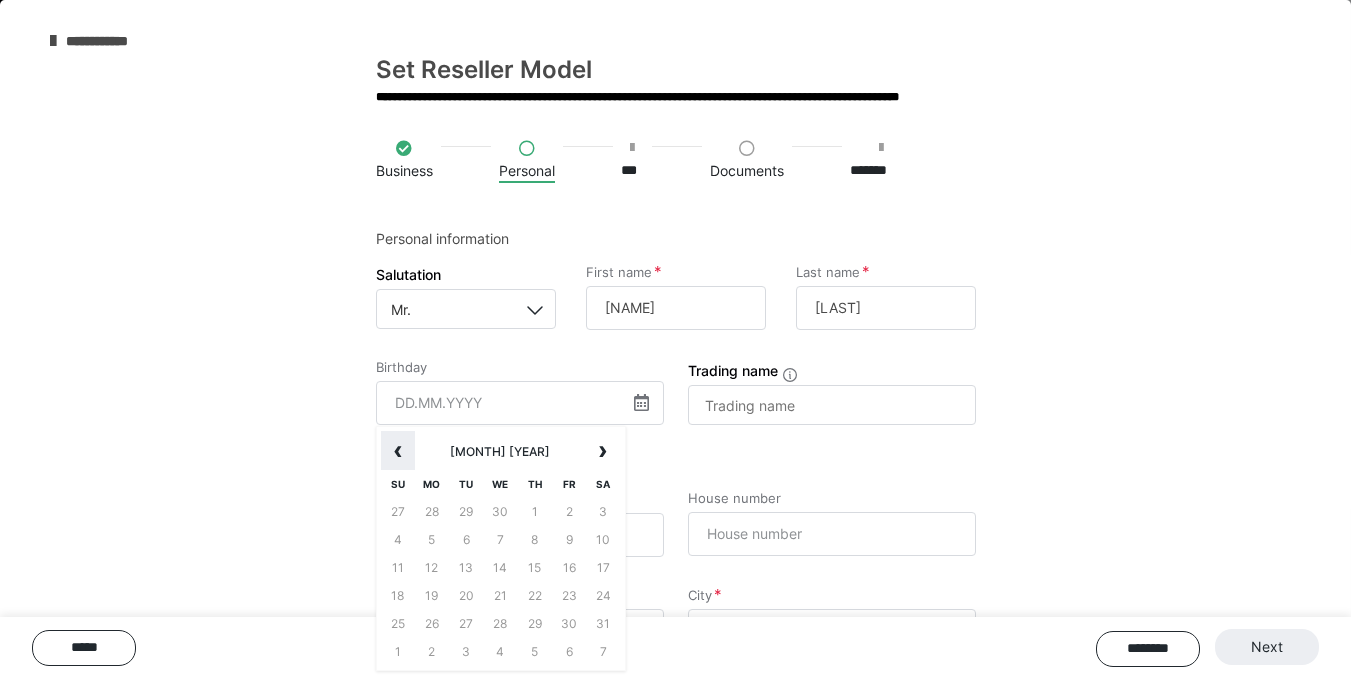 click on "‹" at bounding box center (398, 451) 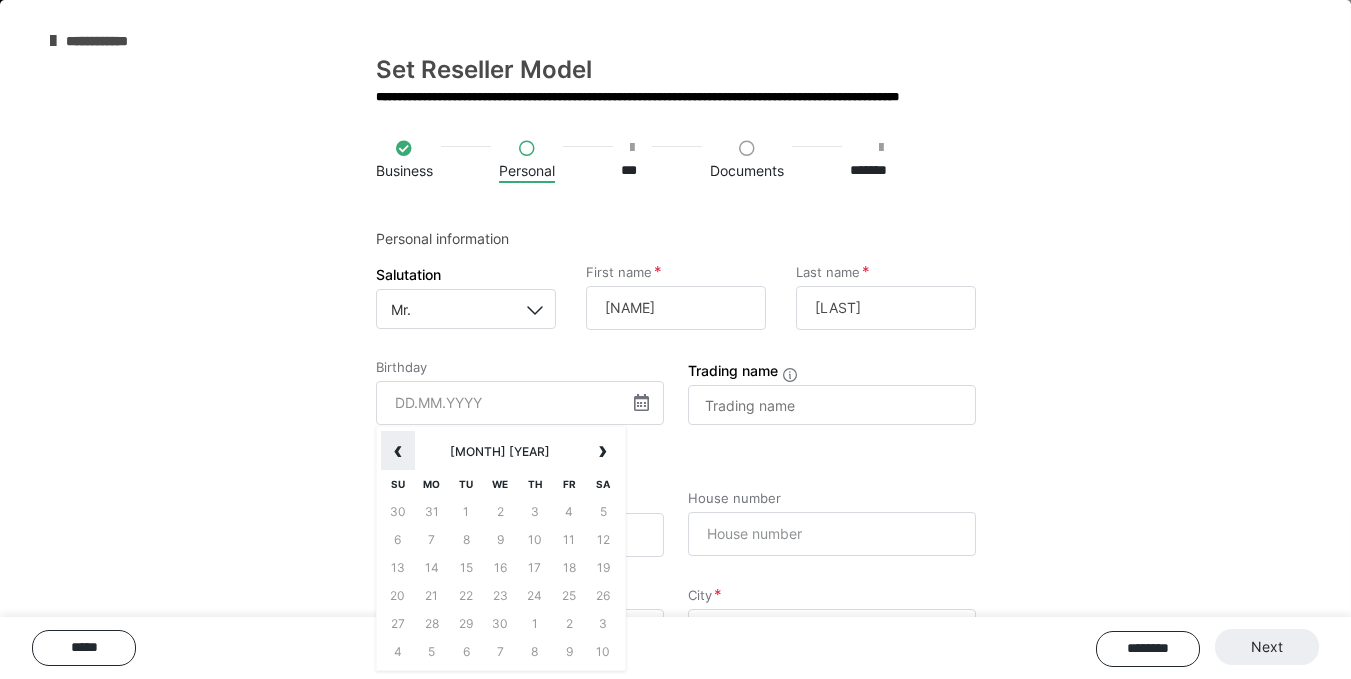 click on "‹" at bounding box center (398, 451) 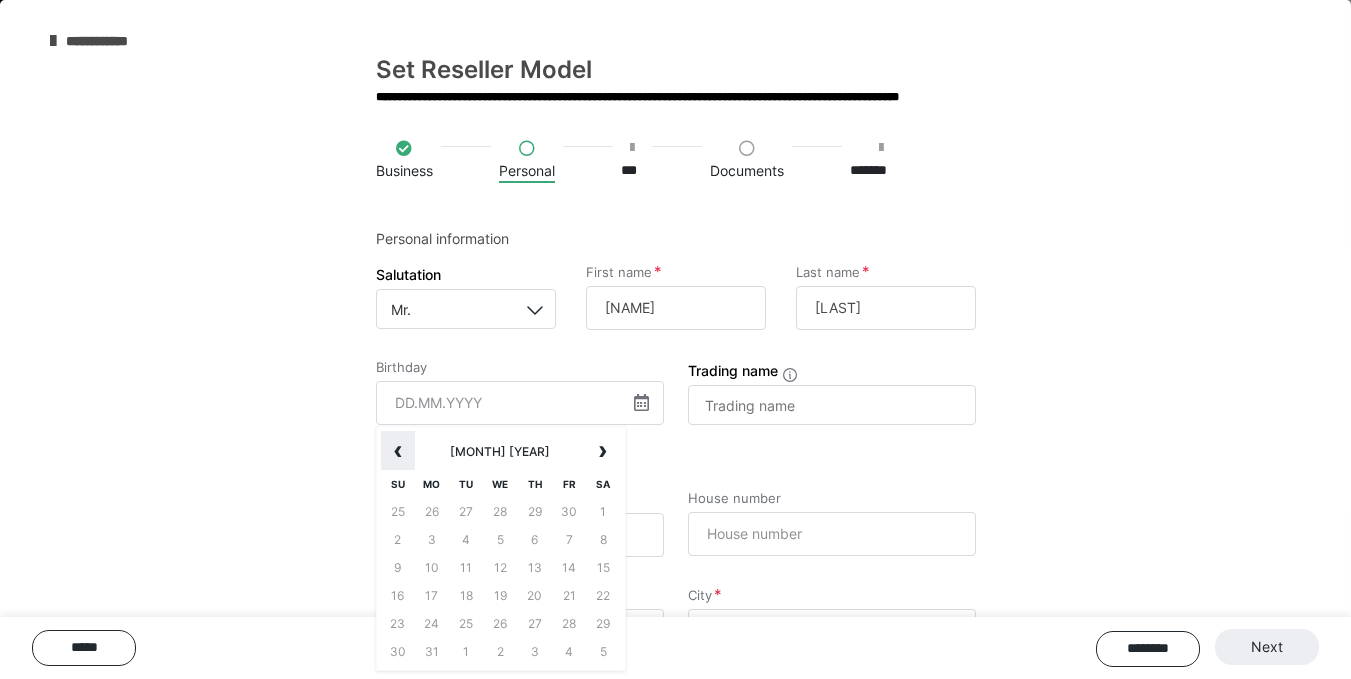 click on "‹" at bounding box center (398, 451) 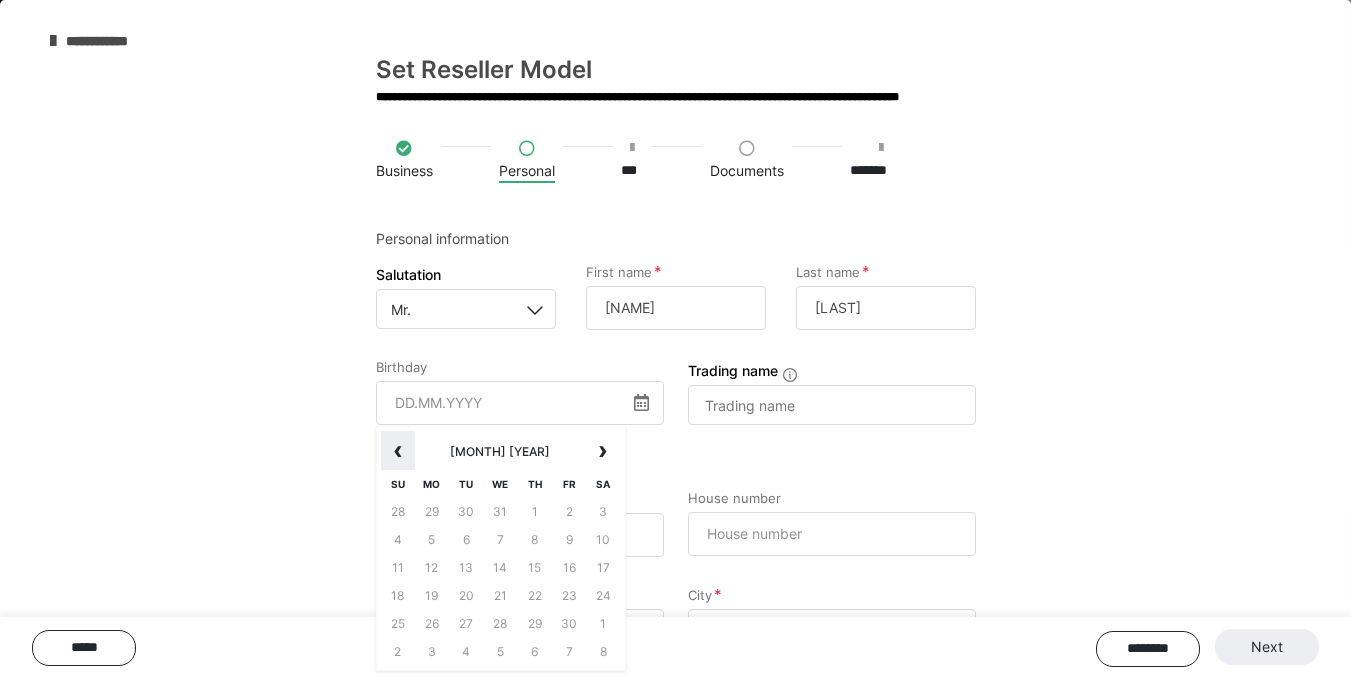 click on "‹" at bounding box center [398, 451] 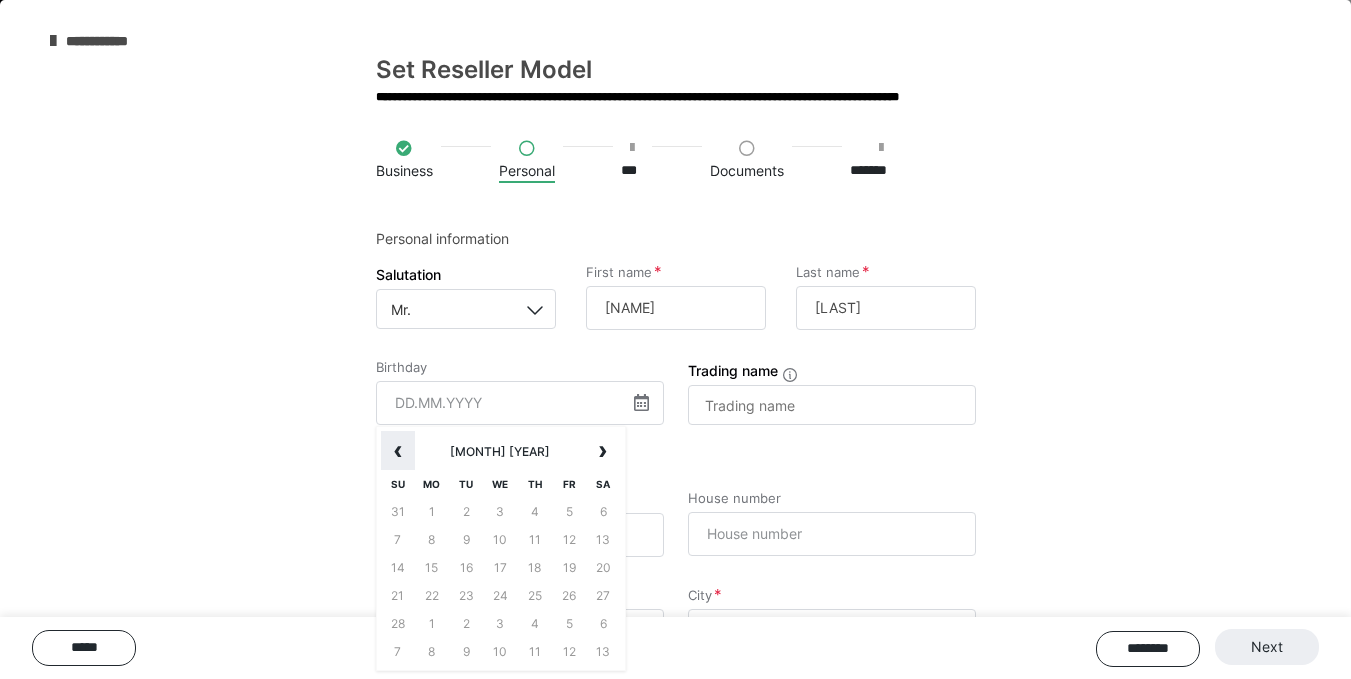 click on "‹" at bounding box center [398, 451] 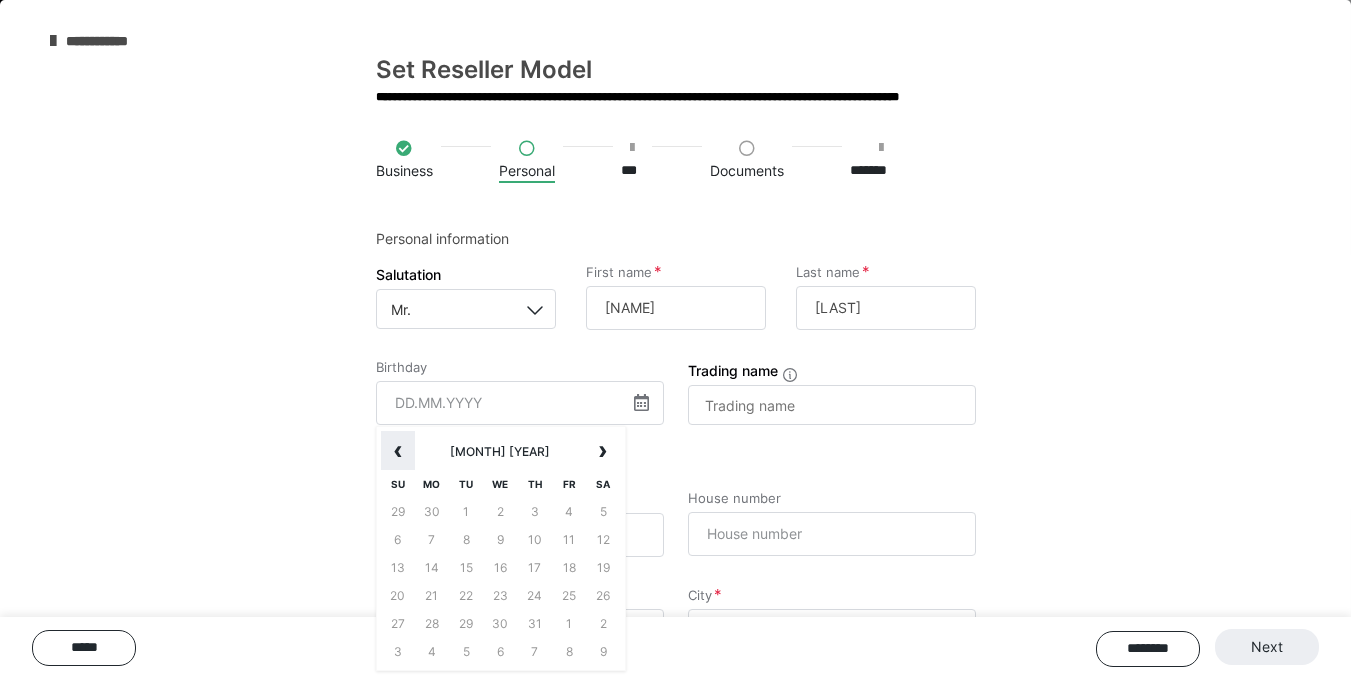 click on "‹" at bounding box center [398, 451] 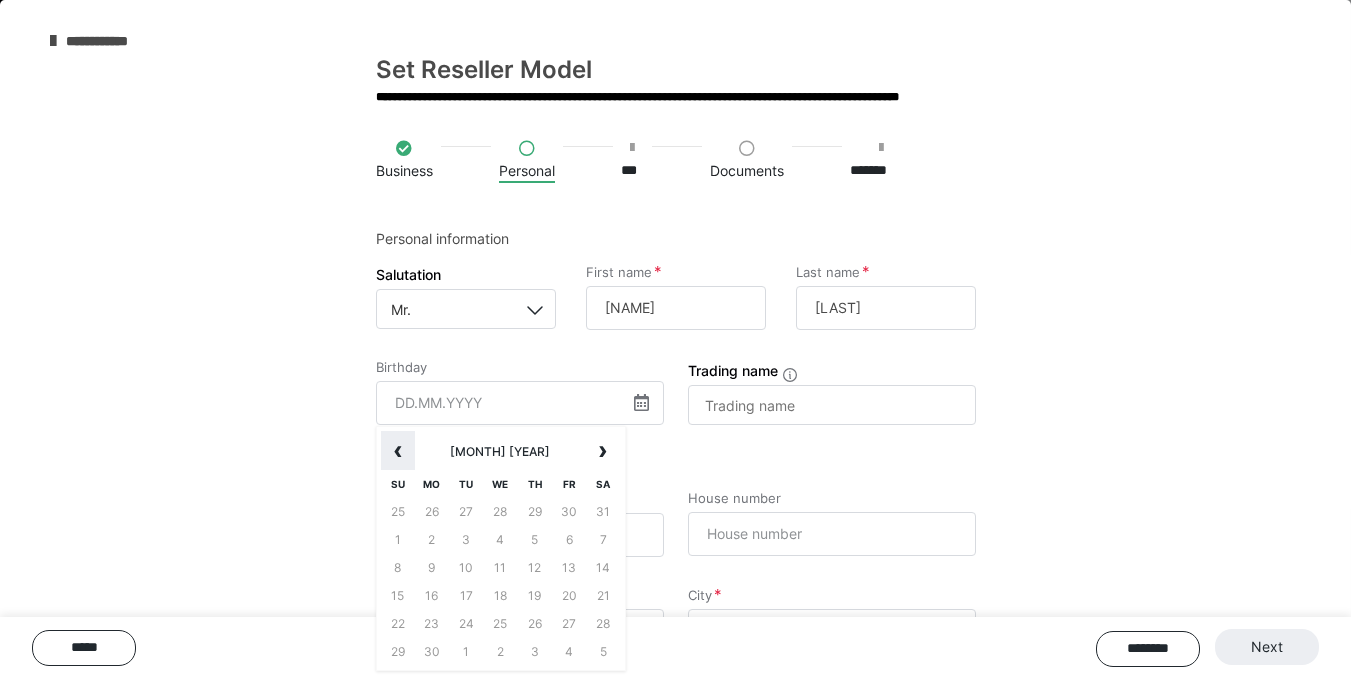 click on "‹" at bounding box center [398, 451] 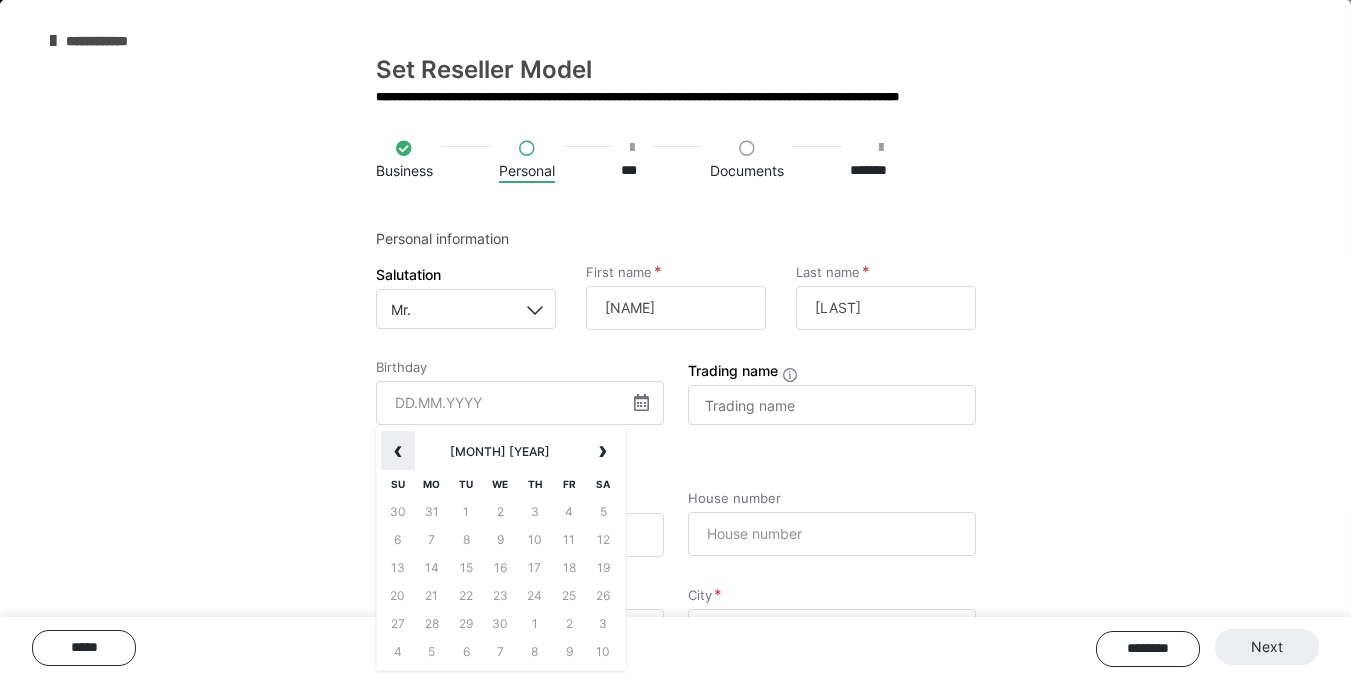 click on "‹" at bounding box center [398, 451] 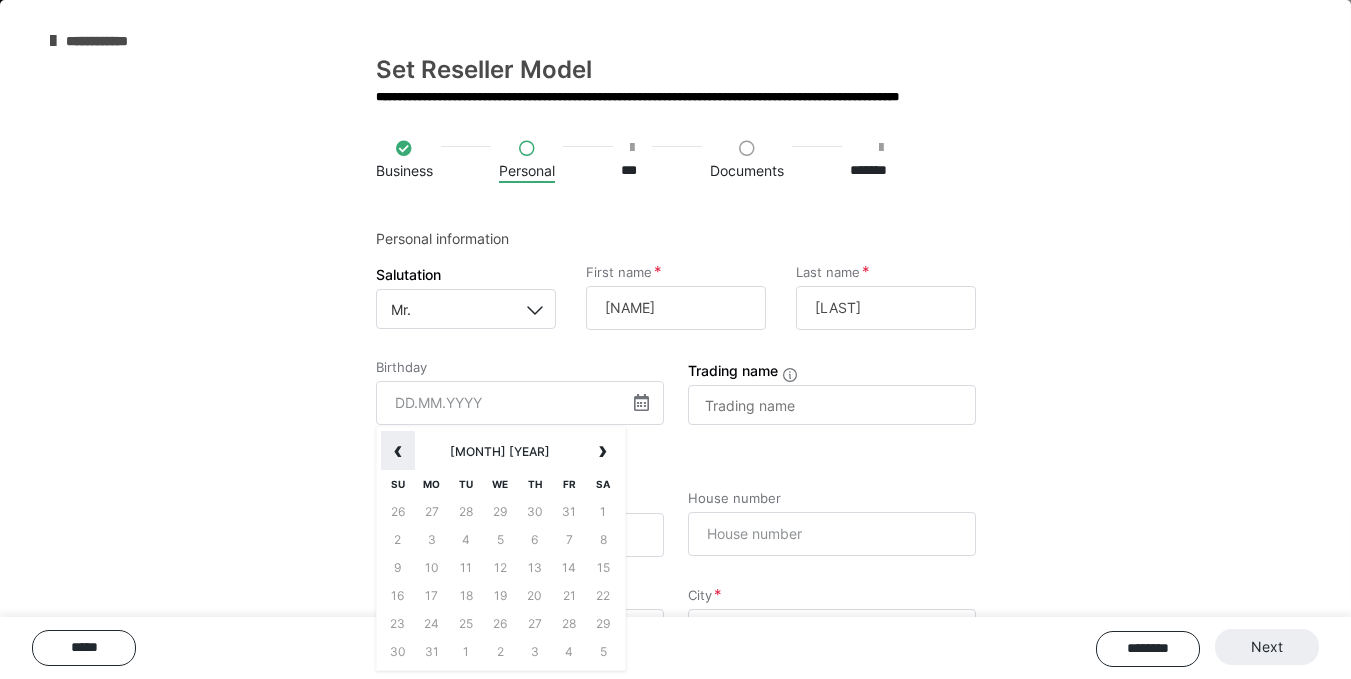 click on "‹" at bounding box center [398, 451] 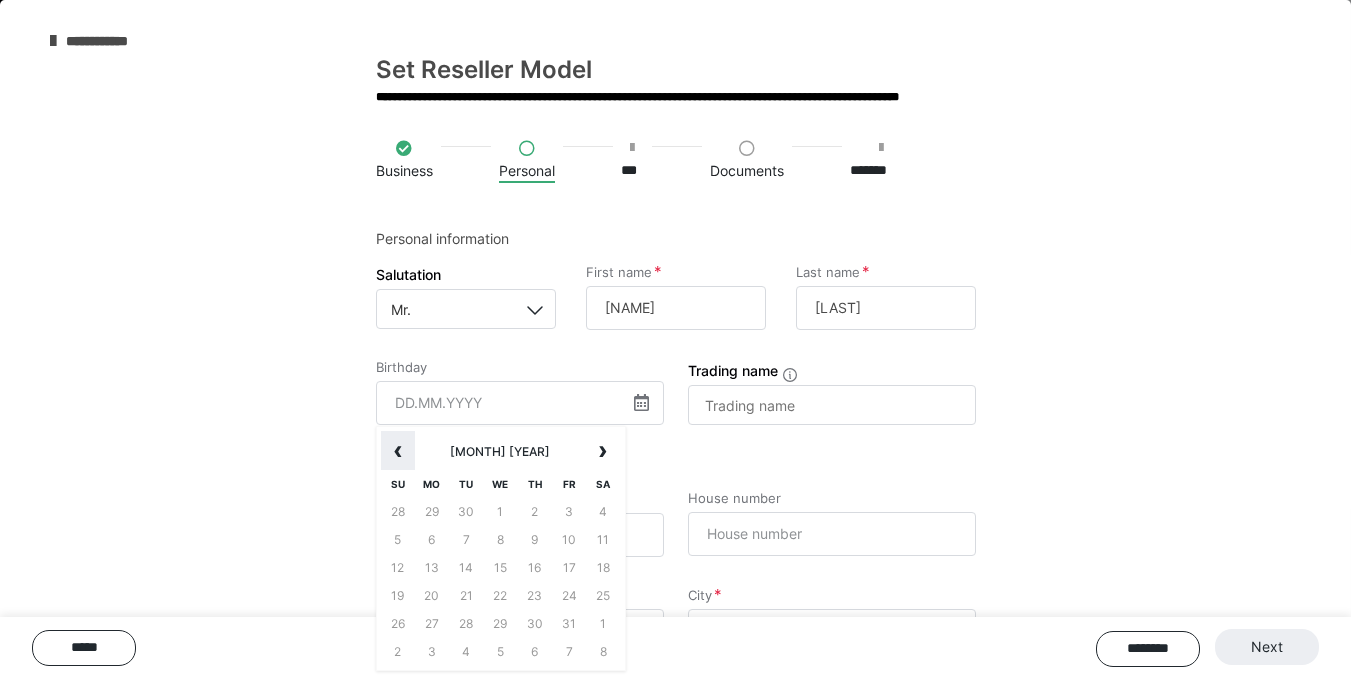 click on "‹" at bounding box center [398, 451] 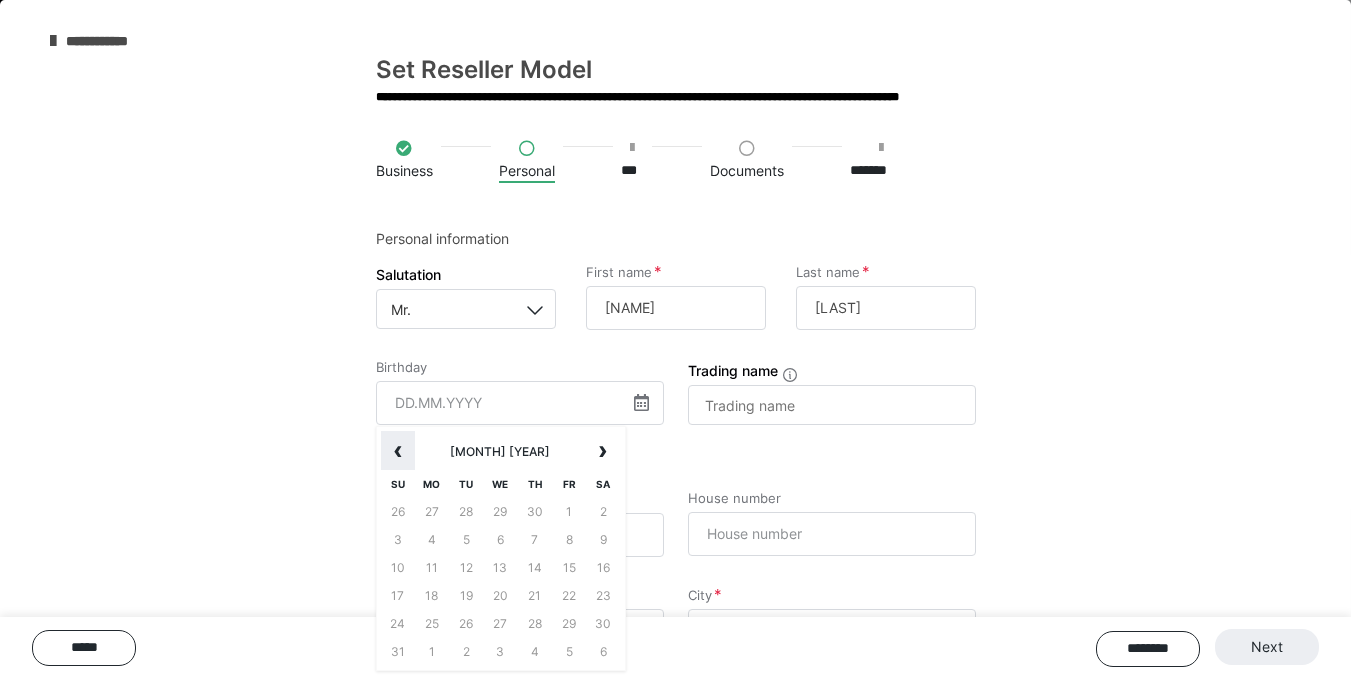 click on "‹" at bounding box center (398, 451) 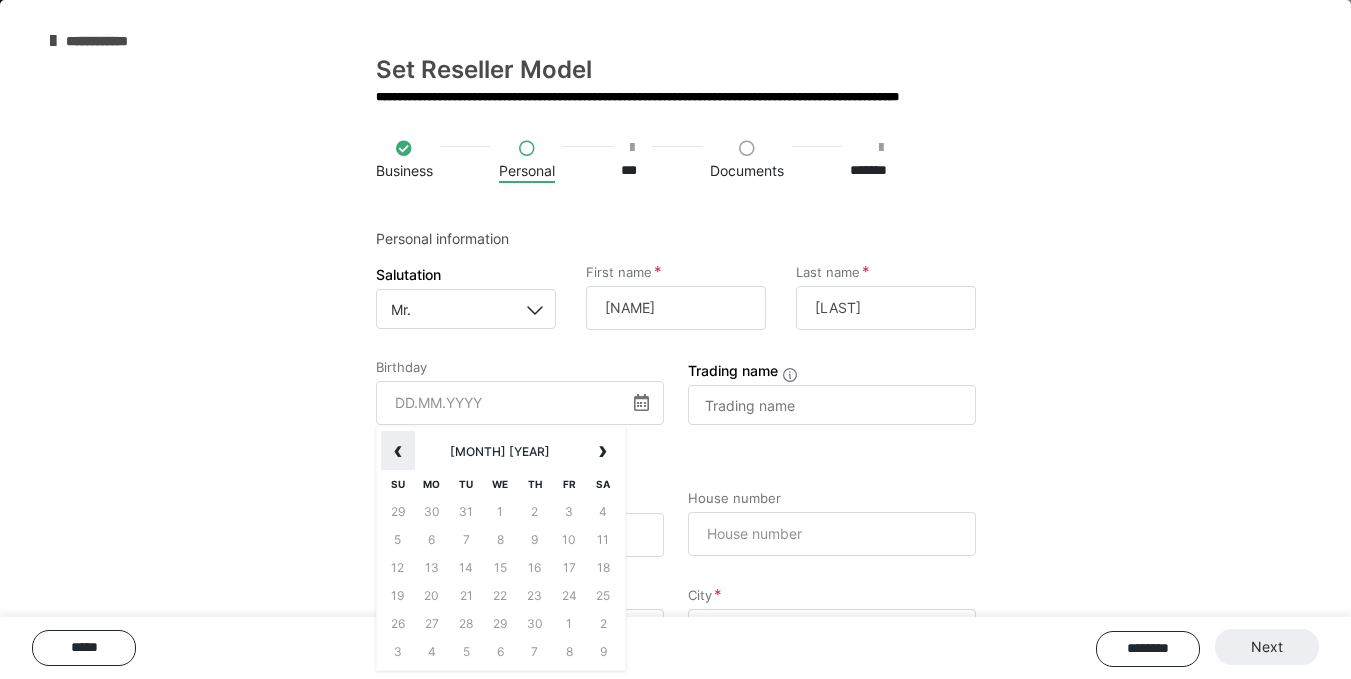 click on "‹" at bounding box center (398, 451) 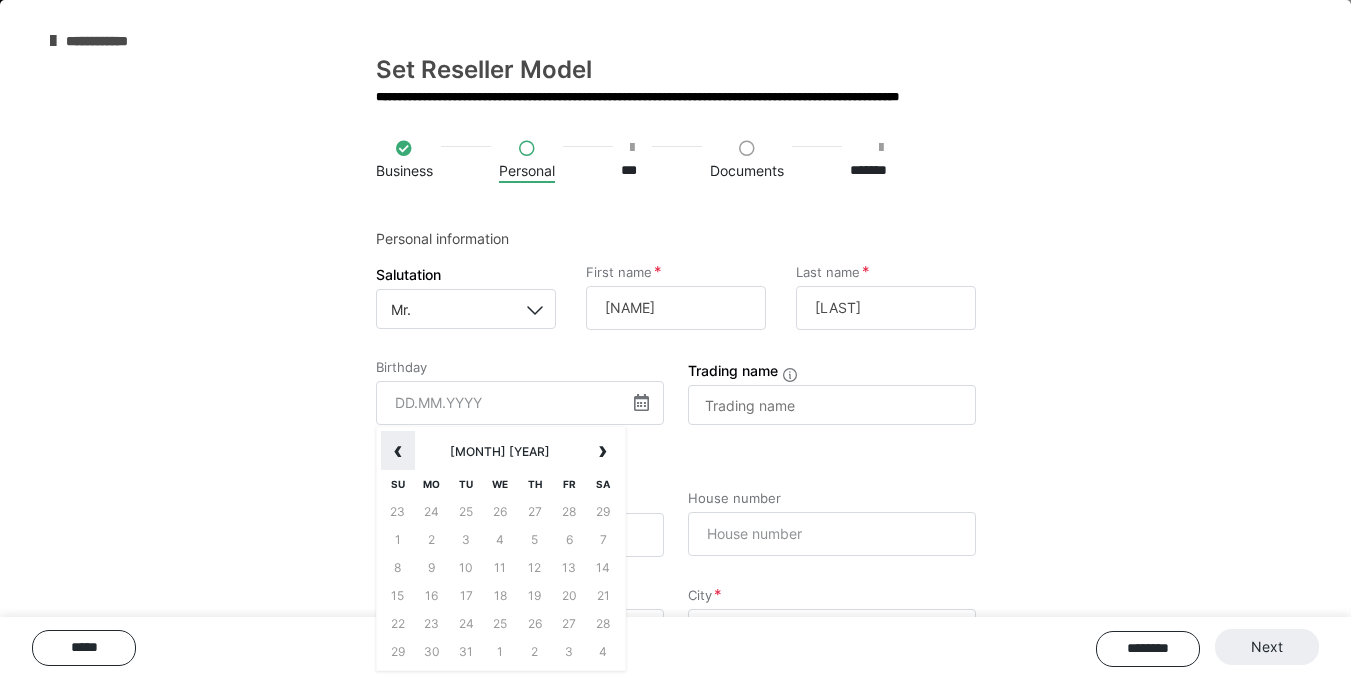 click on "‹" at bounding box center (398, 451) 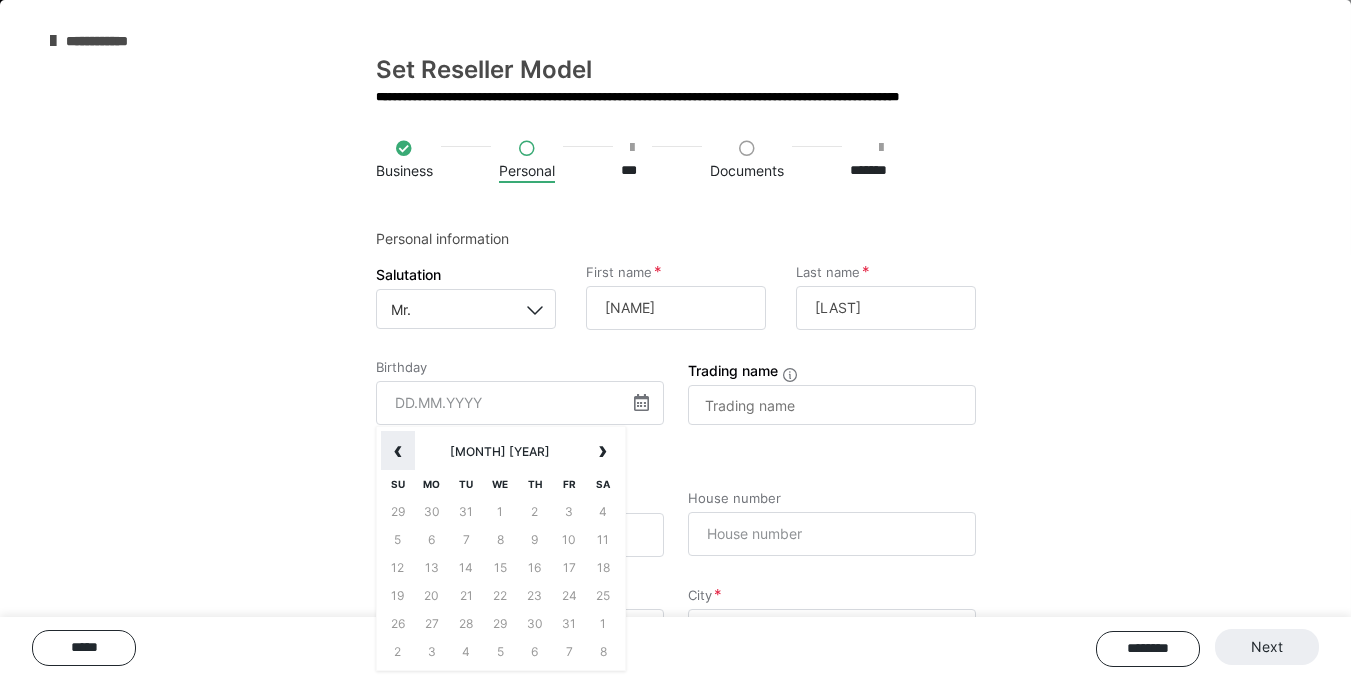 click on "‹" at bounding box center [398, 451] 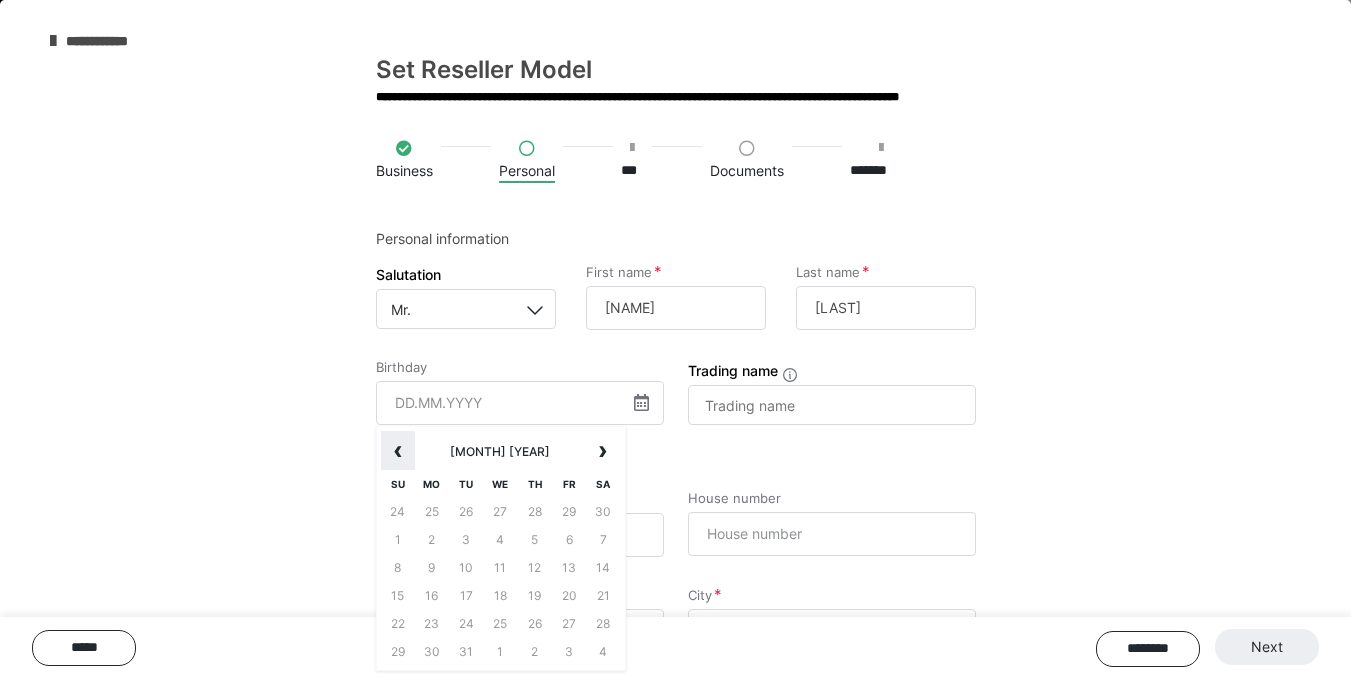click on "‹" at bounding box center (398, 451) 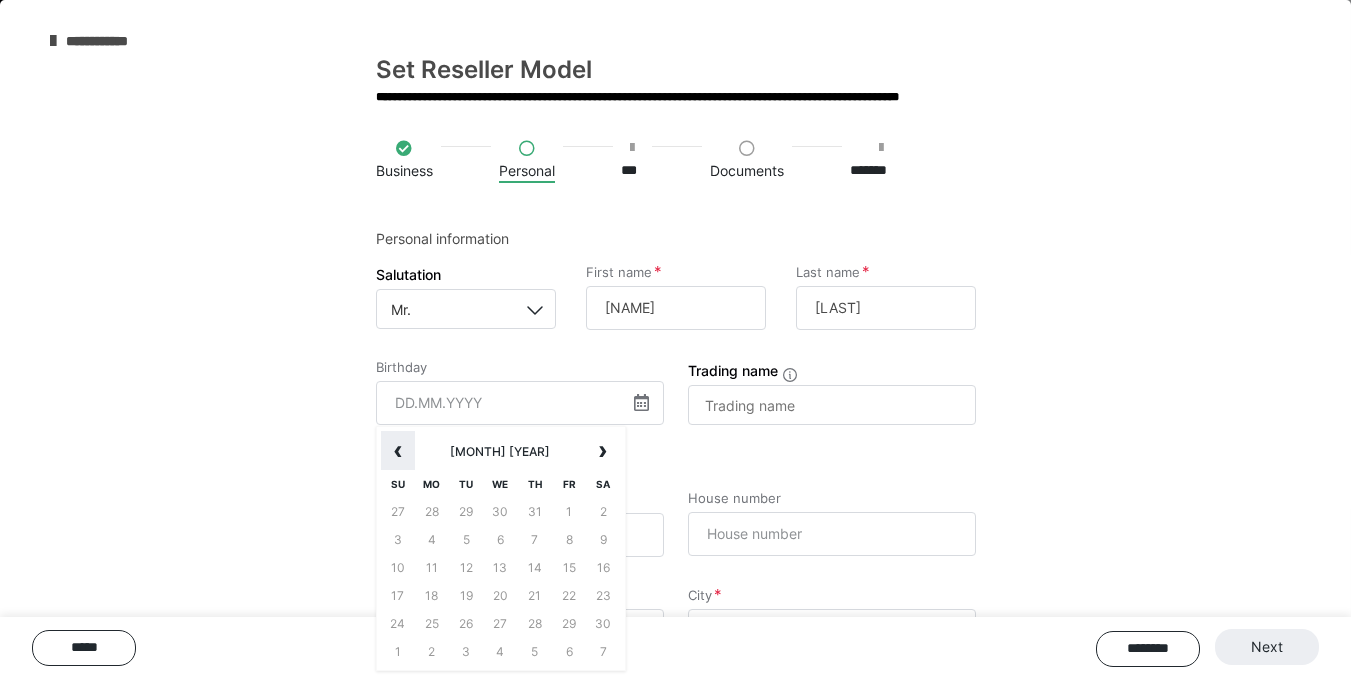 click on "‹" at bounding box center (398, 451) 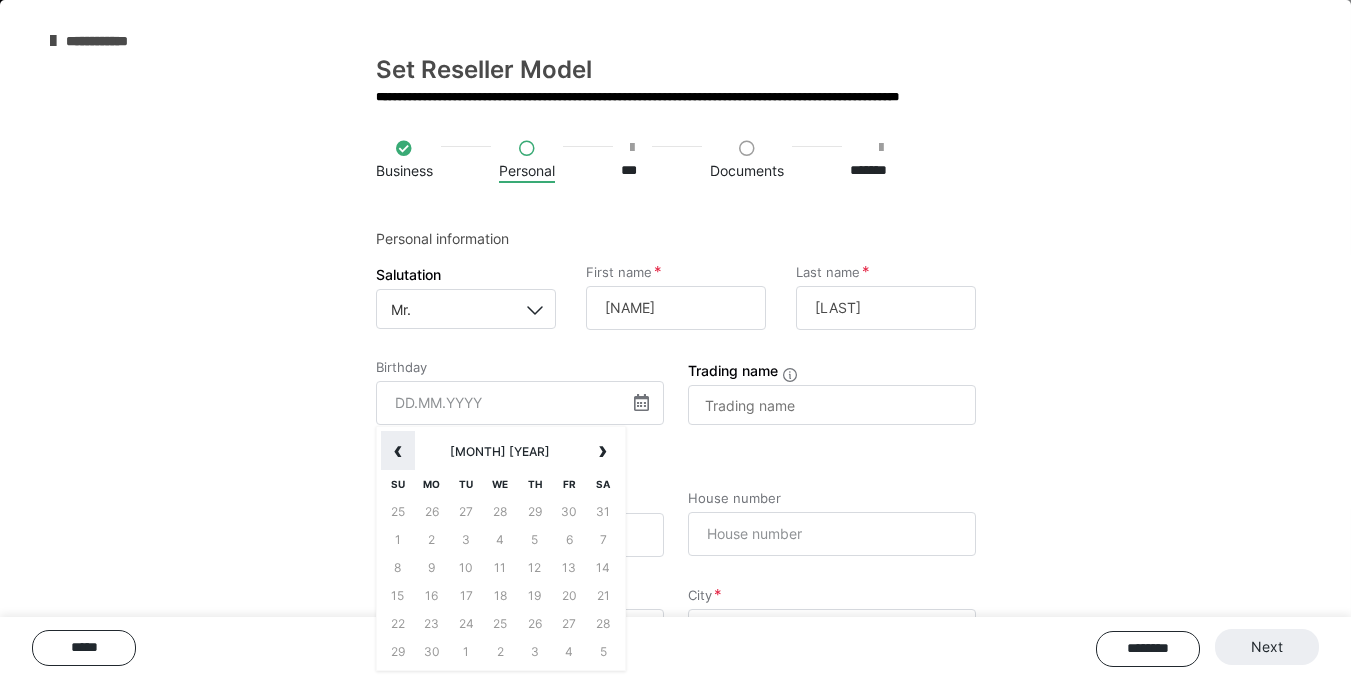 click on "‹" at bounding box center (398, 451) 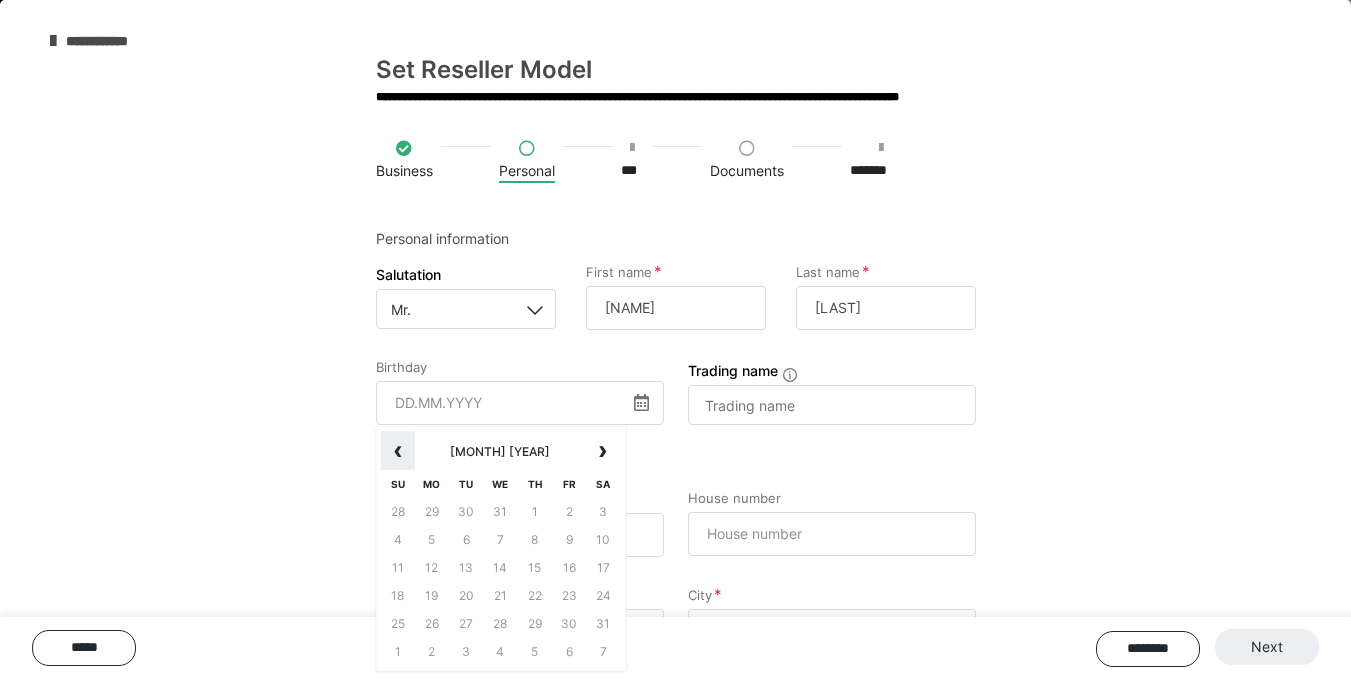 click on "‹" at bounding box center (398, 451) 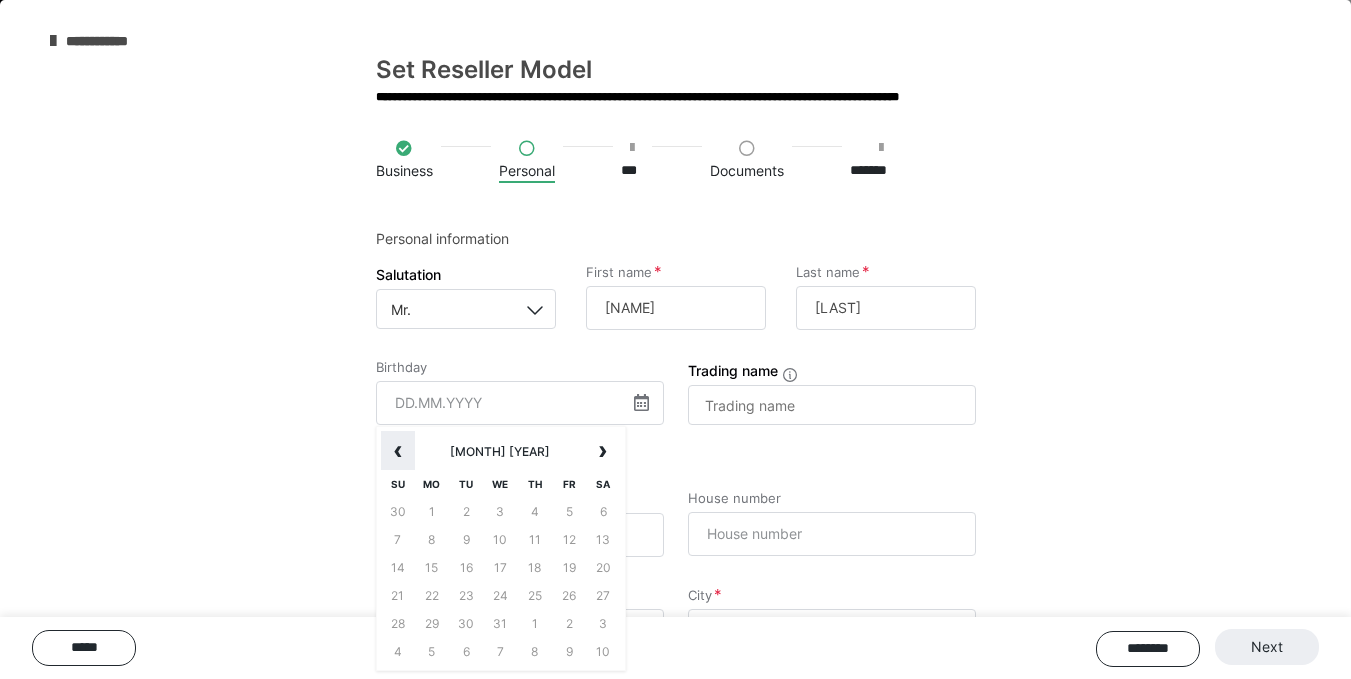 click on "‹" at bounding box center [398, 451] 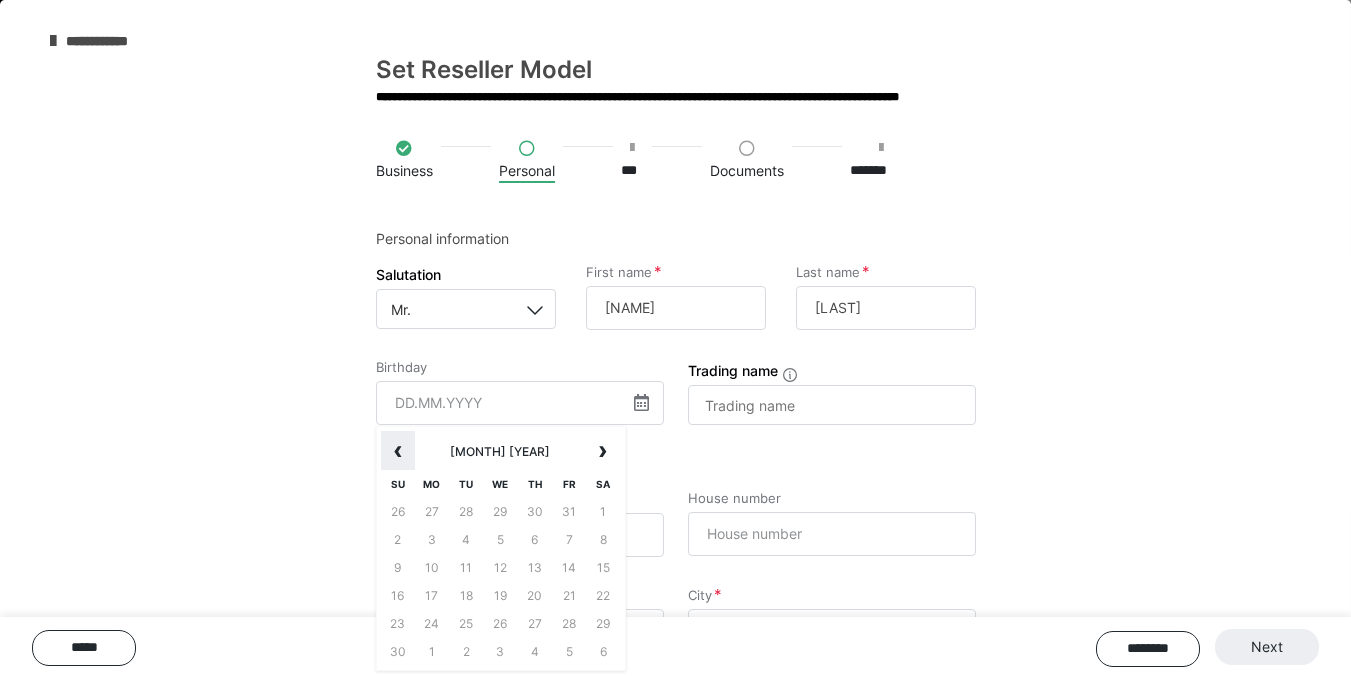 click on "‹" at bounding box center [398, 451] 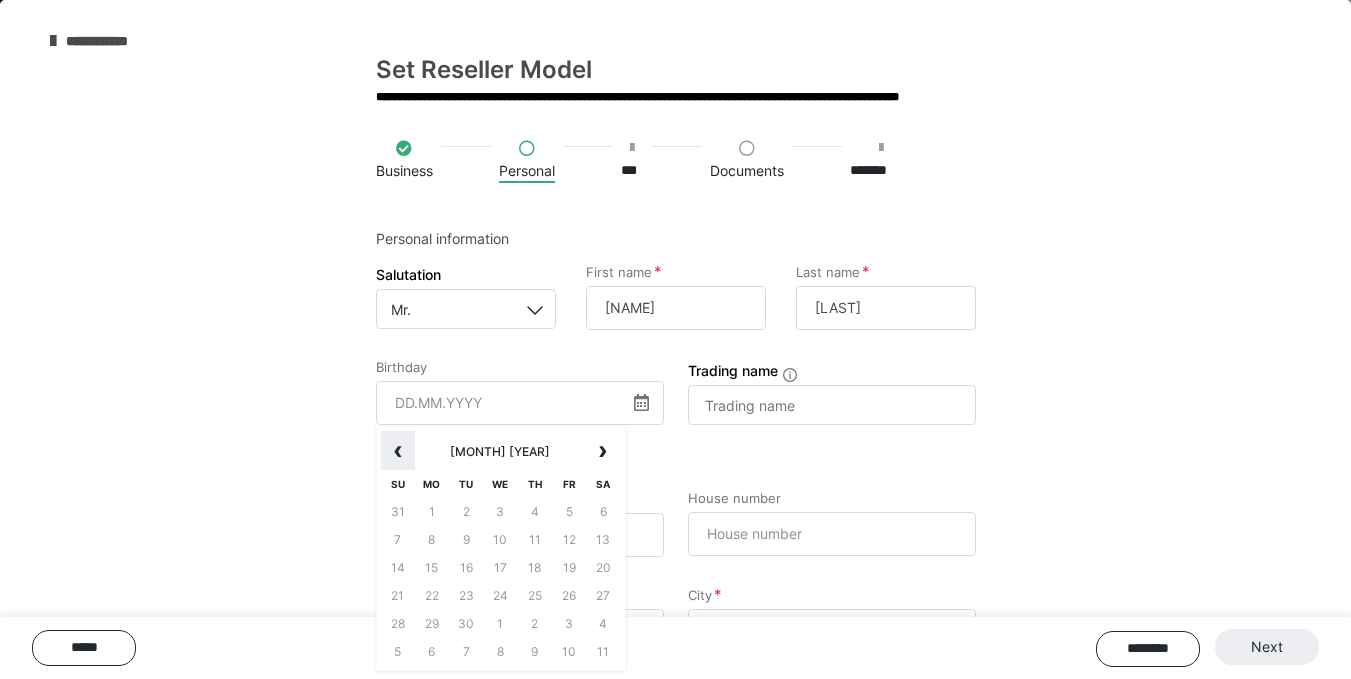 click on "‹" at bounding box center (398, 451) 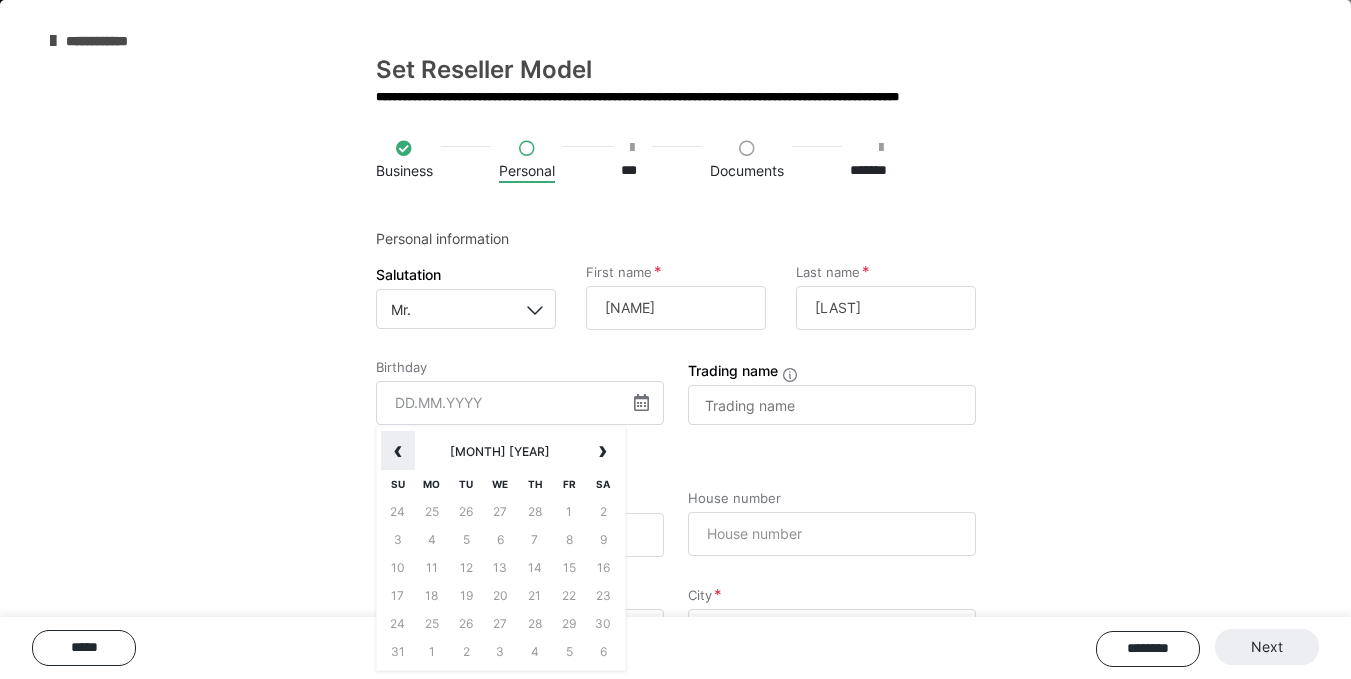 click on "‹" at bounding box center [398, 451] 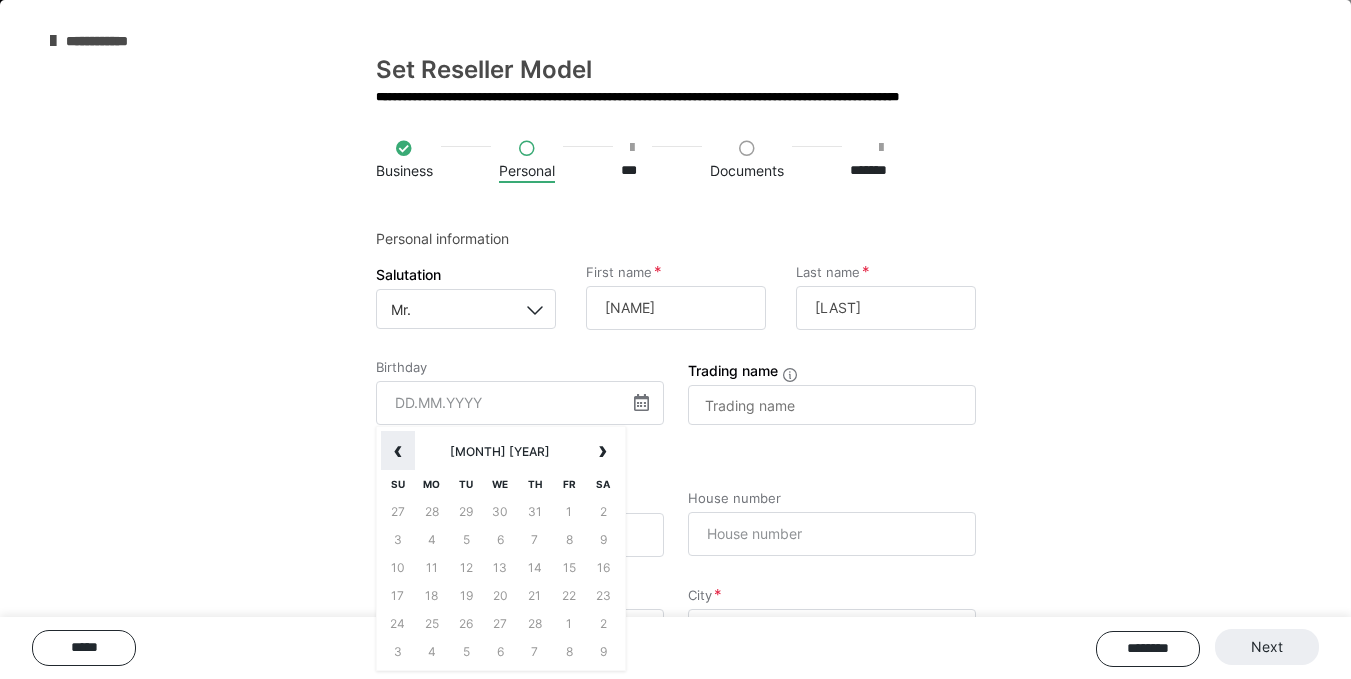 click on "‹" at bounding box center [398, 451] 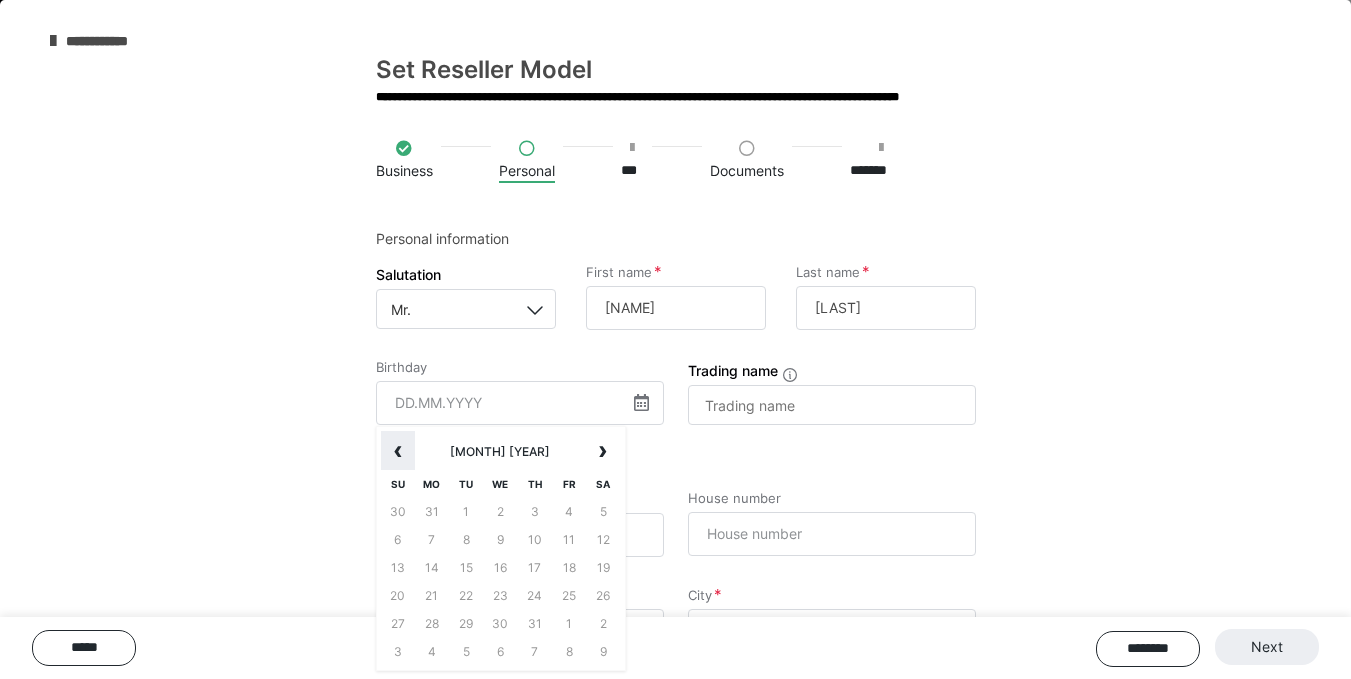 click on "‹" at bounding box center (398, 451) 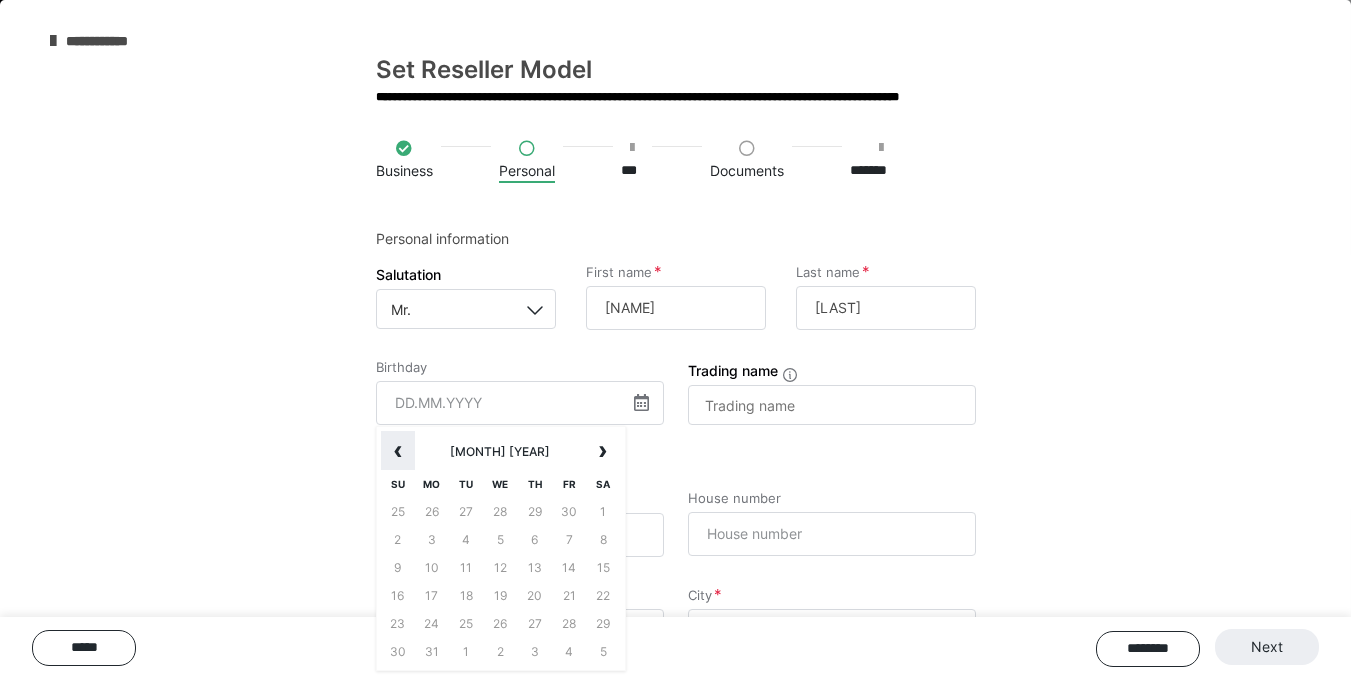 click on "‹" at bounding box center [398, 451] 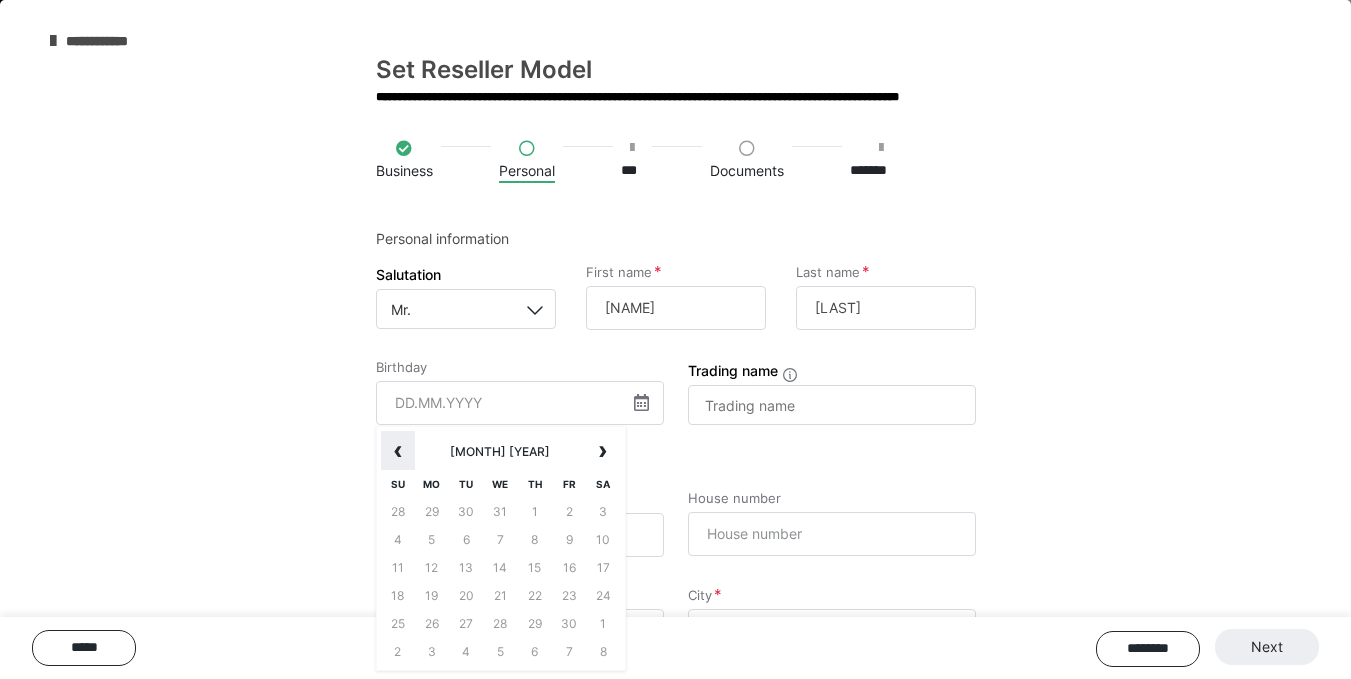 click on "‹" at bounding box center [398, 451] 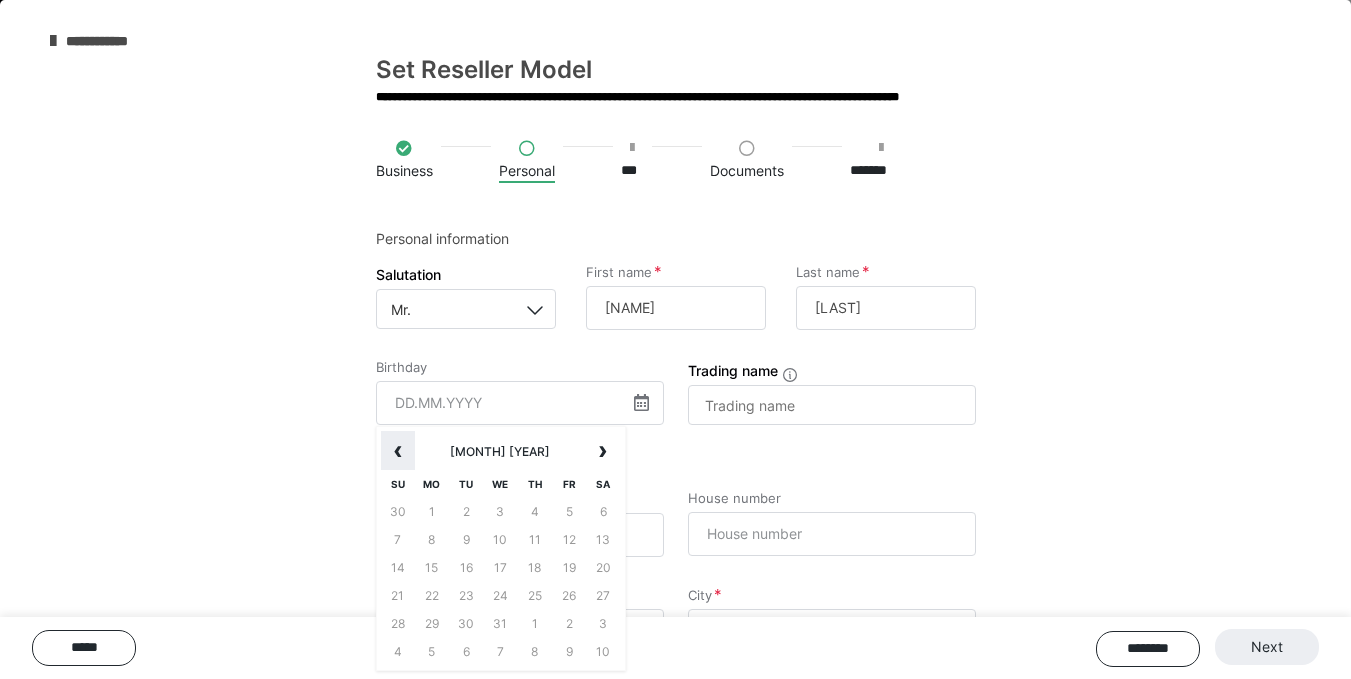 click on "‹" at bounding box center (398, 451) 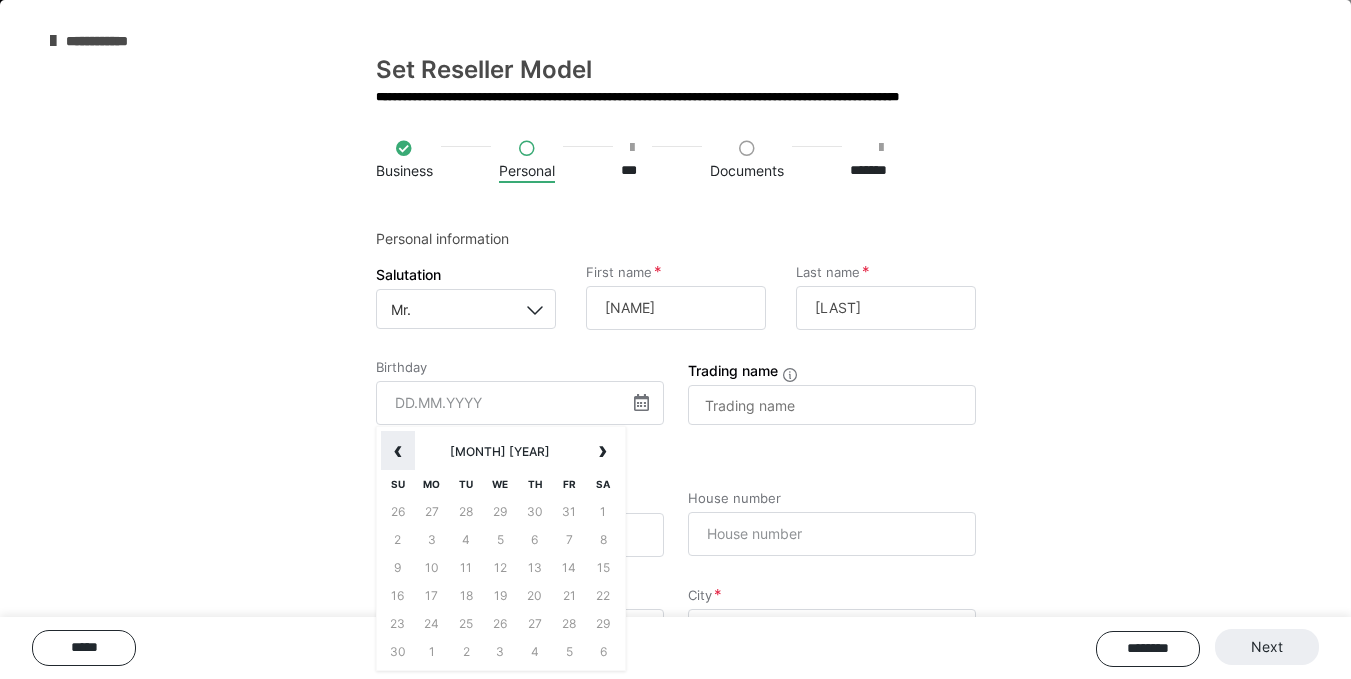 click on "‹" at bounding box center [398, 451] 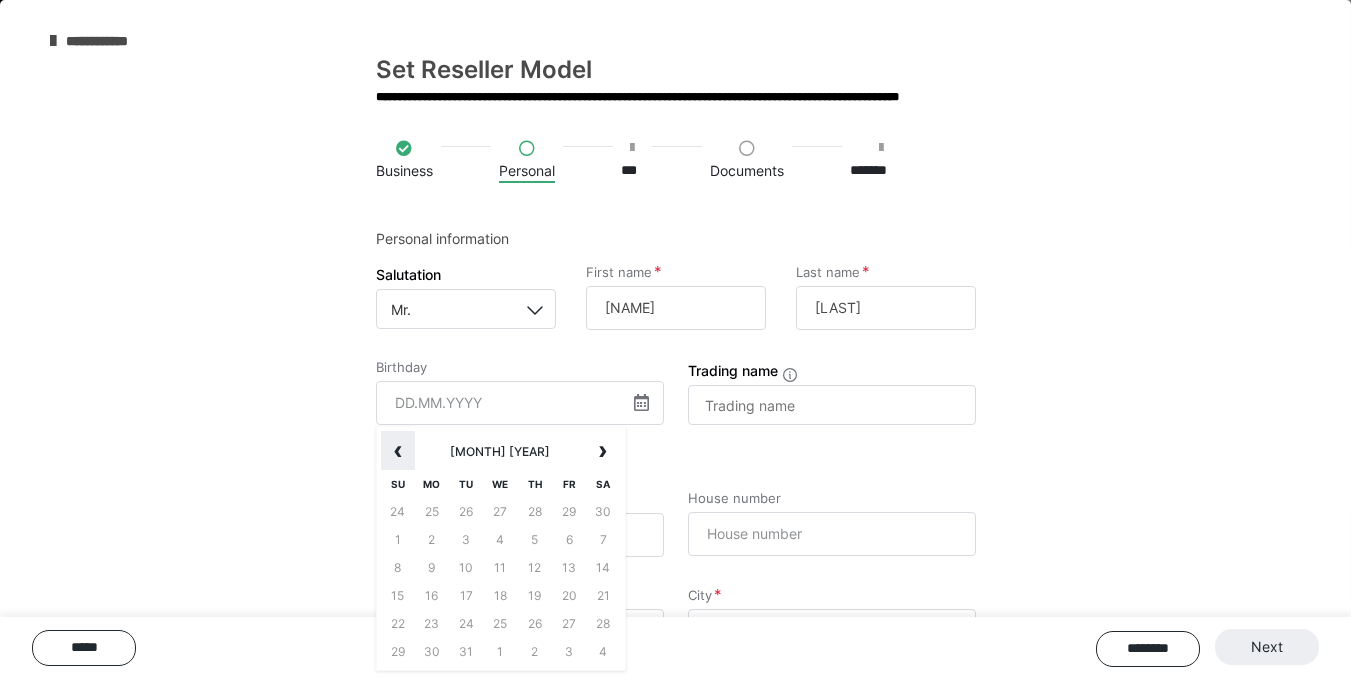 click on "‹" at bounding box center (398, 451) 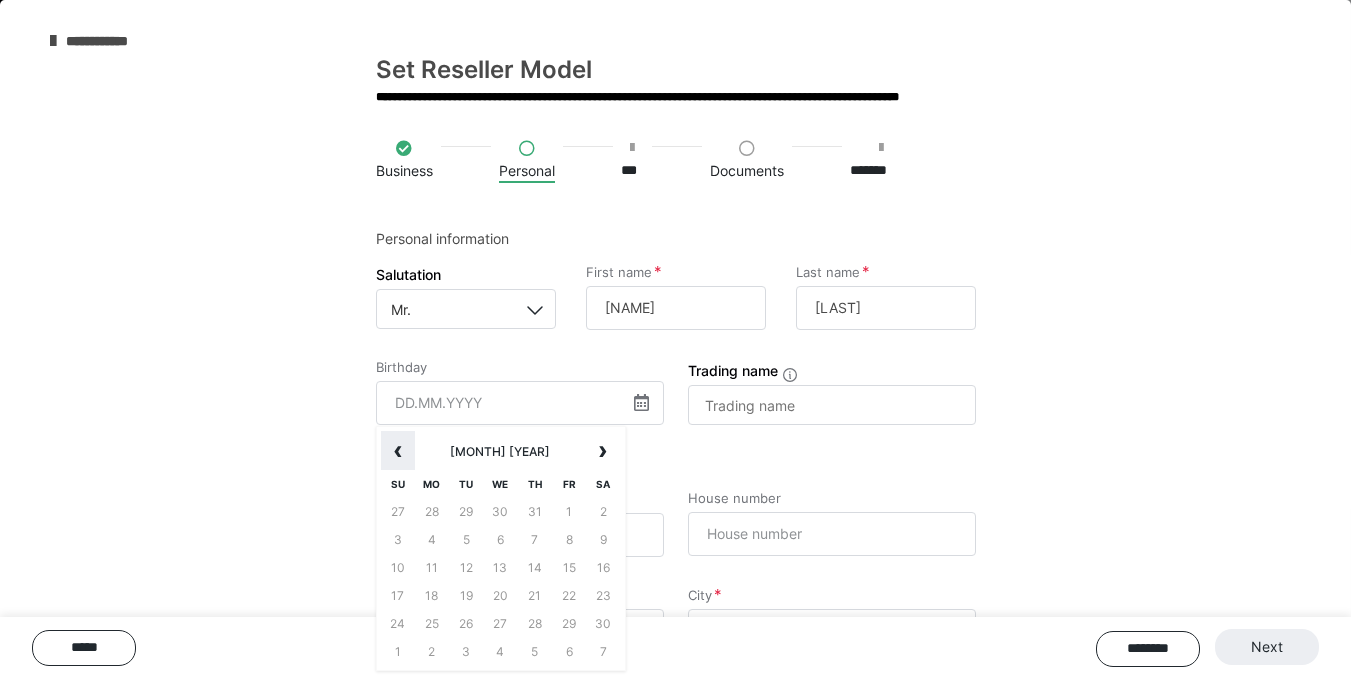 click on "‹" at bounding box center [398, 451] 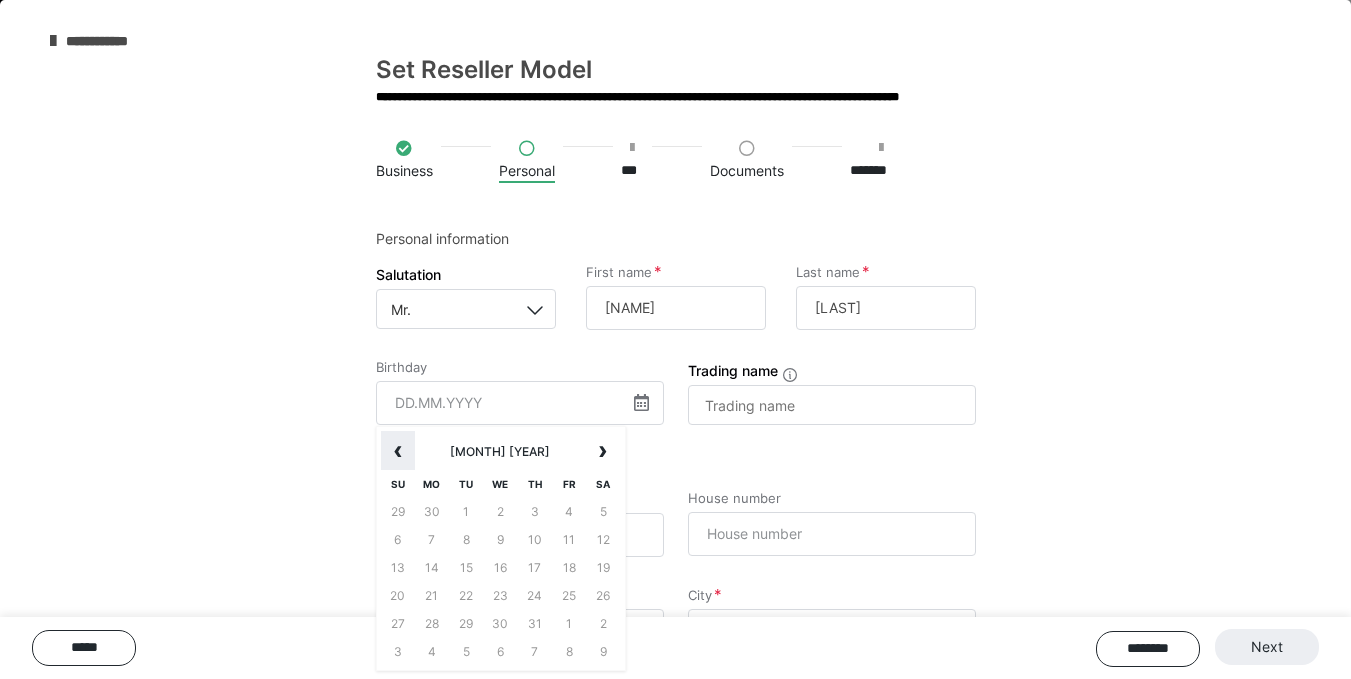 click on "‹" at bounding box center (398, 451) 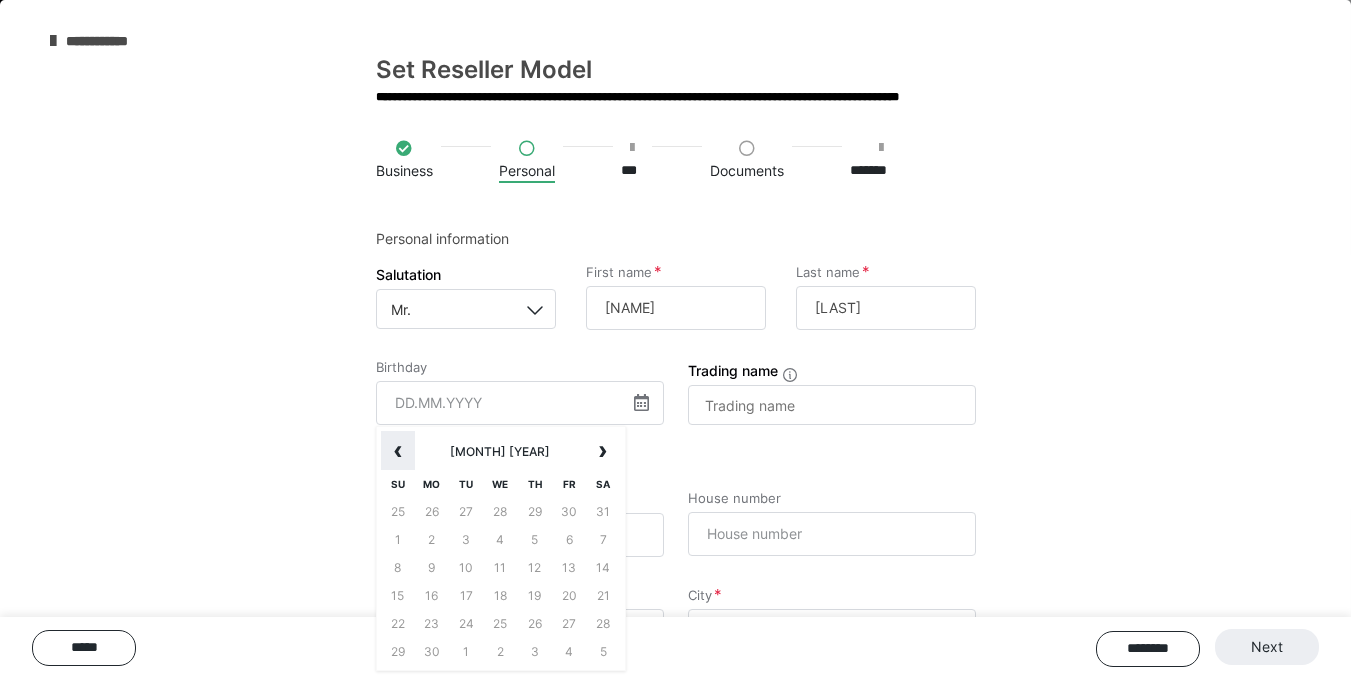 click on "‹" at bounding box center [398, 451] 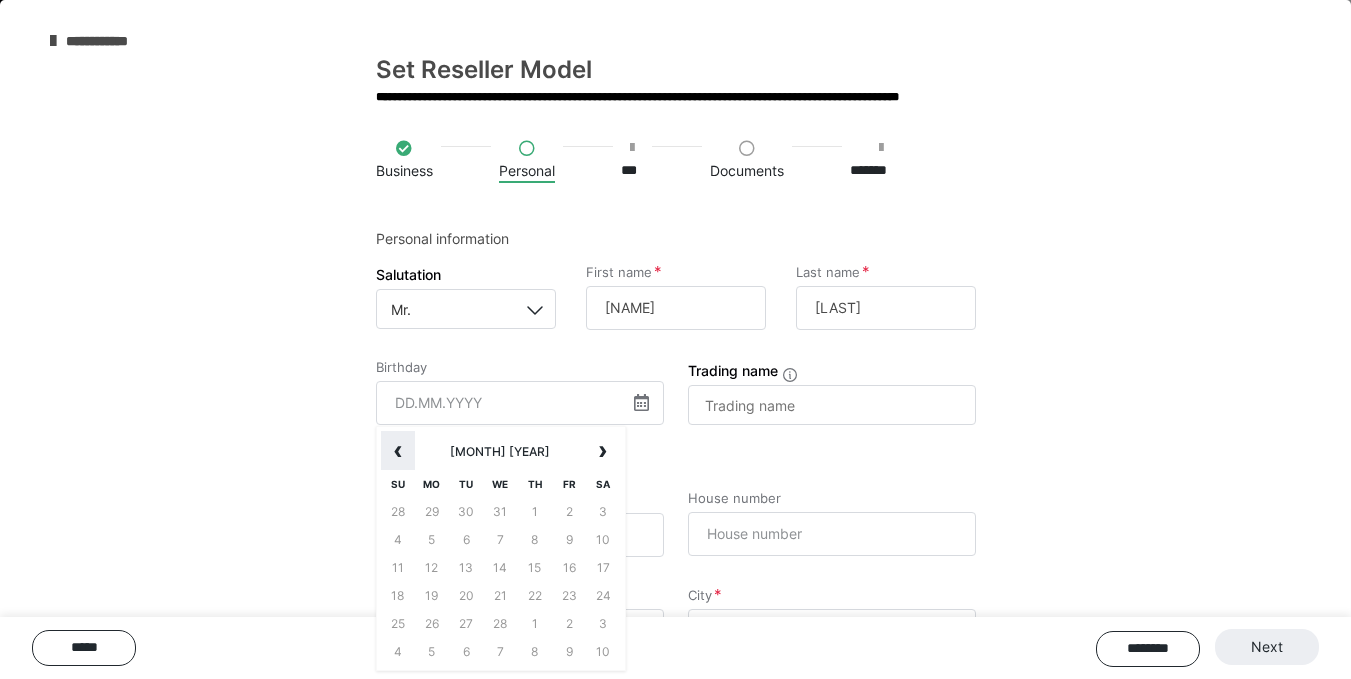 click on "‹" at bounding box center (398, 451) 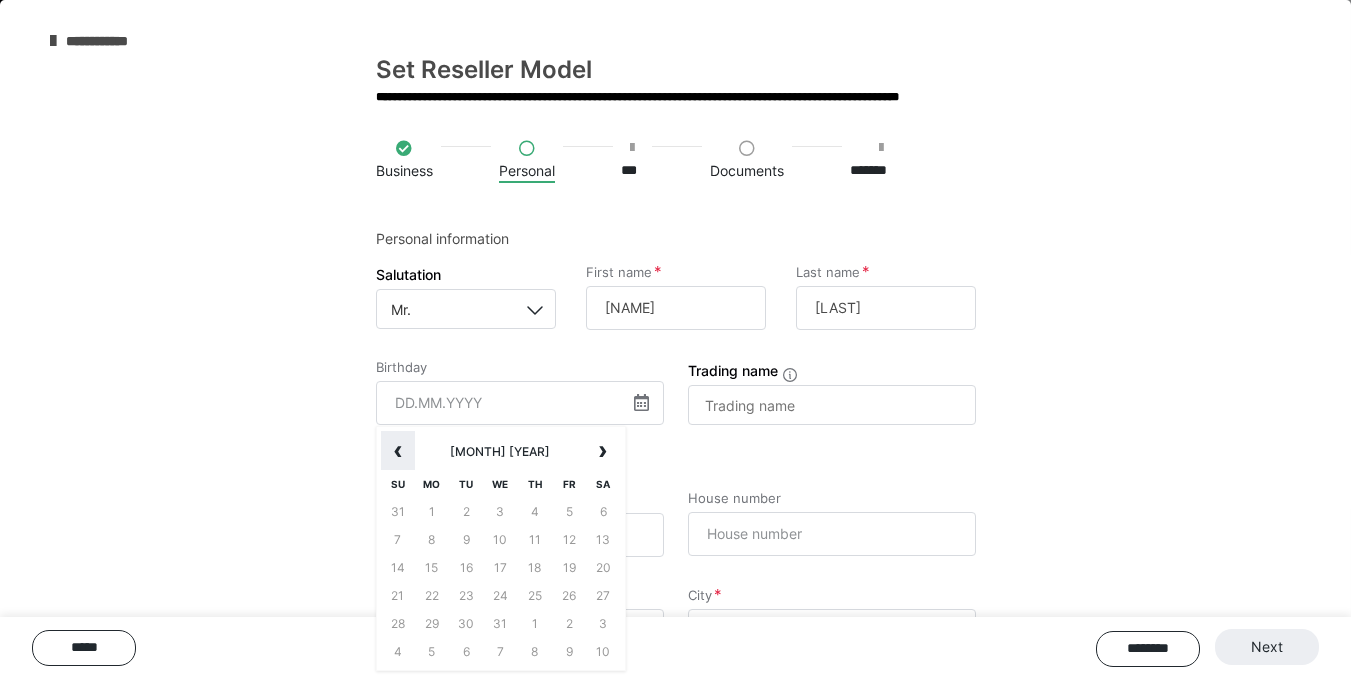 click on "‹" at bounding box center (398, 451) 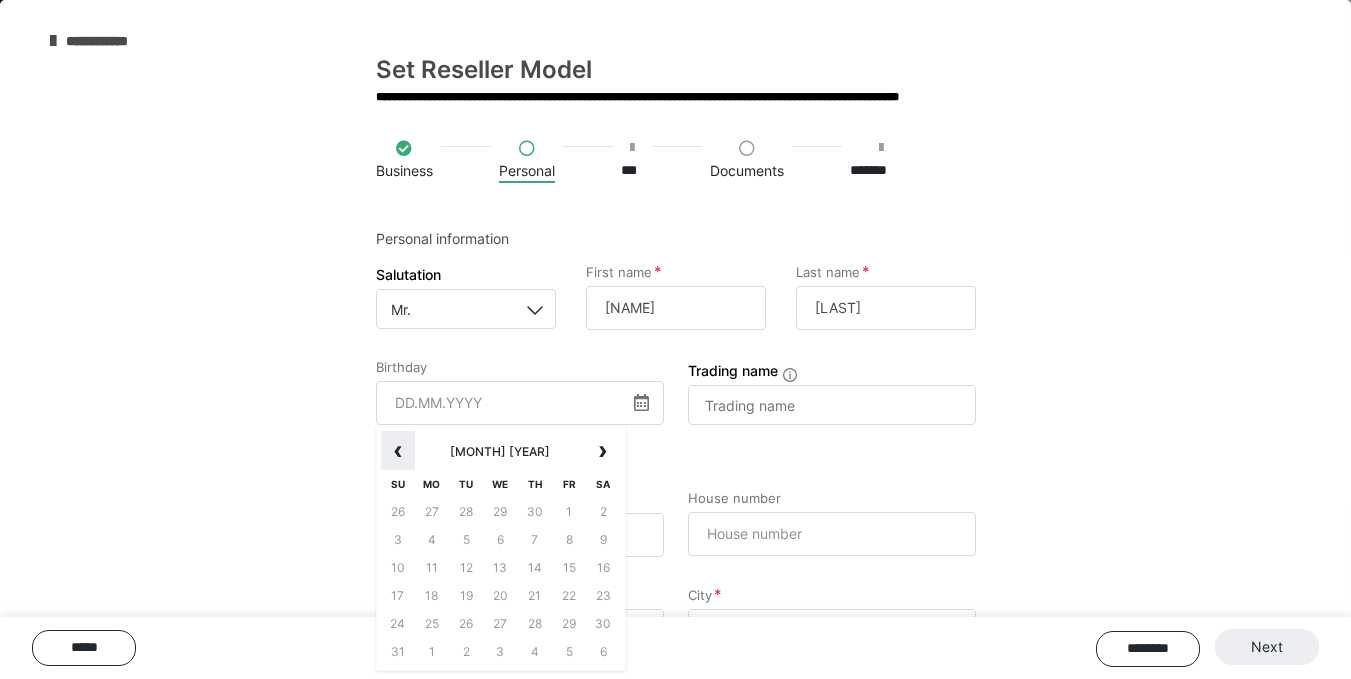 click on "‹" at bounding box center [398, 451] 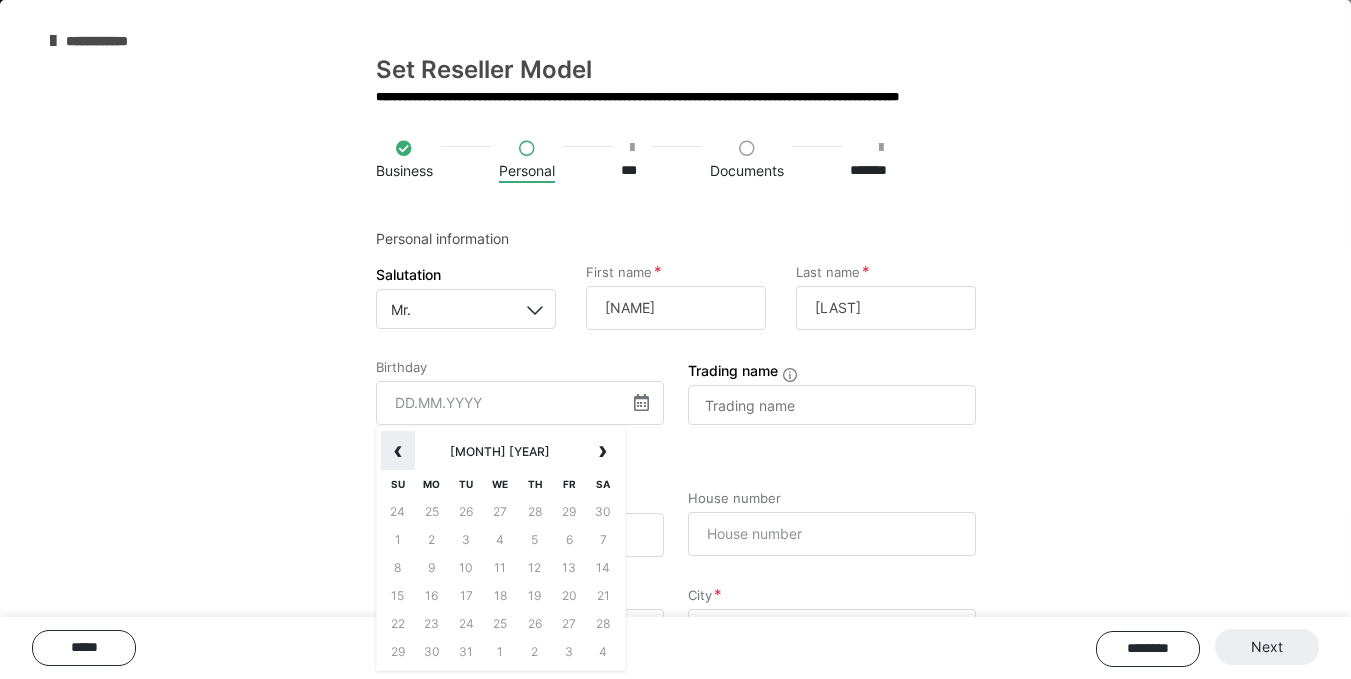click on "‹" at bounding box center (398, 451) 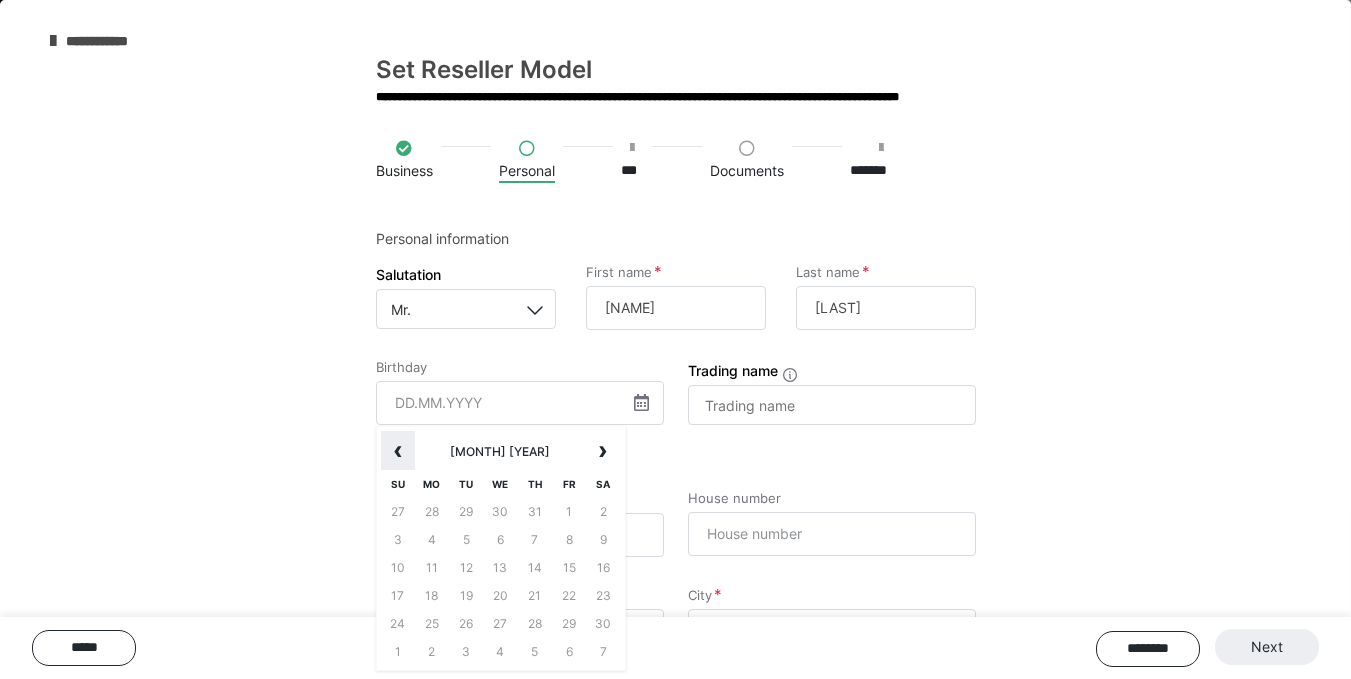 click on "‹" at bounding box center (398, 451) 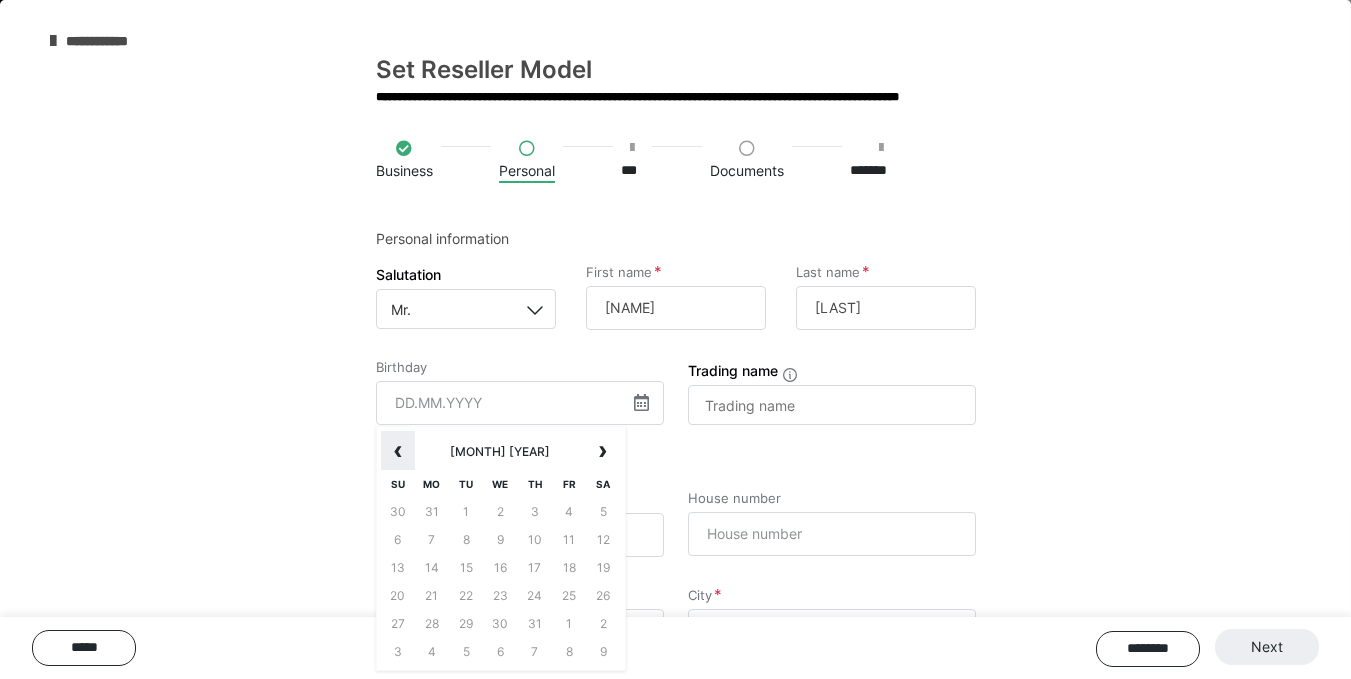 click on "‹" at bounding box center (398, 451) 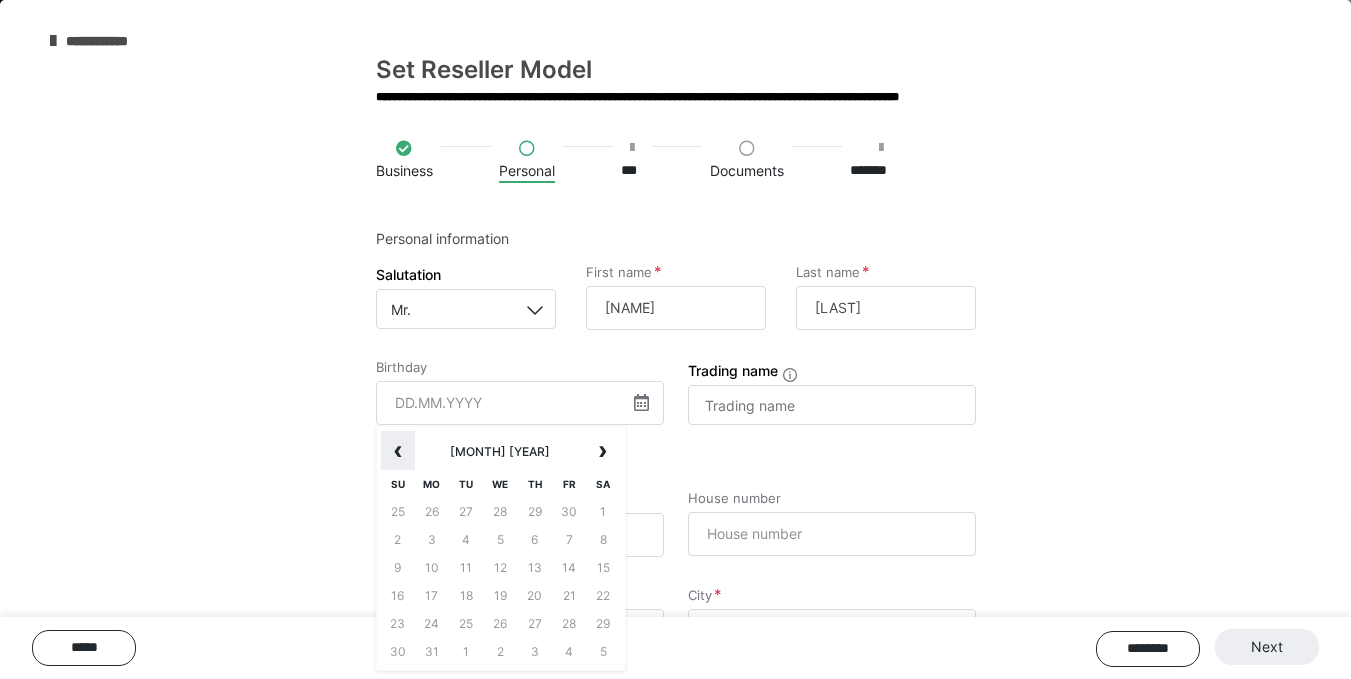 click on "‹" at bounding box center [398, 451] 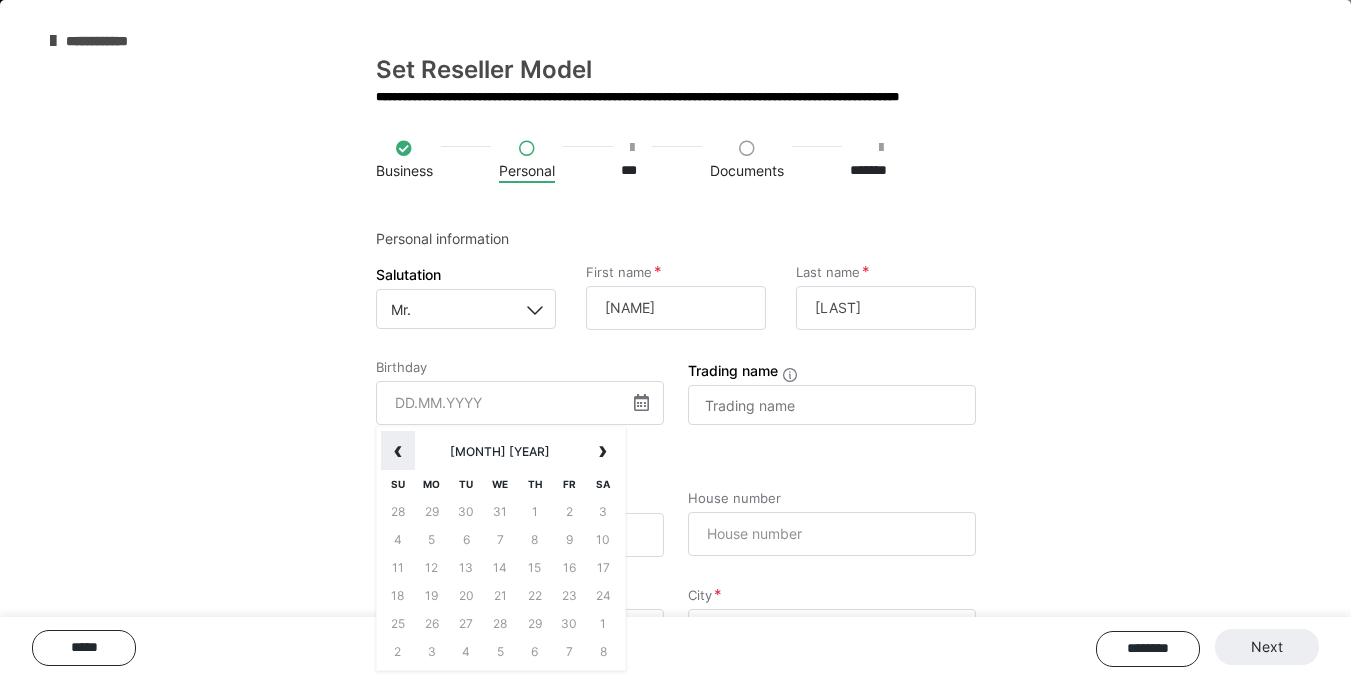 click on "‹" at bounding box center [398, 451] 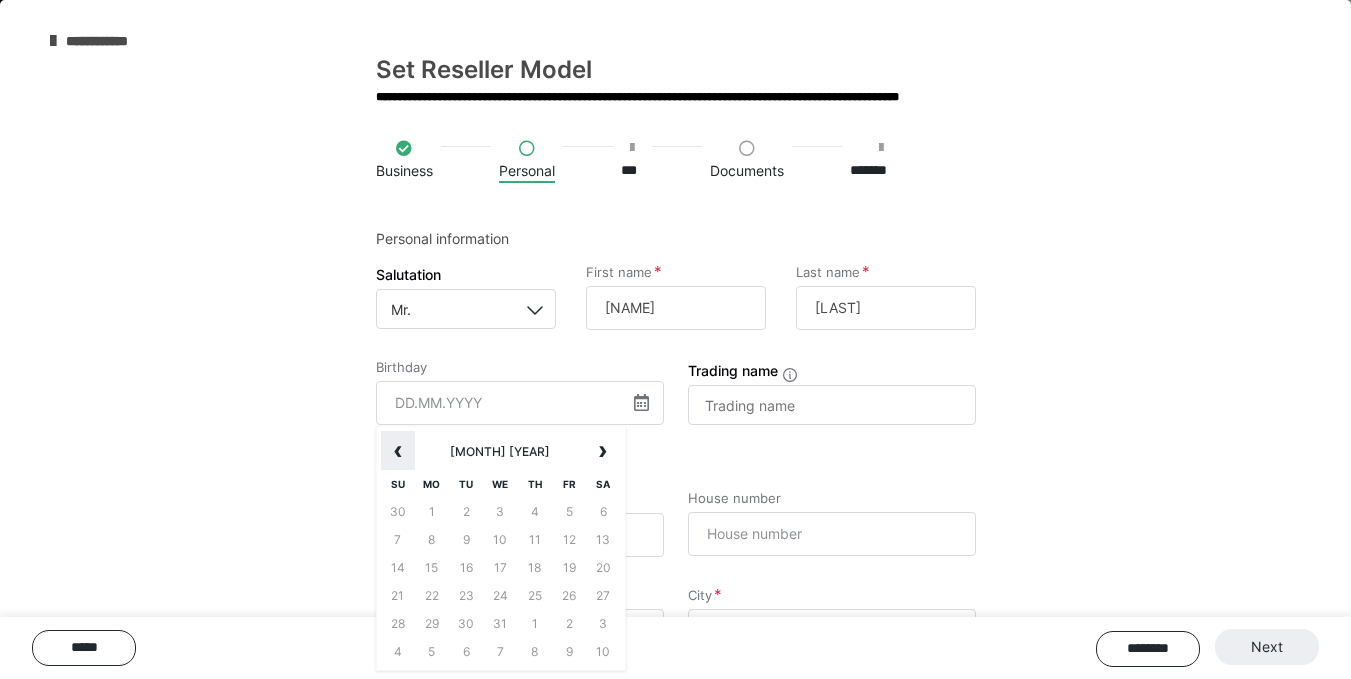 click on "‹" at bounding box center [398, 451] 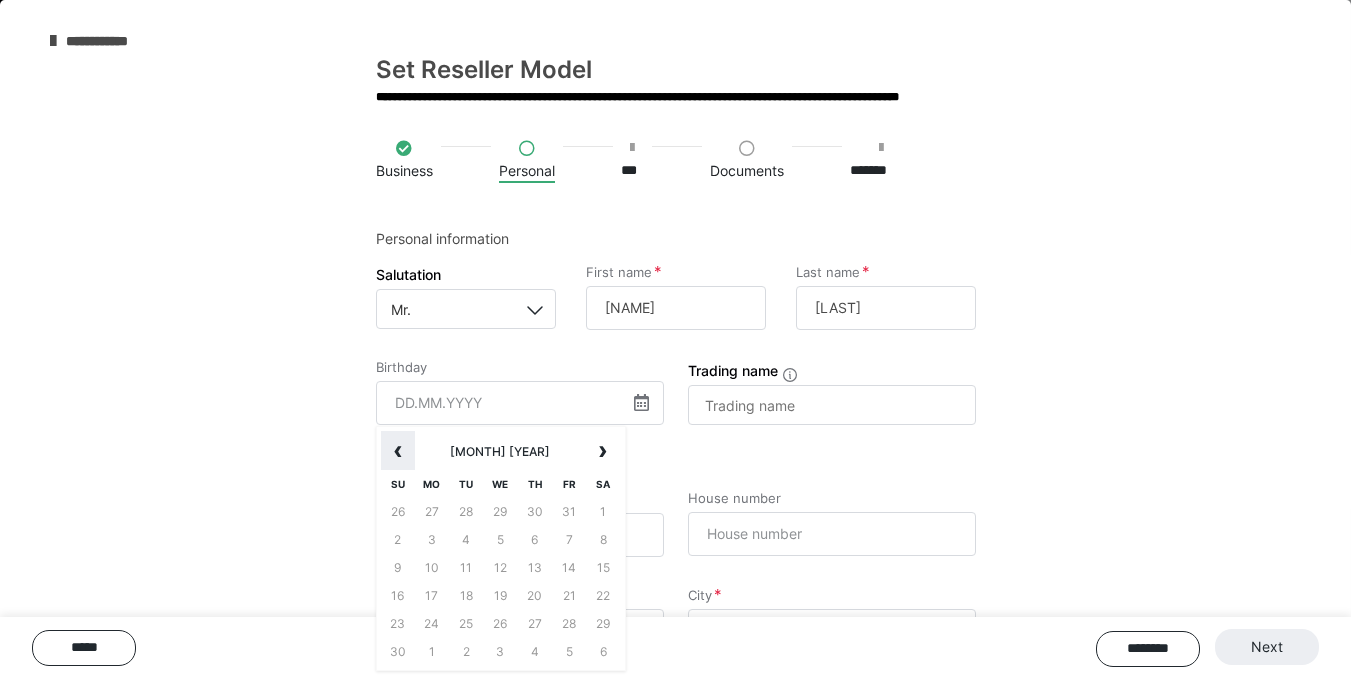 click on "‹" at bounding box center (398, 451) 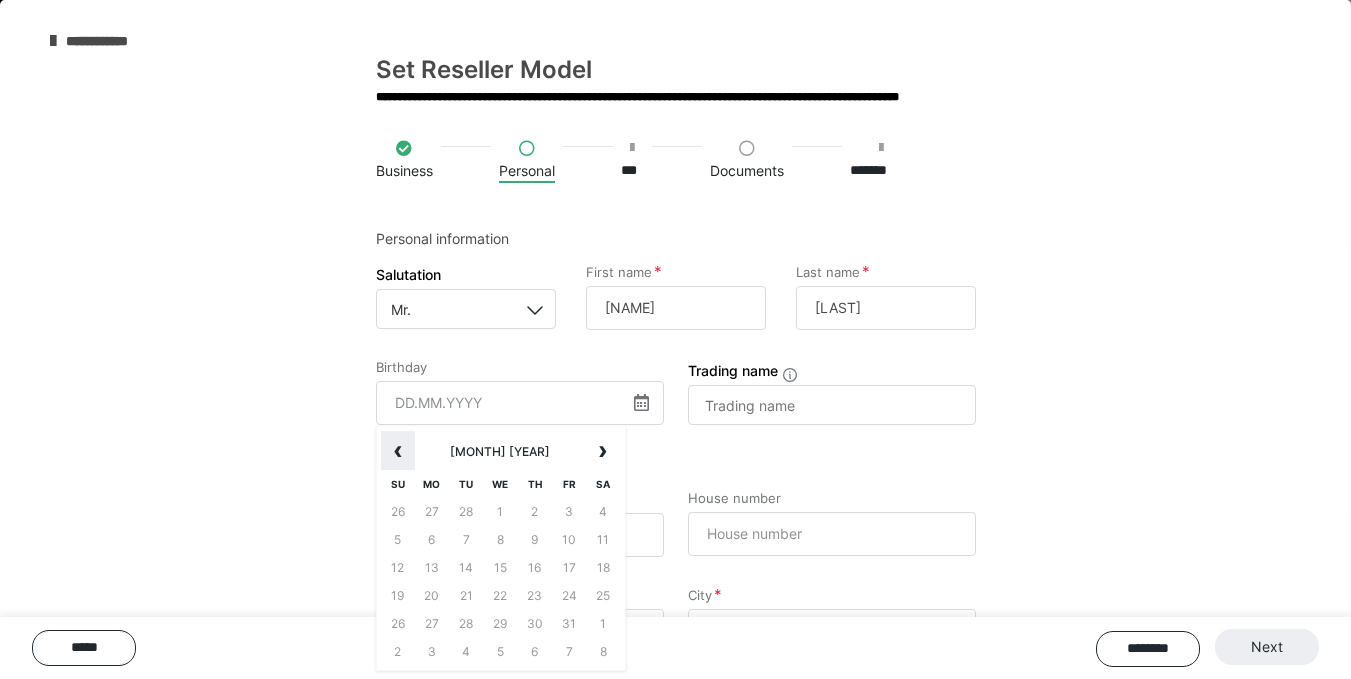 click on "‹" at bounding box center (398, 451) 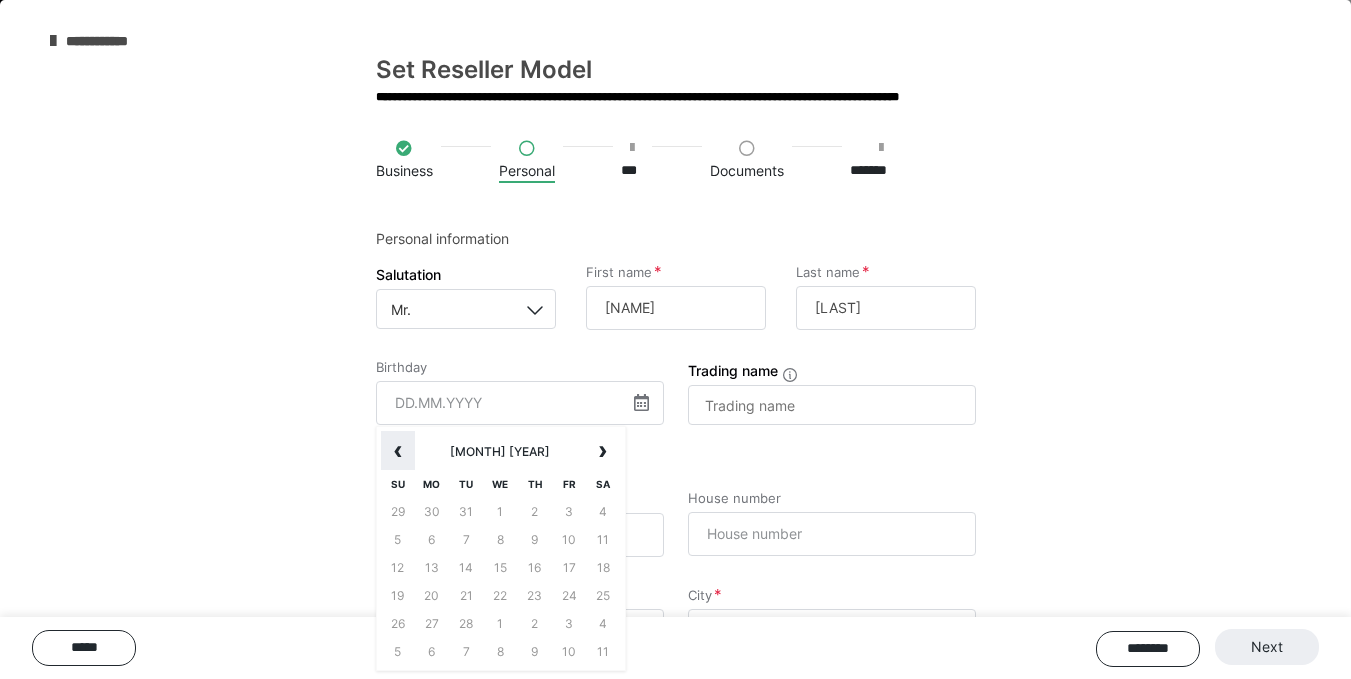 click on "‹" at bounding box center [398, 451] 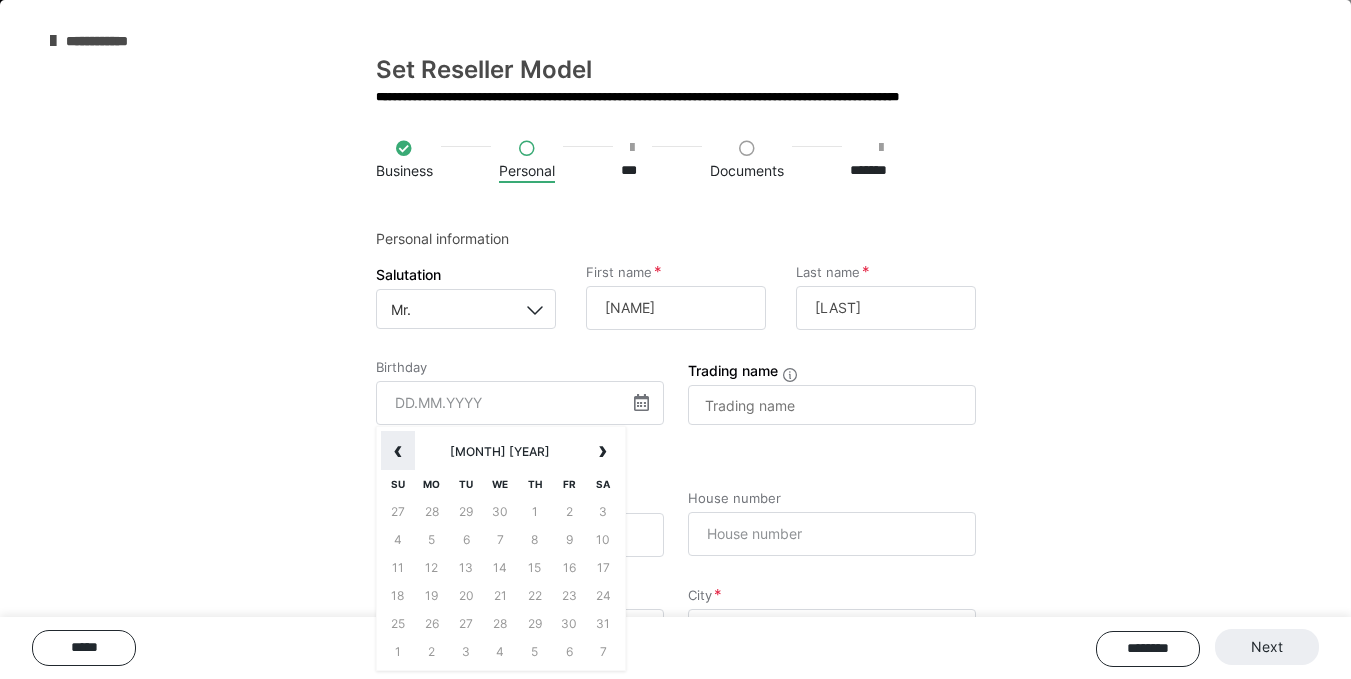 click on "‹" at bounding box center (398, 451) 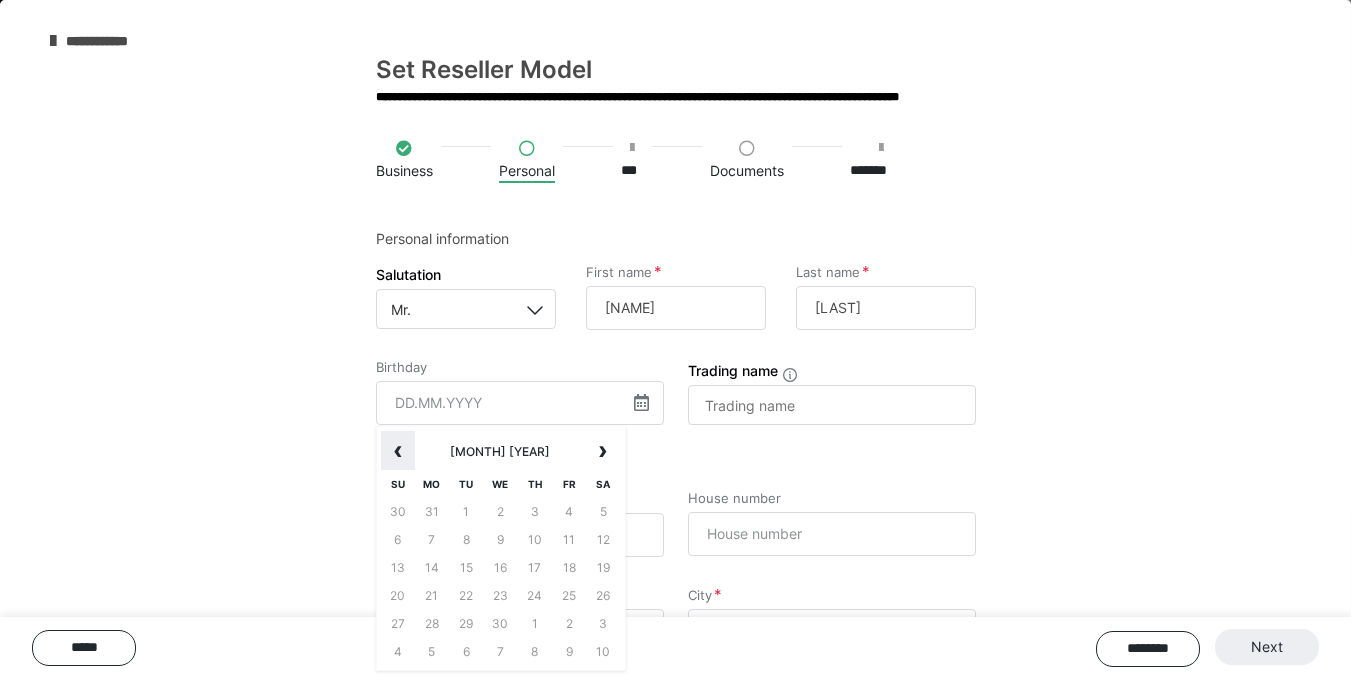 click on "‹" at bounding box center [398, 451] 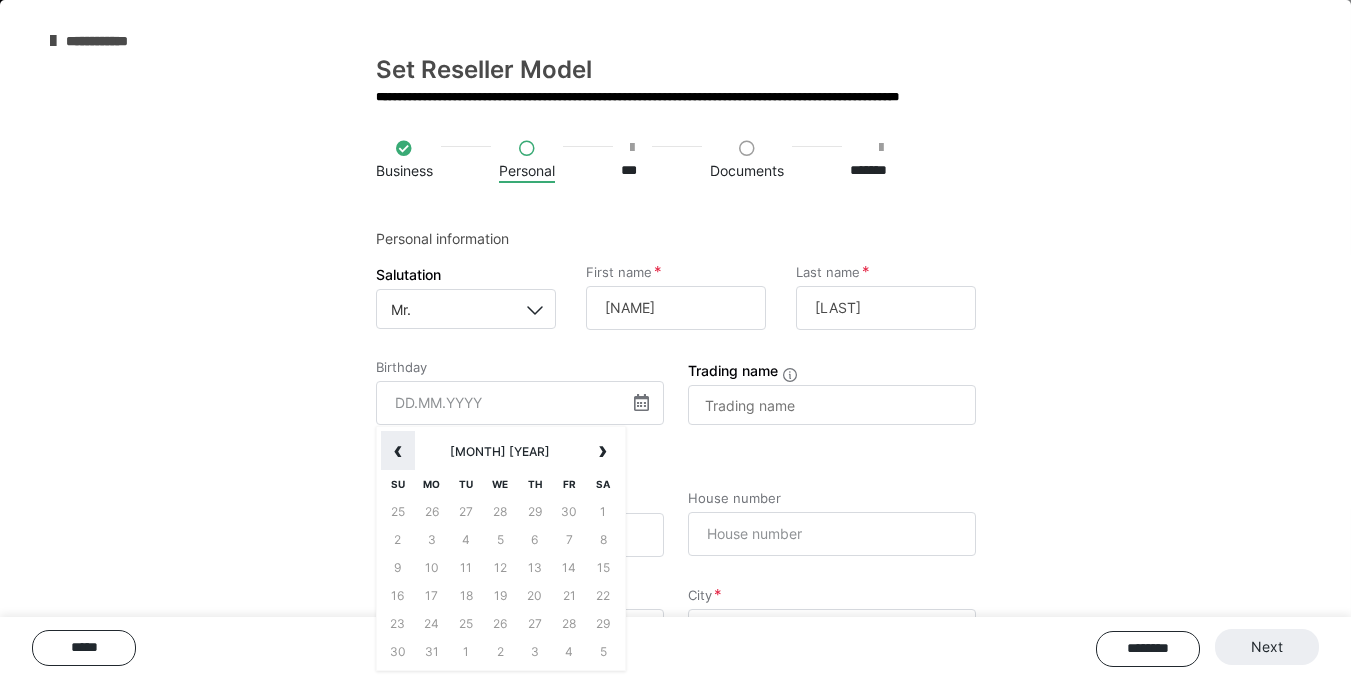 click on "‹" at bounding box center [398, 451] 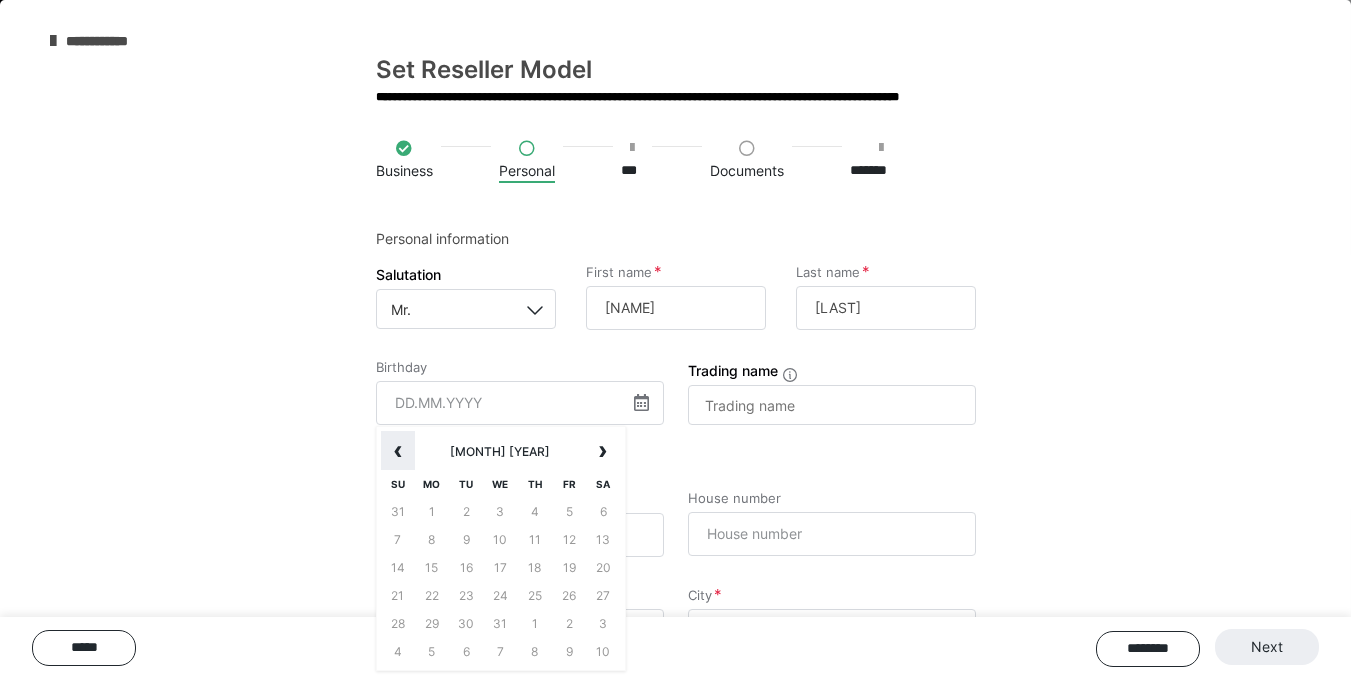 click on "‹" at bounding box center (398, 451) 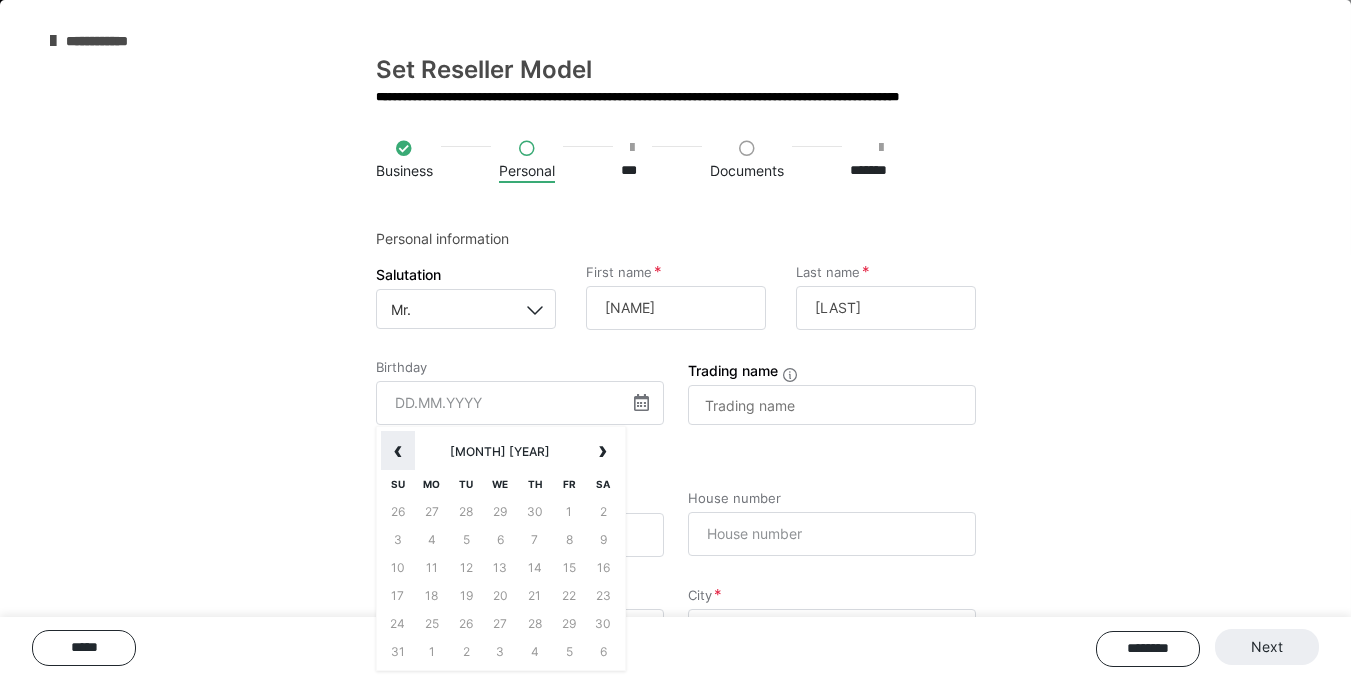 click on "‹" at bounding box center (398, 451) 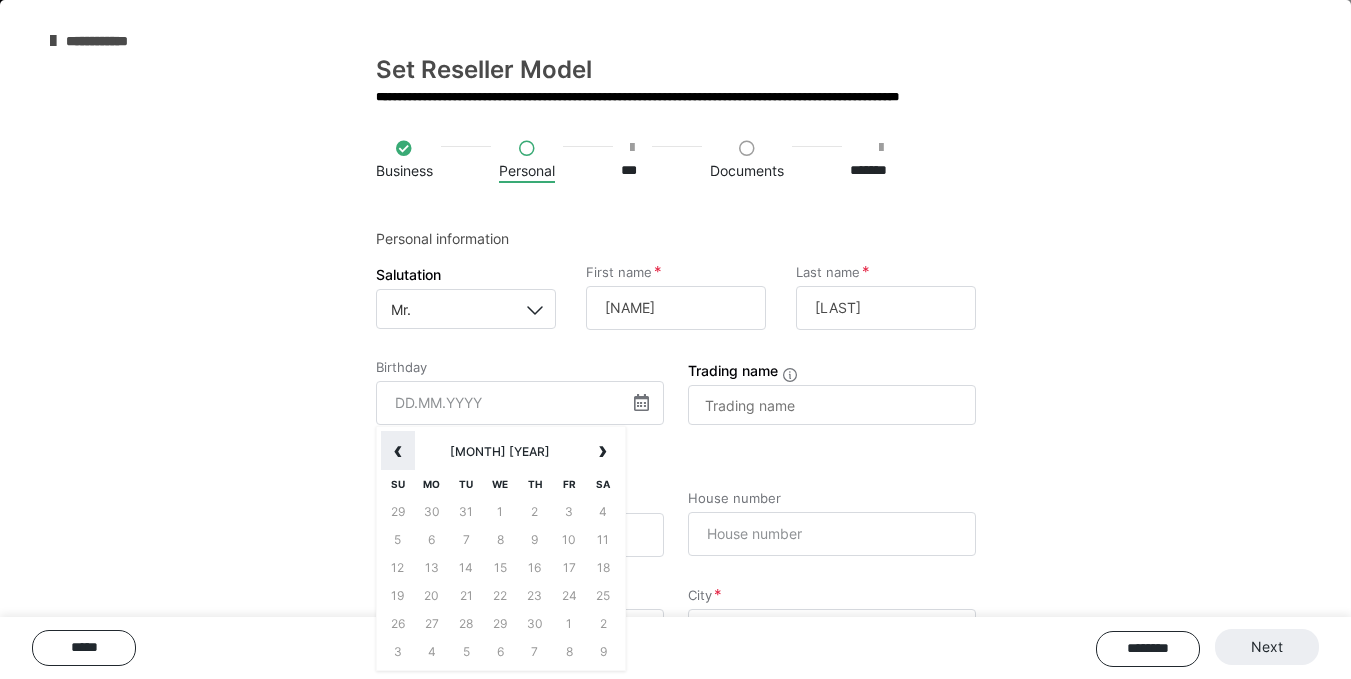 click on "‹" at bounding box center [398, 451] 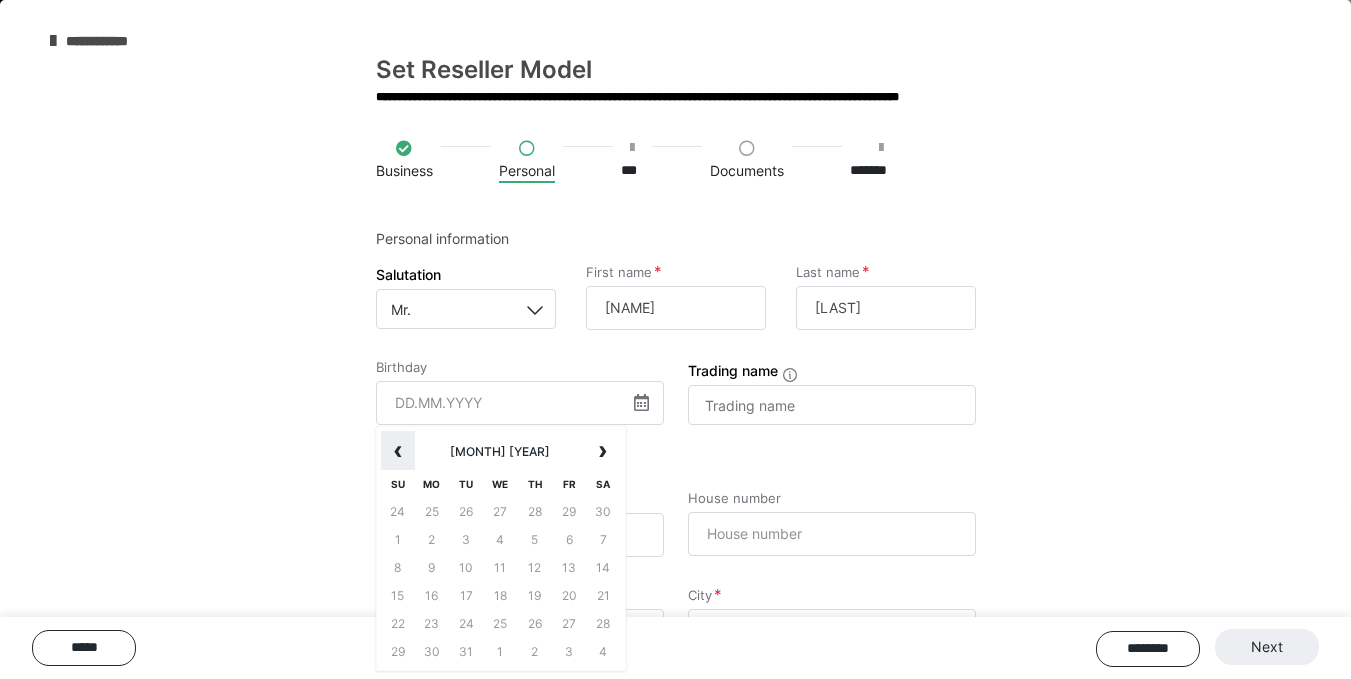 click on "‹" at bounding box center [398, 451] 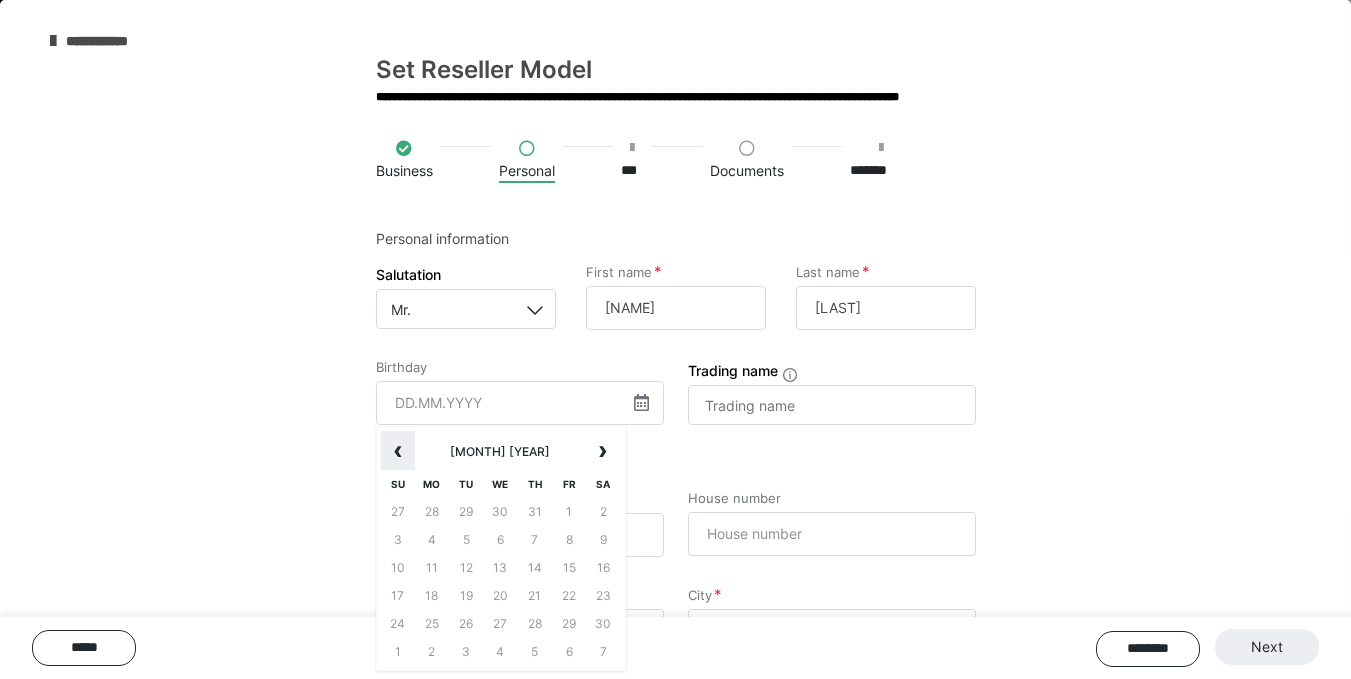click on "‹" at bounding box center (398, 451) 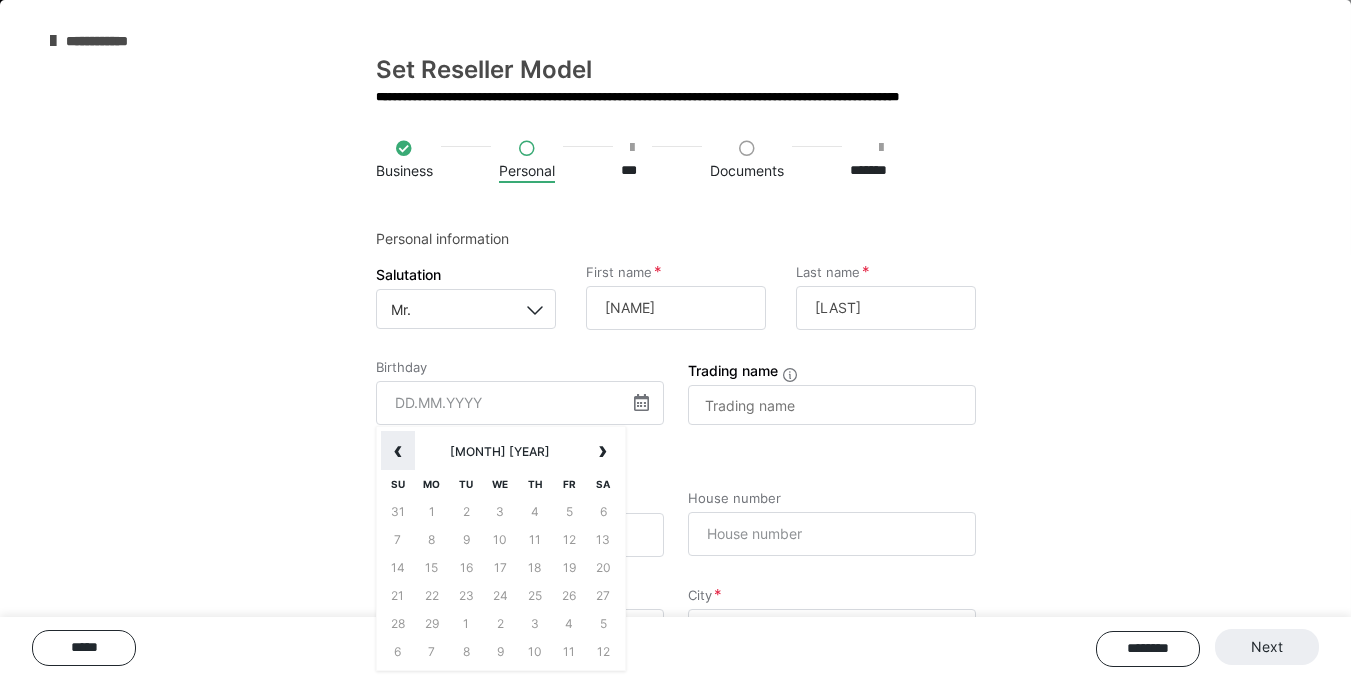 click on "‹" at bounding box center (398, 451) 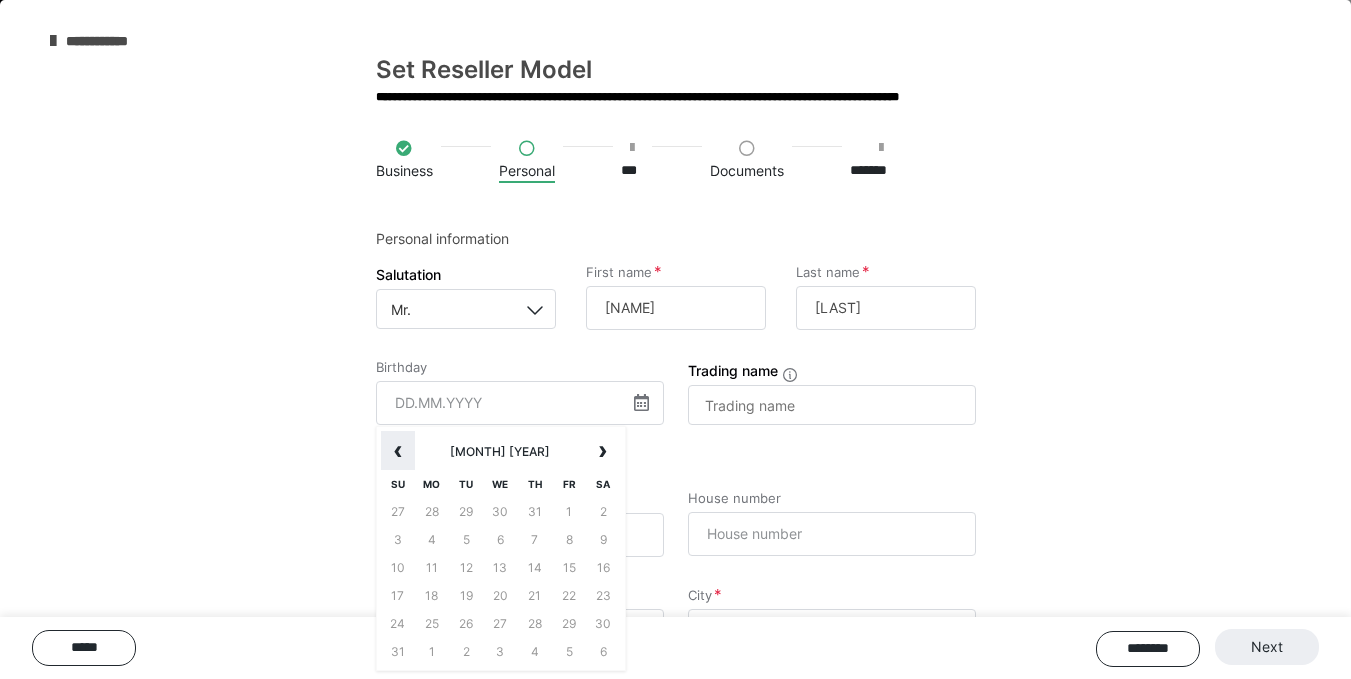 click on "‹" at bounding box center (398, 451) 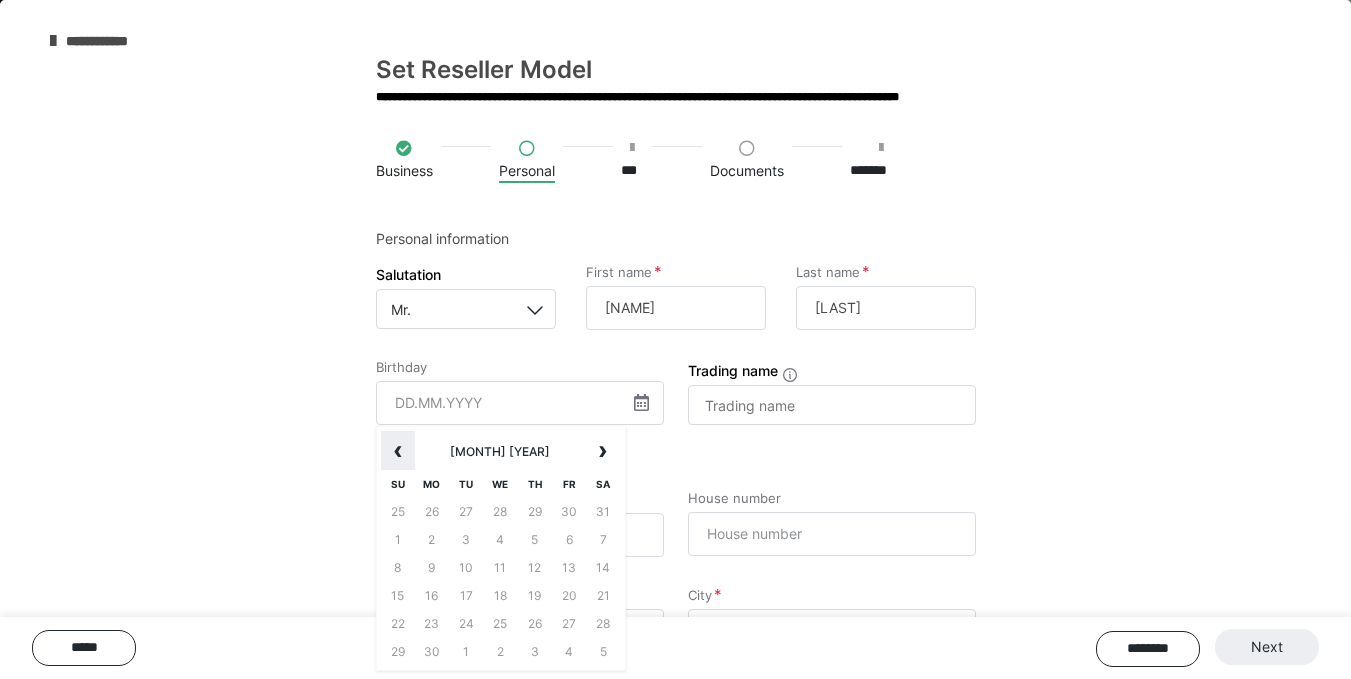 click on "‹" at bounding box center (398, 451) 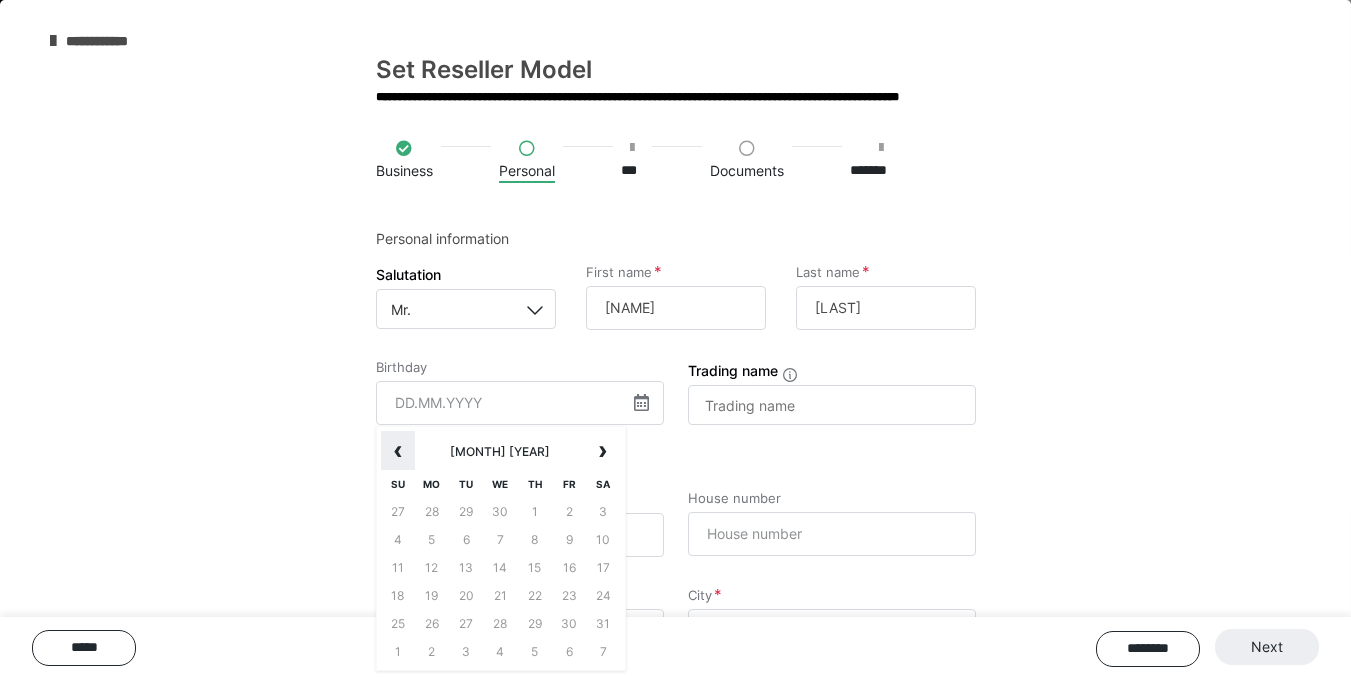 click on "‹" at bounding box center [398, 451] 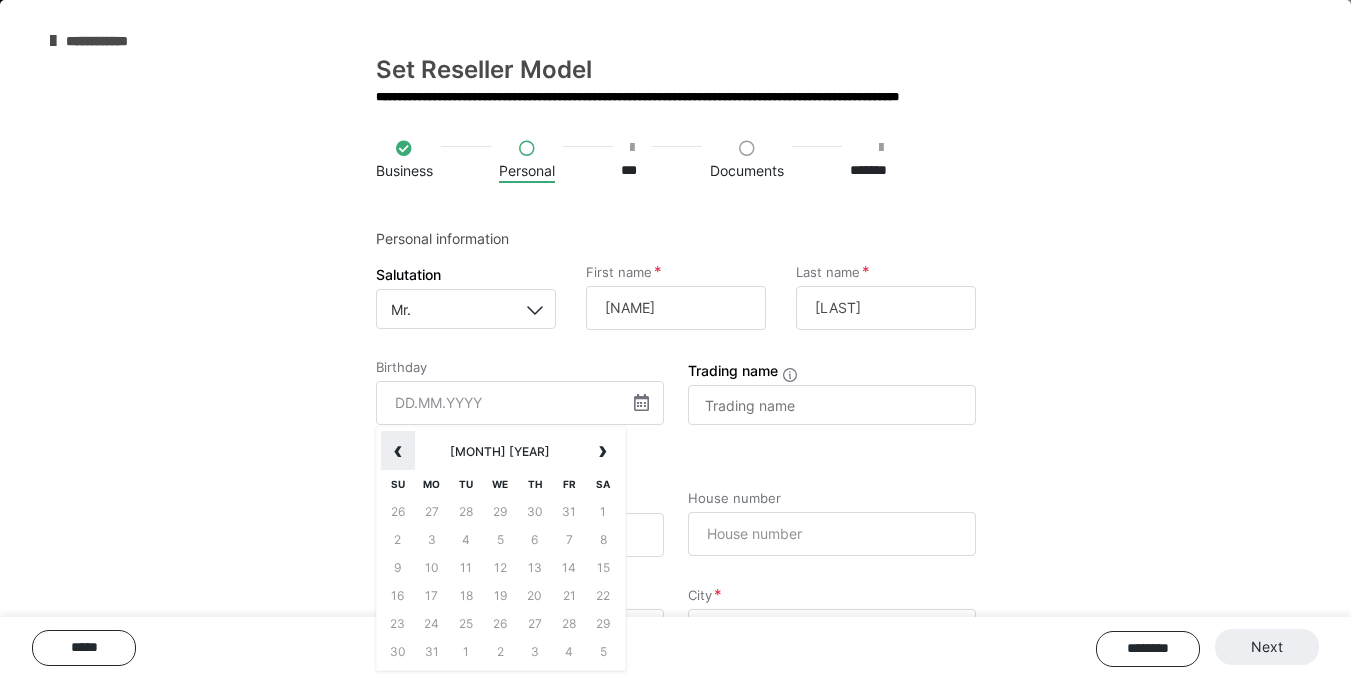 click on "‹" at bounding box center [398, 451] 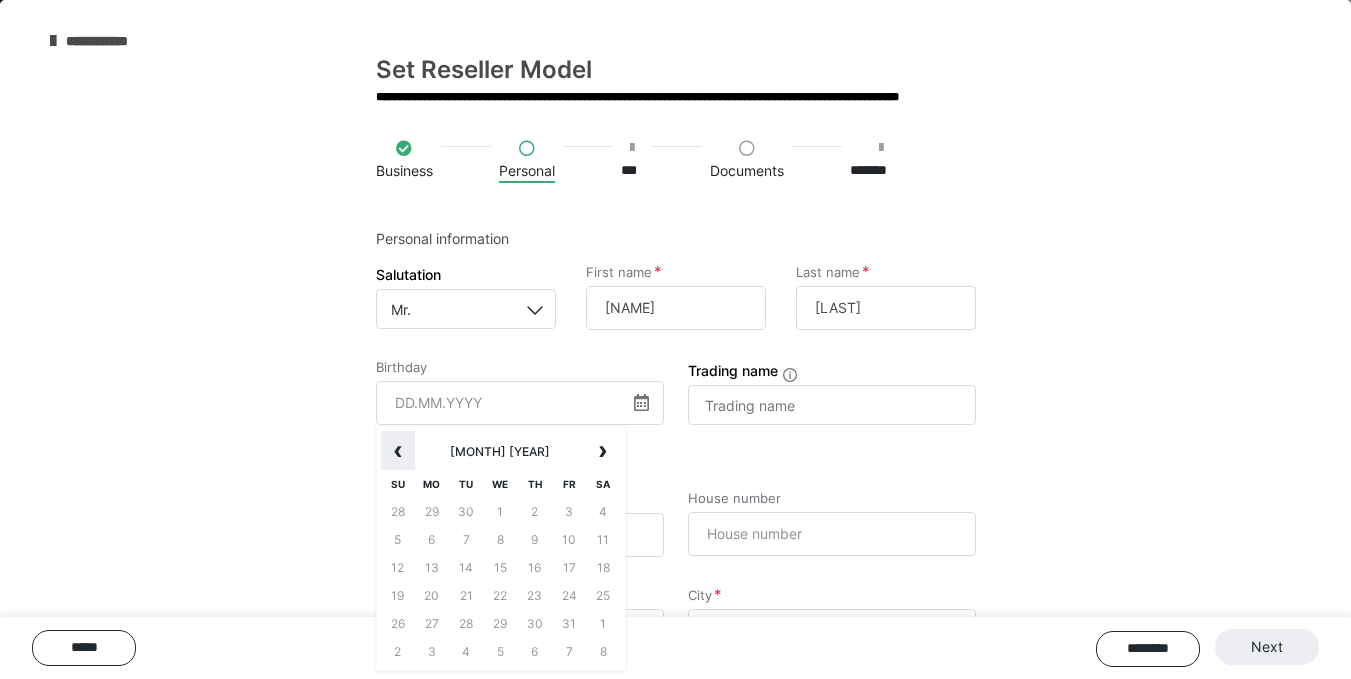click on "‹" at bounding box center (398, 451) 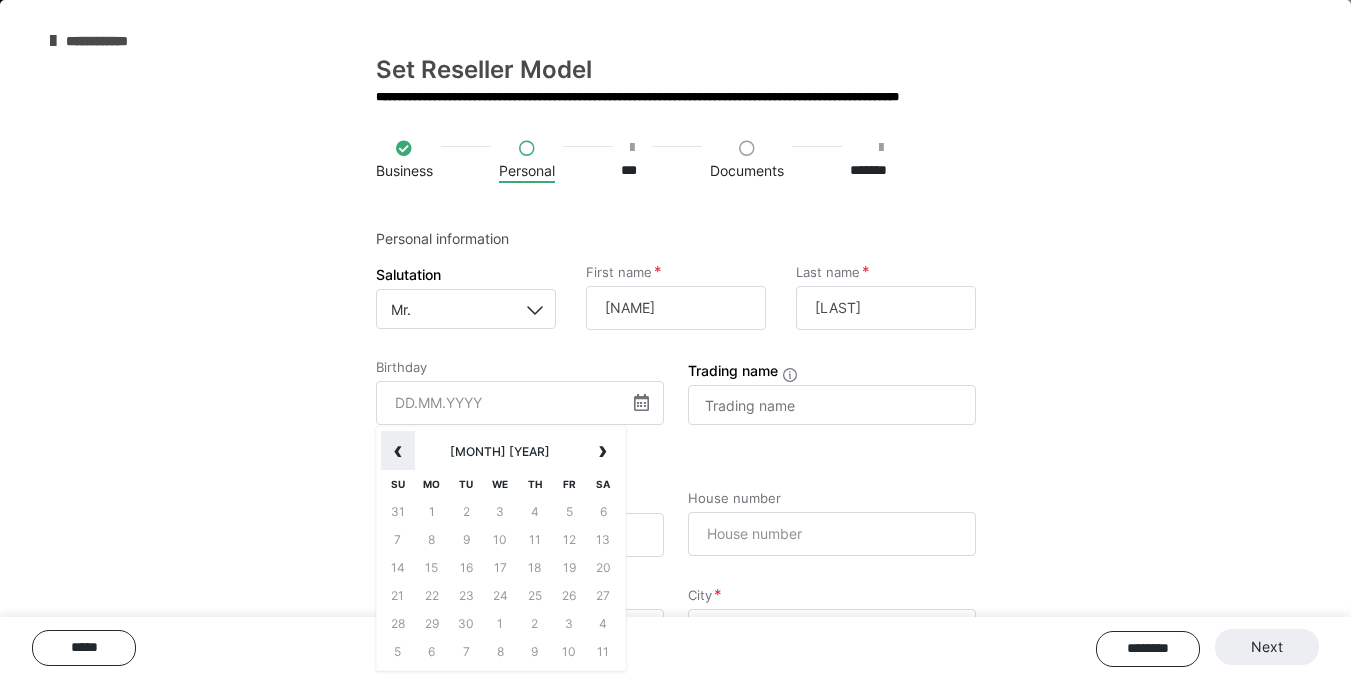 click on "‹" at bounding box center [398, 451] 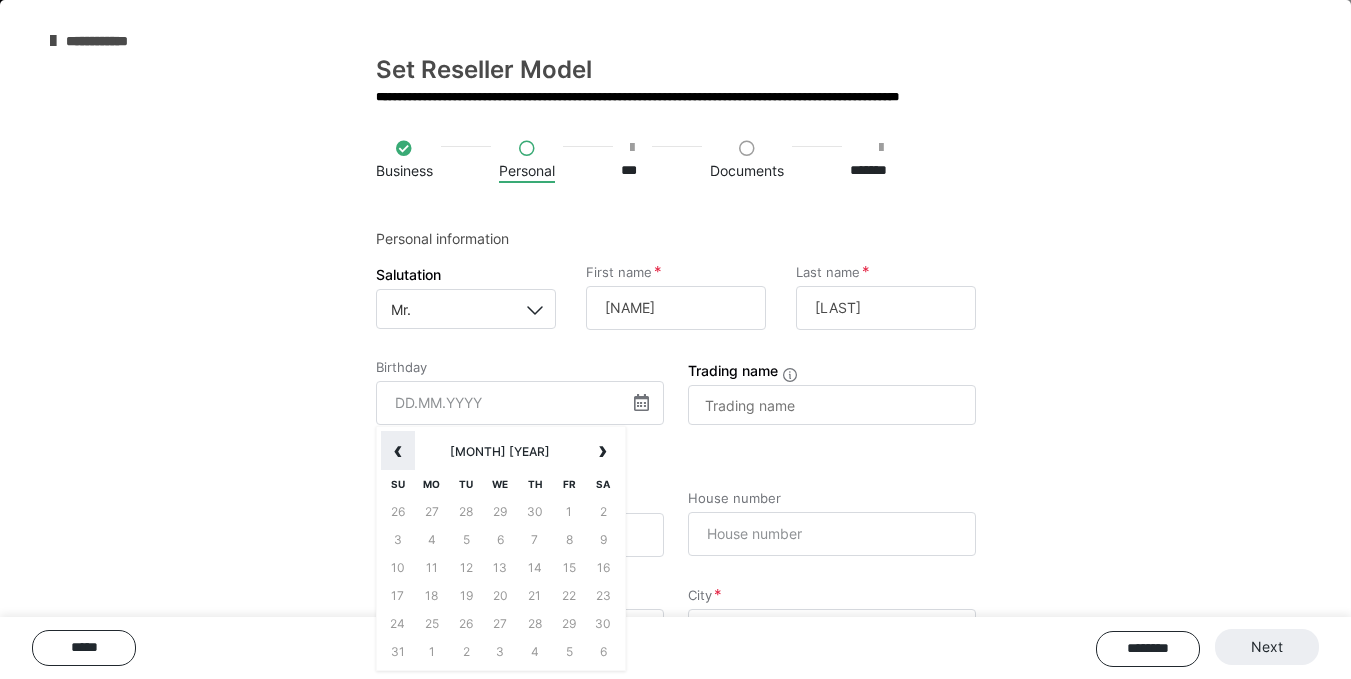 click on "‹" at bounding box center (398, 451) 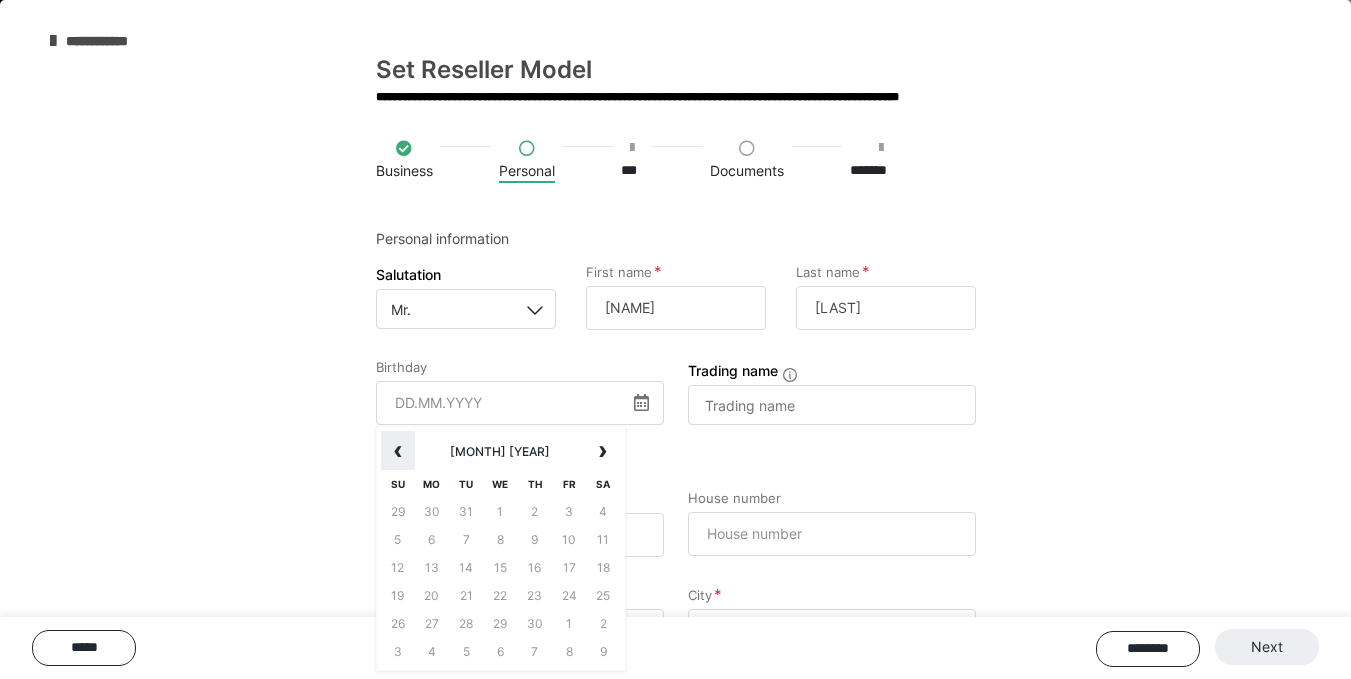 click on "‹" at bounding box center [398, 451] 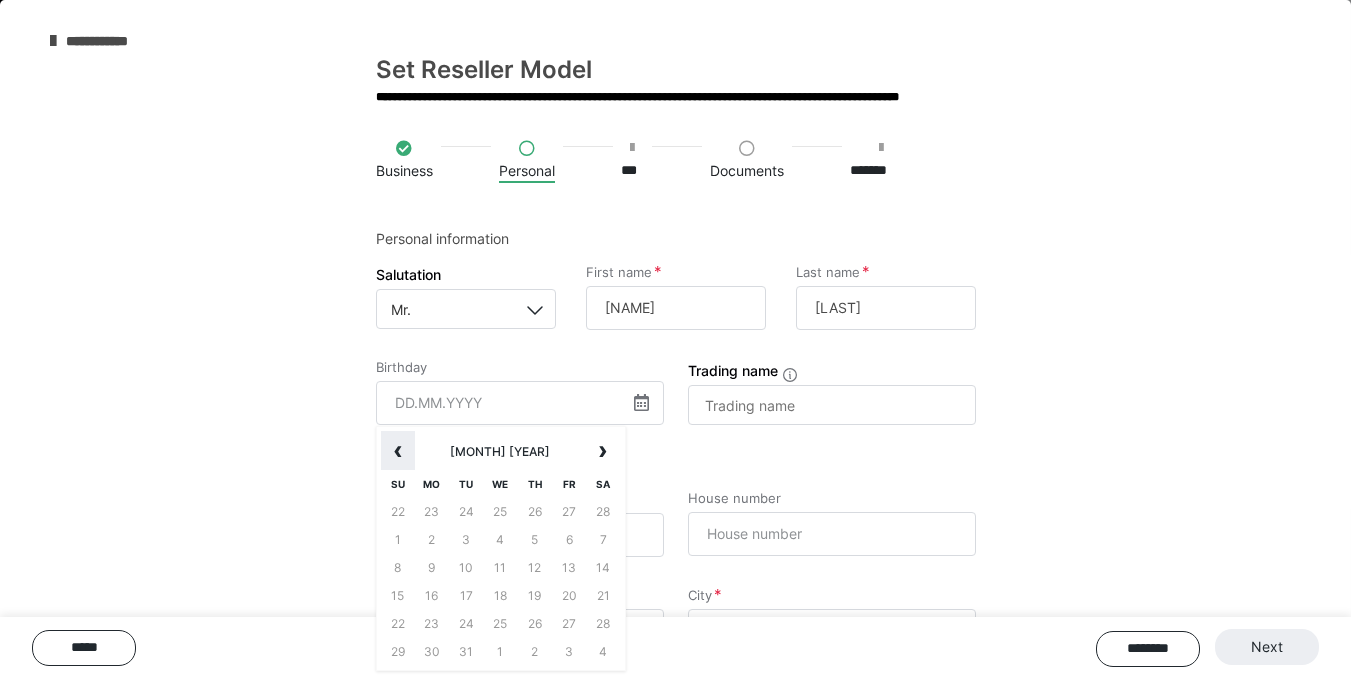 click on "‹" at bounding box center (398, 451) 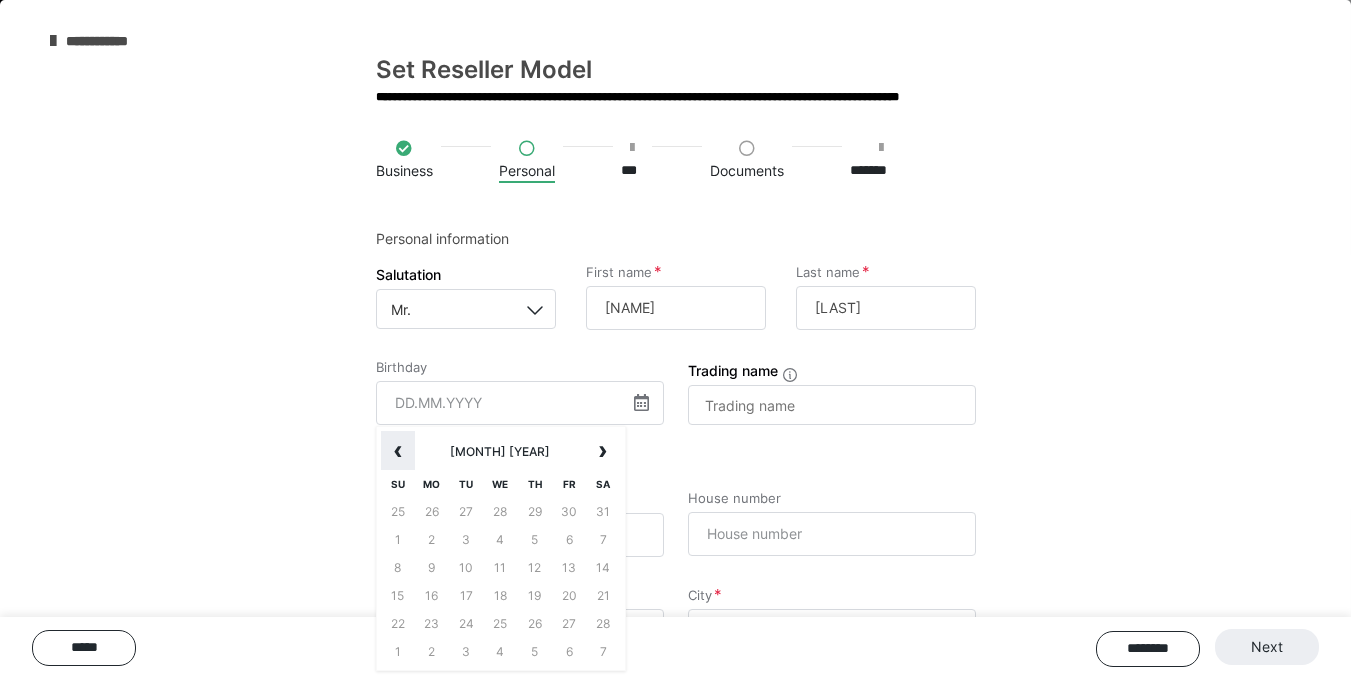 click on "‹" at bounding box center (398, 451) 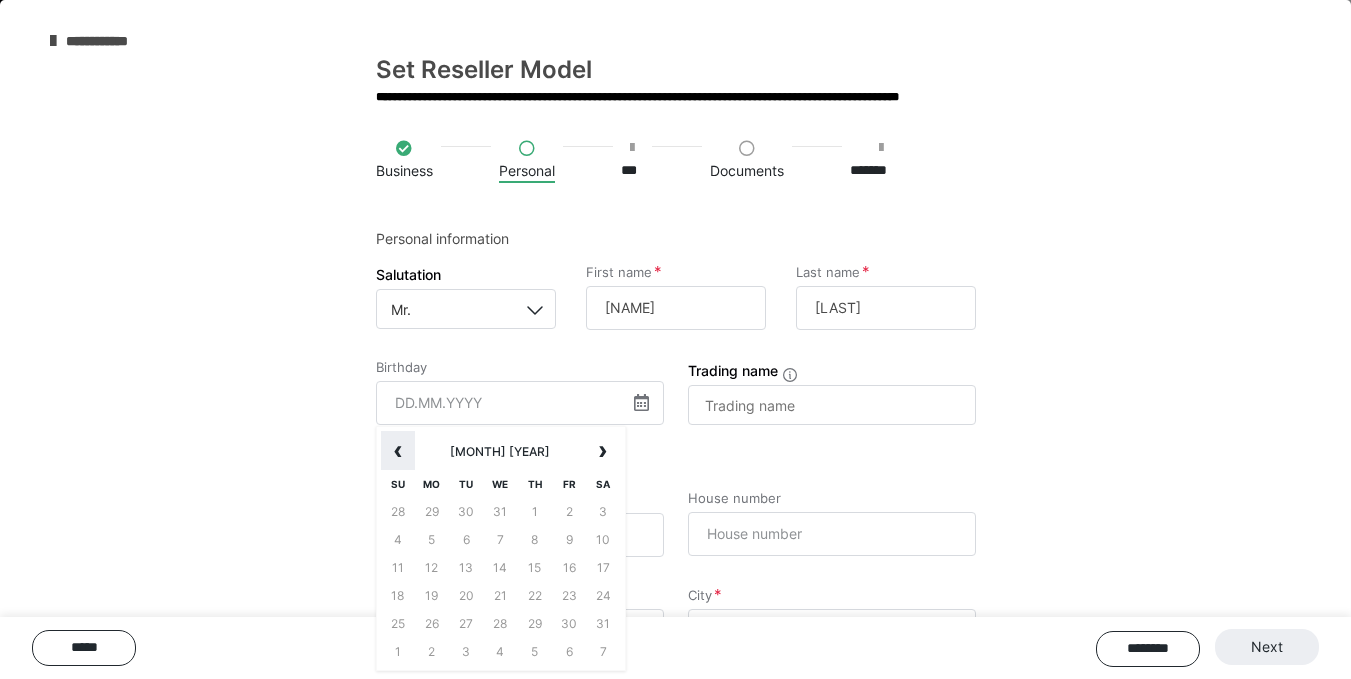 click on "‹" at bounding box center [398, 451] 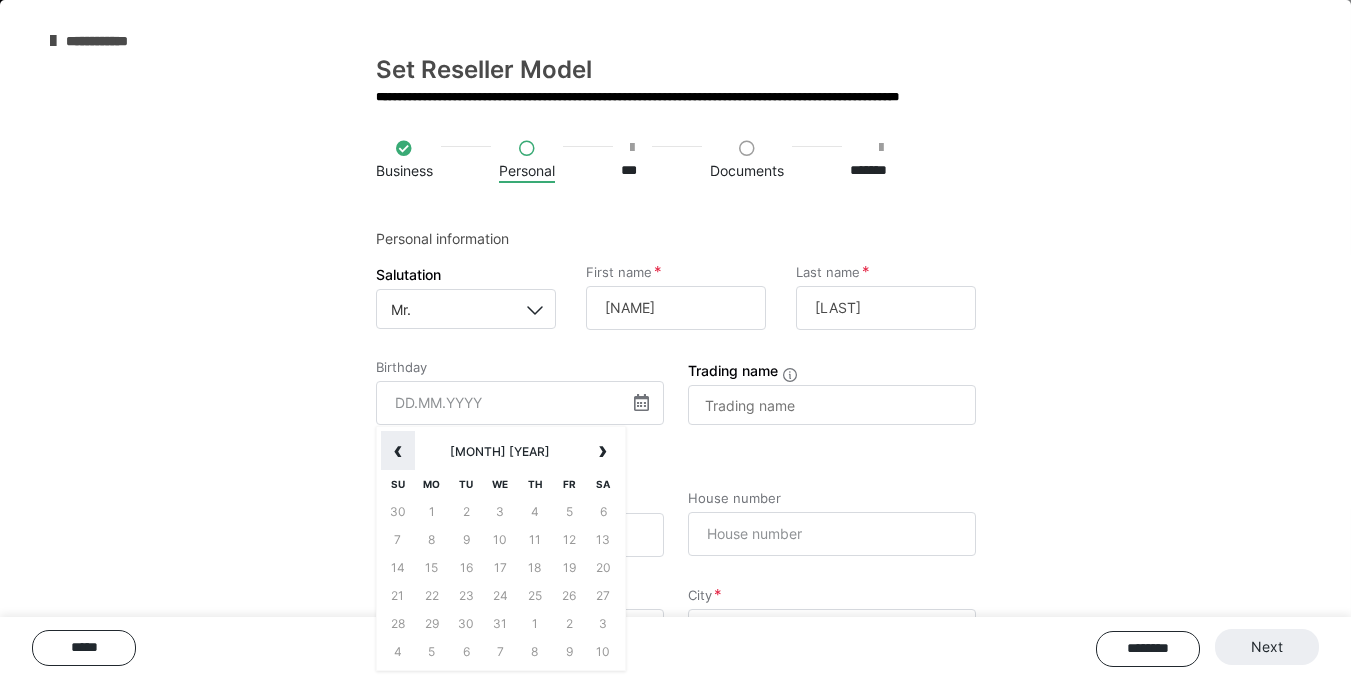 click on "‹" at bounding box center (398, 451) 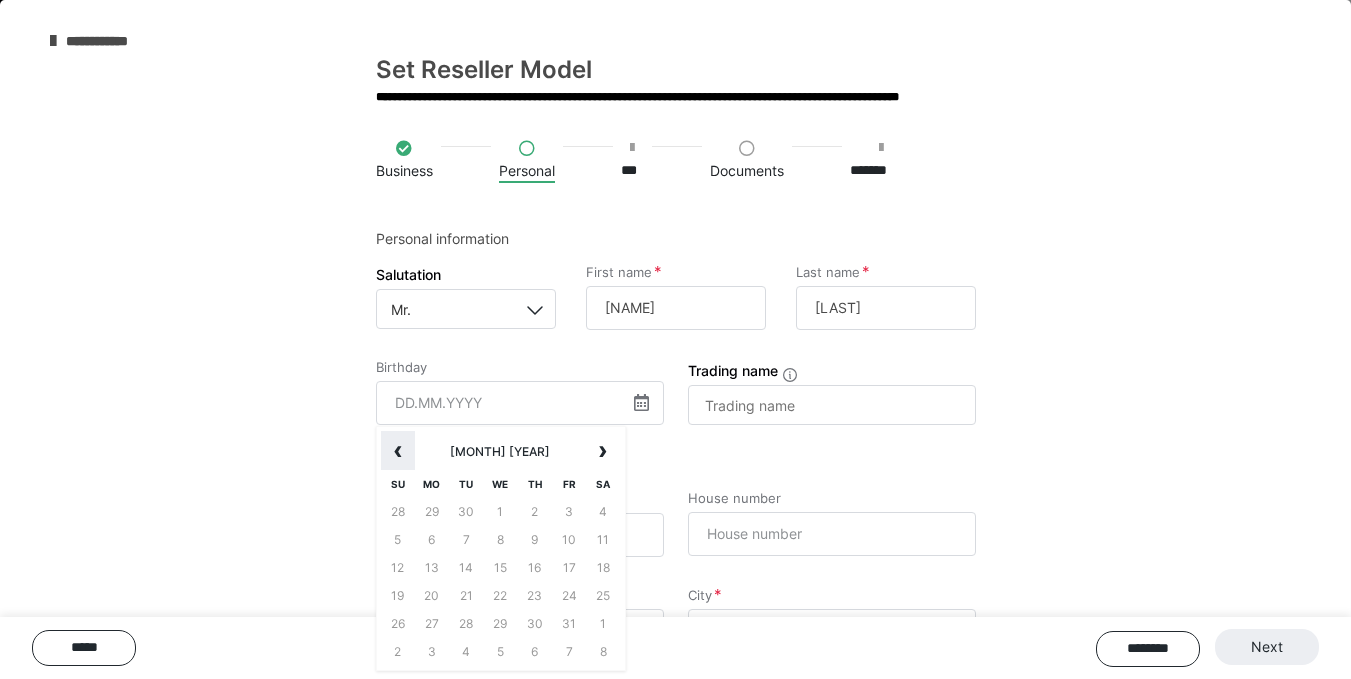 click on "‹" at bounding box center [398, 451] 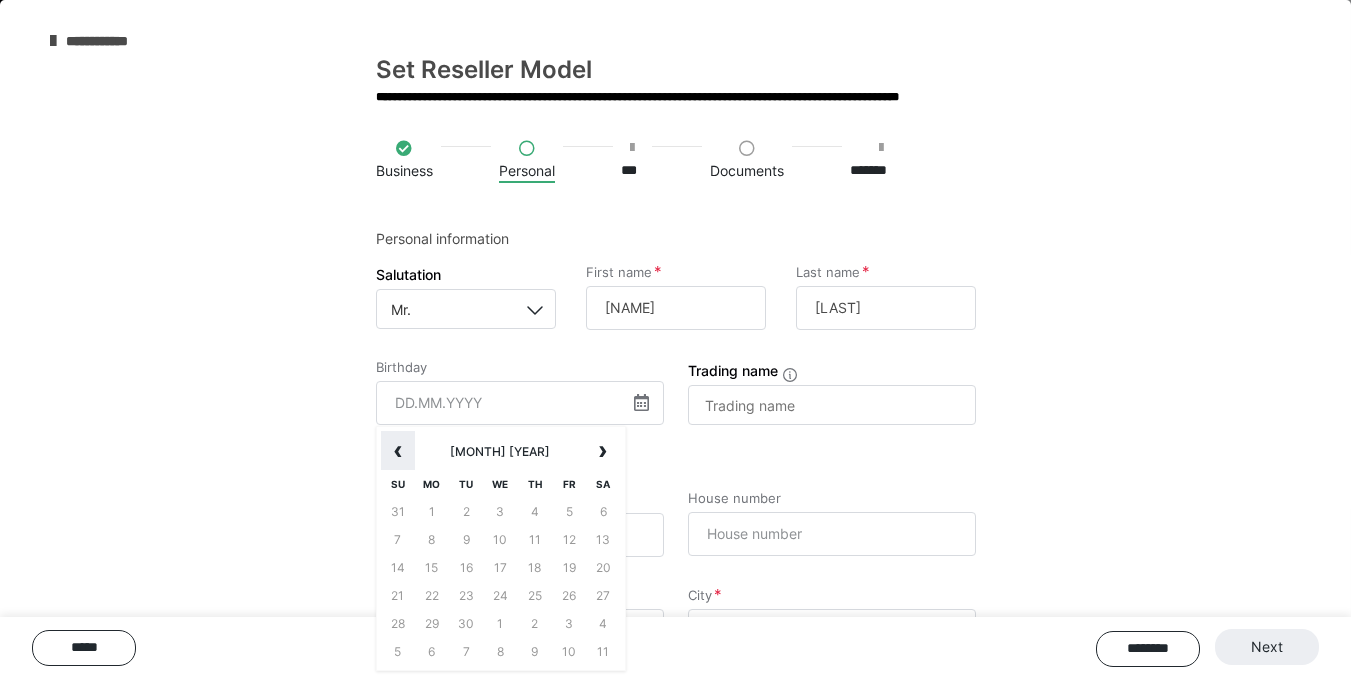 click on "‹" at bounding box center [398, 451] 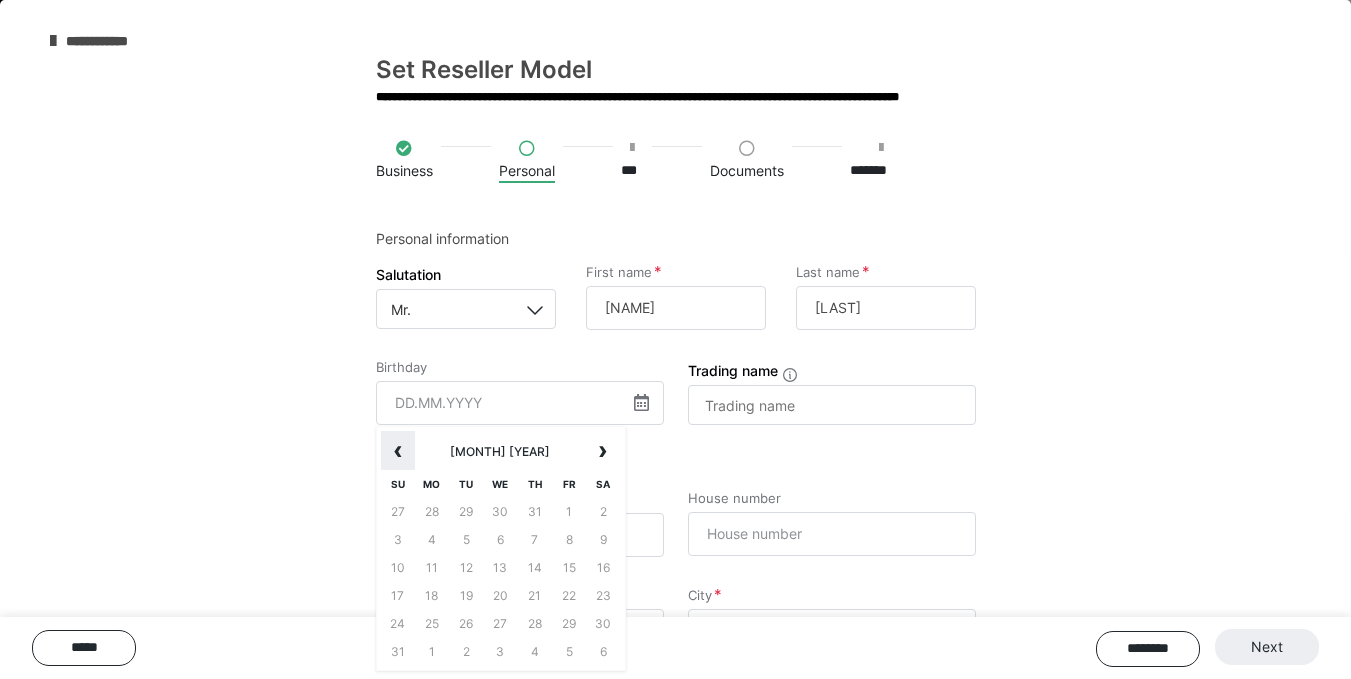 click on "‹" at bounding box center [398, 451] 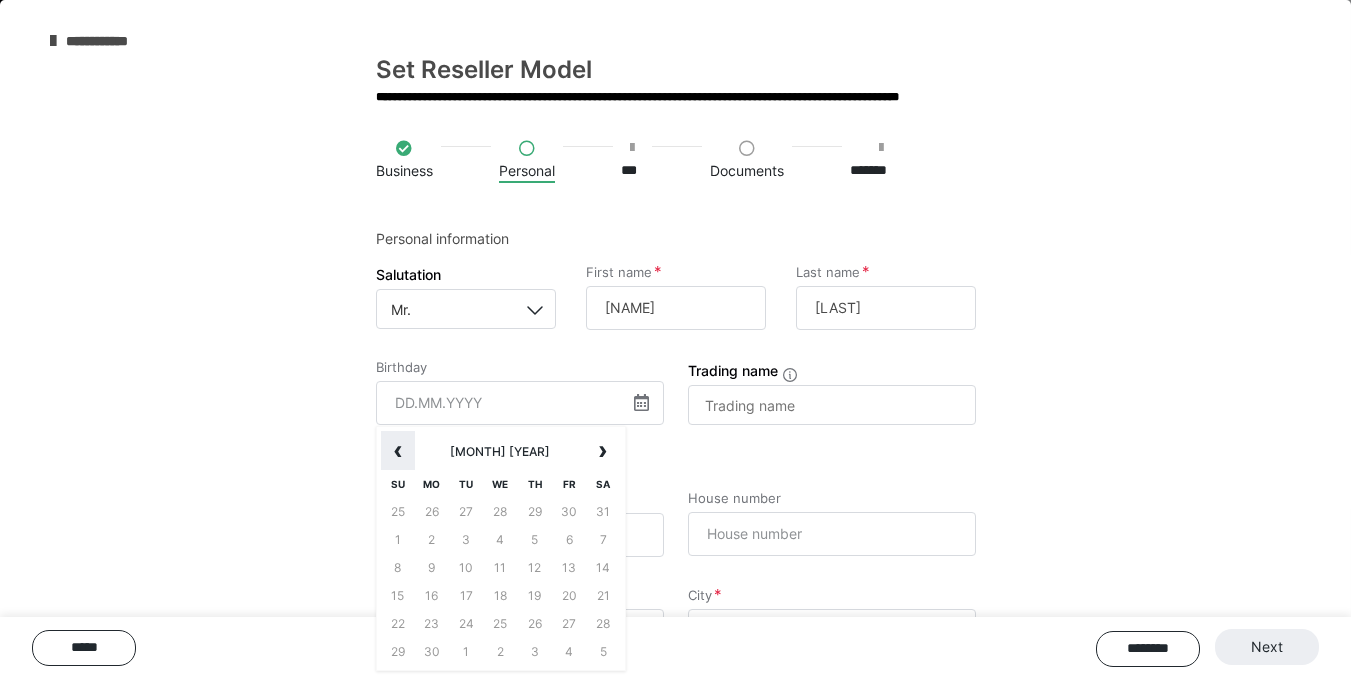 click on "‹" at bounding box center (398, 451) 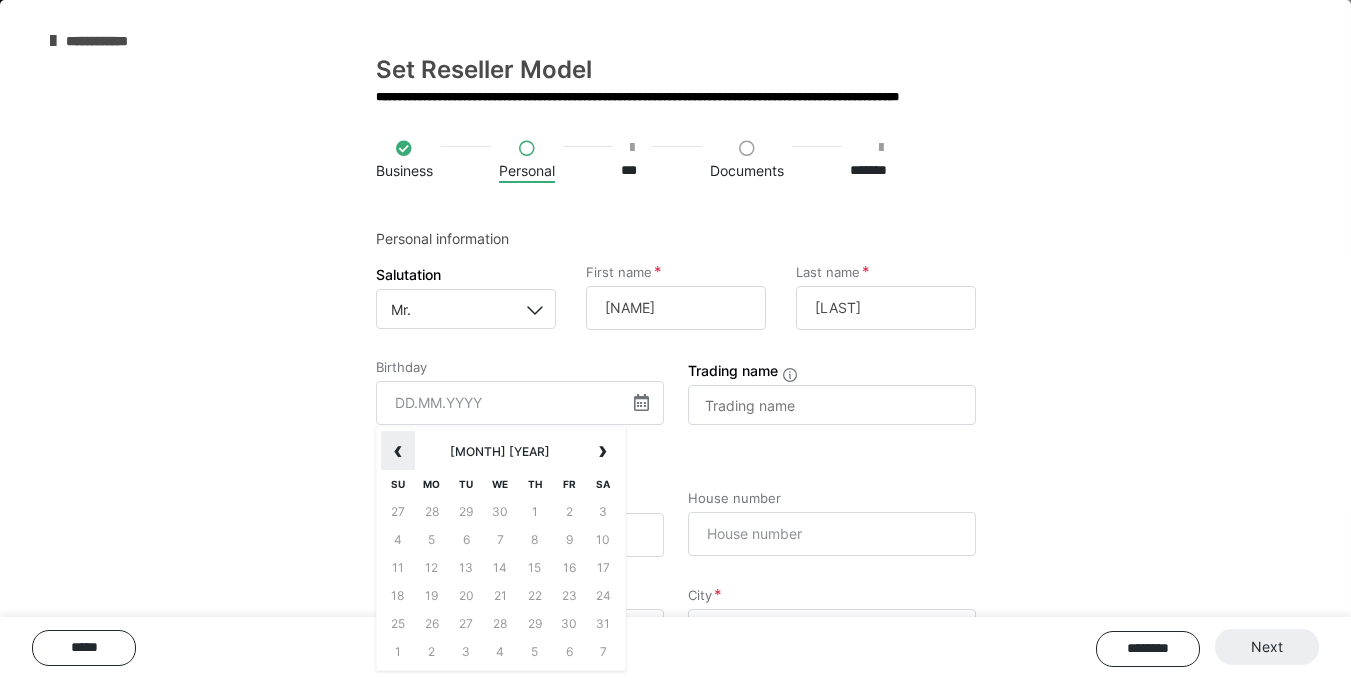 click on "‹" at bounding box center (398, 451) 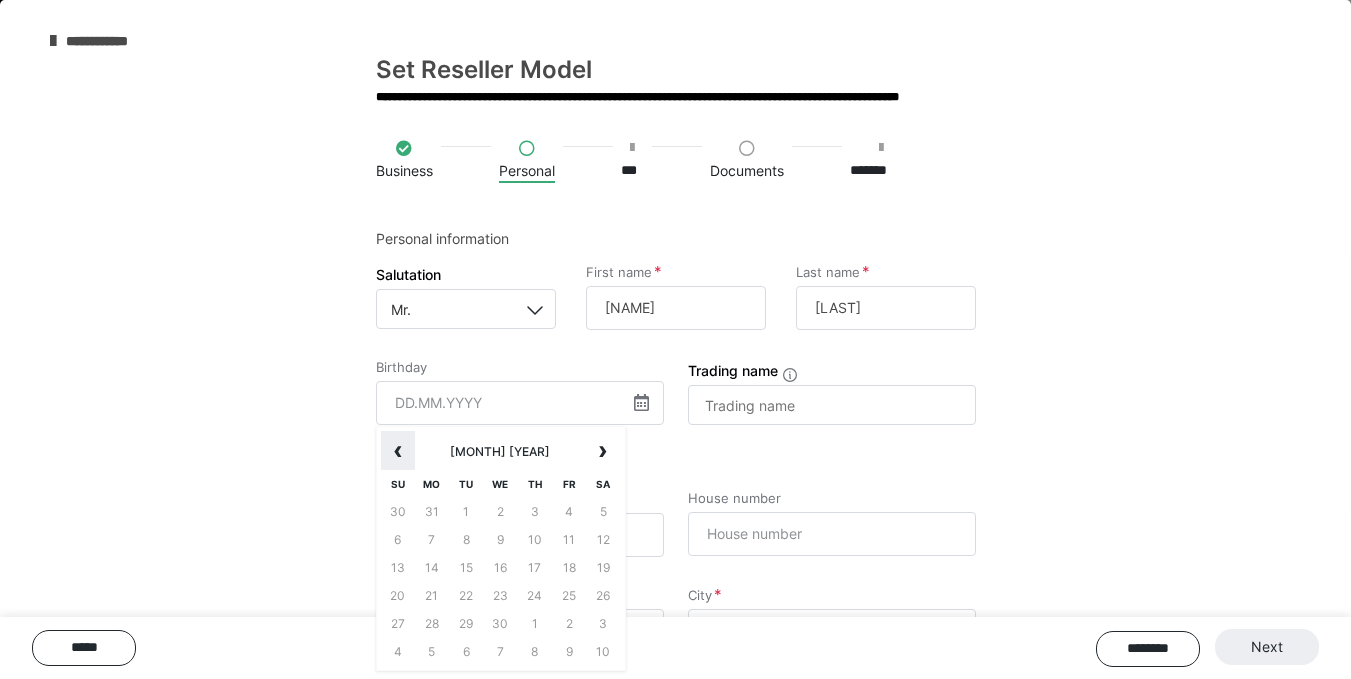 click on "‹" at bounding box center (398, 451) 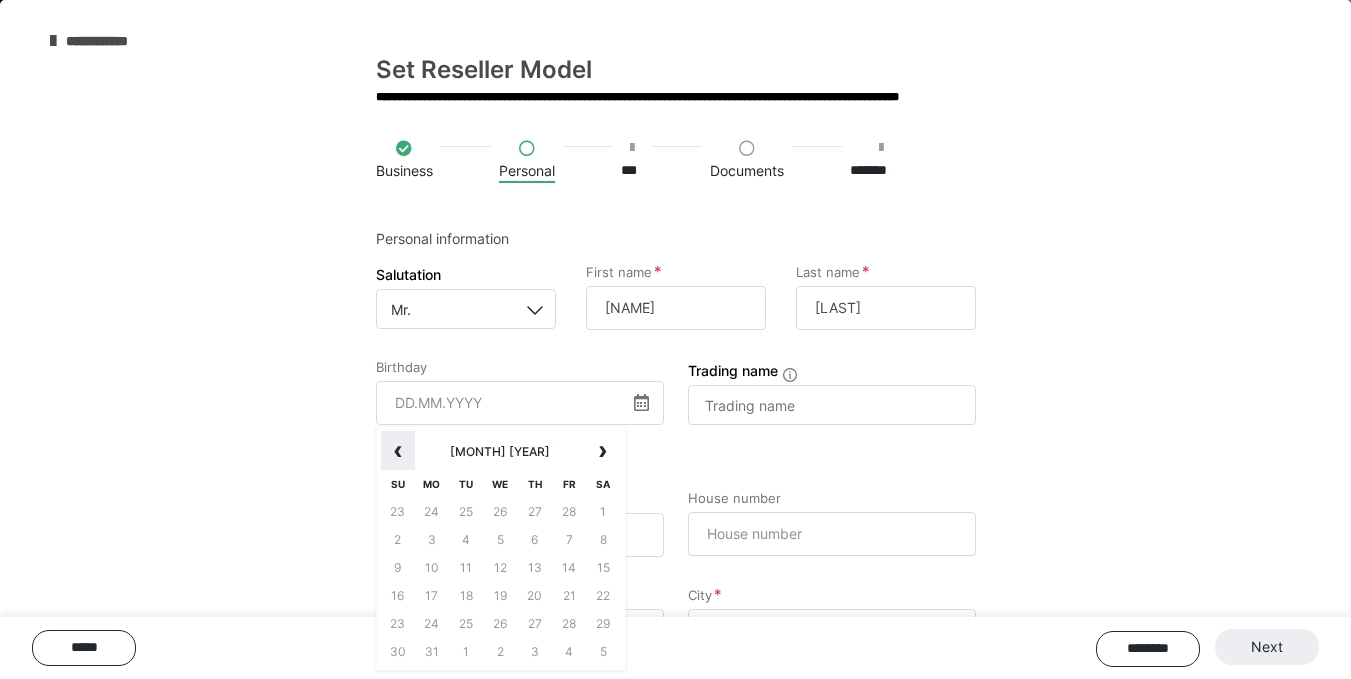 click on "‹" at bounding box center (398, 451) 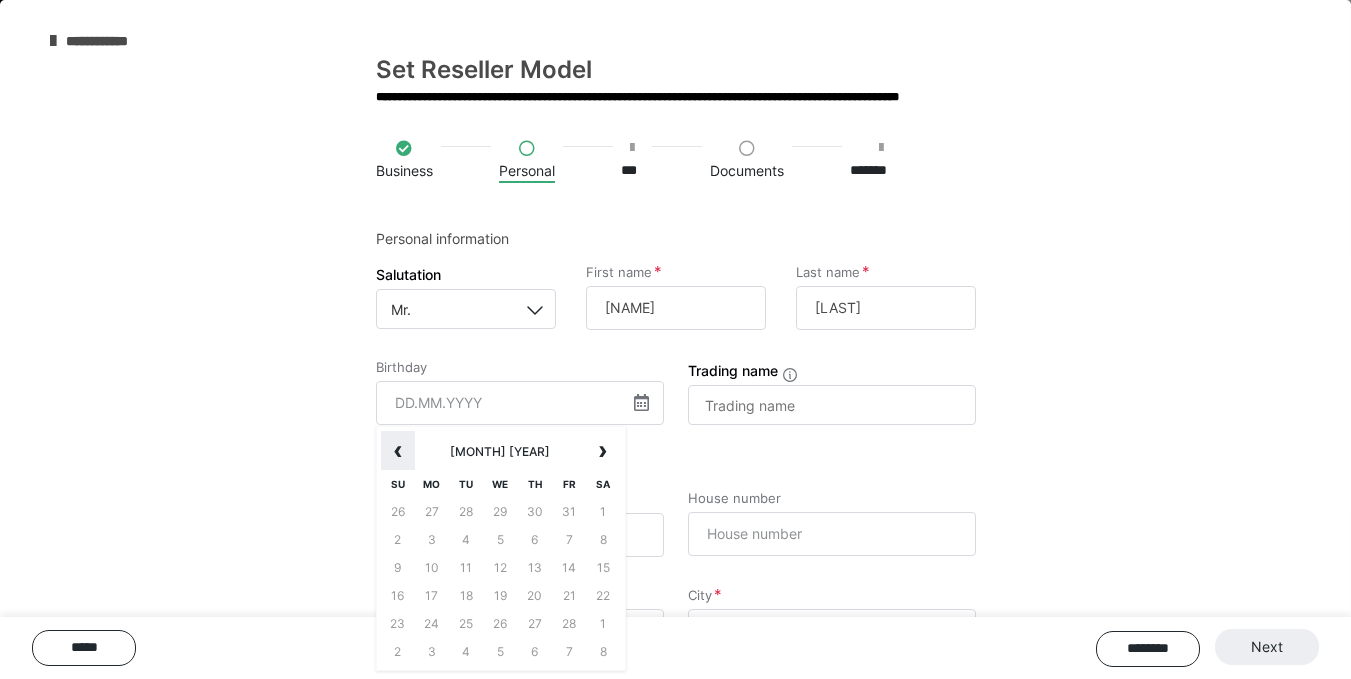 click on "‹" at bounding box center [398, 451] 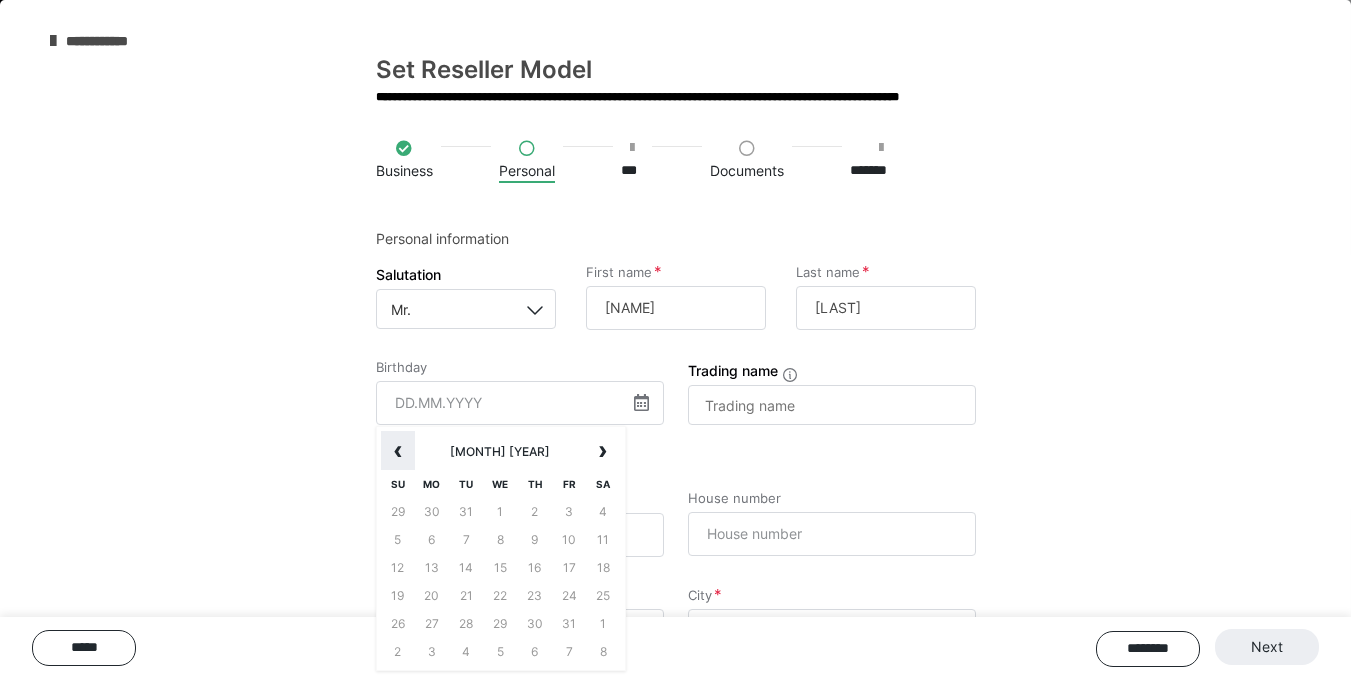 click on "‹" at bounding box center [398, 451] 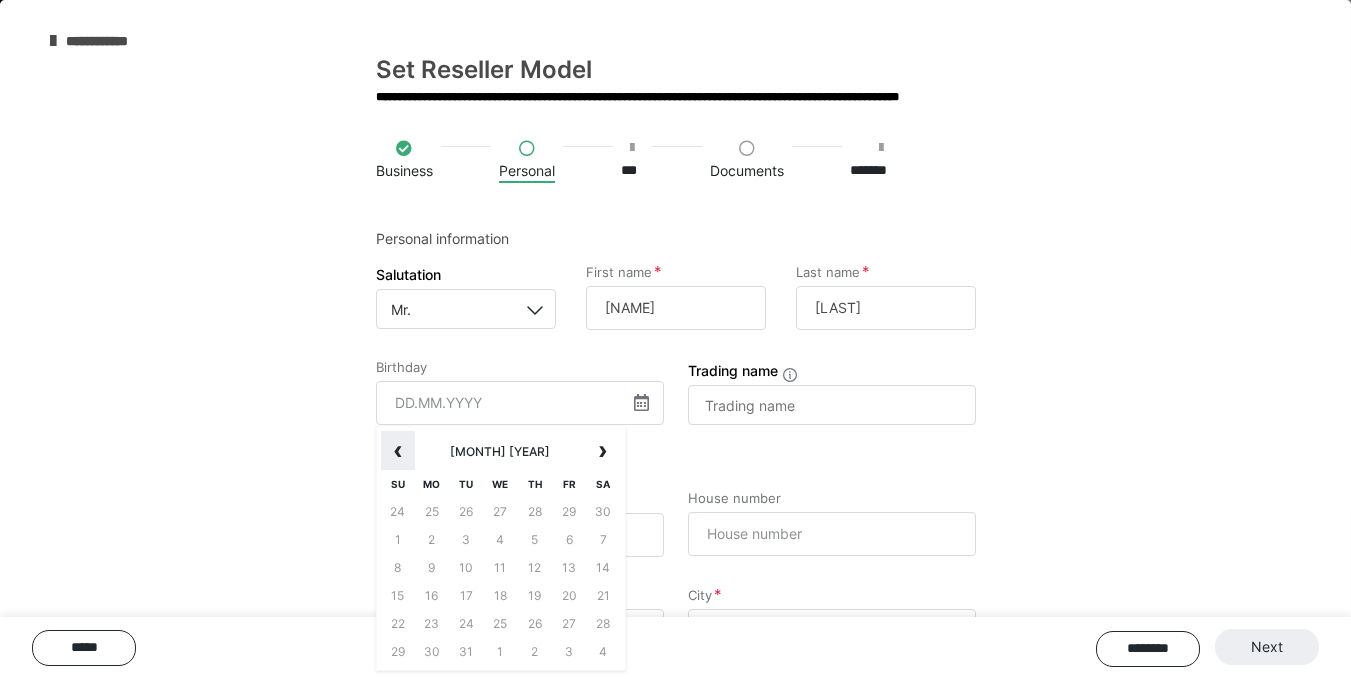 click on "‹" at bounding box center (398, 451) 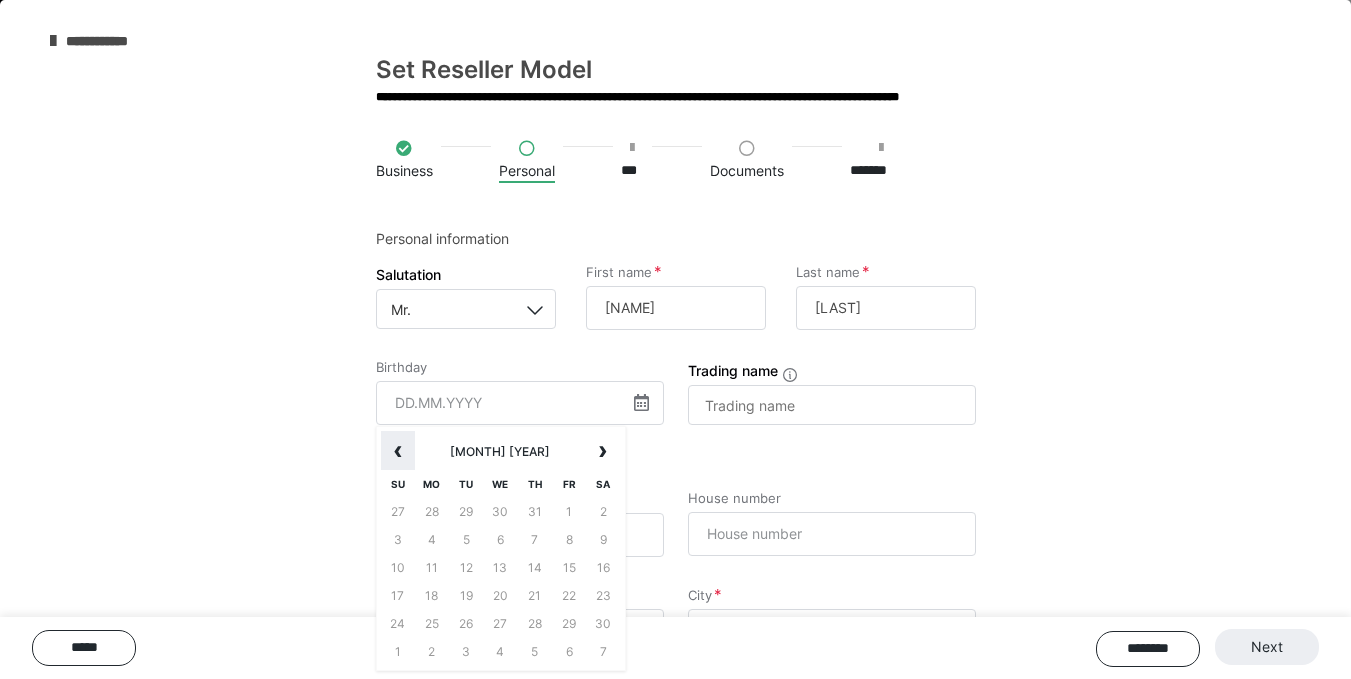 click on "‹" at bounding box center [398, 451] 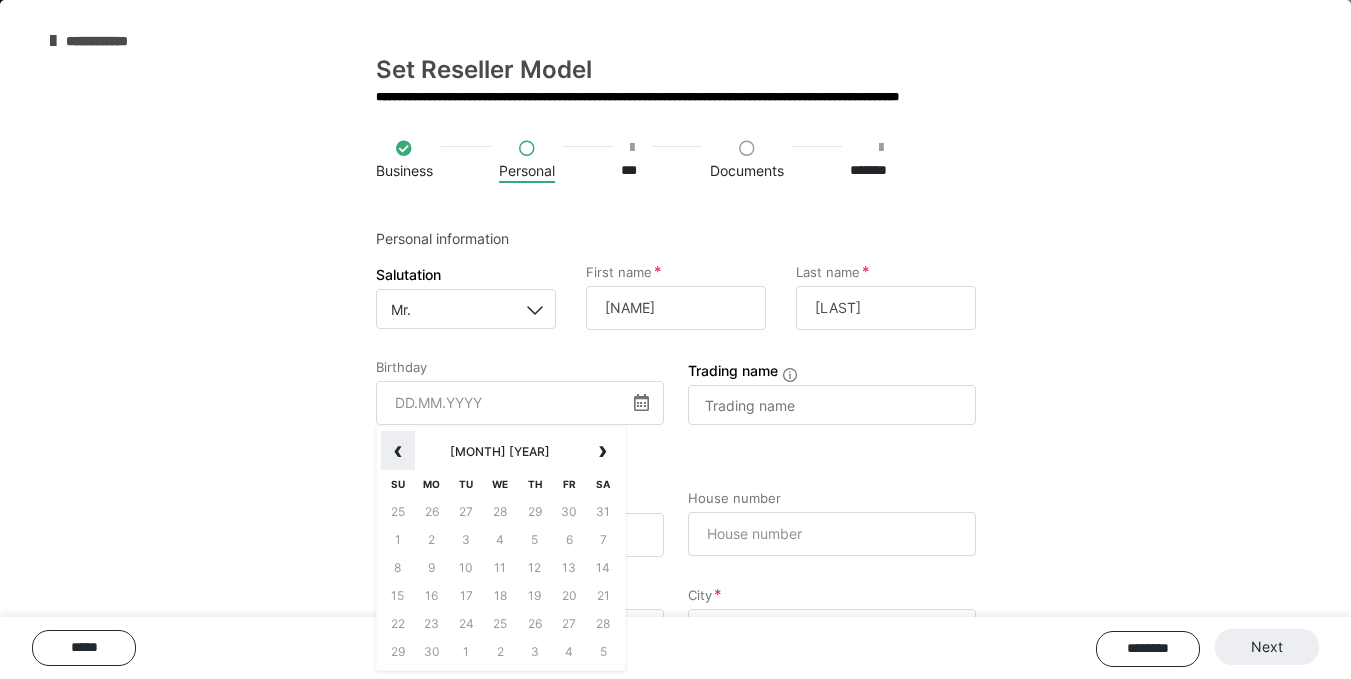 click on "‹" at bounding box center [398, 451] 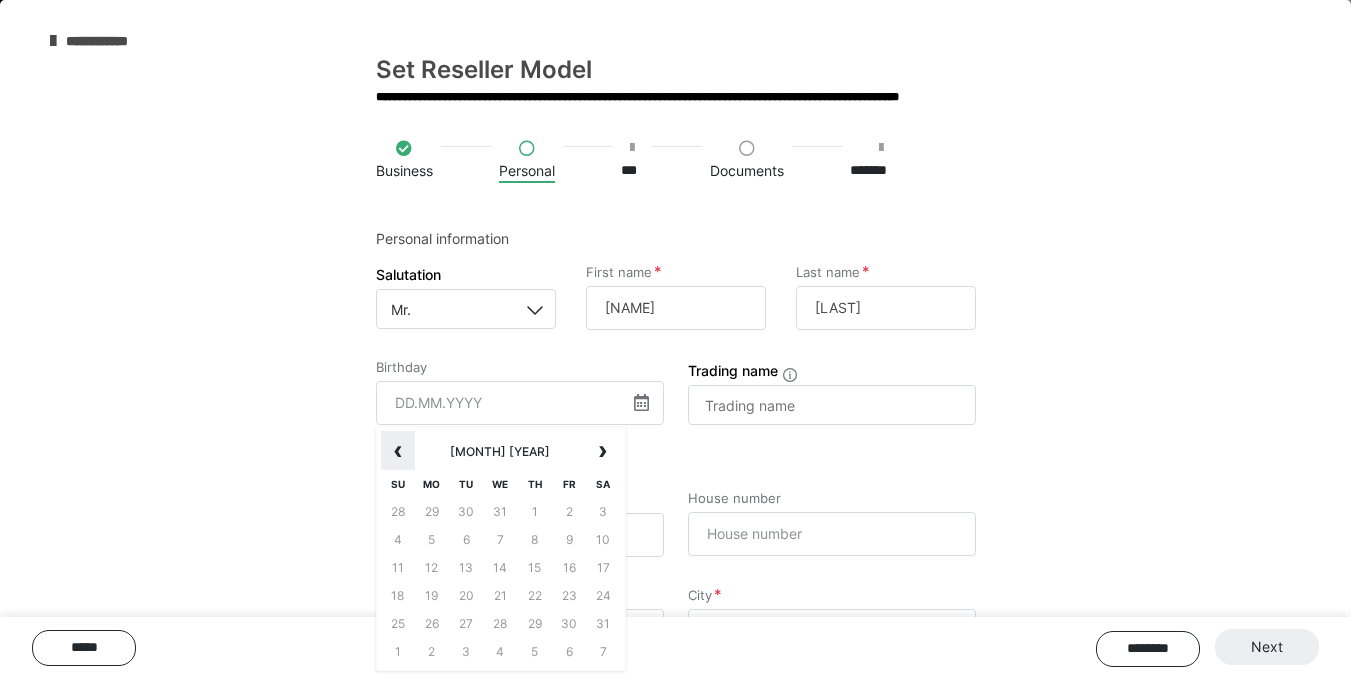click on "‹" at bounding box center [398, 451] 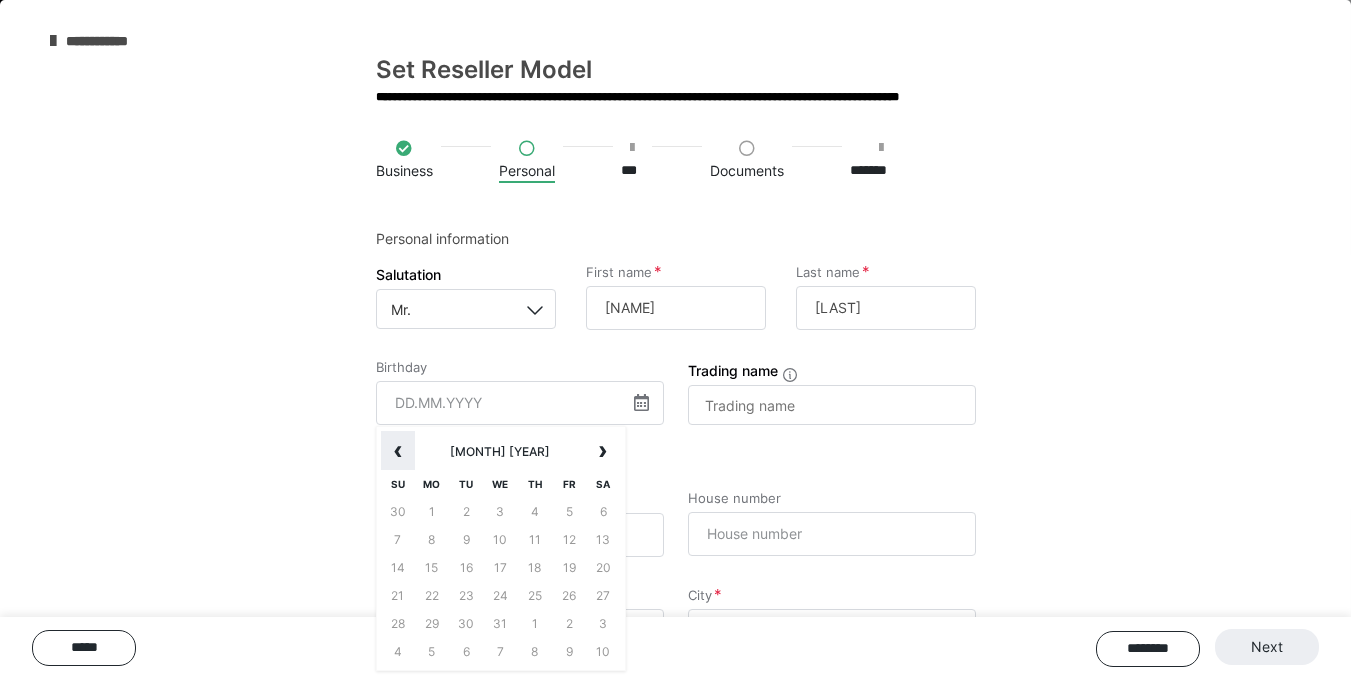 click on "‹" at bounding box center [398, 451] 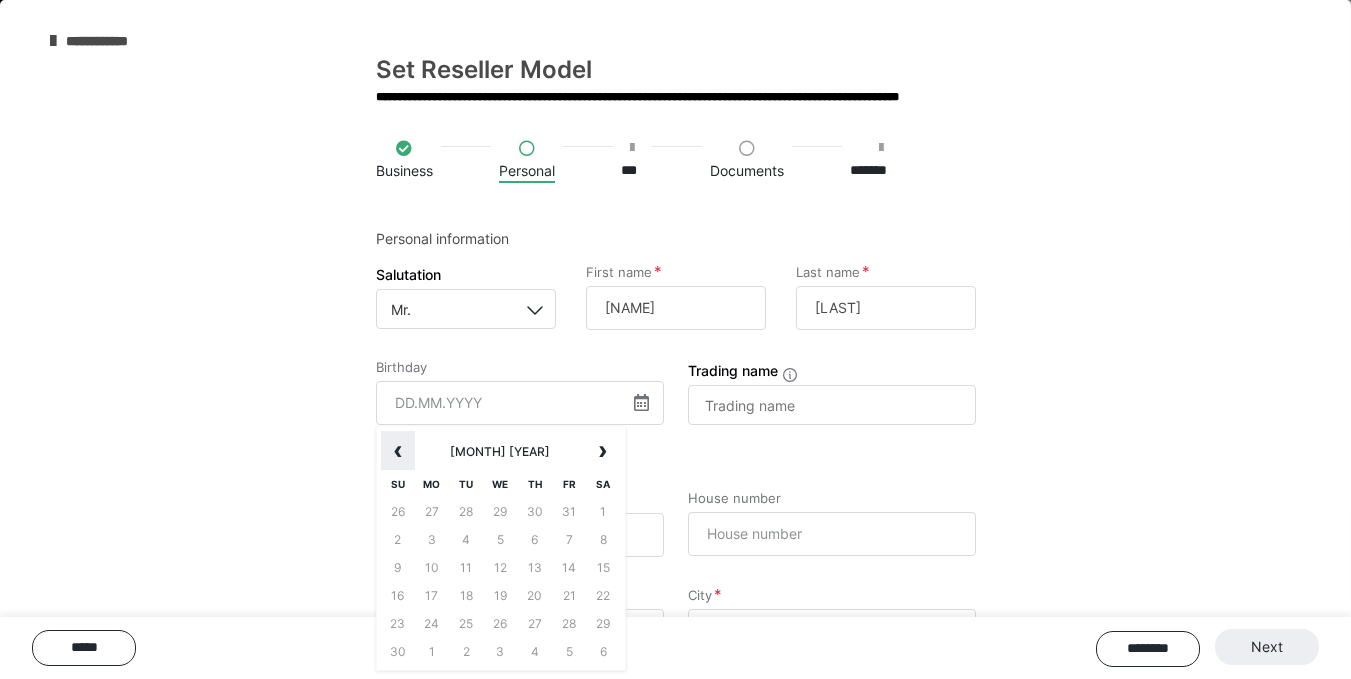 click on "‹" at bounding box center [398, 451] 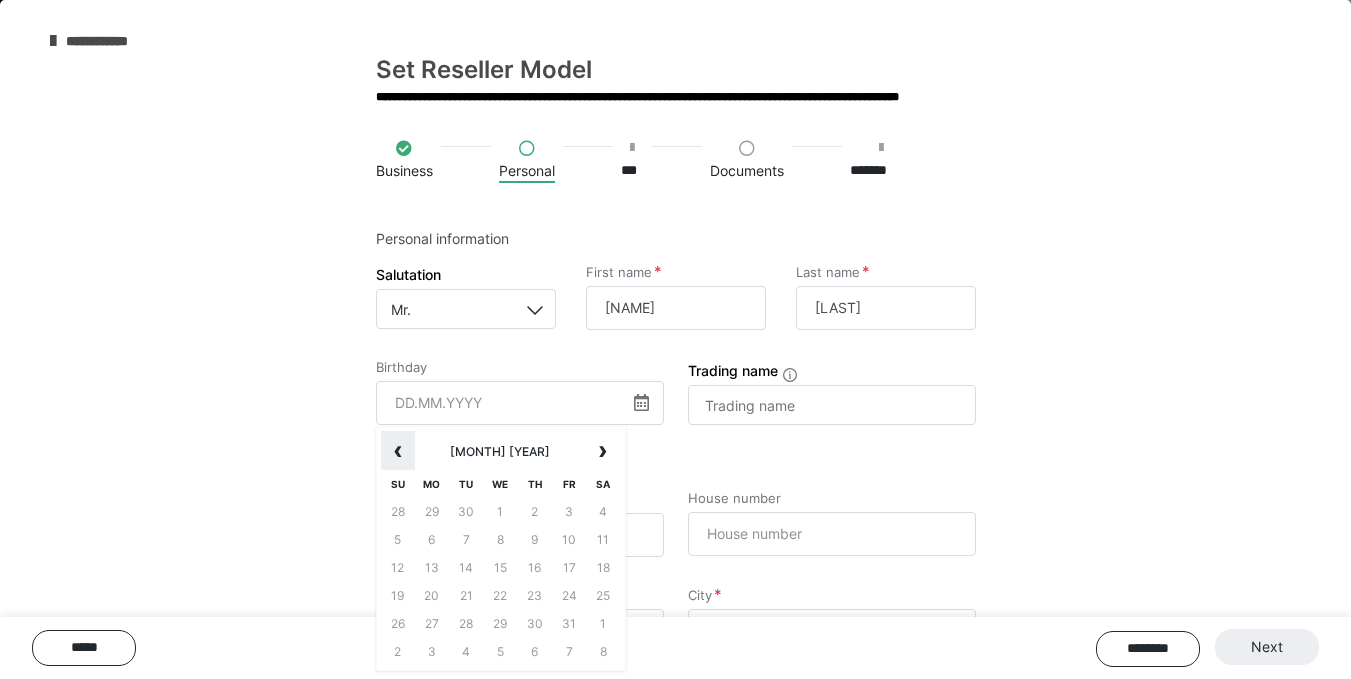 click on "‹" at bounding box center [398, 451] 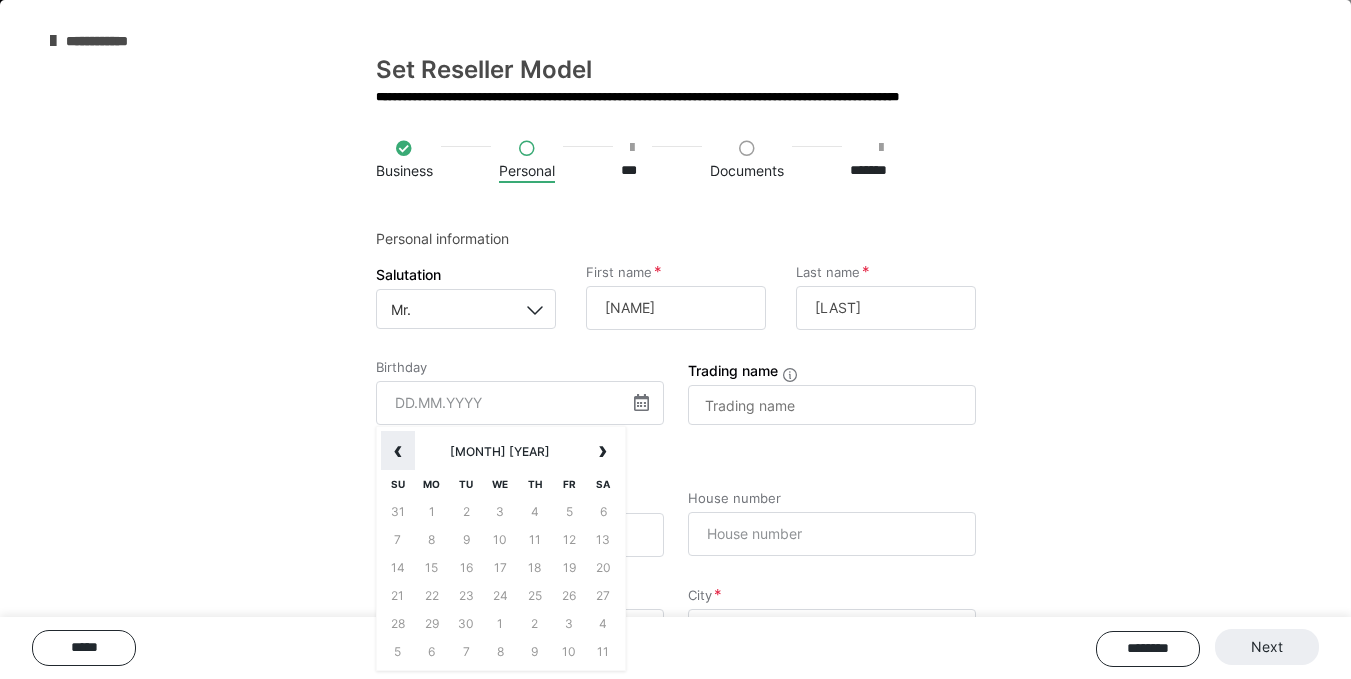 click on "‹" at bounding box center (398, 451) 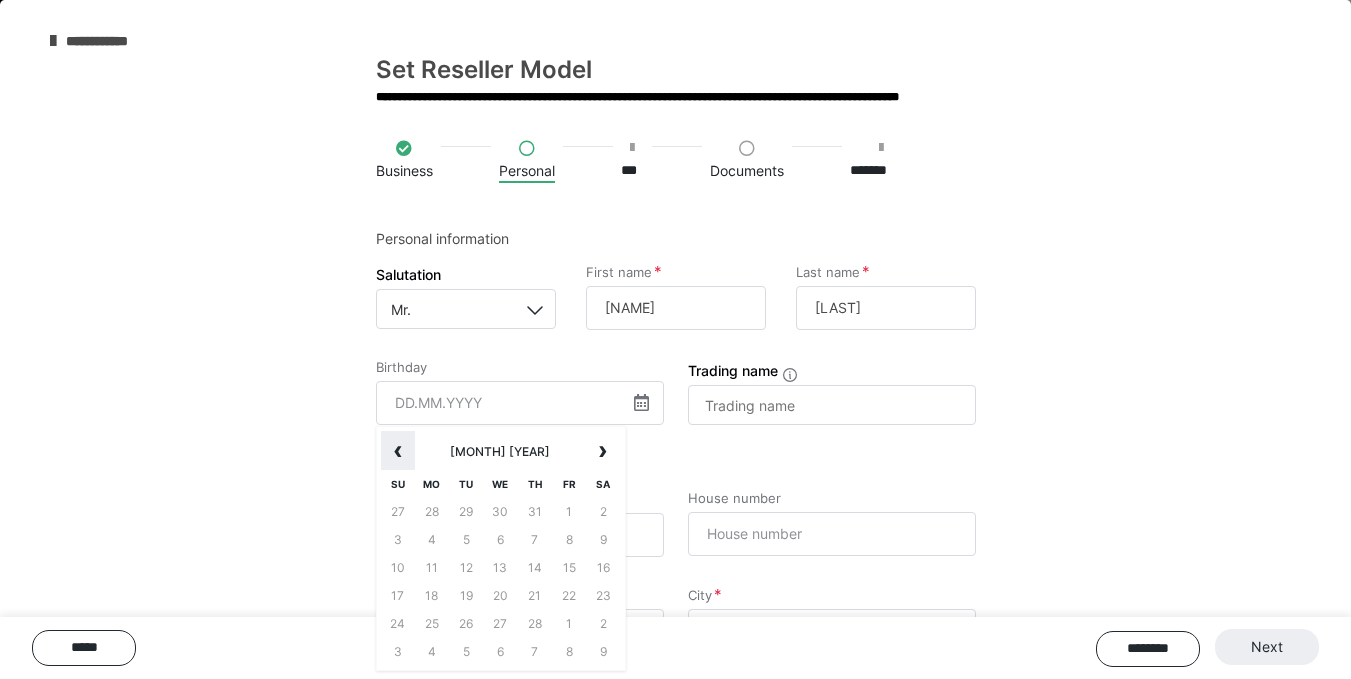 click on "‹" at bounding box center [398, 451] 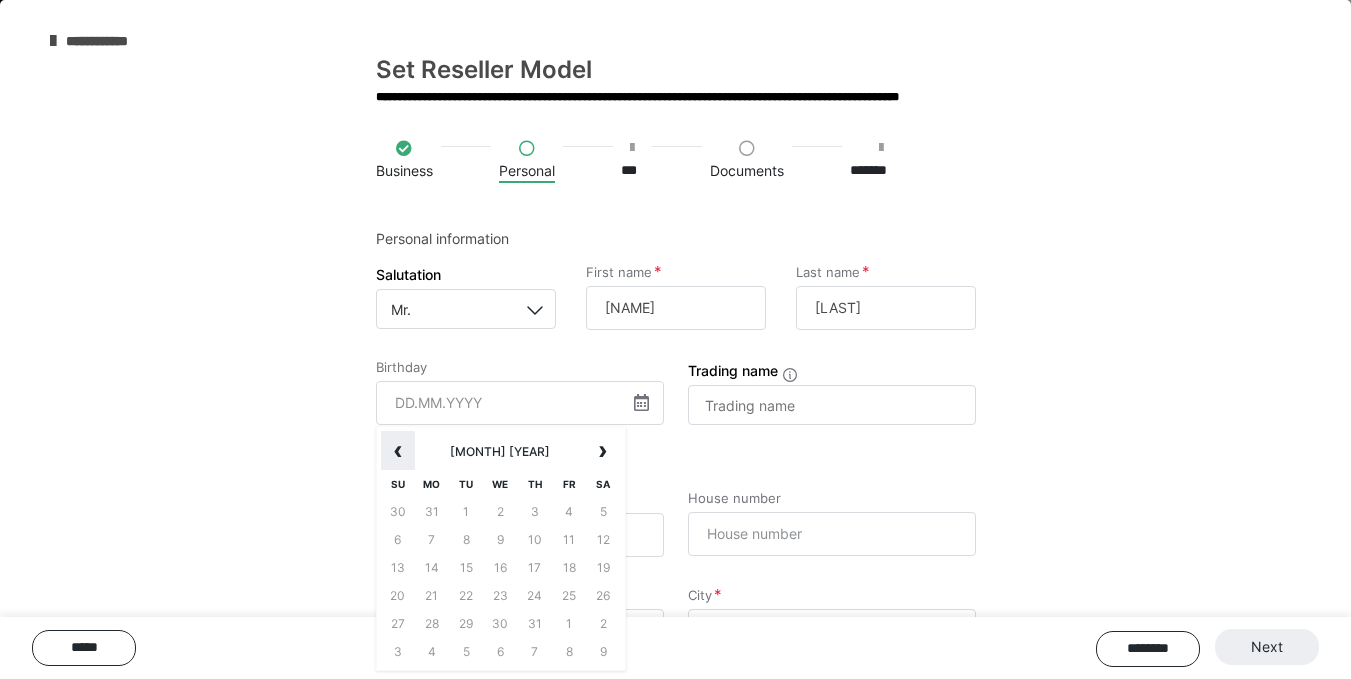 click on "‹" at bounding box center (398, 451) 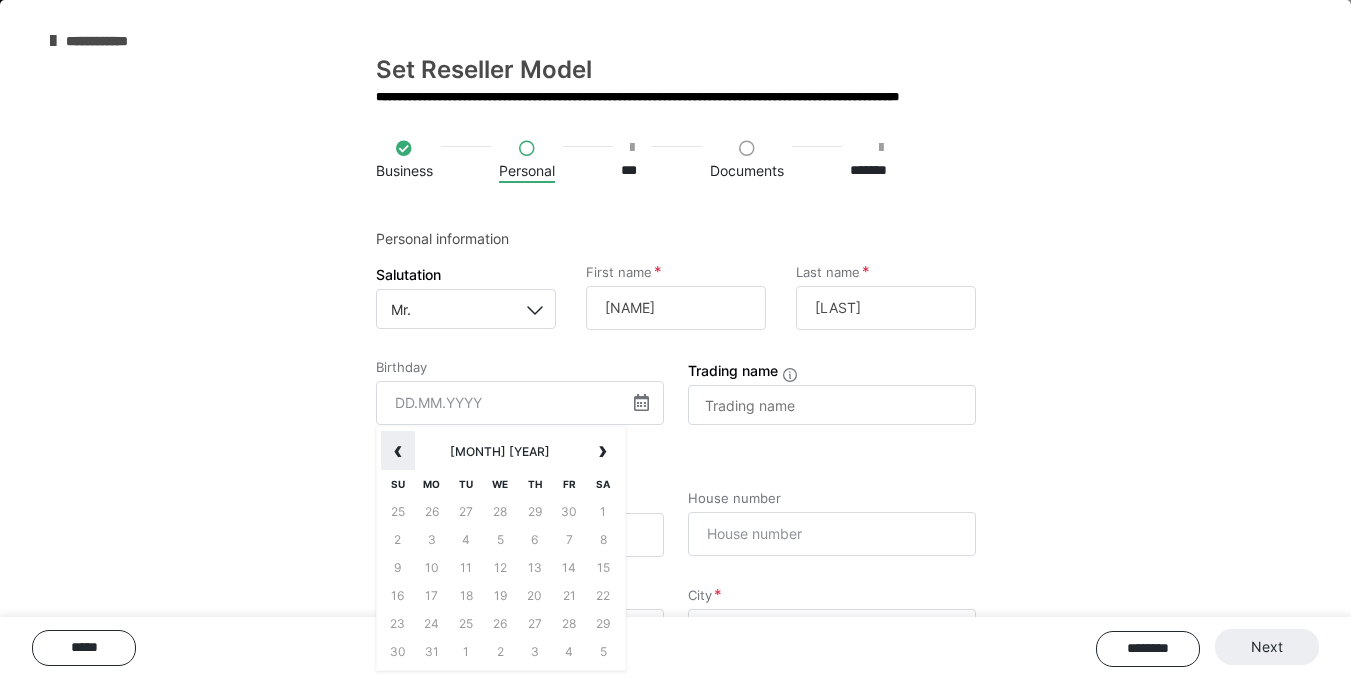 click on "‹" at bounding box center [398, 451] 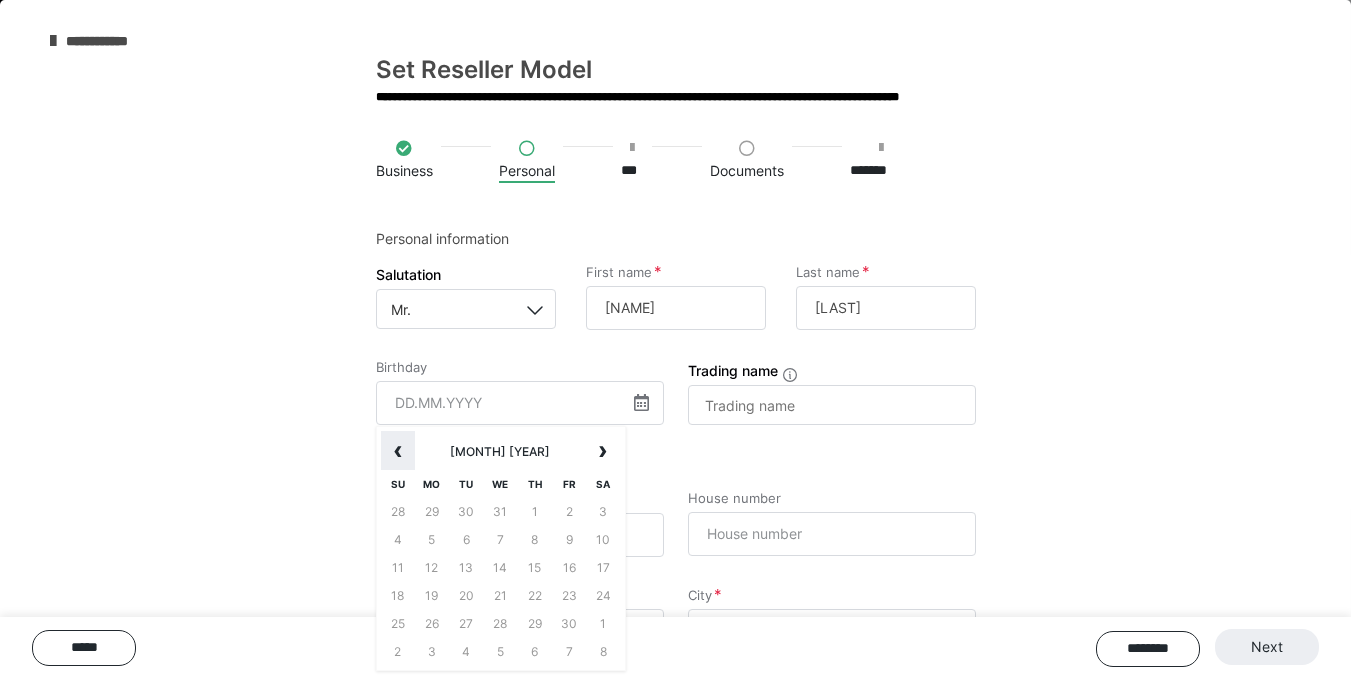 click on "‹" at bounding box center [398, 451] 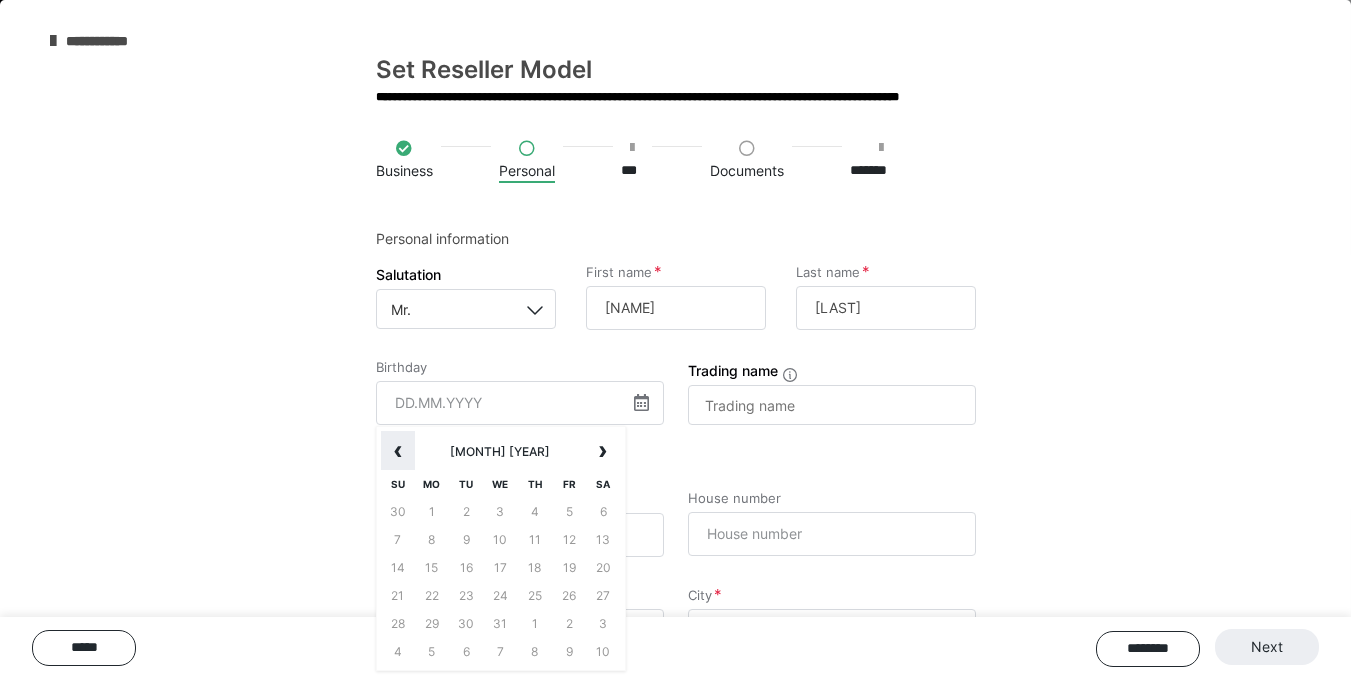 click on "‹" at bounding box center (398, 451) 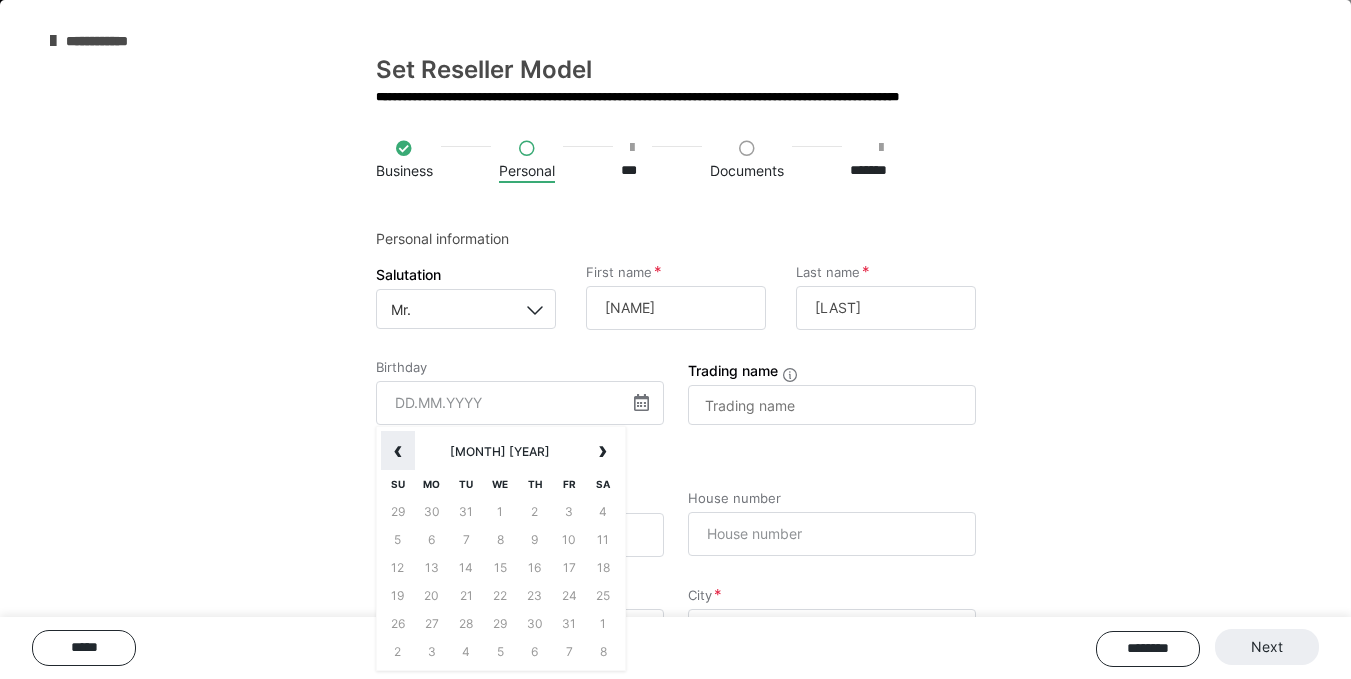 click on "‹" at bounding box center (398, 451) 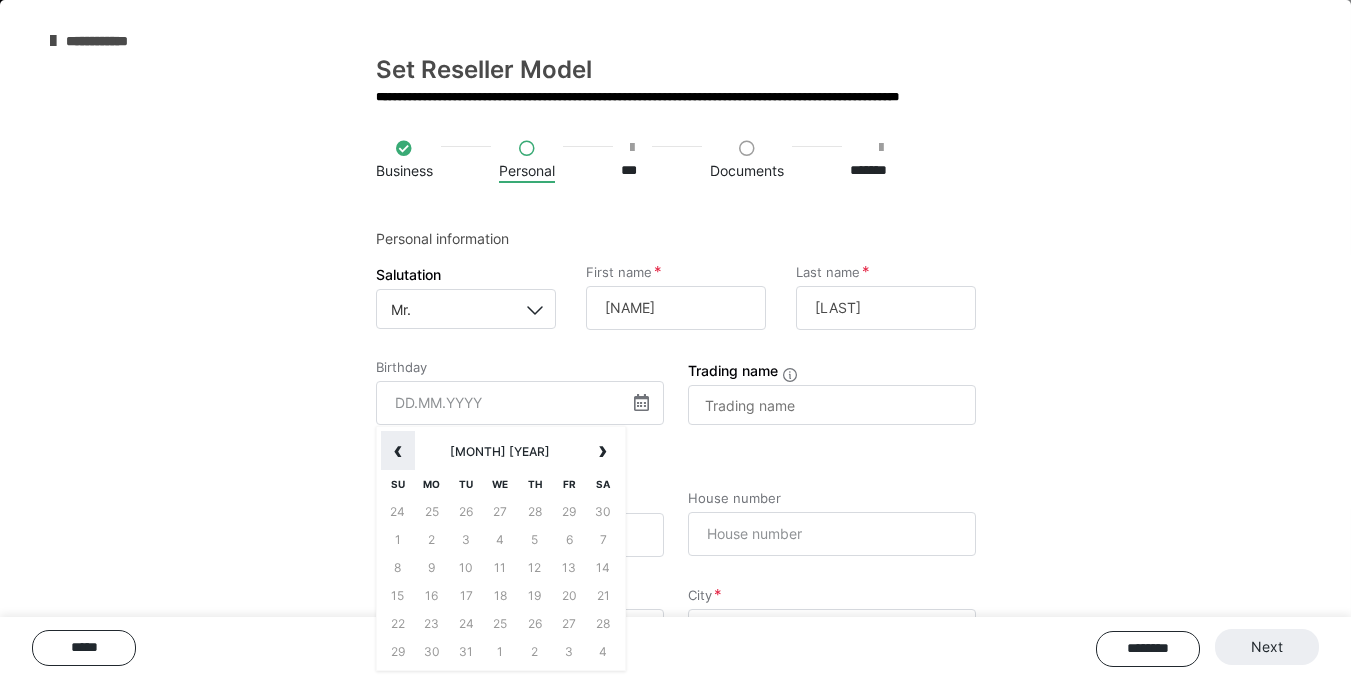 click on "‹" at bounding box center [398, 451] 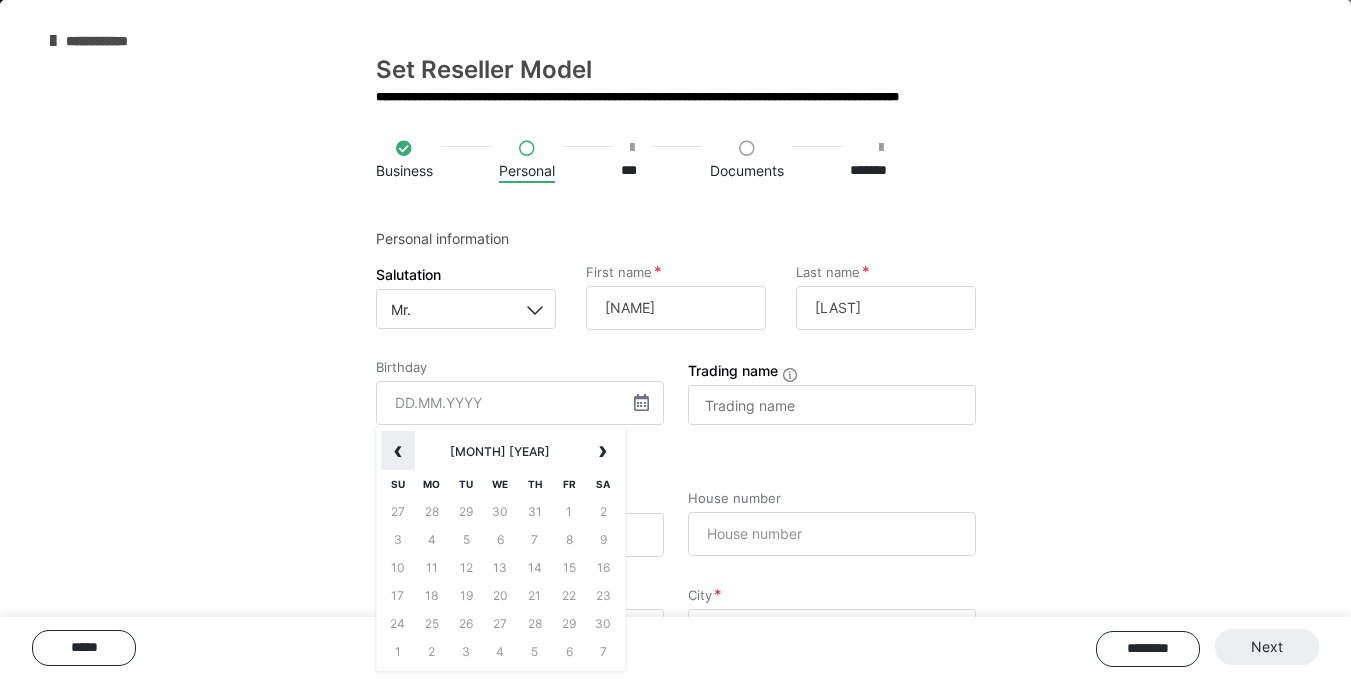 click on "‹" at bounding box center (398, 451) 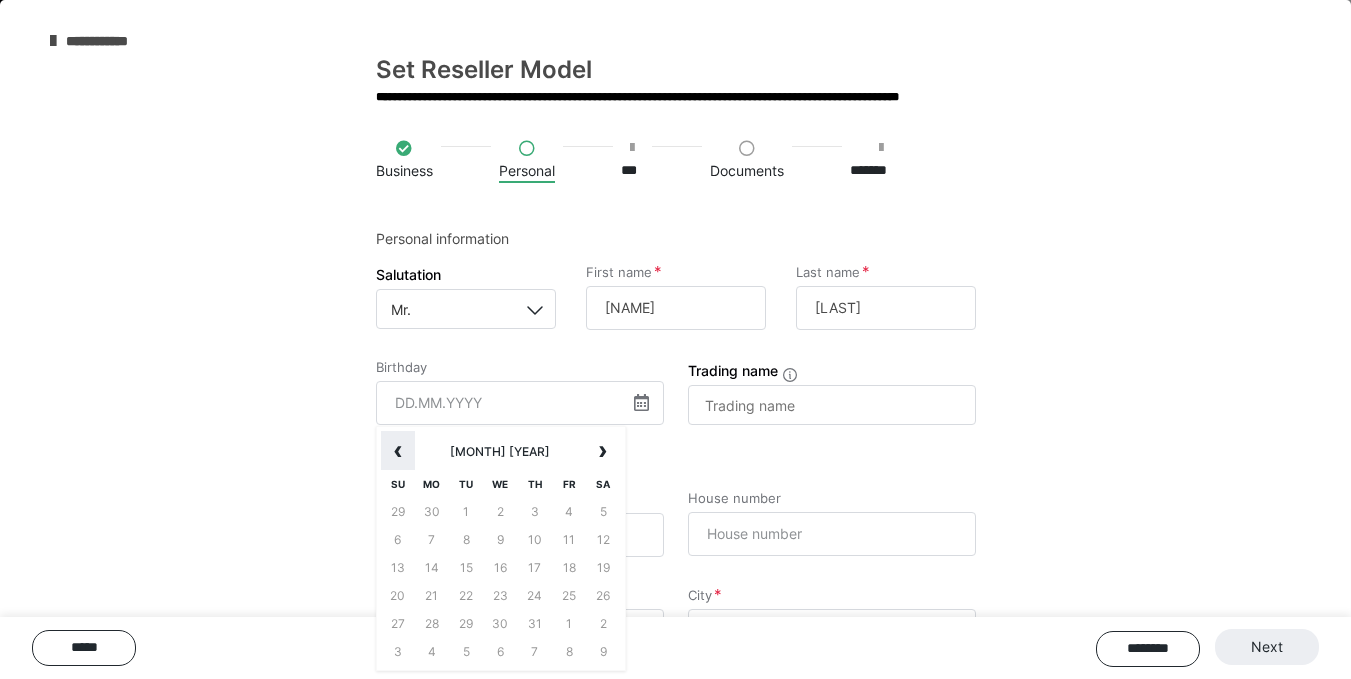 click on "‹" at bounding box center [398, 451] 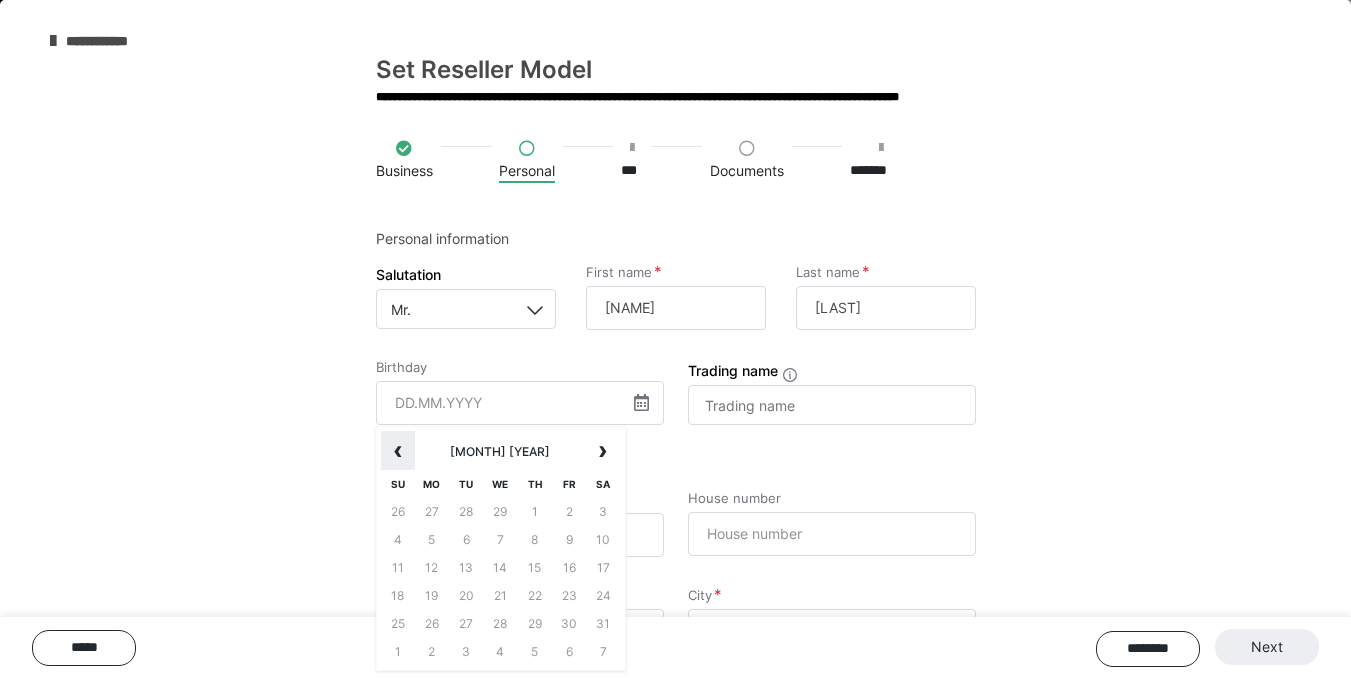 click on "‹" at bounding box center (398, 451) 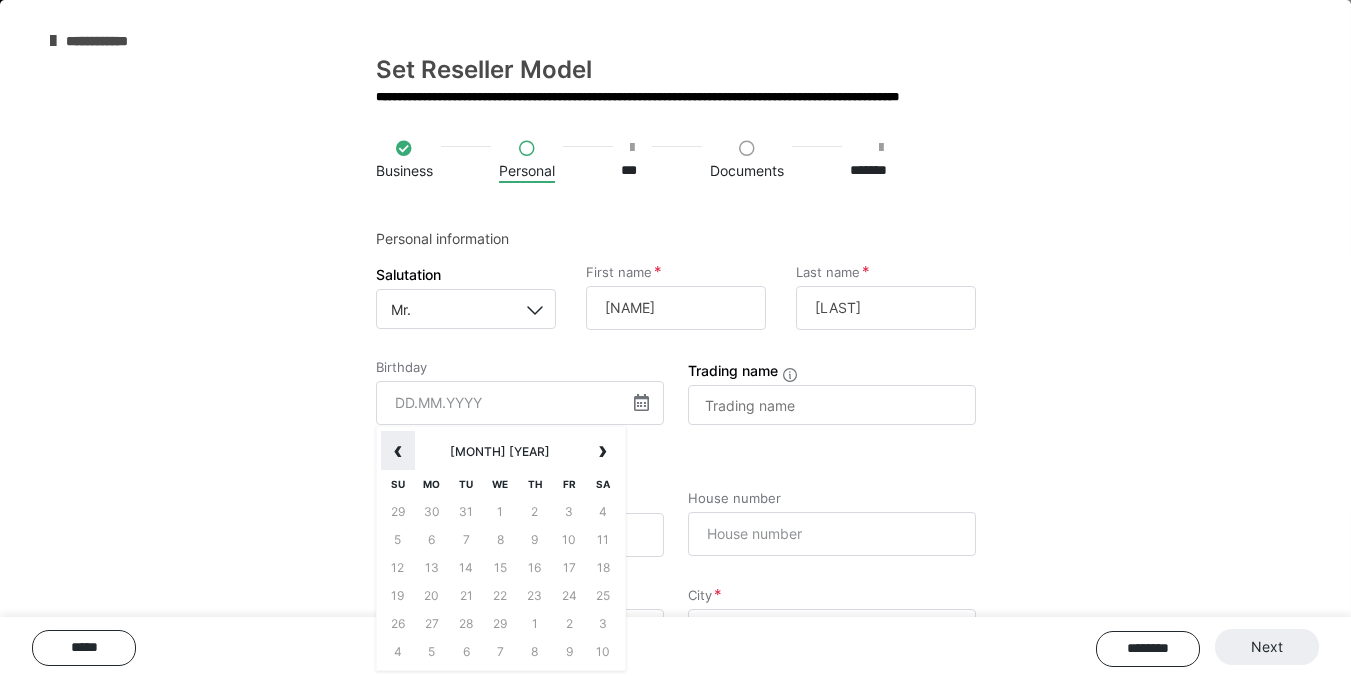 click on "‹" at bounding box center (398, 451) 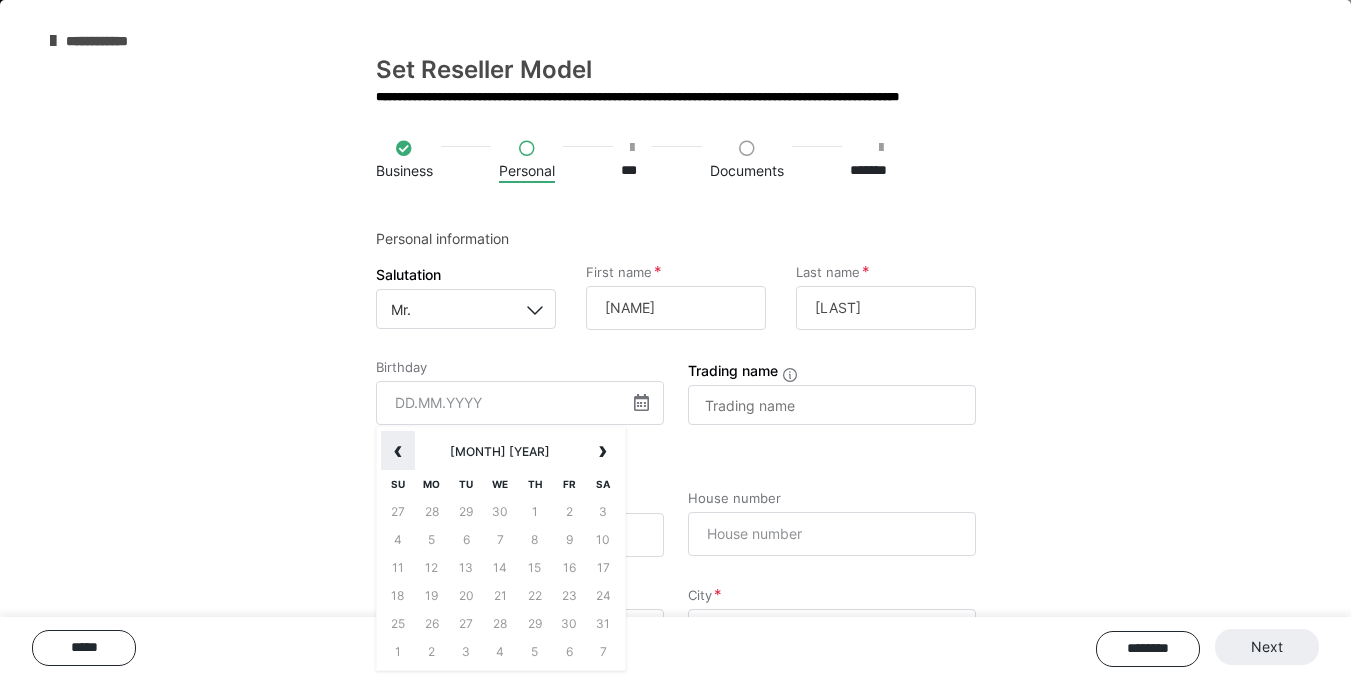 click on "‹" at bounding box center (398, 451) 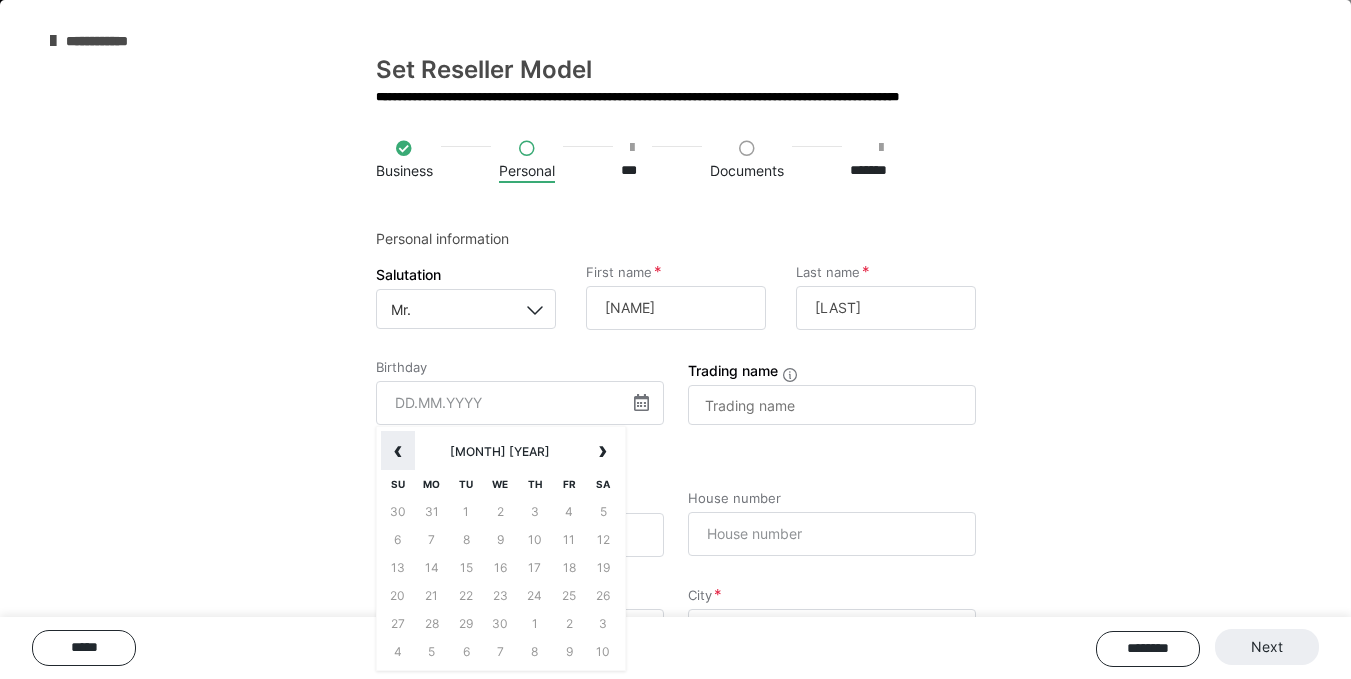 click on "‹" at bounding box center [398, 451] 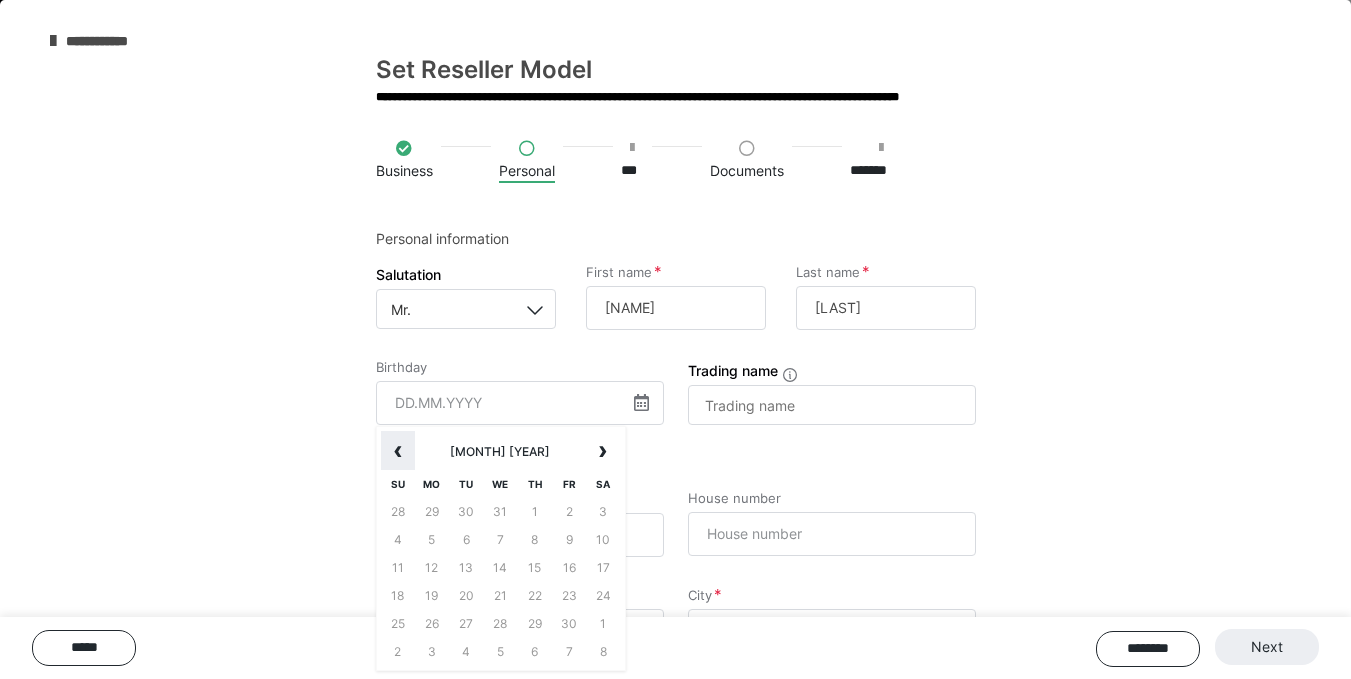 click on "‹" at bounding box center [398, 451] 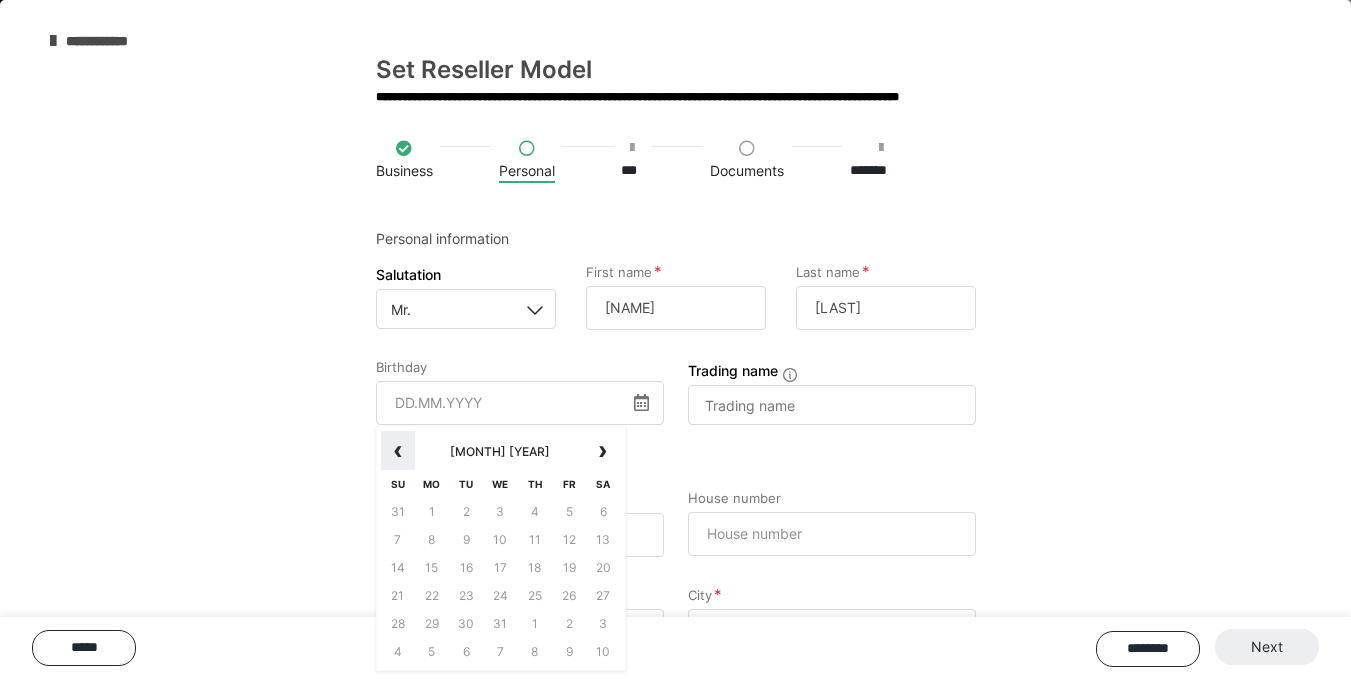 click on "‹" at bounding box center (398, 451) 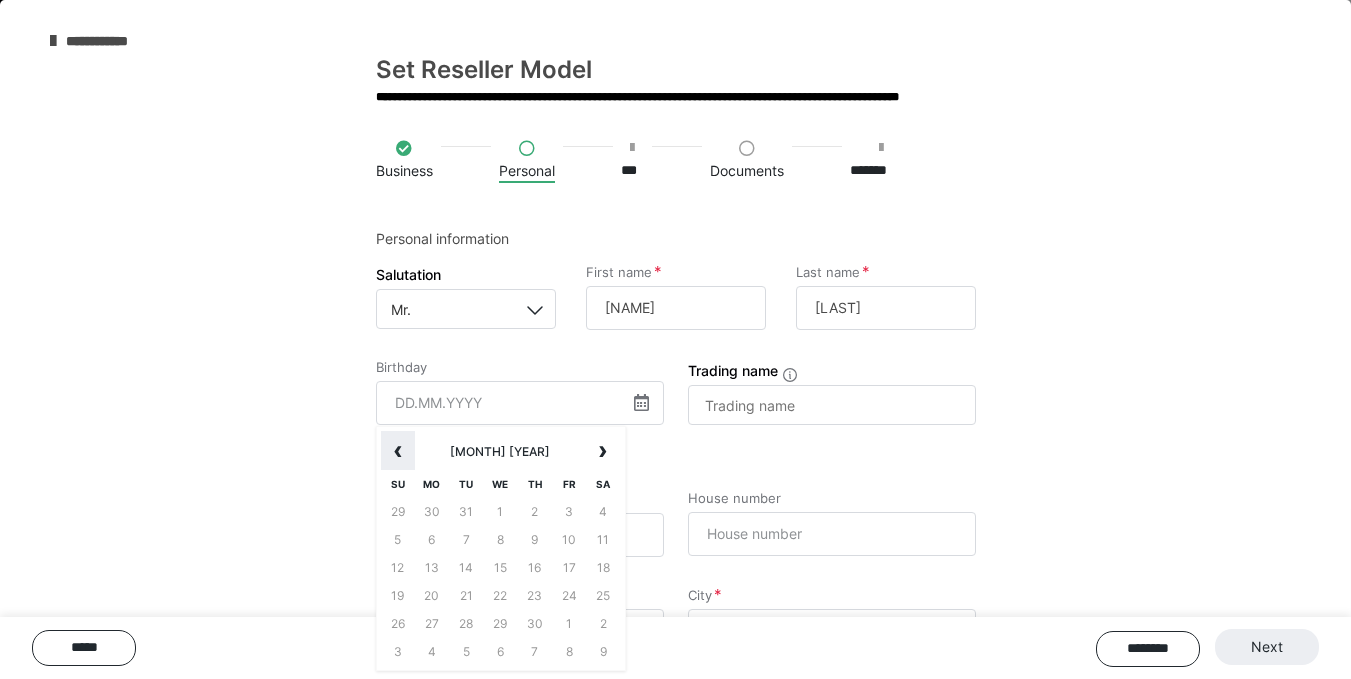click on "‹" at bounding box center [398, 451] 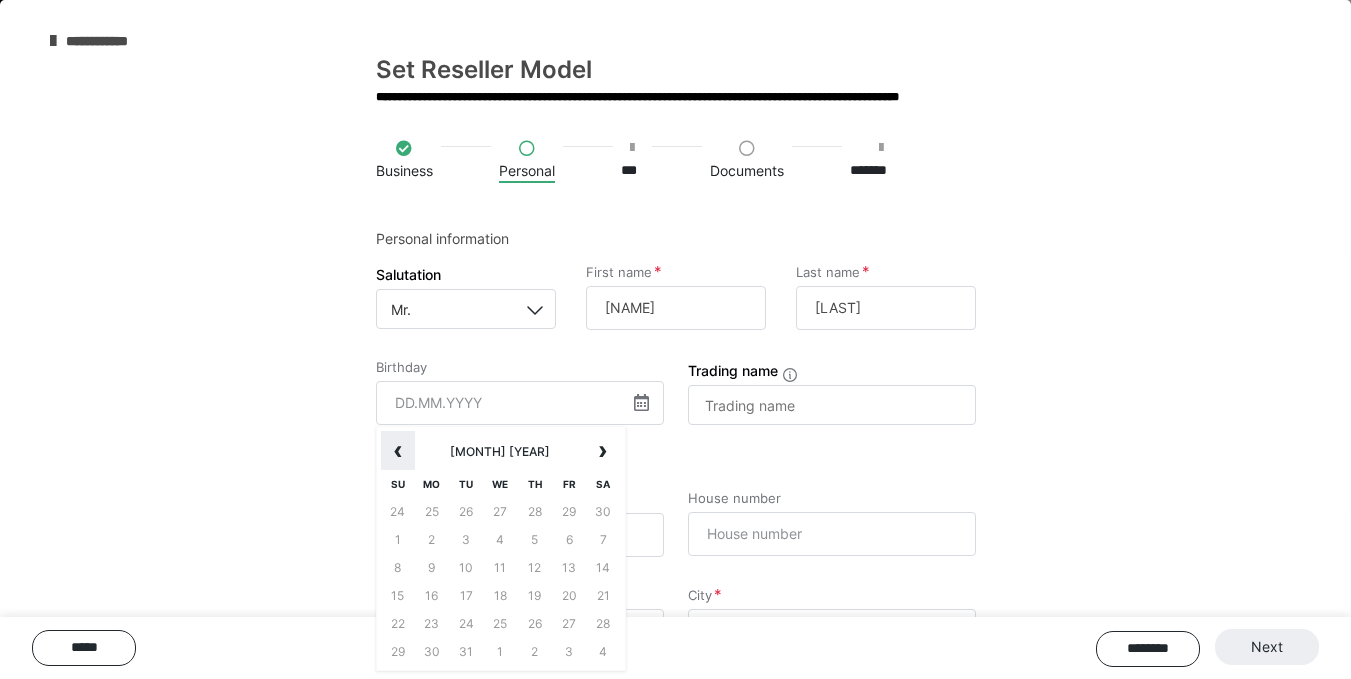 click on "‹" at bounding box center (398, 451) 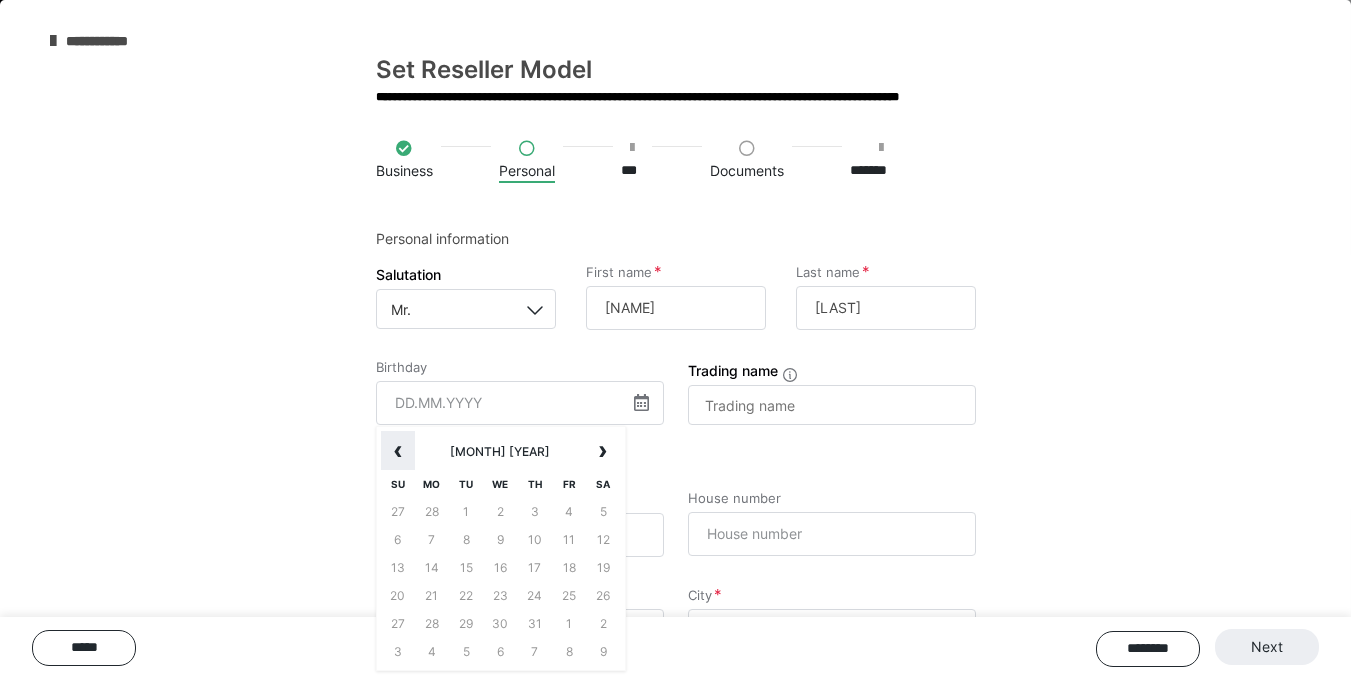 click on "‹" at bounding box center [398, 451] 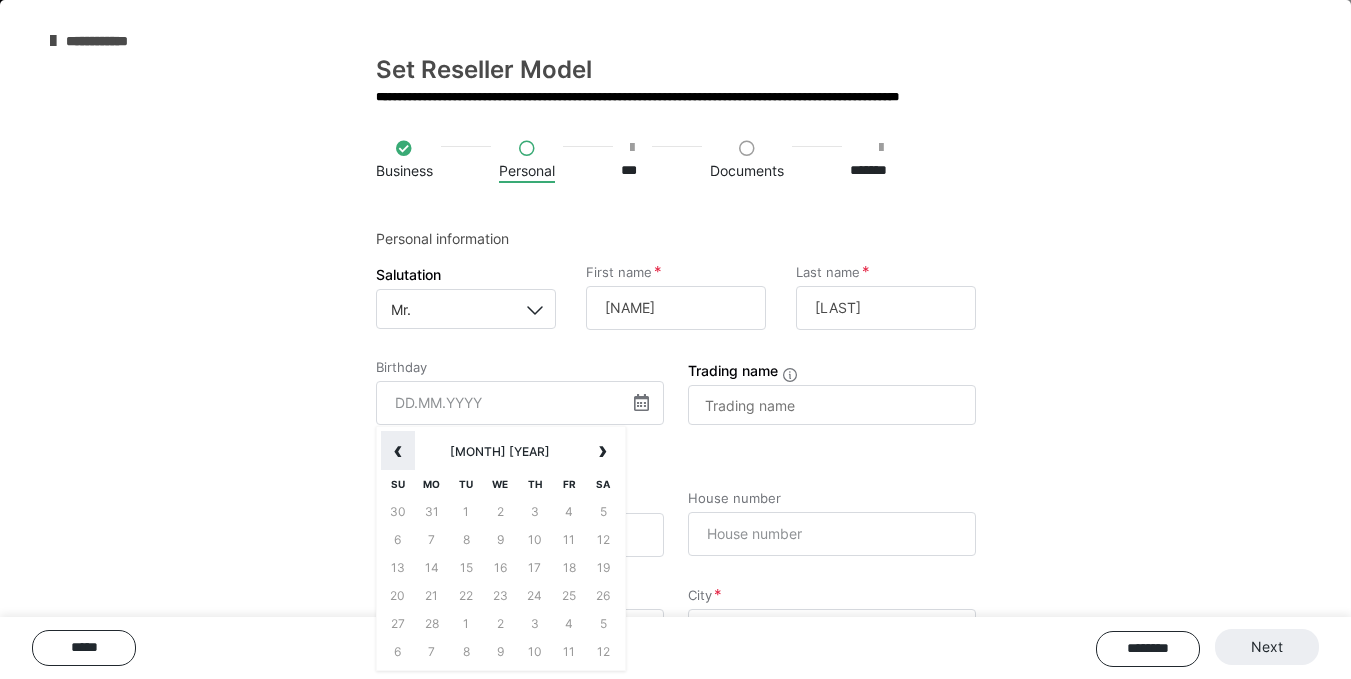 click on "‹" at bounding box center [398, 451] 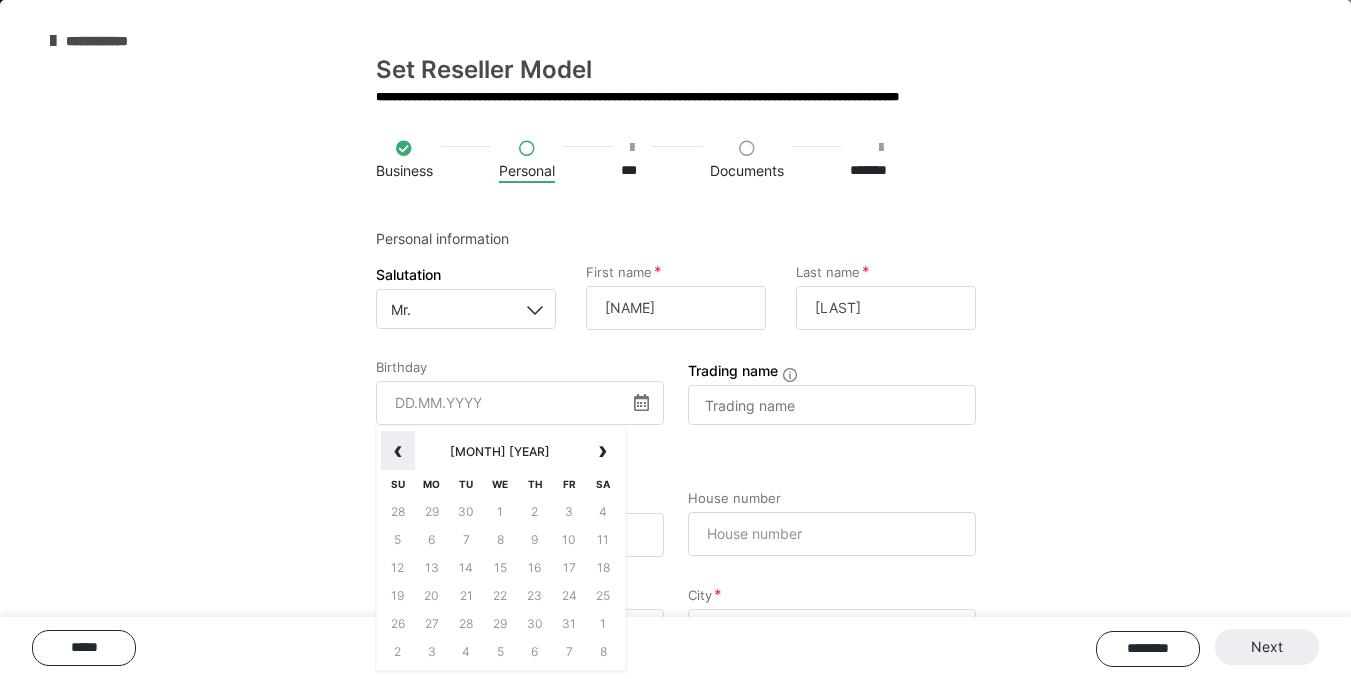 click on "‹" at bounding box center [398, 451] 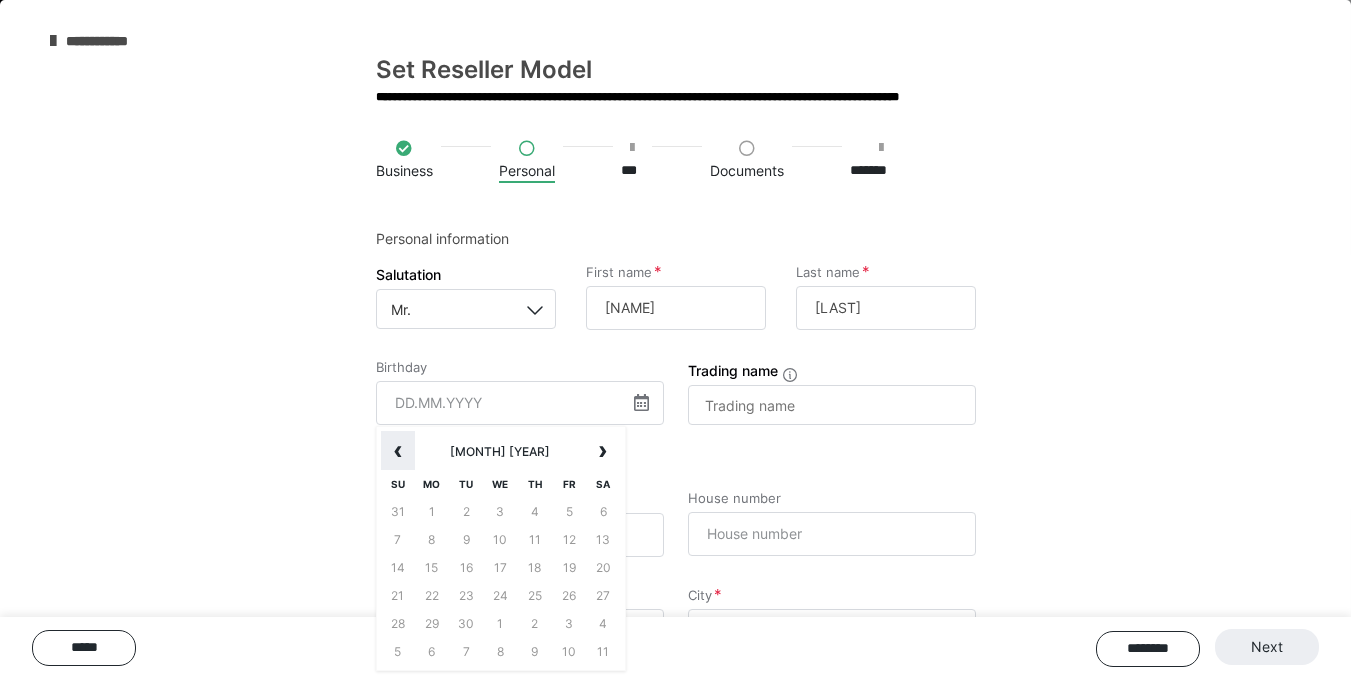 click on "‹" at bounding box center [398, 451] 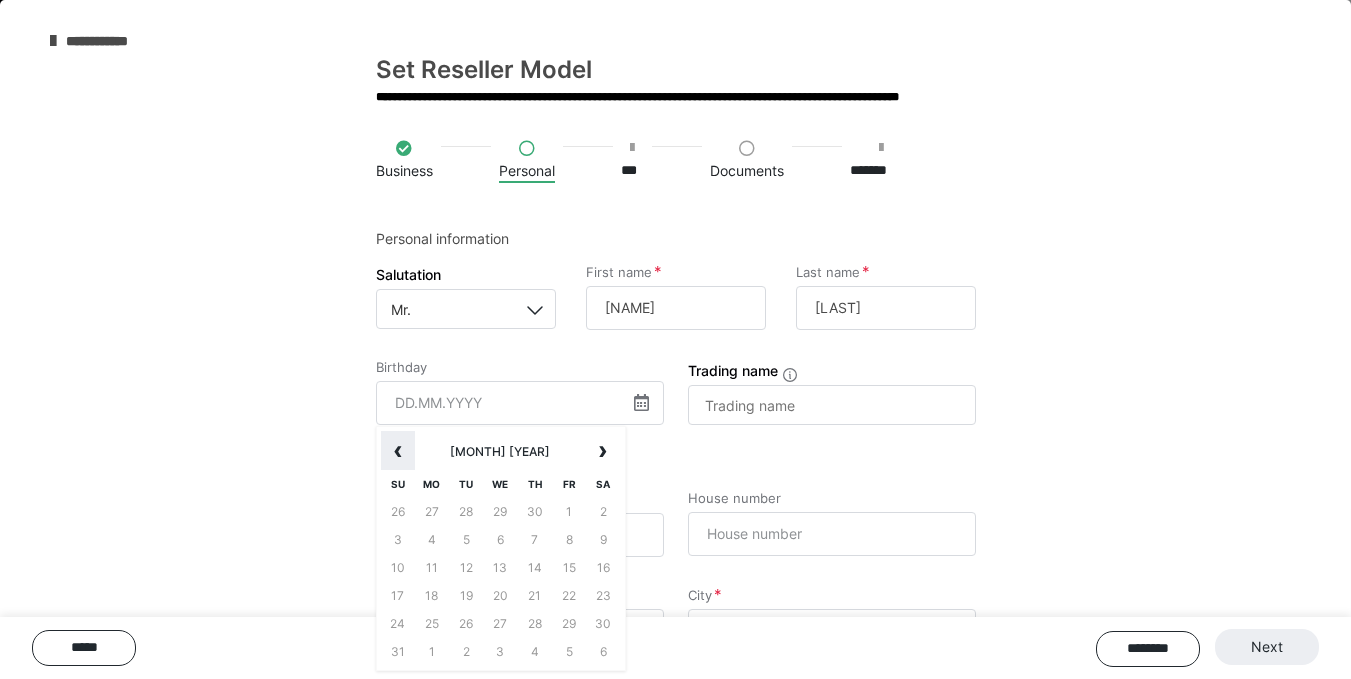 click on "‹" at bounding box center (398, 451) 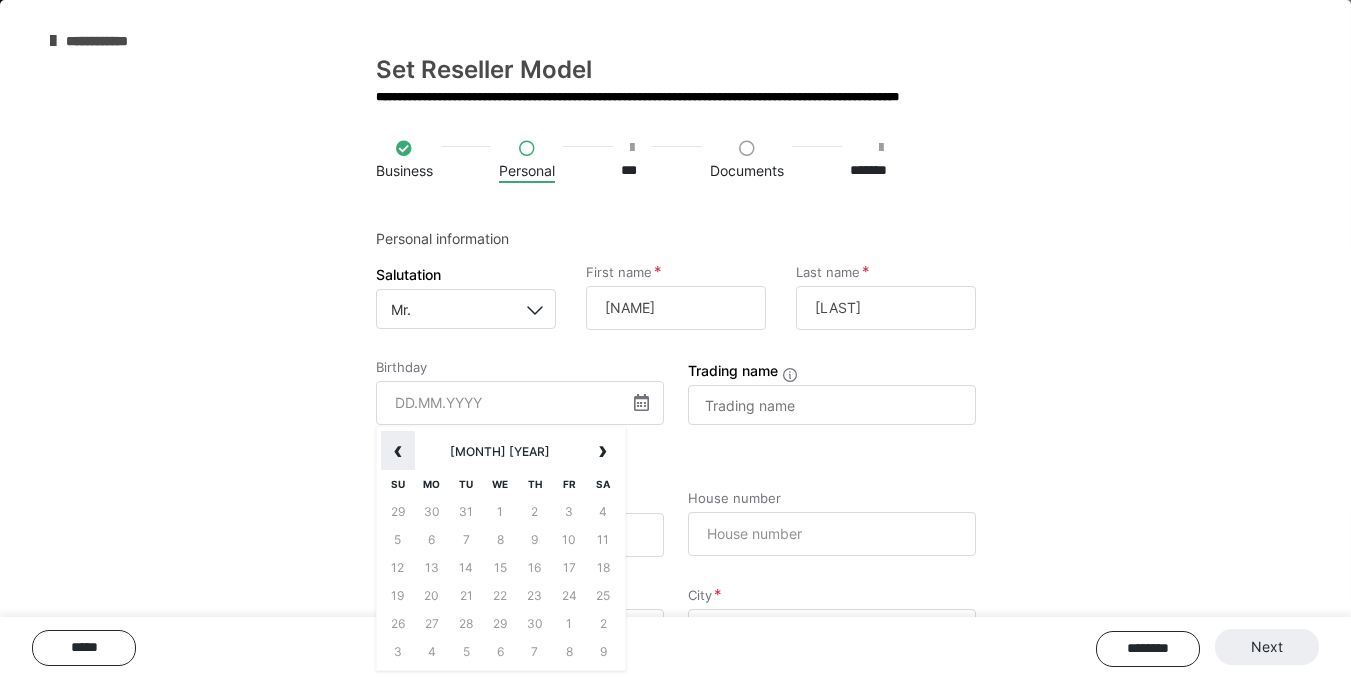 click on "‹" at bounding box center [398, 451] 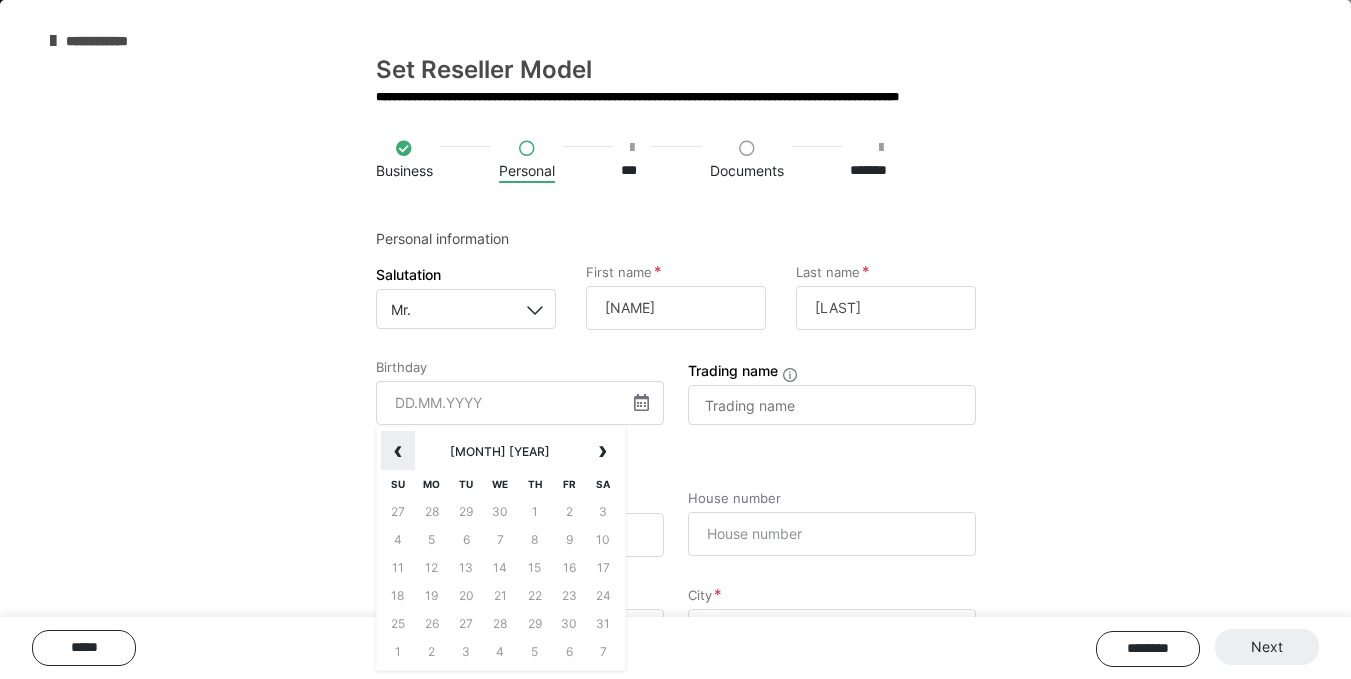 click on "‹" at bounding box center [398, 451] 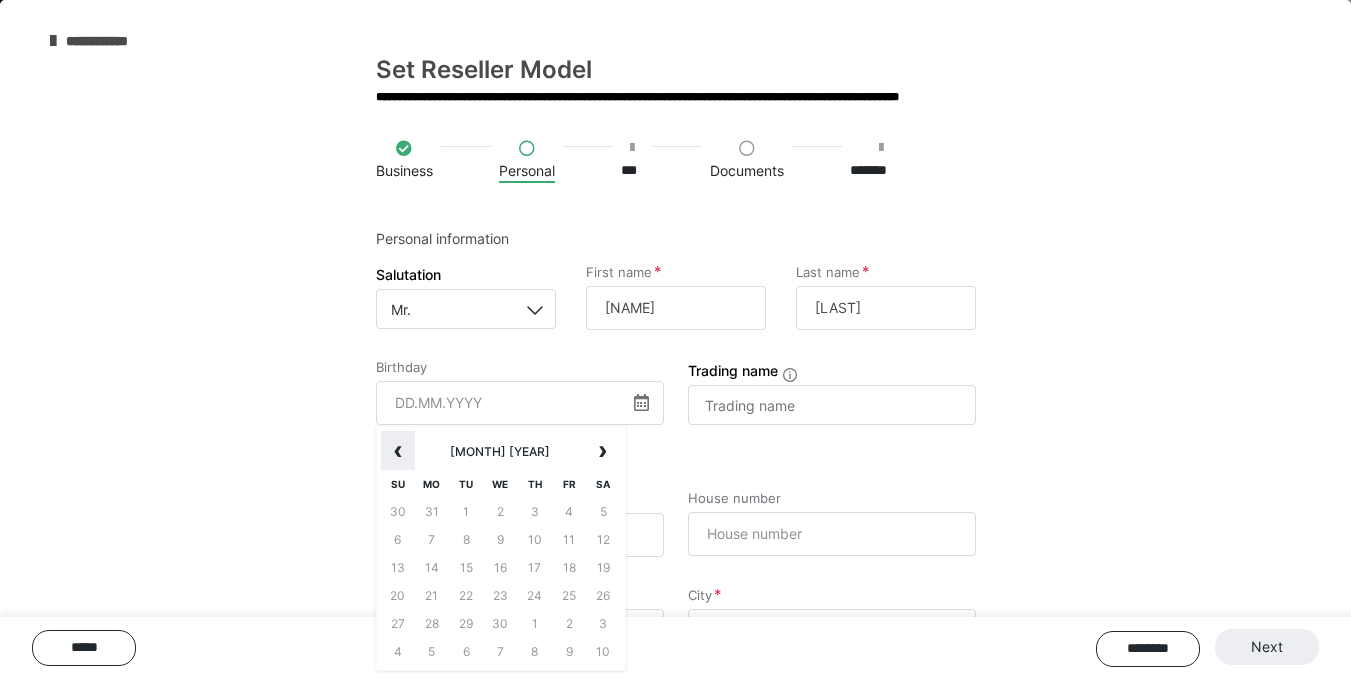 click on "‹" at bounding box center (398, 451) 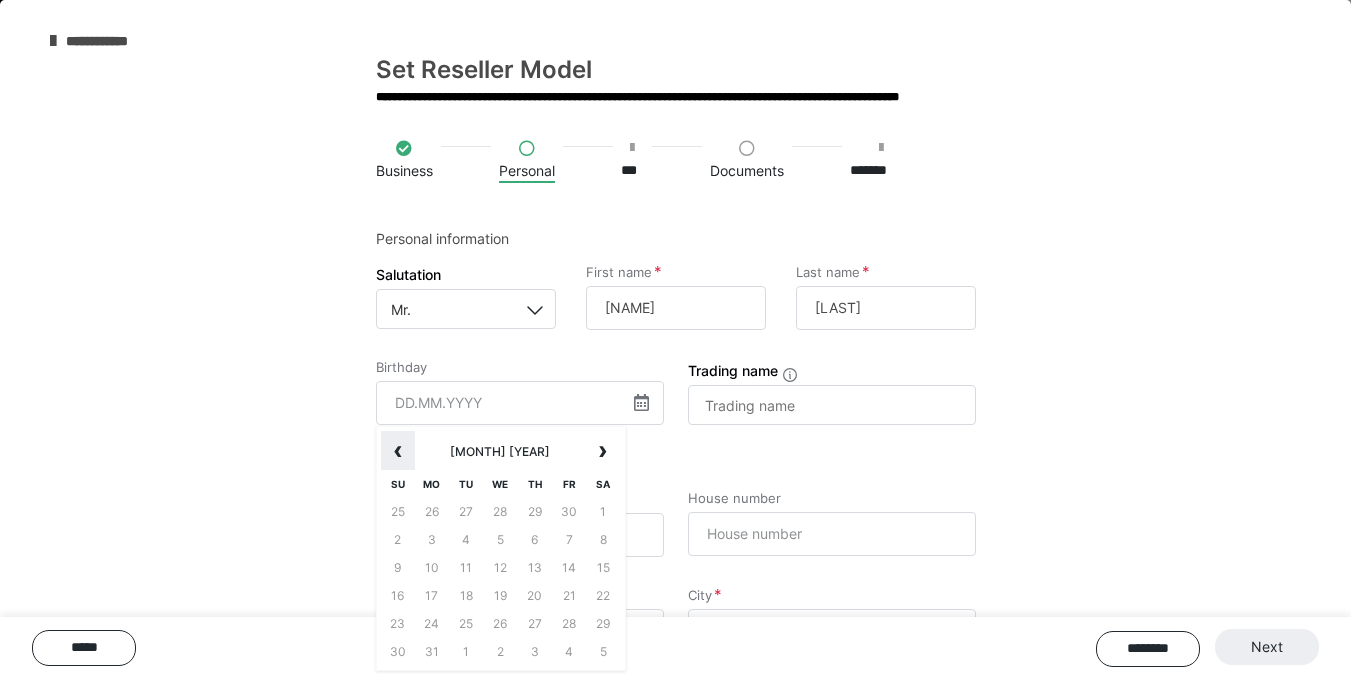 click on "‹" at bounding box center [398, 451] 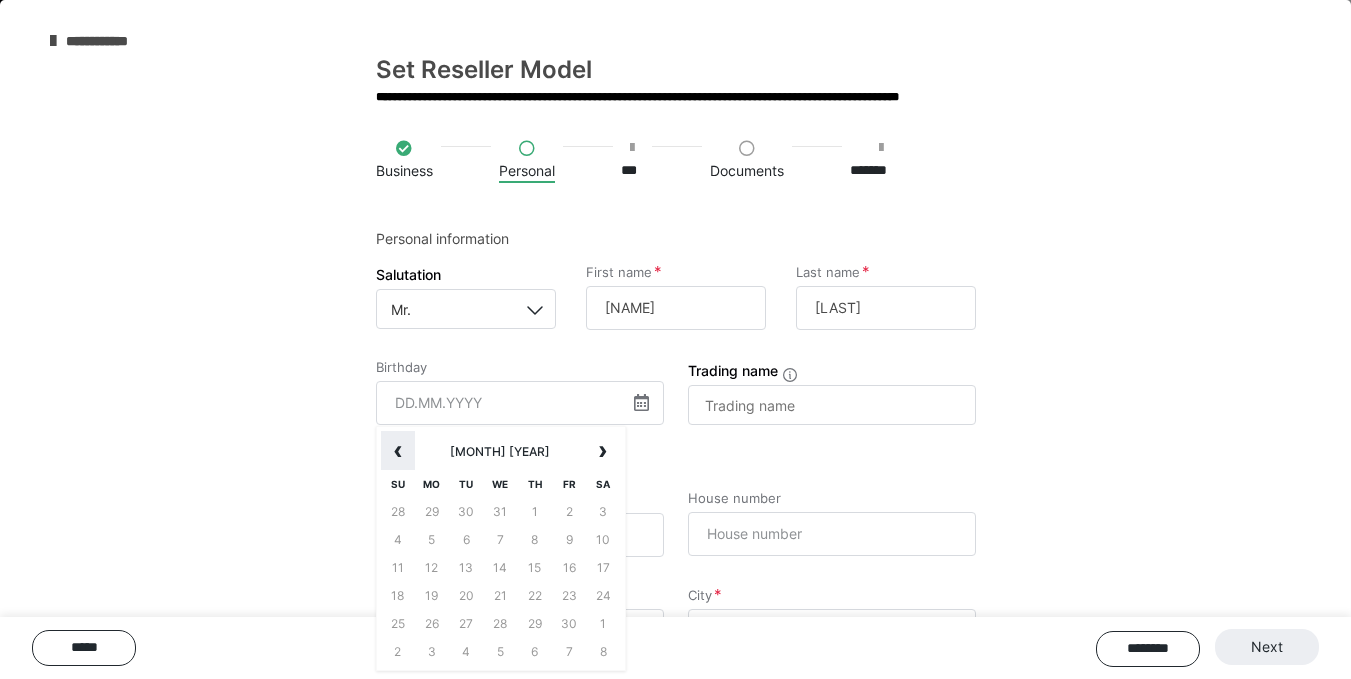 click on "‹" at bounding box center [398, 451] 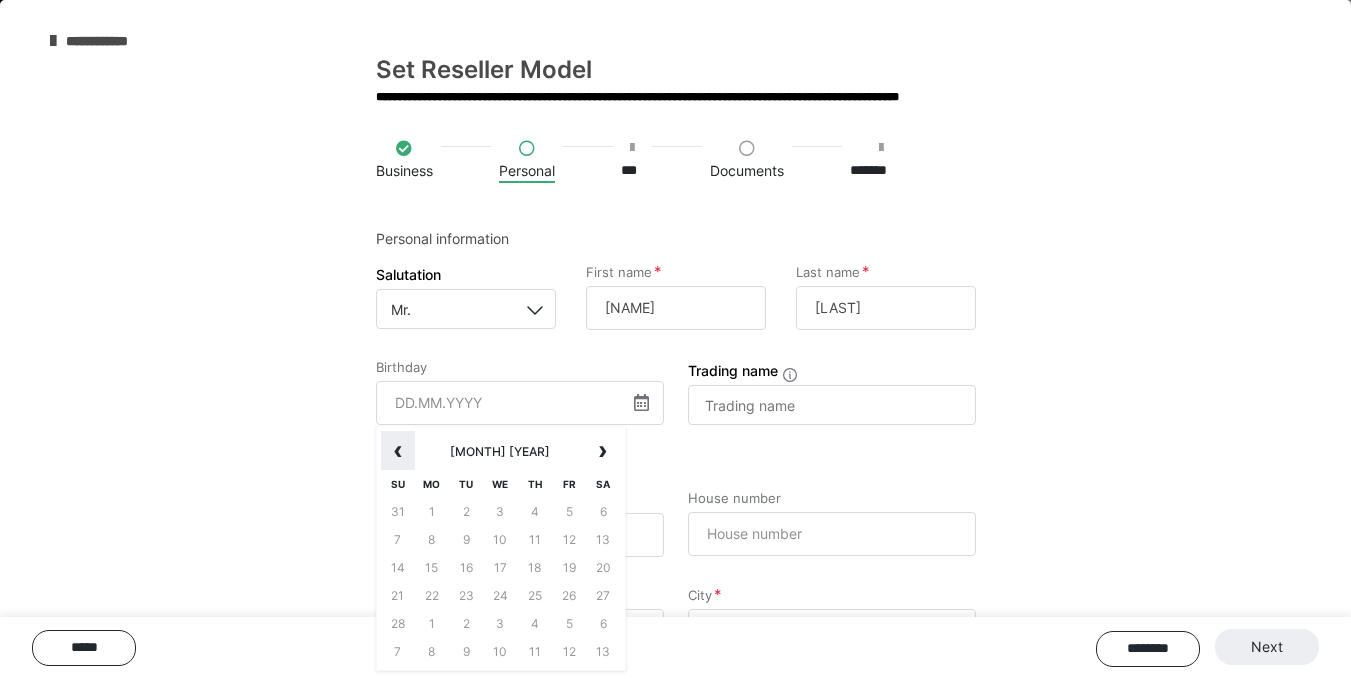 click on "‹" at bounding box center (398, 451) 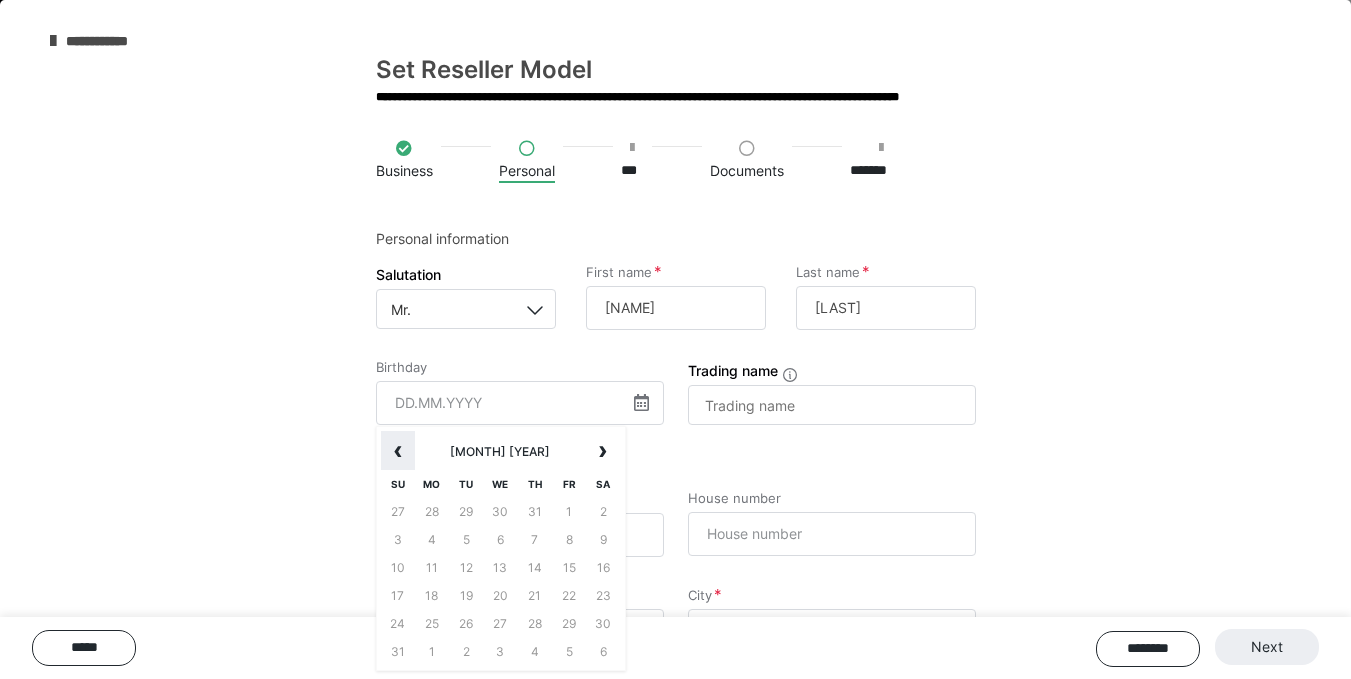 click on "‹" at bounding box center (398, 451) 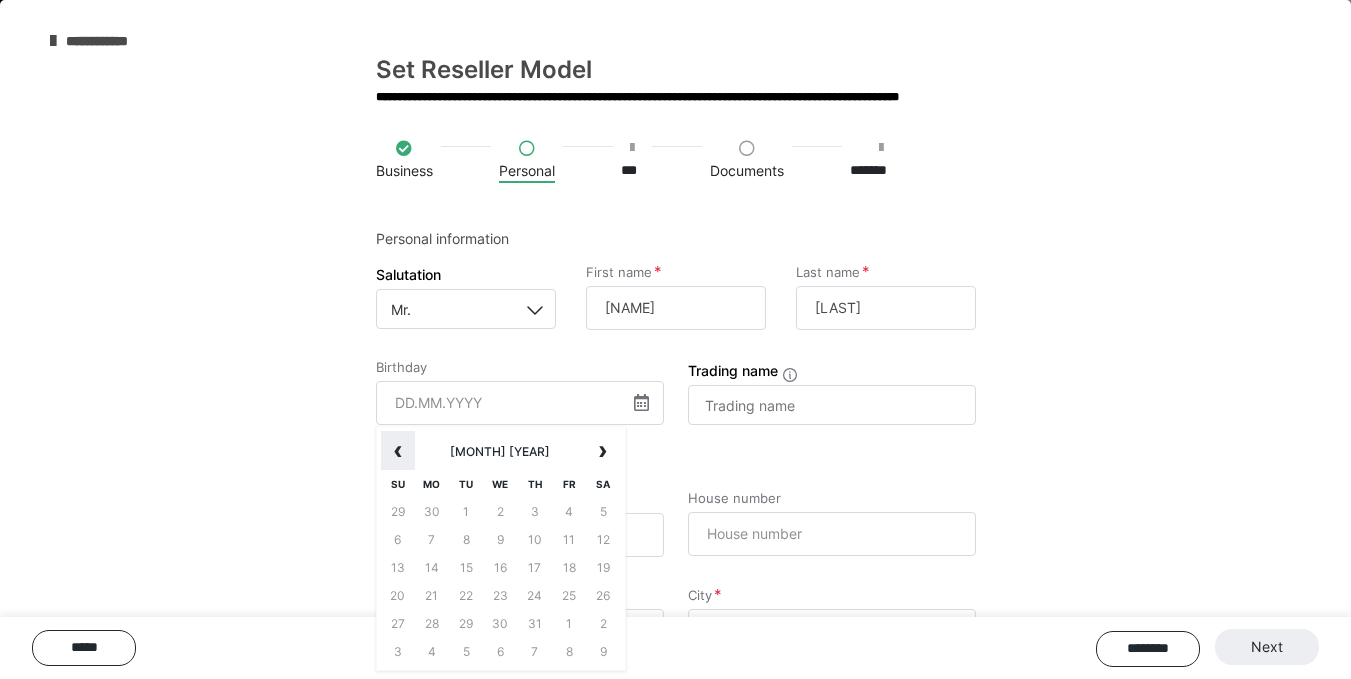 click on "‹" at bounding box center [398, 451] 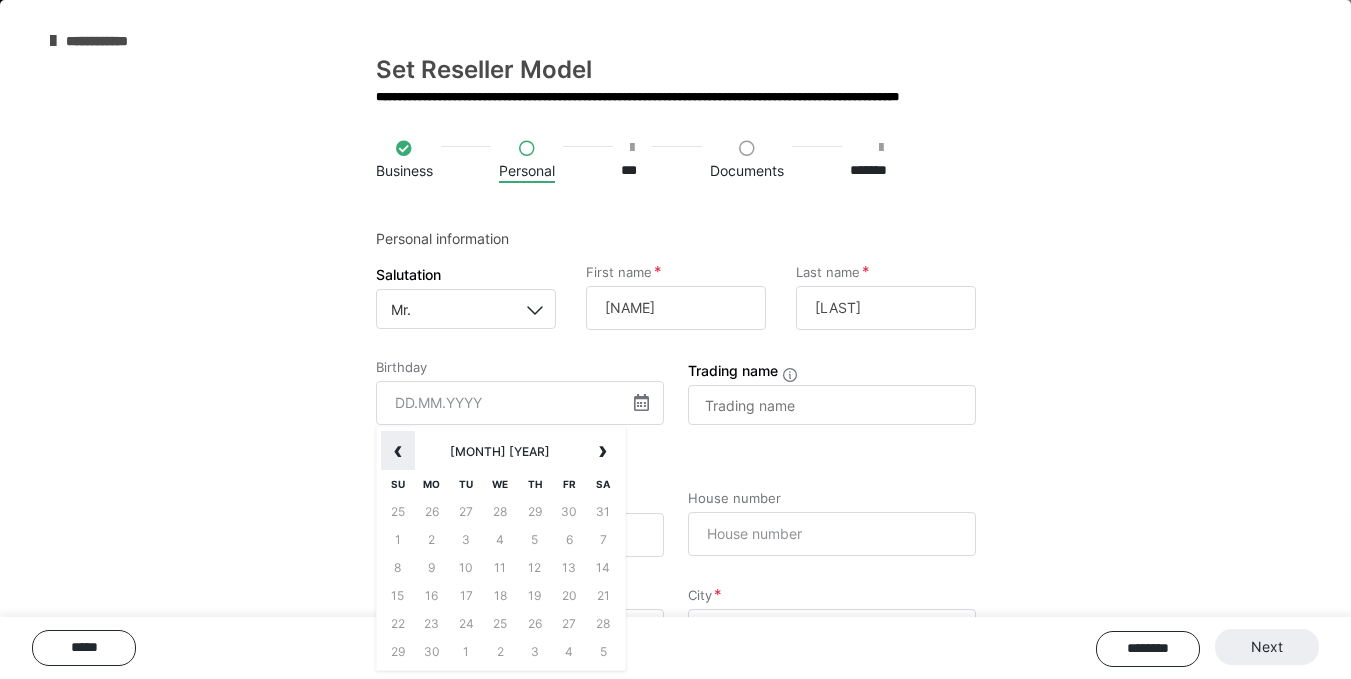 click on "‹" at bounding box center (398, 451) 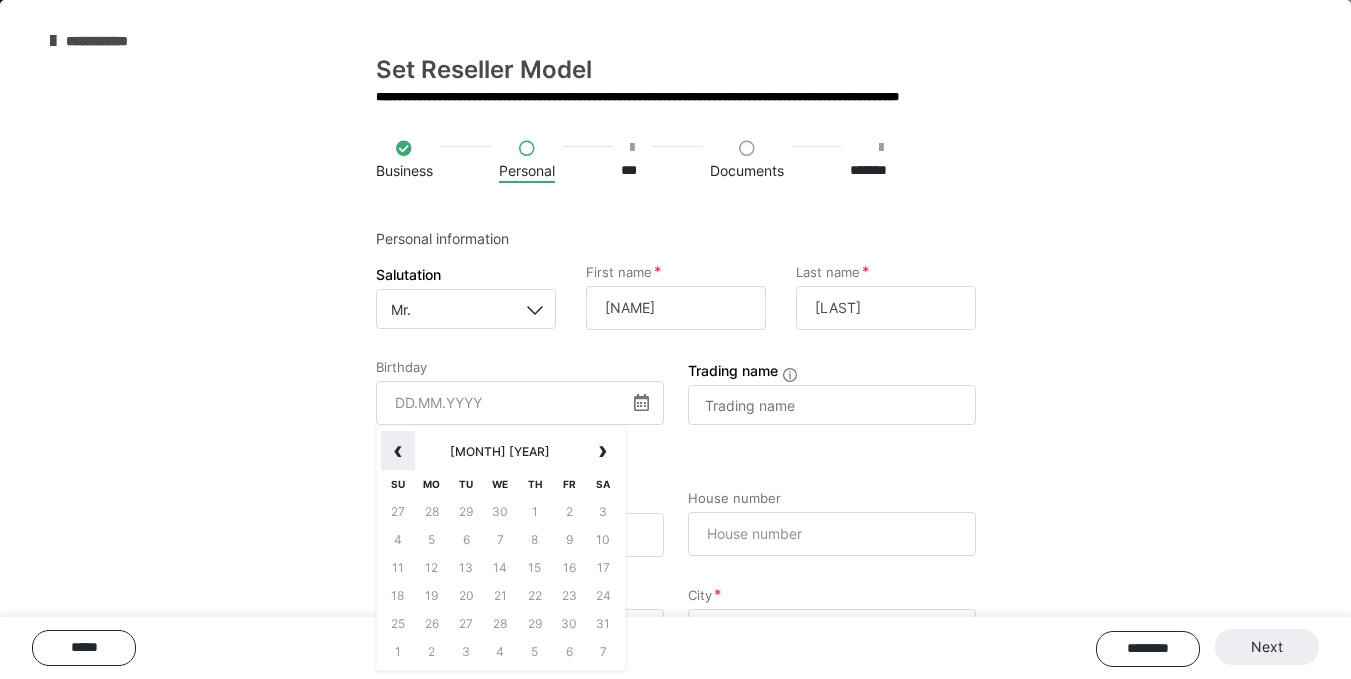 click on "‹" at bounding box center [398, 451] 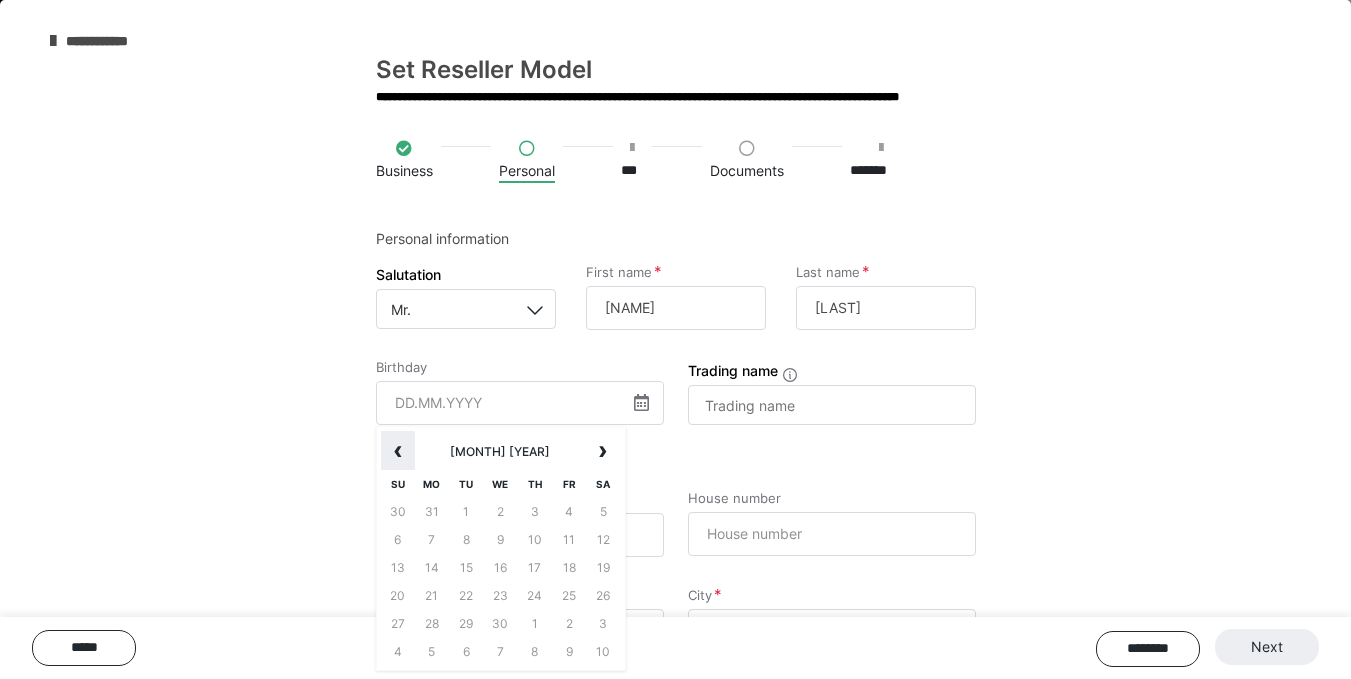click on "‹" at bounding box center (398, 451) 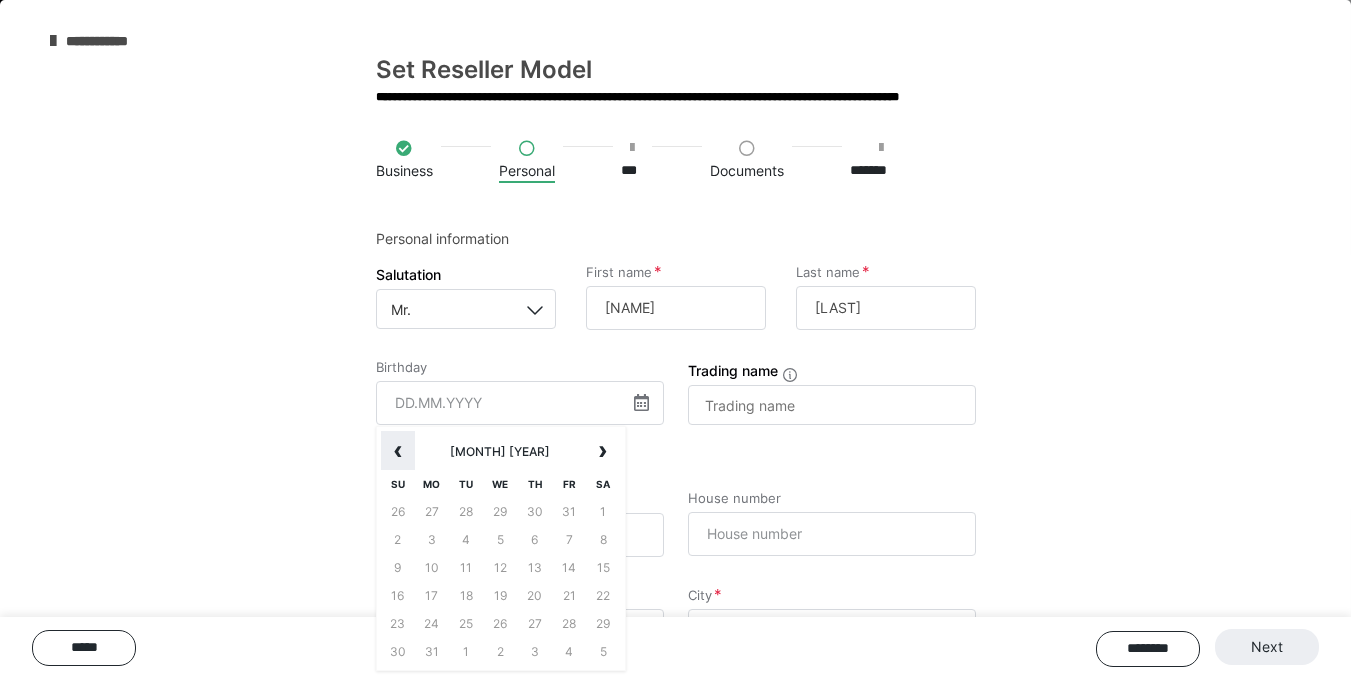 click on "‹" at bounding box center (398, 451) 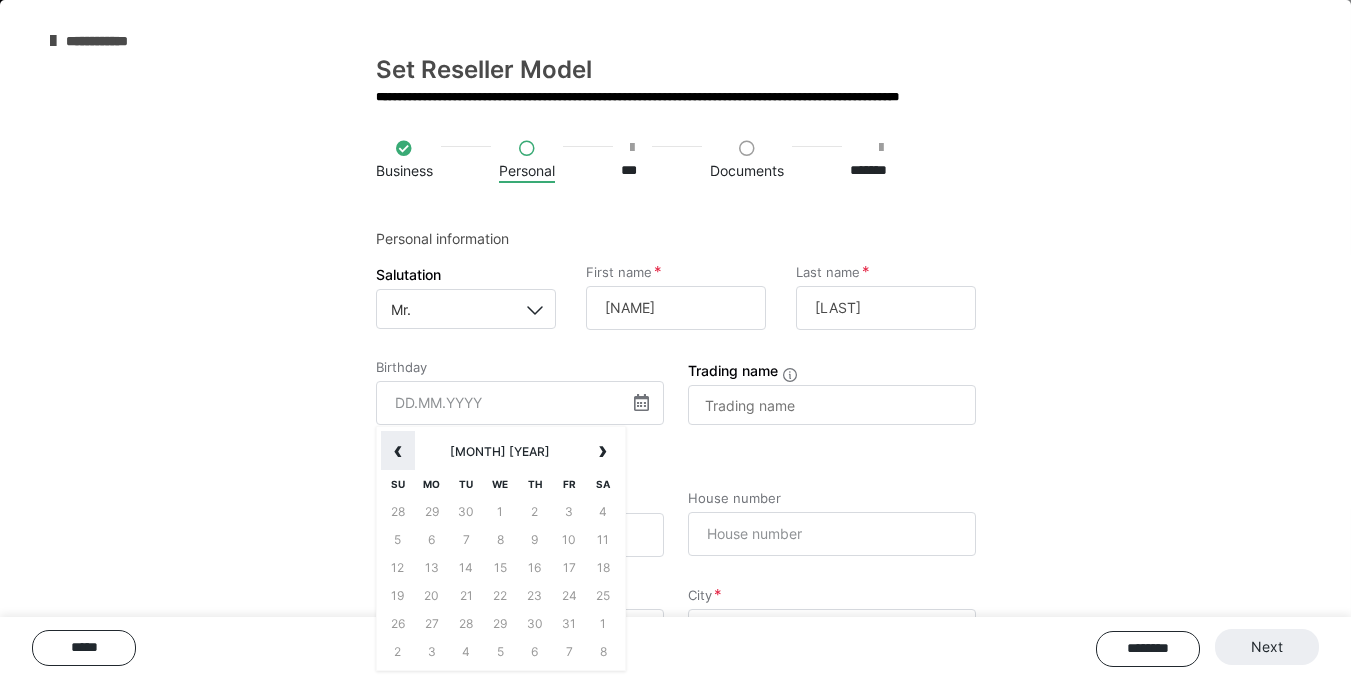 click on "‹" at bounding box center (398, 451) 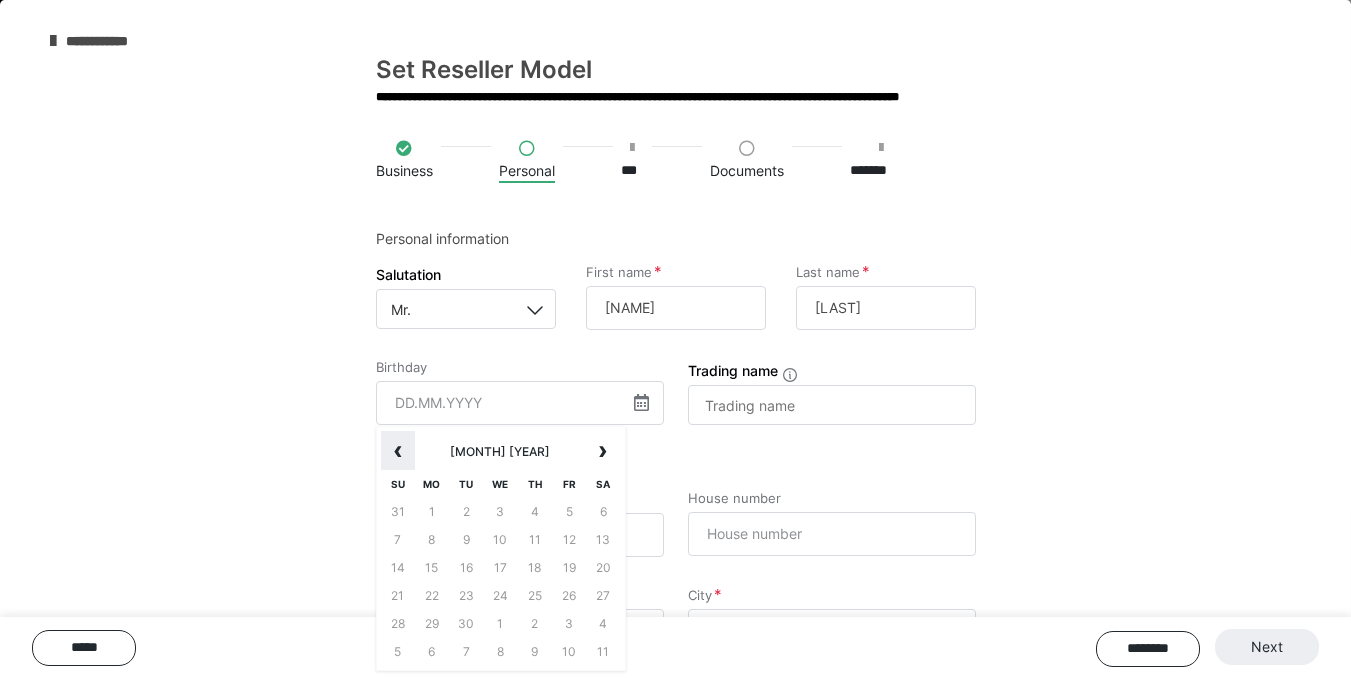 click on "‹" at bounding box center [398, 451] 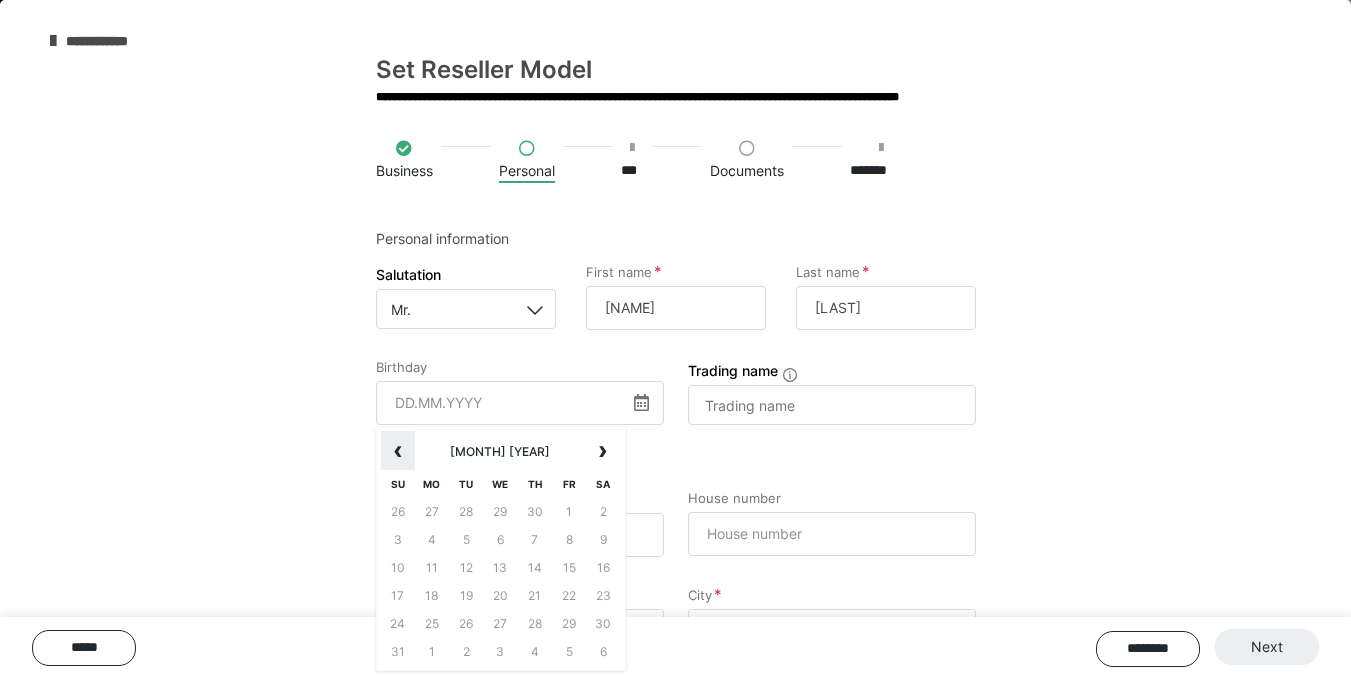click on "‹" at bounding box center [398, 451] 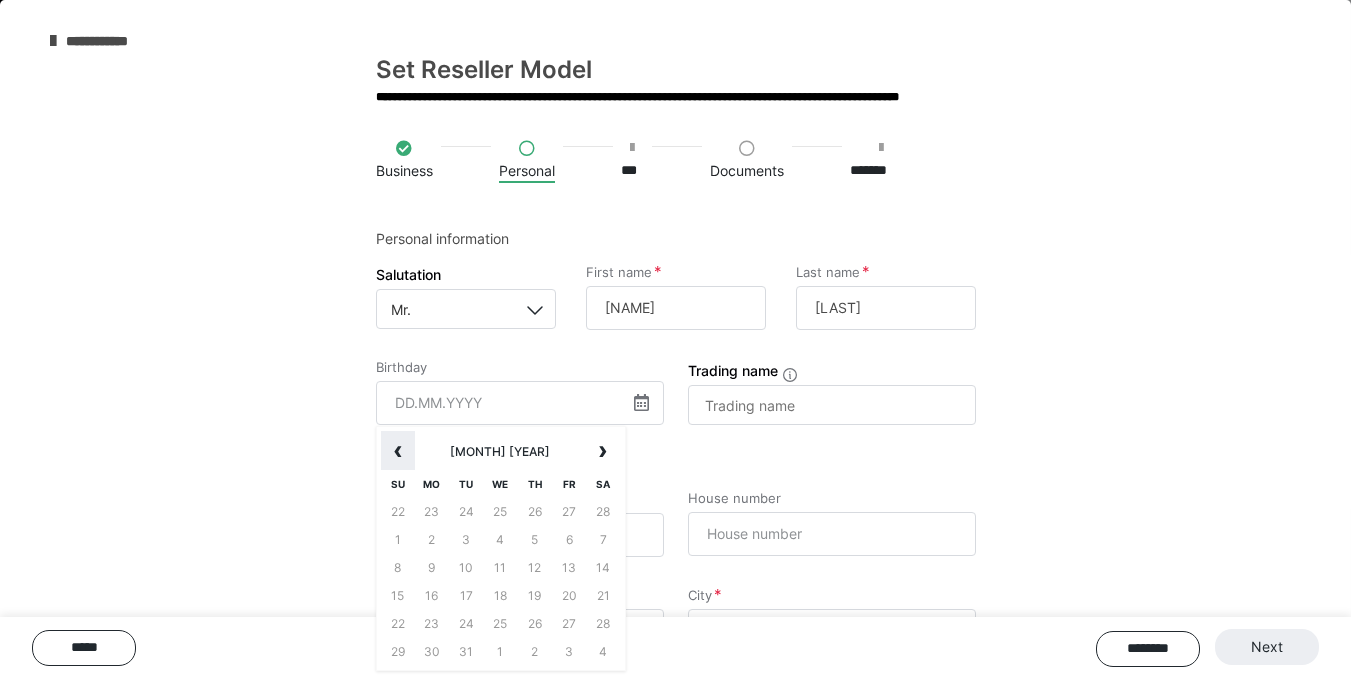 click on "‹" at bounding box center [398, 451] 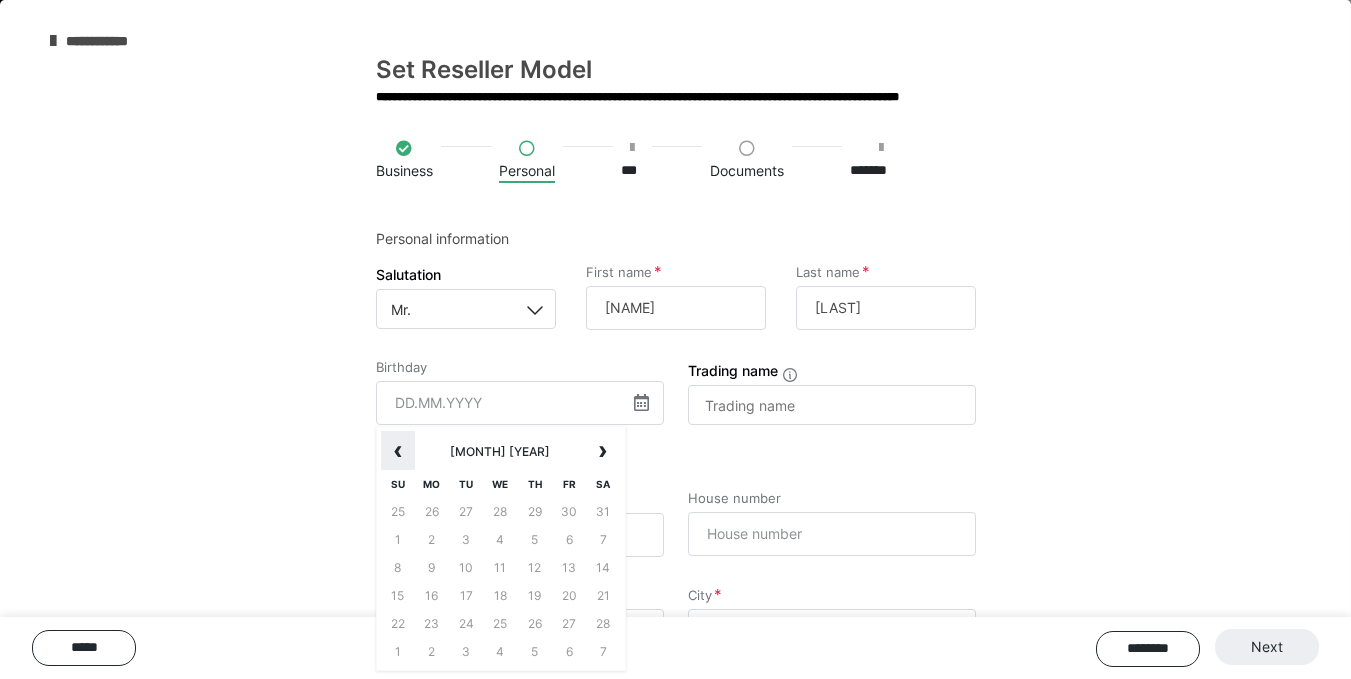 click on "‹" at bounding box center [398, 451] 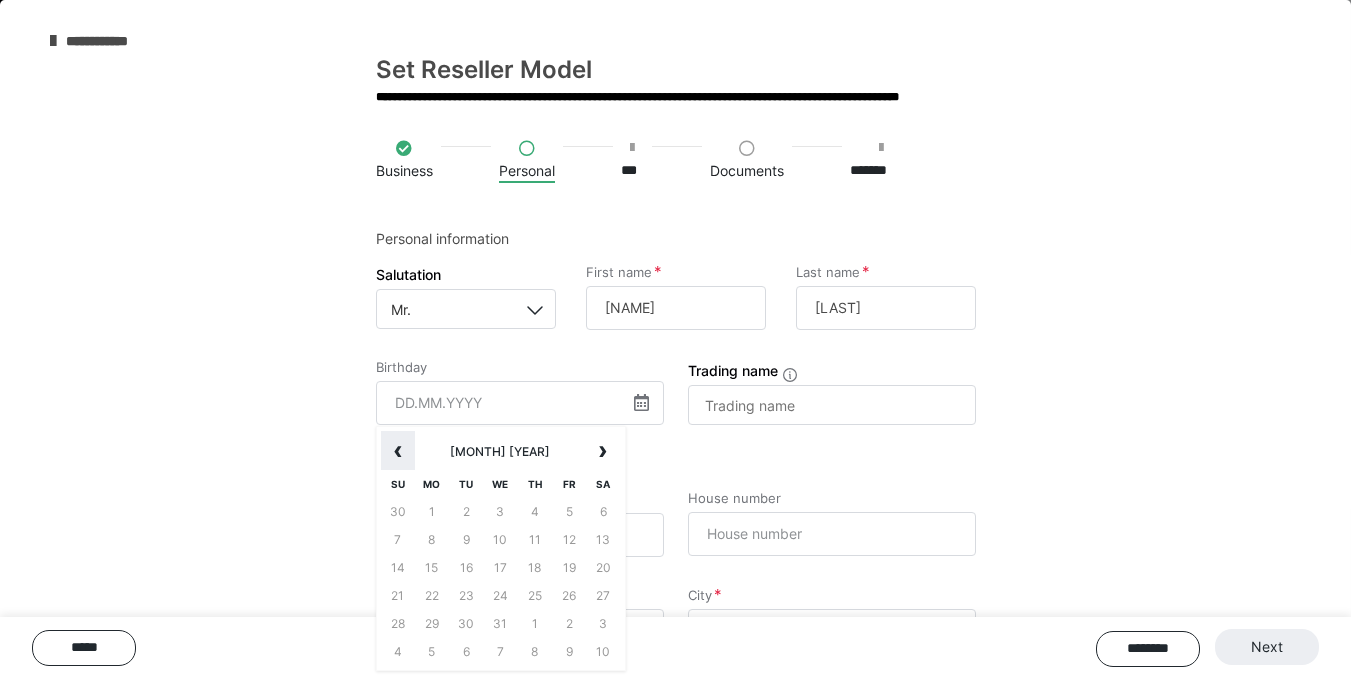click on "‹" at bounding box center (398, 451) 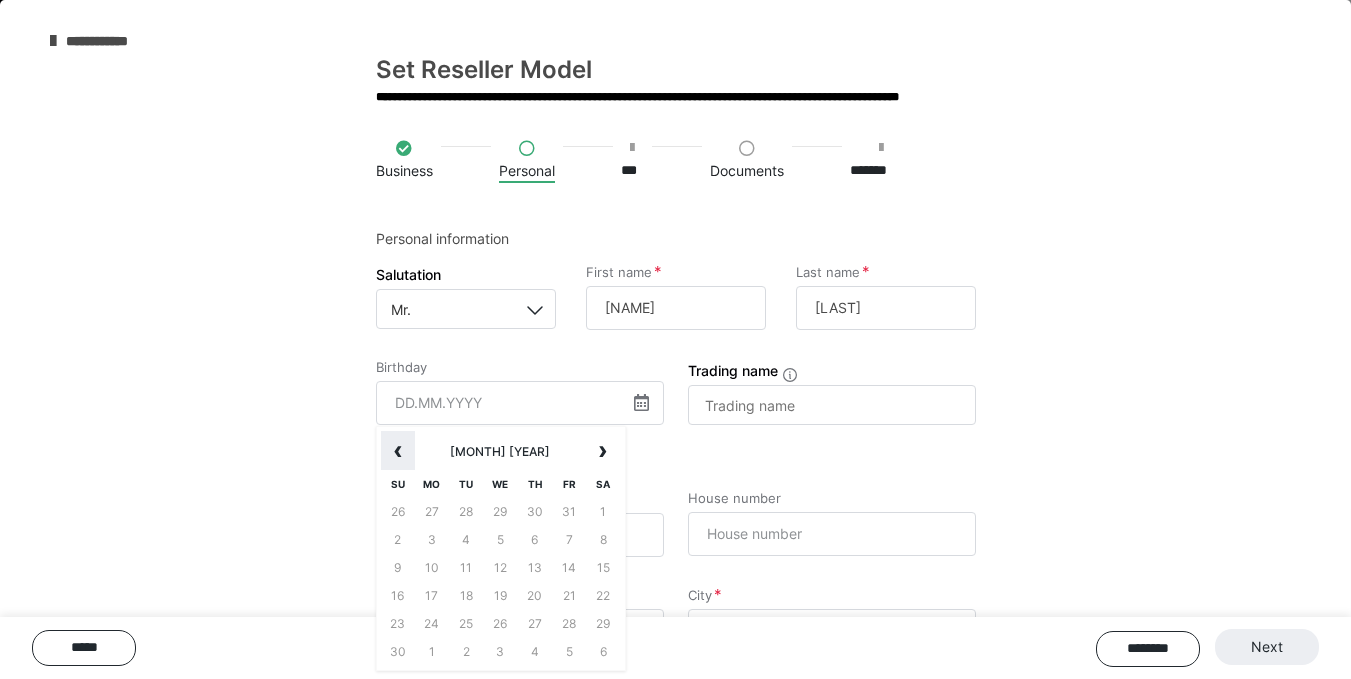 click on "‹" at bounding box center [398, 451] 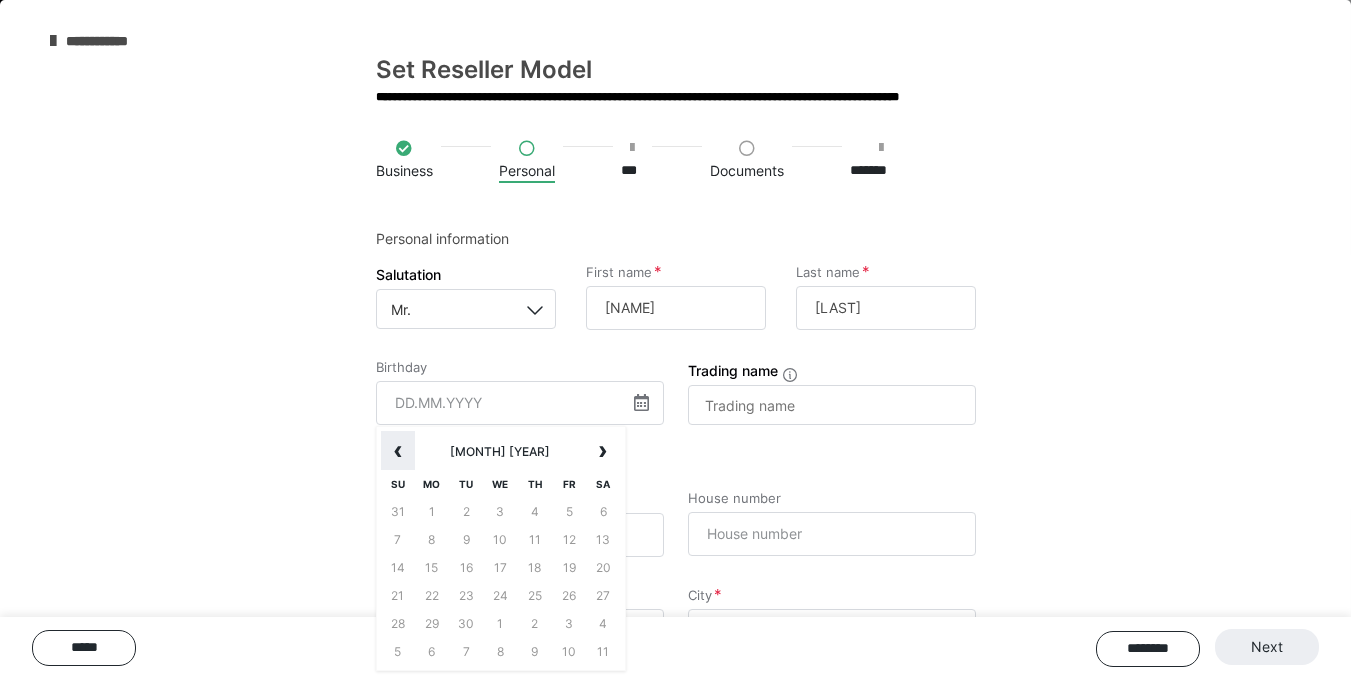 click on "‹" at bounding box center (398, 451) 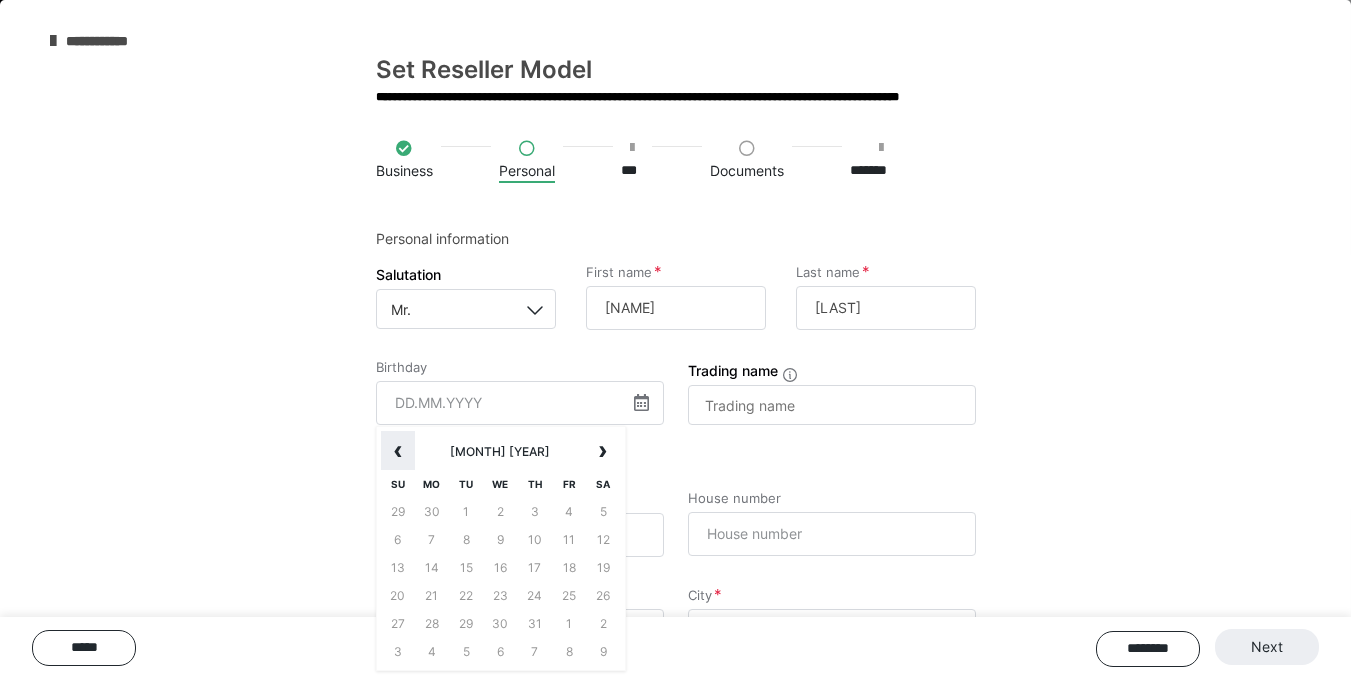 click on "‹" at bounding box center [398, 451] 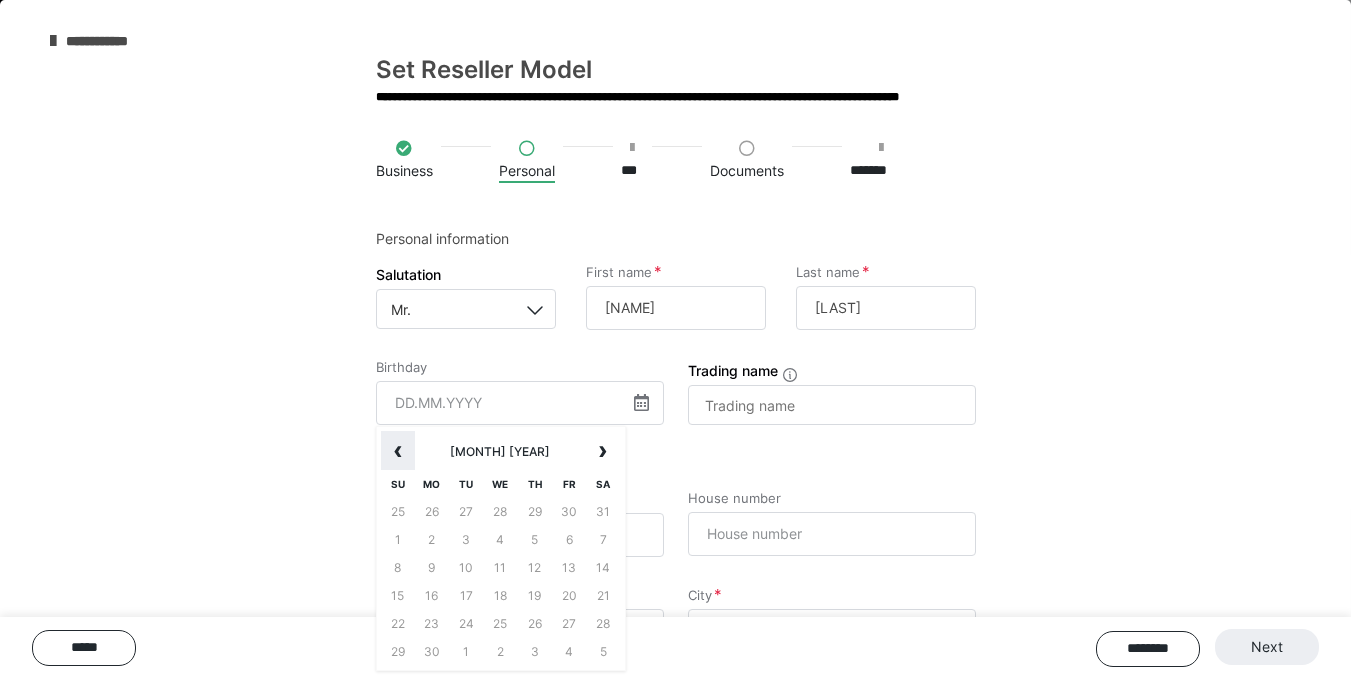 click on "‹" at bounding box center [398, 451] 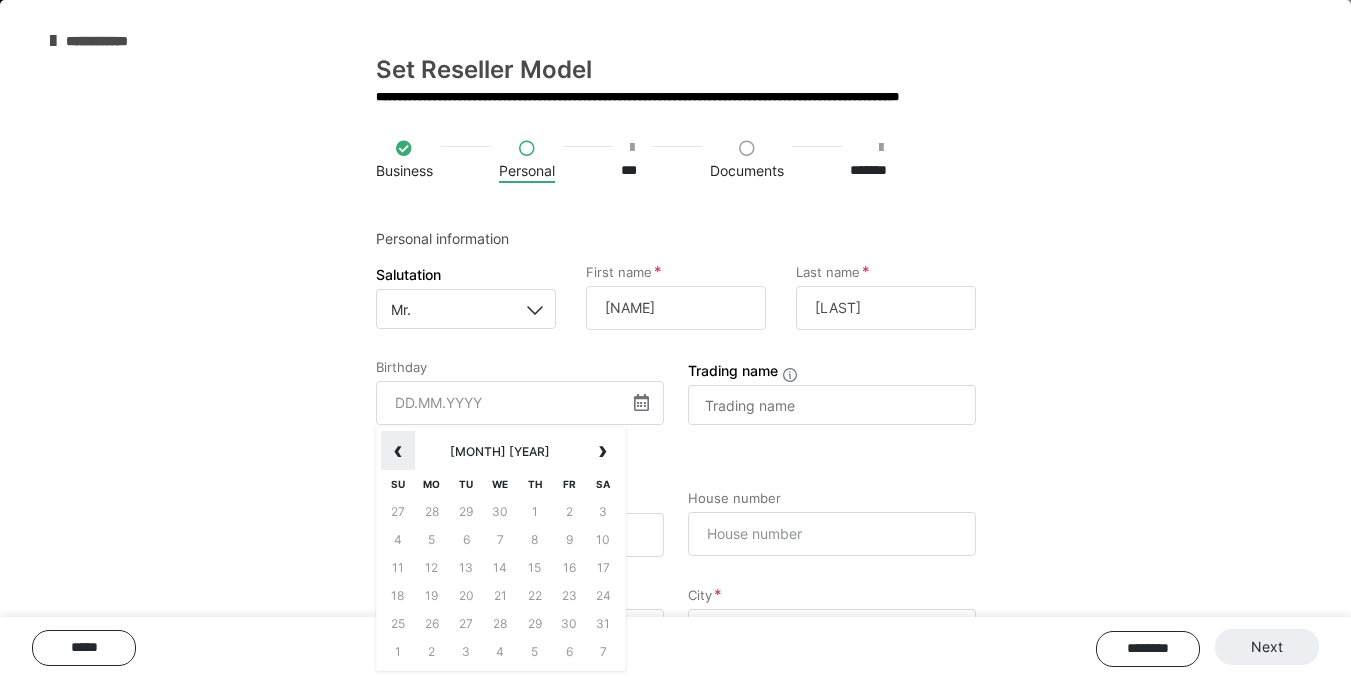 click on "‹" at bounding box center [398, 451] 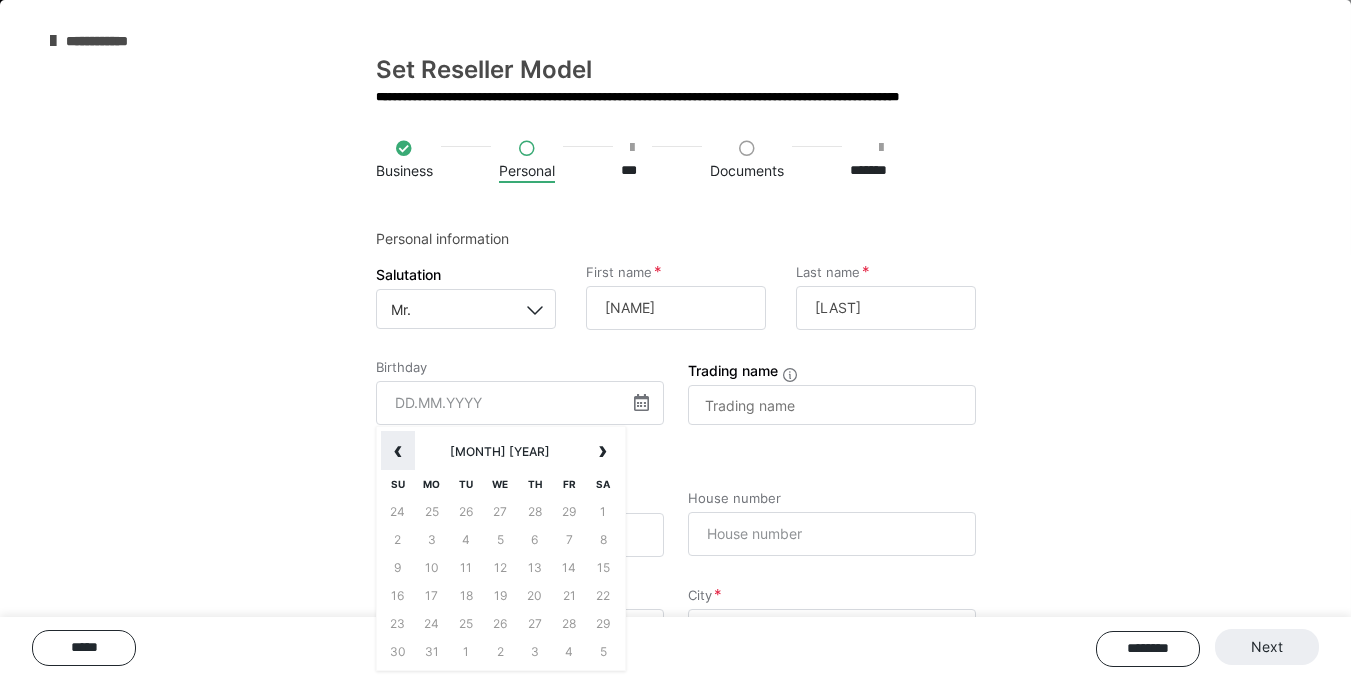 click on "‹" at bounding box center (398, 451) 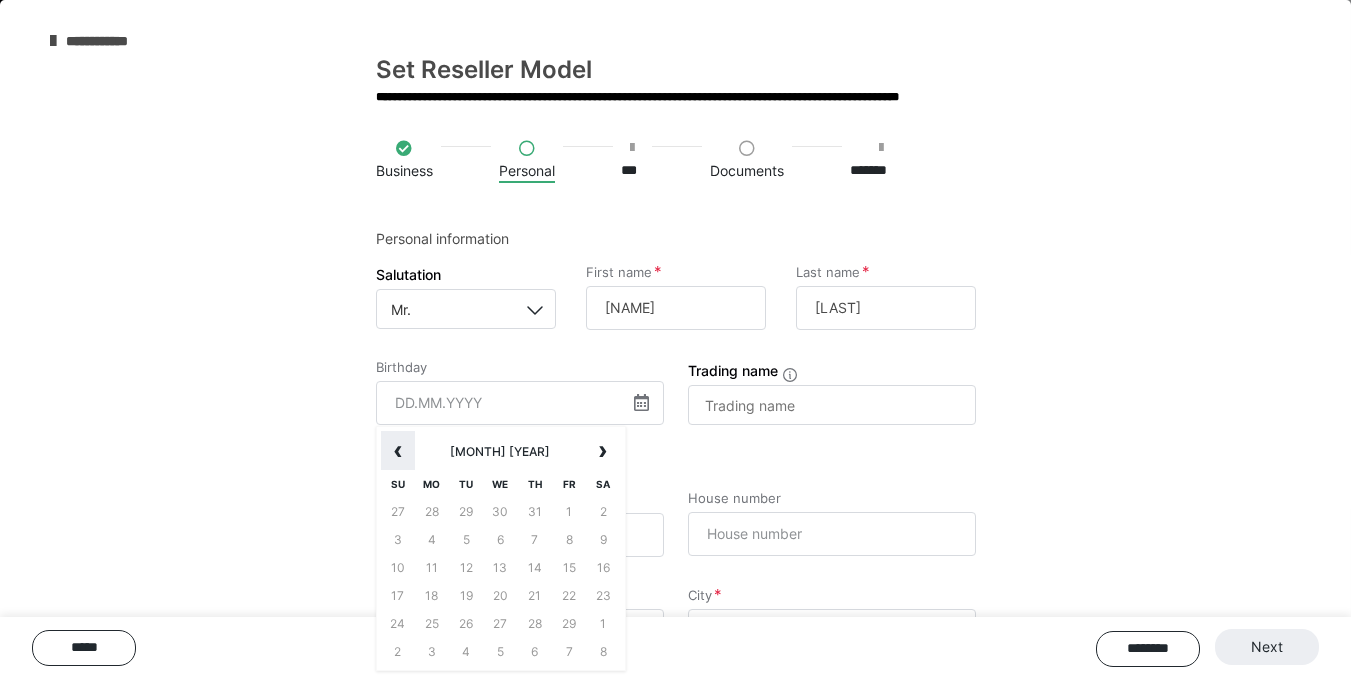 click on "‹" at bounding box center (398, 451) 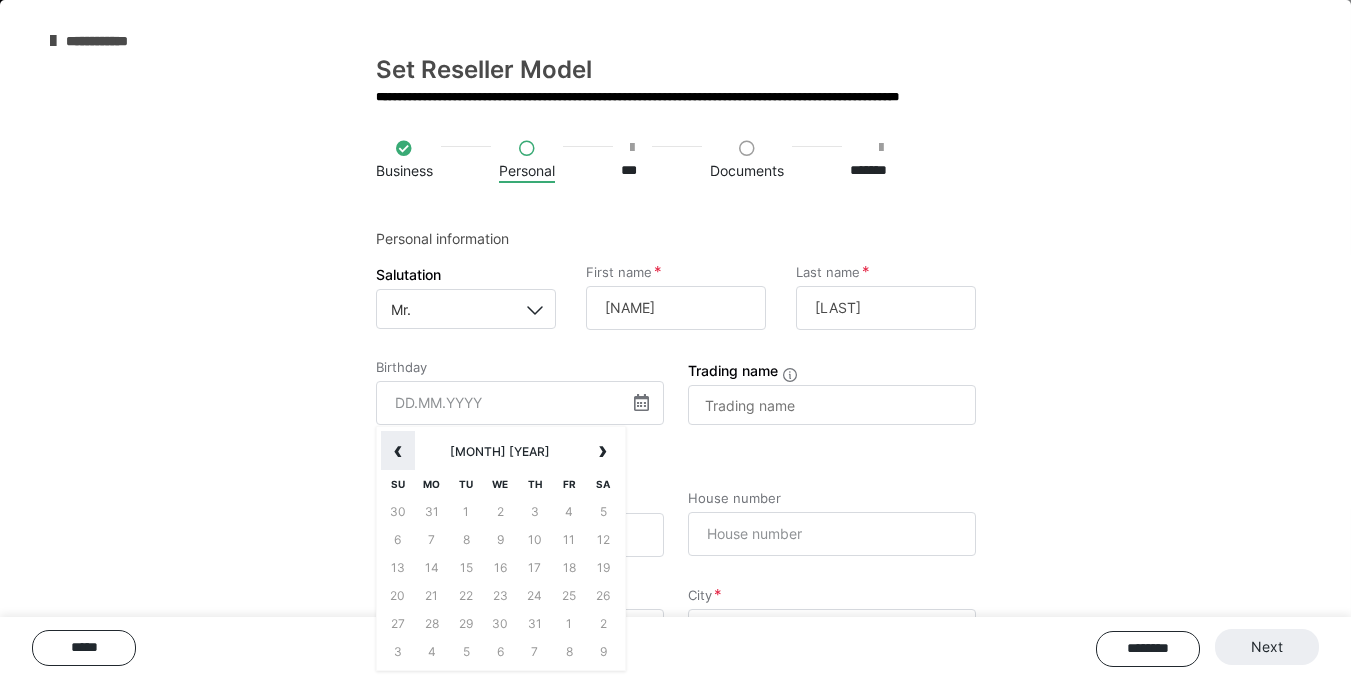 click on "‹" at bounding box center (398, 451) 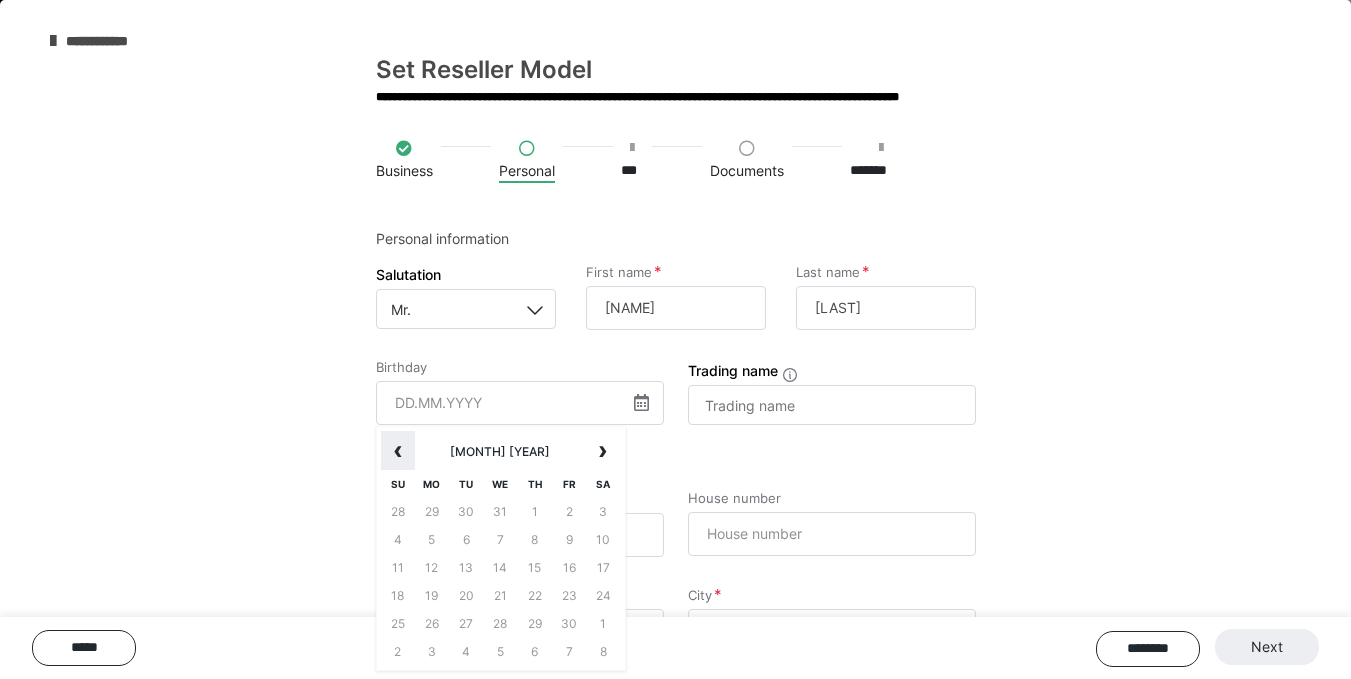 click on "‹" at bounding box center (398, 451) 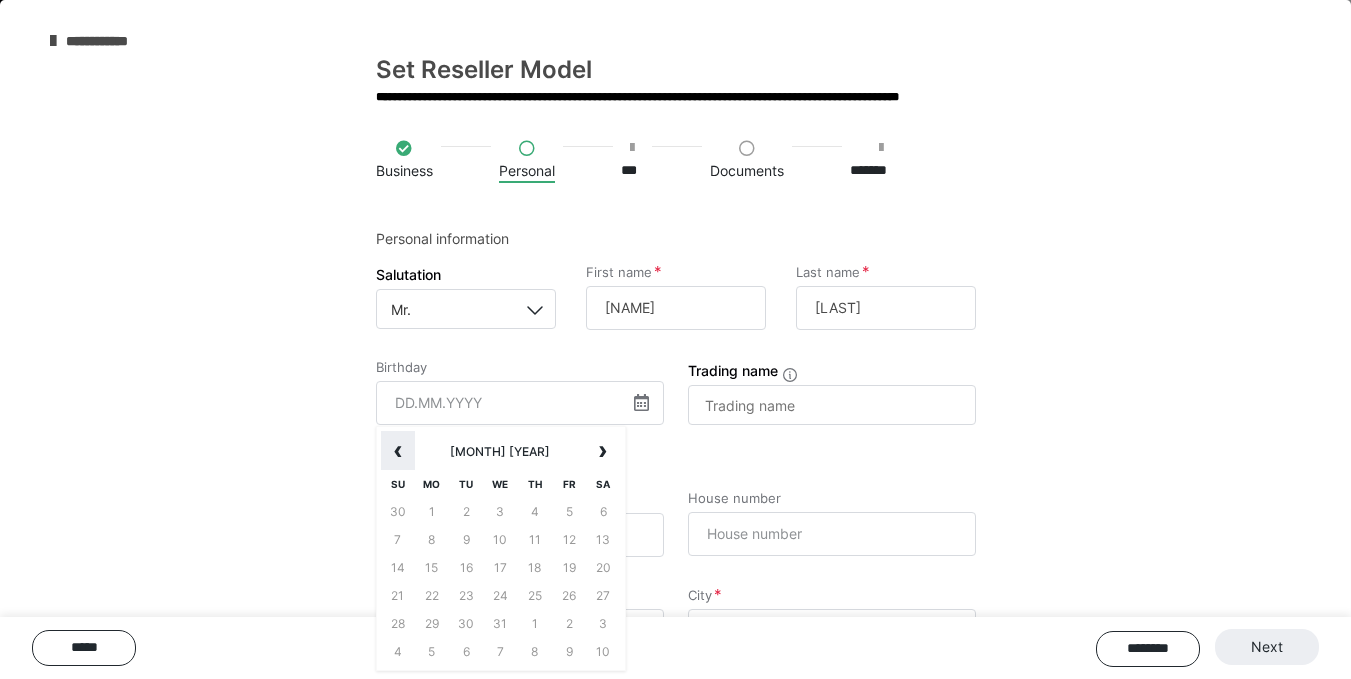 click on "‹" at bounding box center [398, 451] 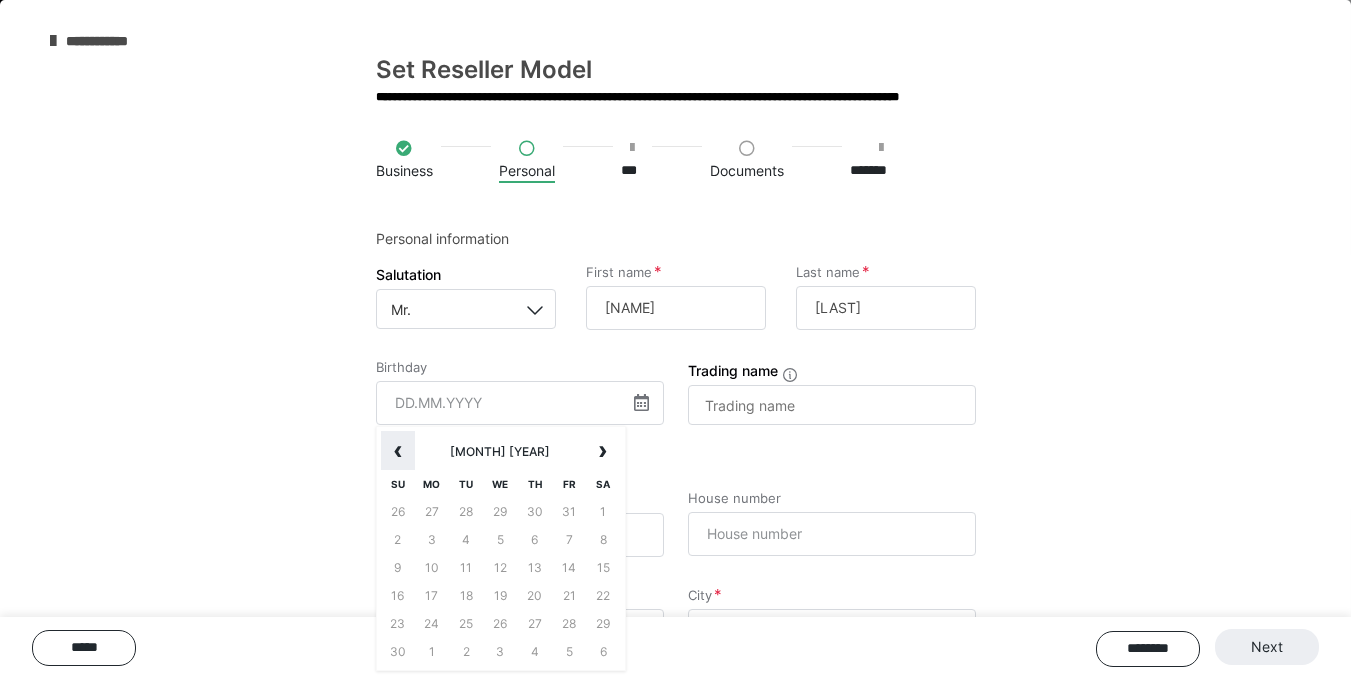click on "‹" at bounding box center [398, 451] 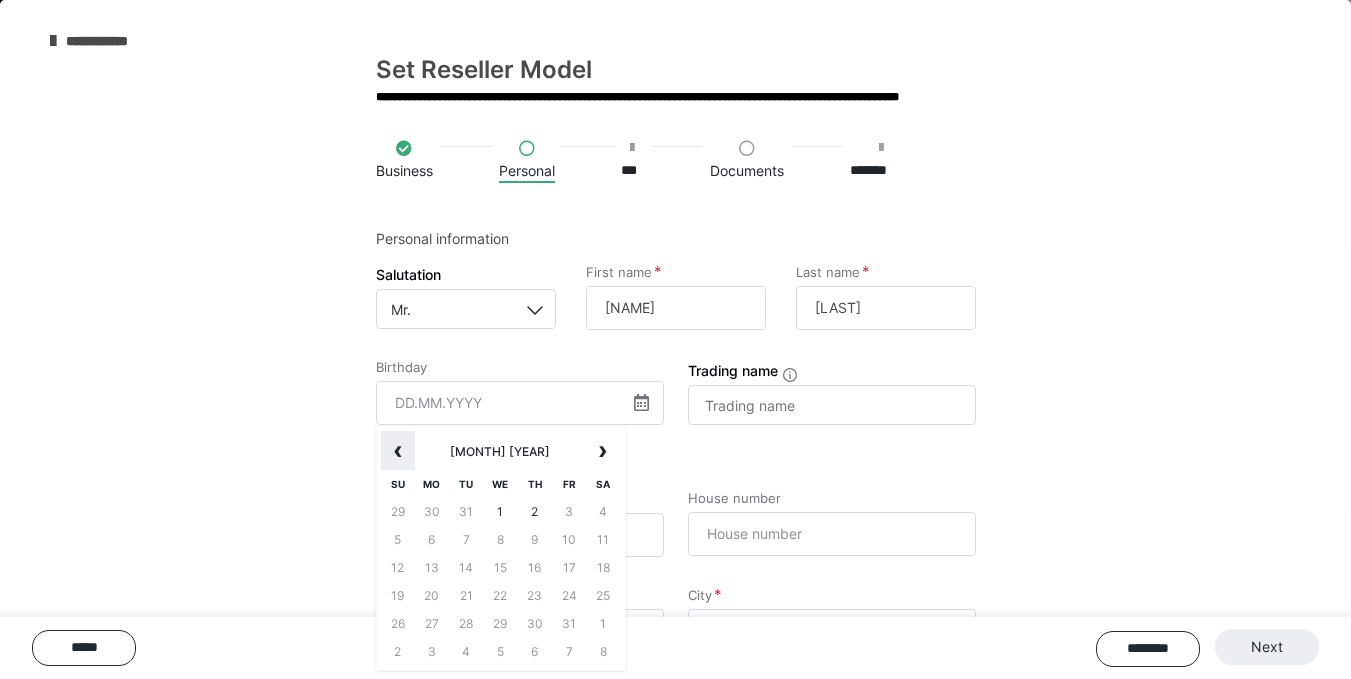 click on "‹" at bounding box center (398, 451) 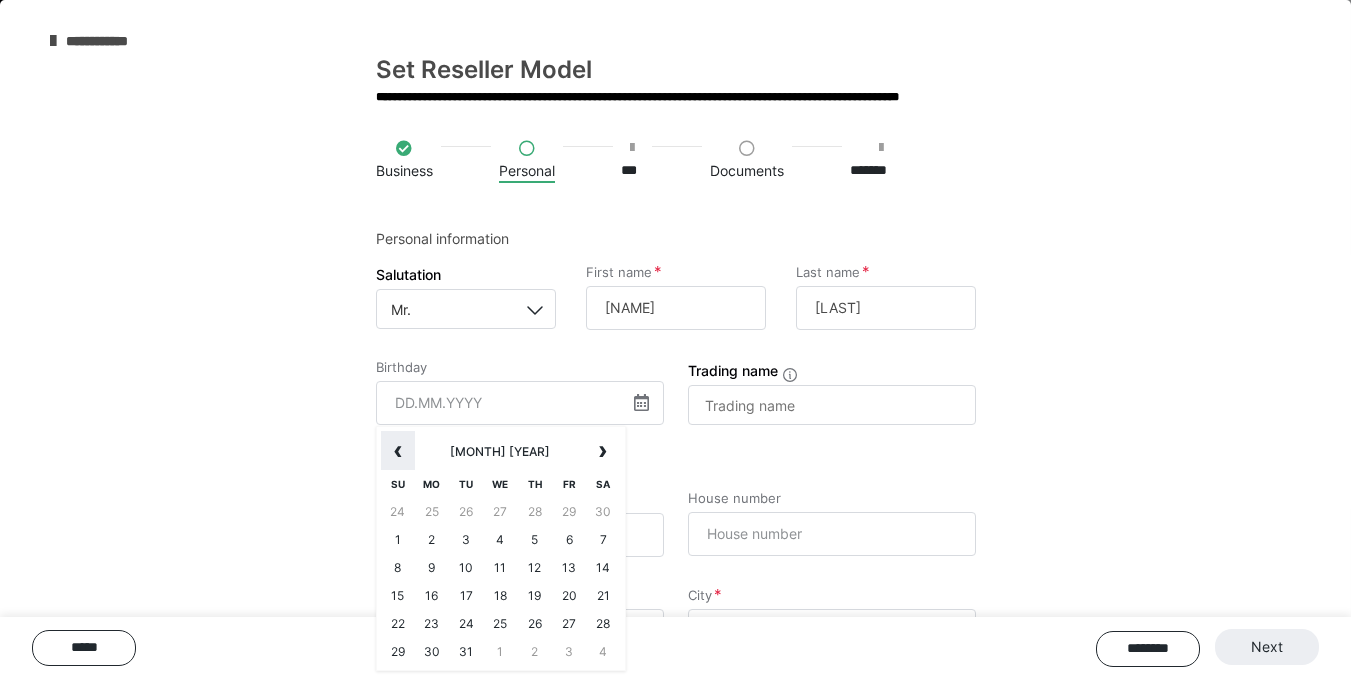 click on "‹" at bounding box center [398, 451] 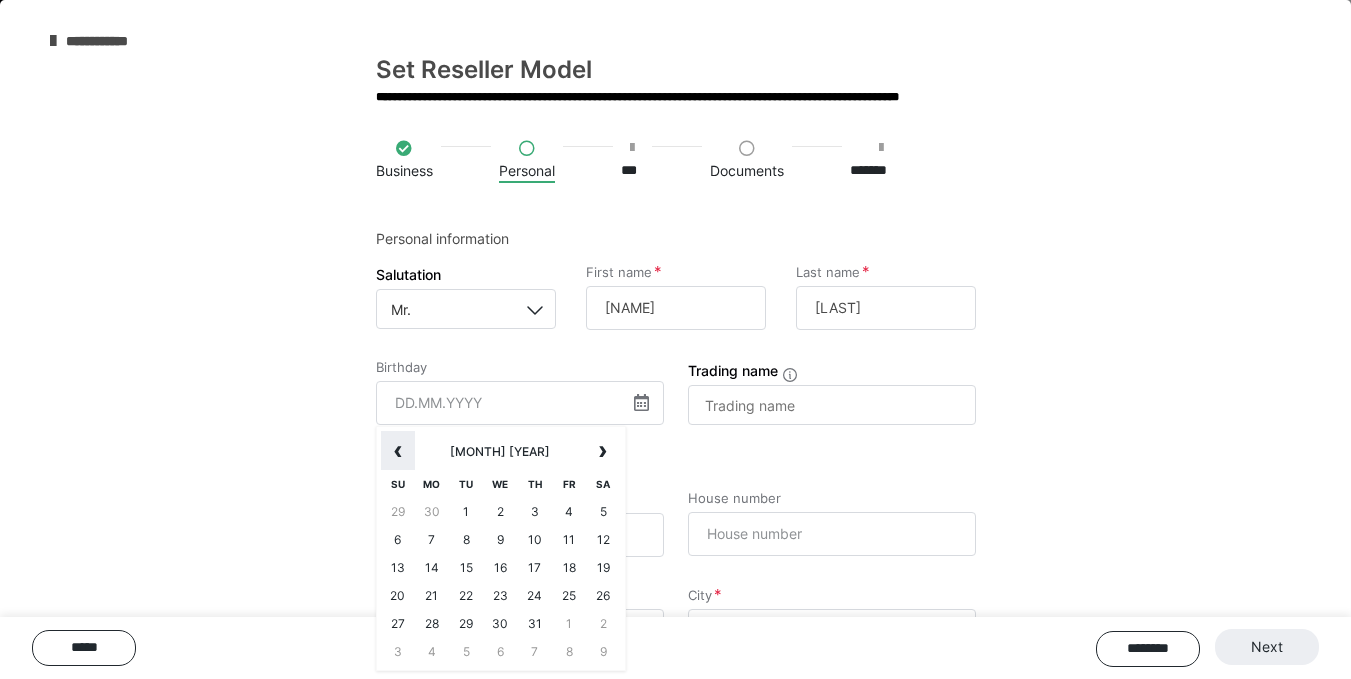 click on "‹" at bounding box center [398, 451] 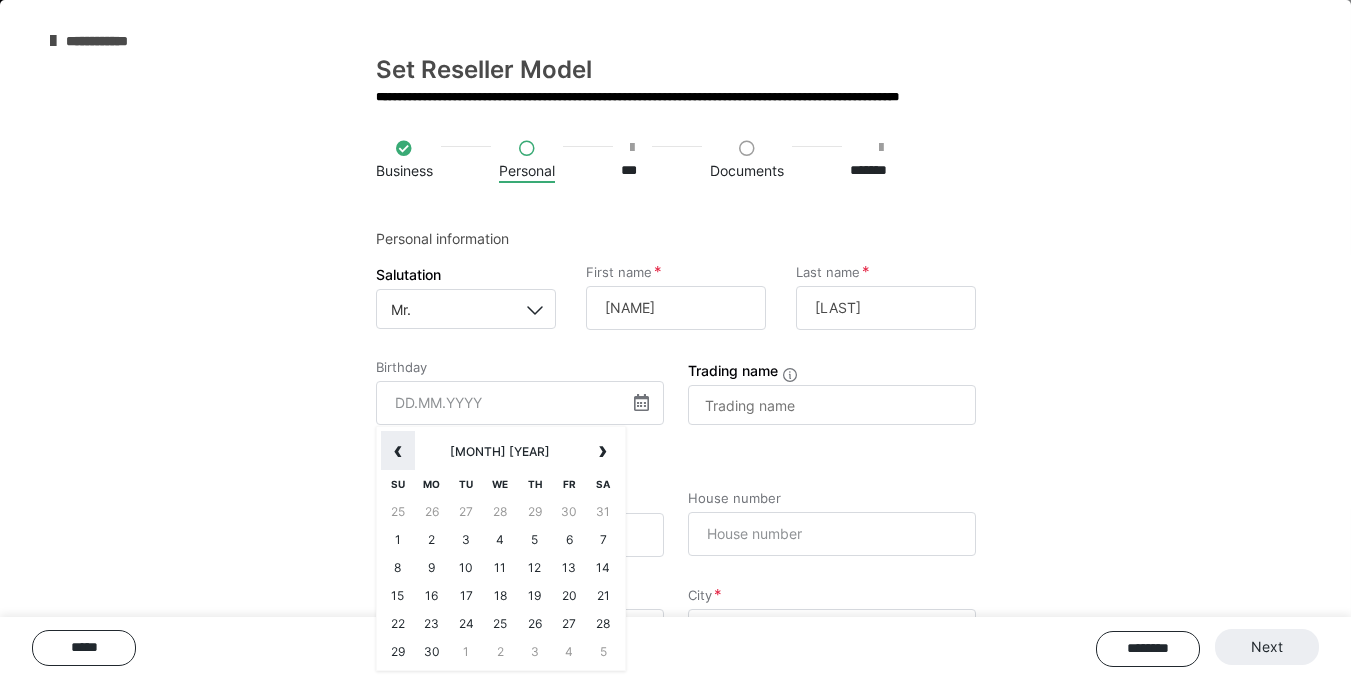 click on "‹" at bounding box center [398, 451] 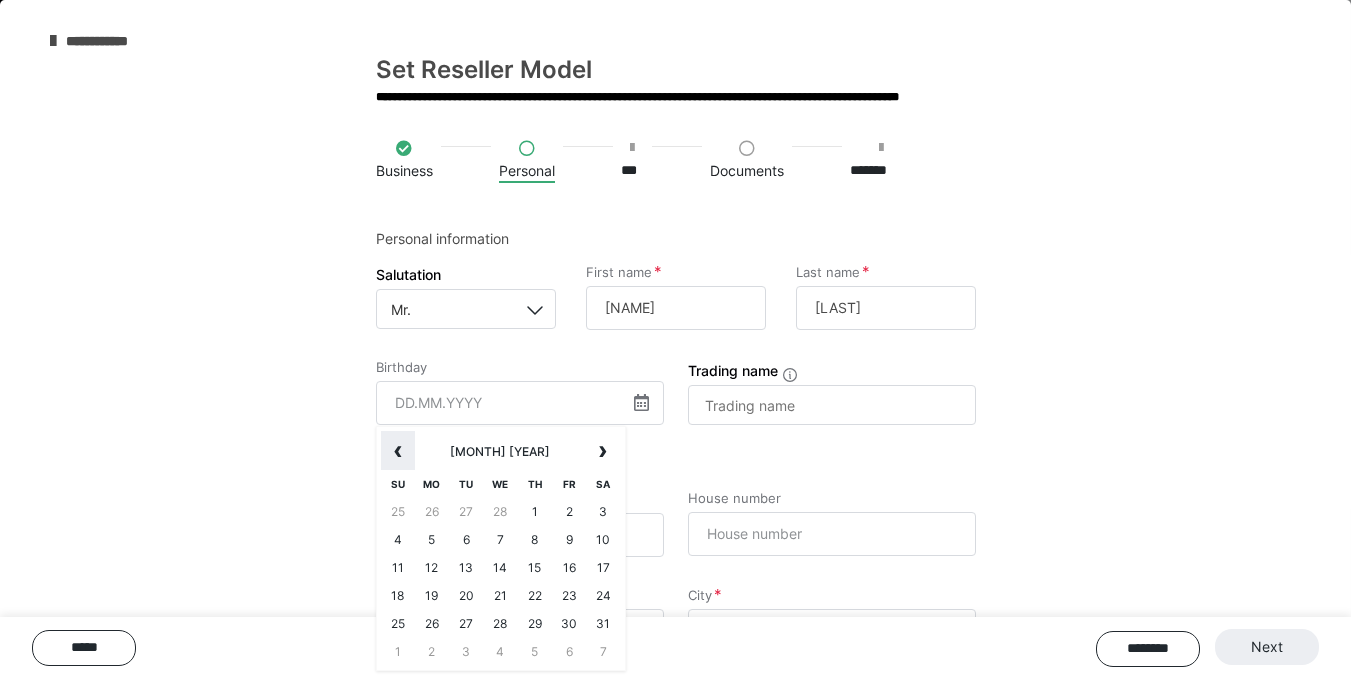 click on "‹" at bounding box center (398, 451) 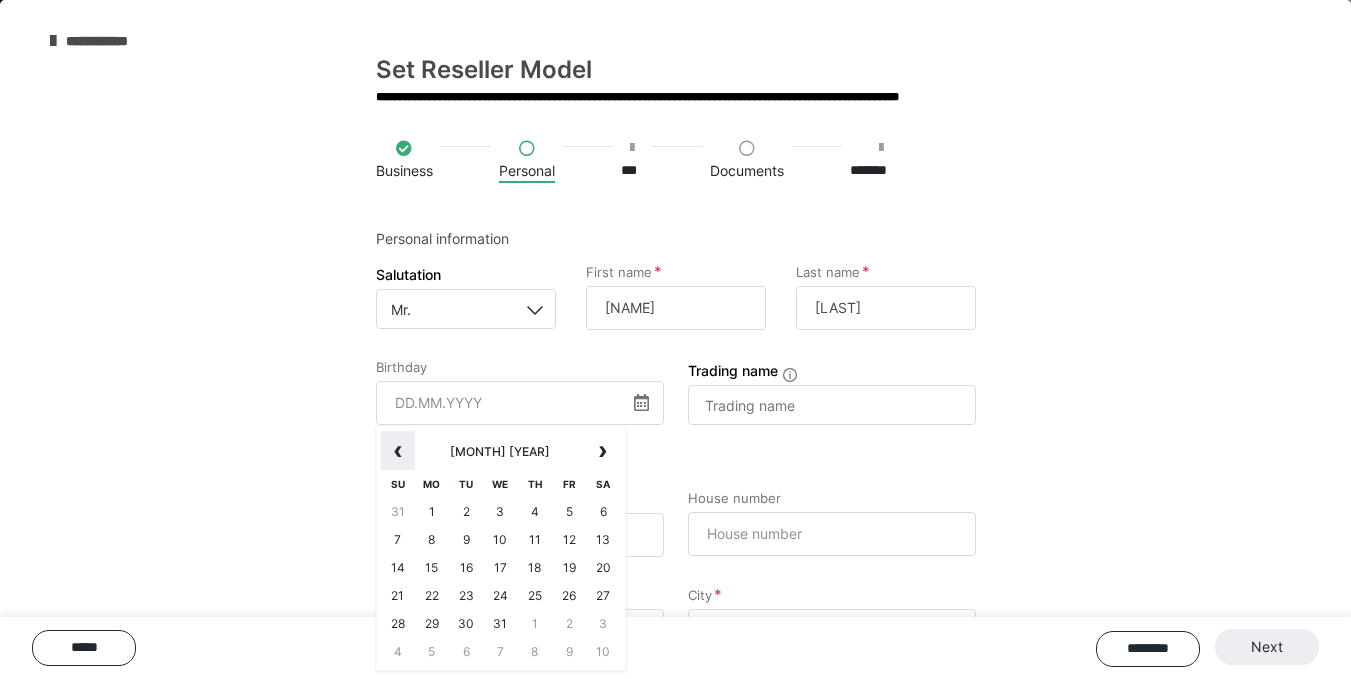 click on "‹" at bounding box center (398, 451) 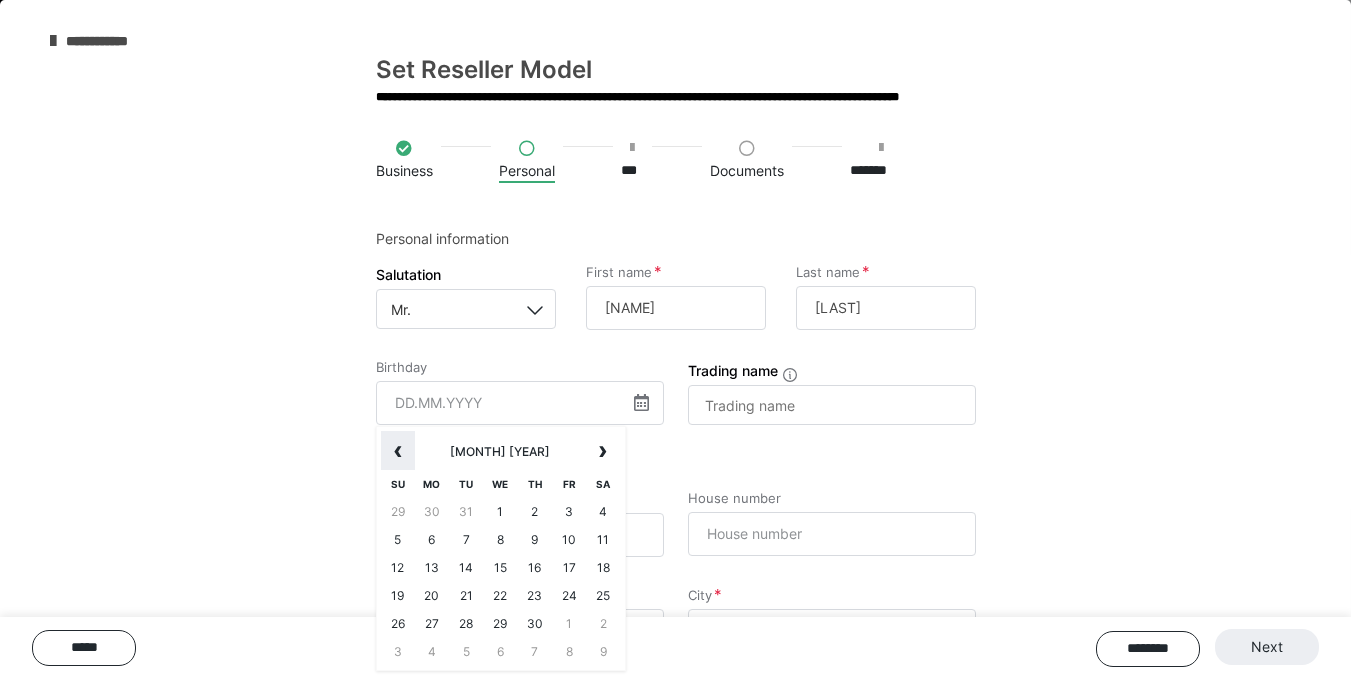 click on "‹" at bounding box center (398, 451) 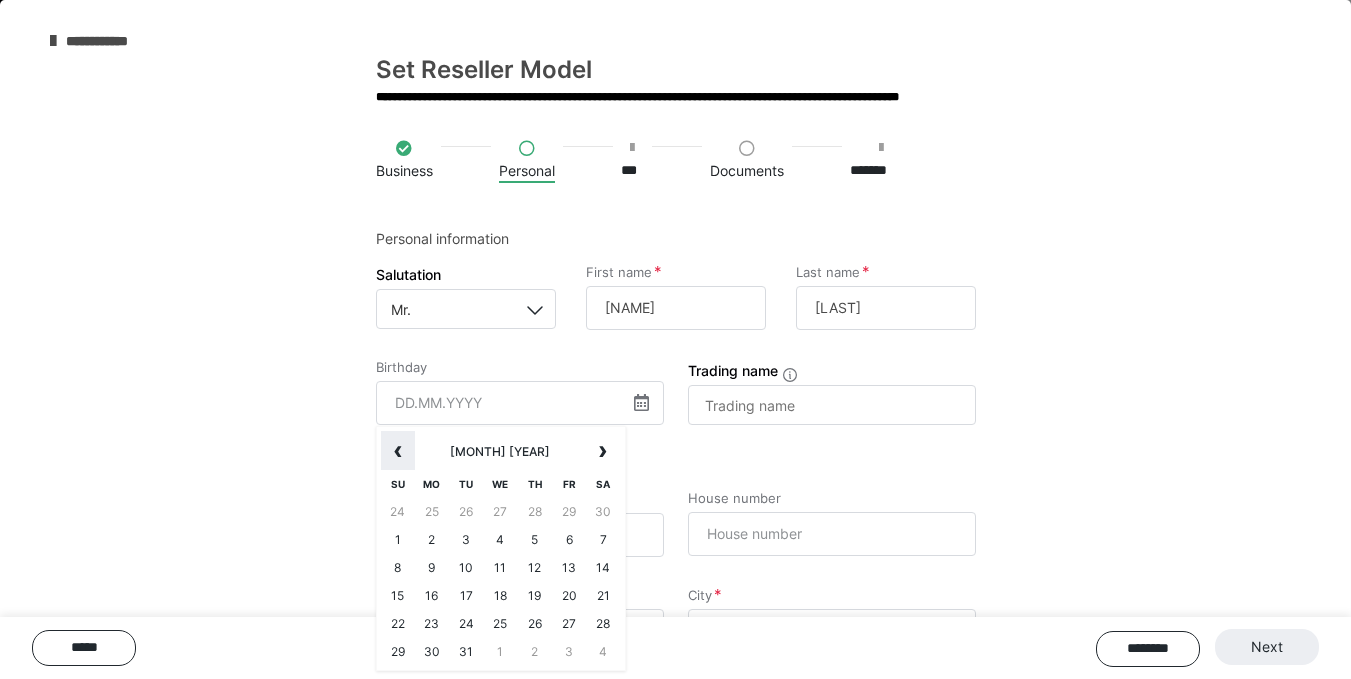 click on "‹" at bounding box center (398, 451) 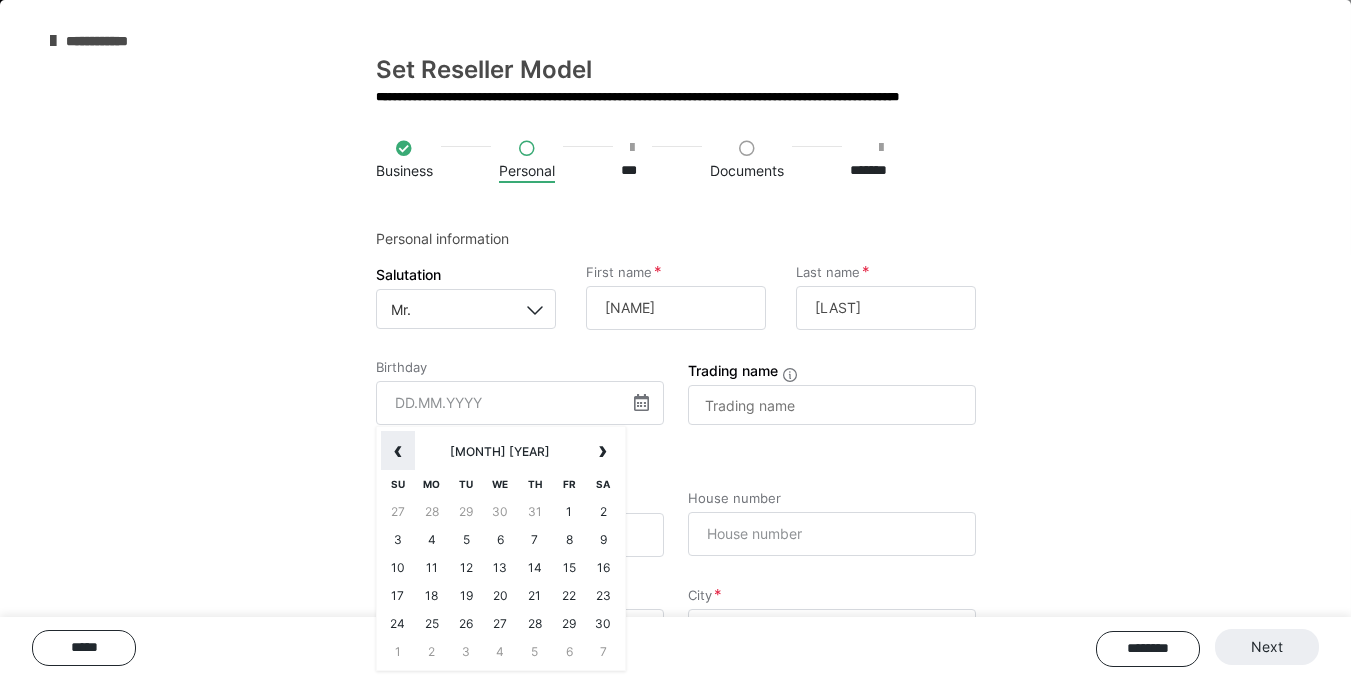 click on "‹" at bounding box center (398, 451) 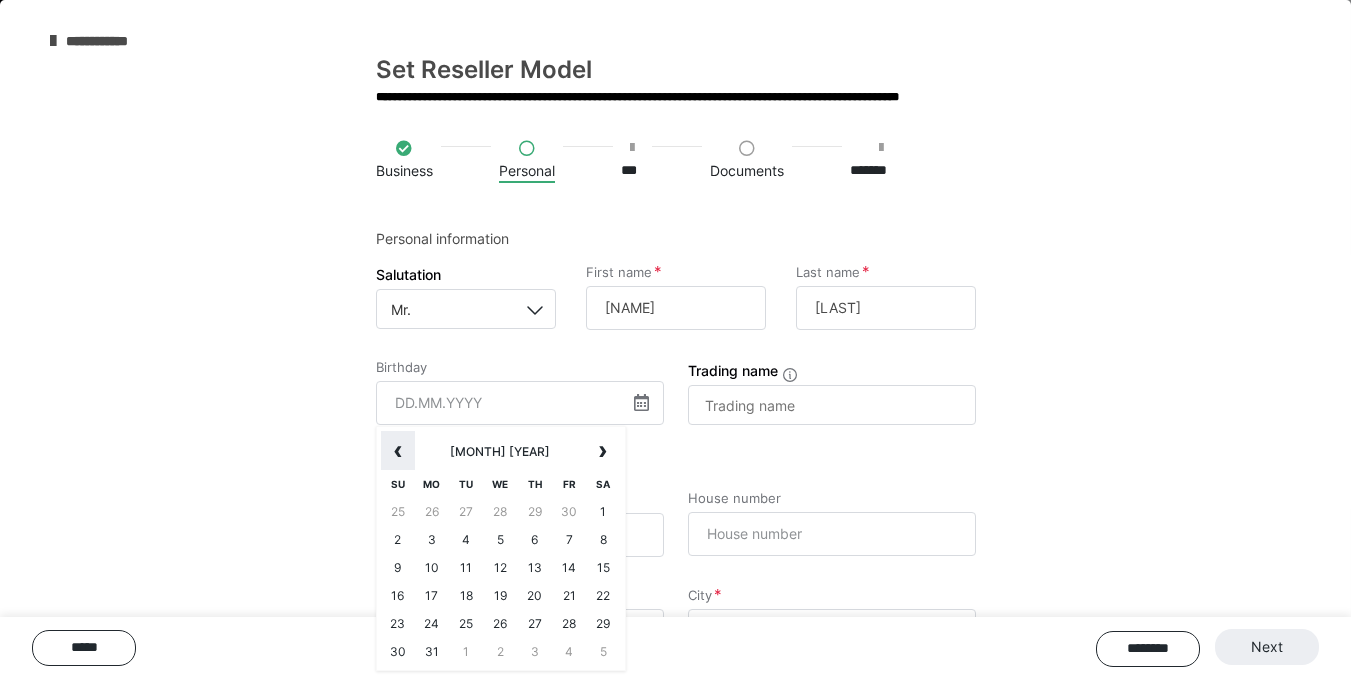 click on "‹" at bounding box center [398, 451] 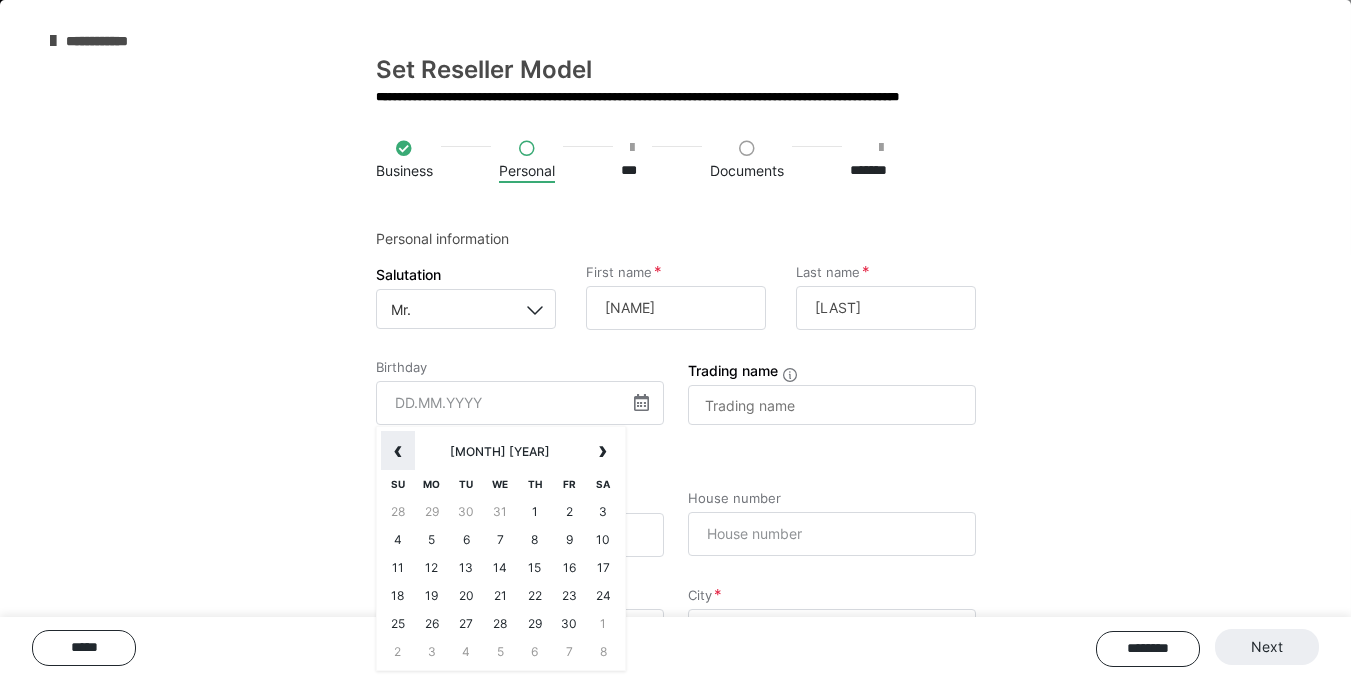 click on "‹" at bounding box center [398, 451] 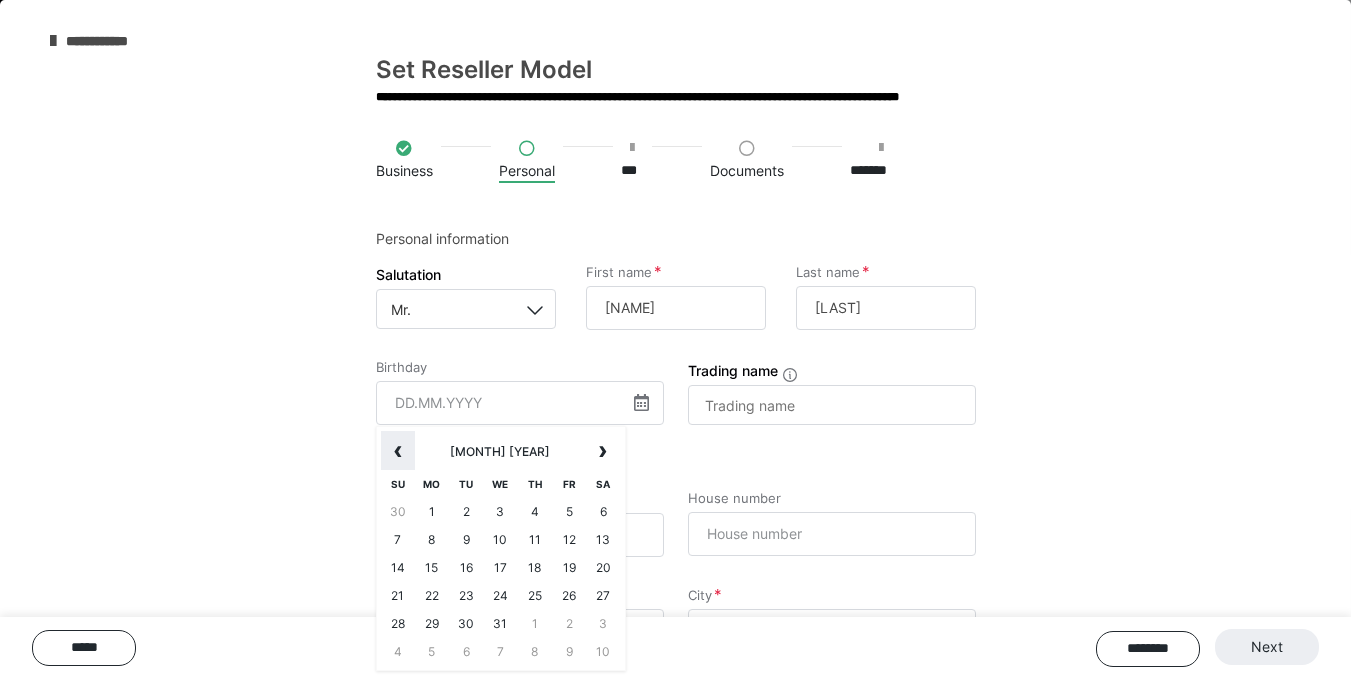 click on "‹" at bounding box center (398, 451) 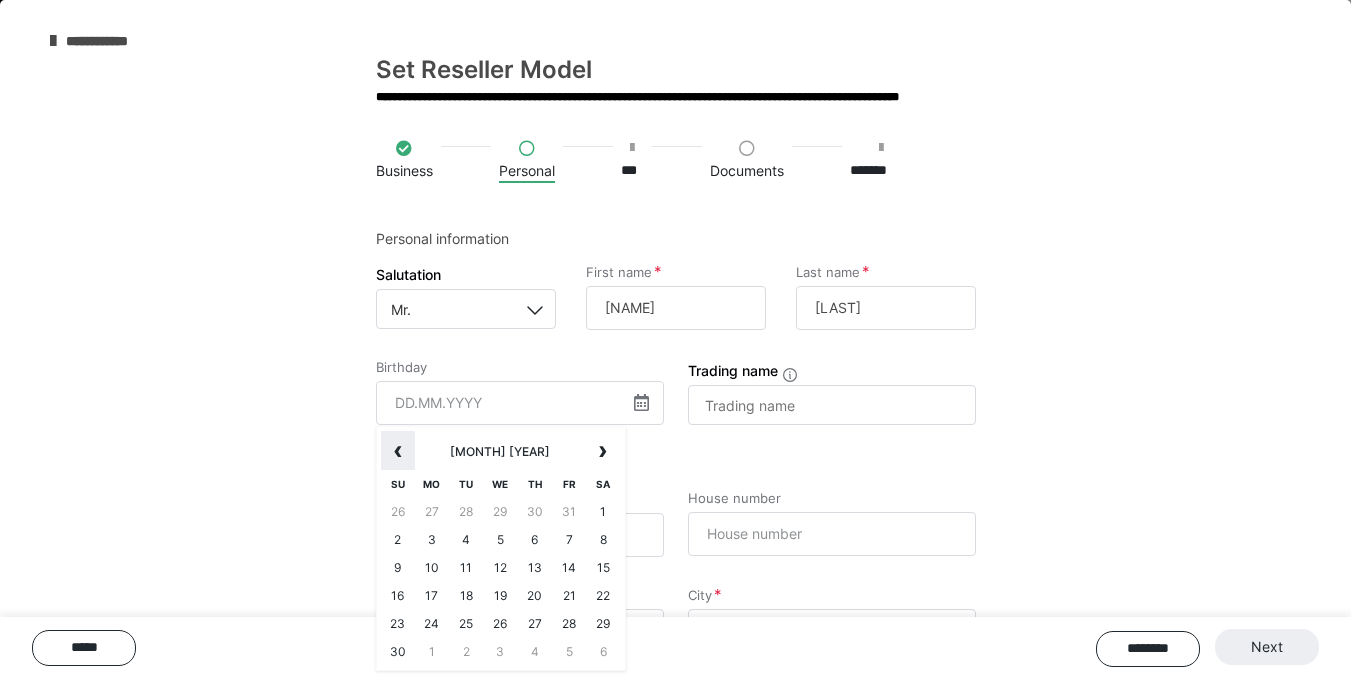 click on "‹" at bounding box center (398, 451) 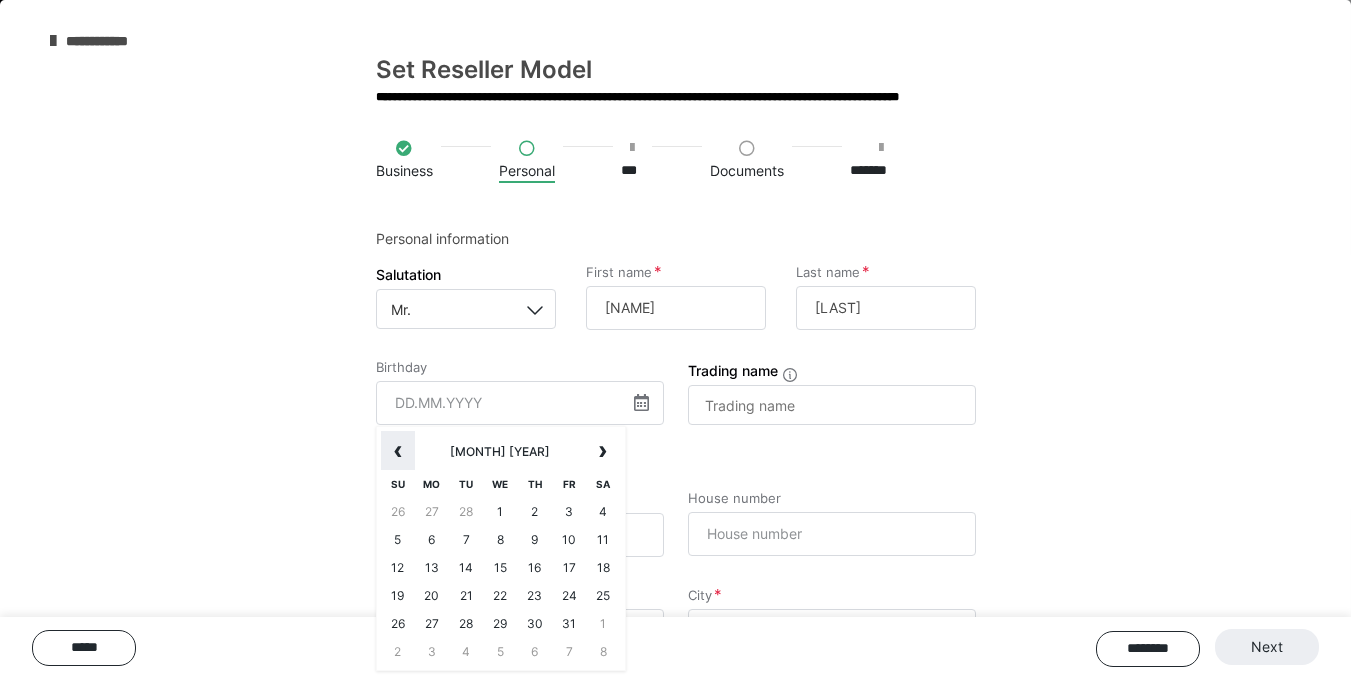 click on "‹" at bounding box center (398, 451) 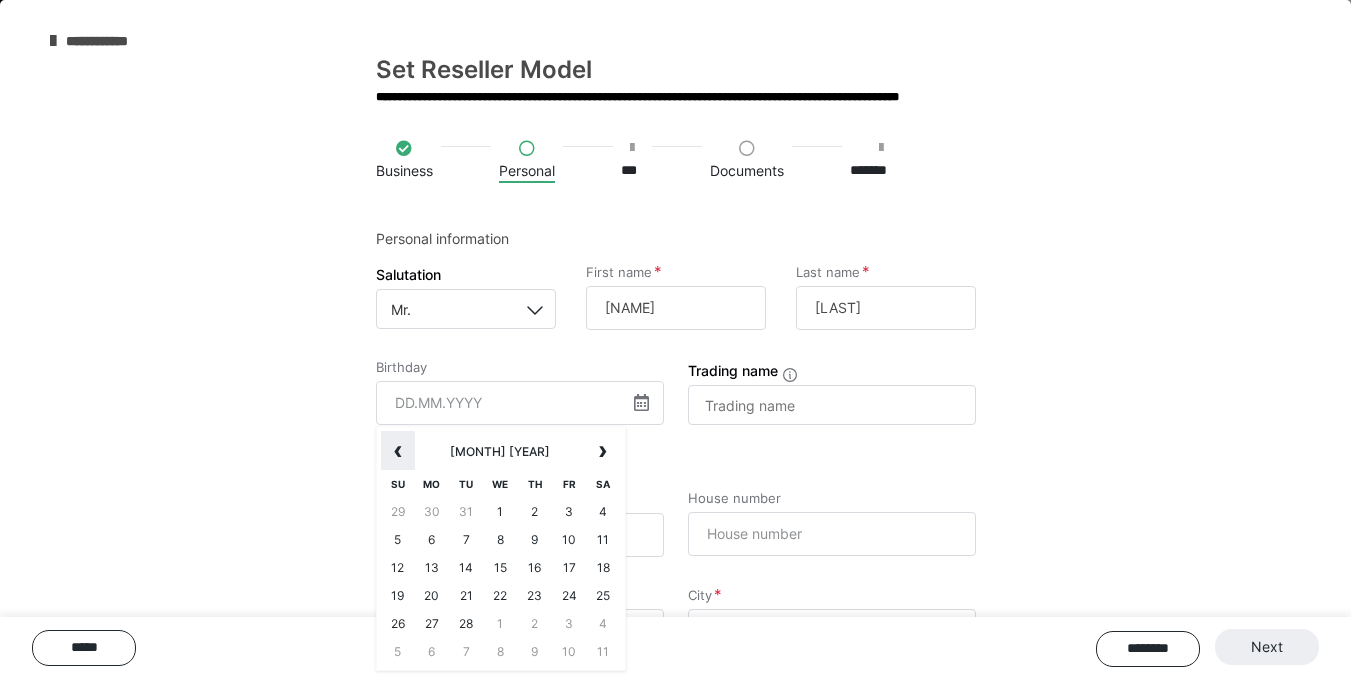 click on "‹" at bounding box center (398, 451) 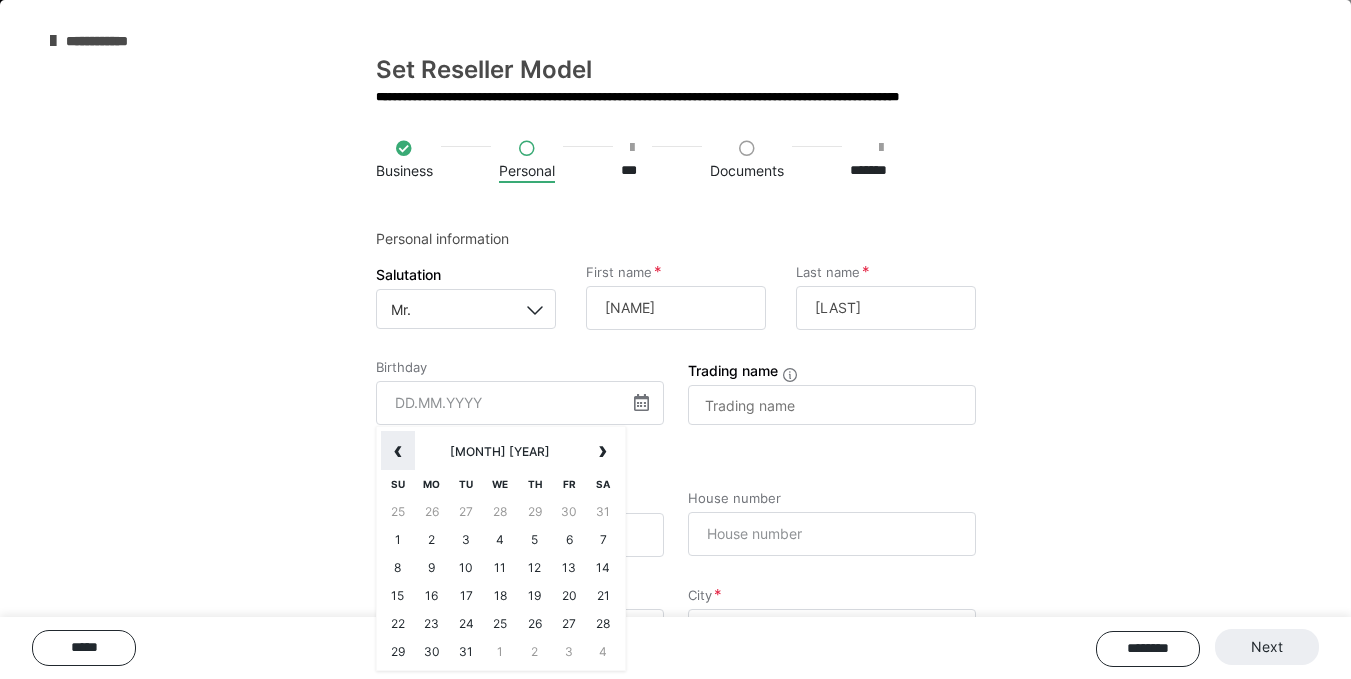 click on "‹" at bounding box center (398, 451) 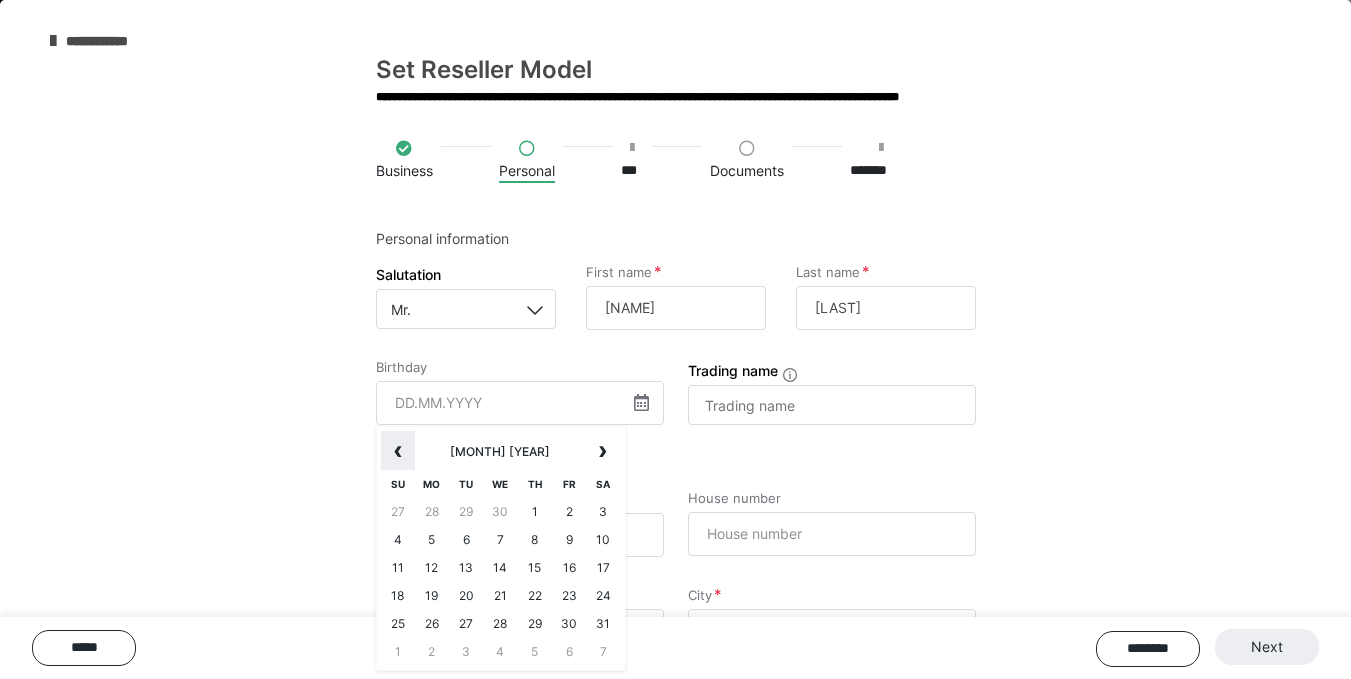 click on "‹" at bounding box center (398, 451) 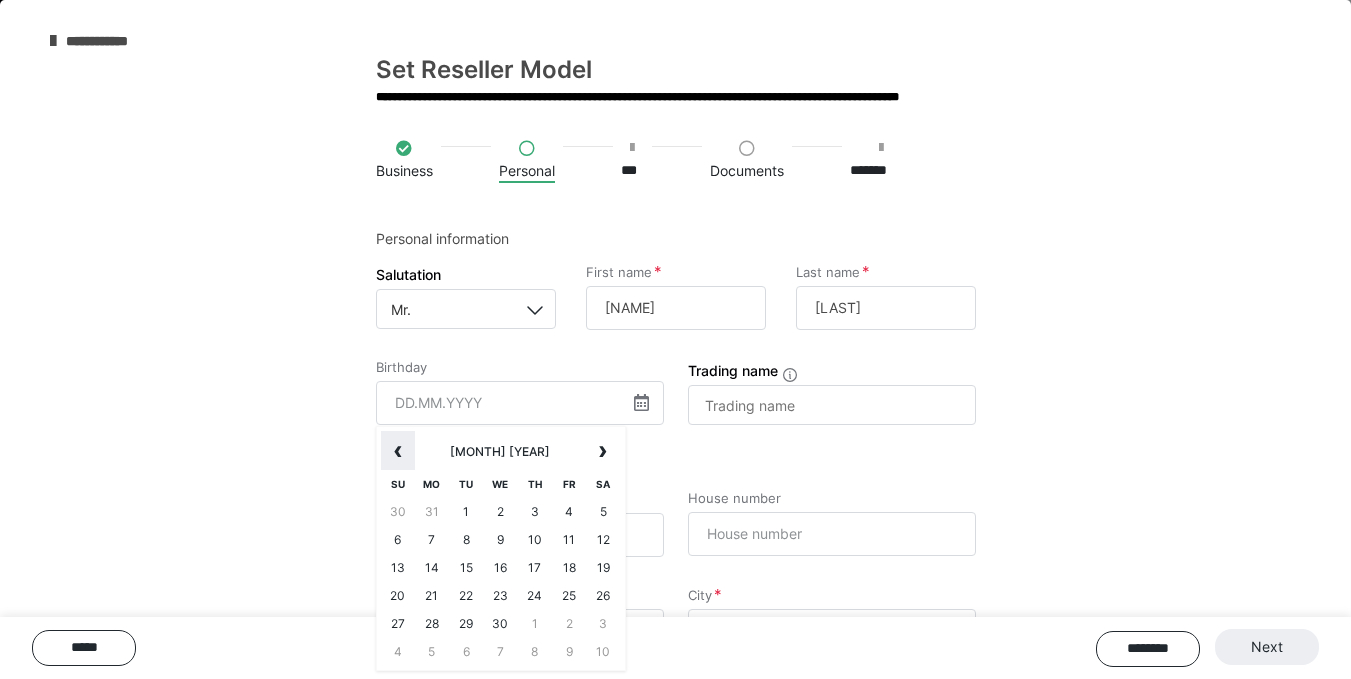click on "‹" at bounding box center (398, 451) 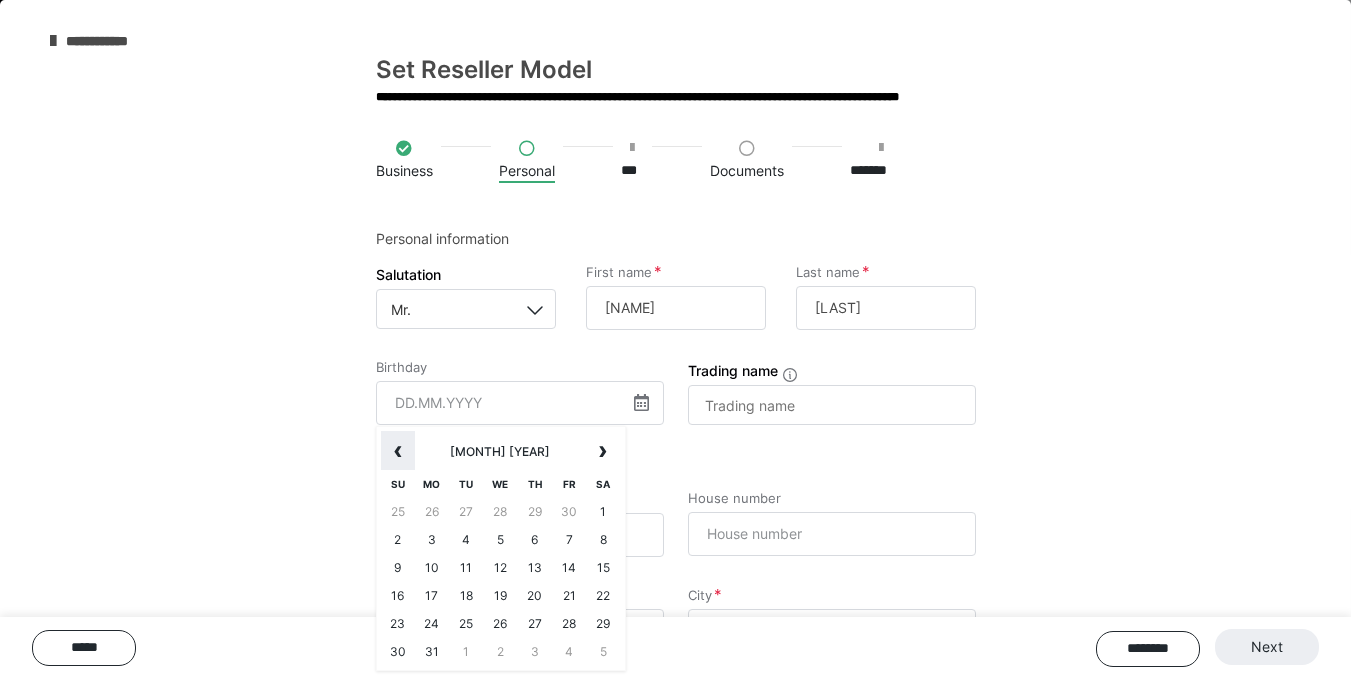 click on "‹" at bounding box center (398, 451) 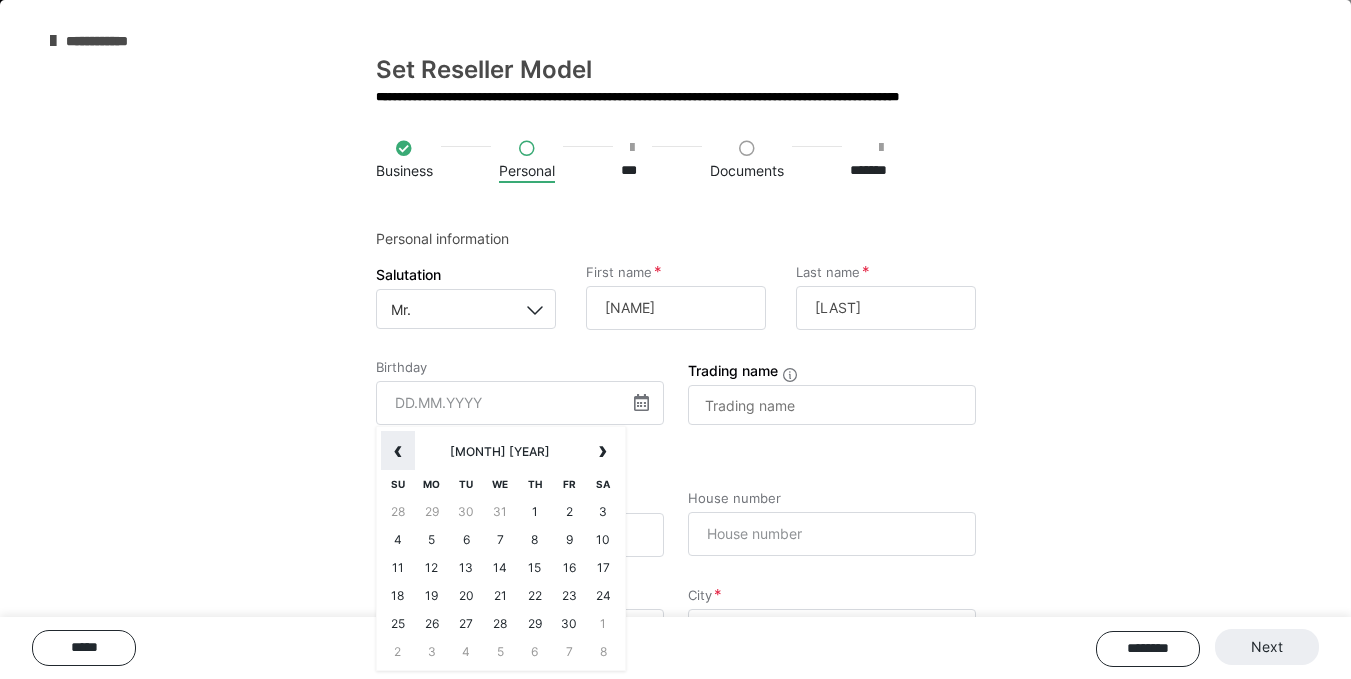 click on "‹" at bounding box center [398, 451] 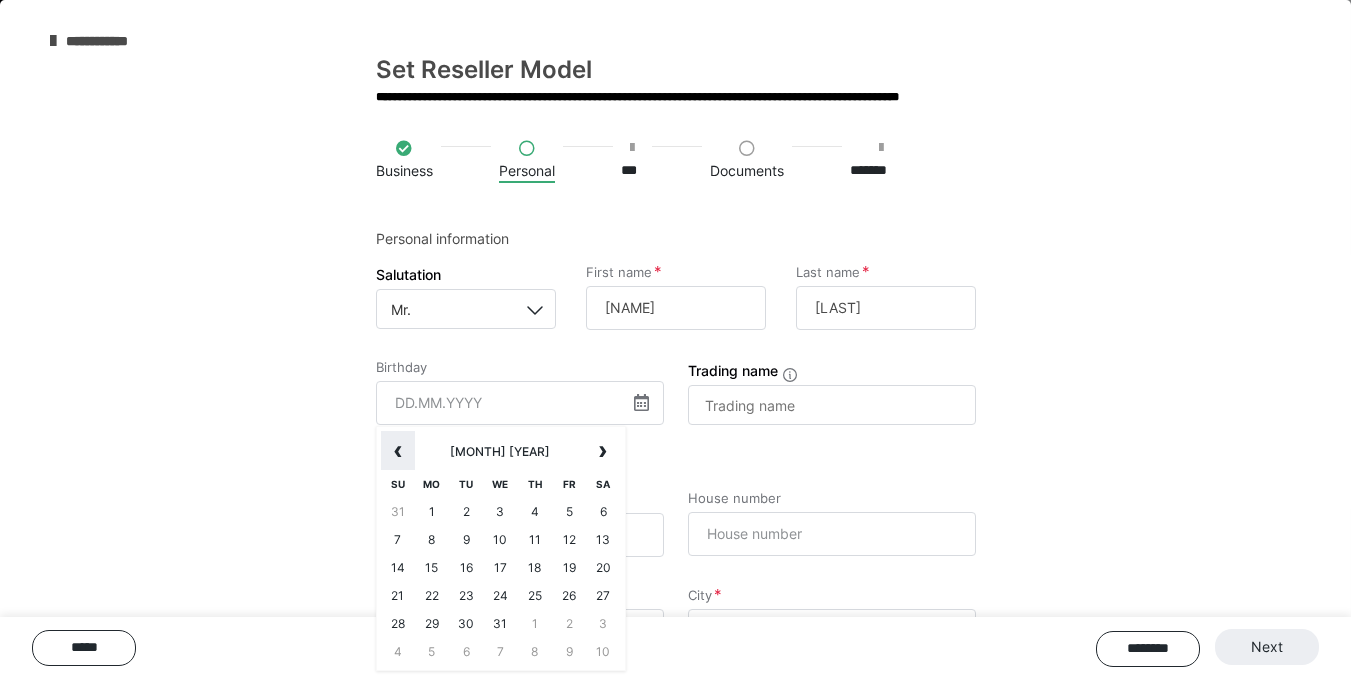 click on "‹" at bounding box center [398, 451] 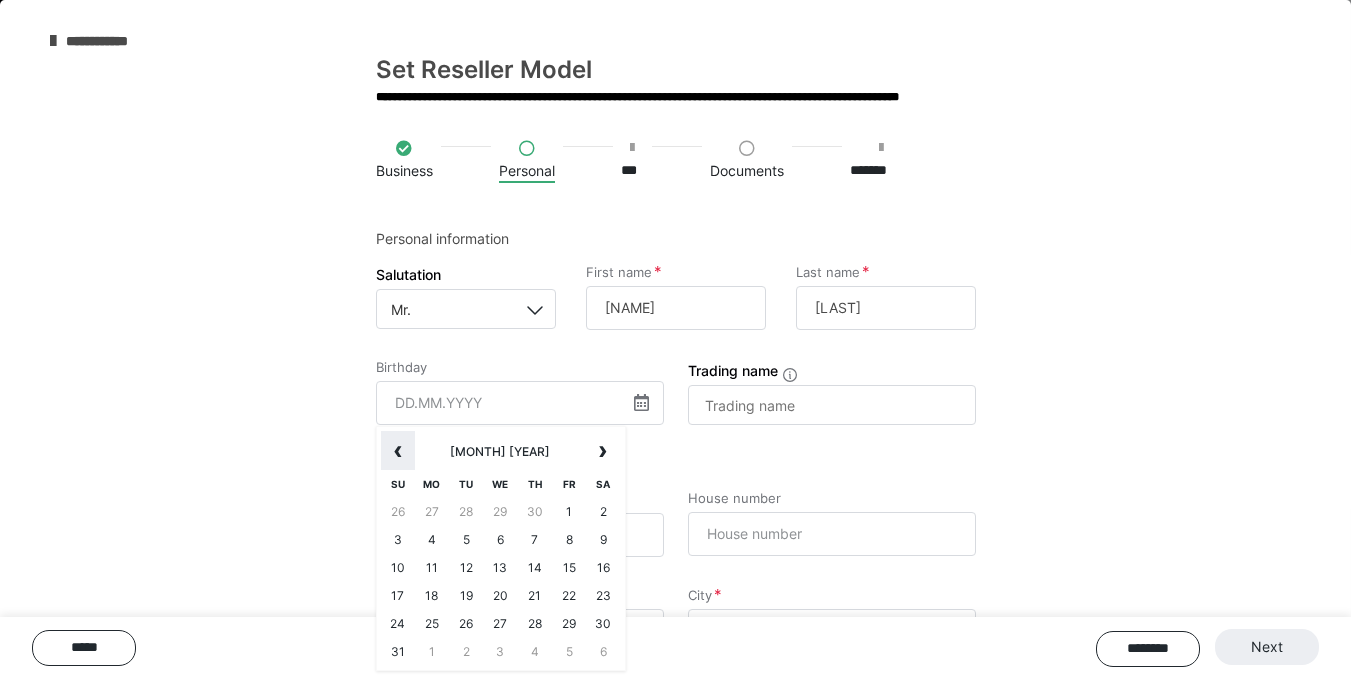 click on "‹" at bounding box center (398, 451) 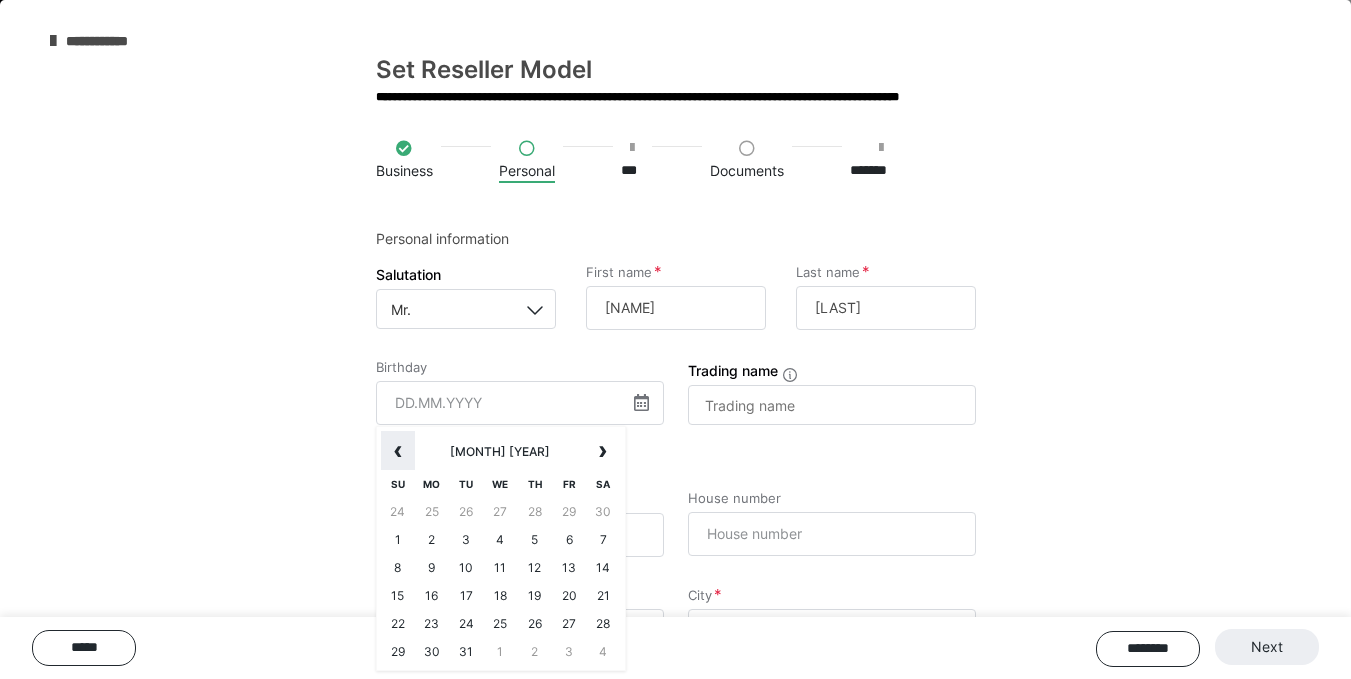 click on "‹" at bounding box center (398, 451) 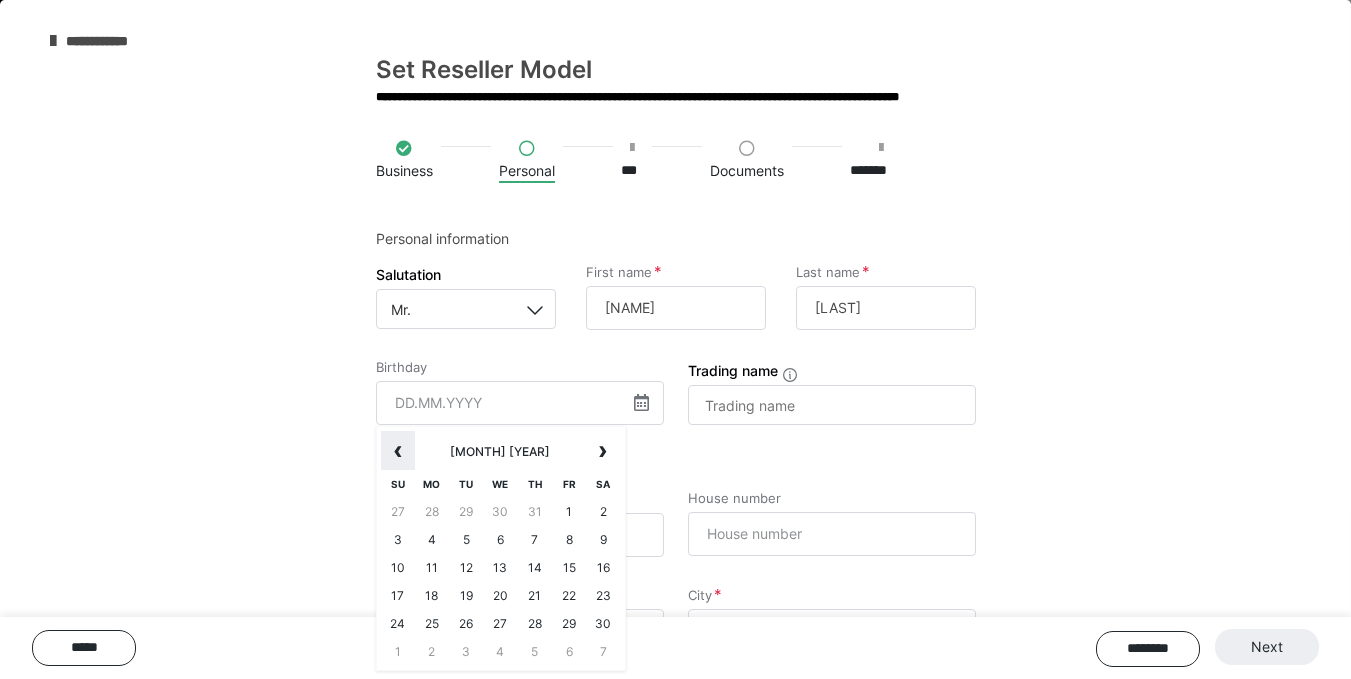 click on "‹" at bounding box center [398, 451] 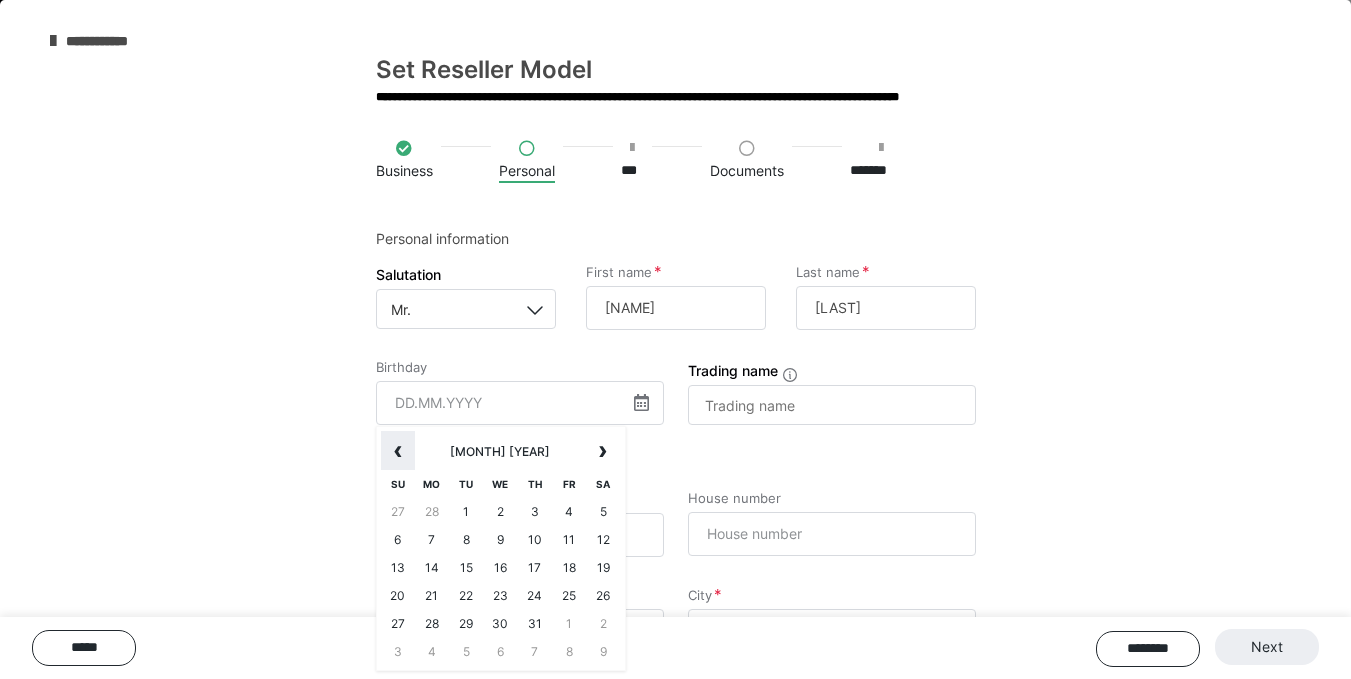 click on "‹" at bounding box center (398, 451) 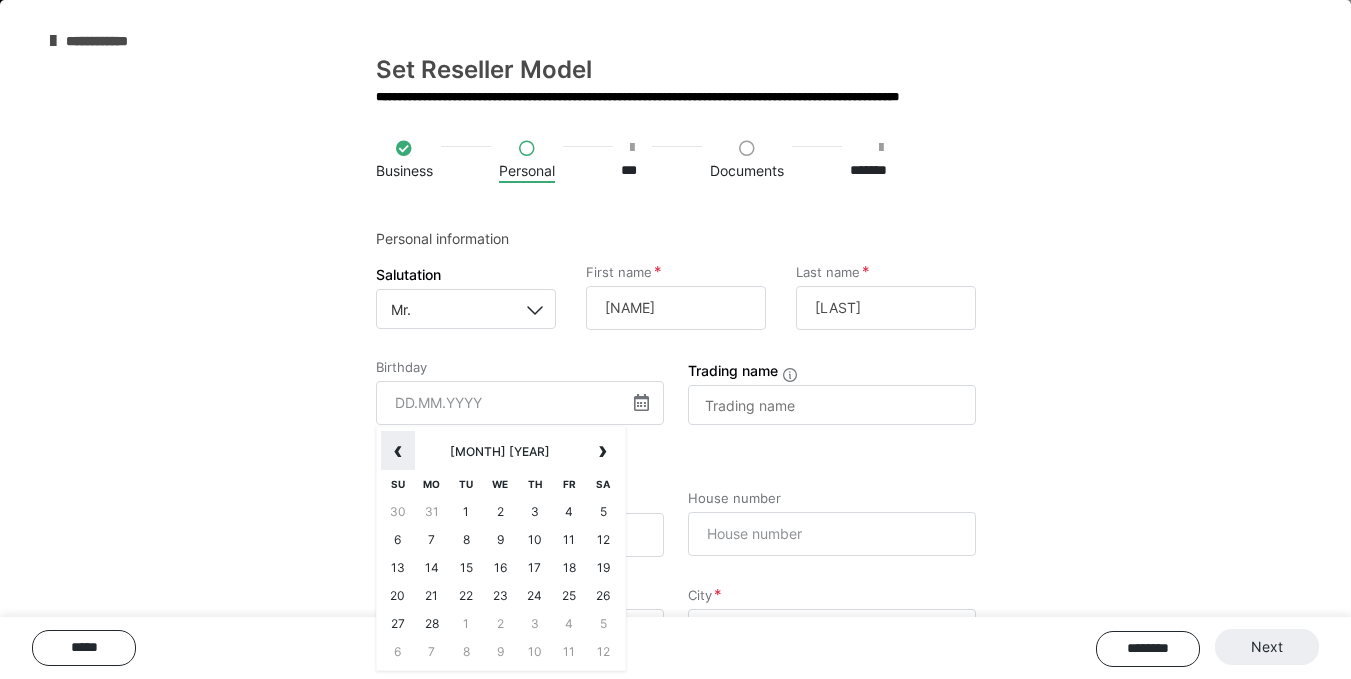click on "‹" at bounding box center (398, 451) 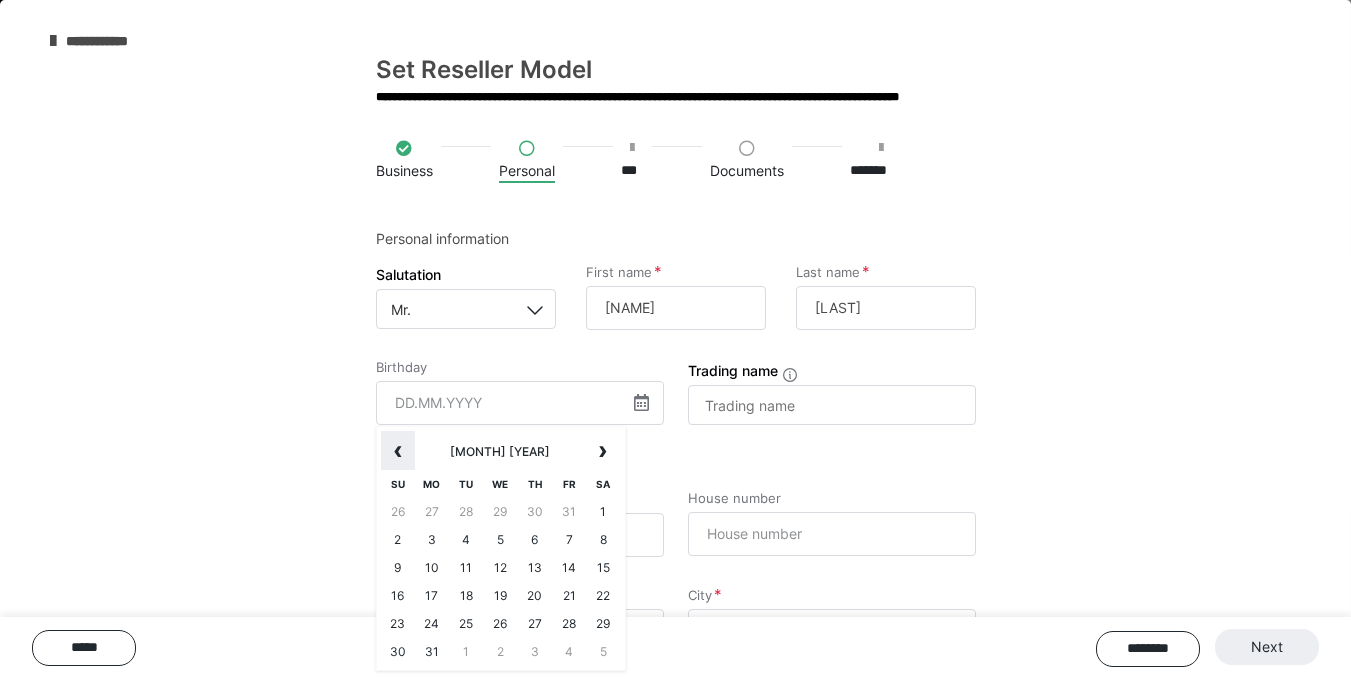 click on "‹" at bounding box center (398, 451) 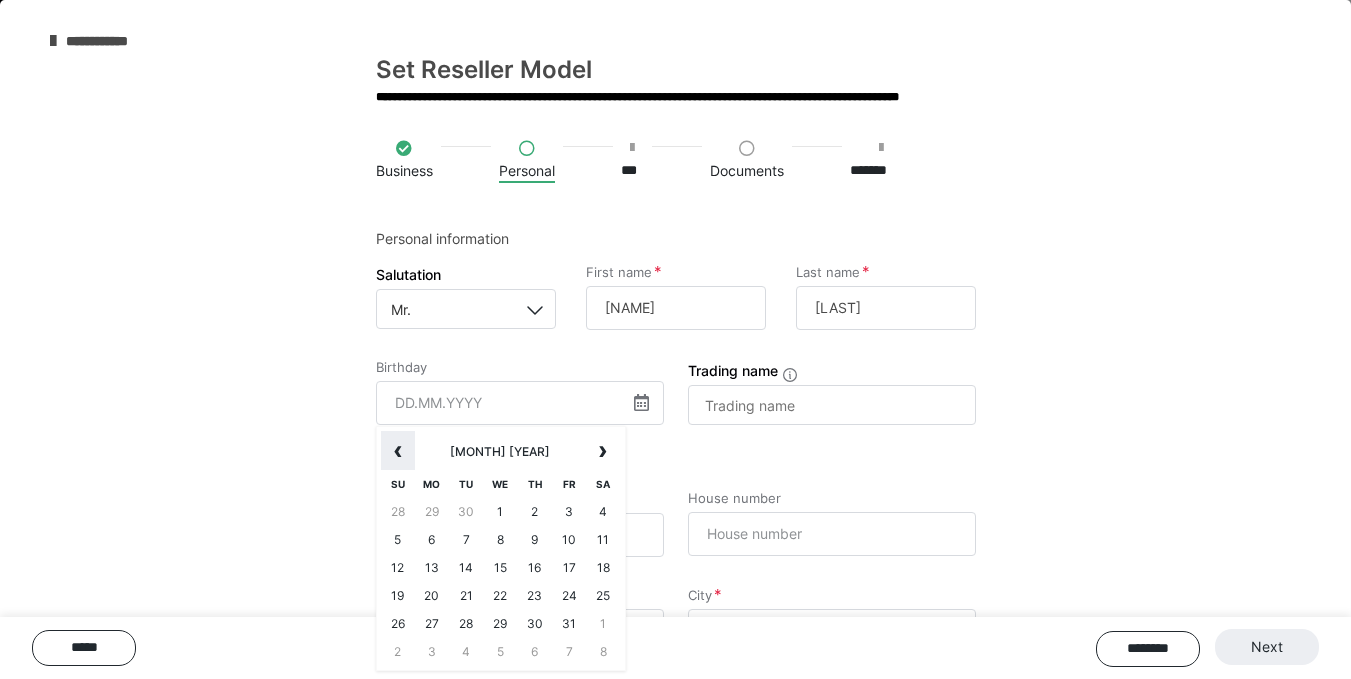 click on "‹" at bounding box center (398, 451) 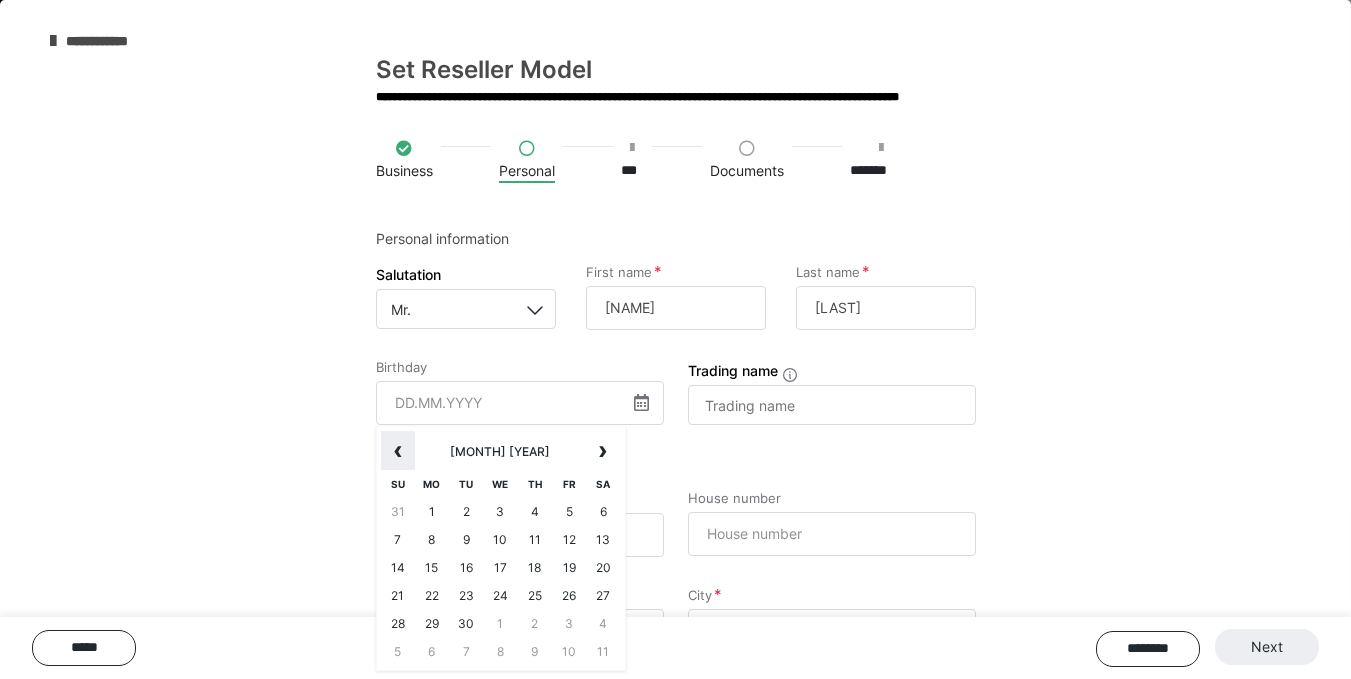 click on "‹" at bounding box center [398, 451] 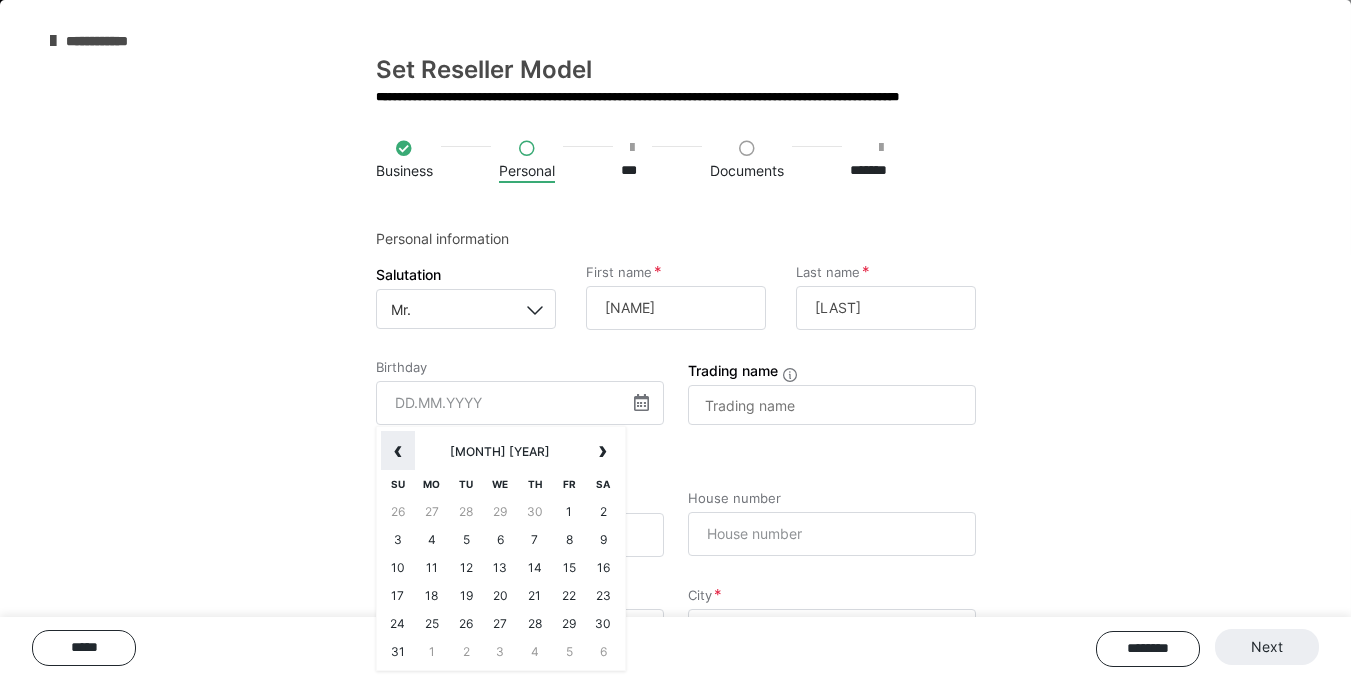 click on "‹" at bounding box center [398, 451] 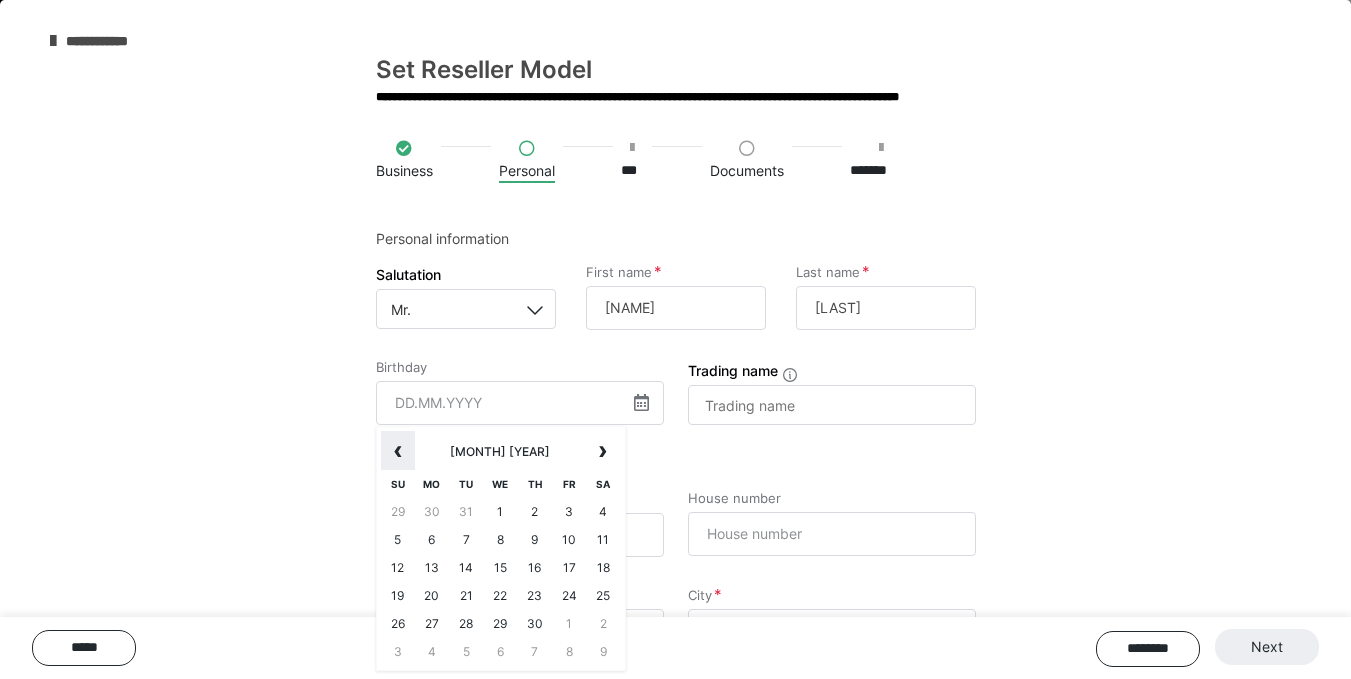 click on "‹" at bounding box center (398, 451) 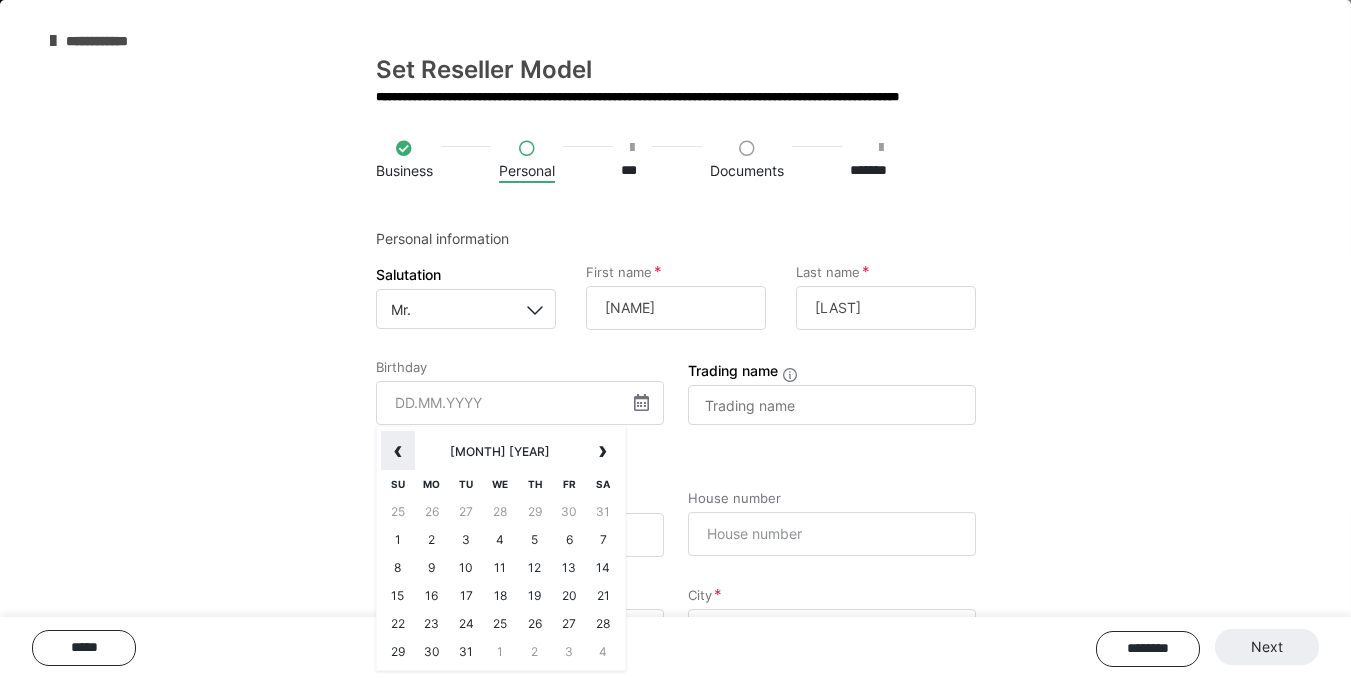 click on "‹" at bounding box center [398, 451] 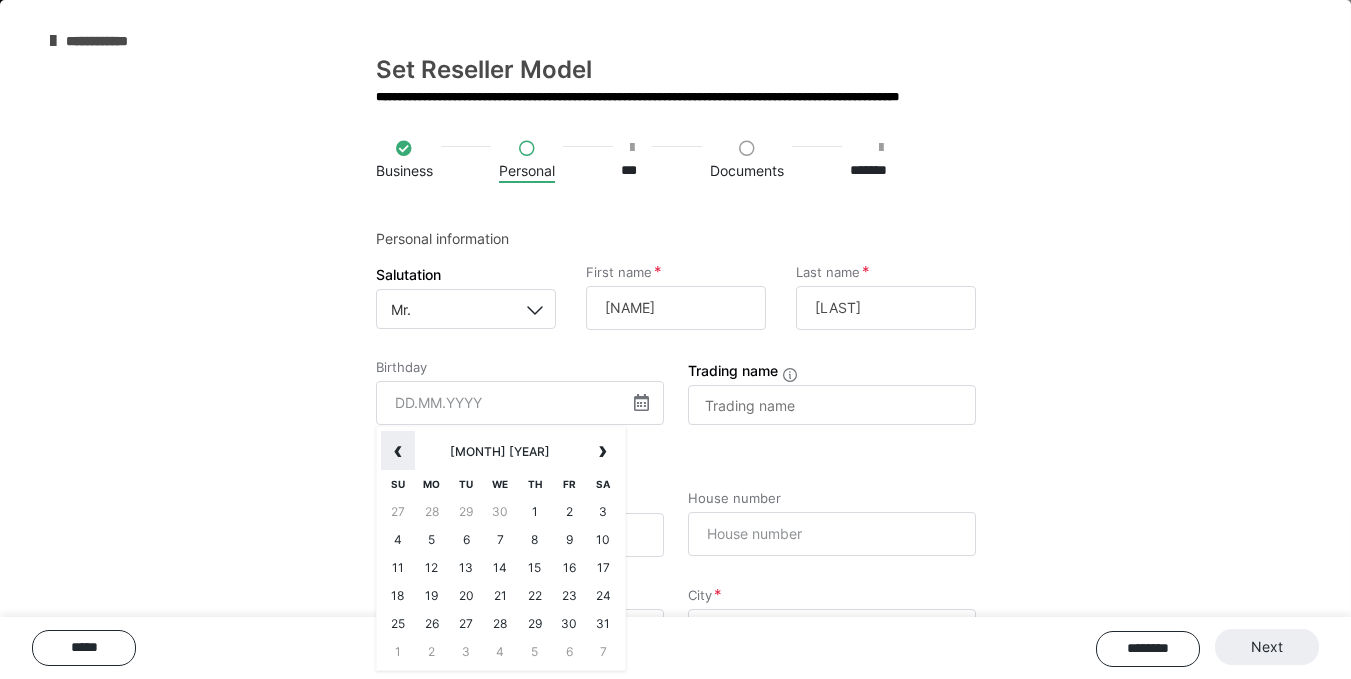 click on "‹" at bounding box center (398, 451) 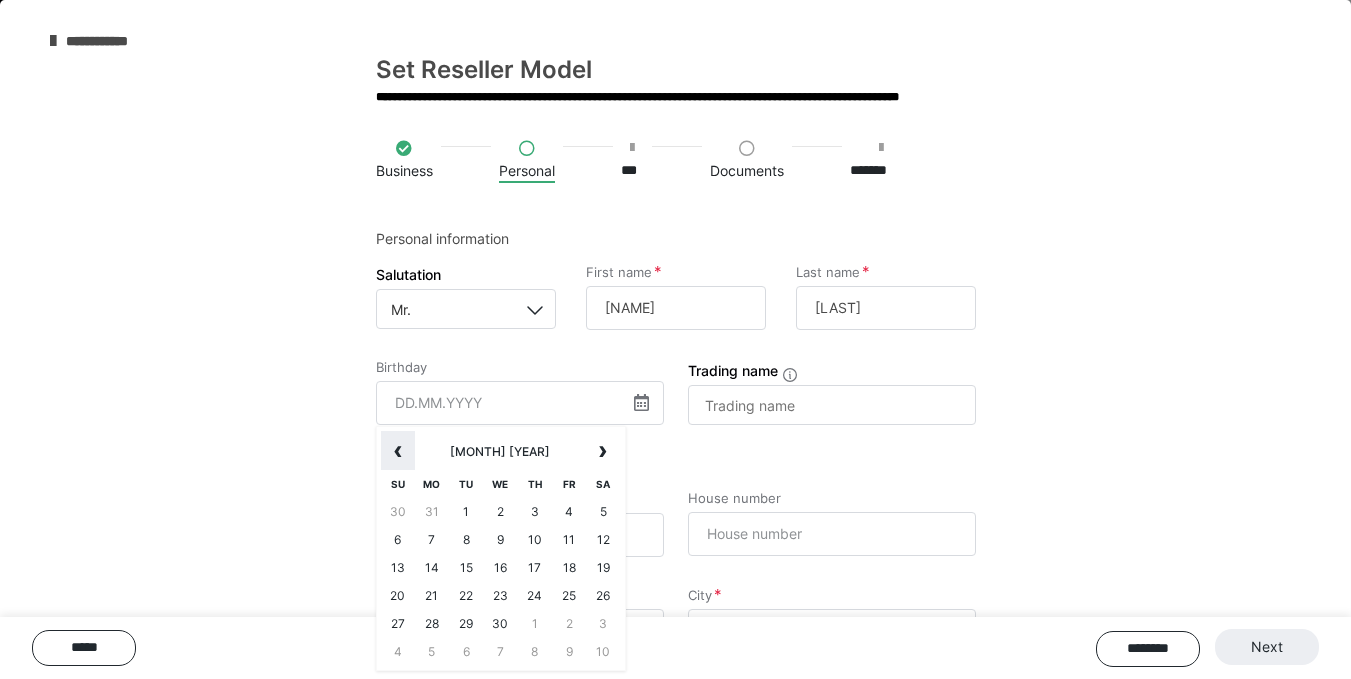click on "‹" at bounding box center [398, 451] 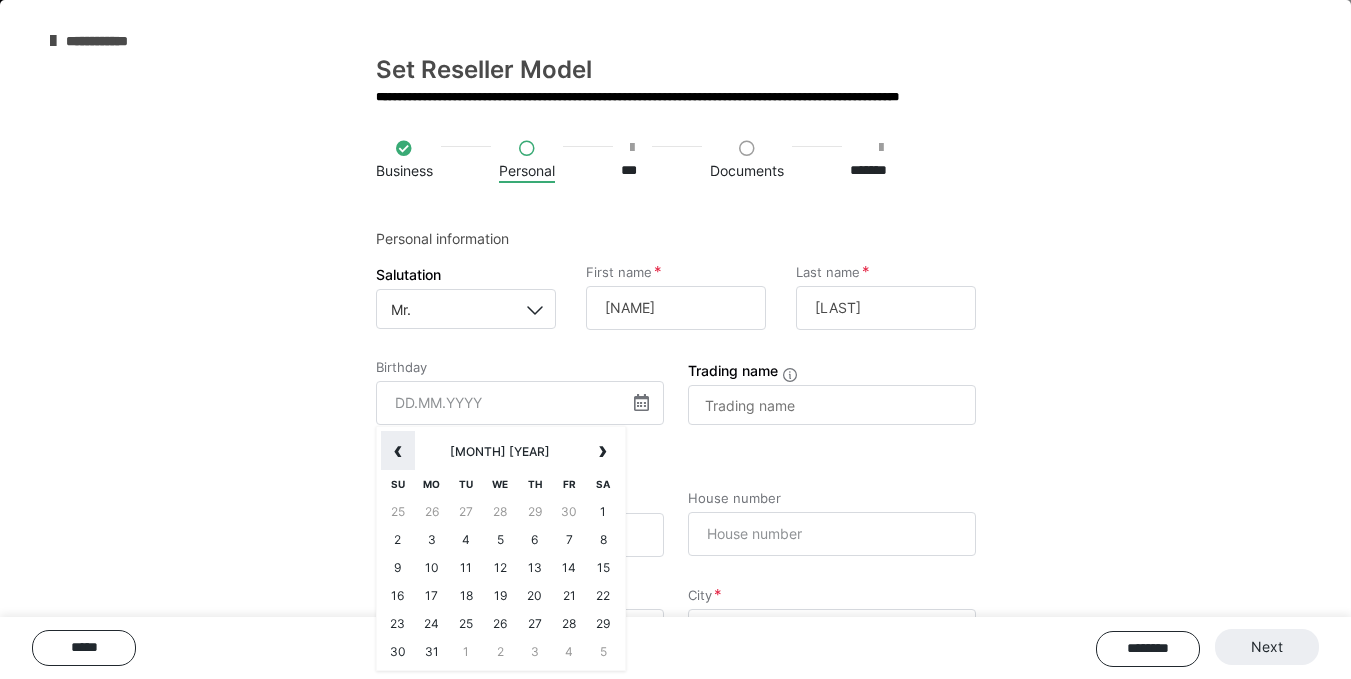 click on "‹" at bounding box center (398, 451) 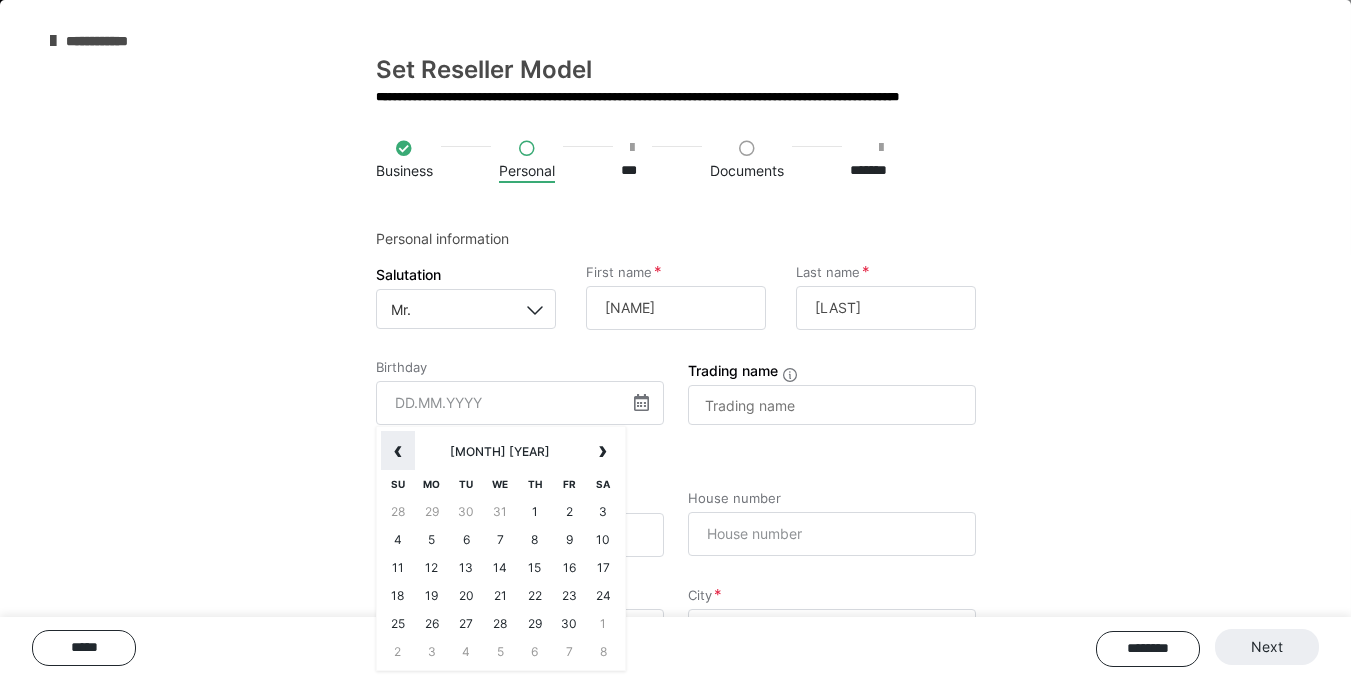 click on "‹" at bounding box center (398, 451) 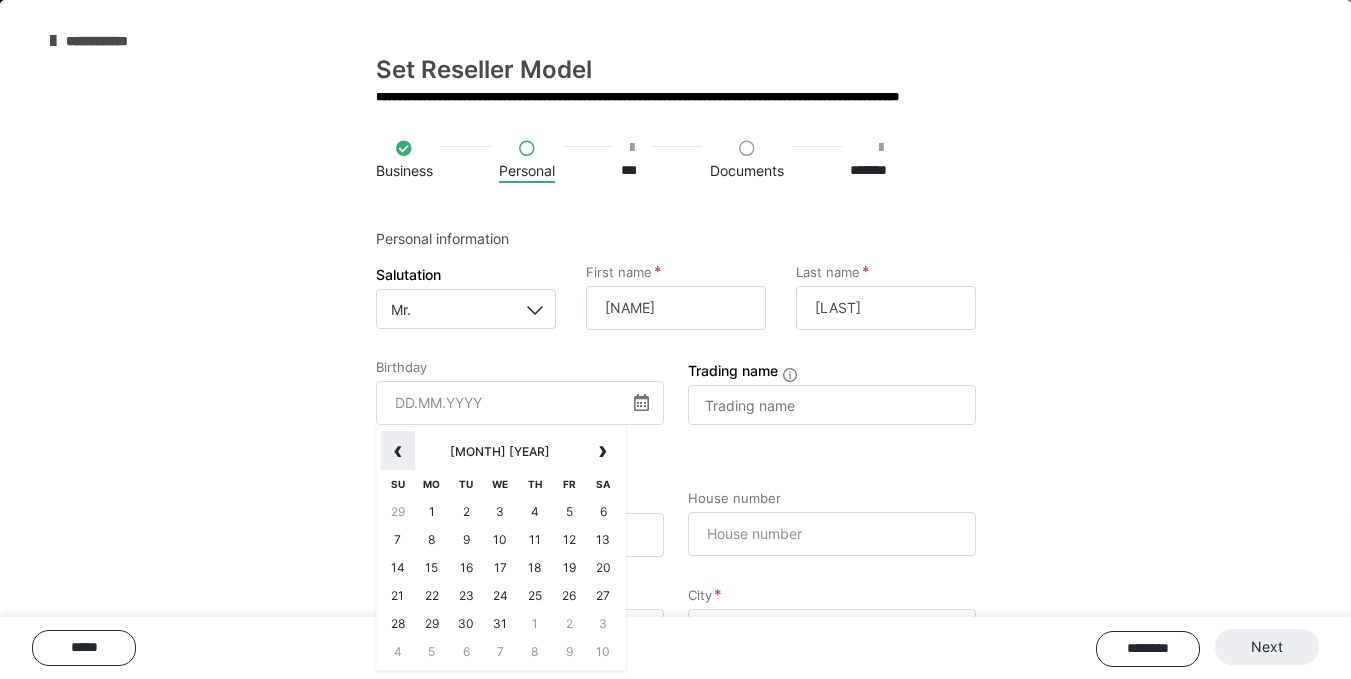 click on "‹" at bounding box center (398, 451) 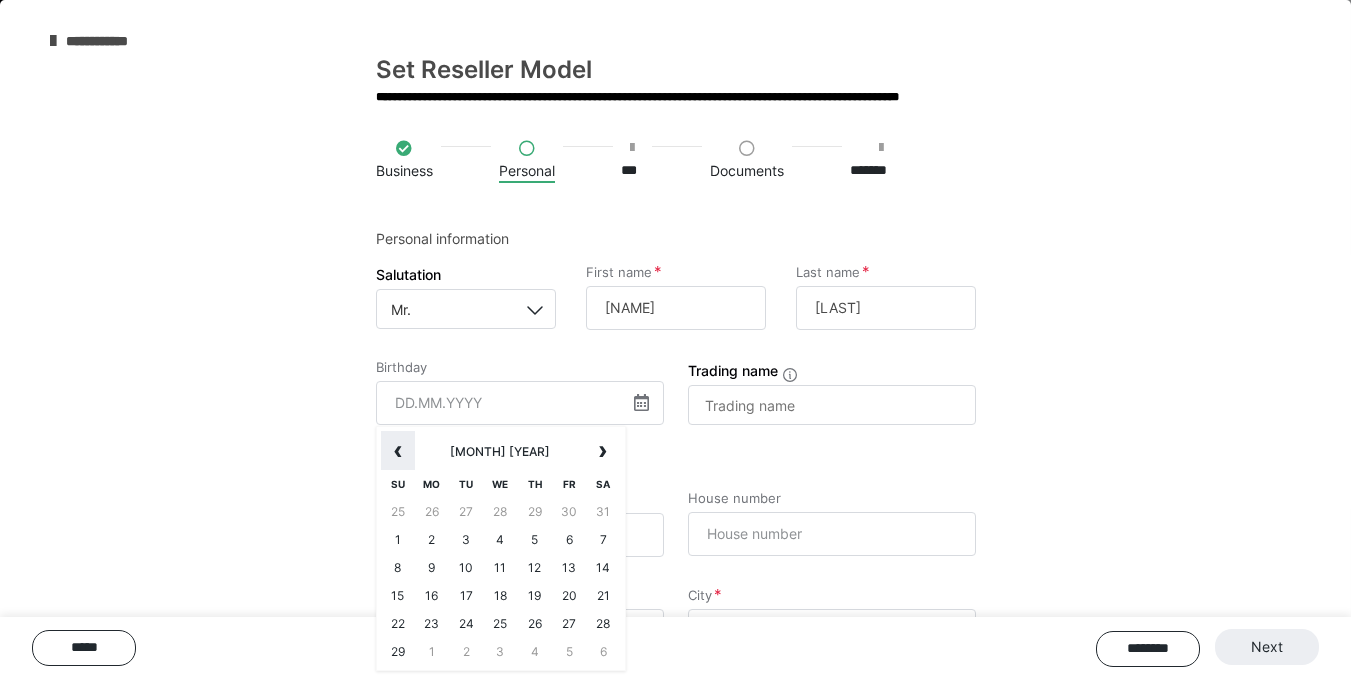 click on "‹" at bounding box center (398, 451) 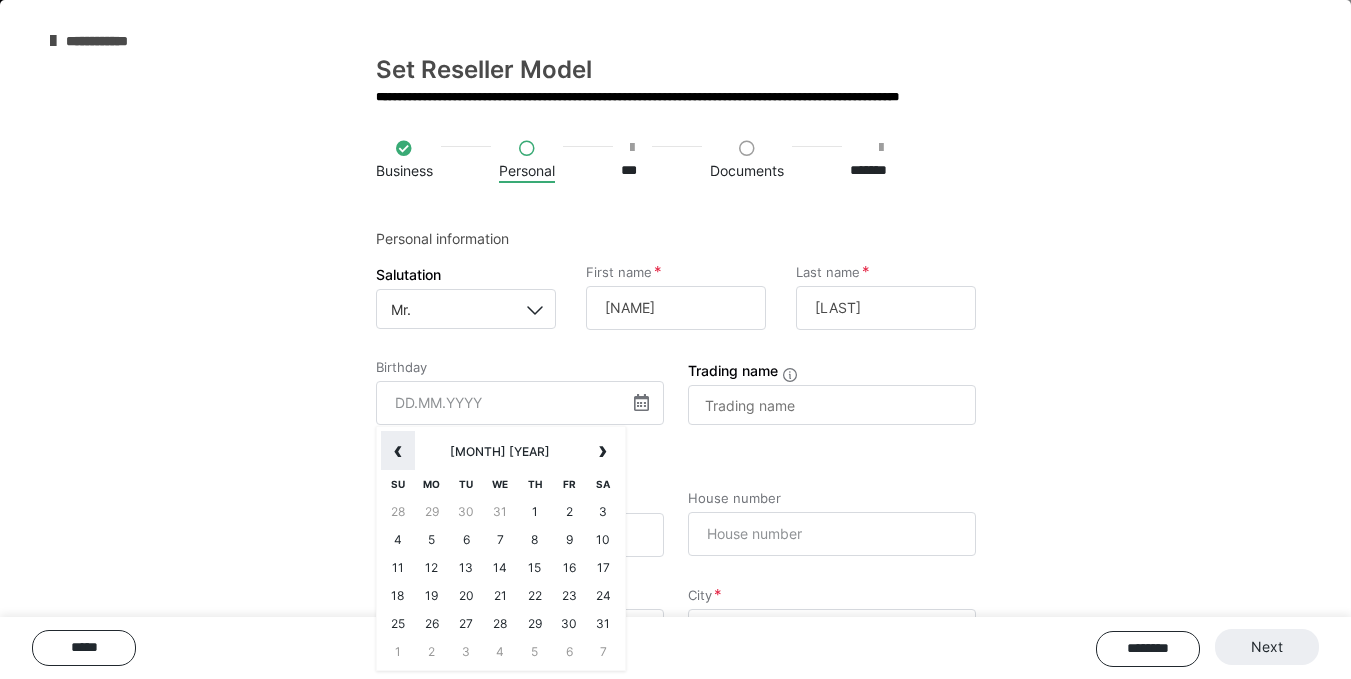click on "‹" at bounding box center (398, 451) 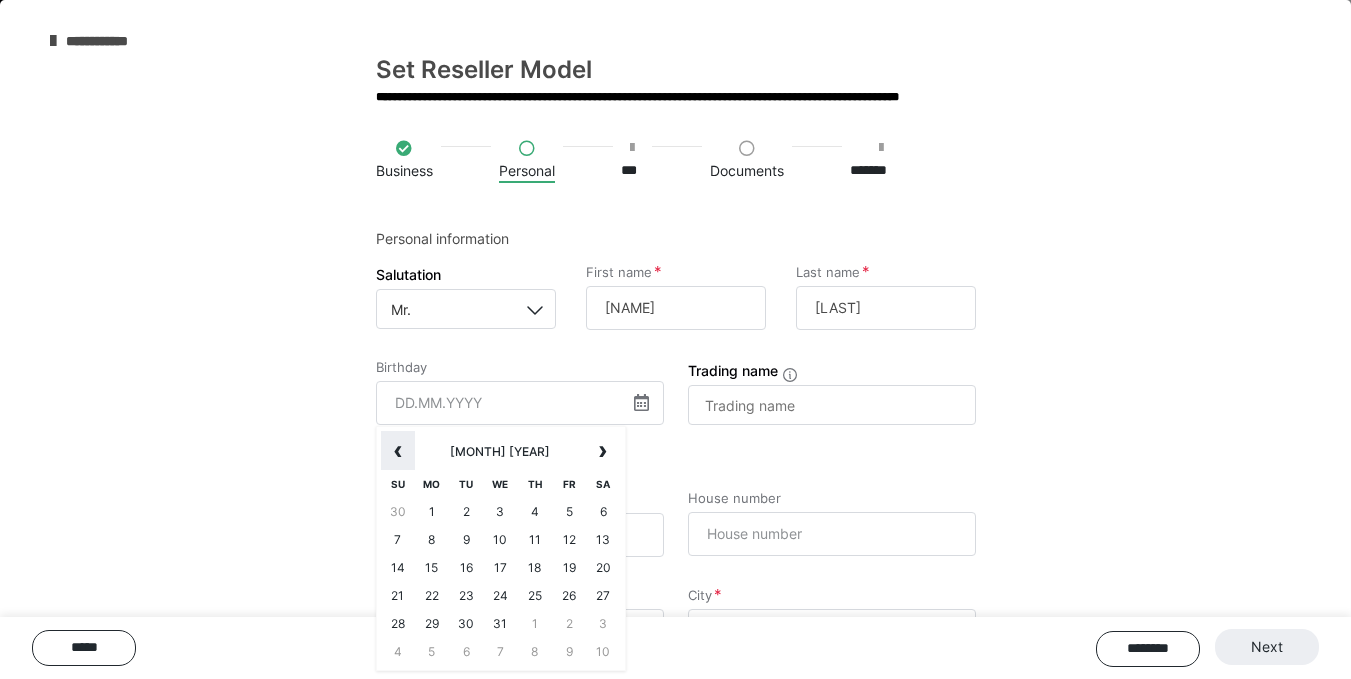 click on "‹" at bounding box center (398, 451) 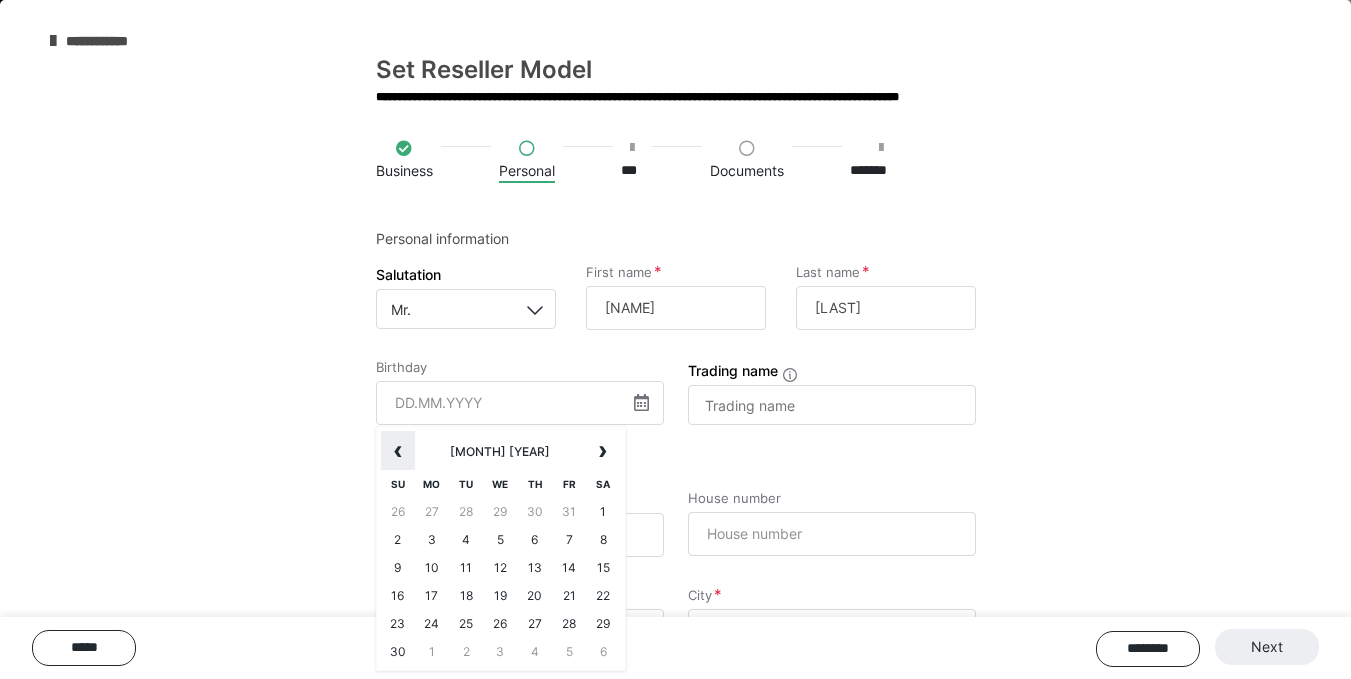 click on "‹" at bounding box center [398, 451] 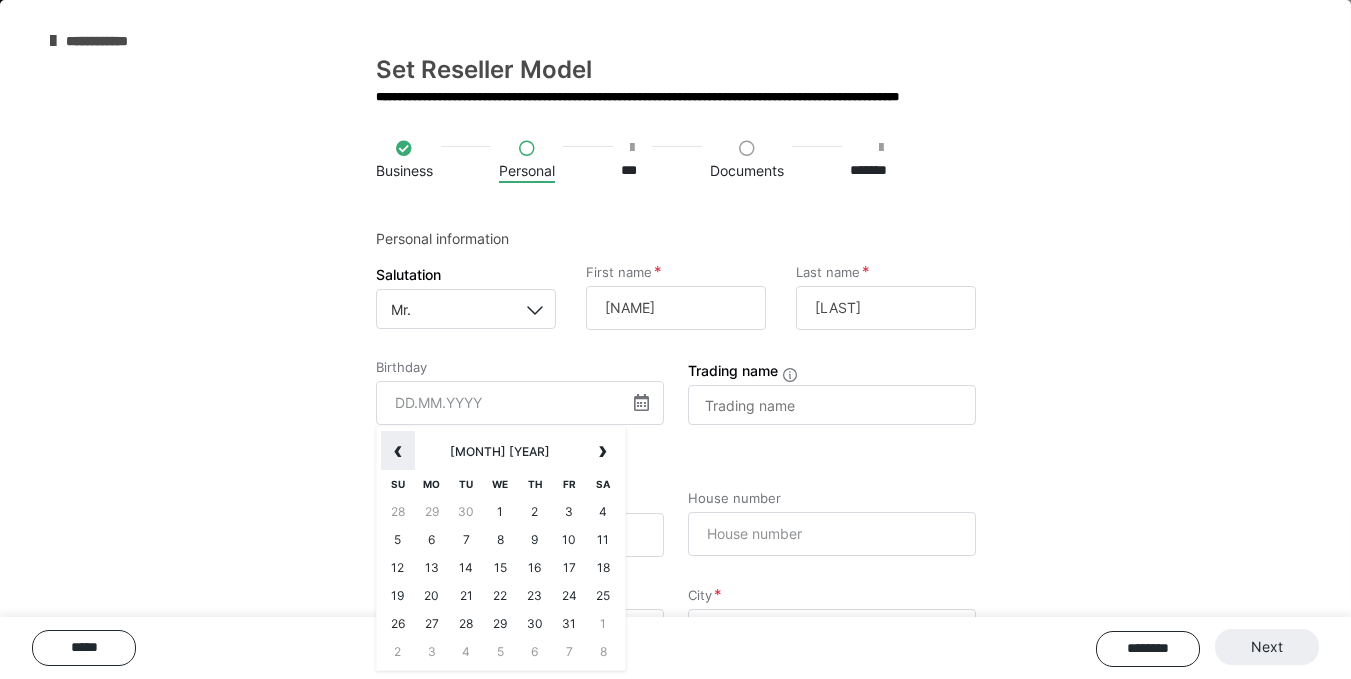 click on "‹" at bounding box center [398, 451] 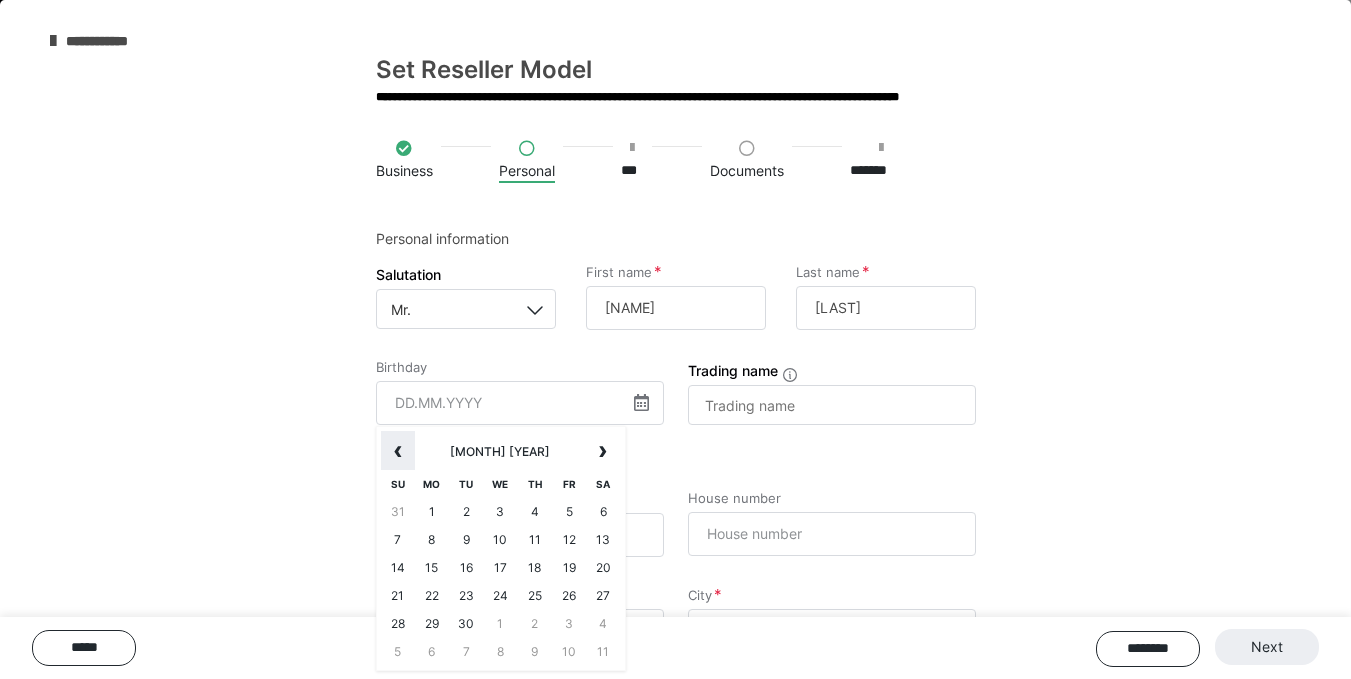 click on "‹" at bounding box center (398, 451) 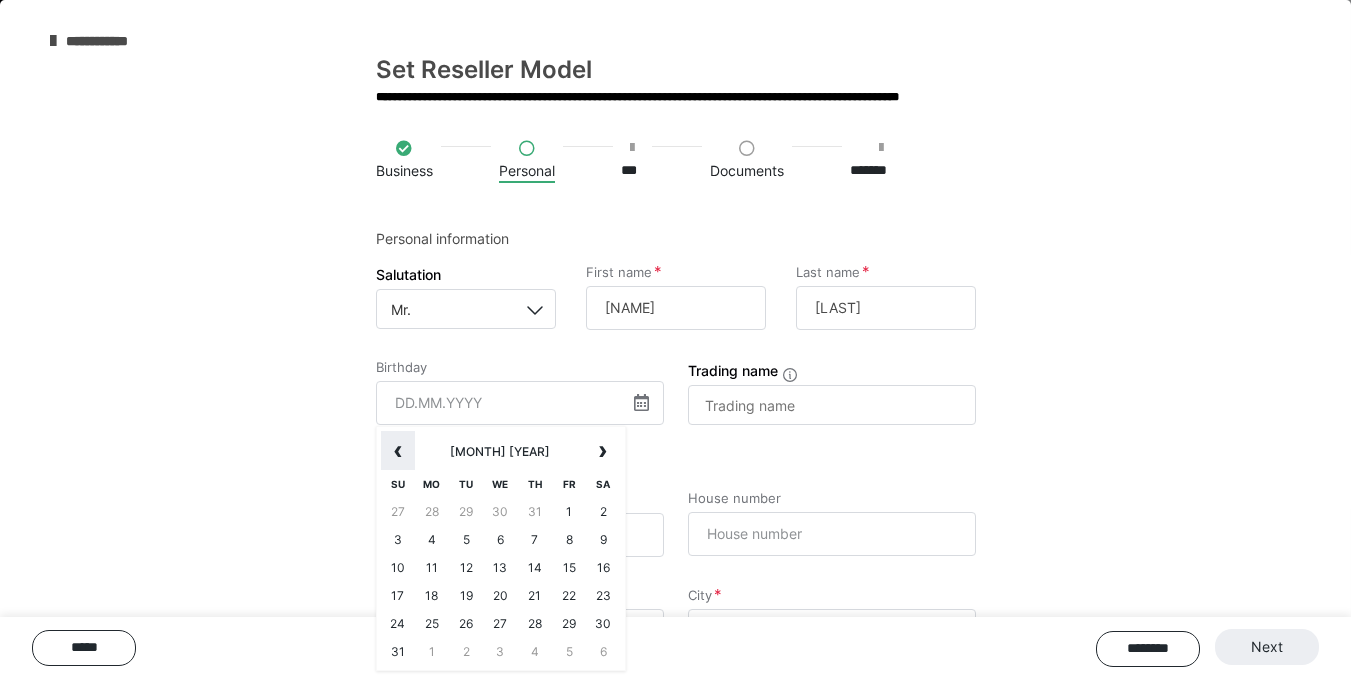 click on "‹" at bounding box center [398, 451] 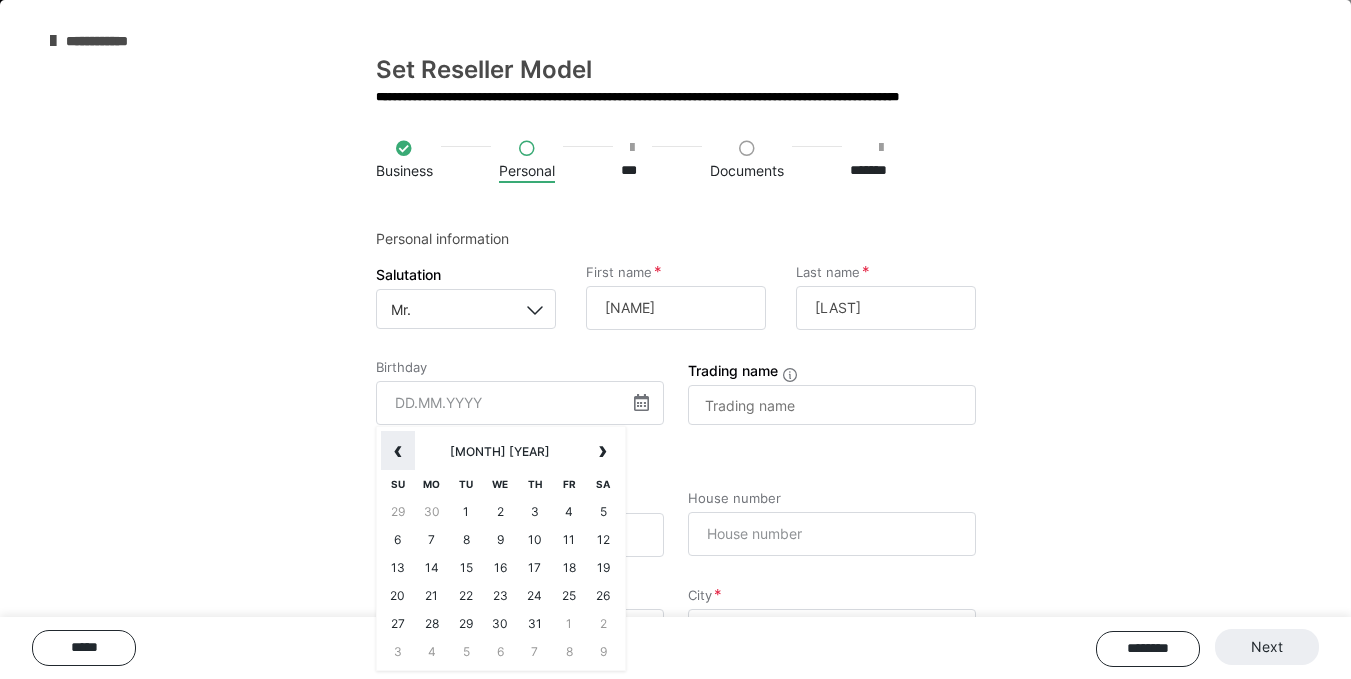 click on "‹" at bounding box center (398, 451) 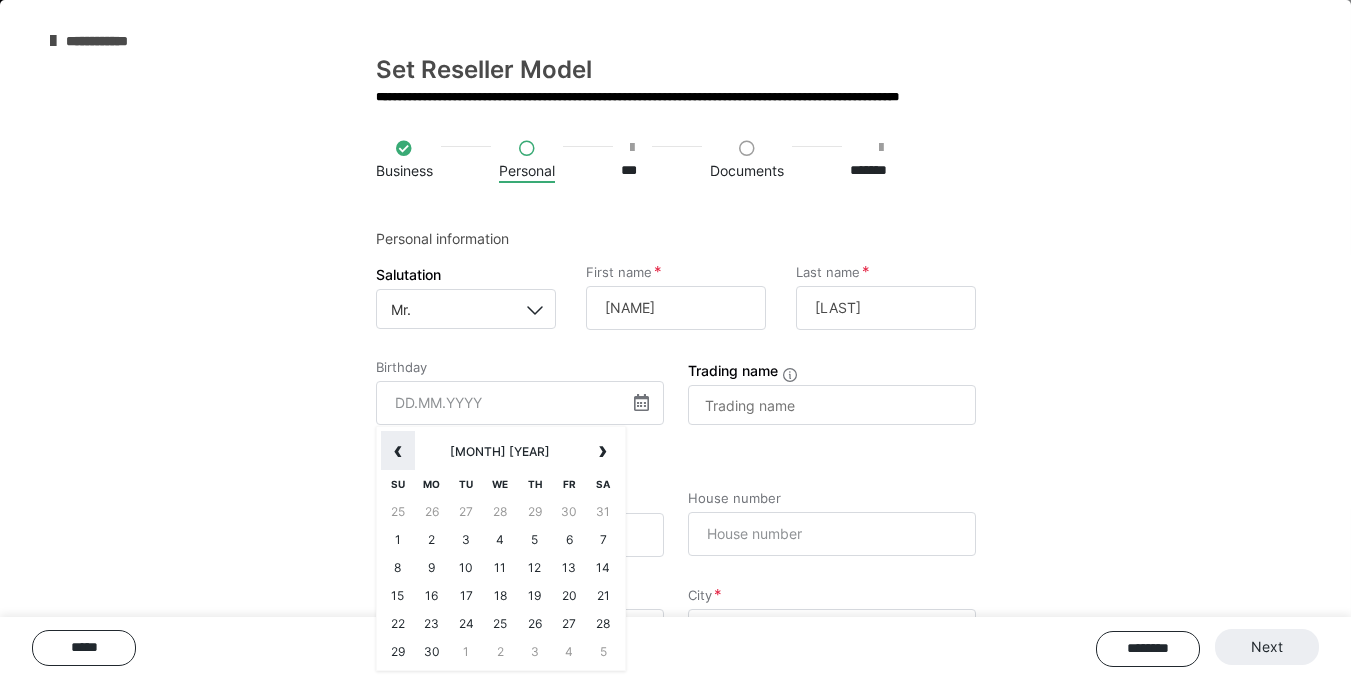 click on "‹" at bounding box center (398, 451) 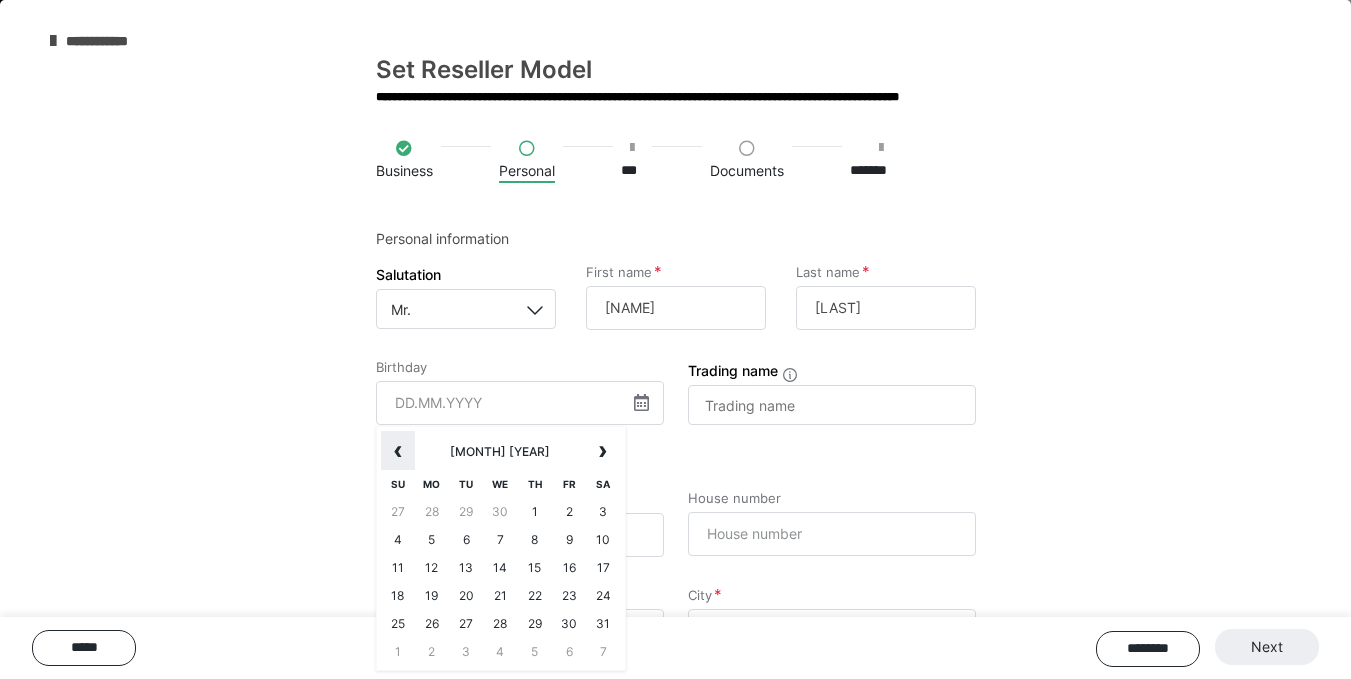 click on "‹" at bounding box center (398, 451) 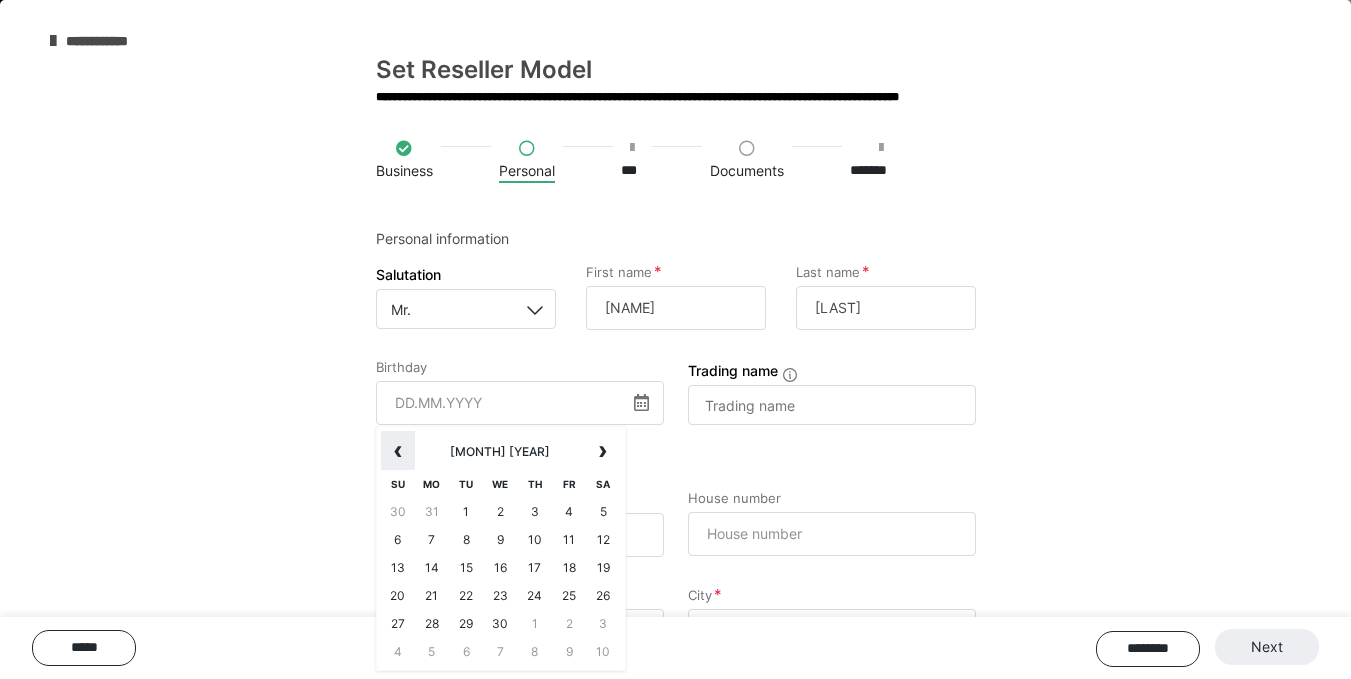 click on "‹" at bounding box center [398, 451] 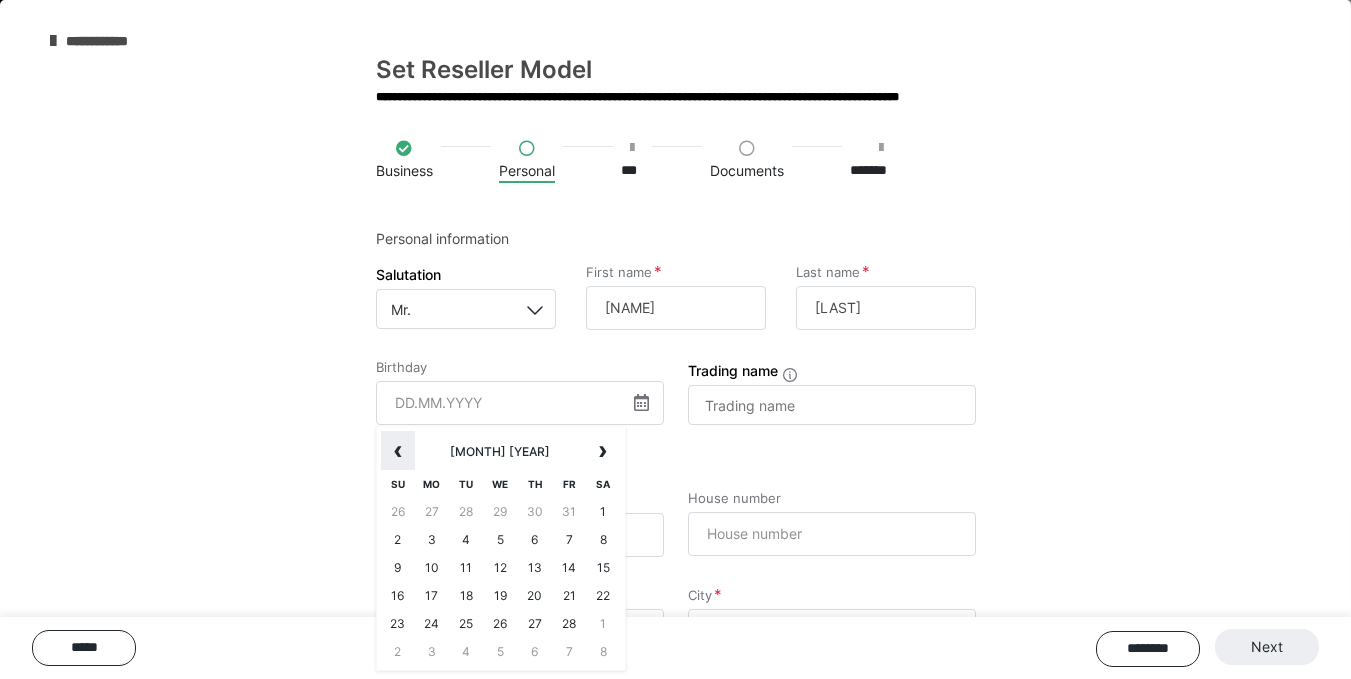 click on "‹" at bounding box center (398, 451) 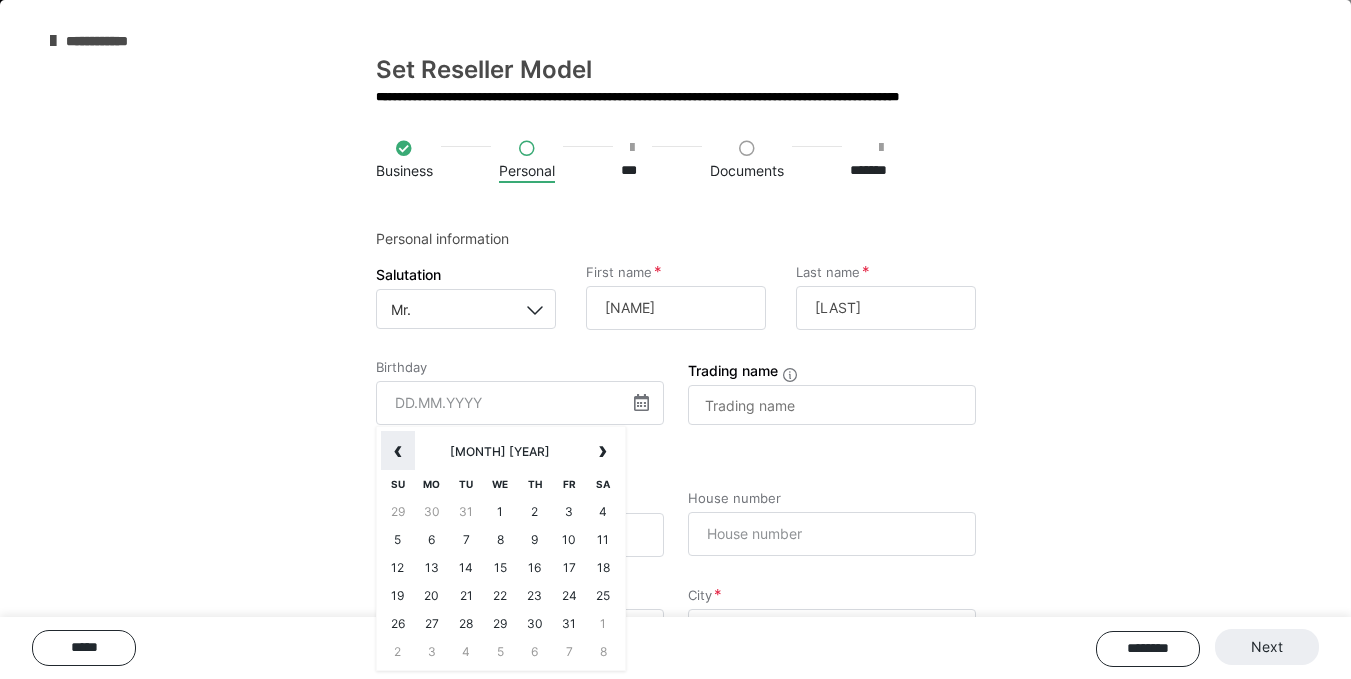 click on "‹" at bounding box center (398, 451) 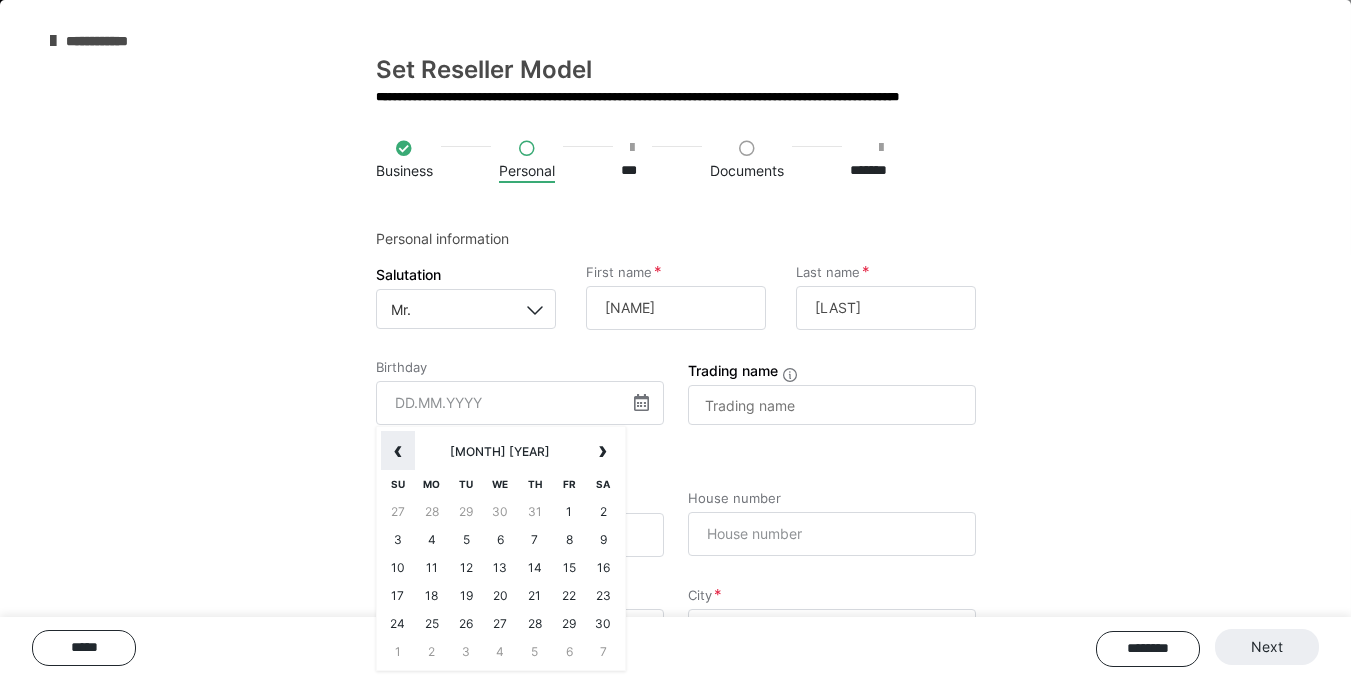 click on "‹" at bounding box center [398, 451] 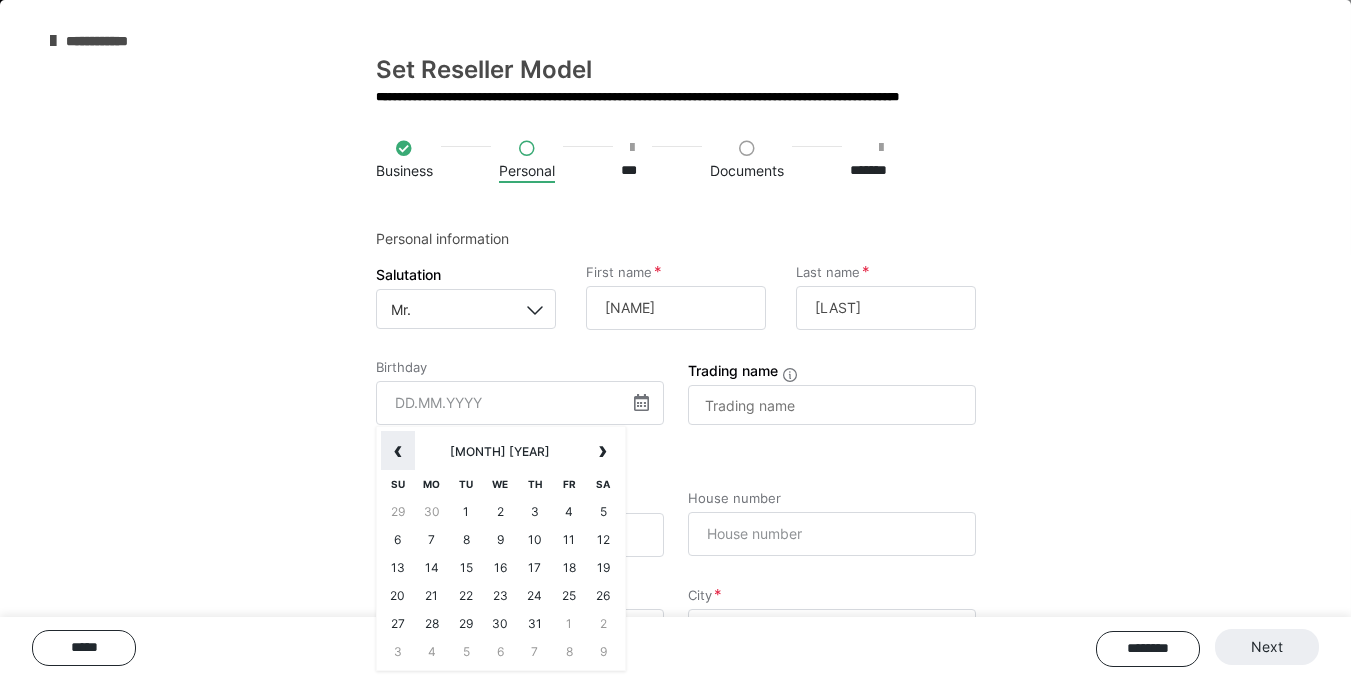 click on "‹" at bounding box center [398, 451] 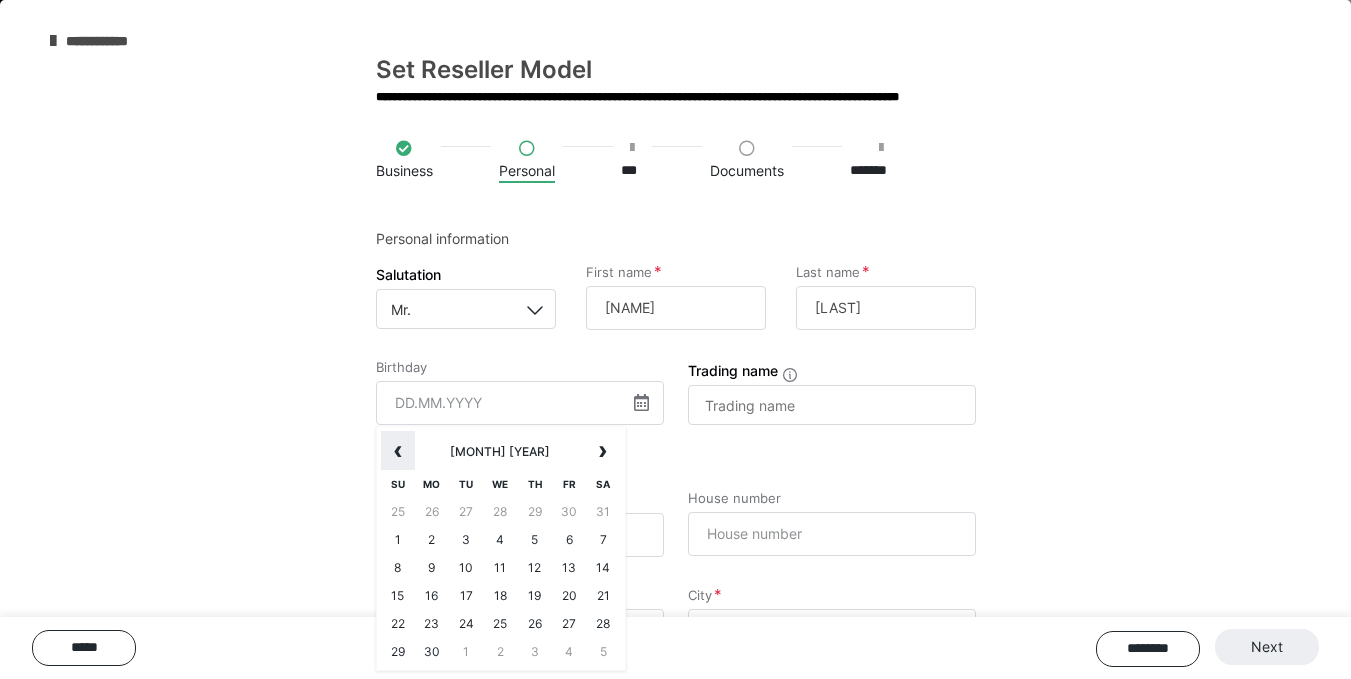 click on "‹" at bounding box center [398, 451] 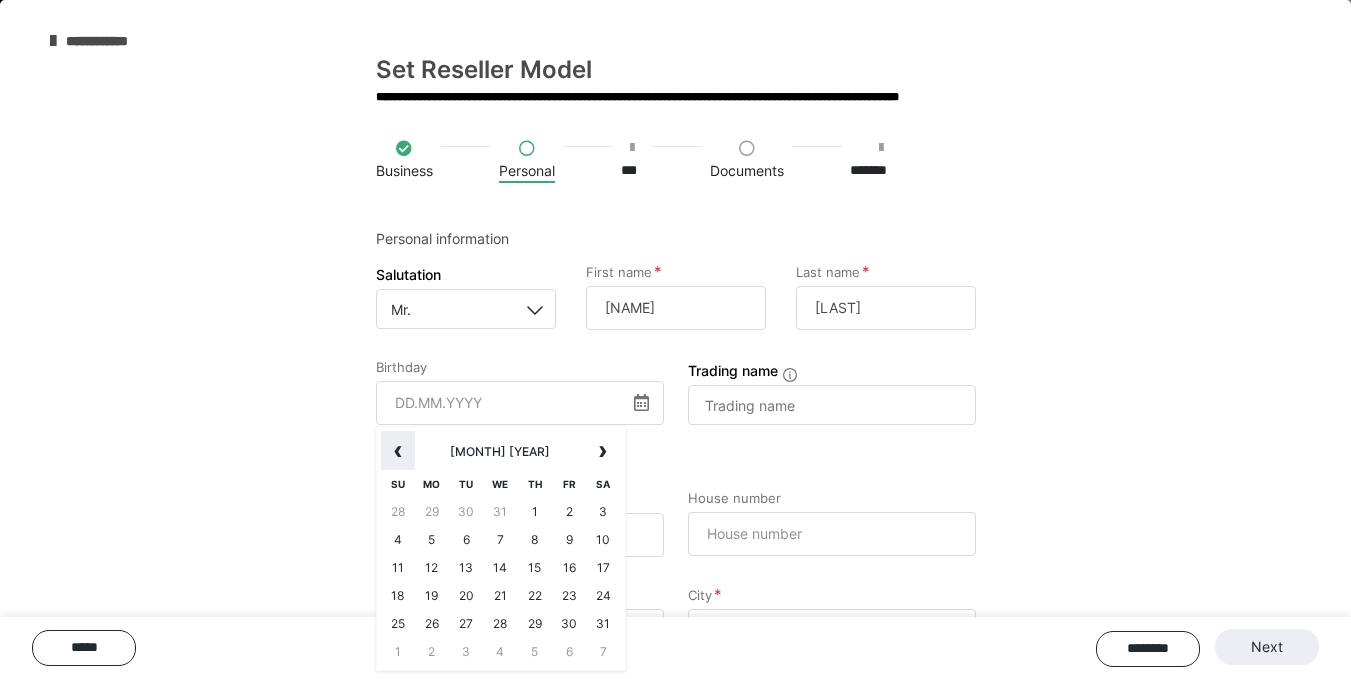 click on "‹" at bounding box center (398, 451) 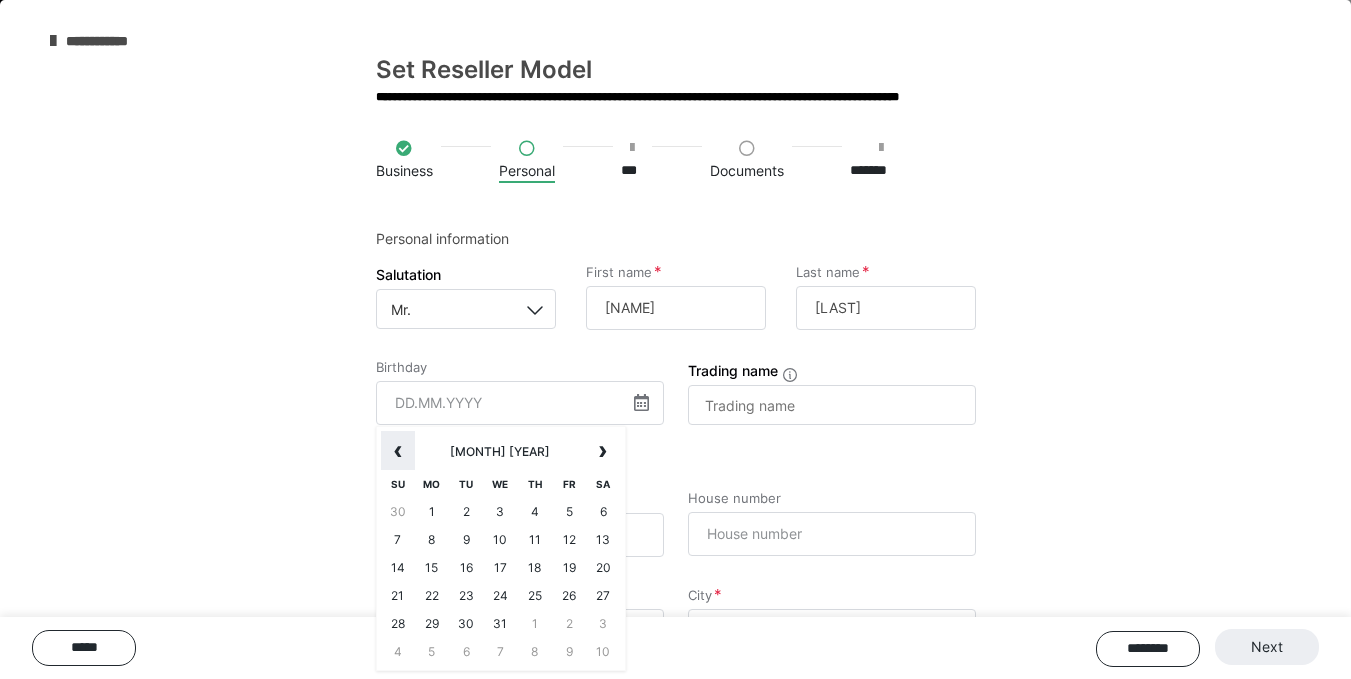 click on "‹" at bounding box center (398, 451) 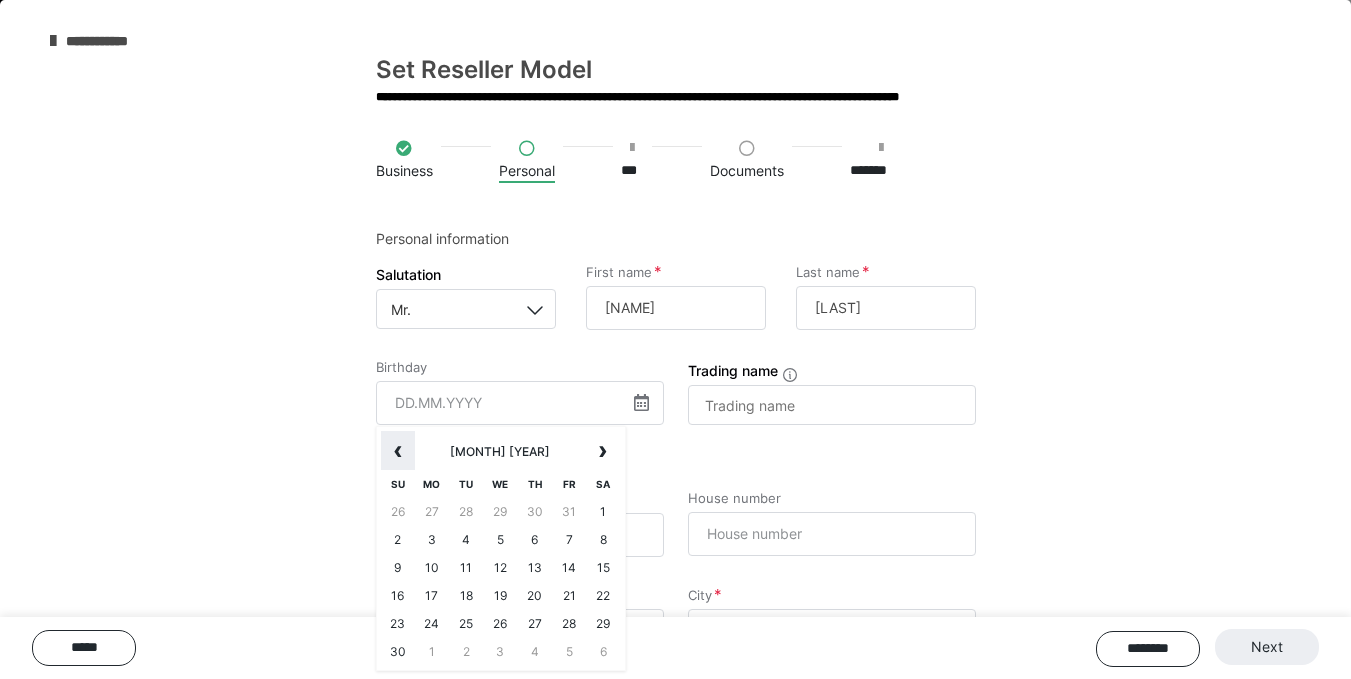 click on "‹" at bounding box center (398, 451) 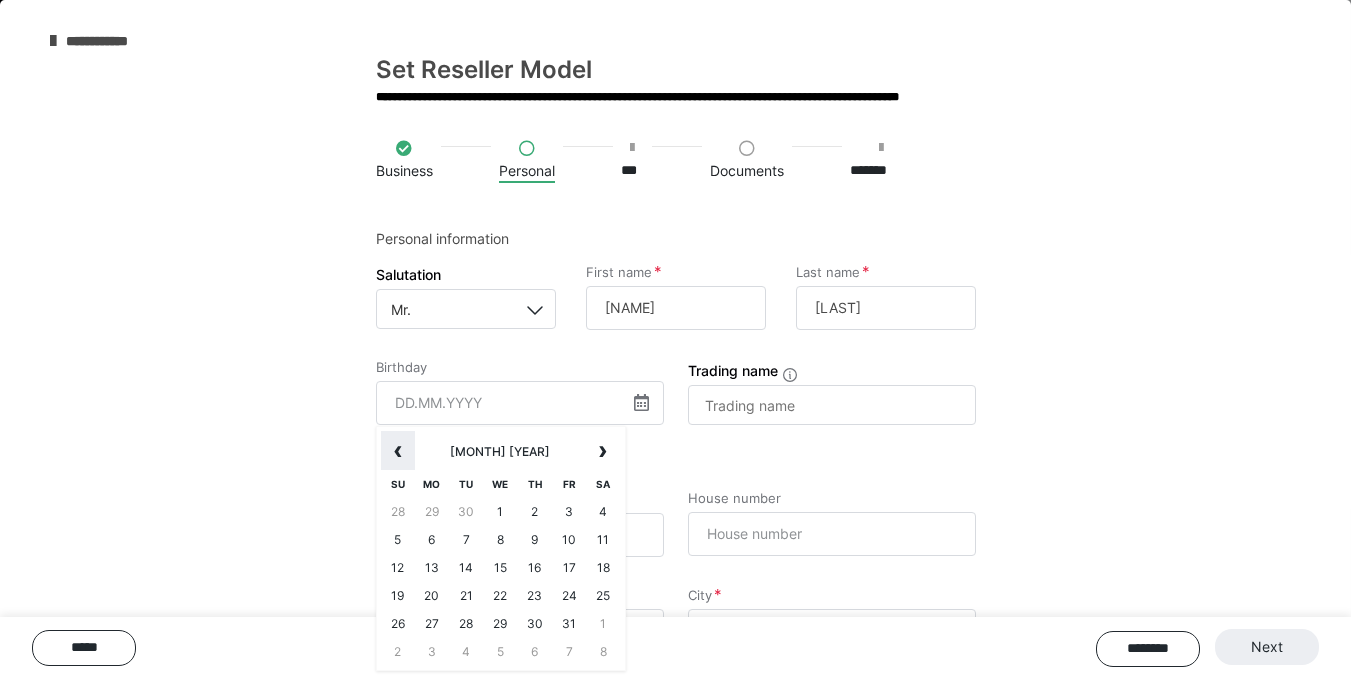click on "‹" at bounding box center [398, 451] 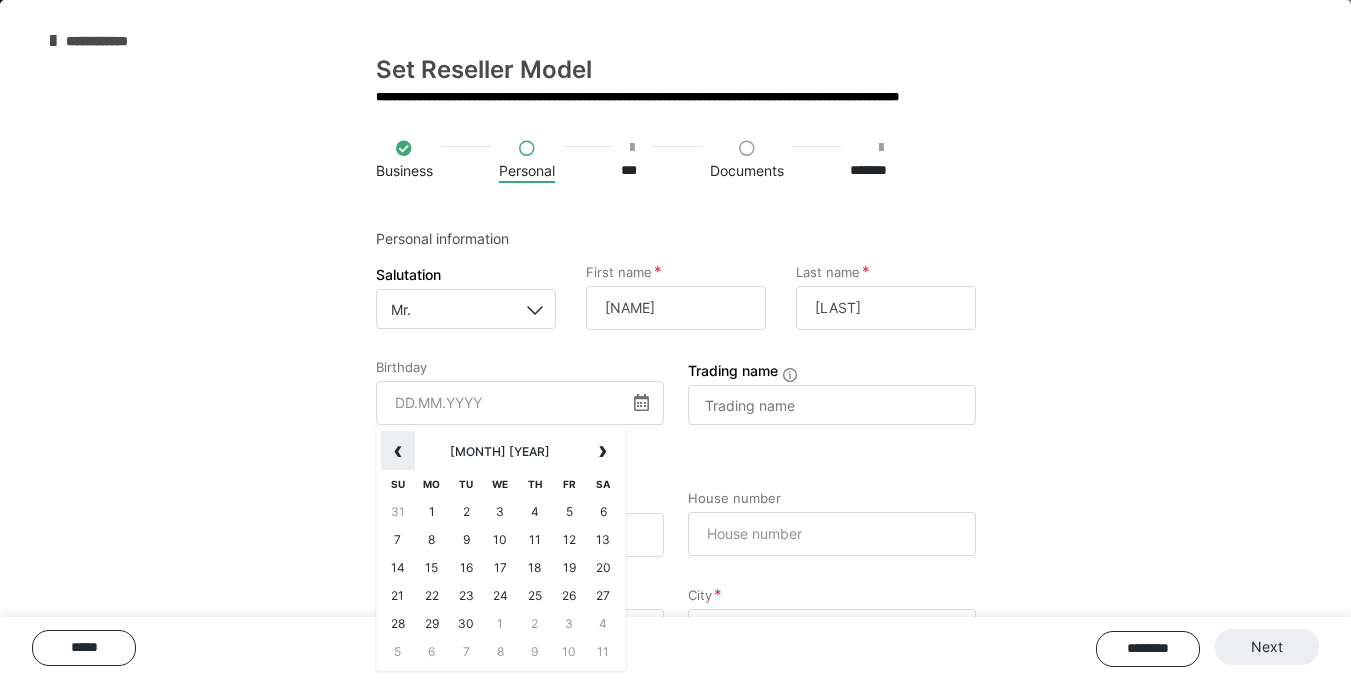 click on "‹" at bounding box center [398, 451] 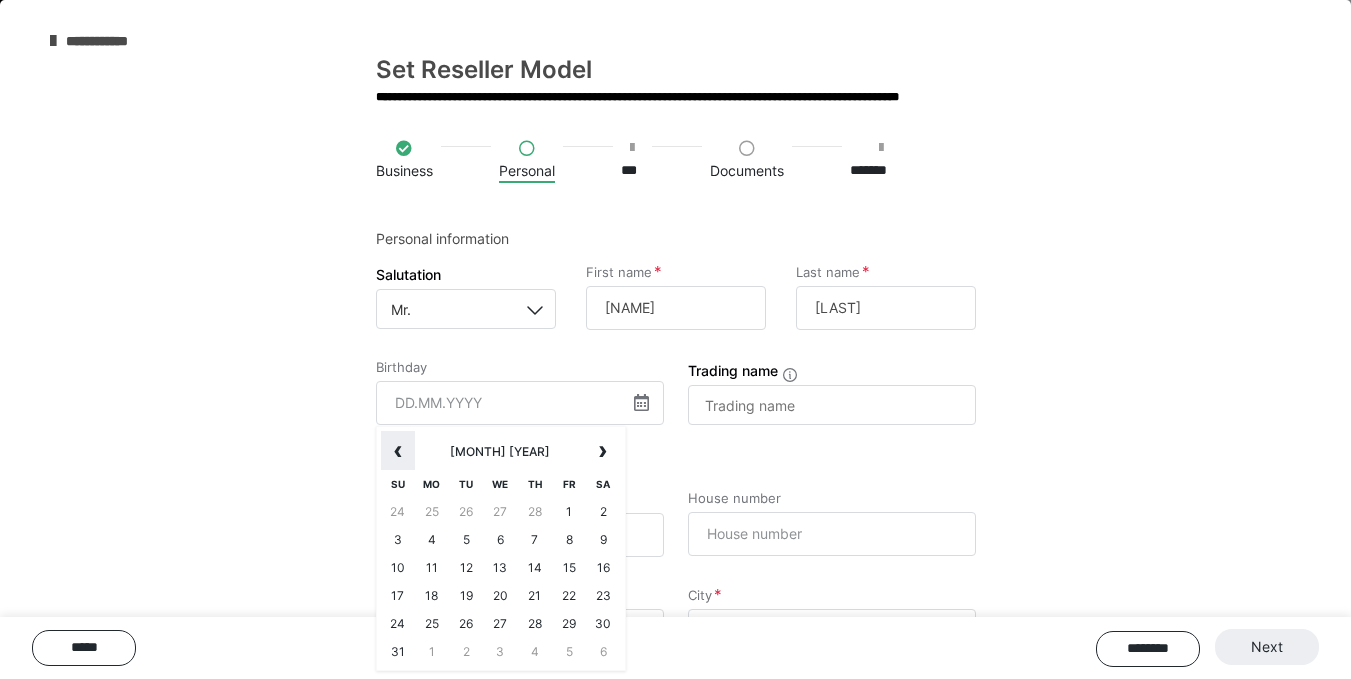 click on "‹" at bounding box center [398, 451] 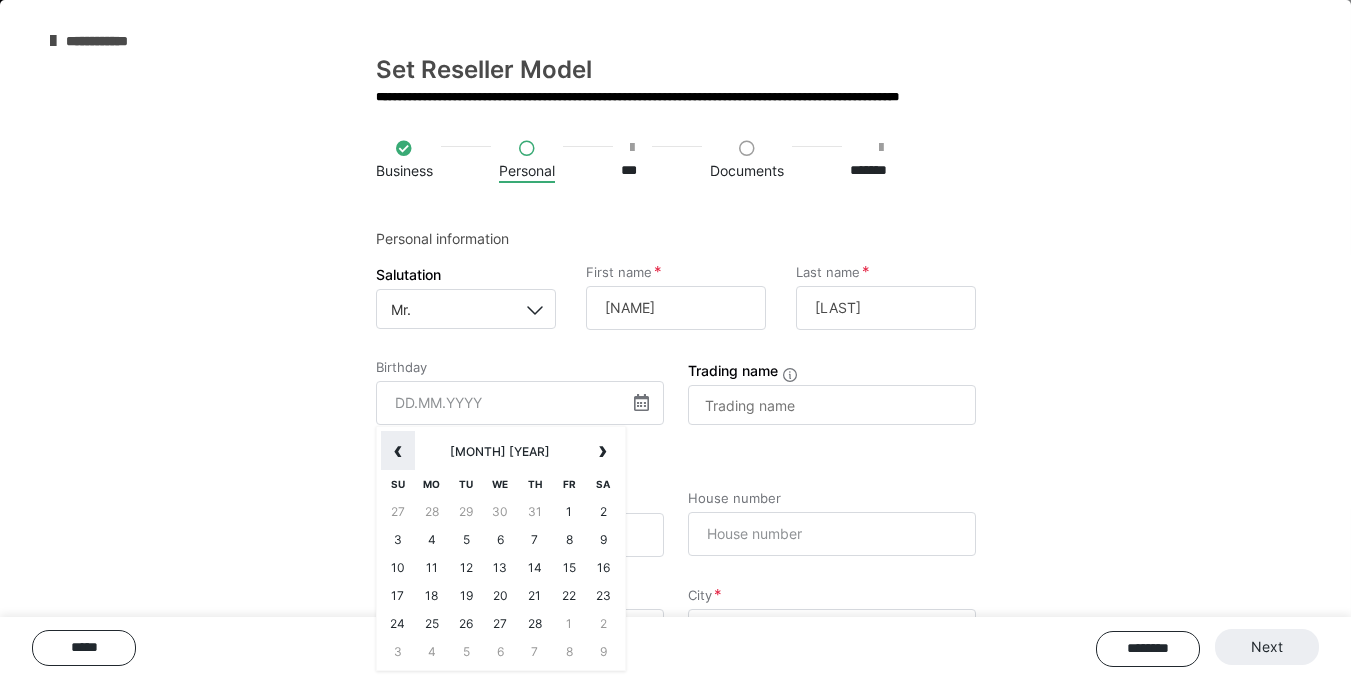 click on "‹" at bounding box center (398, 451) 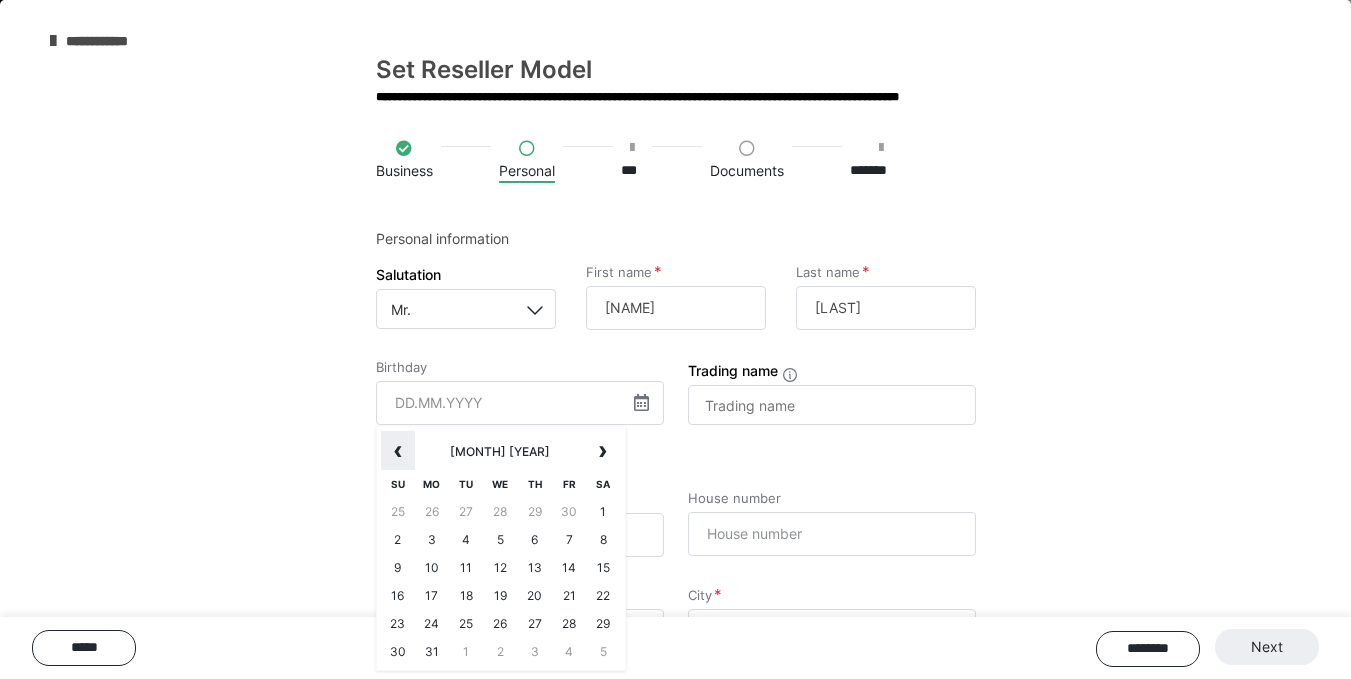 click on "‹" at bounding box center [398, 451] 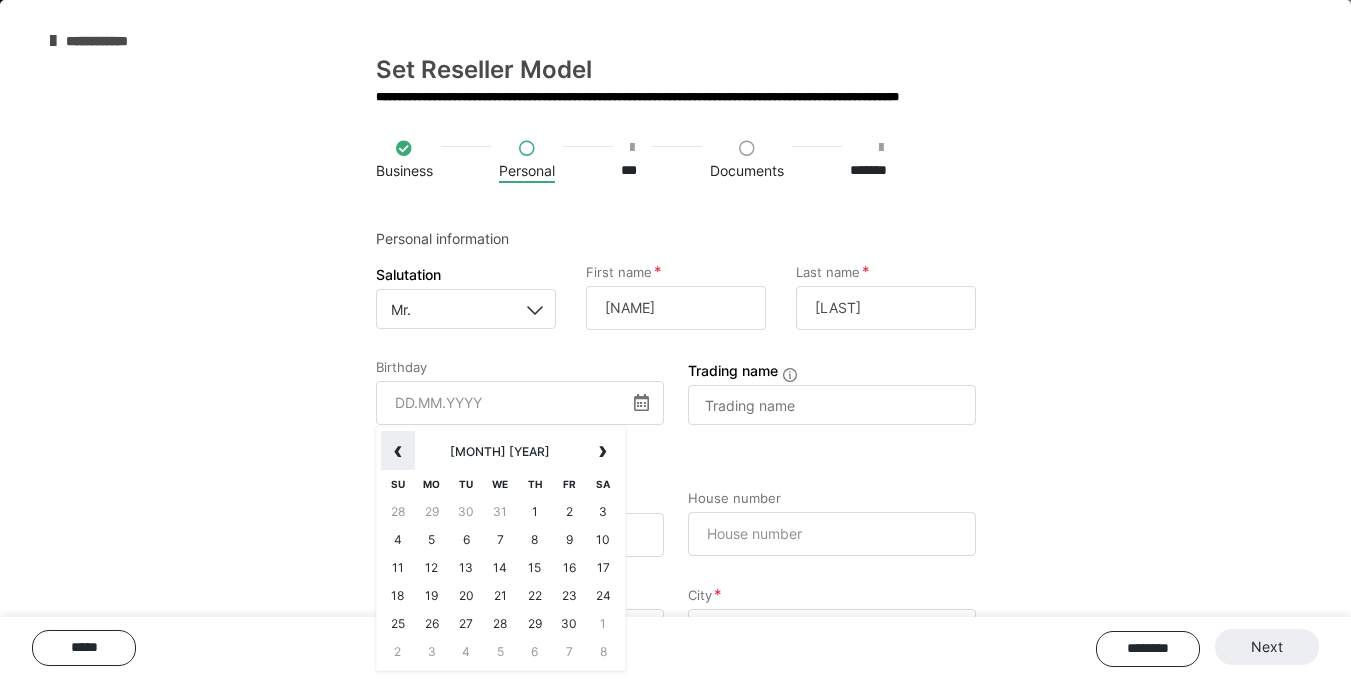 click on "‹" at bounding box center [398, 451] 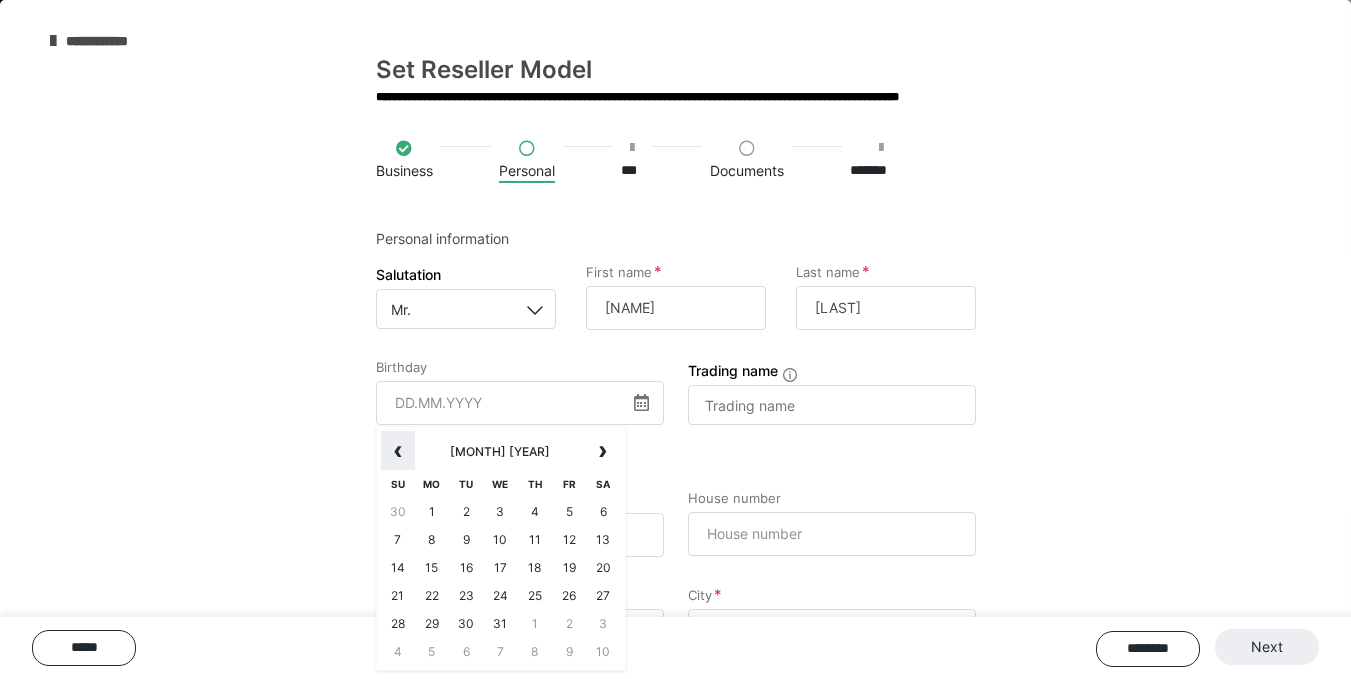 click on "‹" at bounding box center (398, 451) 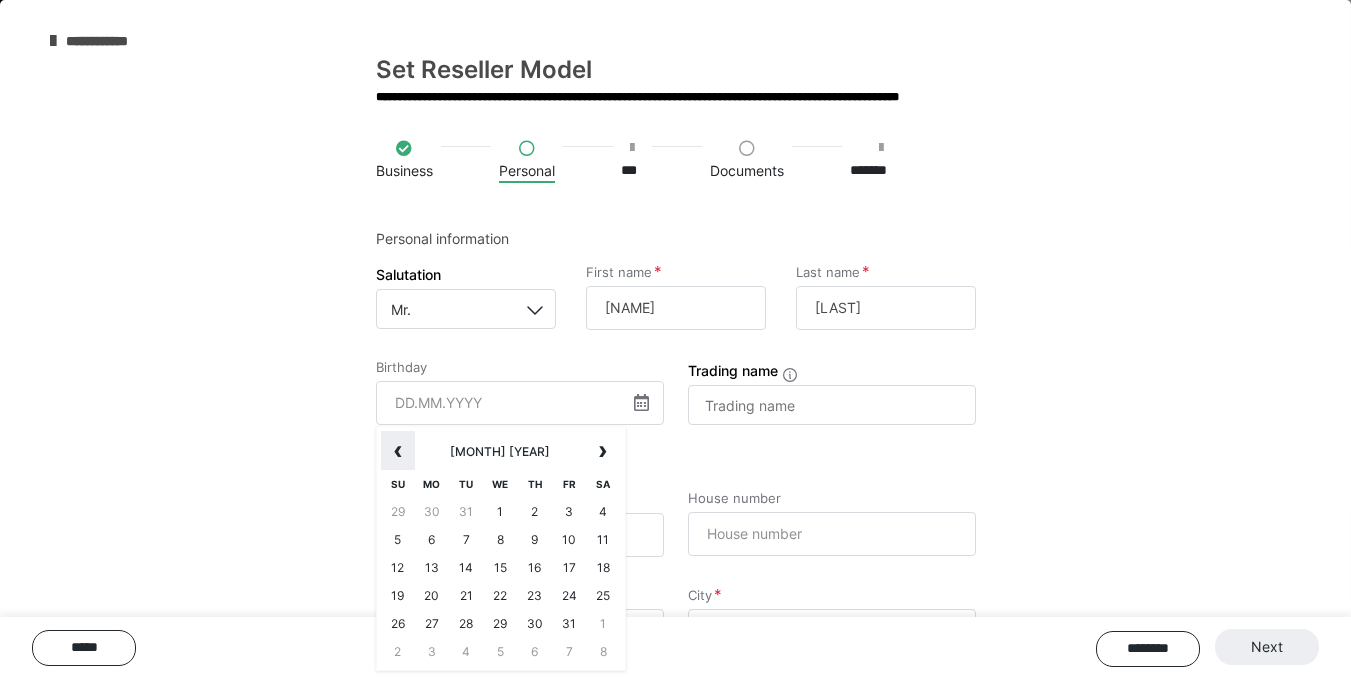 click on "‹" at bounding box center [398, 451] 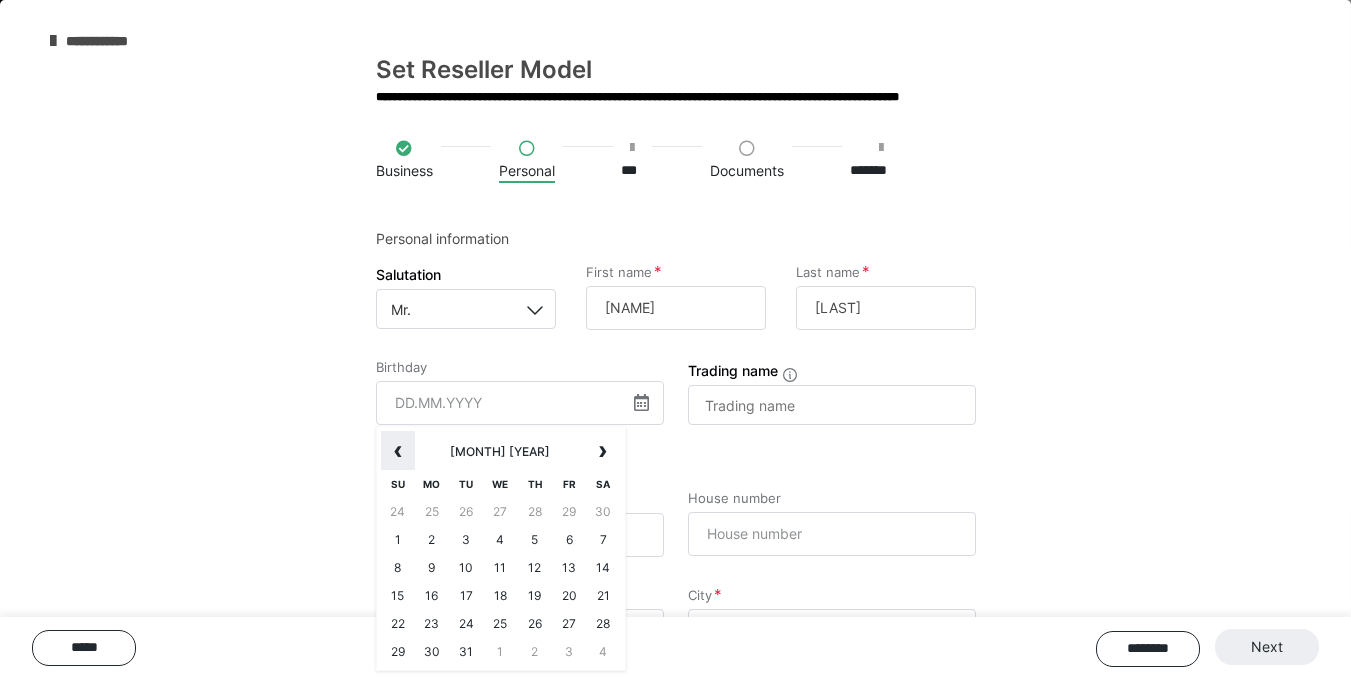 click on "‹" at bounding box center (398, 451) 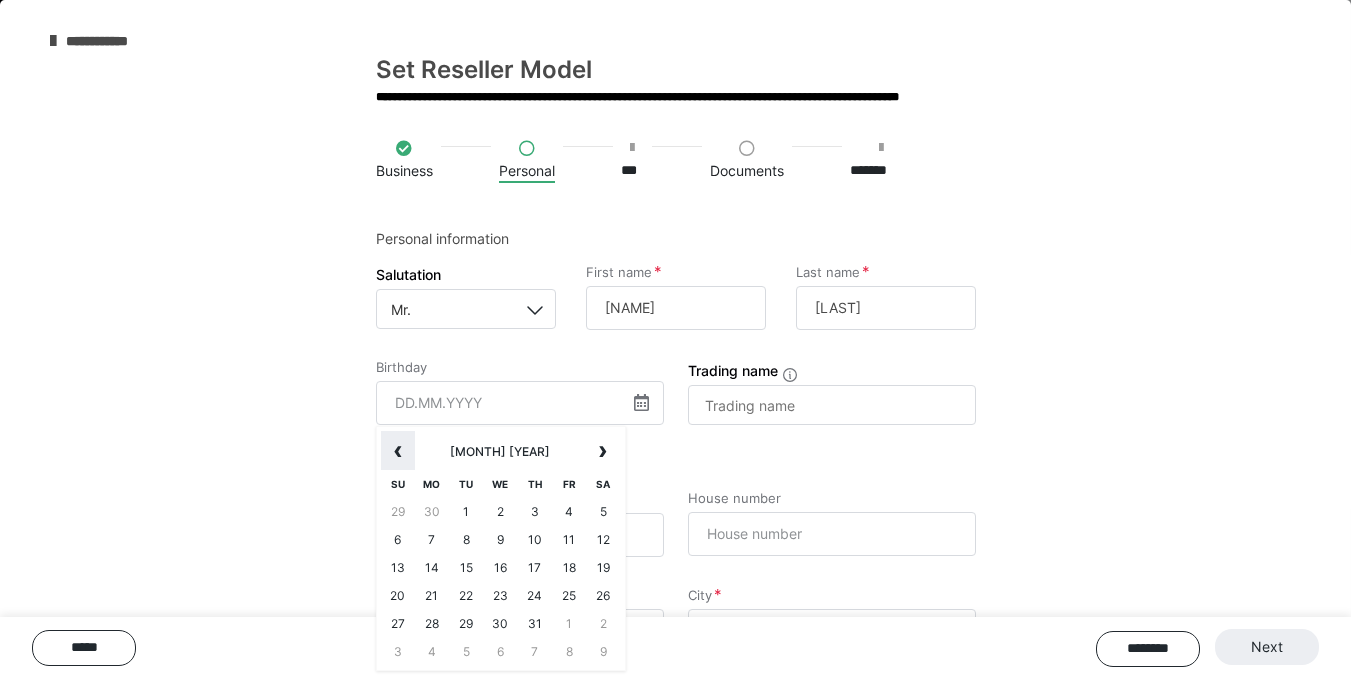 click on "‹" at bounding box center (398, 451) 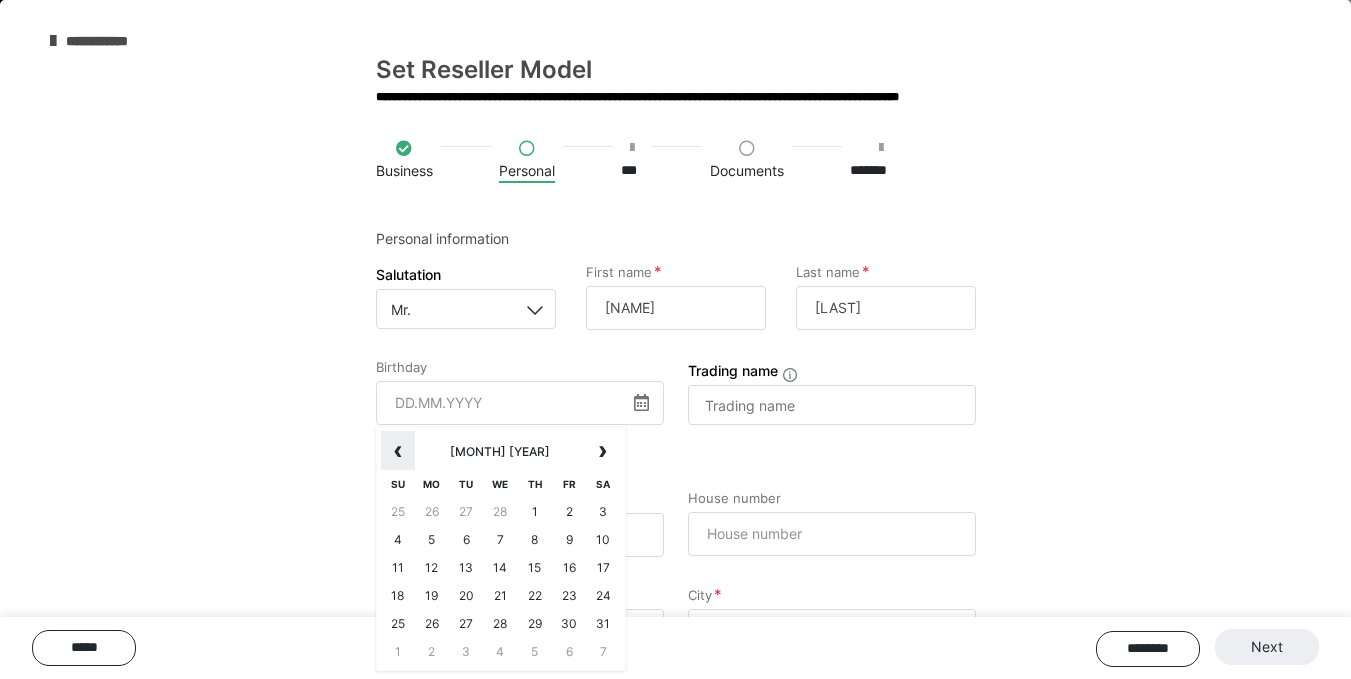 click on "‹" at bounding box center [398, 451] 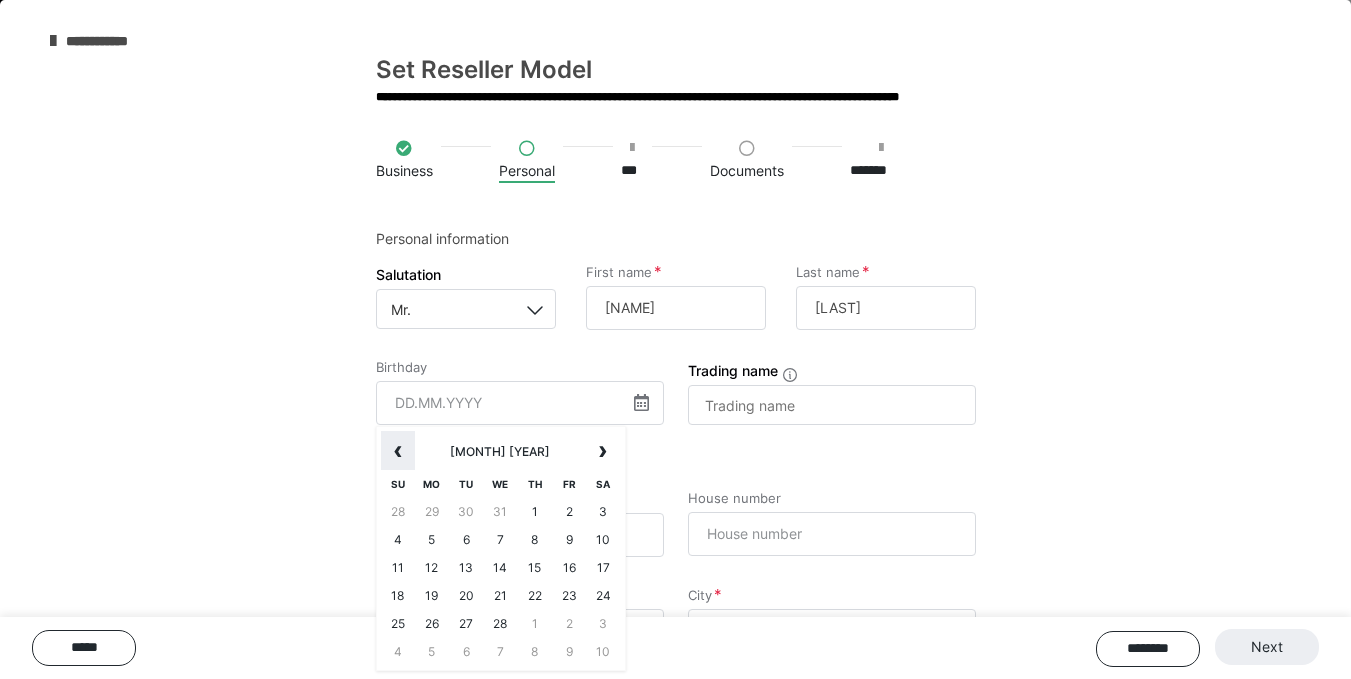 click on "‹" at bounding box center [398, 451] 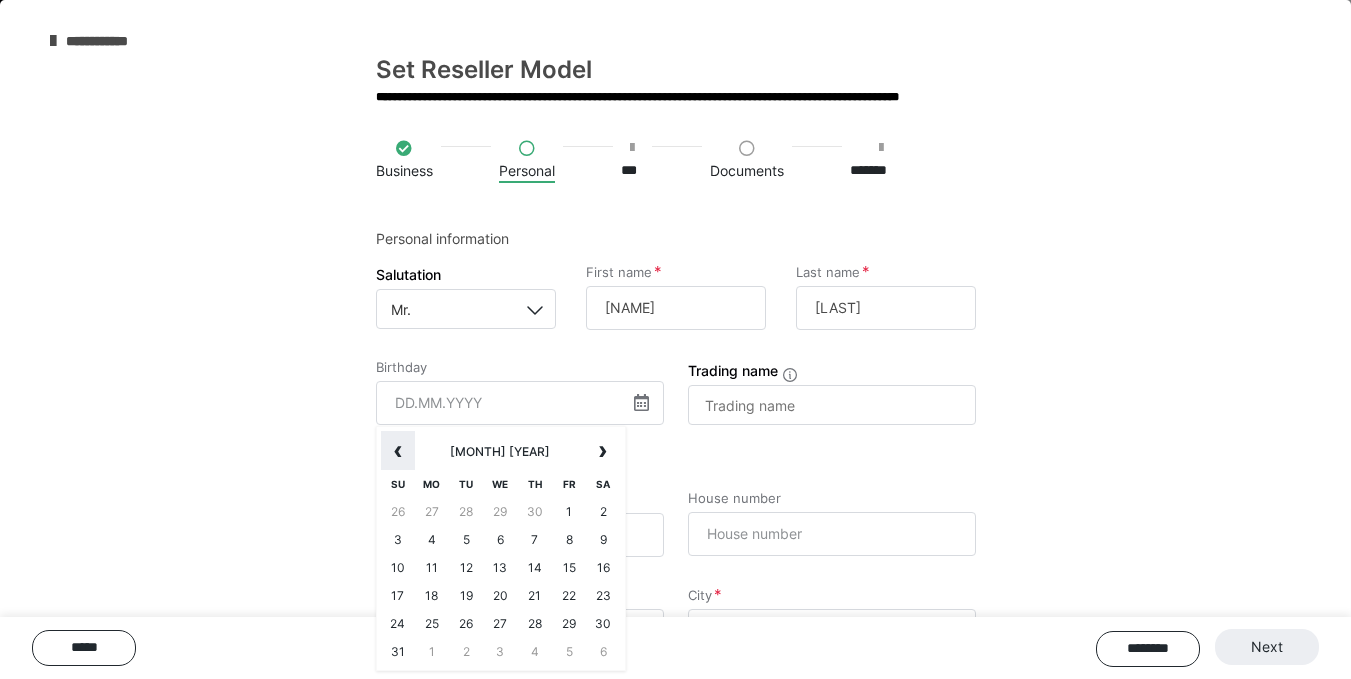 click on "‹" at bounding box center (398, 451) 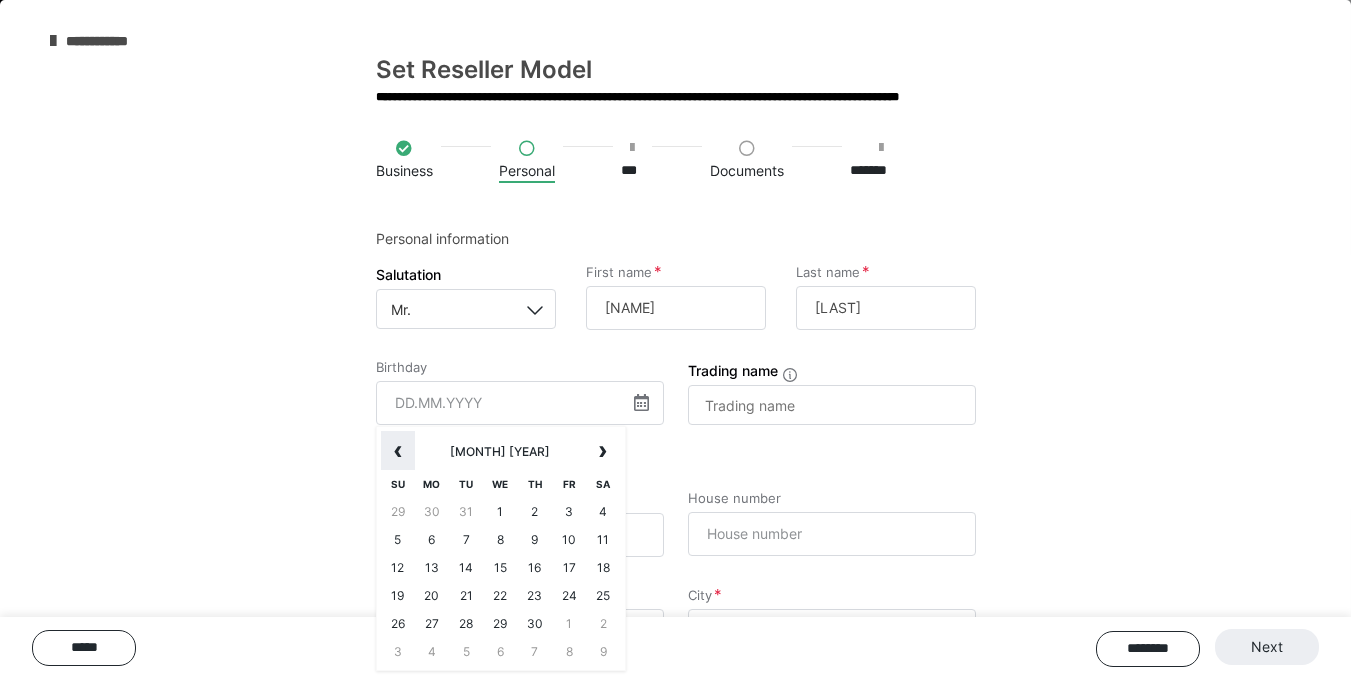 click on "‹" at bounding box center (398, 451) 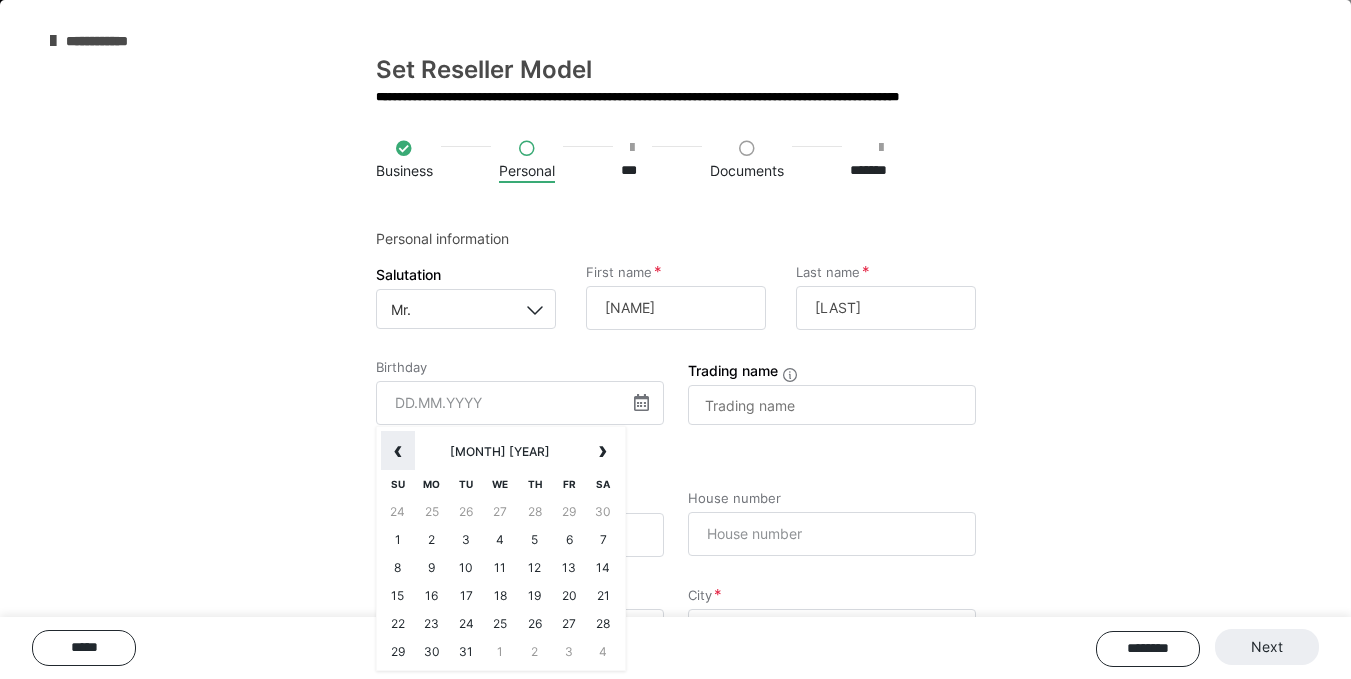 click on "‹" at bounding box center [398, 451] 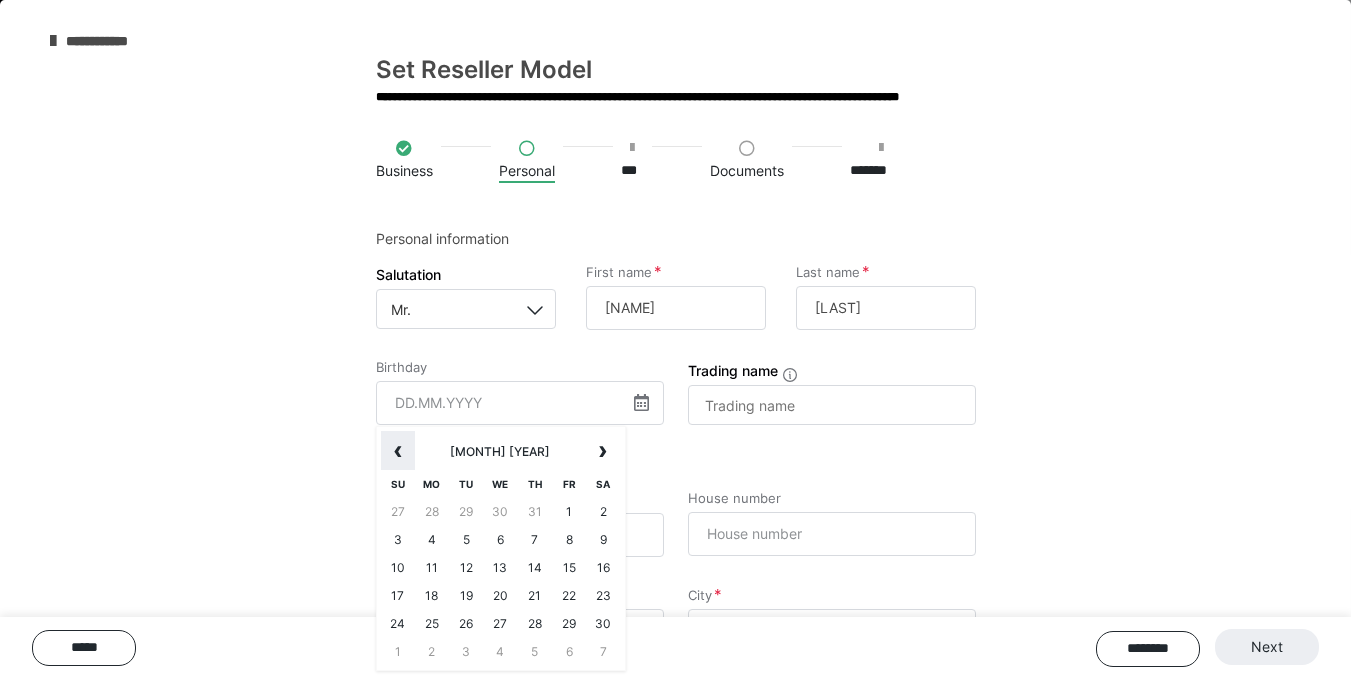 click on "‹" at bounding box center (398, 451) 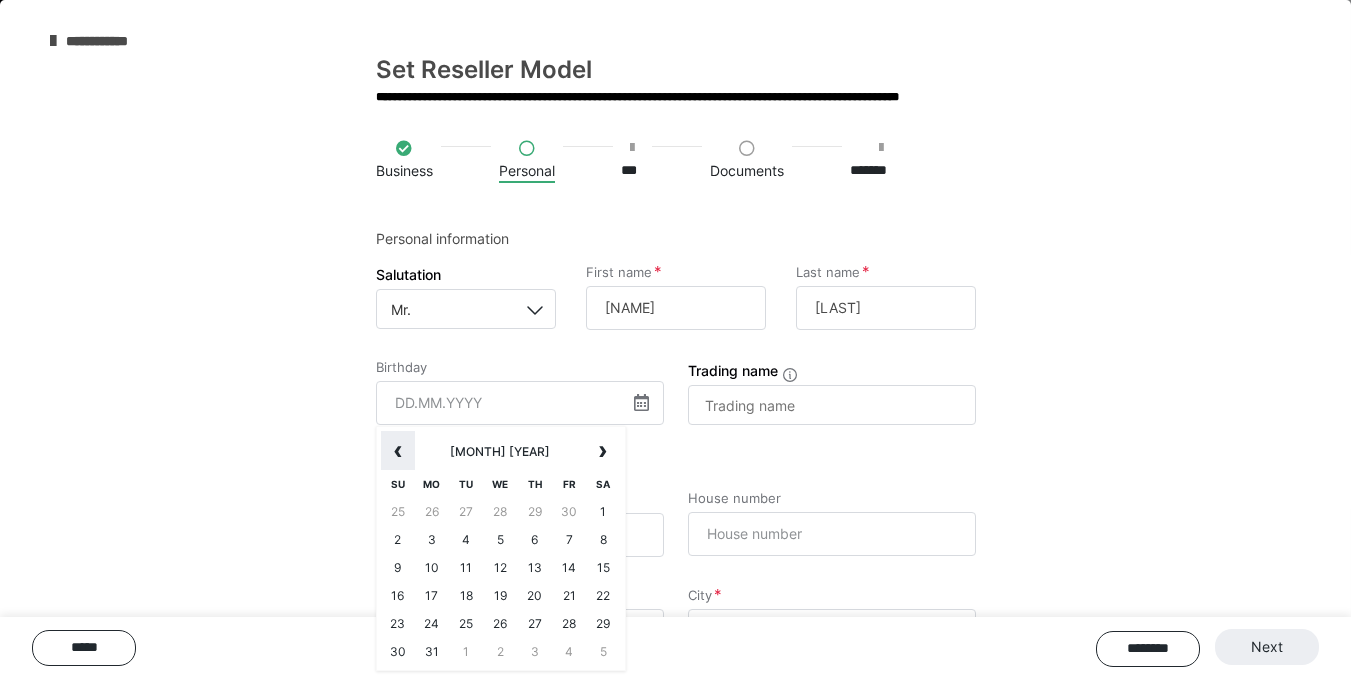 click on "‹" at bounding box center [398, 451] 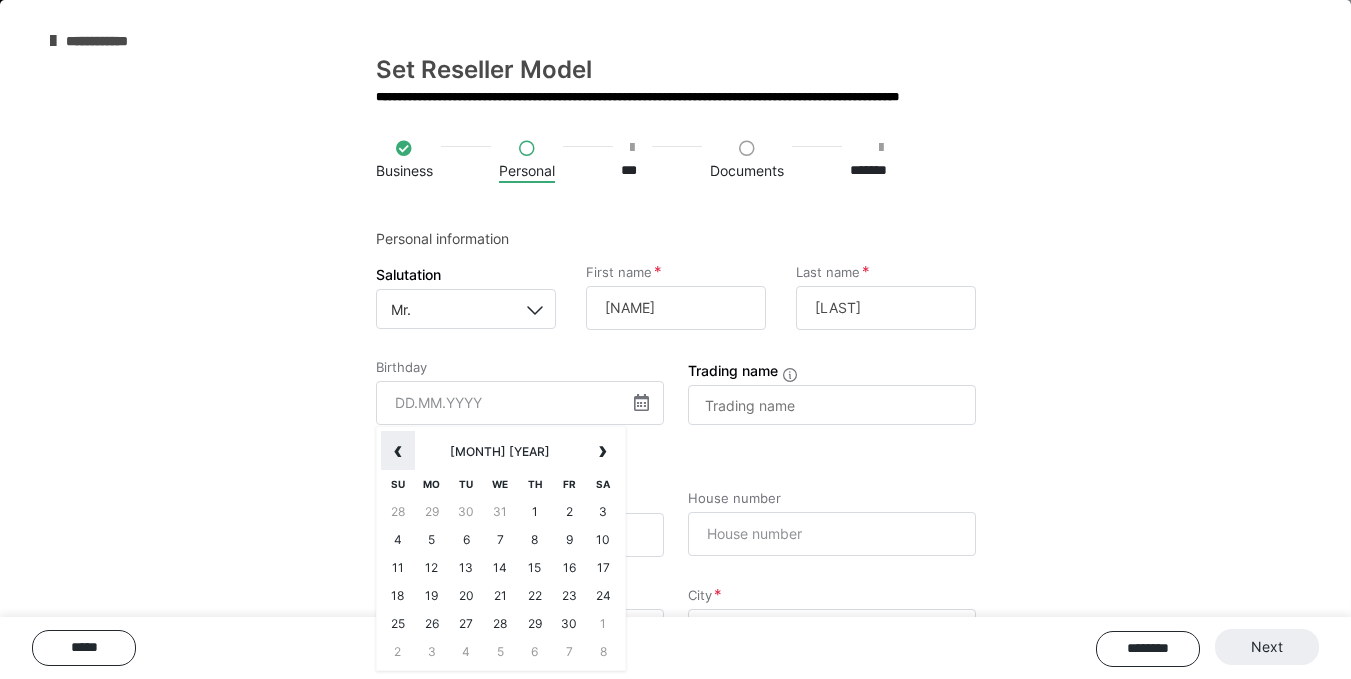 click on "‹" at bounding box center (398, 451) 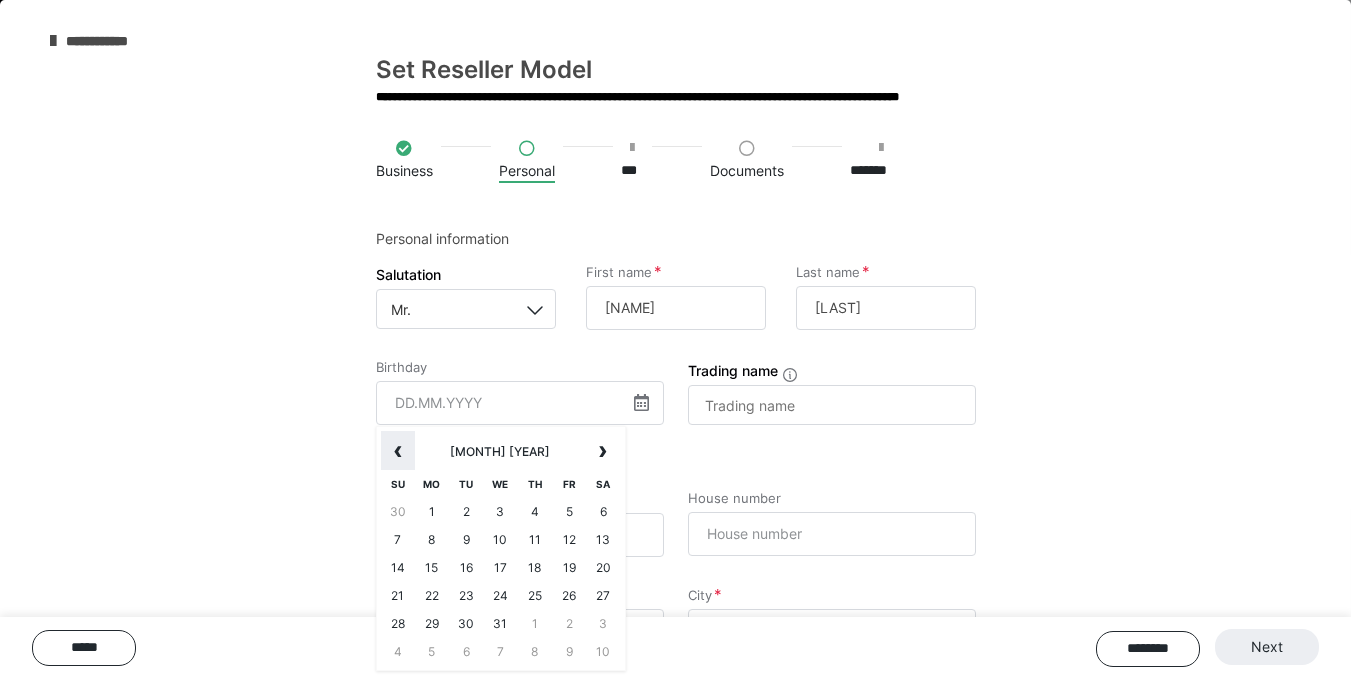 click on "‹" at bounding box center (398, 451) 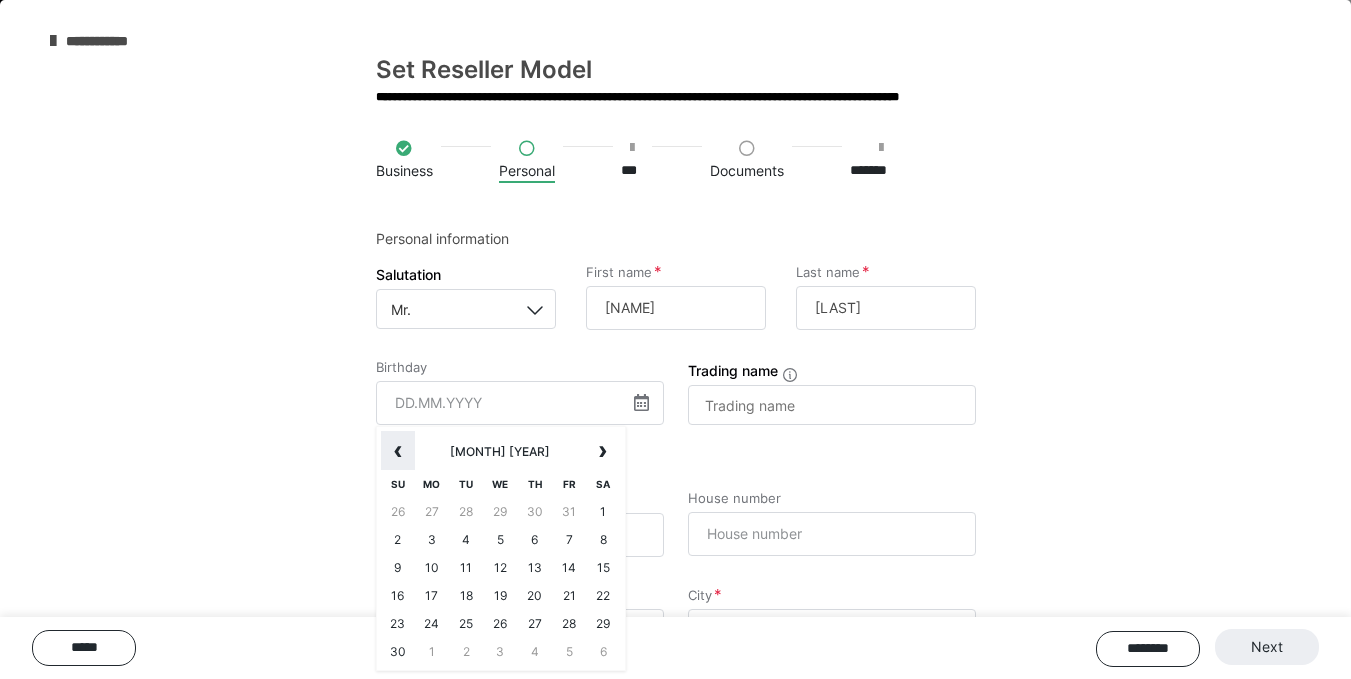 click on "‹" at bounding box center [398, 451] 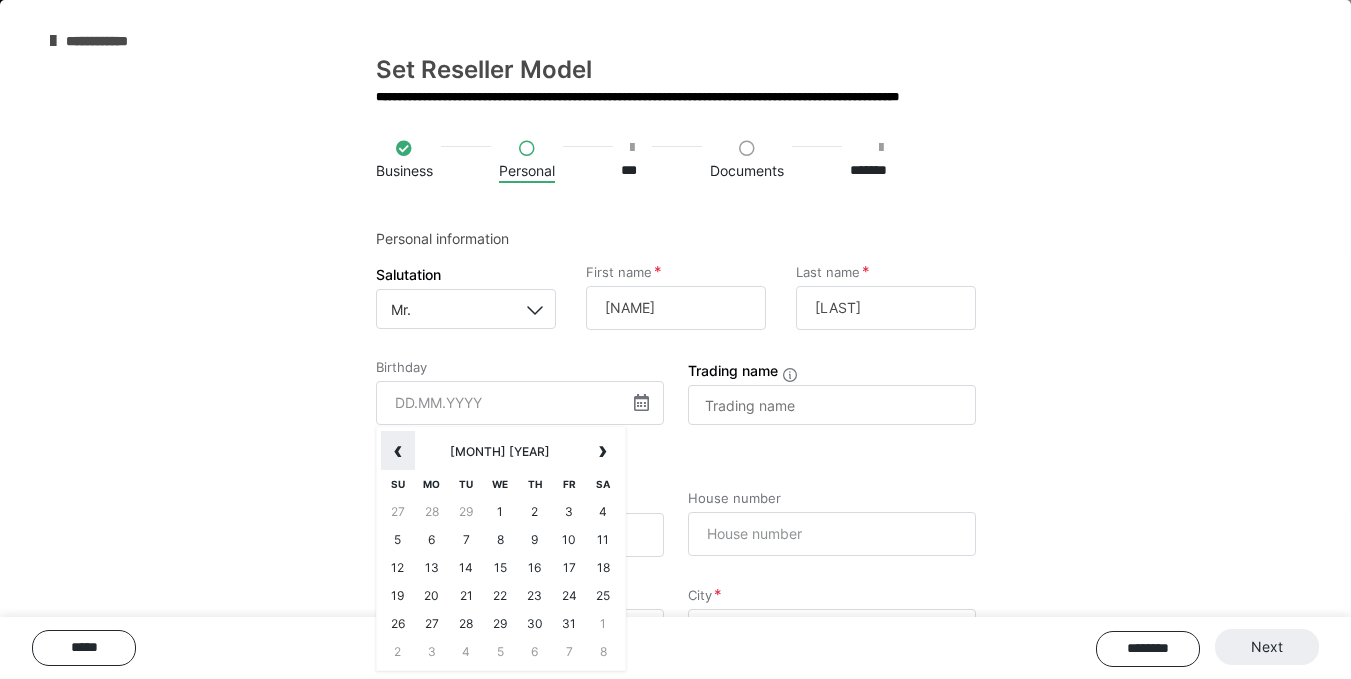 click on "‹" at bounding box center [398, 451] 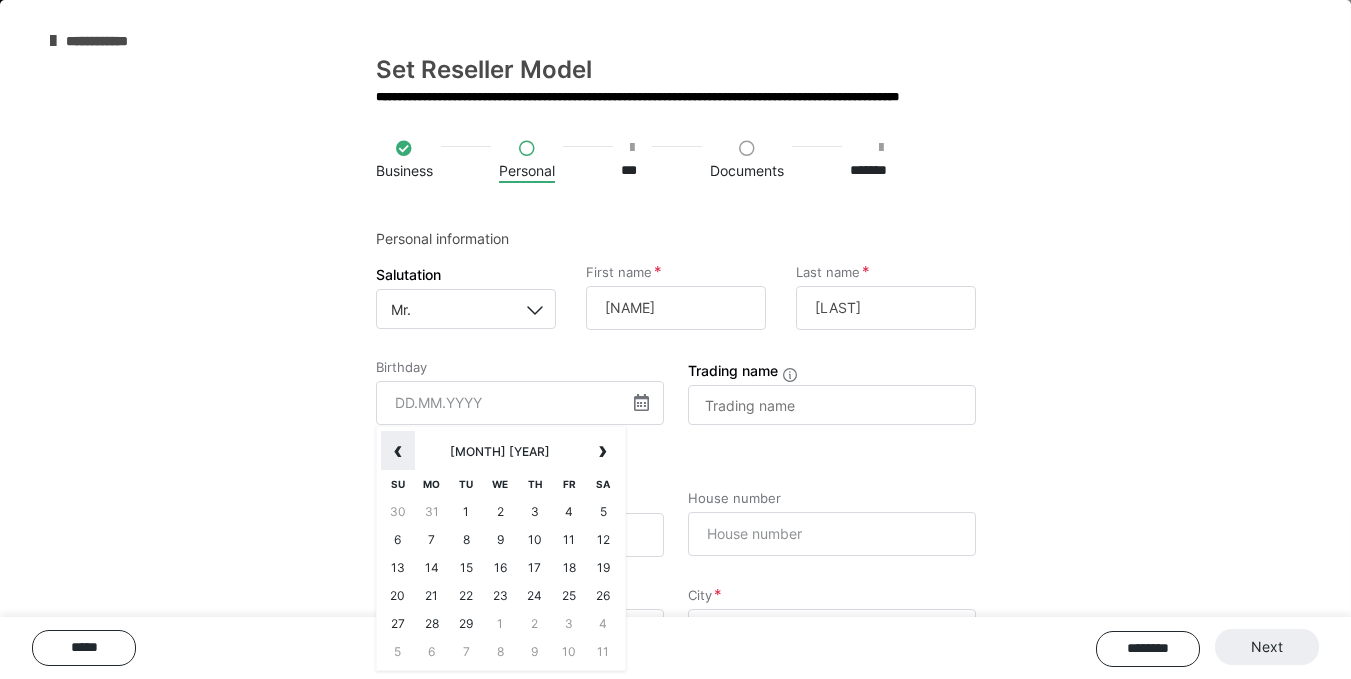 click on "‹" at bounding box center (398, 451) 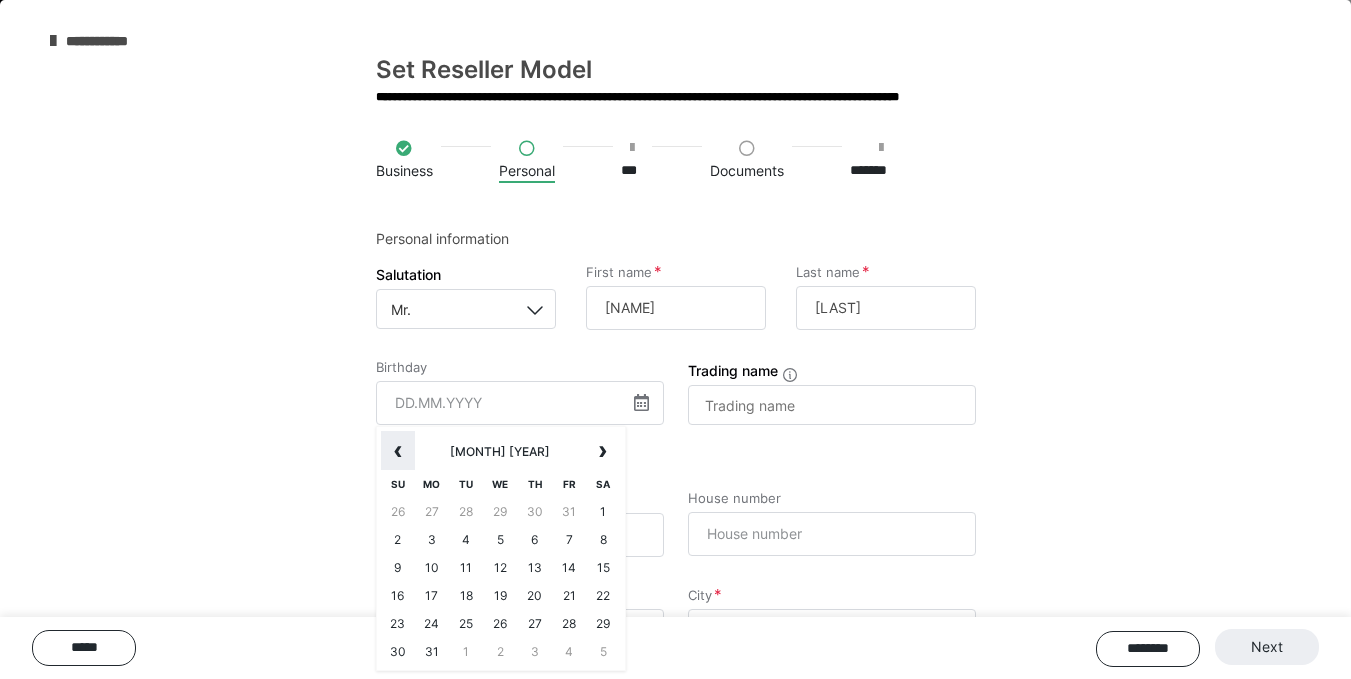 click on "‹" at bounding box center [398, 451] 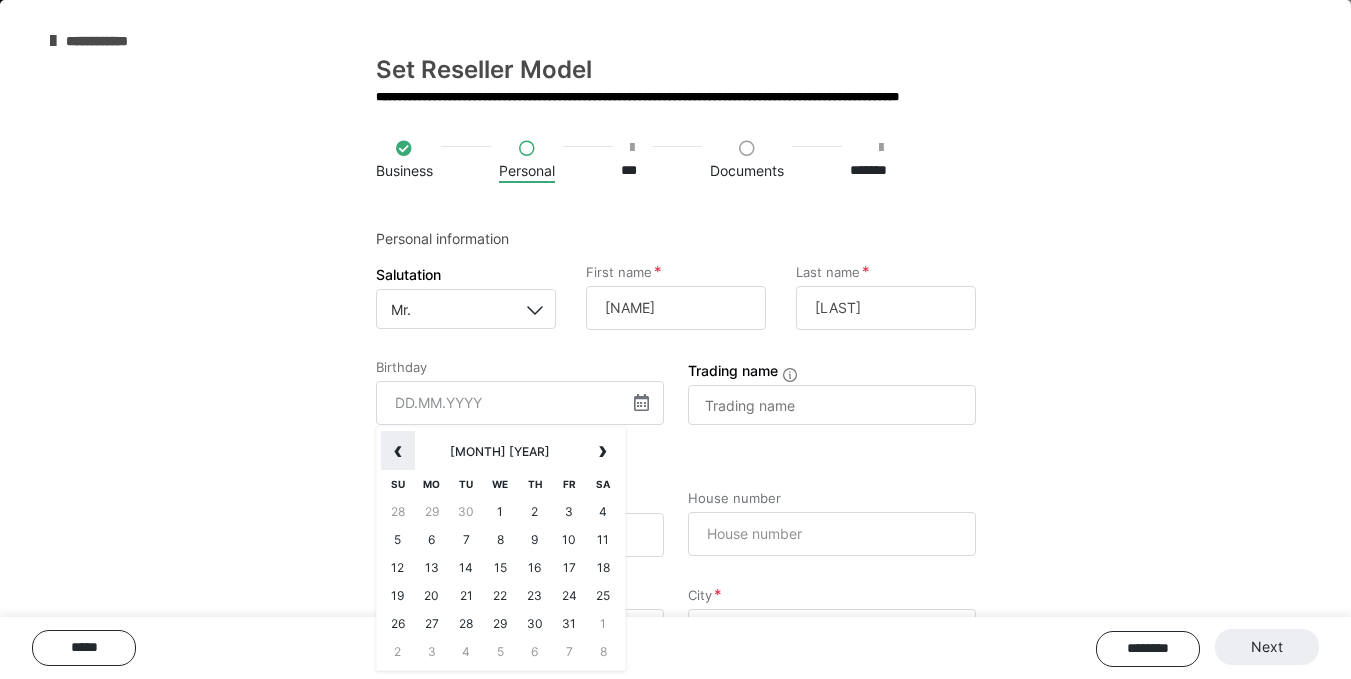 click on "‹" at bounding box center [398, 451] 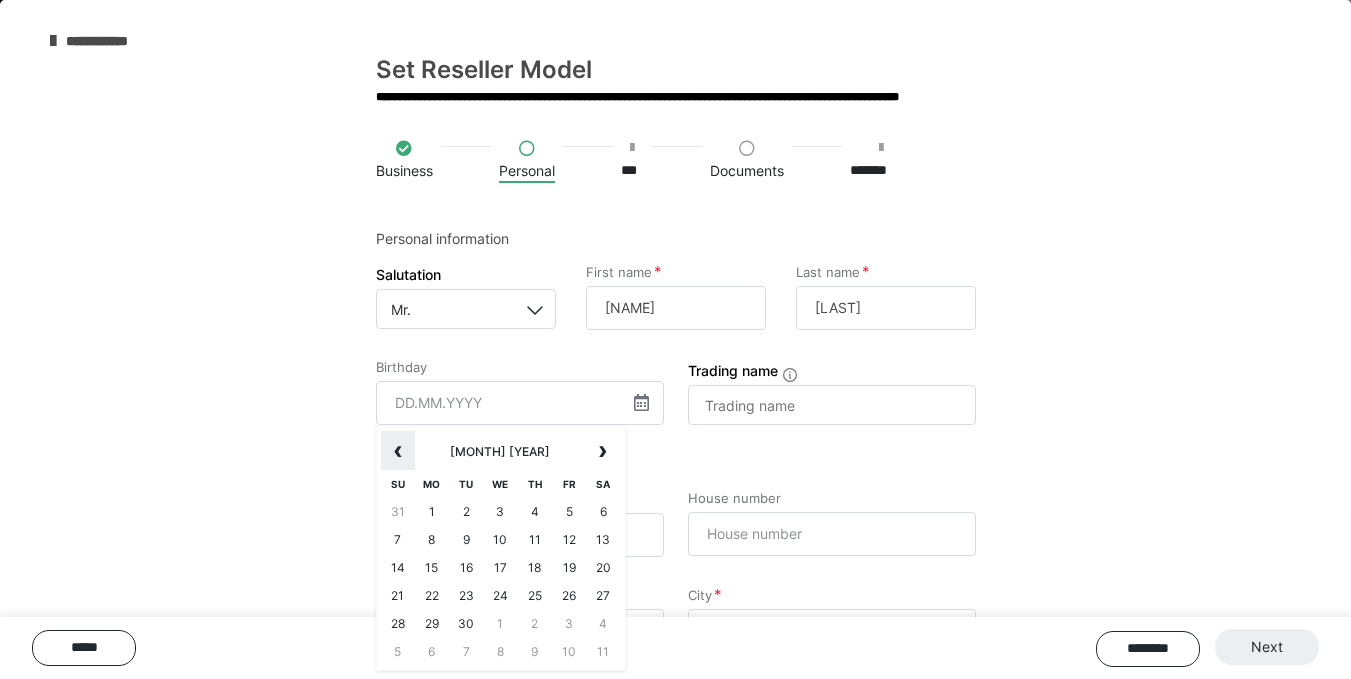 click on "‹" at bounding box center (398, 451) 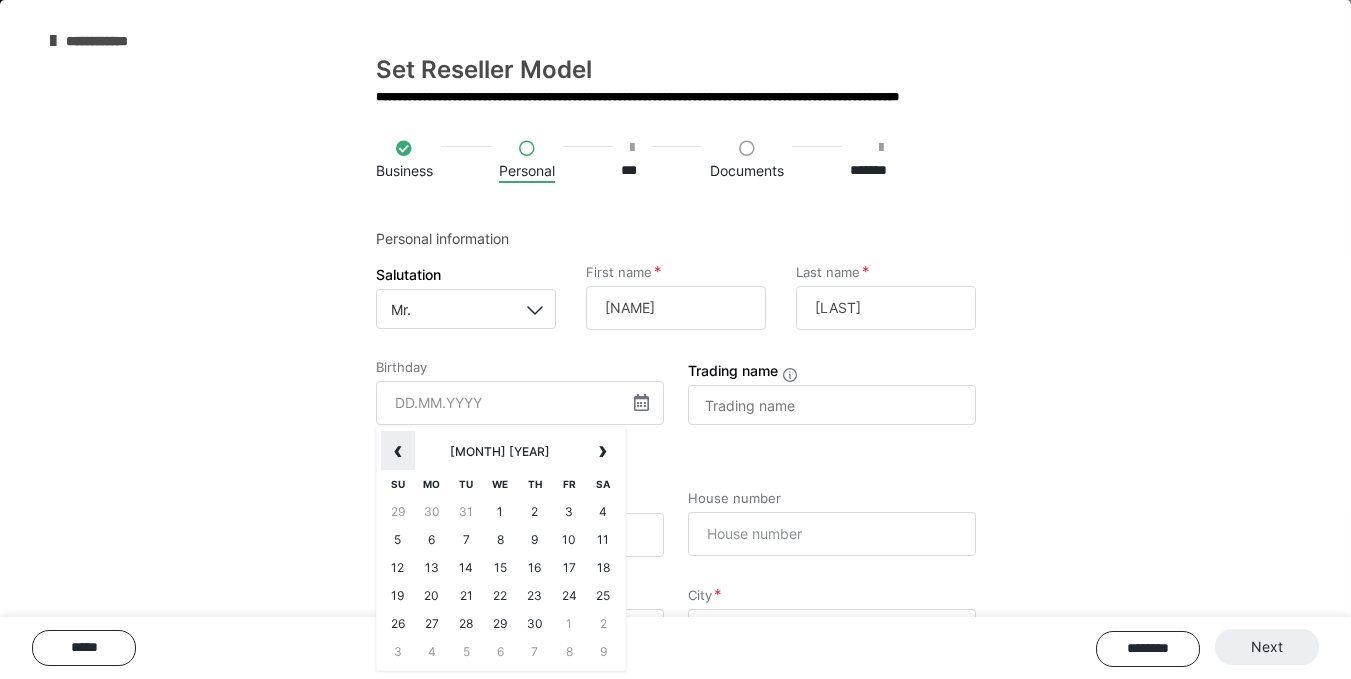 click on "‹" at bounding box center [398, 451] 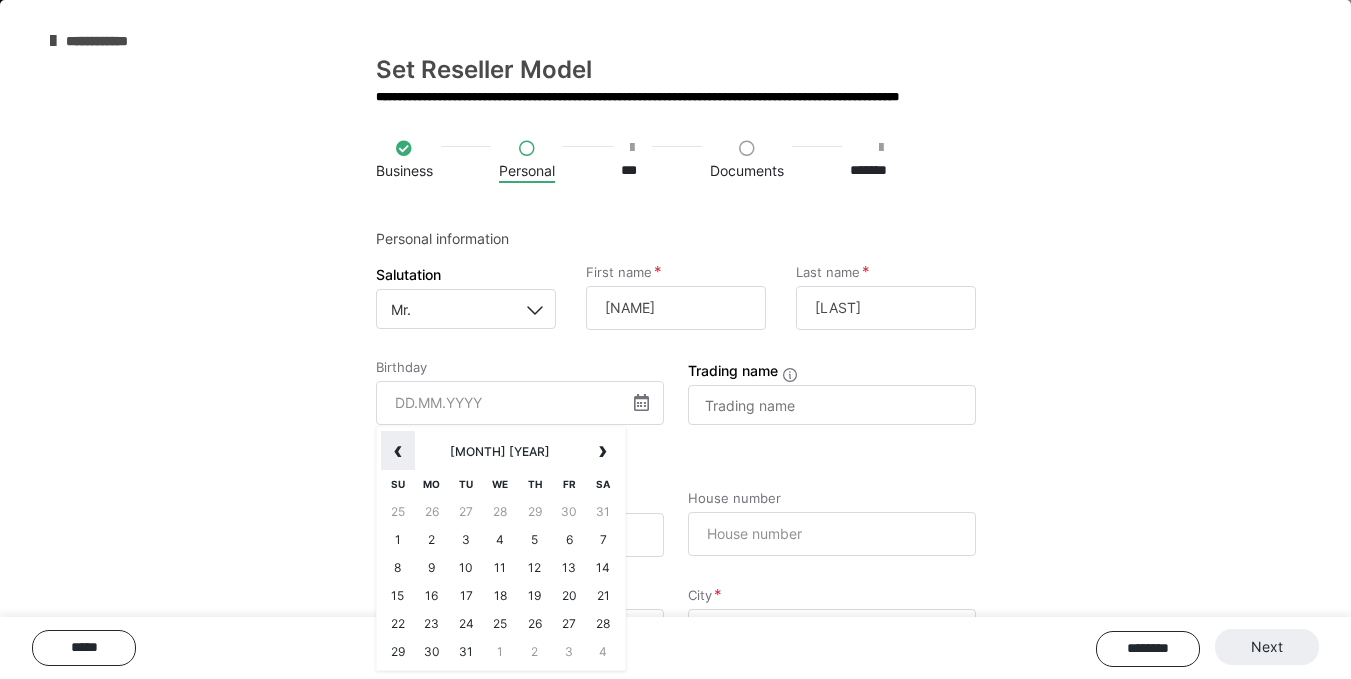 click on "‹" at bounding box center [398, 451] 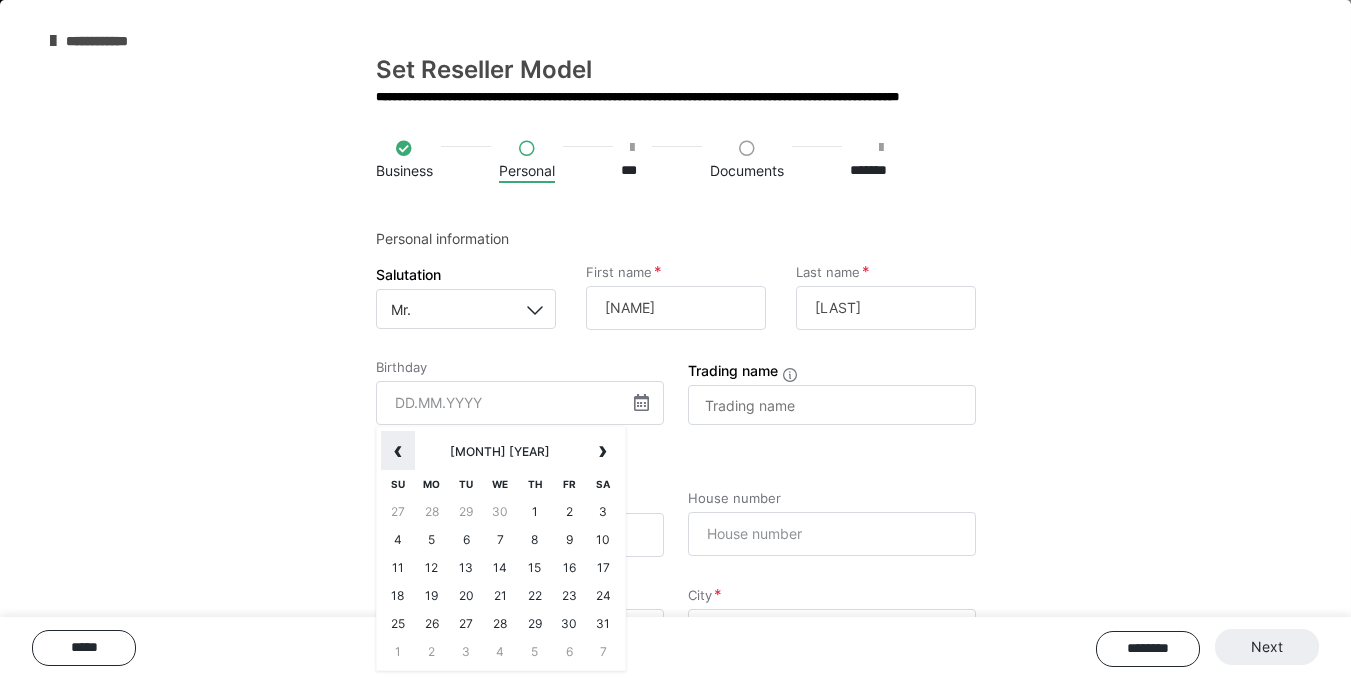 click on "‹" at bounding box center [398, 451] 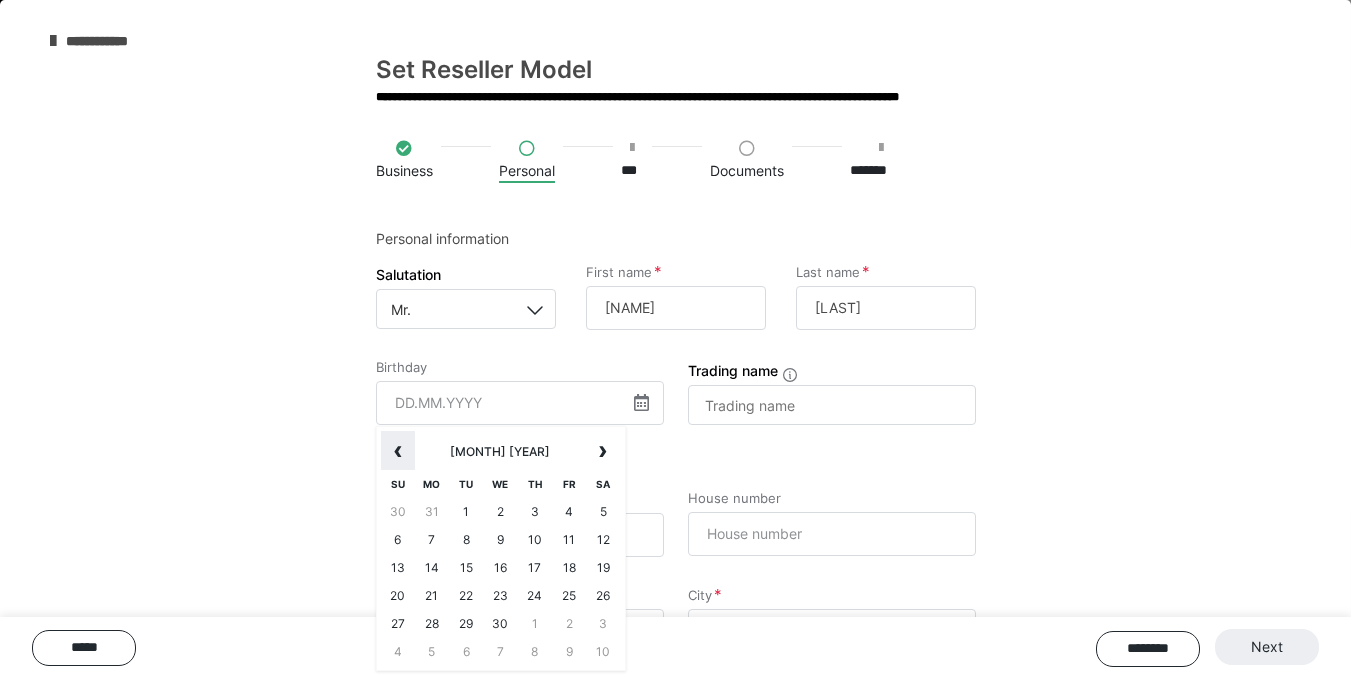 click on "‹" at bounding box center (398, 451) 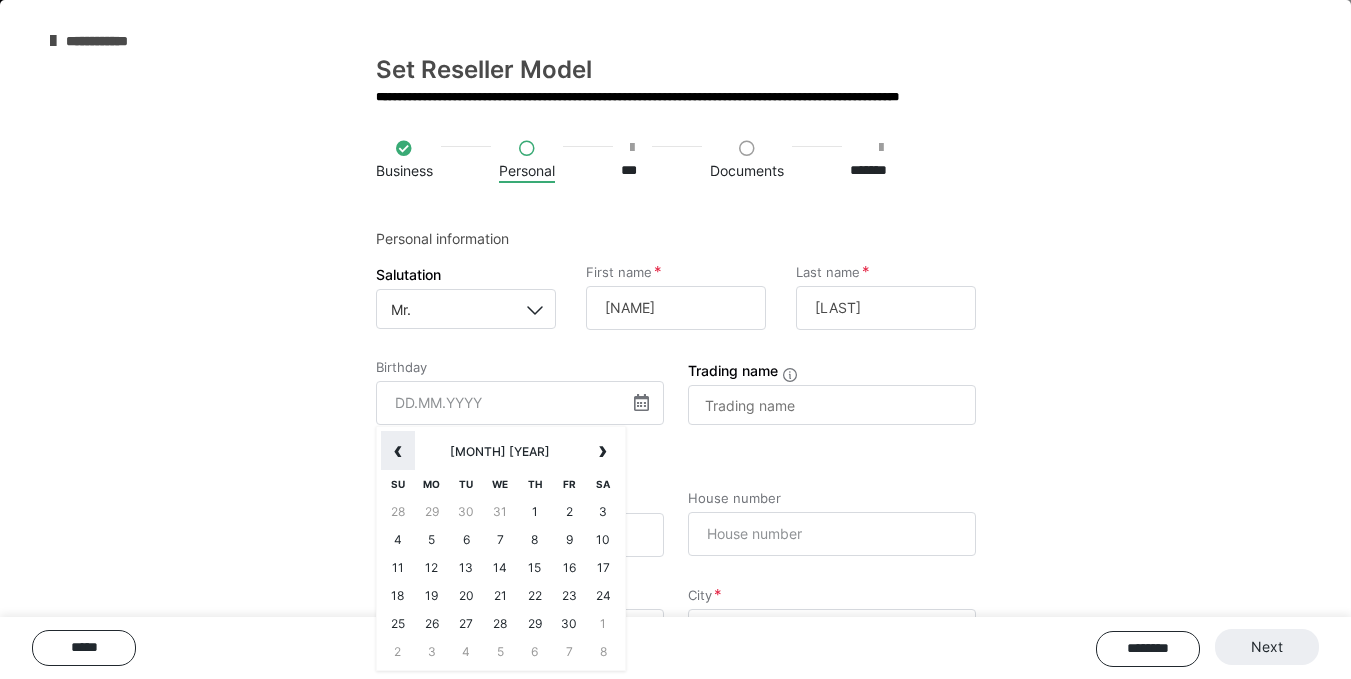 click on "‹" at bounding box center (398, 451) 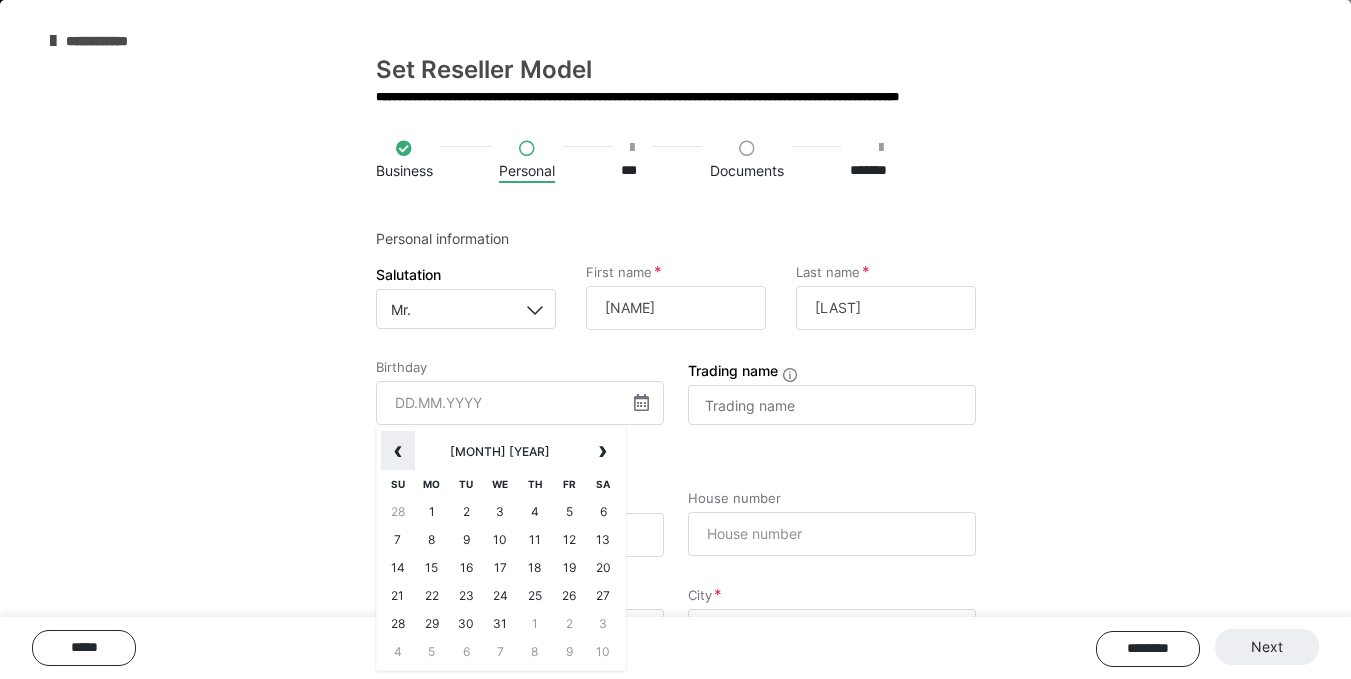 click on "‹" at bounding box center (398, 451) 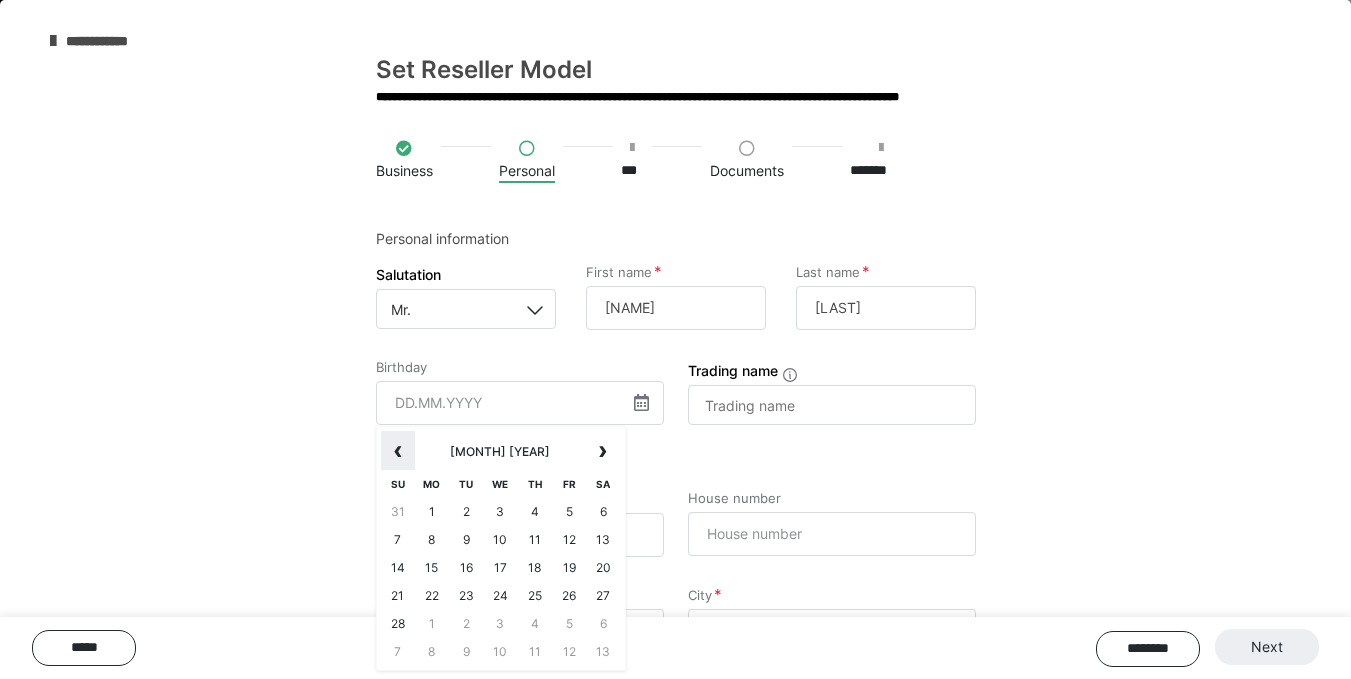 click on "‹" at bounding box center [398, 451] 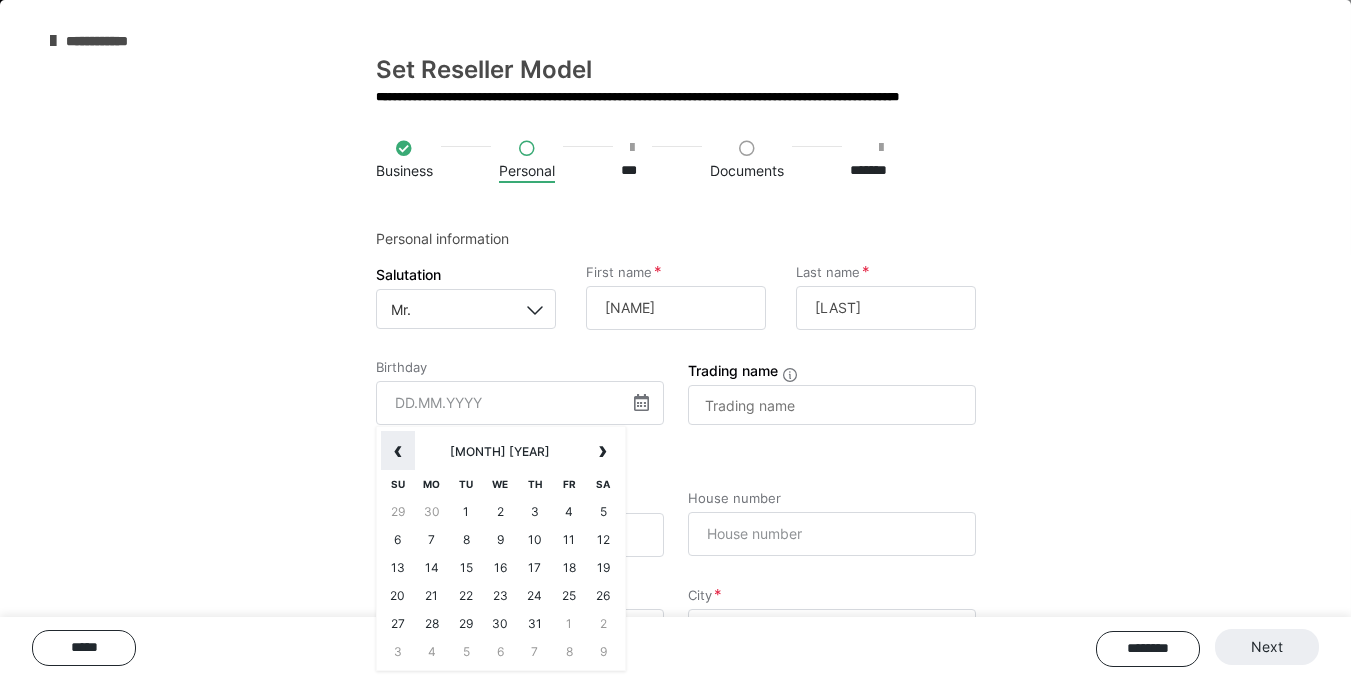 click on "‹" at bounding box center [398, 451] 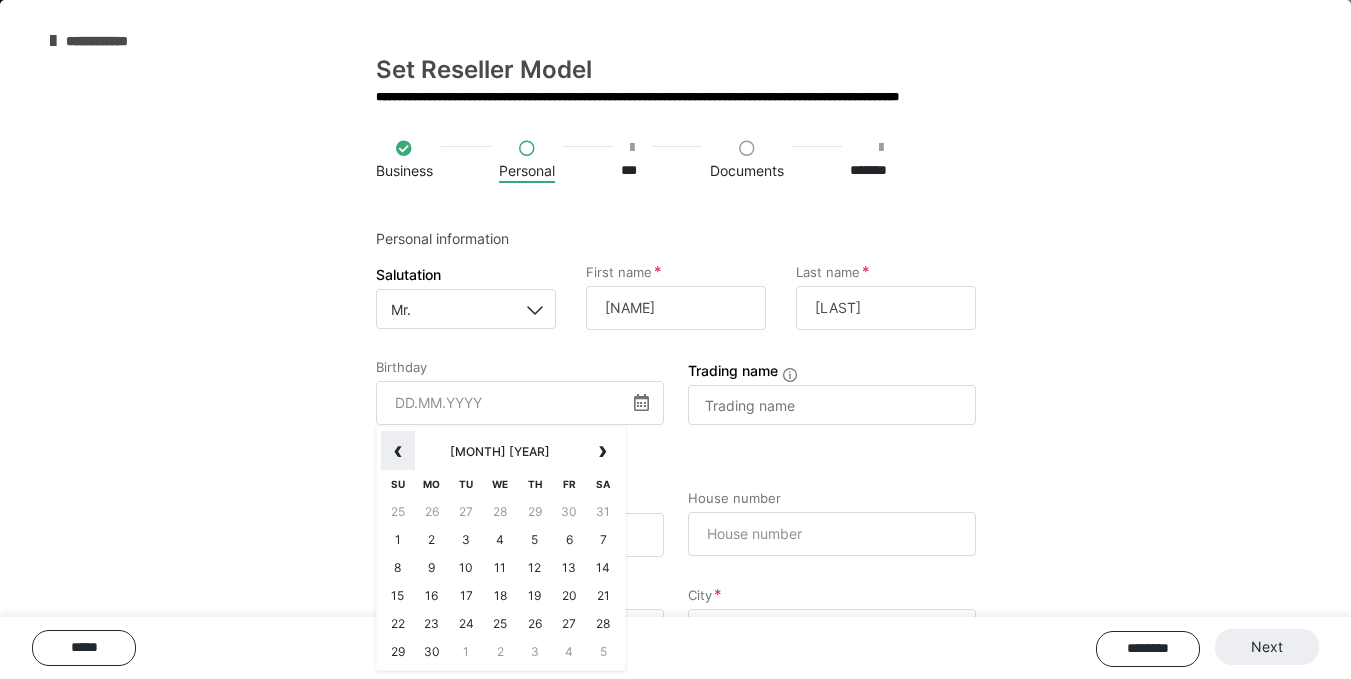 click on "‹" at bounding box center [398, 451] 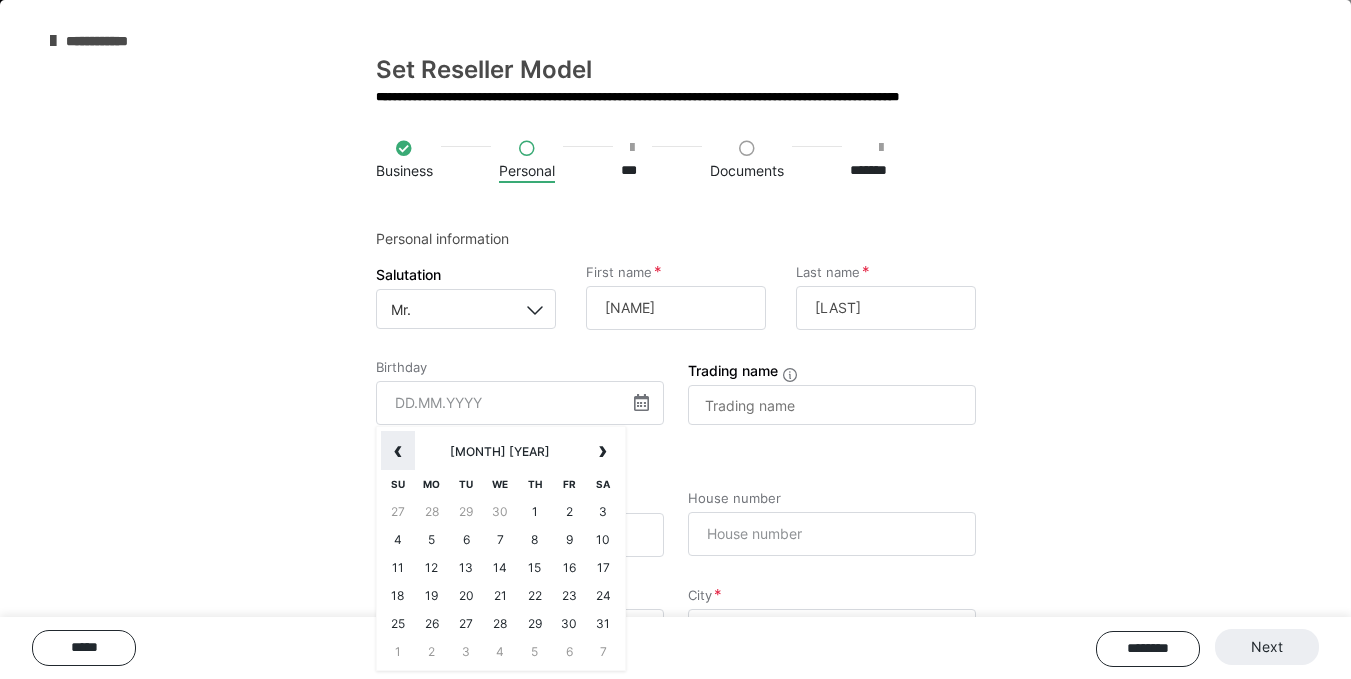 click on "‹" at bounding box center (398, 451) 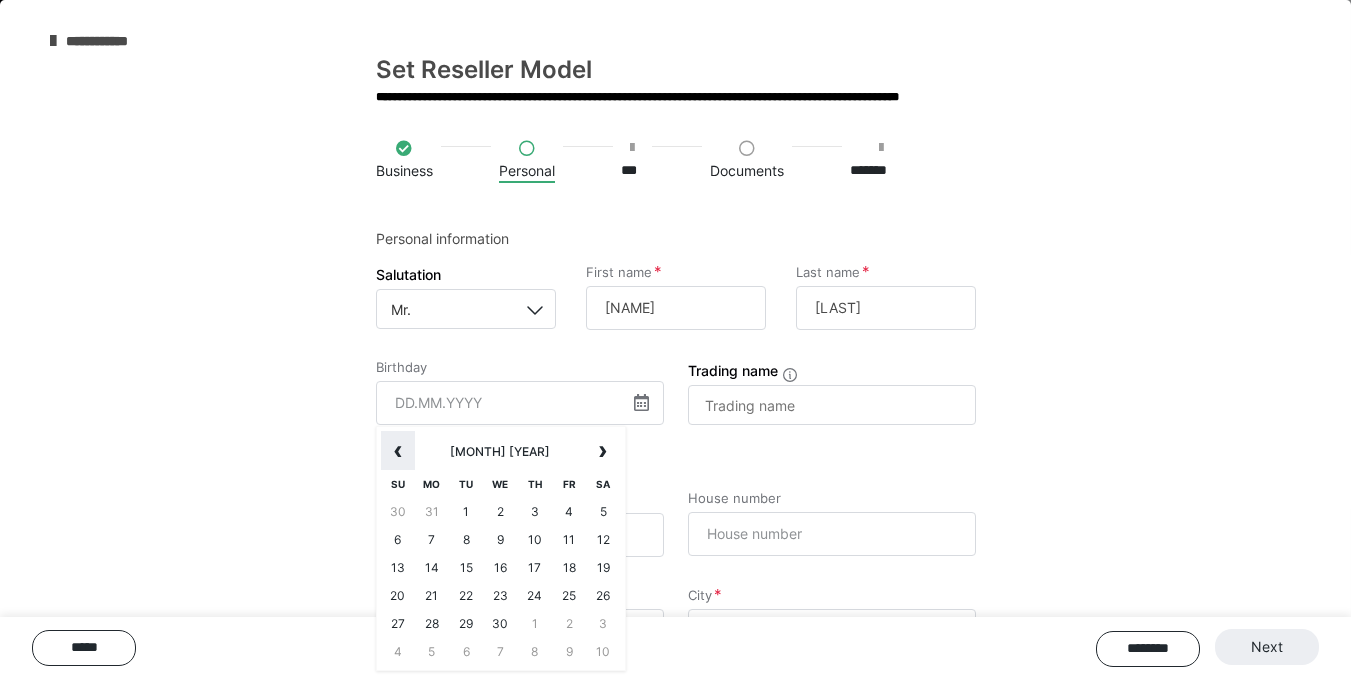 click on "‹" at bounding box center [398, 451] 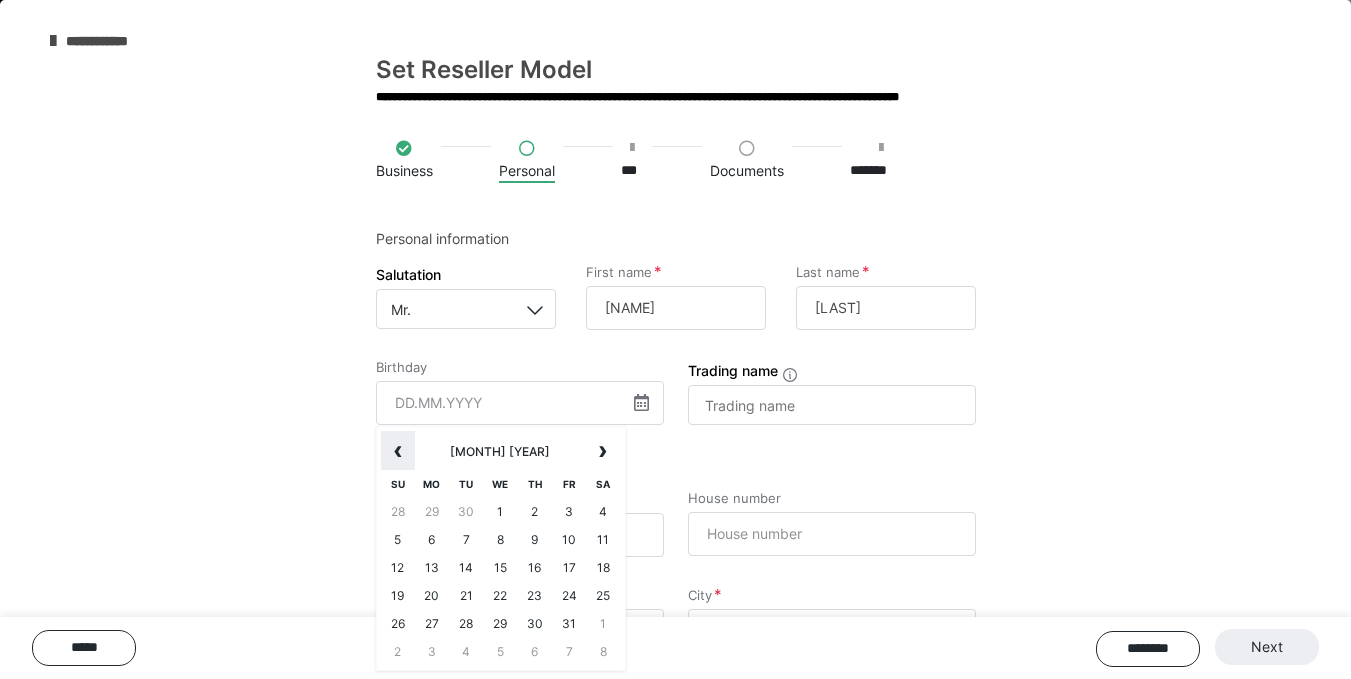 click on "‹" at bounding box center [398, 451] 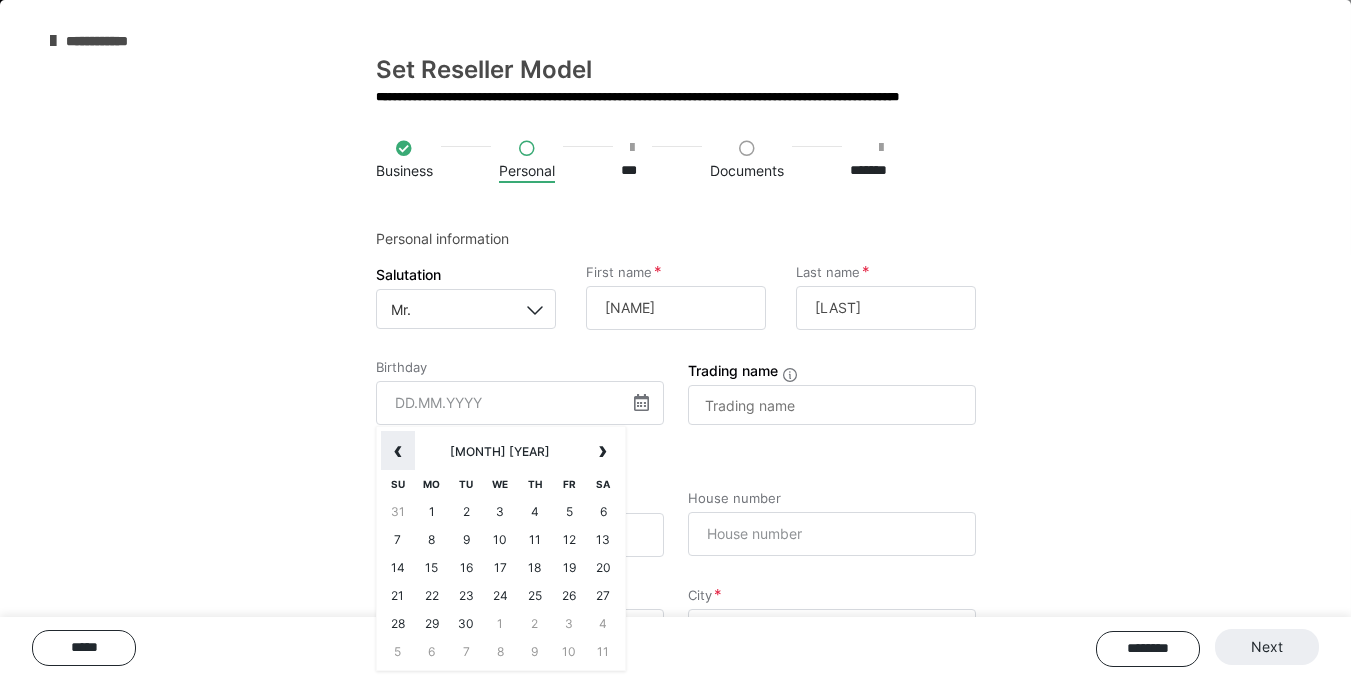 click on "‹" at bounding box center (398, 451) 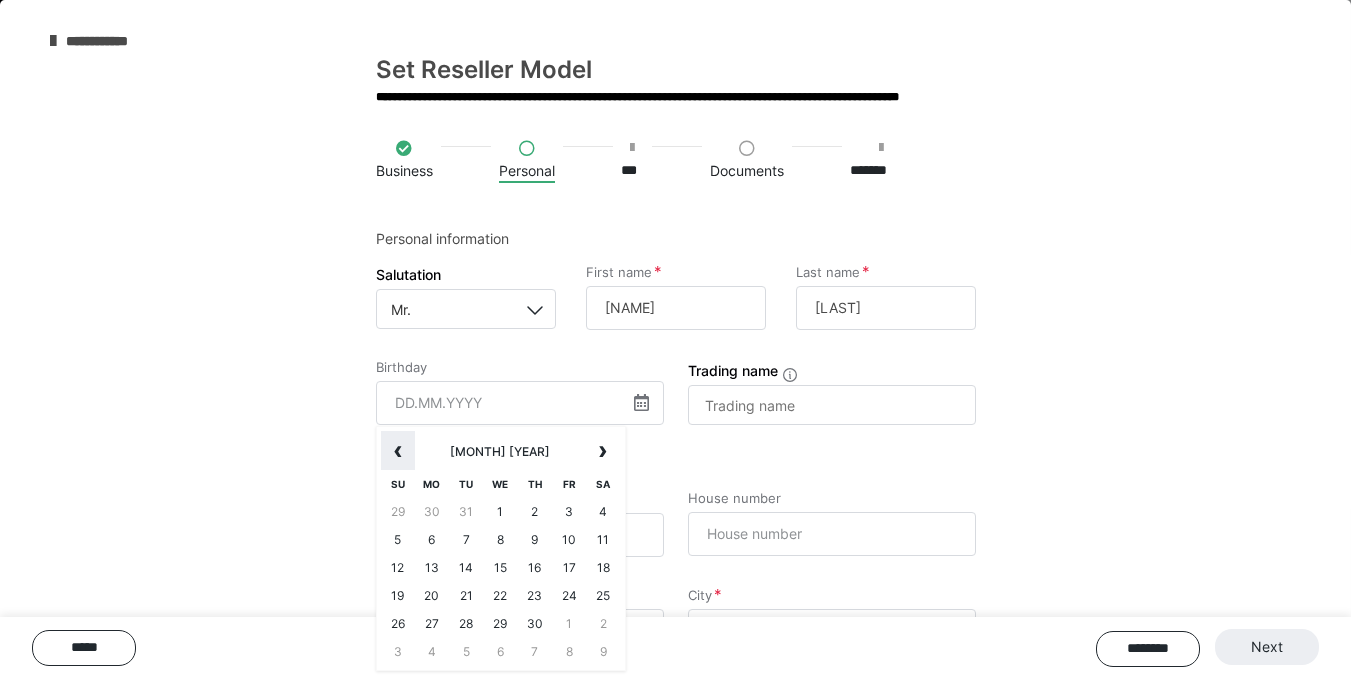 click on "‹" at bounding box center (398, 451) 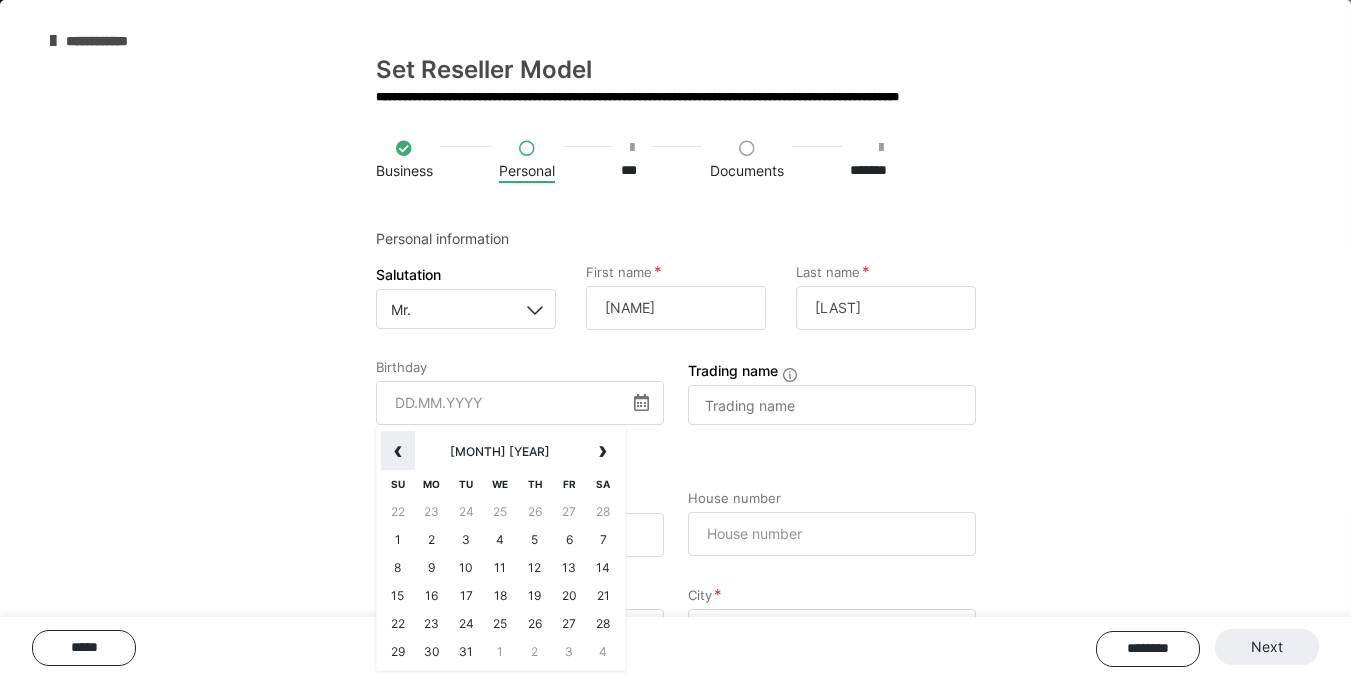 click on "‹" at bounding box center (398, 451) 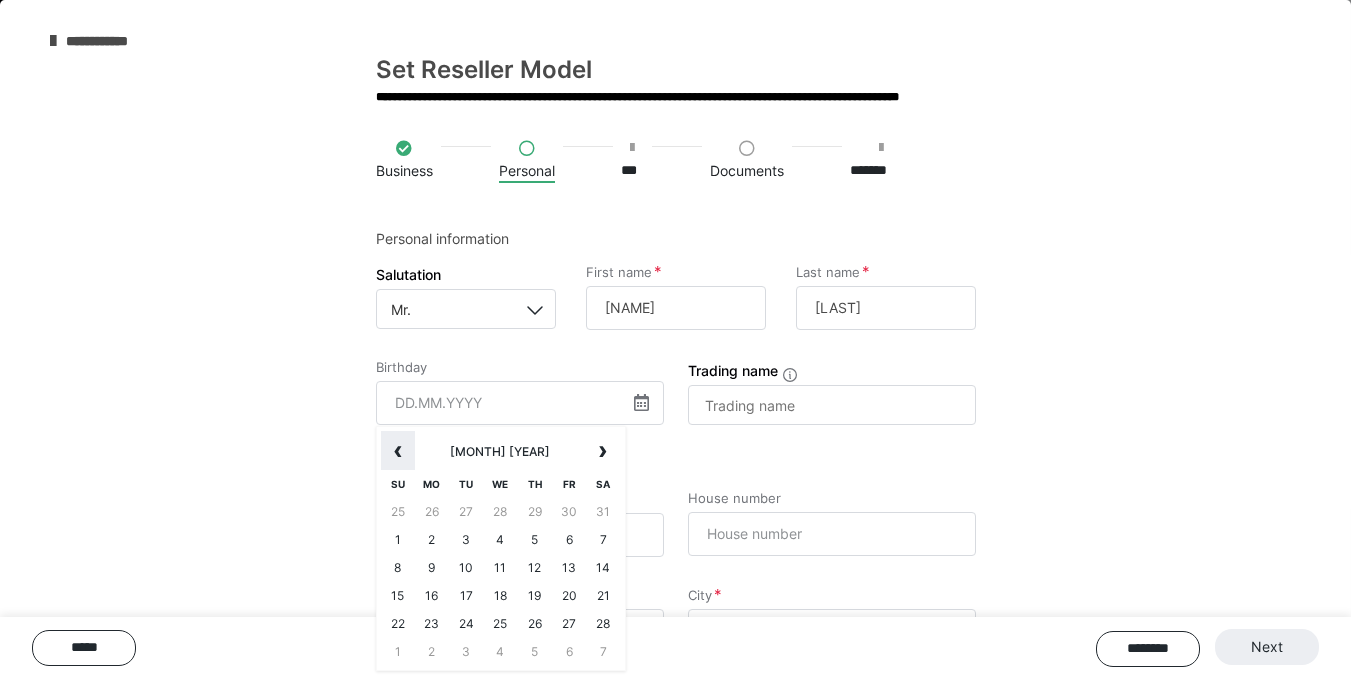 click on "‹" at bounding box center (398, 451) 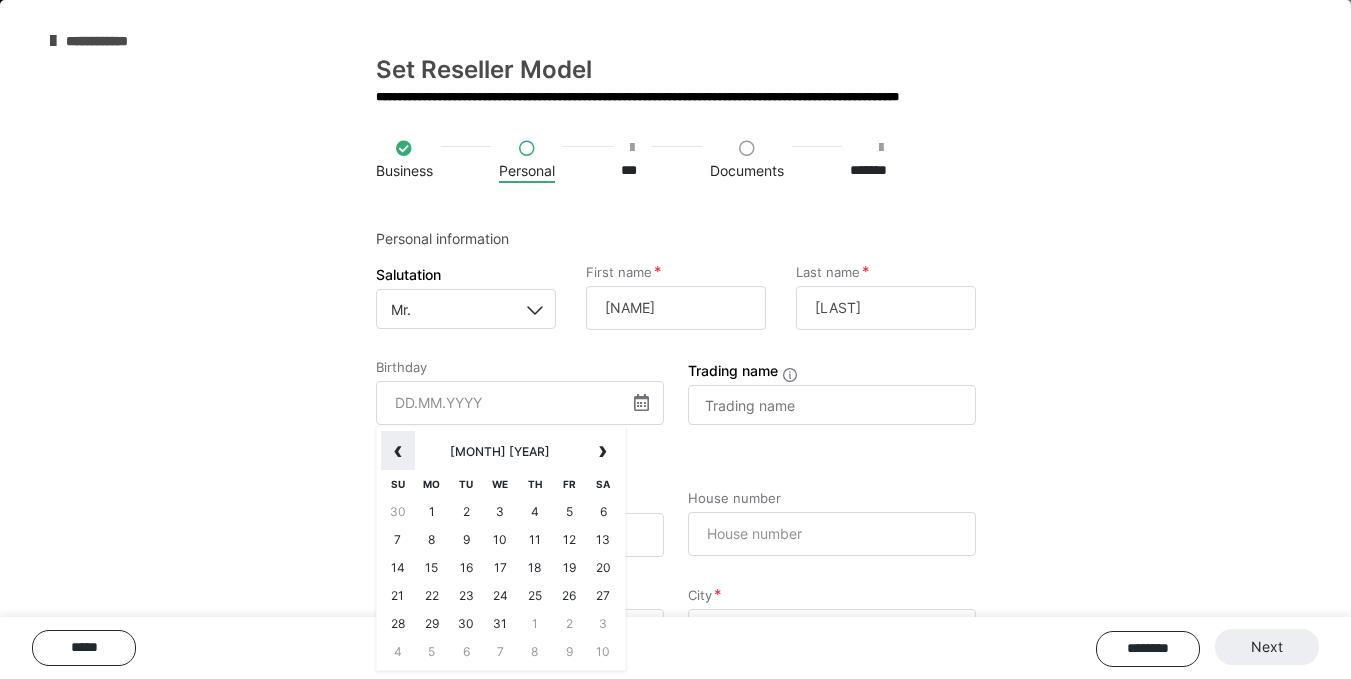click on "‹" at bounding box center (398, 451) 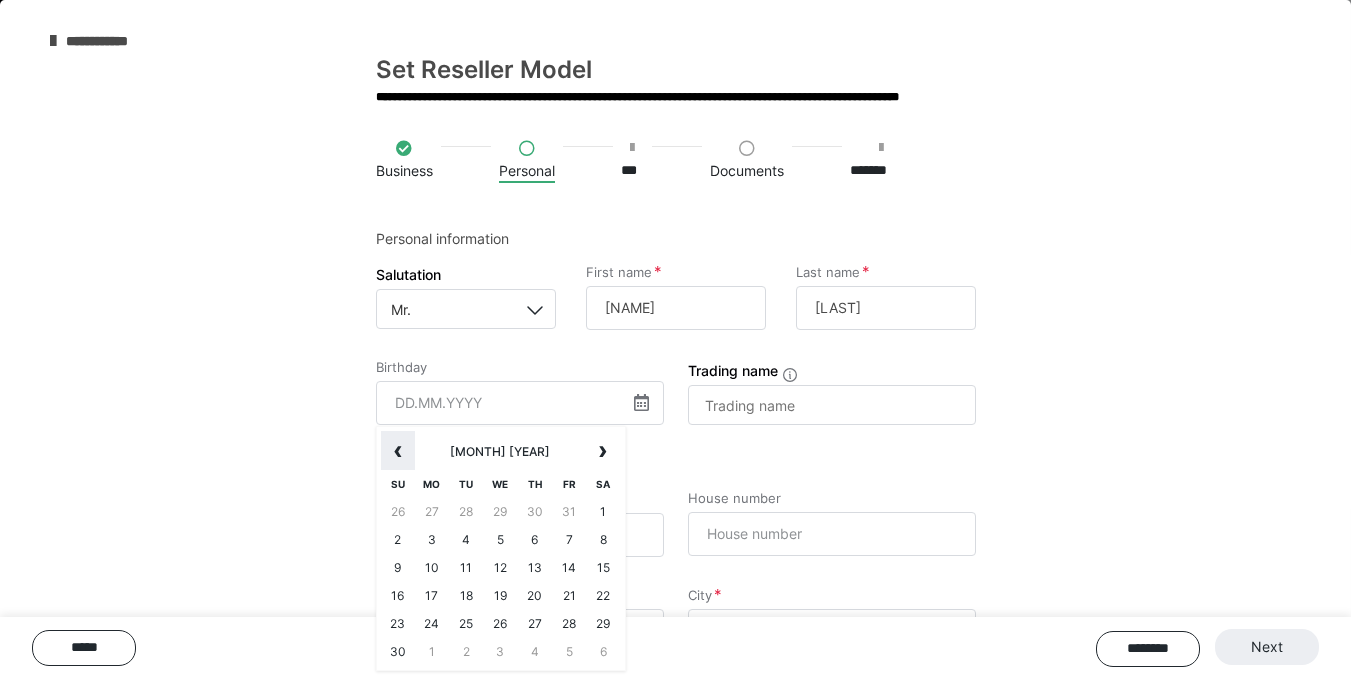 click on "‹" at bounding box center [398, 451] 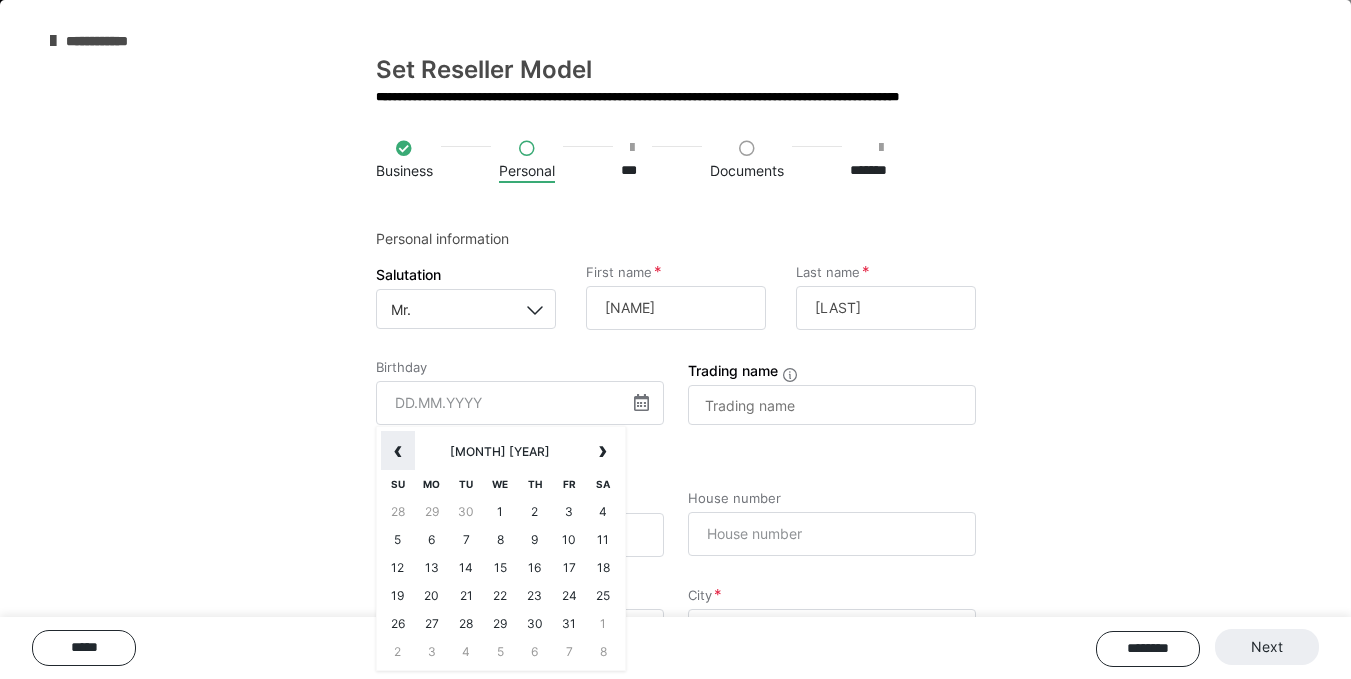 click on "‹" at bounding box center (398, 451) 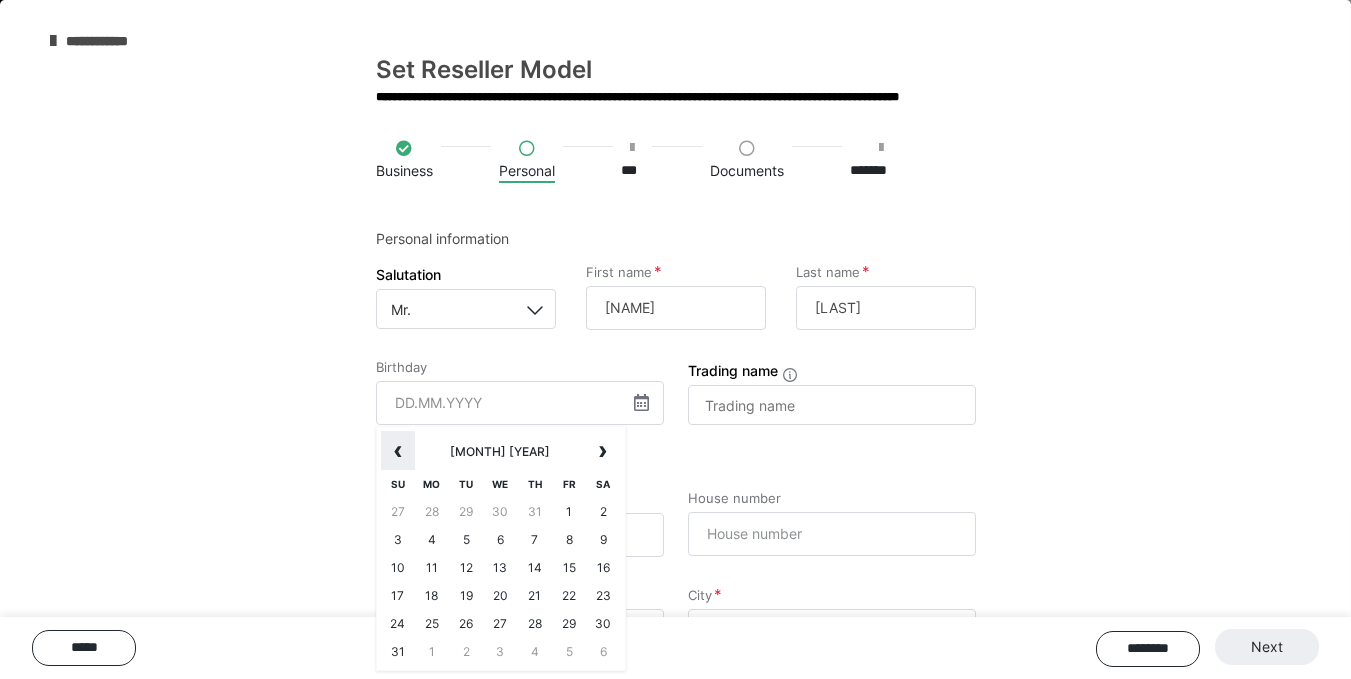 click on "‹" at bounding box center [398, 451] 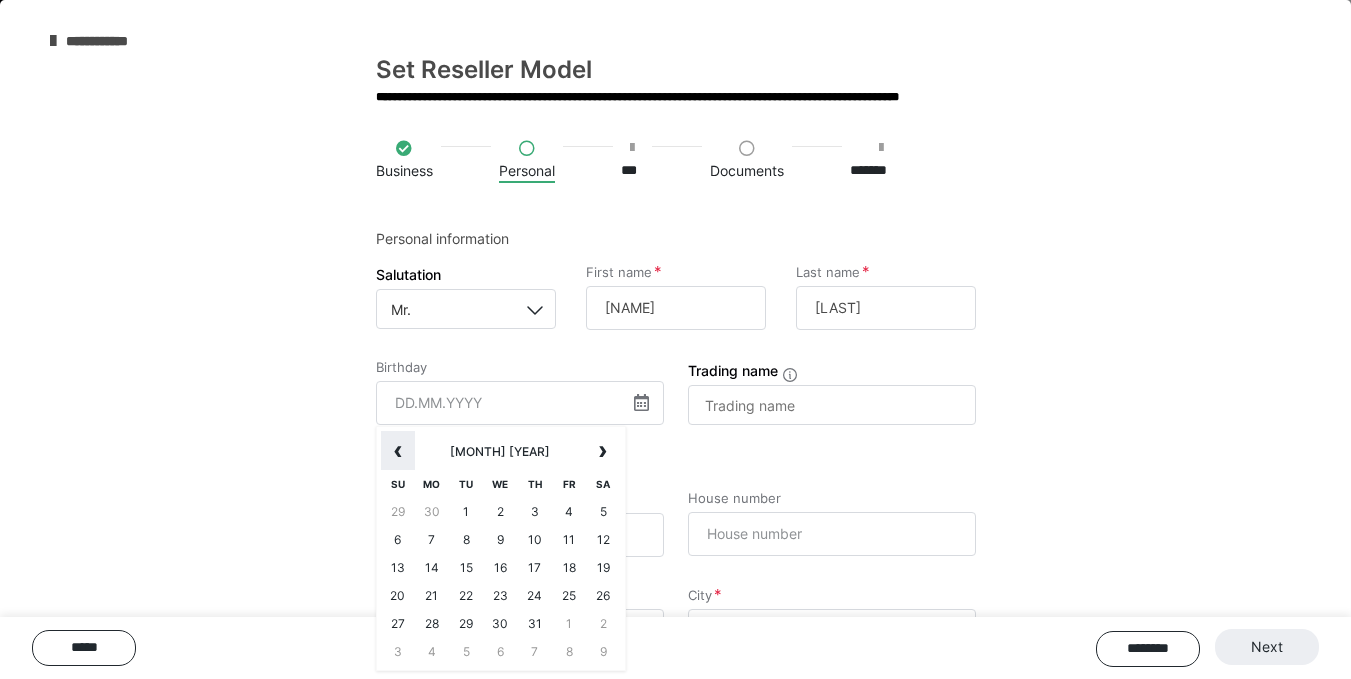 click on "‹" at bounding box center (398, 451) 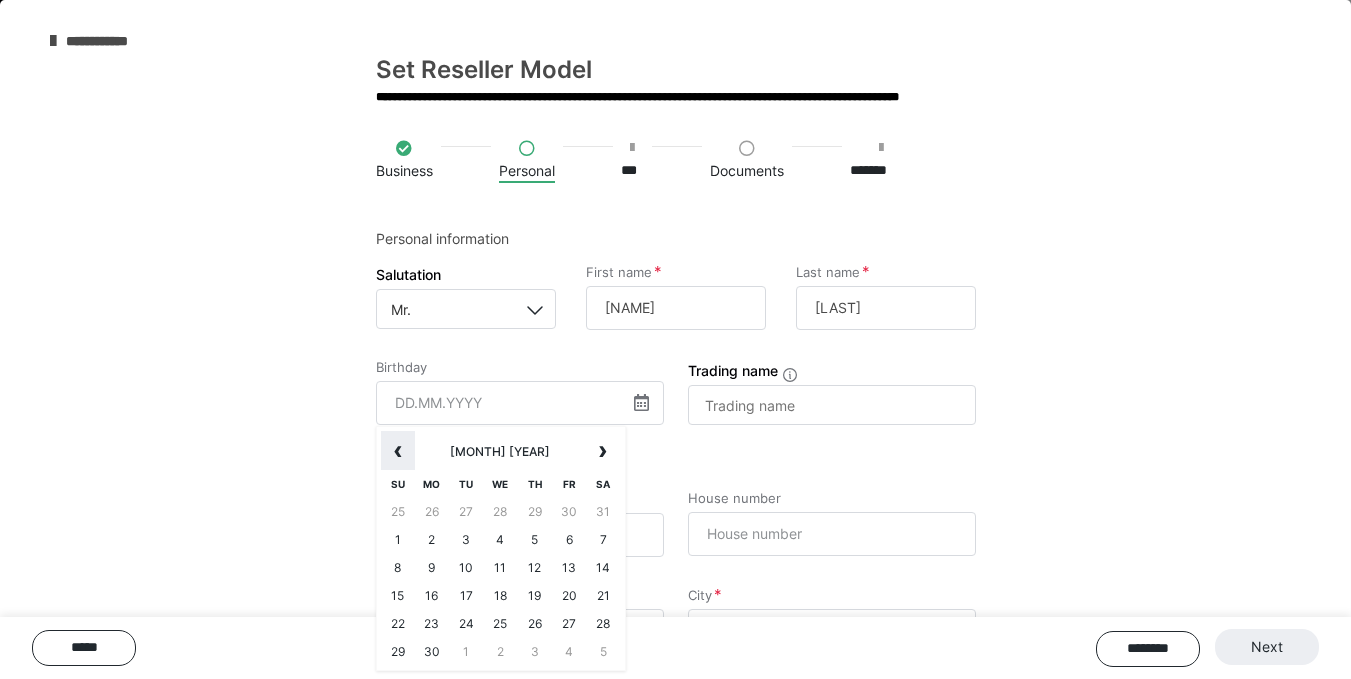 click on "‹" at bounding box center (398, 451) 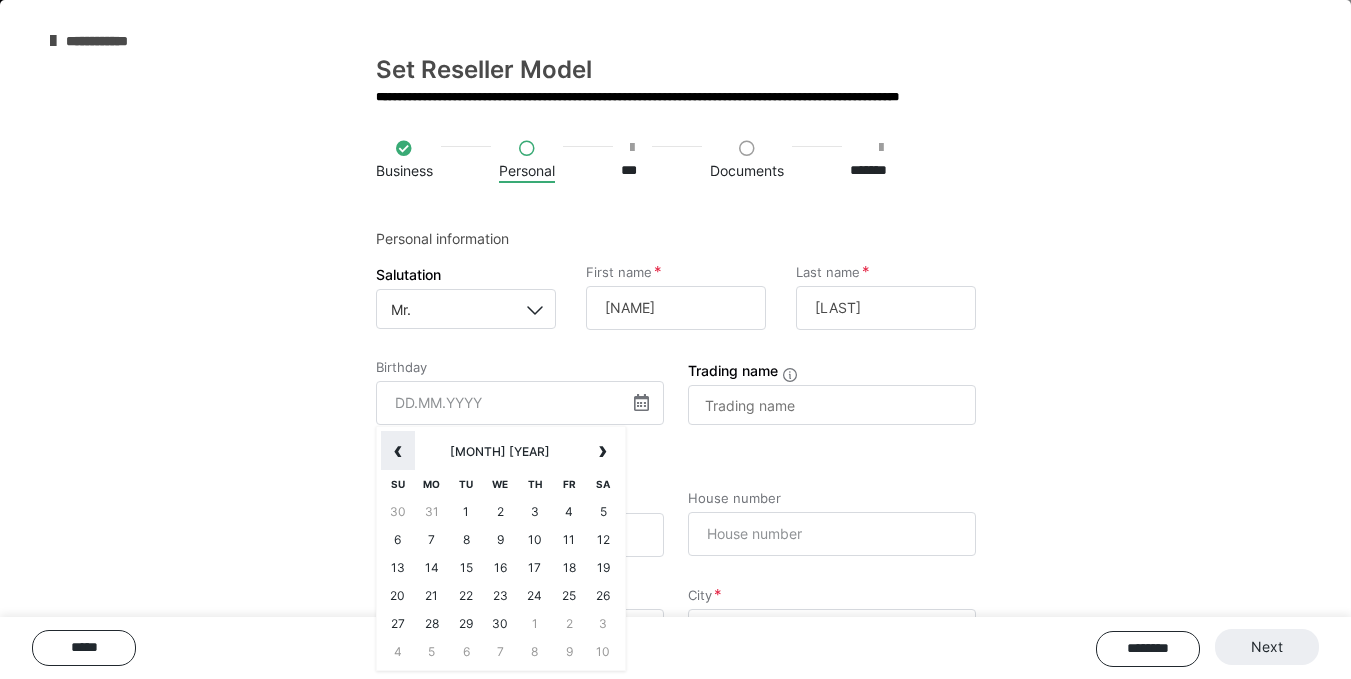 click on "‹" at bounding box center [398, 451] 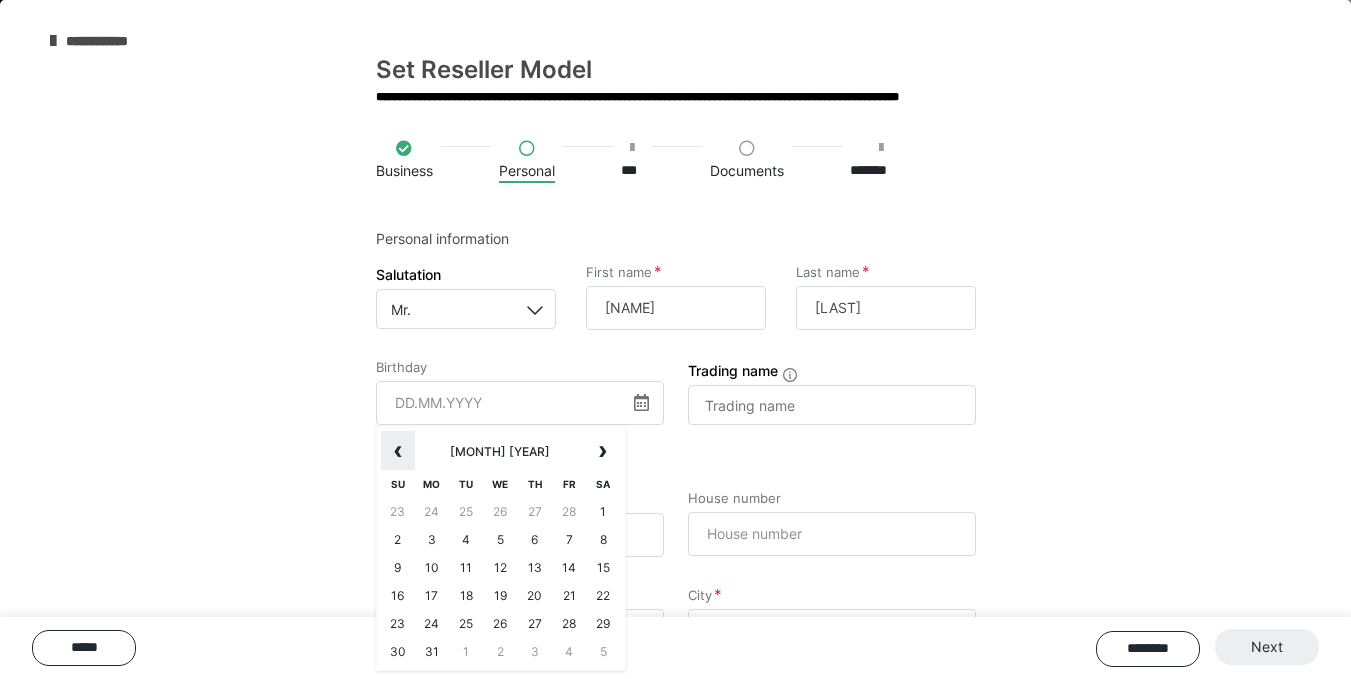click on "‹" at bounding box center [398, 451] 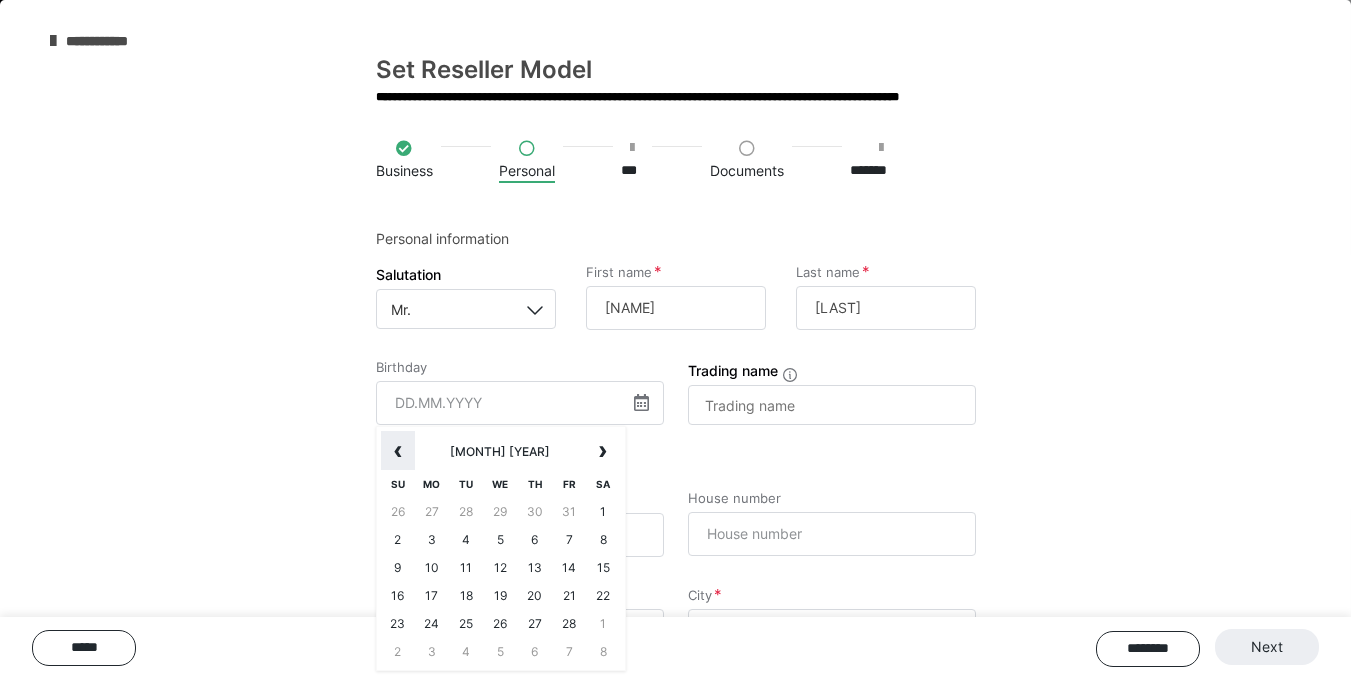 click on "‹" at bounding box center [398, 451] 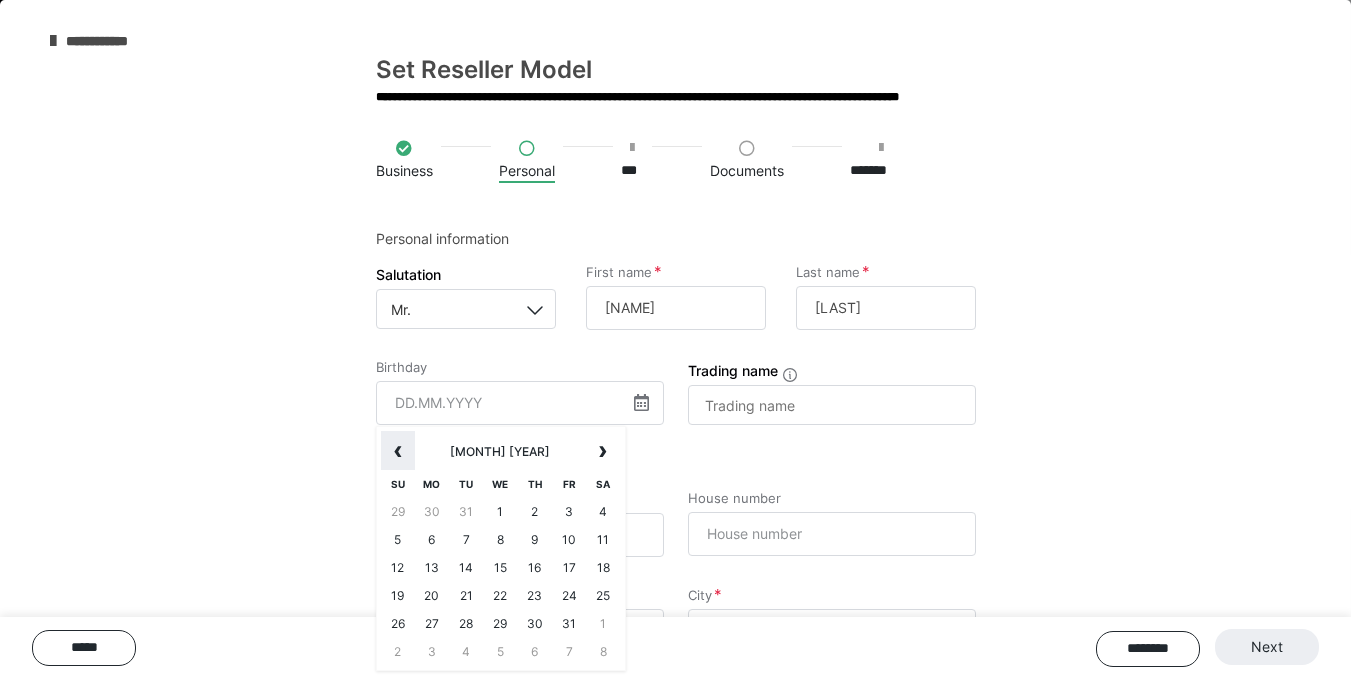 click on "‹" at bounding box center (398, 451) 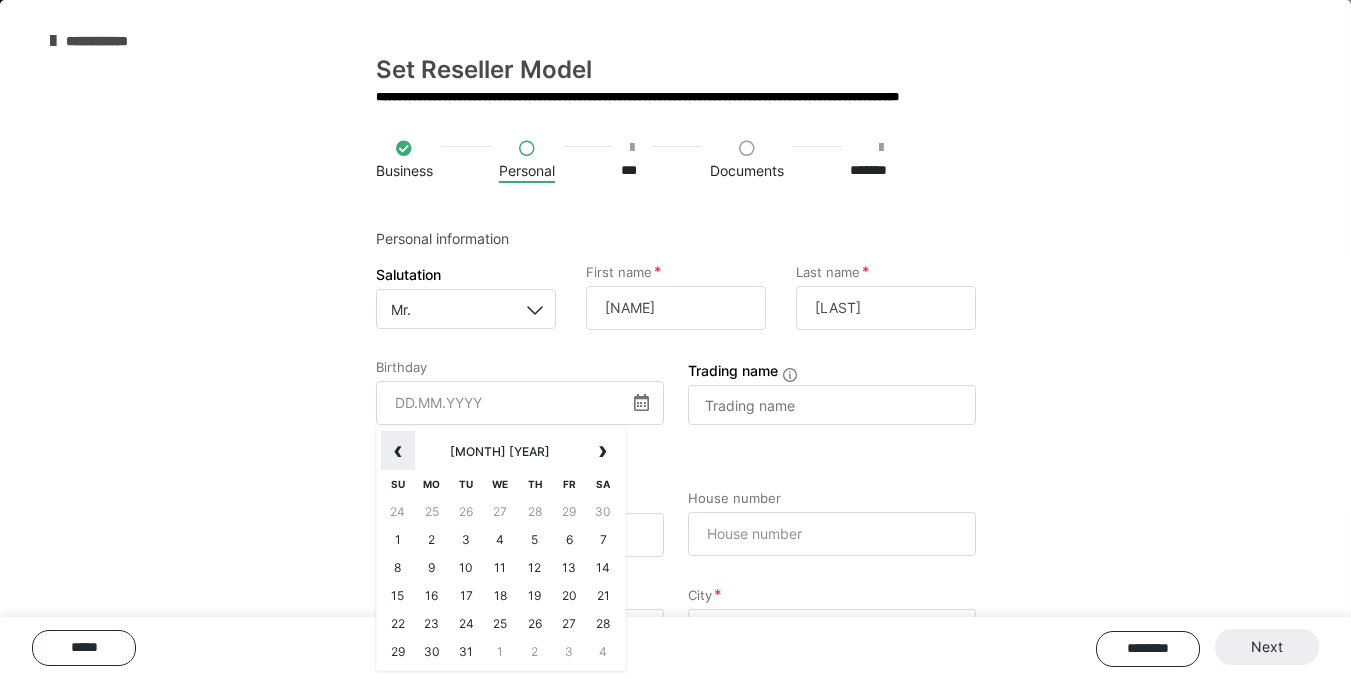 click on "‹" at bounding box center (398, 451) 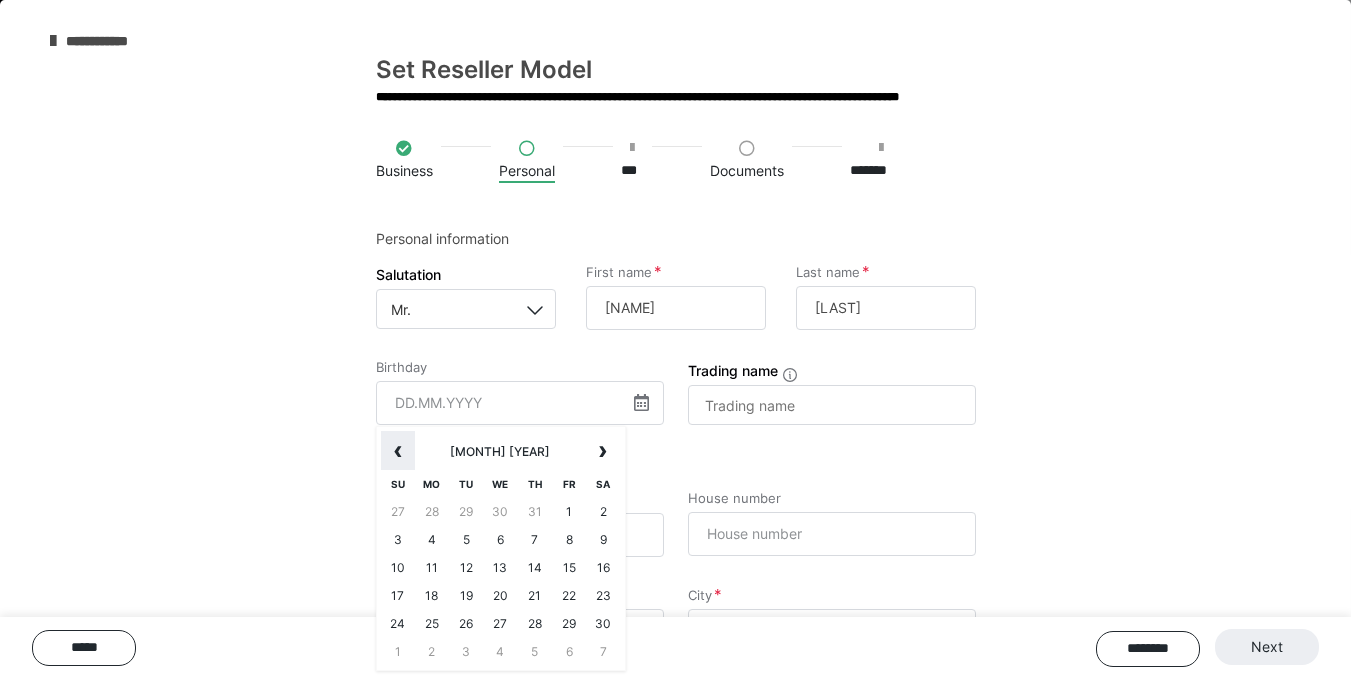 click on "‹" at bounding box center (398, 451) 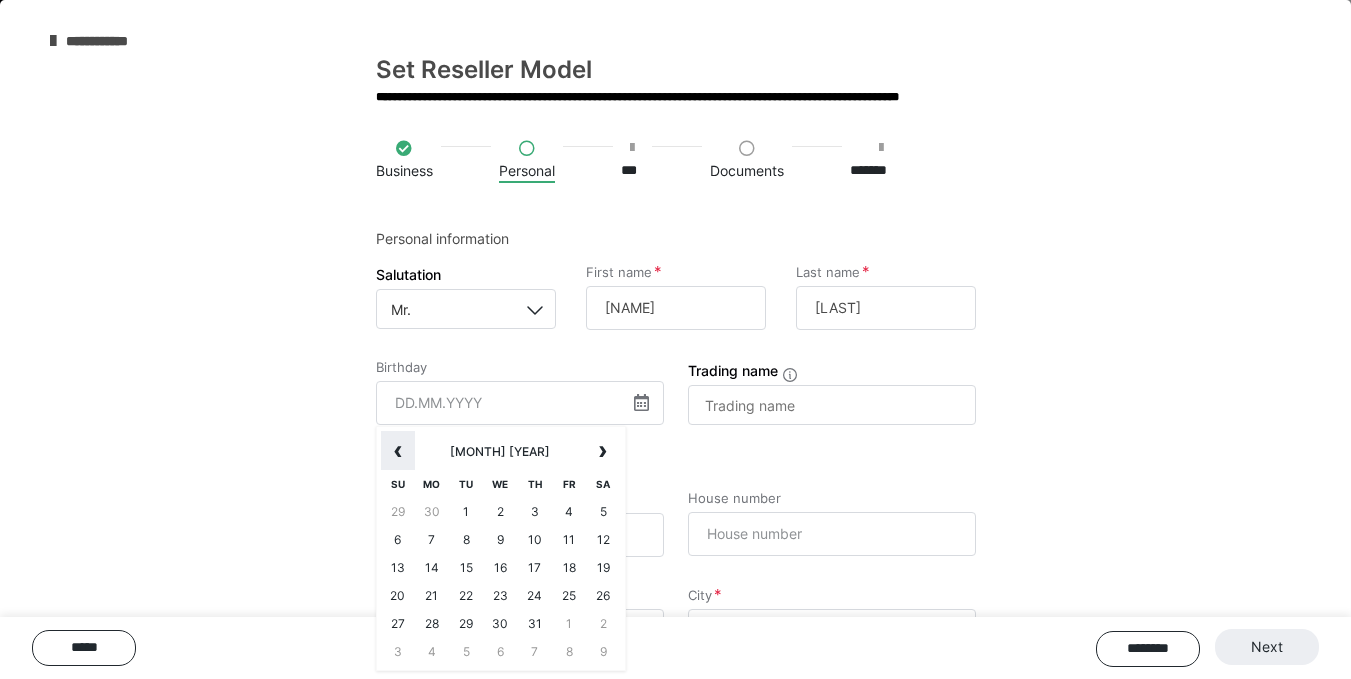 click on "‹" at bounding box center (398, 451) 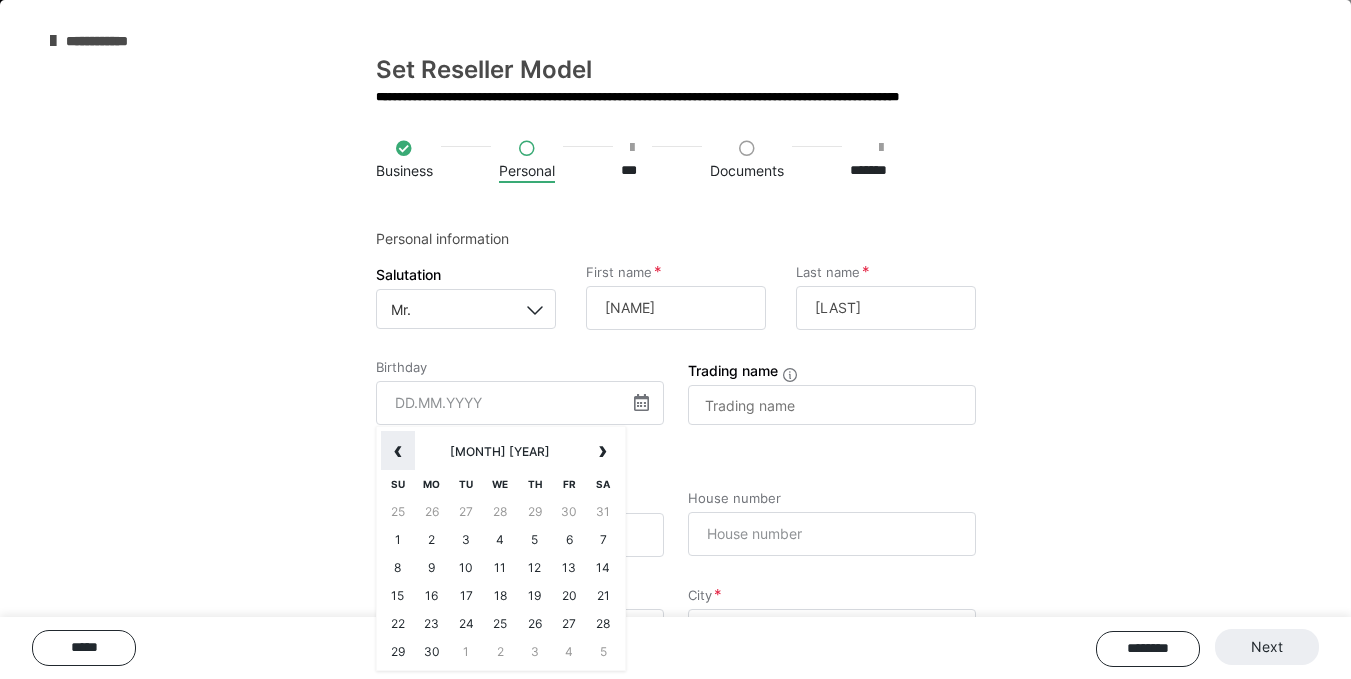 click on "‹" at bounding box center [398, 451] 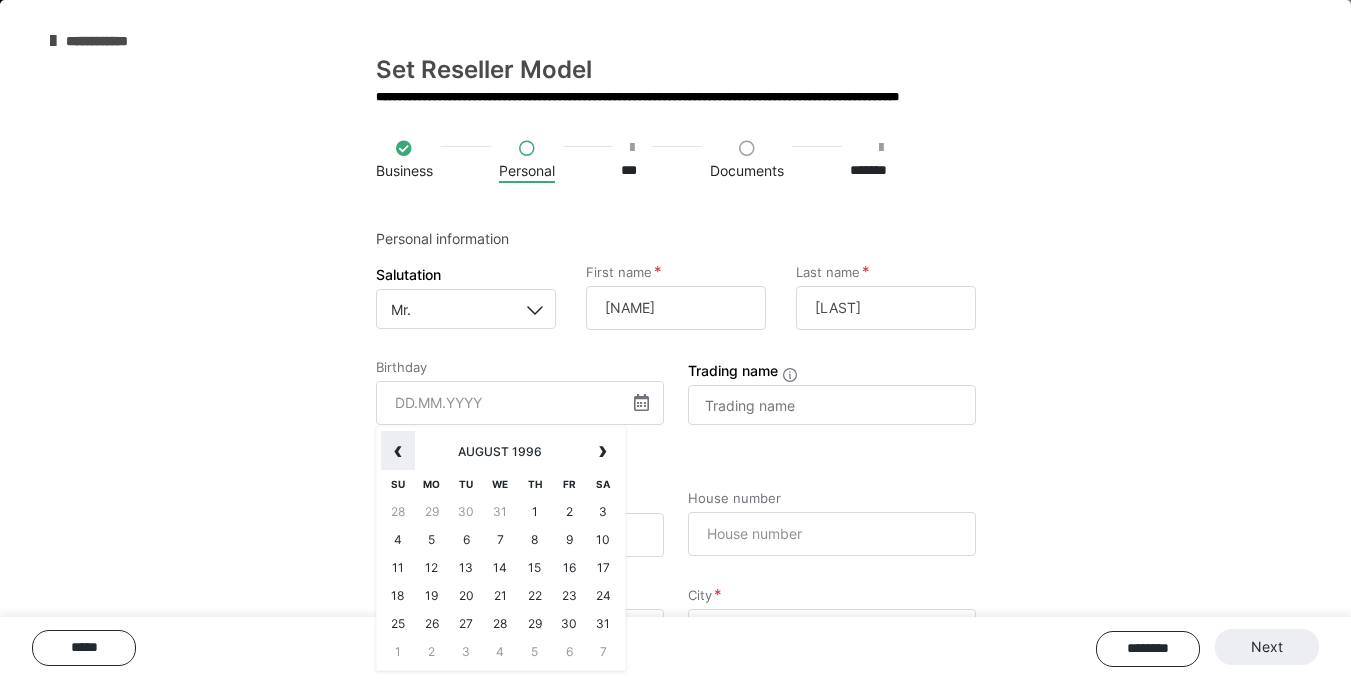 click on "‹" at bounding box center (398, 451) 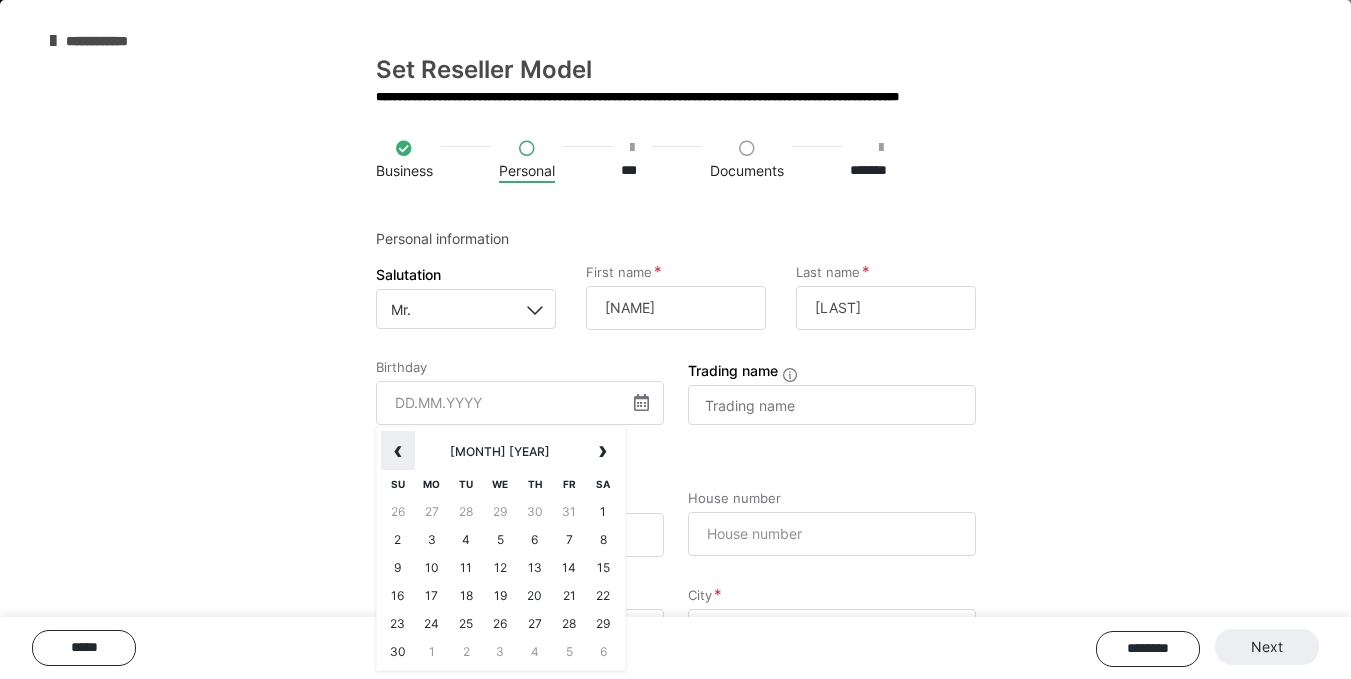 click on "‹" at bounding box center (398, 451) 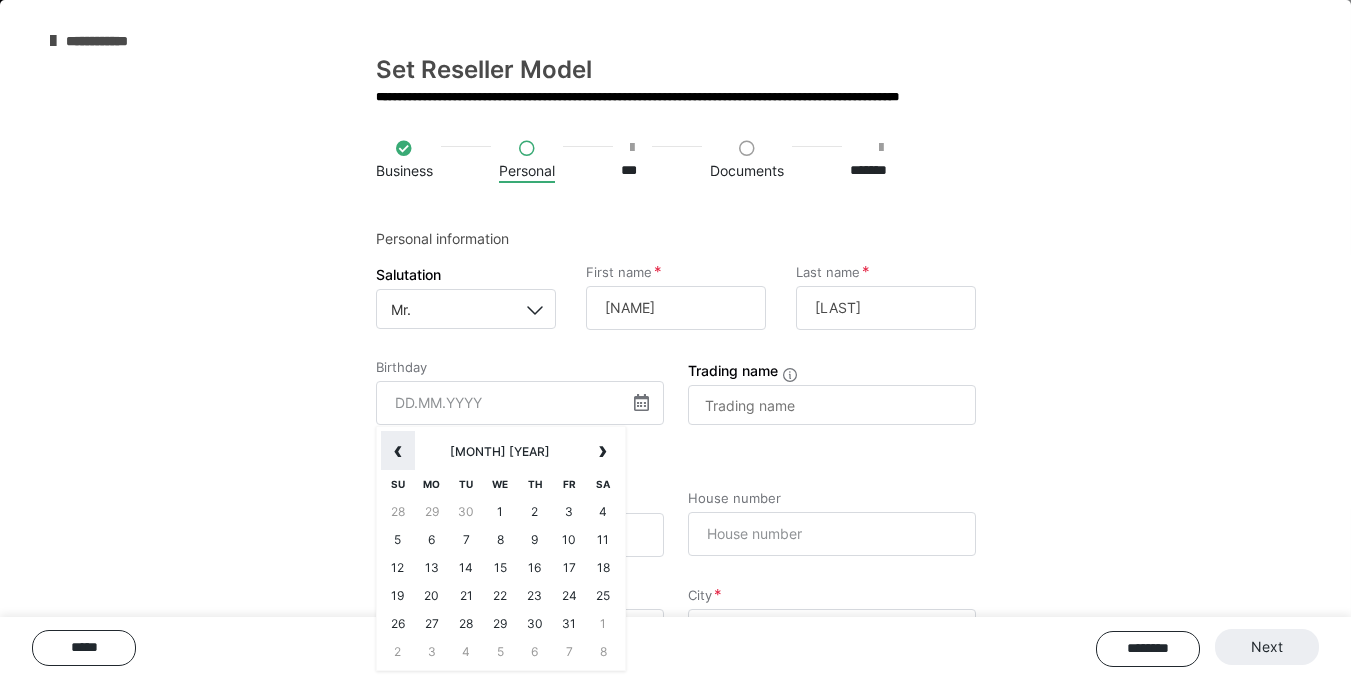 click on "‹" at bounding box center (398, 451) 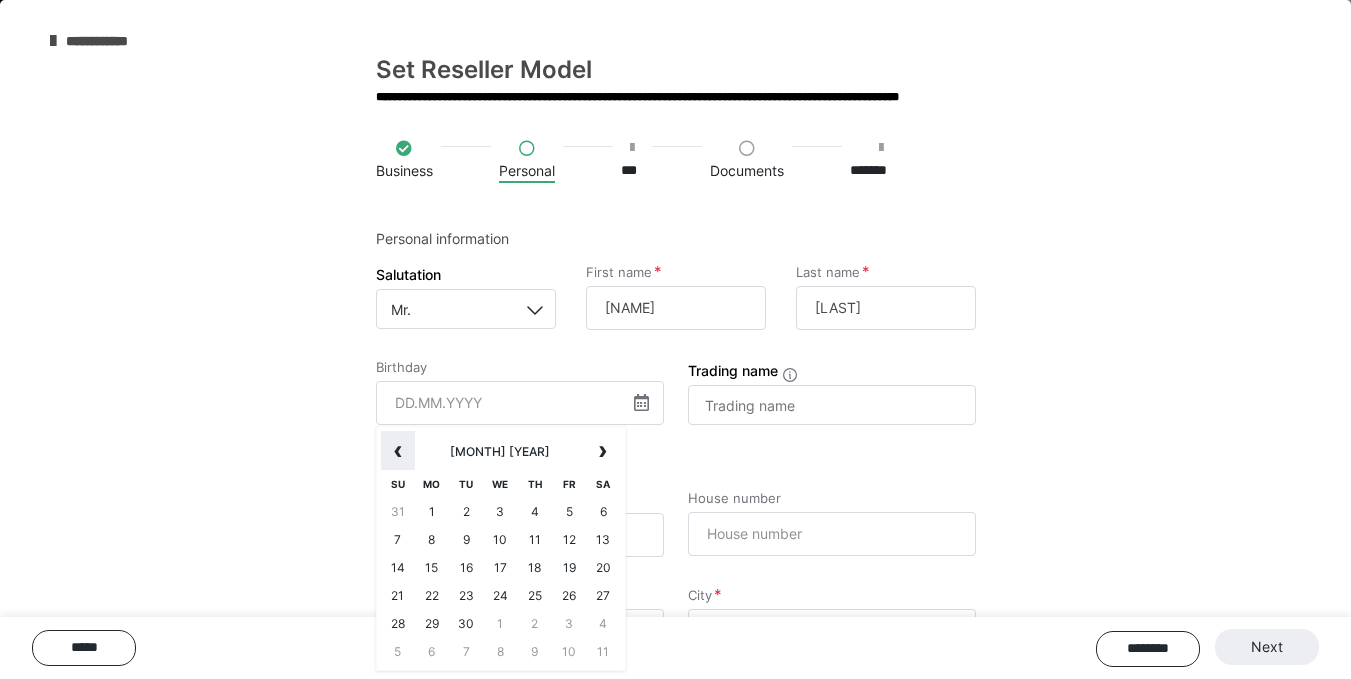 click on "‹" at bounding box center (398, 451) 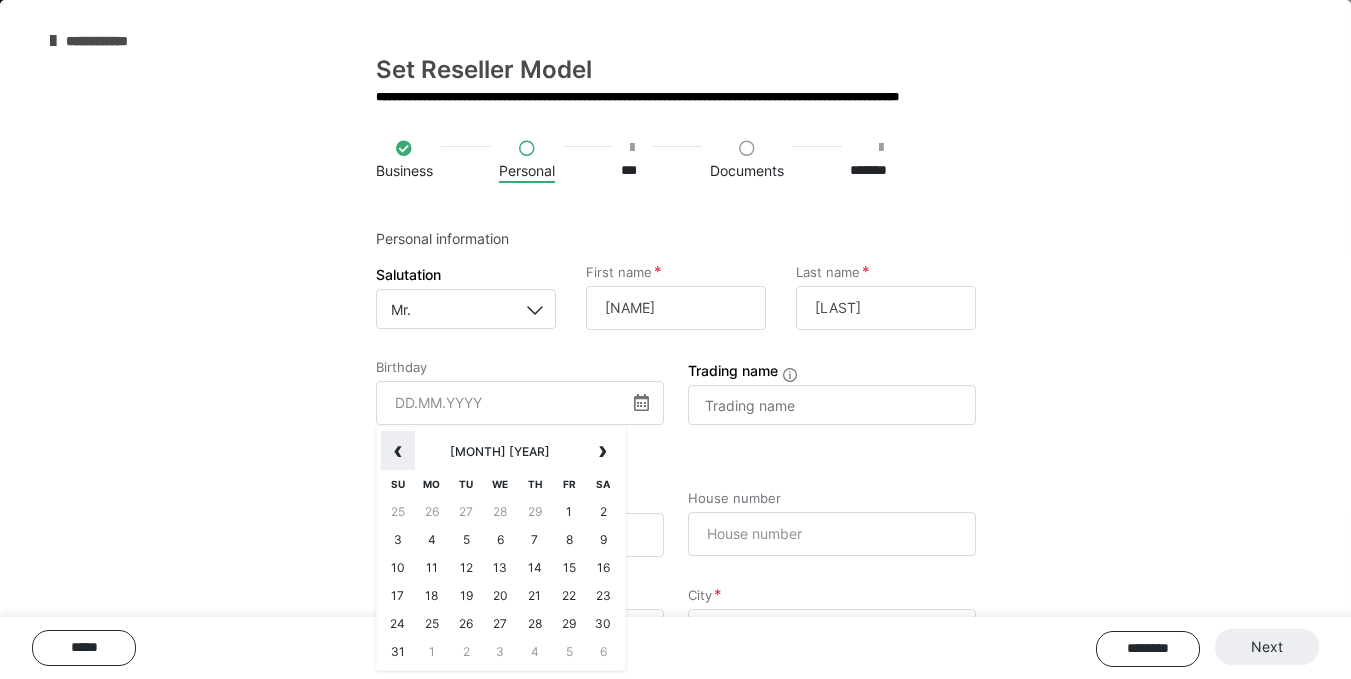 click on "‹" at bounding box center [398, 451] 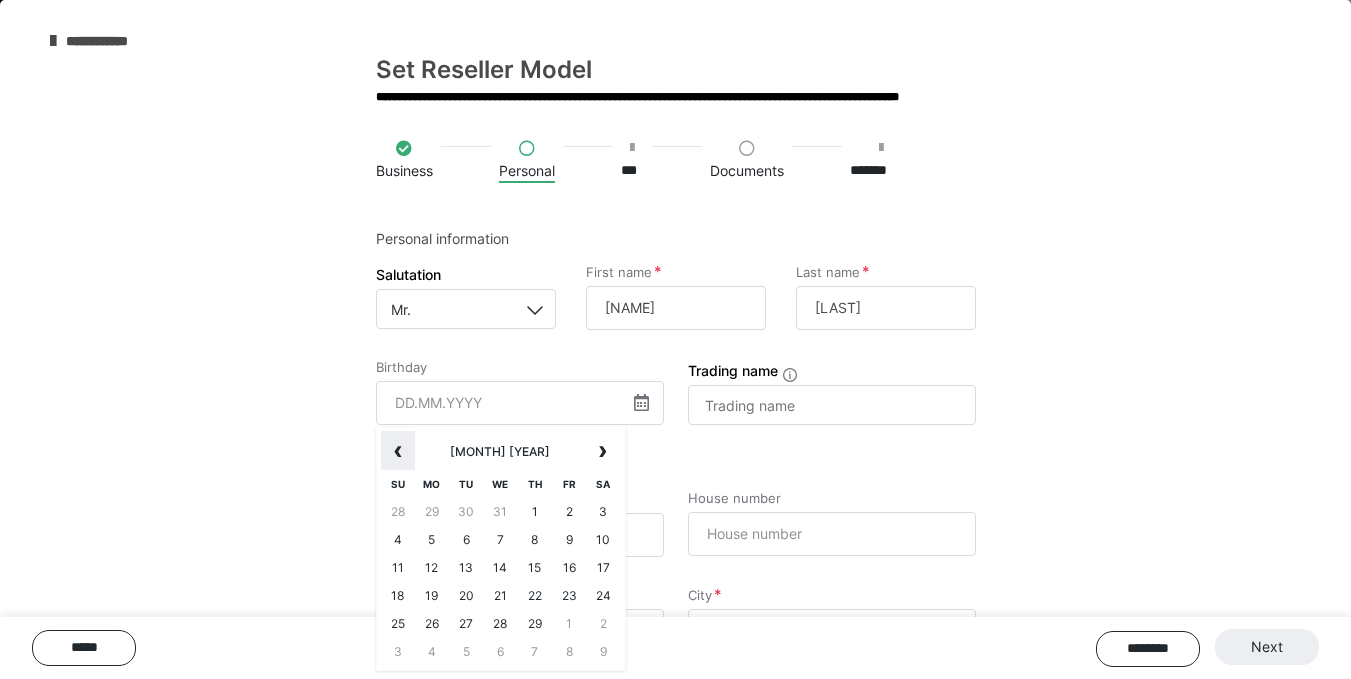 click on "‹" at bounding box center [398, 451] 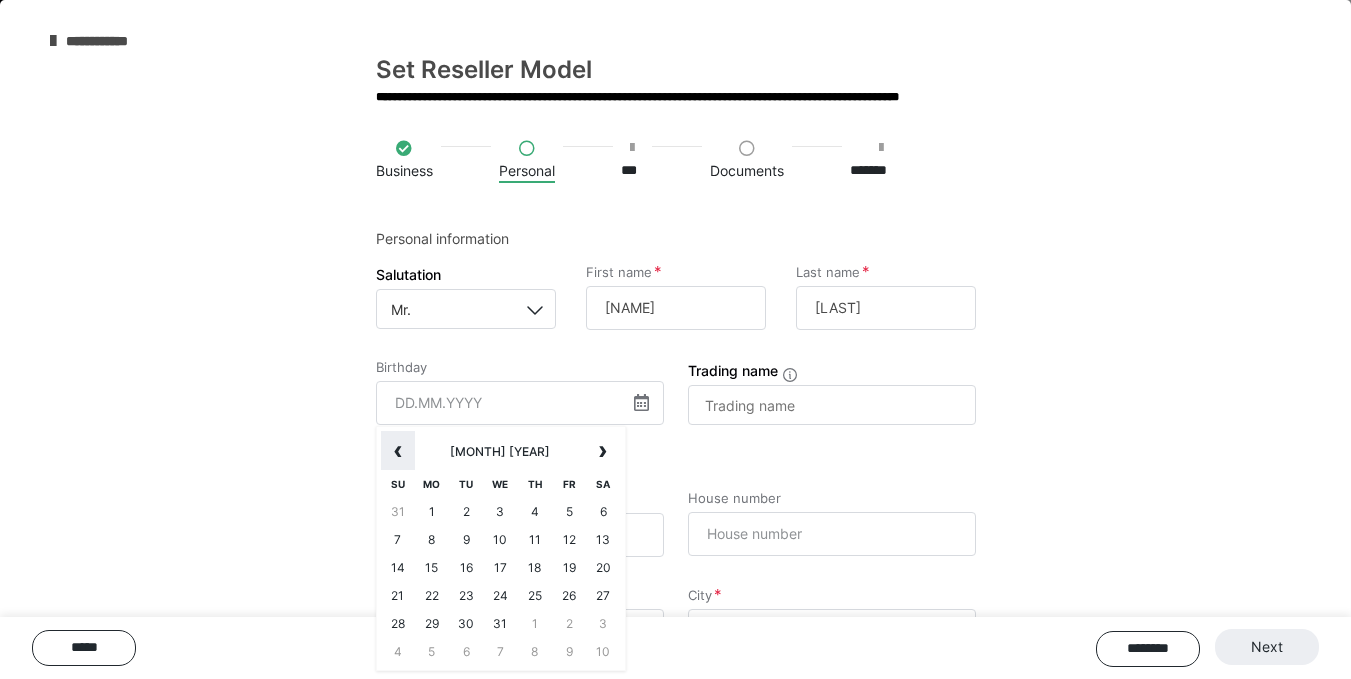 click on "‹" at bounding box center (398, 451) 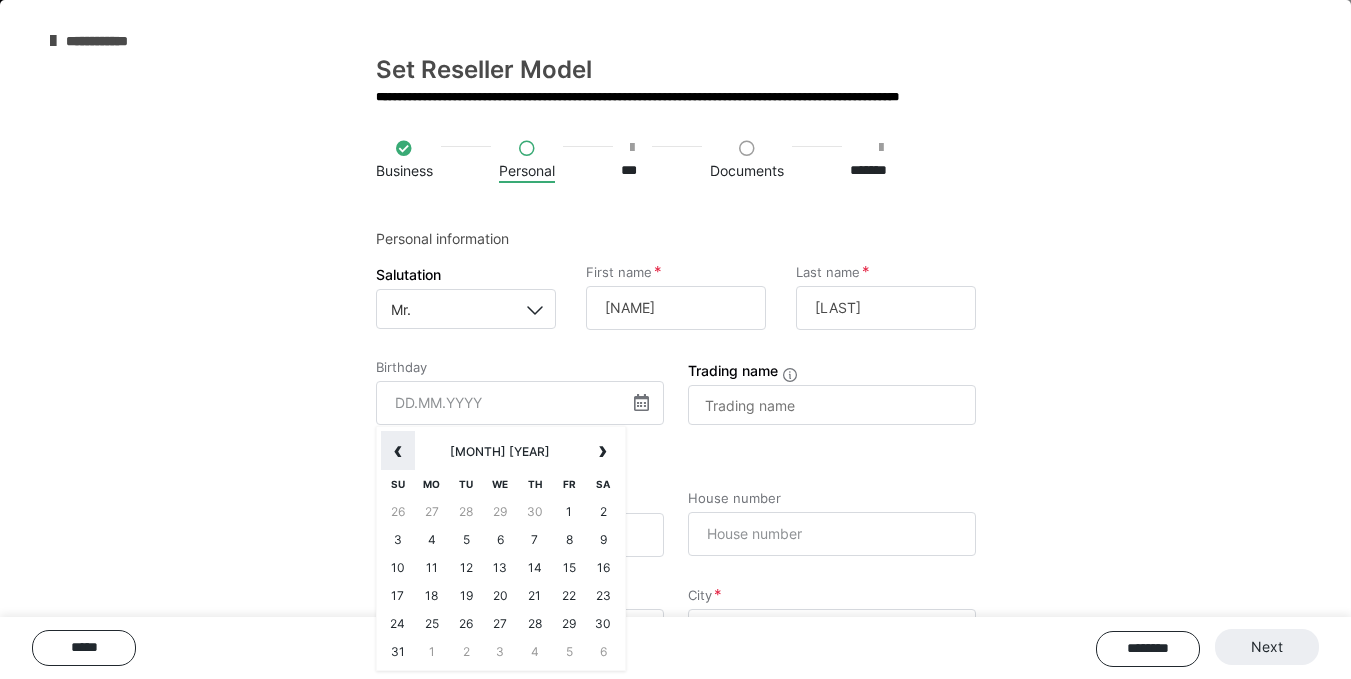 click on "‹" at bounding box center (398, 451) 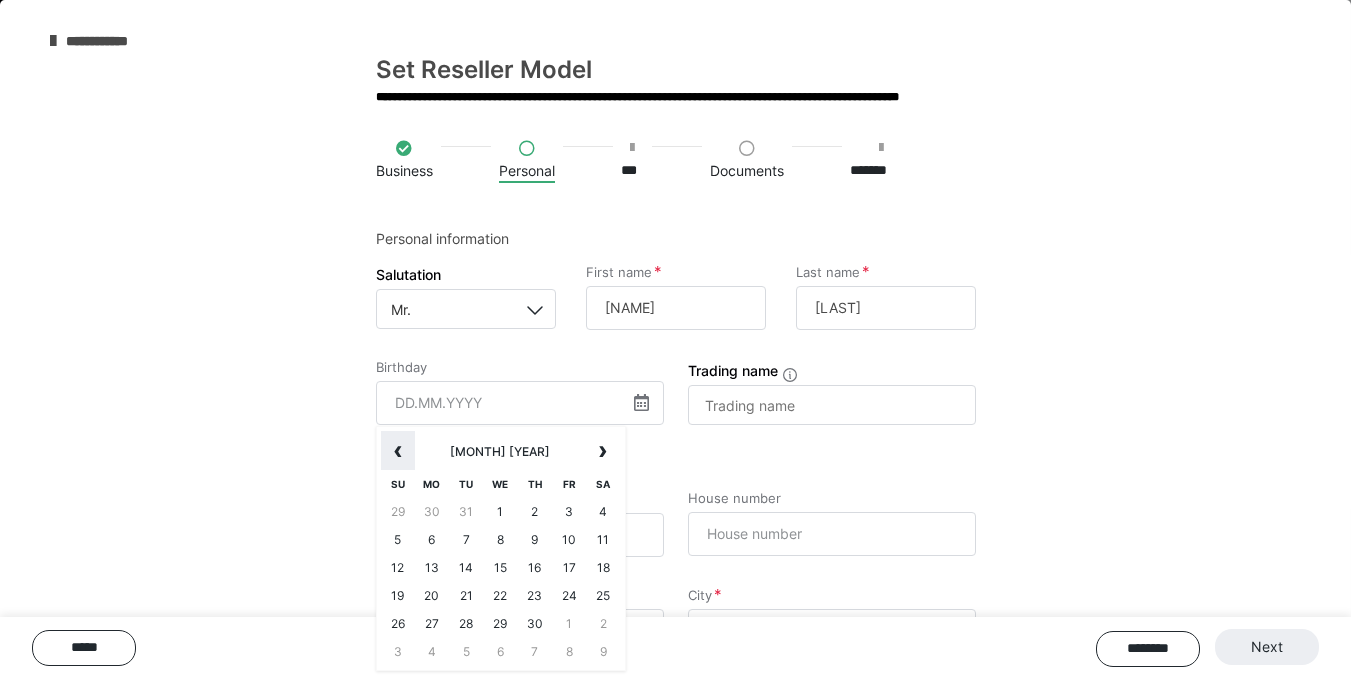 click on "‹" at bounding box center (398, 451) 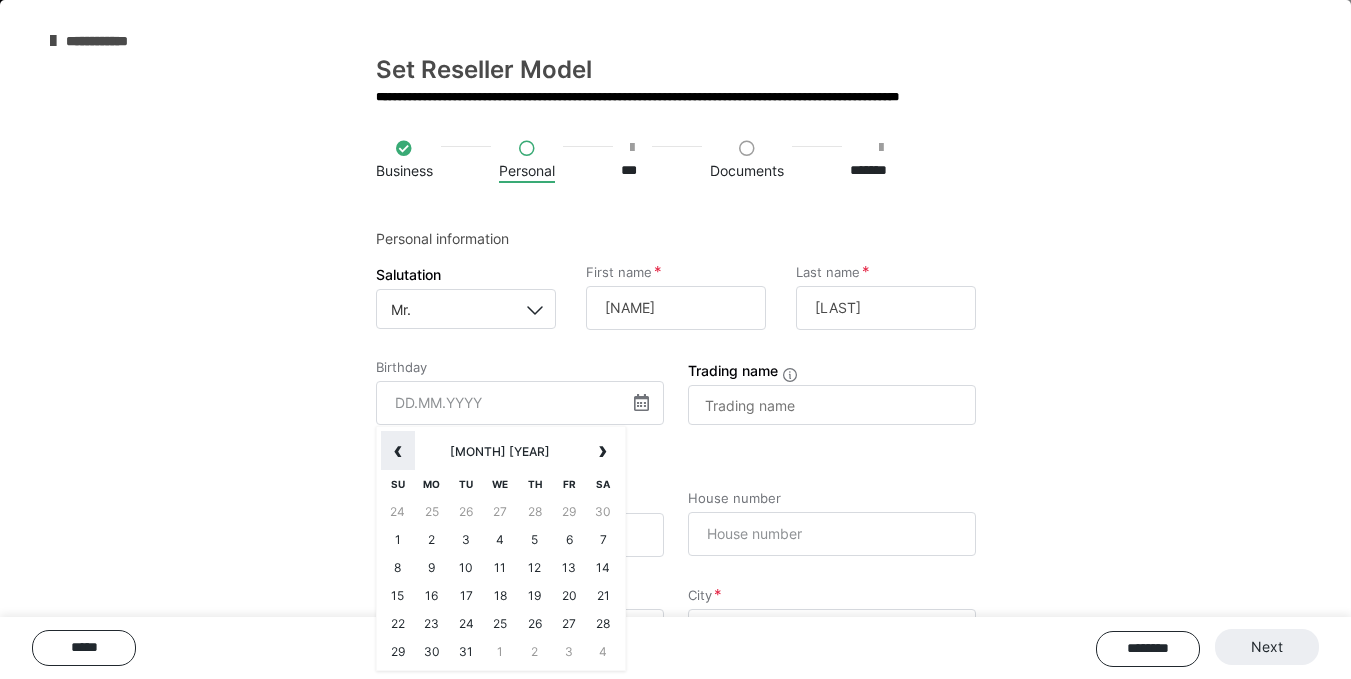 click on "‹" at bounding box center [398, 451] 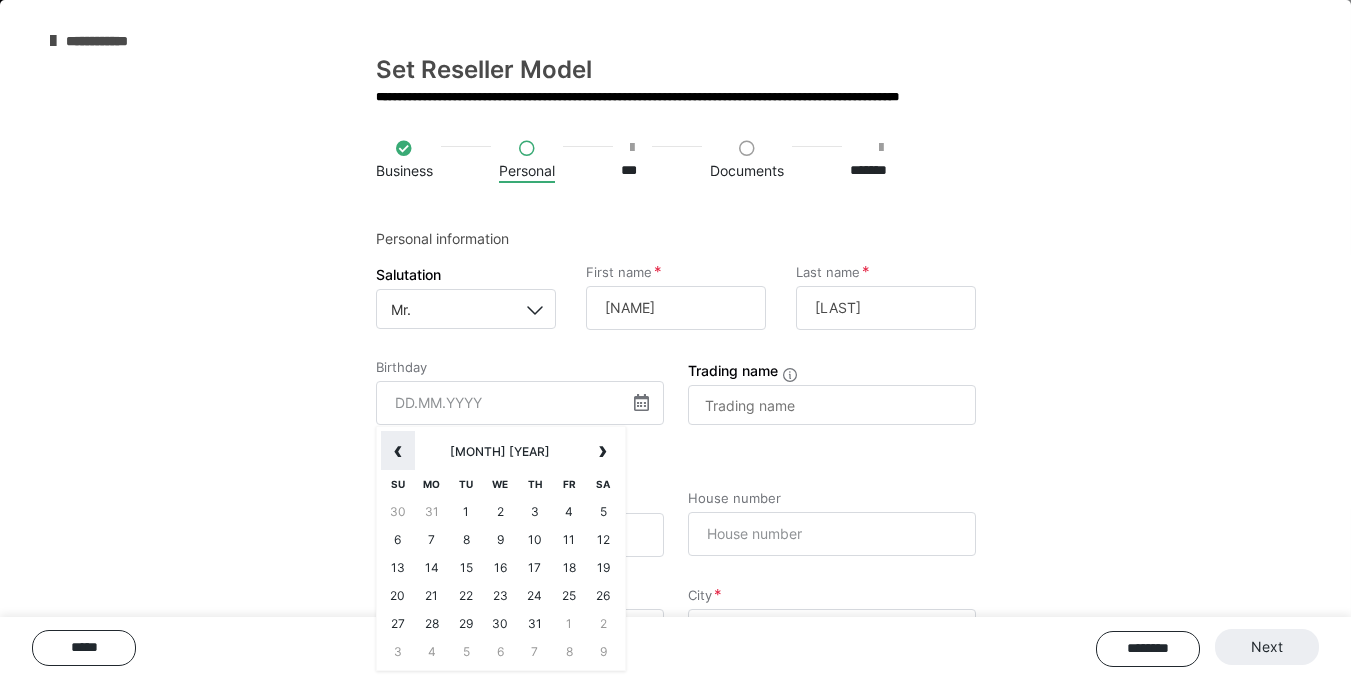 click on "‹" at bounding box center (398, 451) 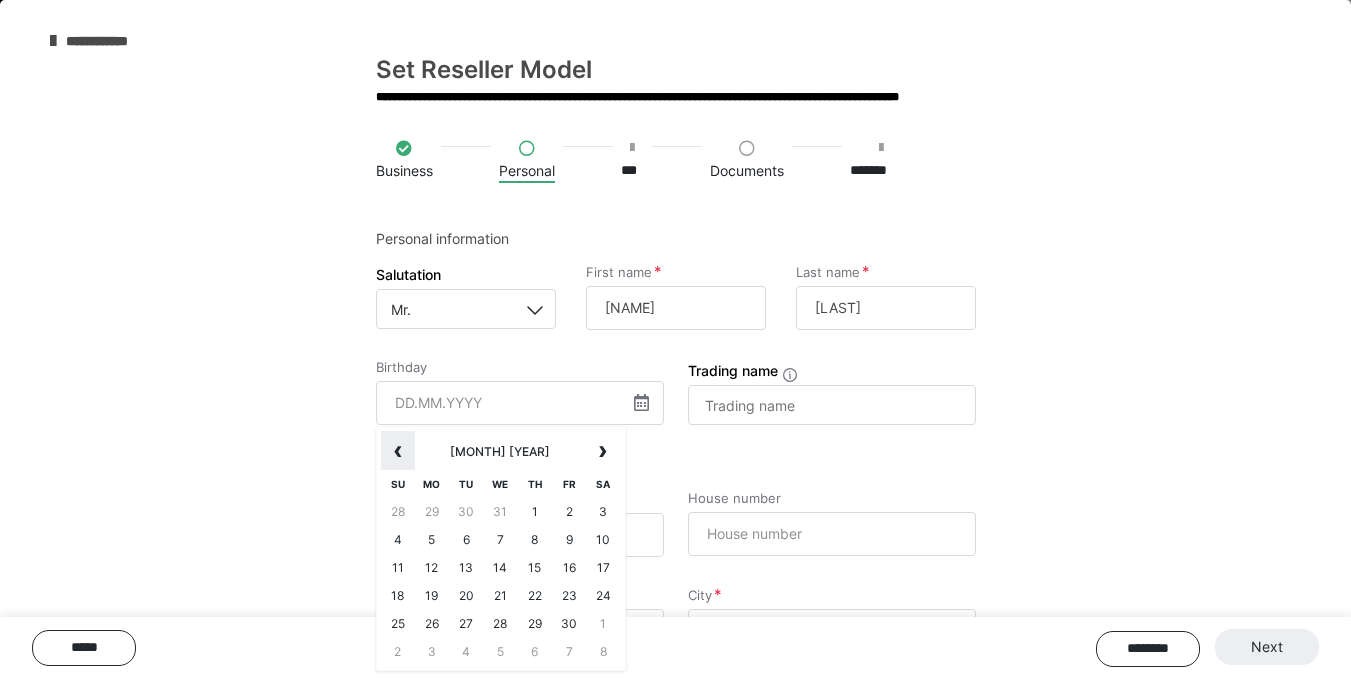 click on "‹" at bounding box center [398, 451] 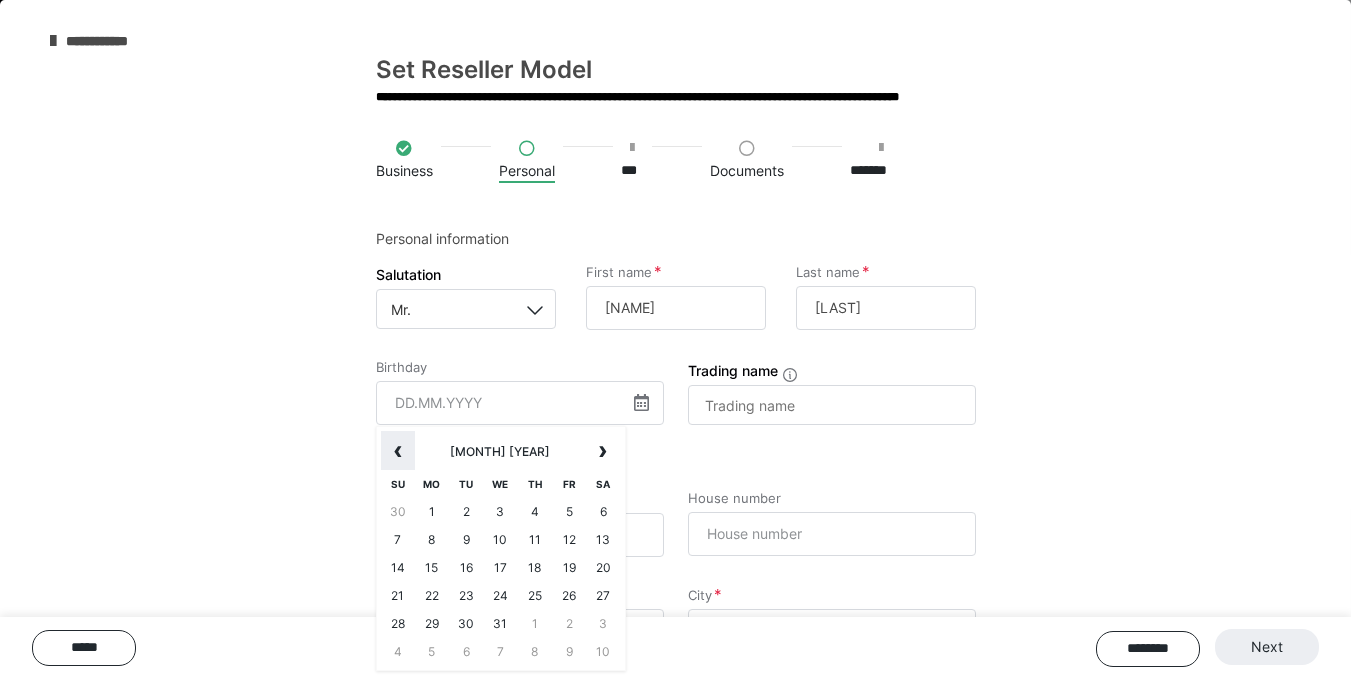 click on "‹" at bounding box center (398, 451) 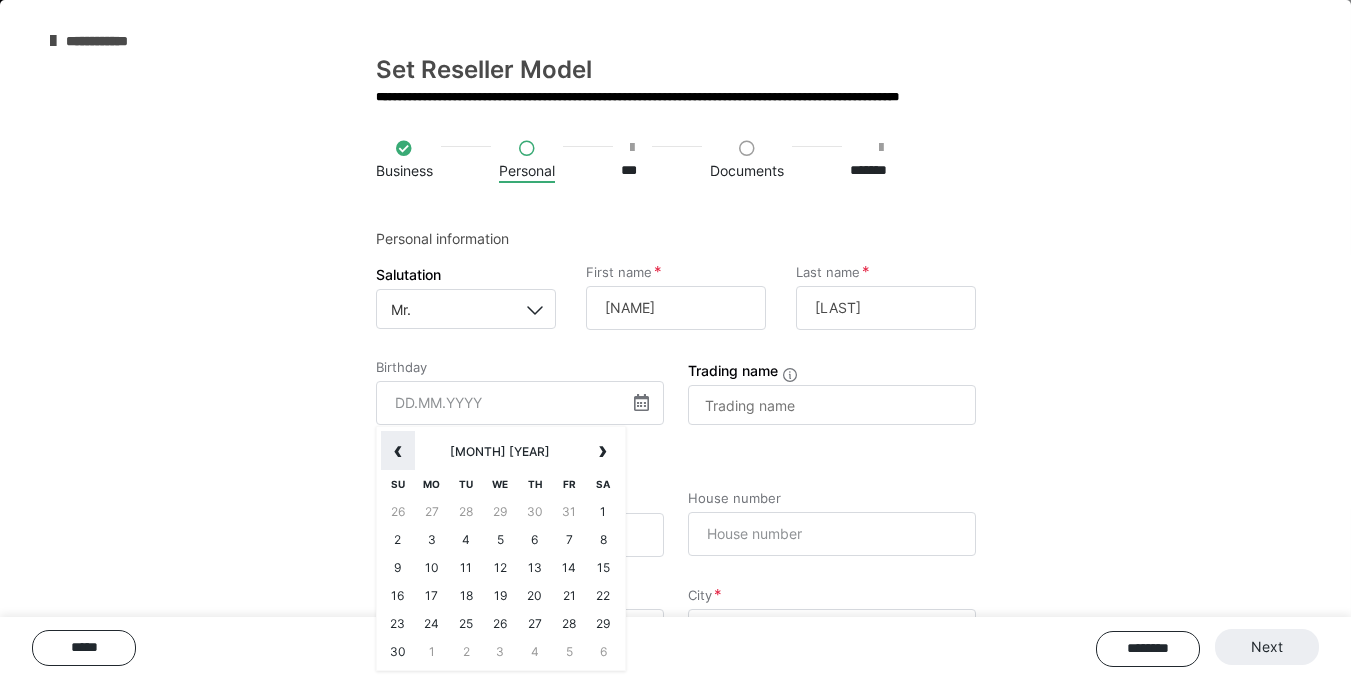 click on "‹" at bounding box center [398, 451] 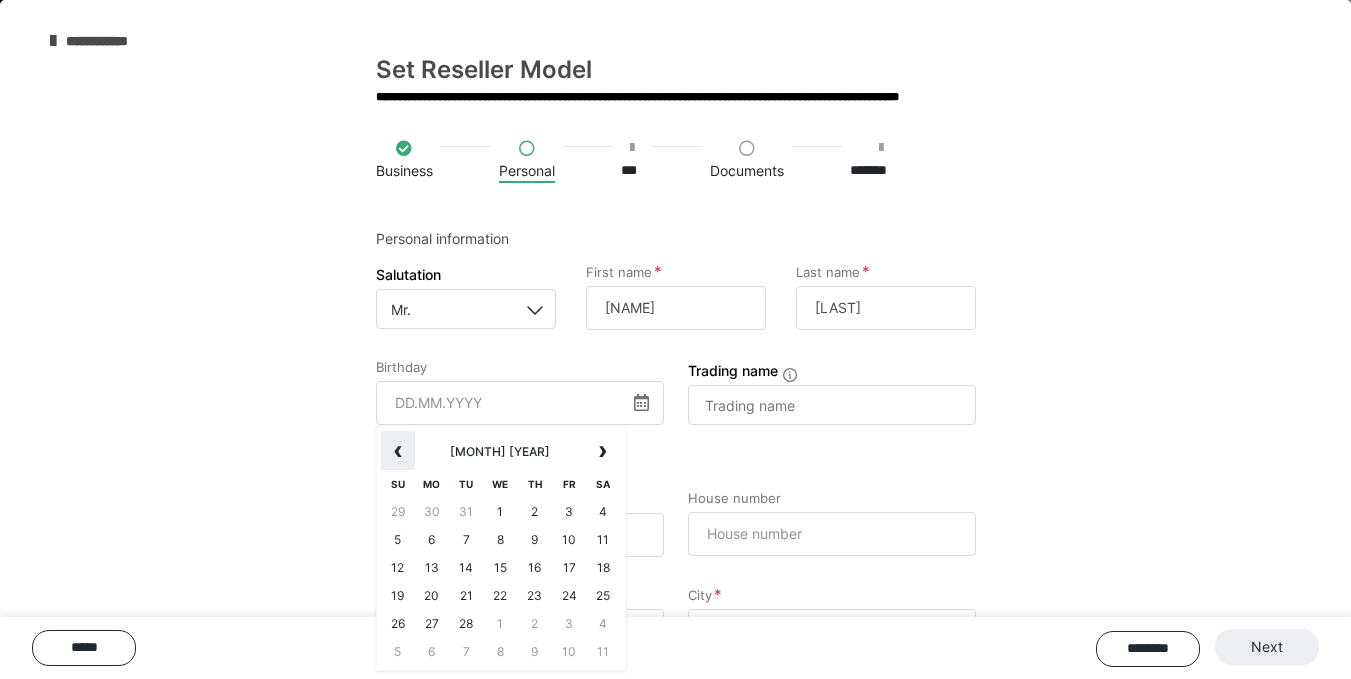 click on "‹" at bounding box center (398, 451) 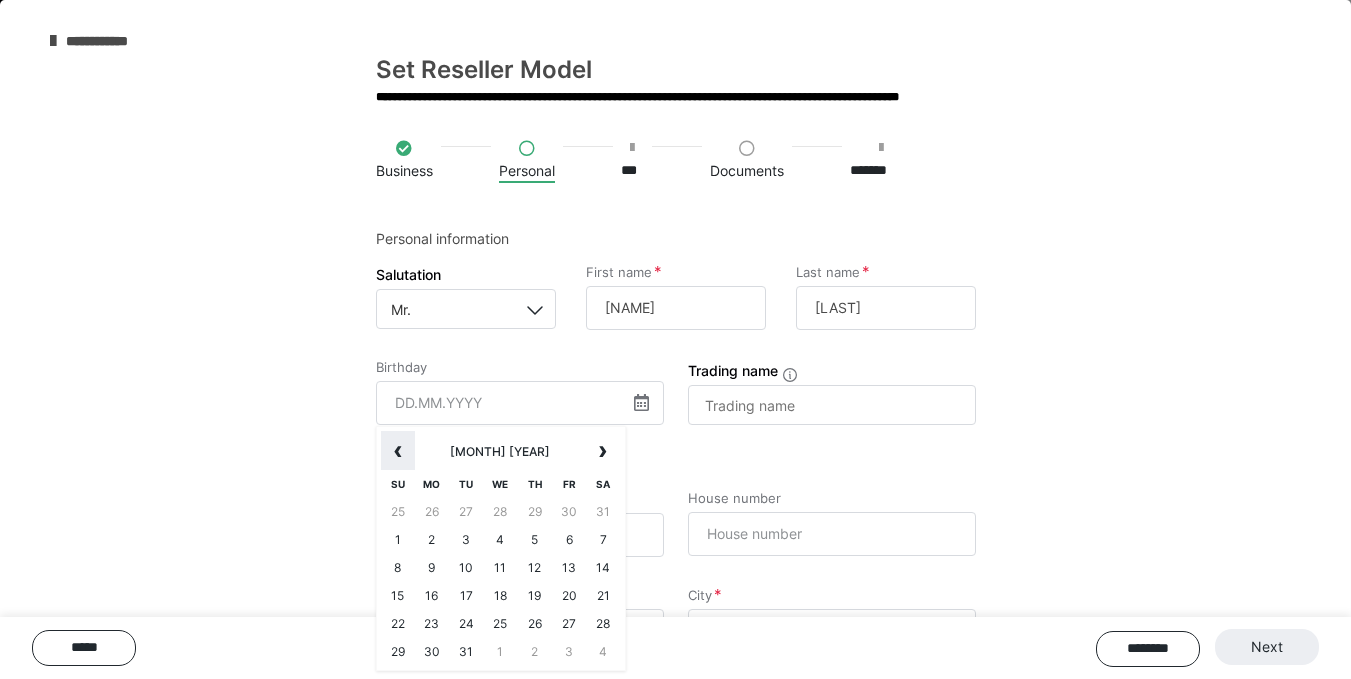 click on "‹" at bounding box center (398, 451) 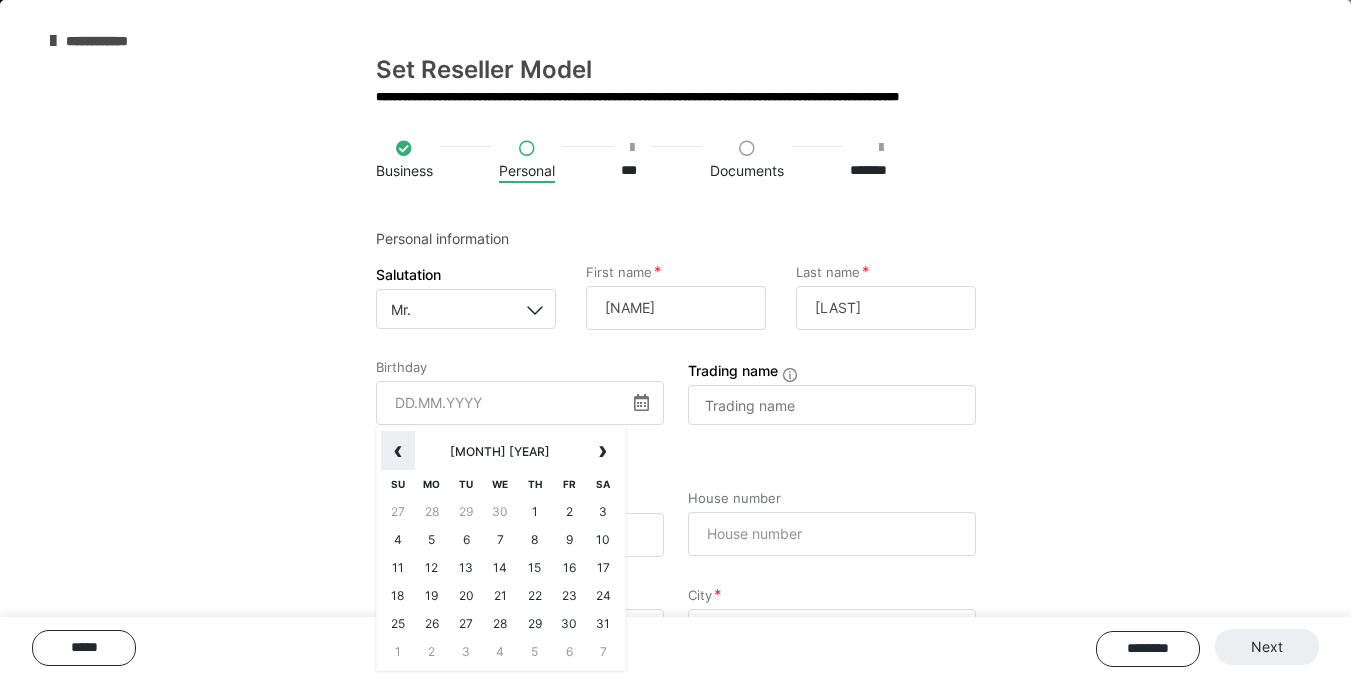 click on "‹" at bounding box center [398, 451] 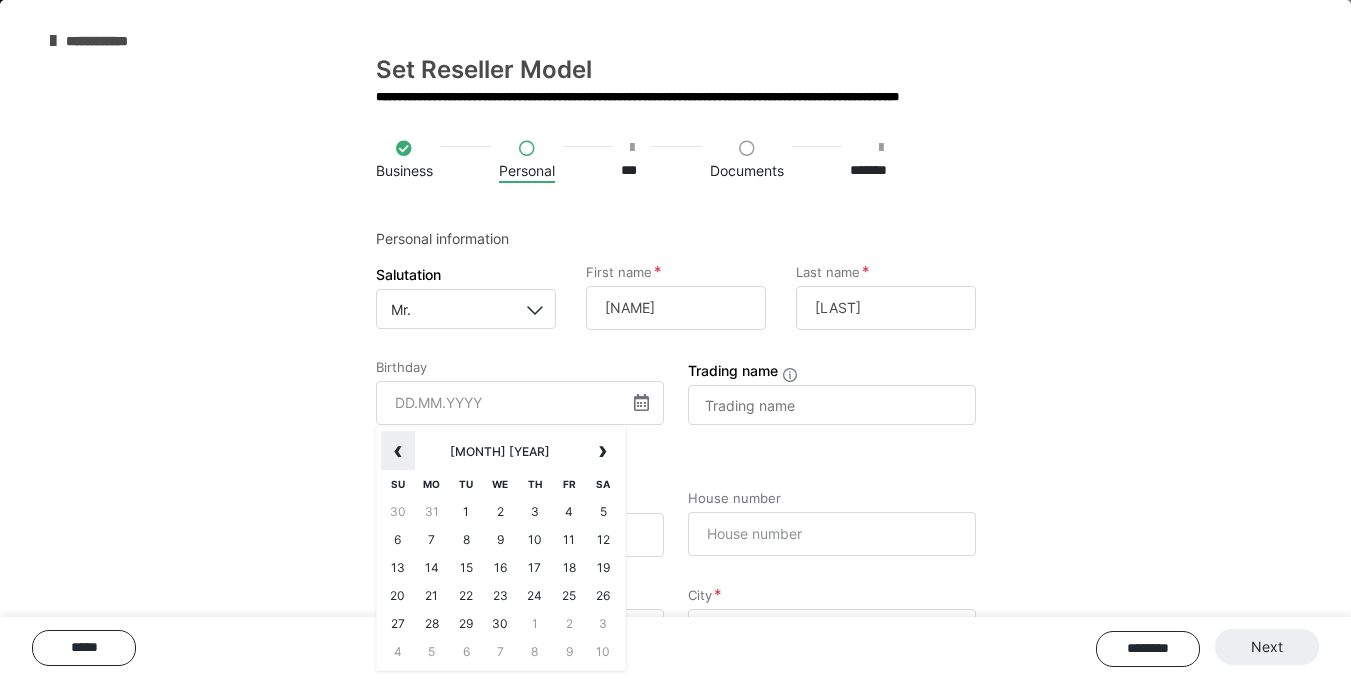 click on "‹" at bounding box center (398, 451) 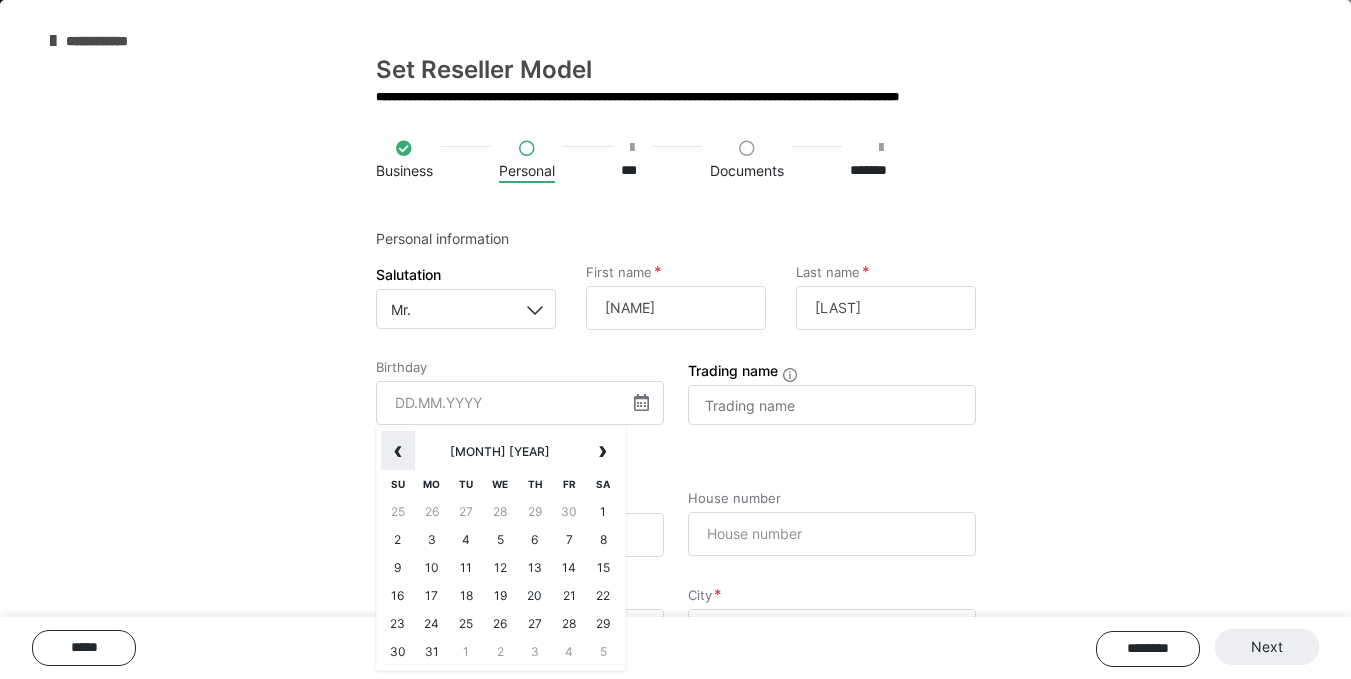click on "‹" at bounding box center (398, 451) 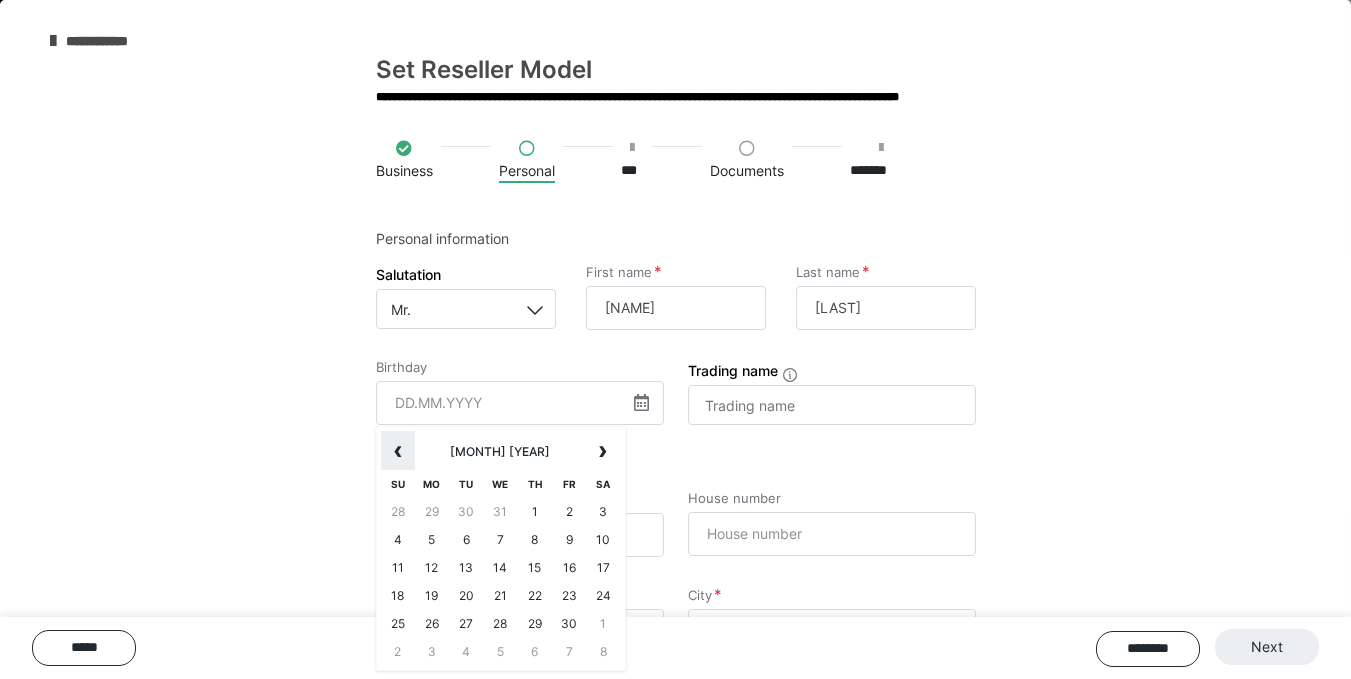 click on "‹" at bounding box center (398, 451) 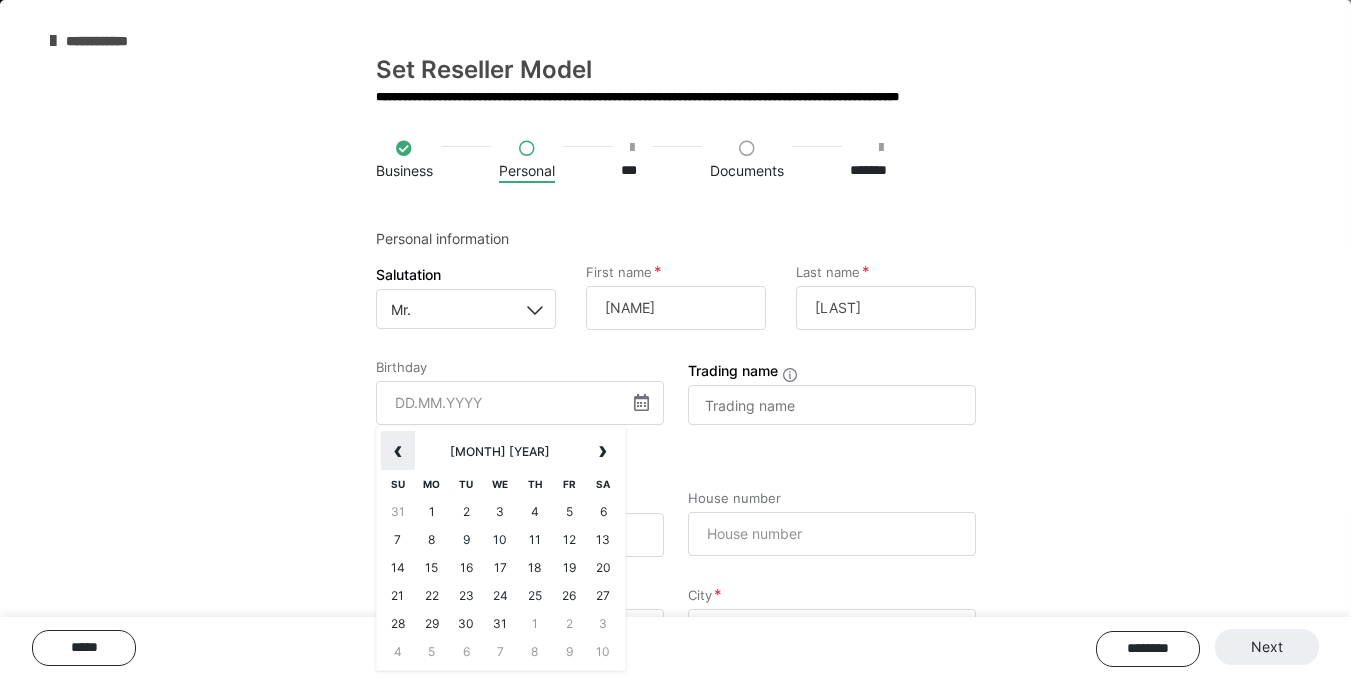 click on "‹" at bounding box center [398, 451] 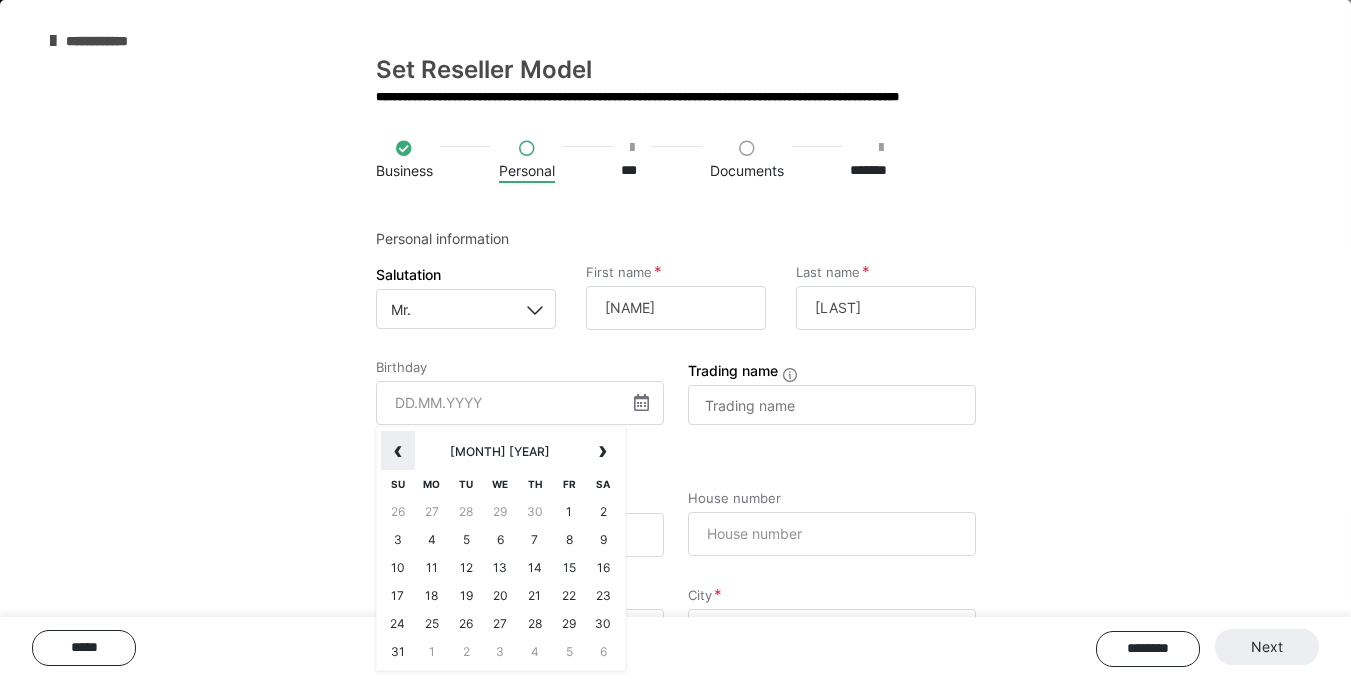 click on "‹" at bounding box center (398, 451) 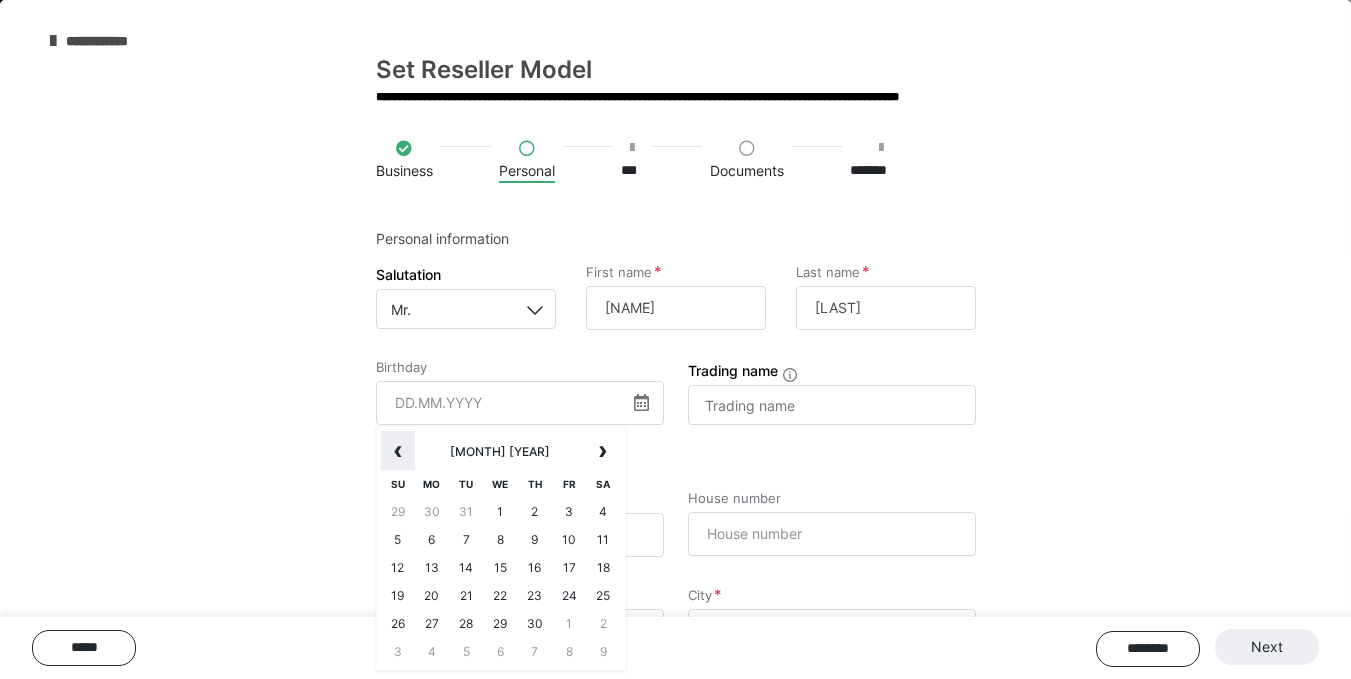 click on "‹" at bounding box center (398, 451) 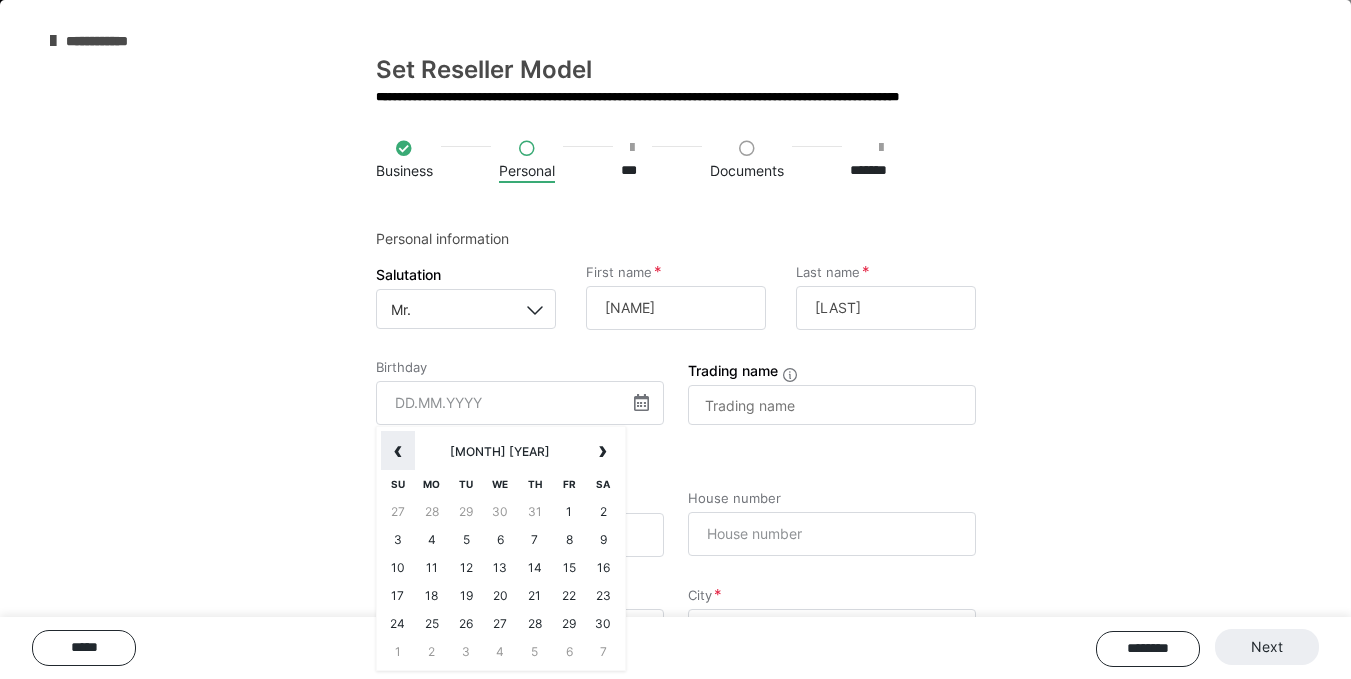 click on "‹" at bounding box center (398, 451) 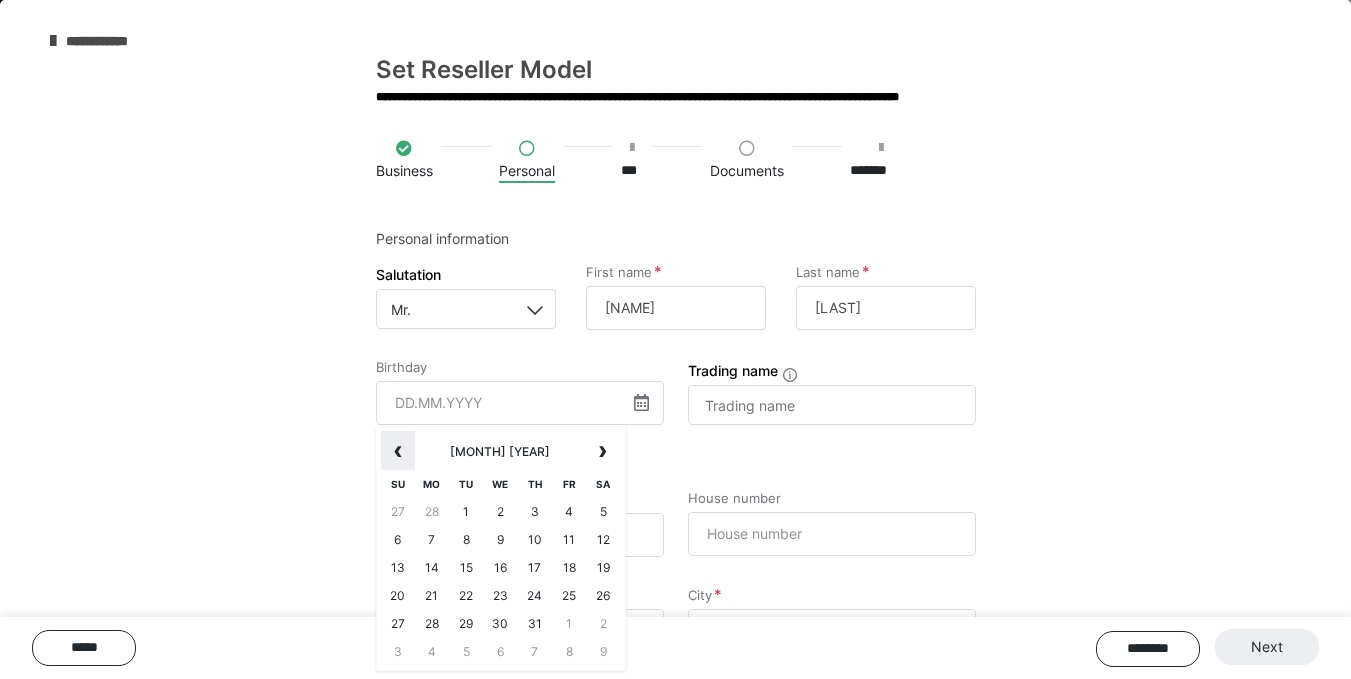 click on "‹" at bounding box center (398, 451) 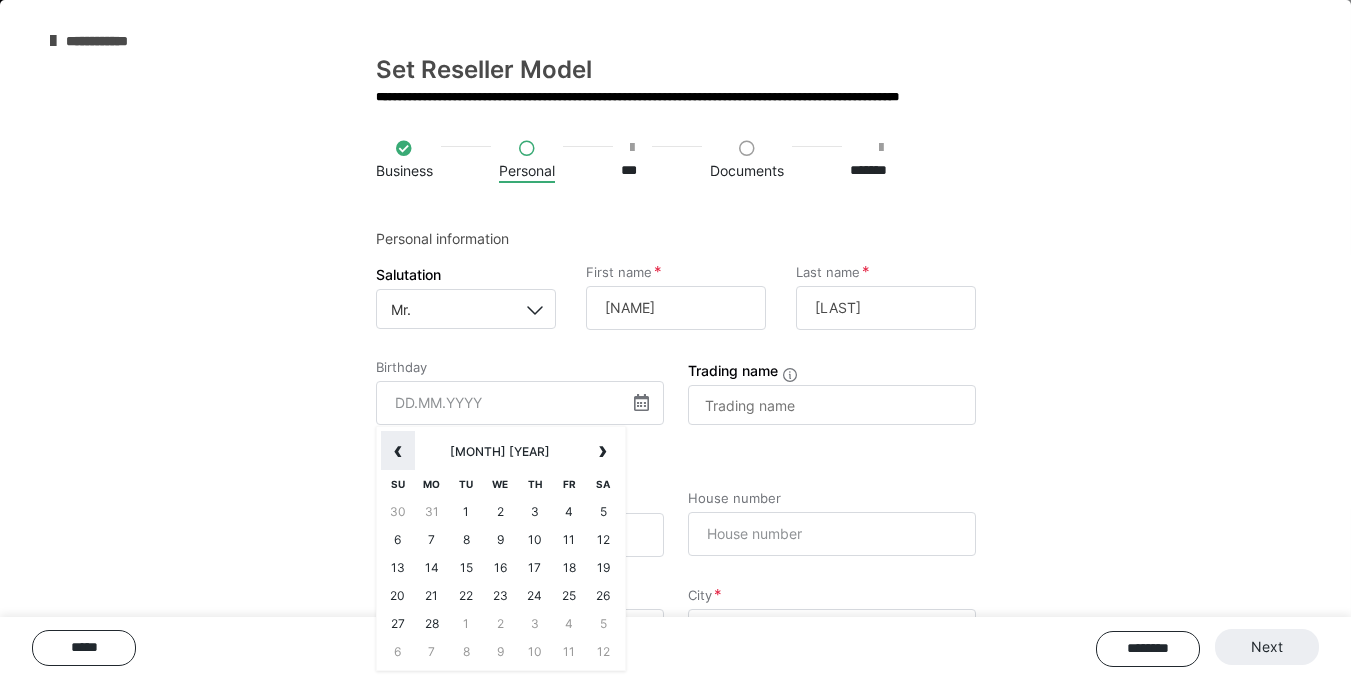 click on "‹" at bounding box center [398, 451] 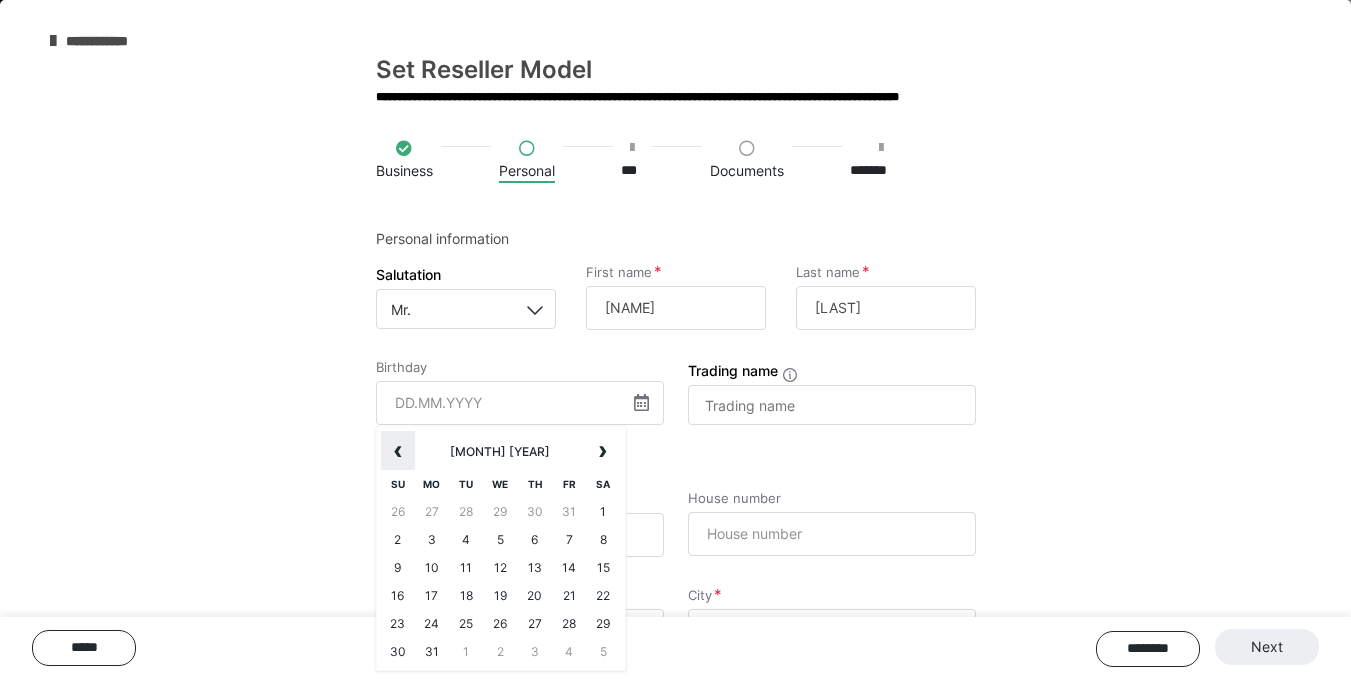click on "‹" at bounding box center (398, 451) 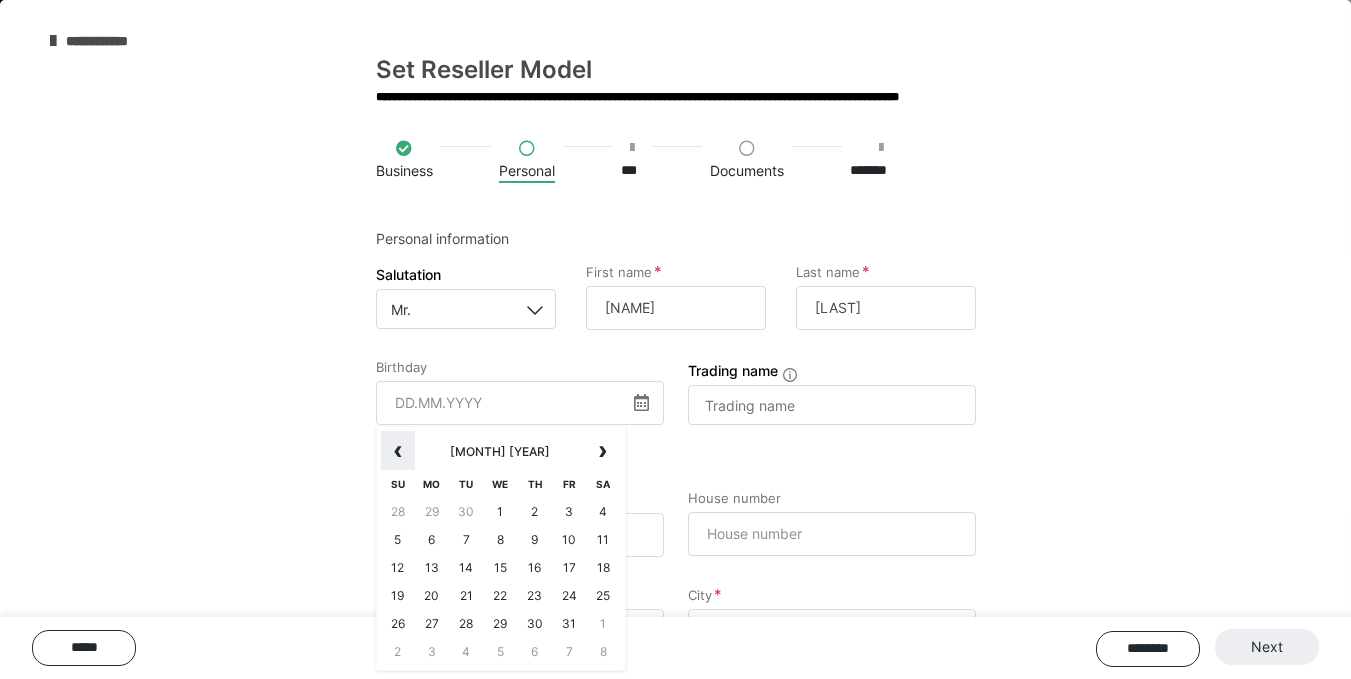 click on "‹" at bounding box center [398, 451] 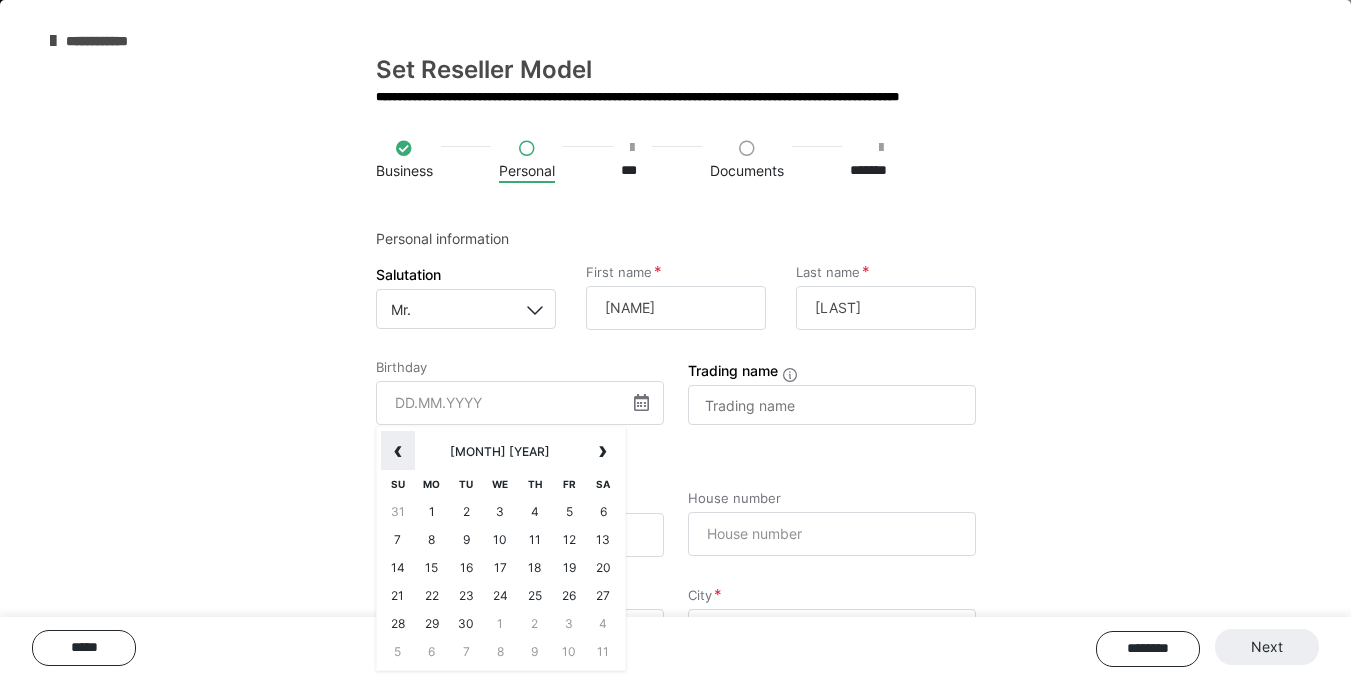 click on "‹" at bounding box center (398, 451) 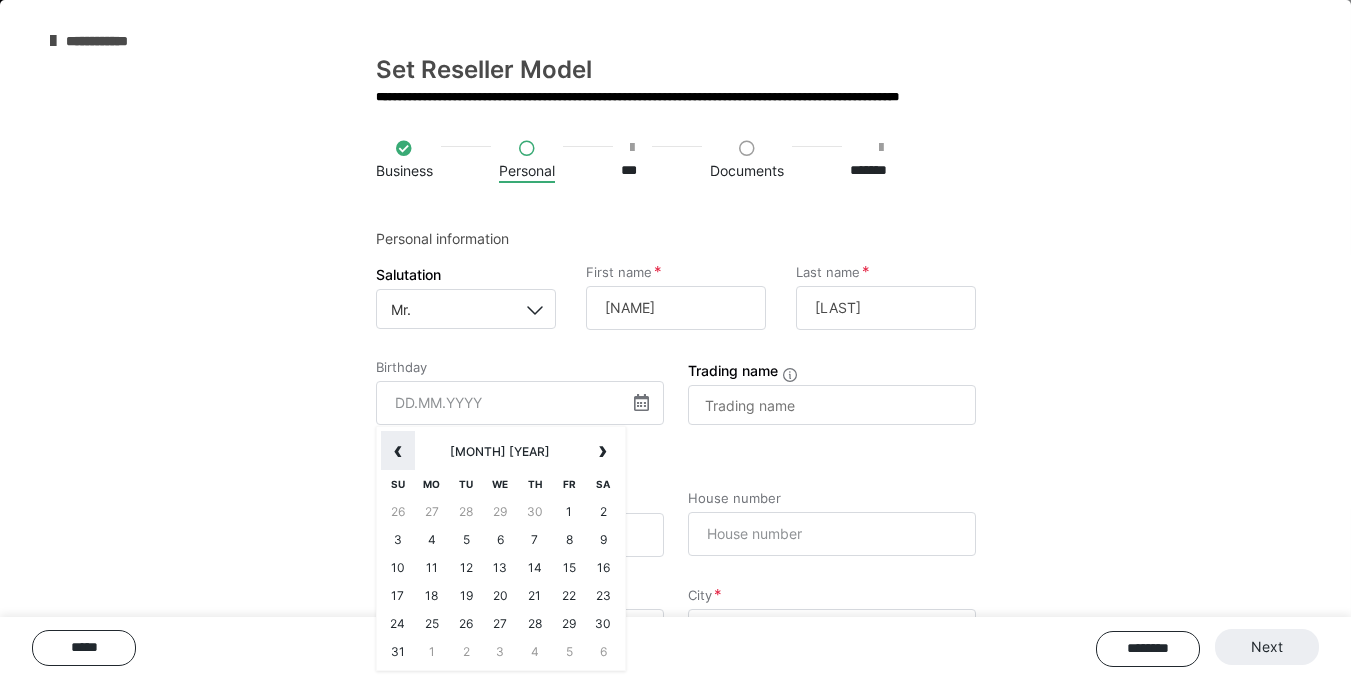click on "‹" at bounding box center [398, 451] 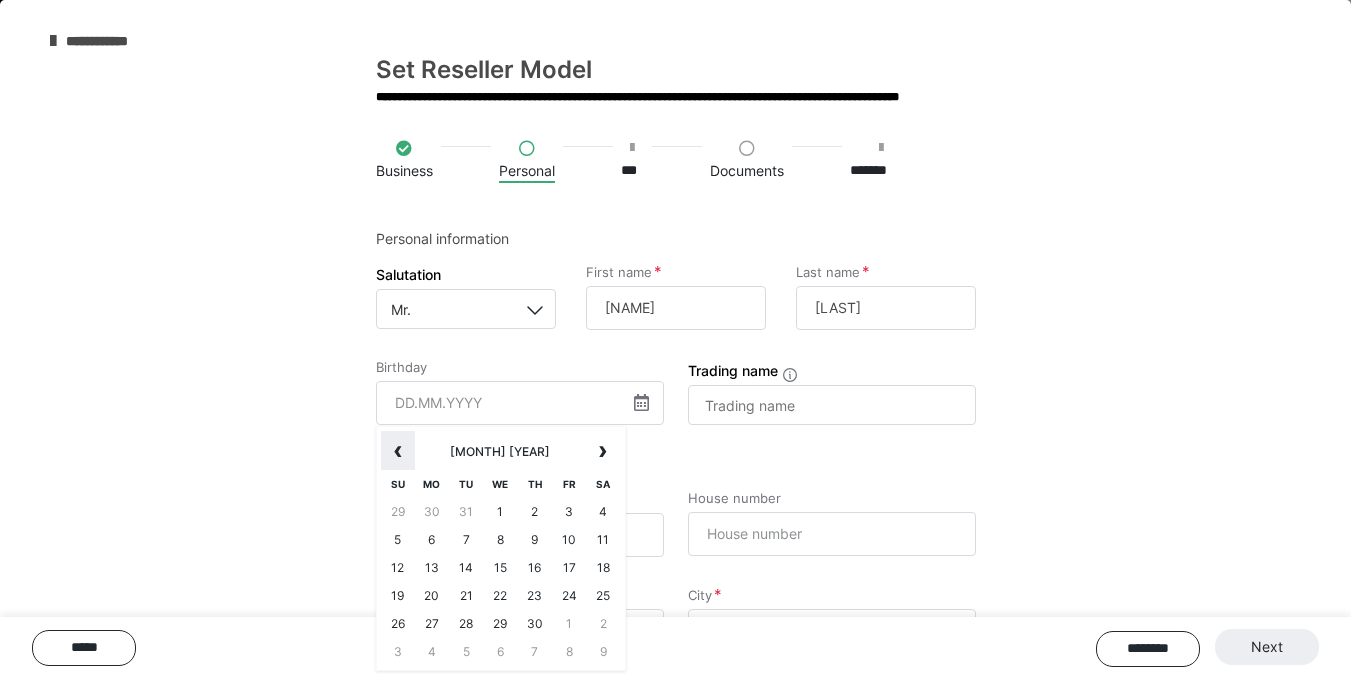 click on "‹" at bounding box center (398, 451) 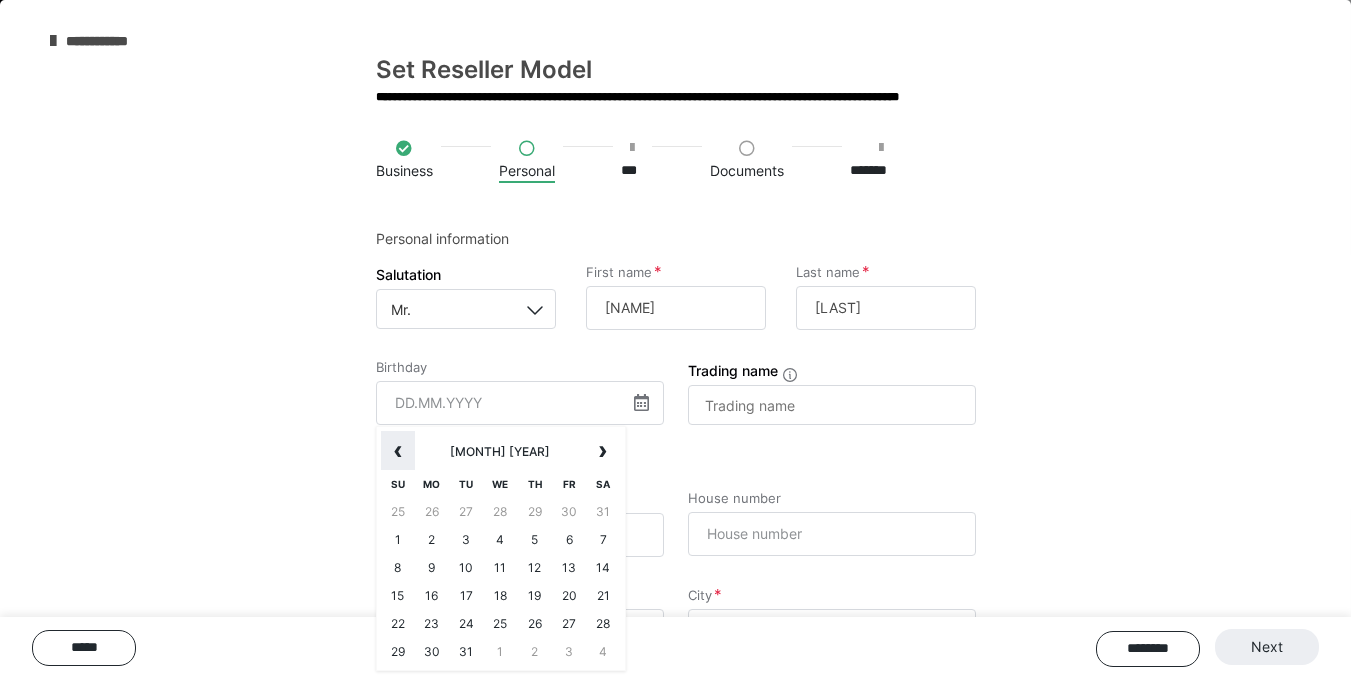 click on "‹" at bounding box center [398, 451] 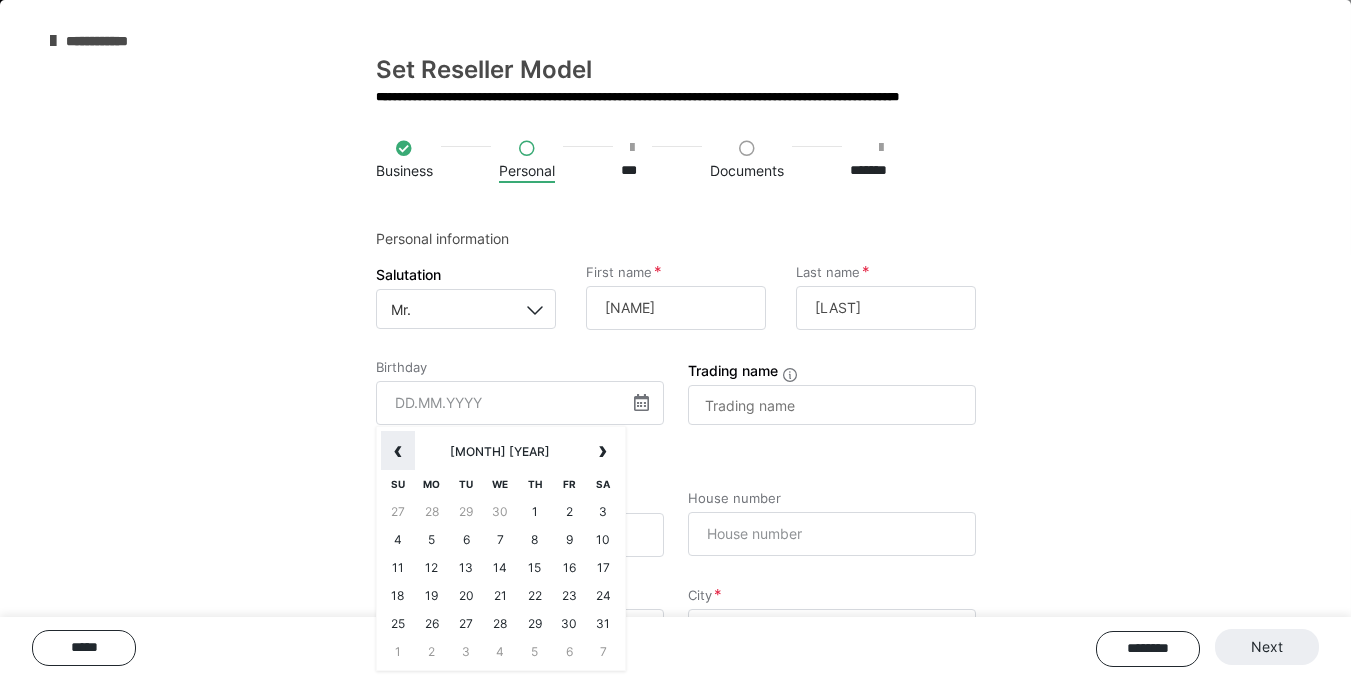 click on "‹" at bounding box center (398, 451) 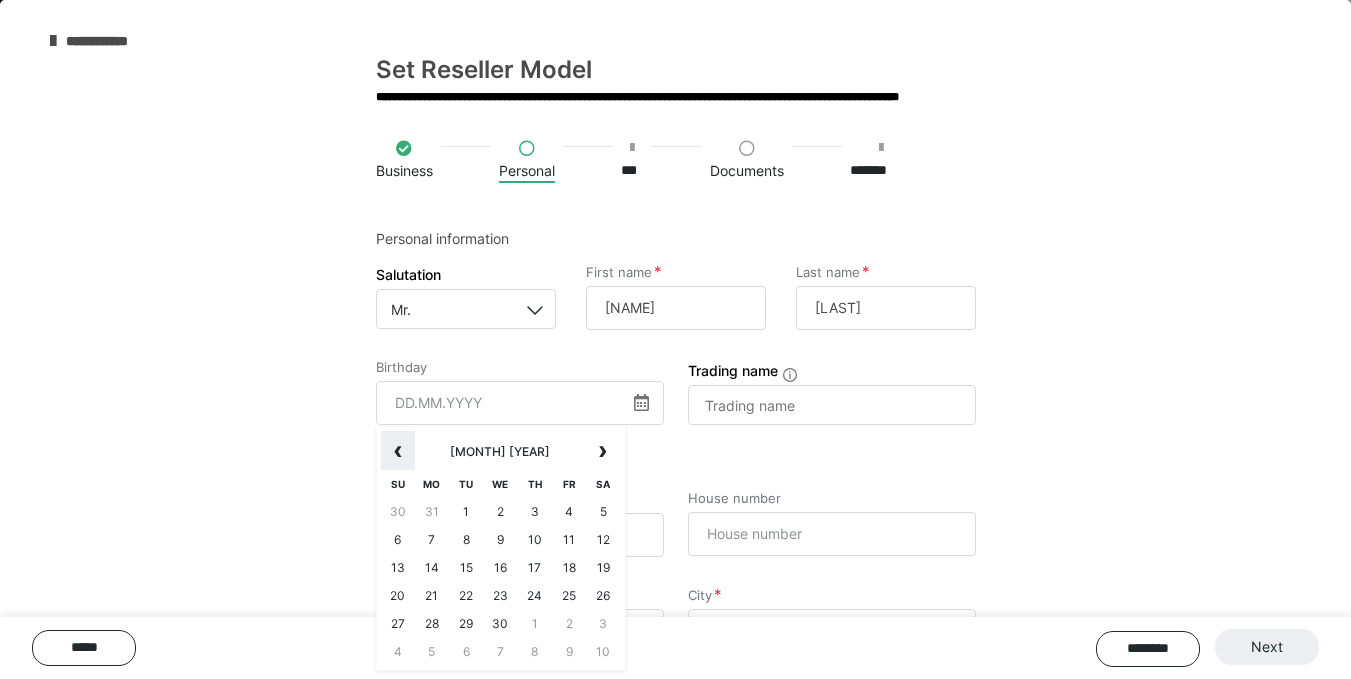click on "‹" at bounding box center [398, 451] 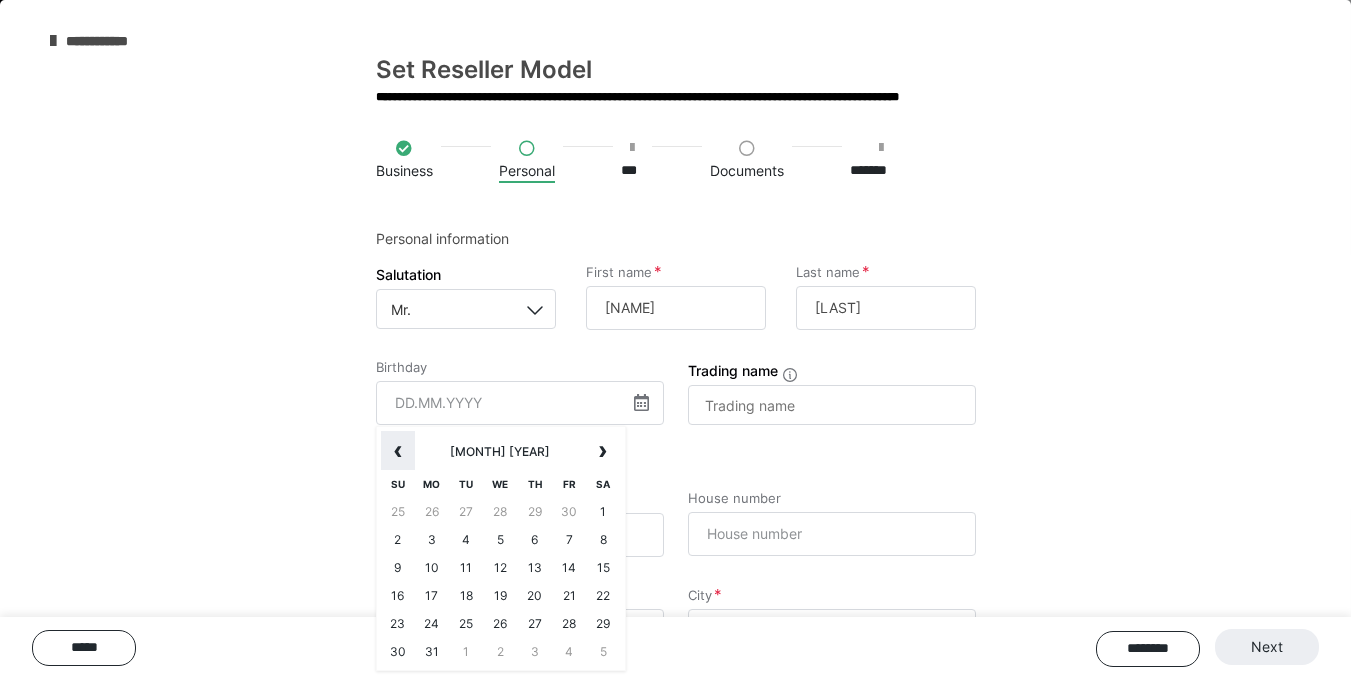 click on "‹" at bounding box center [398, 451] 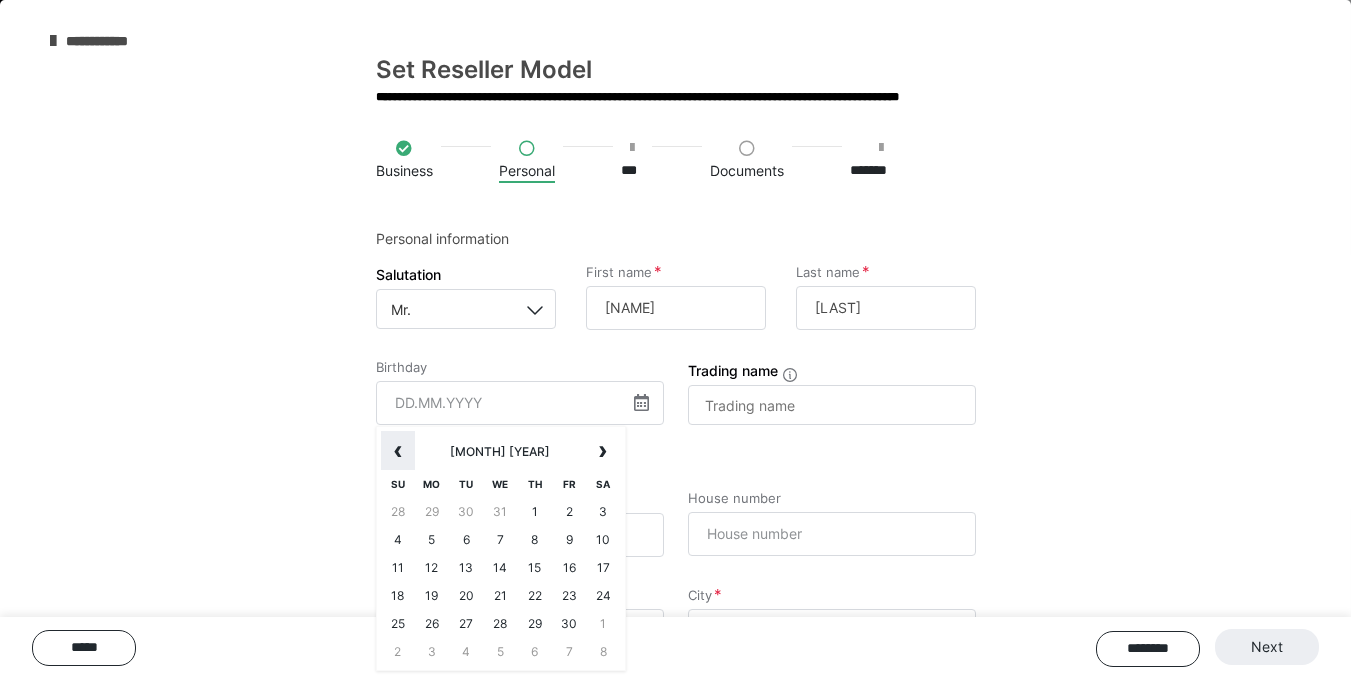 click on "‹" at bounding box center [398, 451] 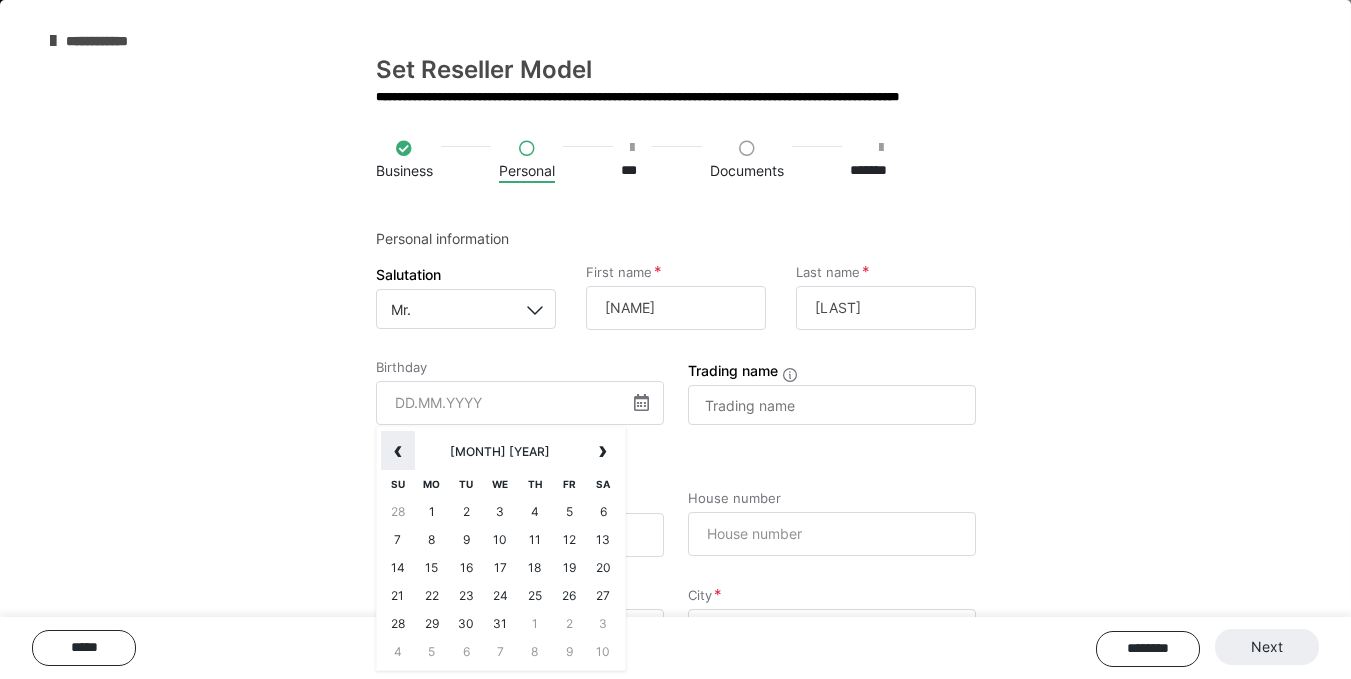 click on "‹" at bounding box center (398, 451) 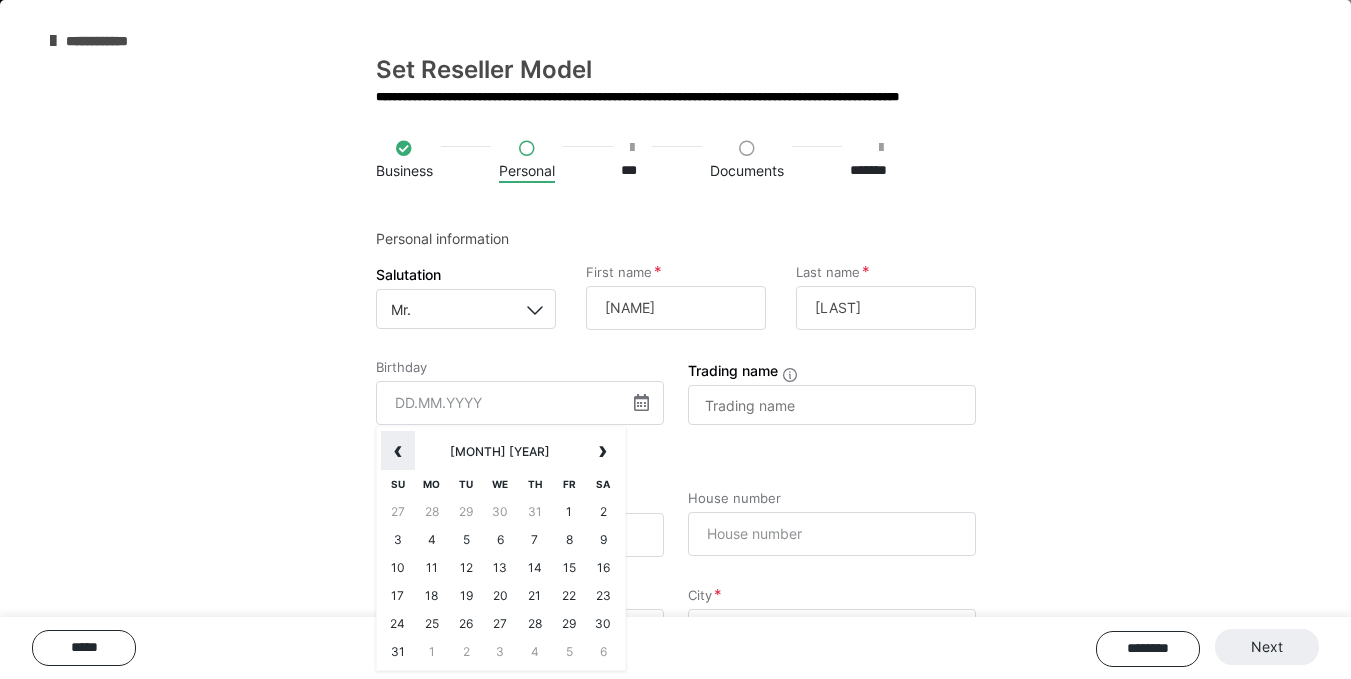 click on "‹" at bounding box center [398, 451] 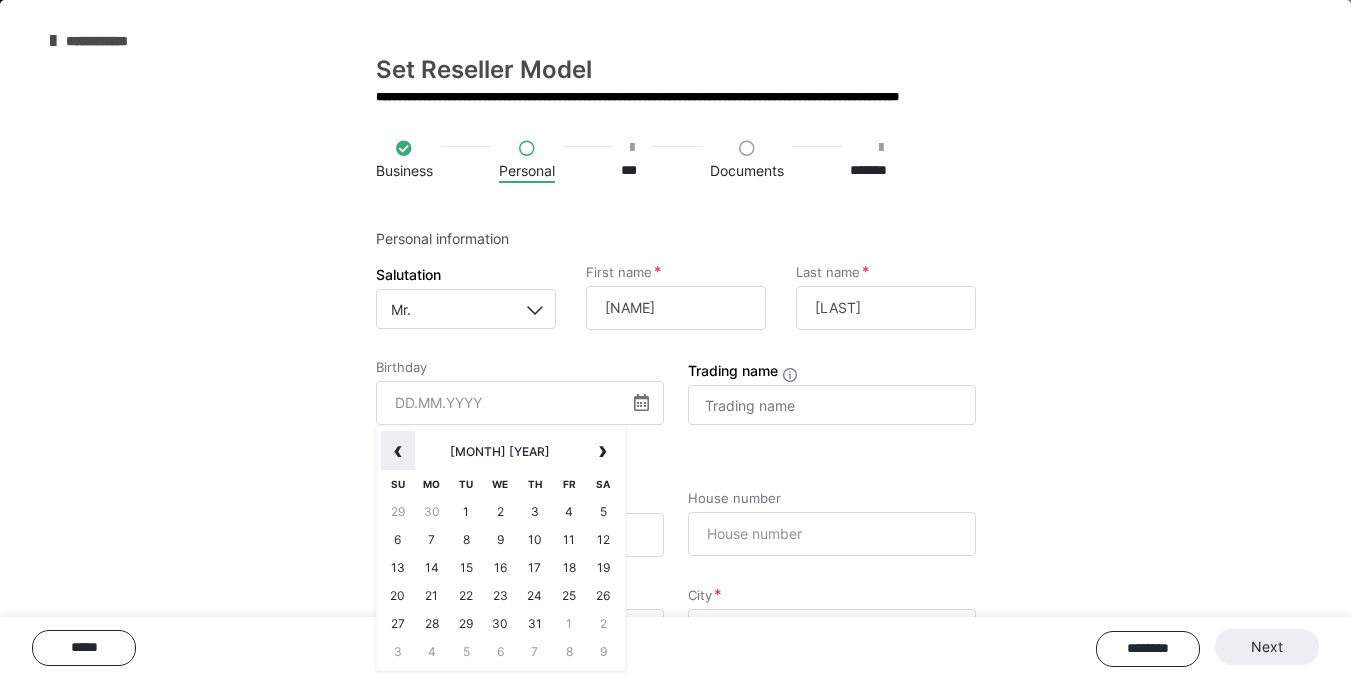 click on "‹" at bounding box center [398, 451] 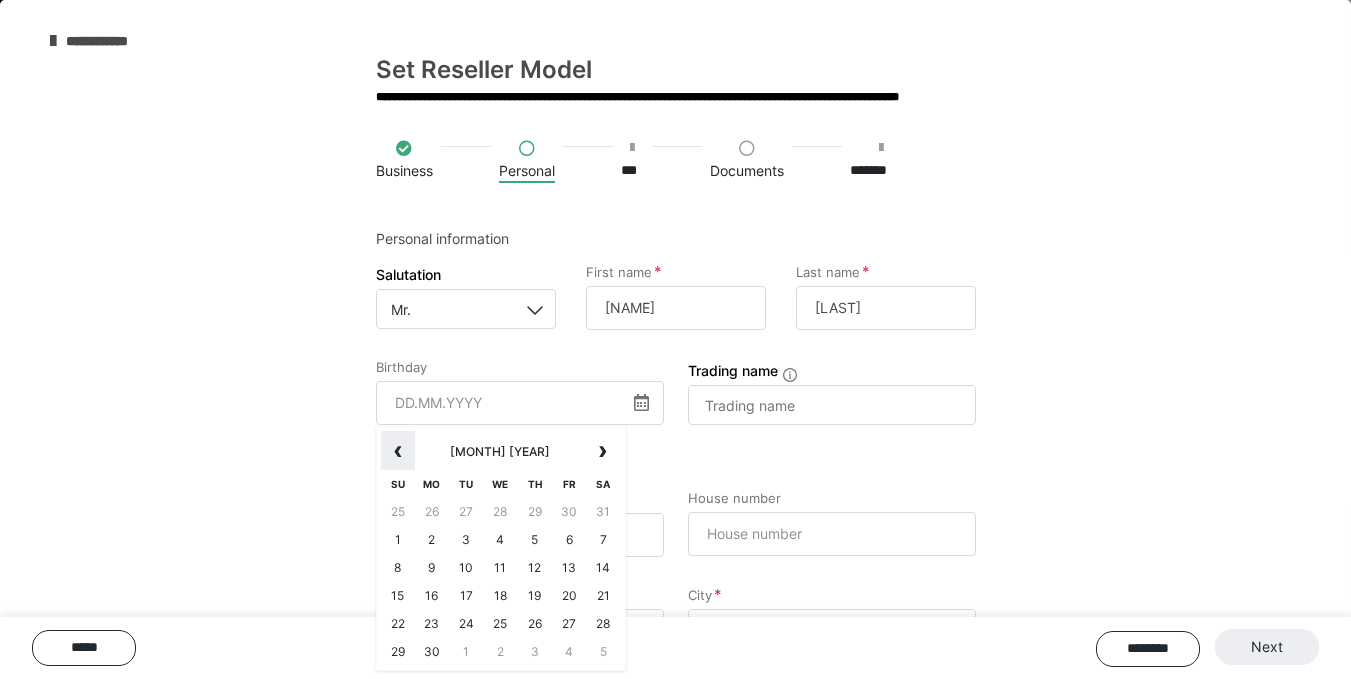 click on "‹" at bounding box center (398, 451) 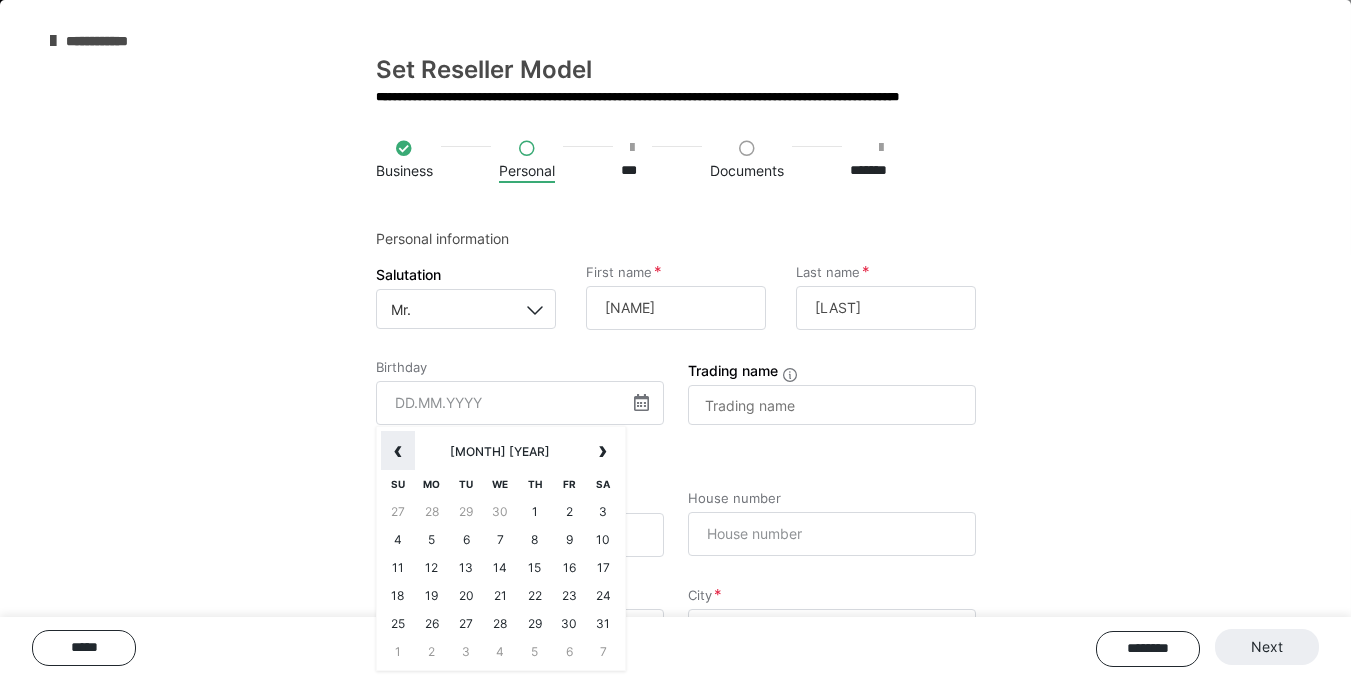 click on "‹" at bounding box center [398, 451] 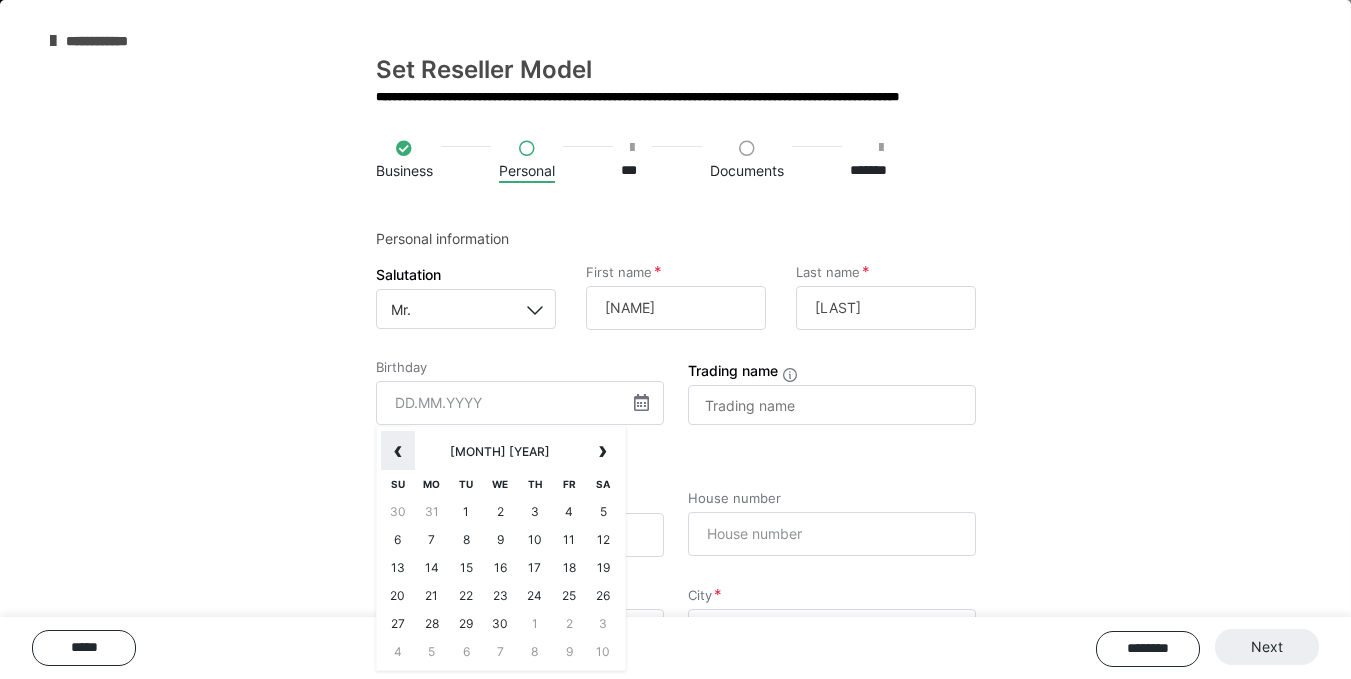 click on "‹" at bounding box center [398, 451] 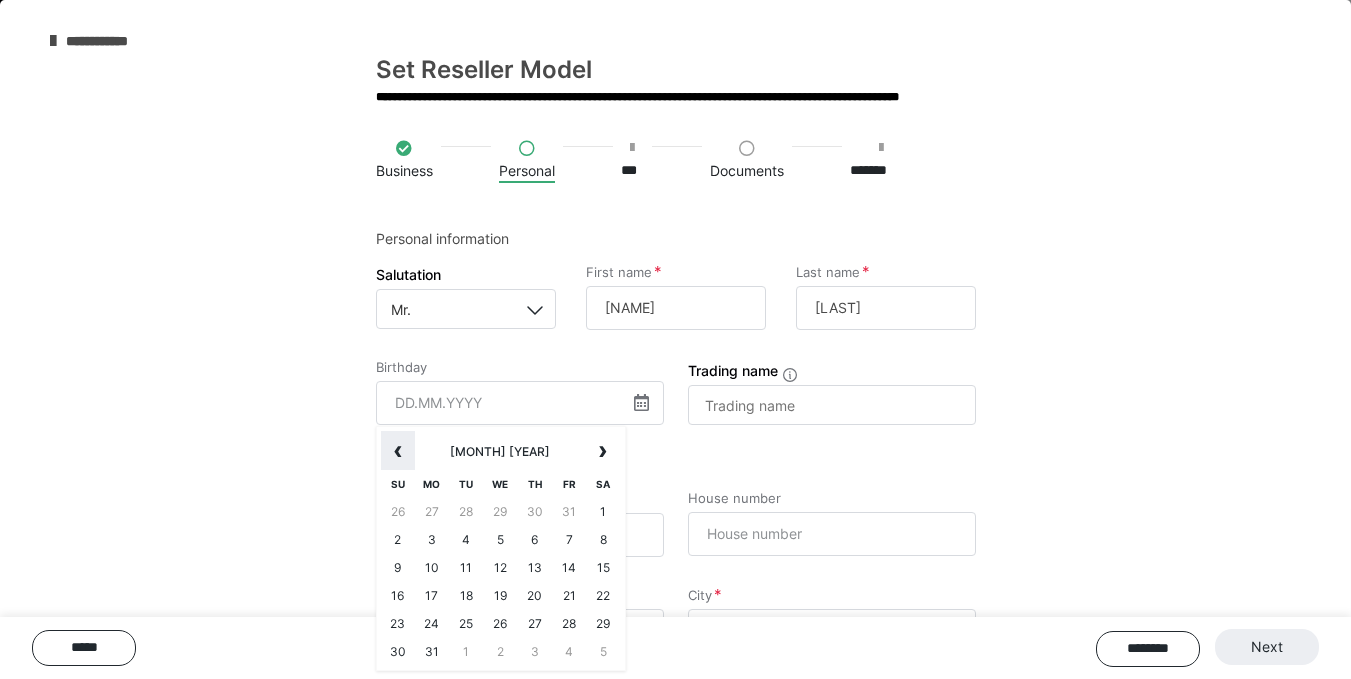 click on "‹" at bounding box center [398, 451] 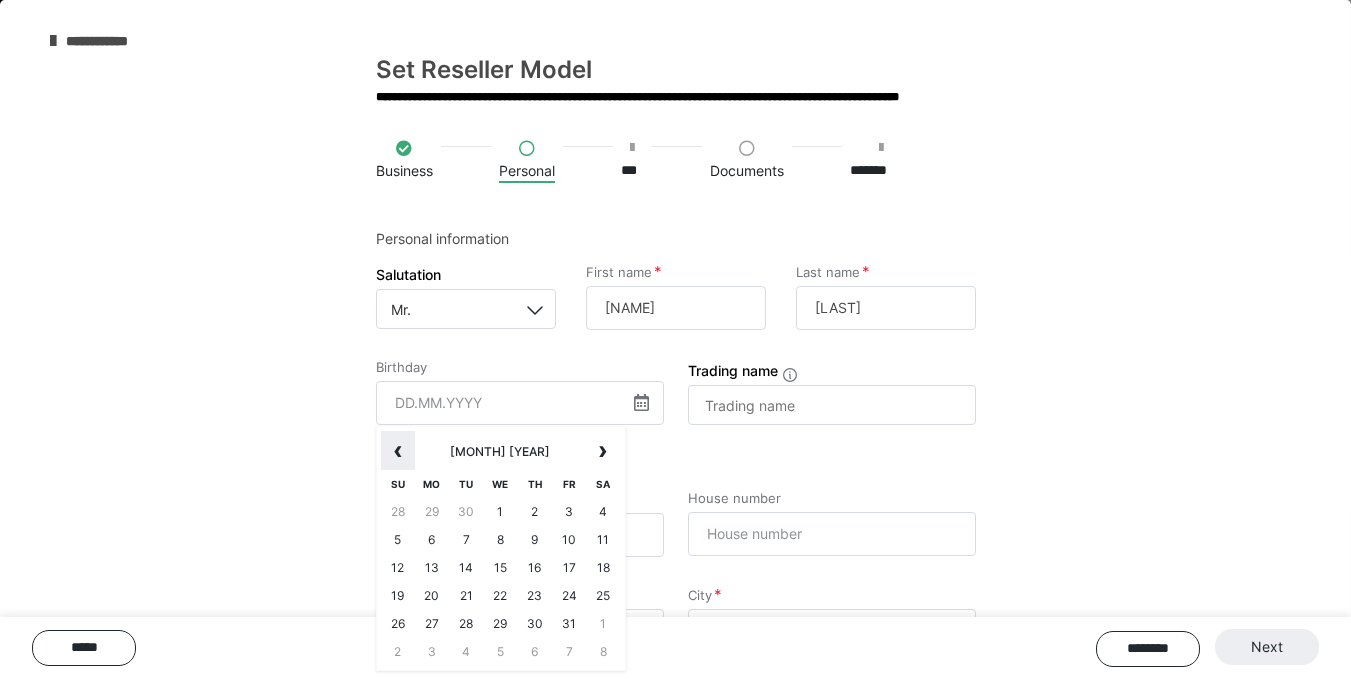 click on "‹" at bounding box center (398, 451) 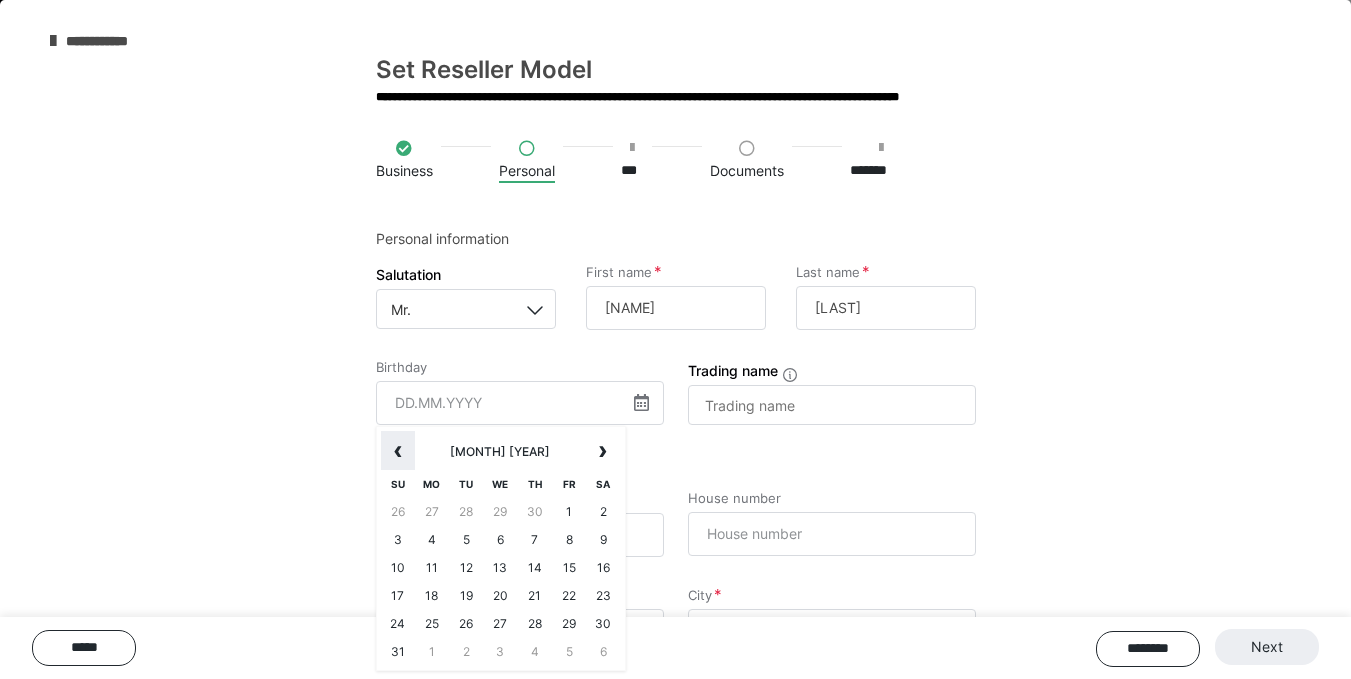 click on "‹" at bounding box center (398, 451) 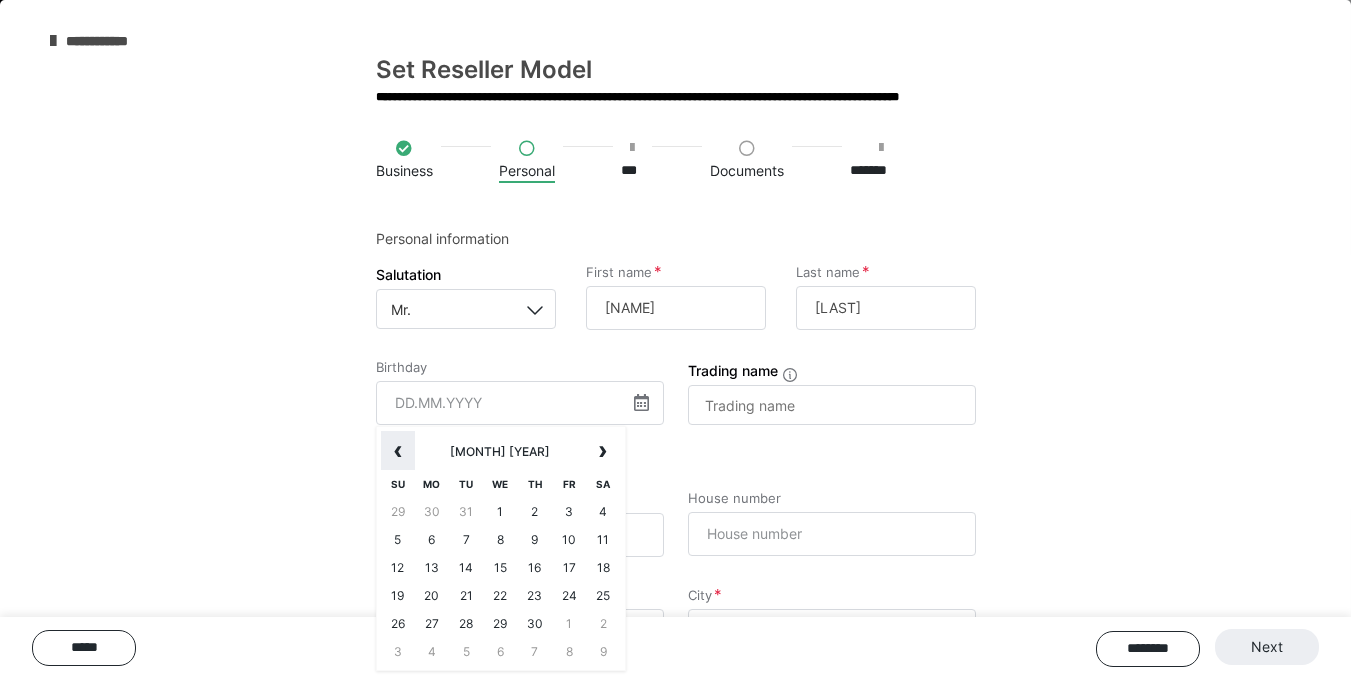 click on "‹" at bounding box center [398, 451] 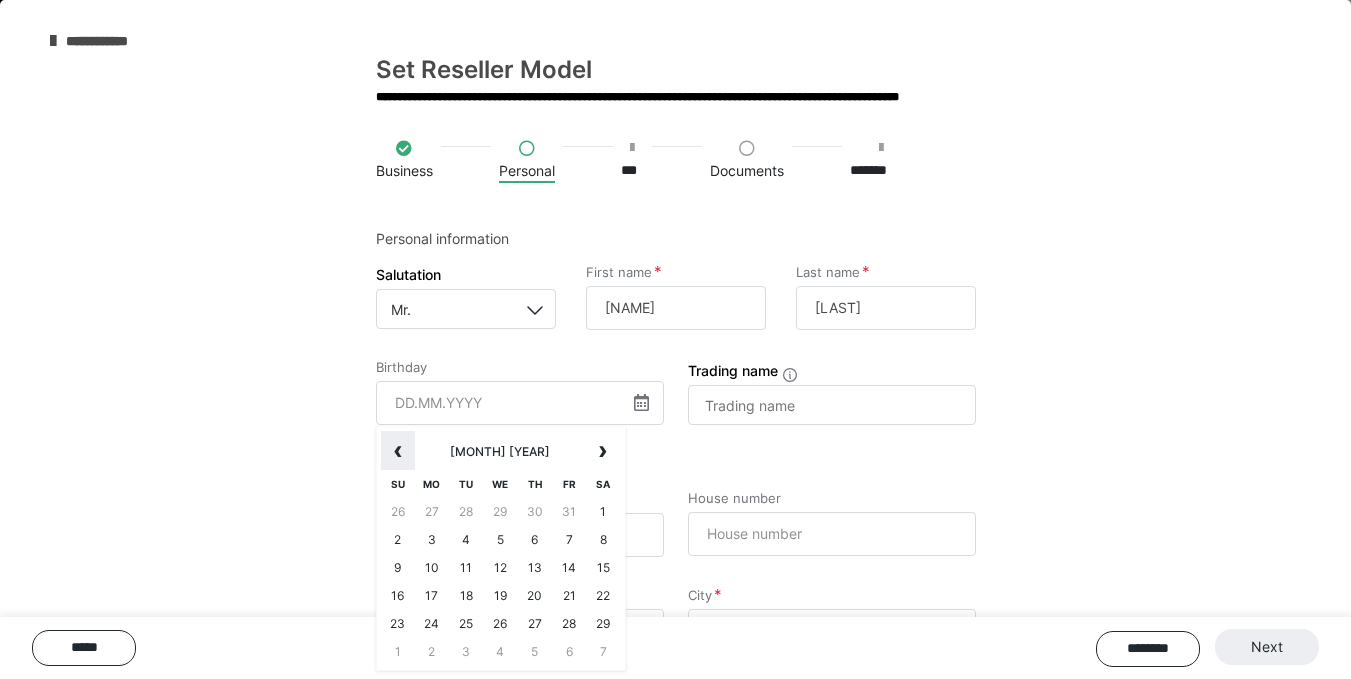 click on "‹" at bounding box center (398, 451) 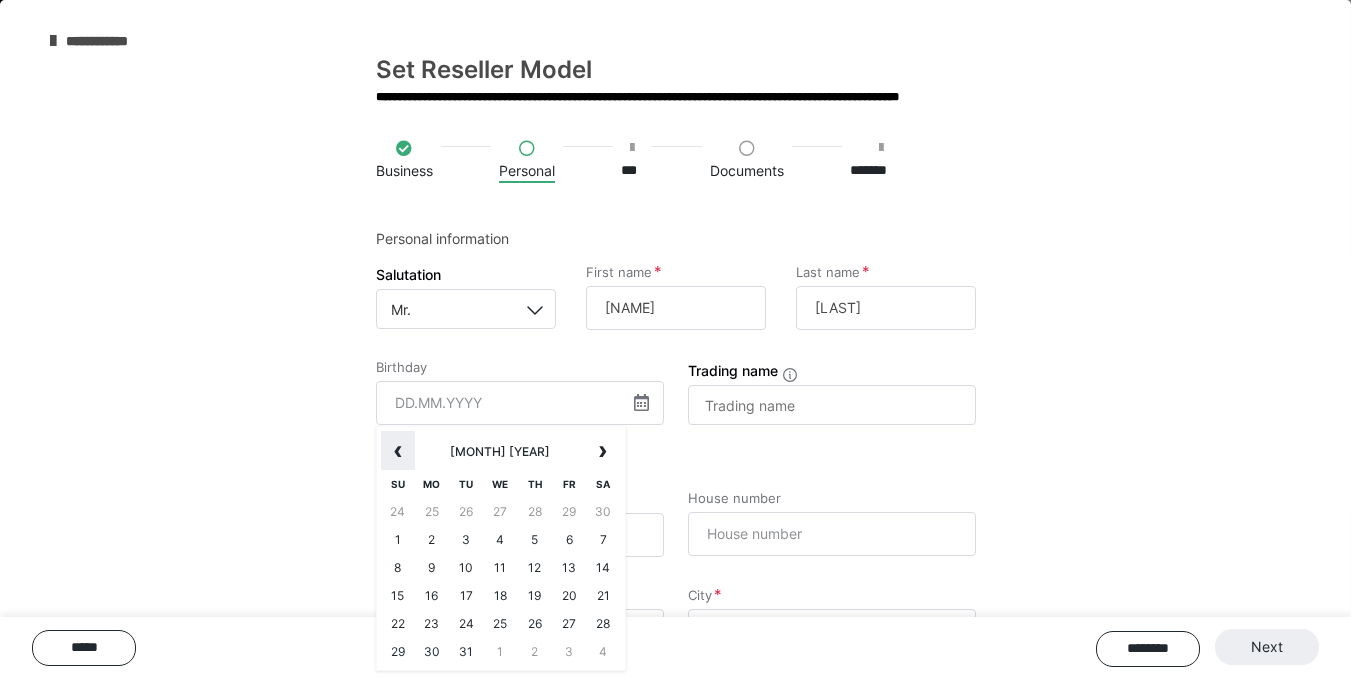 click on "‹" at bounding box center [398, 451] 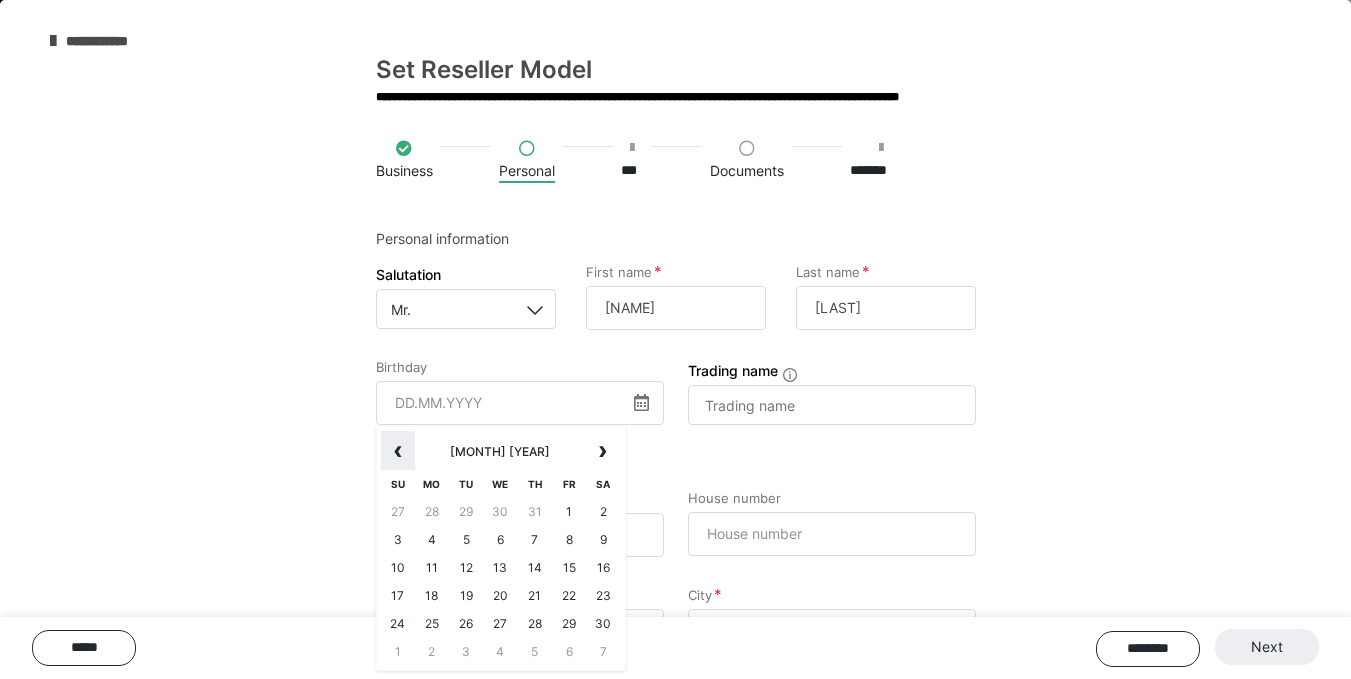 click on "‹" at bounding box center (398, 451) 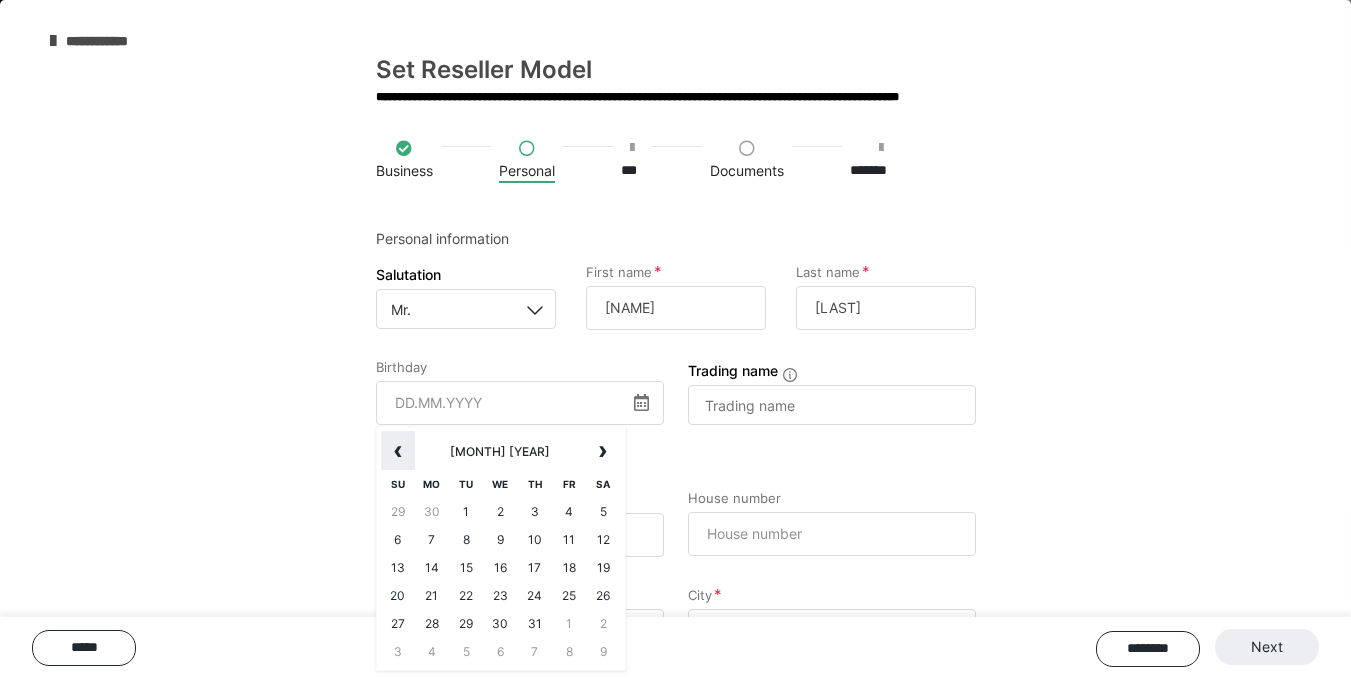 click on "‹" at bounding box center (398, 451) 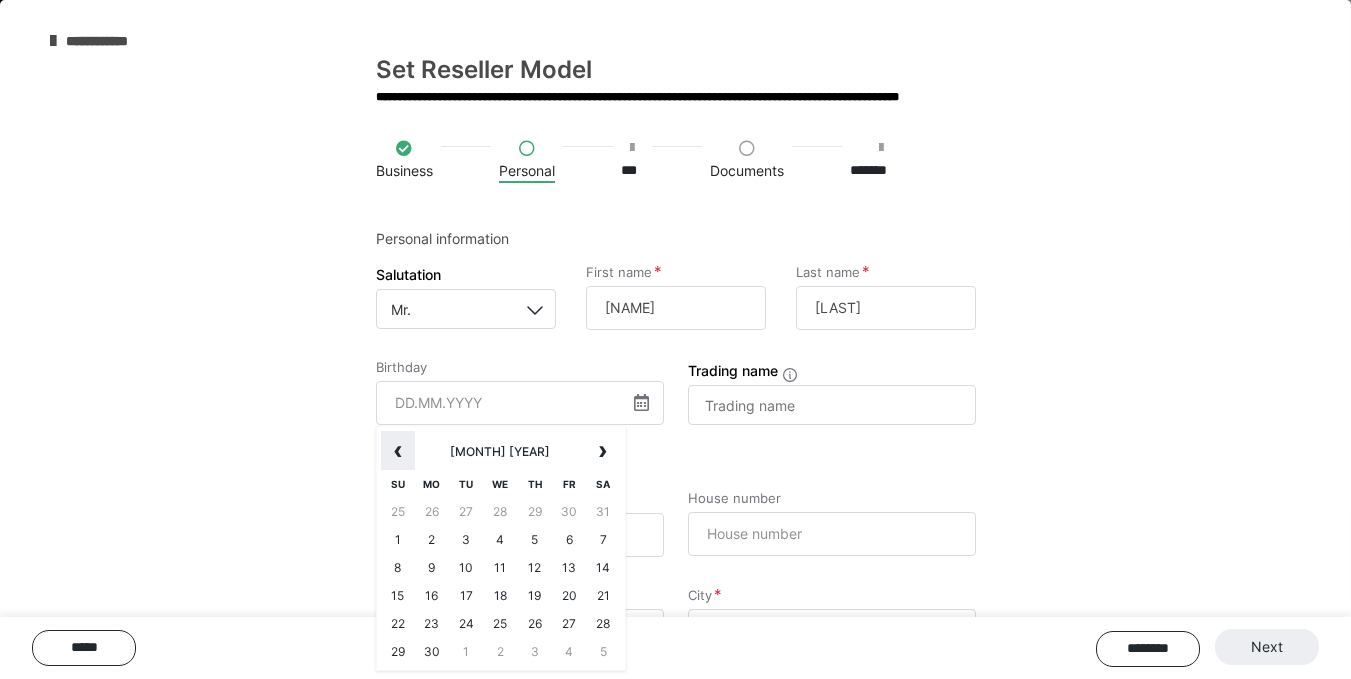 click on "‹" at bounding box center (398, 451) 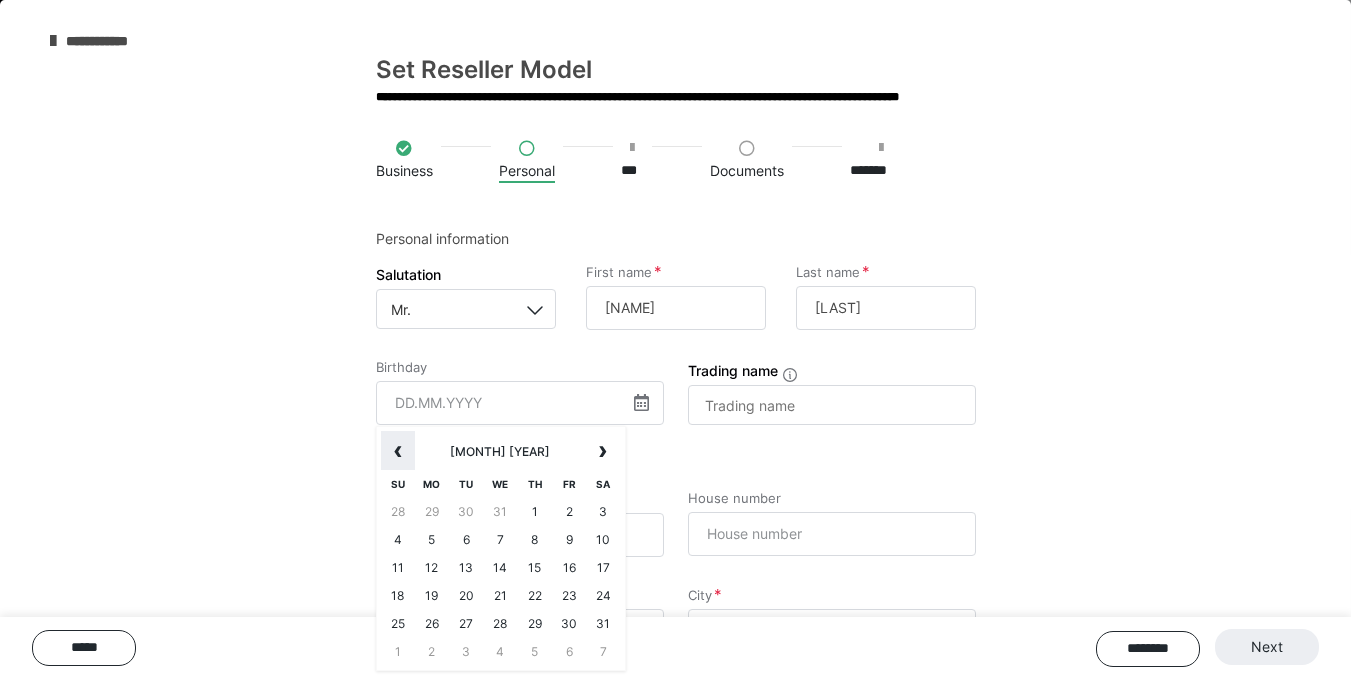 click on "‹" at bounding box center (398, 451) 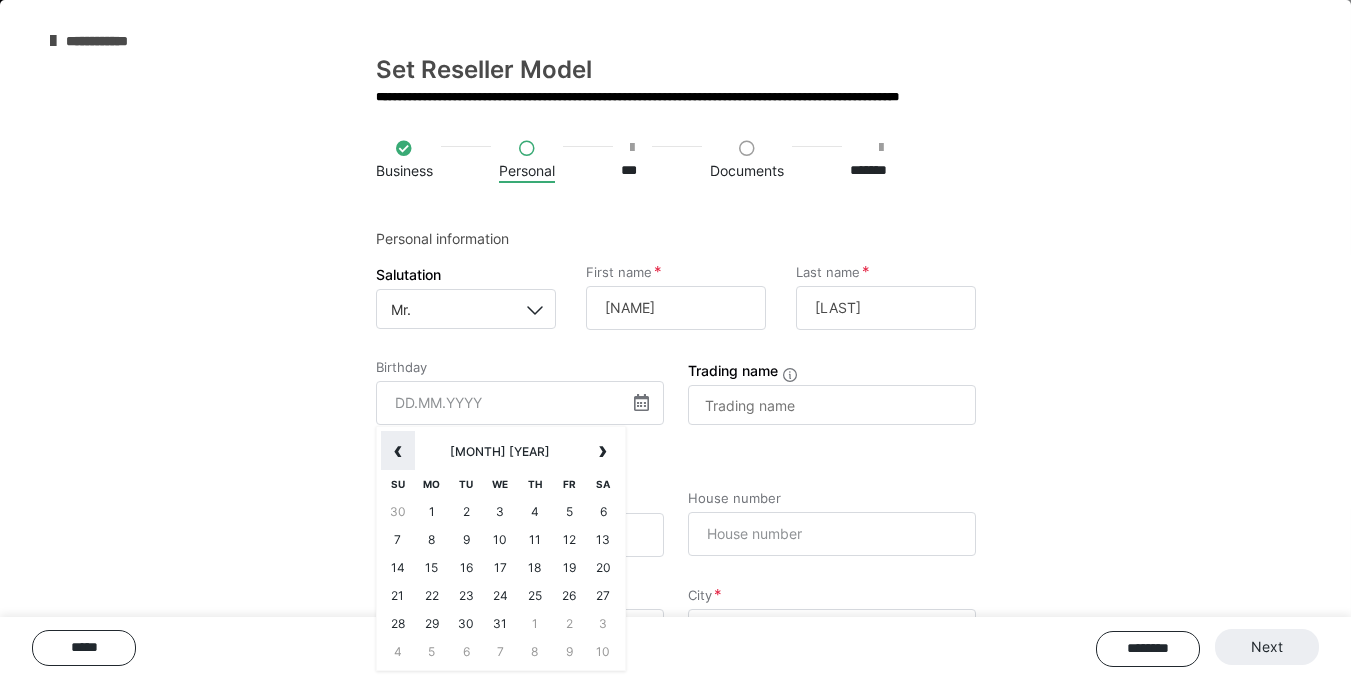 click on "‹" at bounding box center [398, 451] 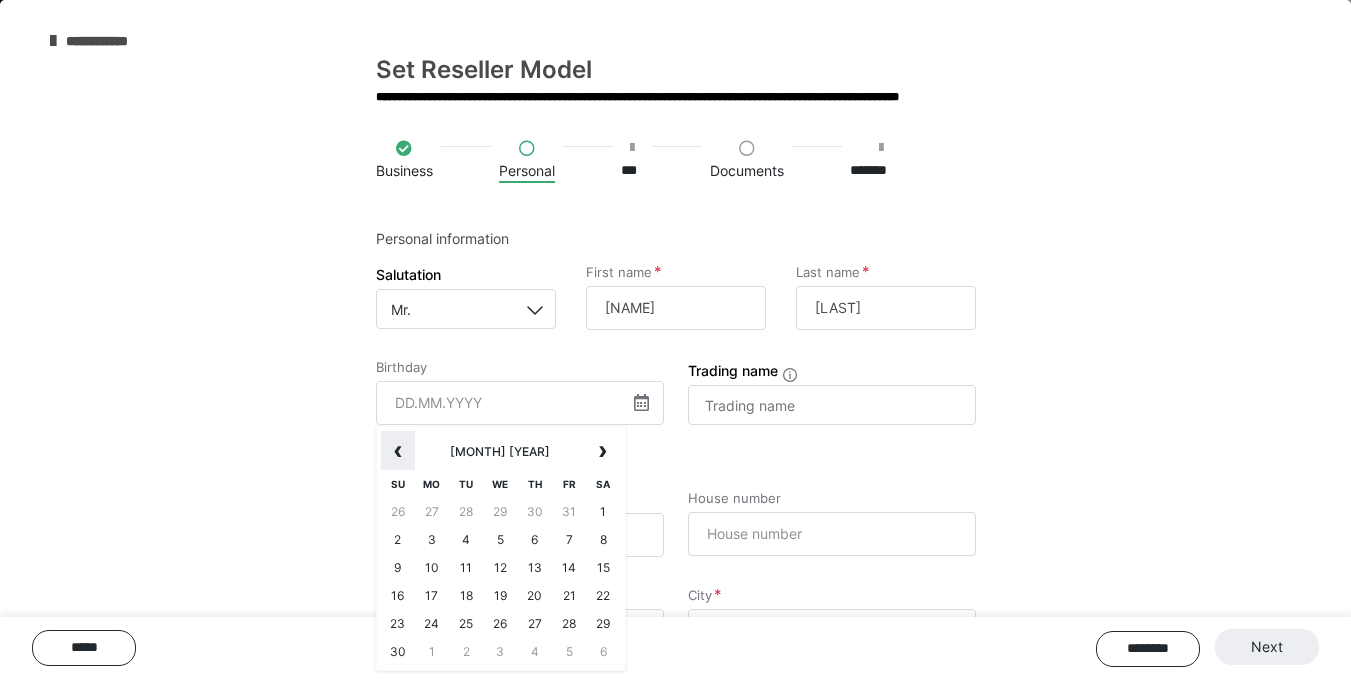 click on "‹" at bounding box center [398, 451] 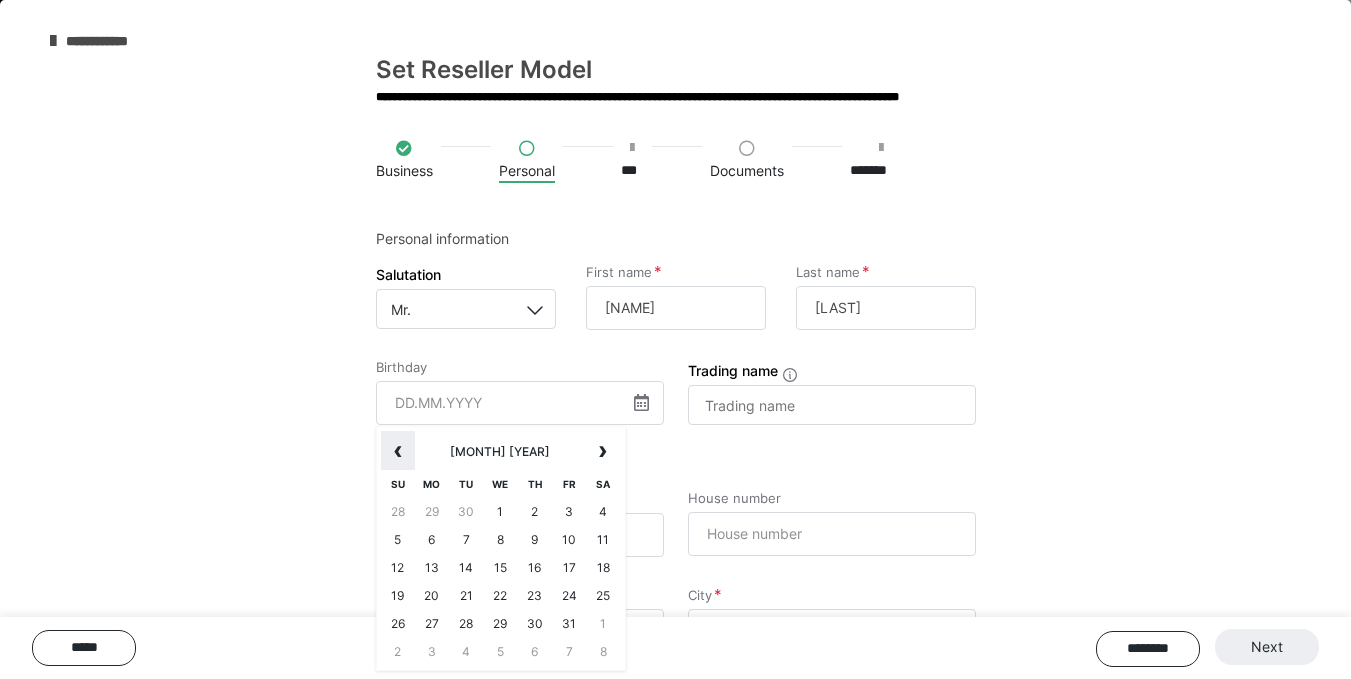 click on "‹" at bounding box center (398, 451) 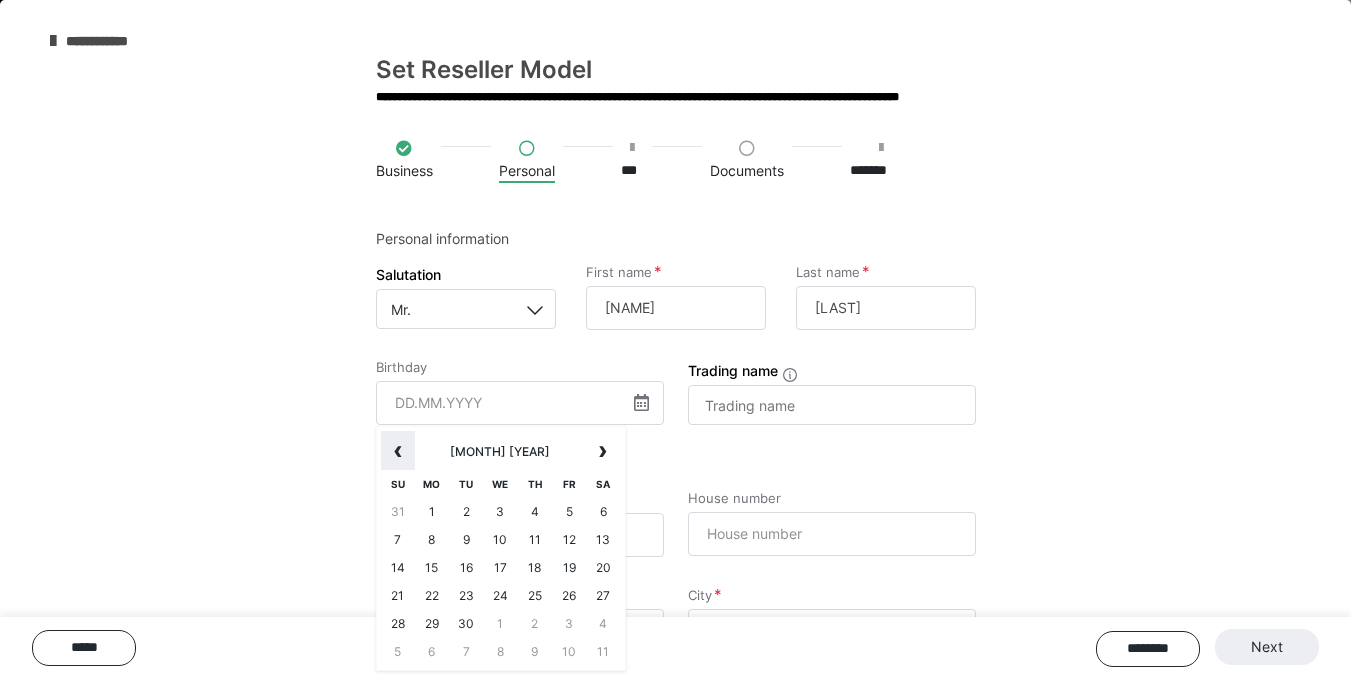 click on "‹" at bounding box center (398, 451) 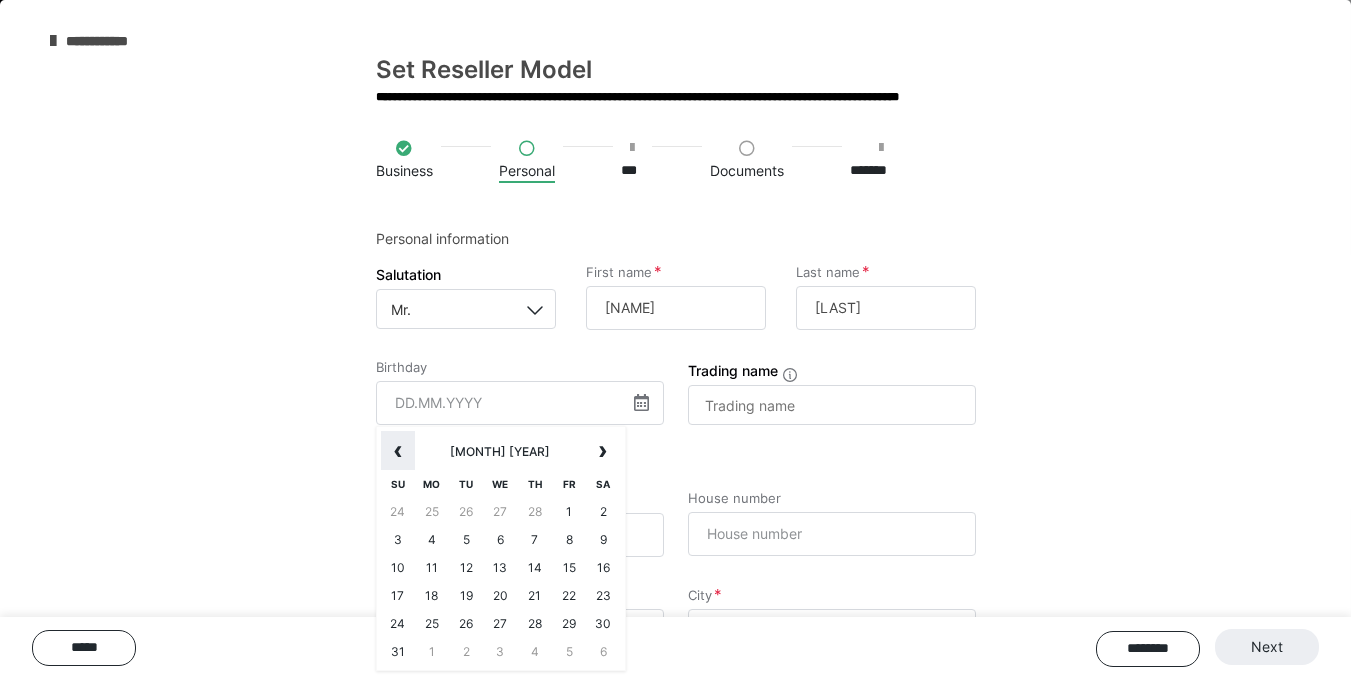 click on "‹" at bounding box center (398, 451) 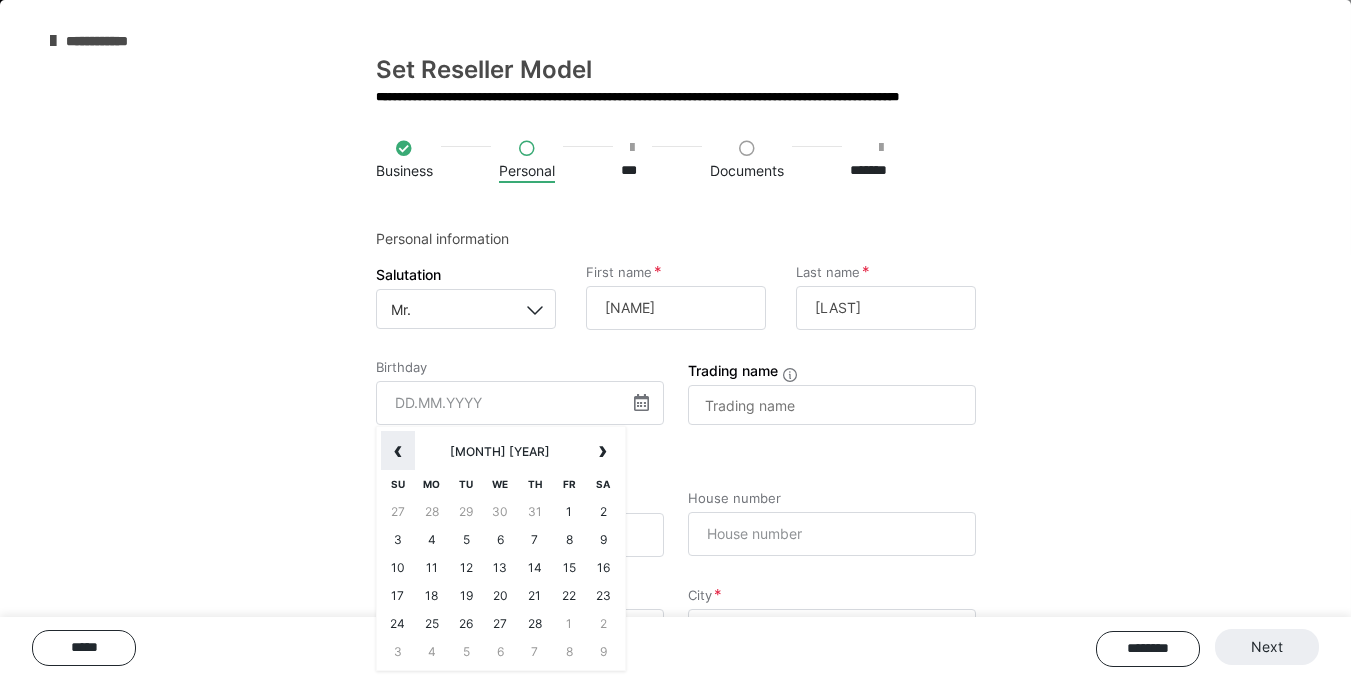 click on "‹" at bounding box center [398, 451] 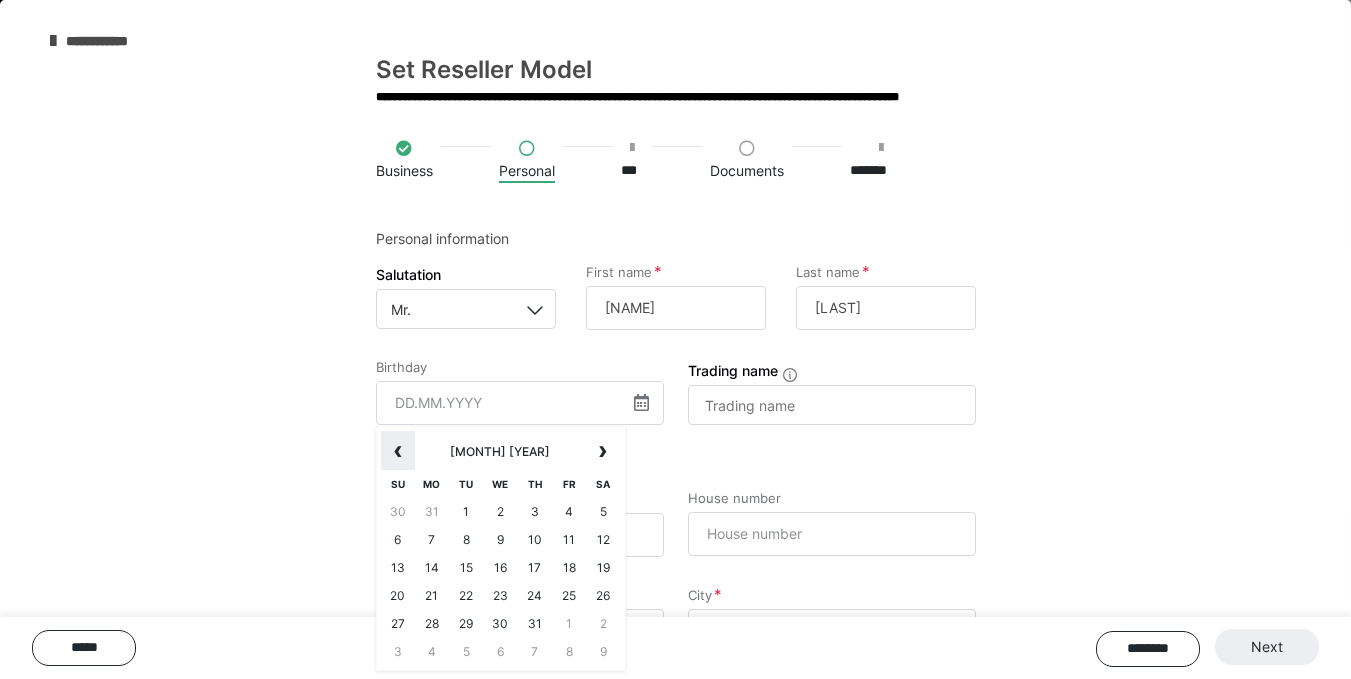 click on "‹" at bounding box center (398, 451) 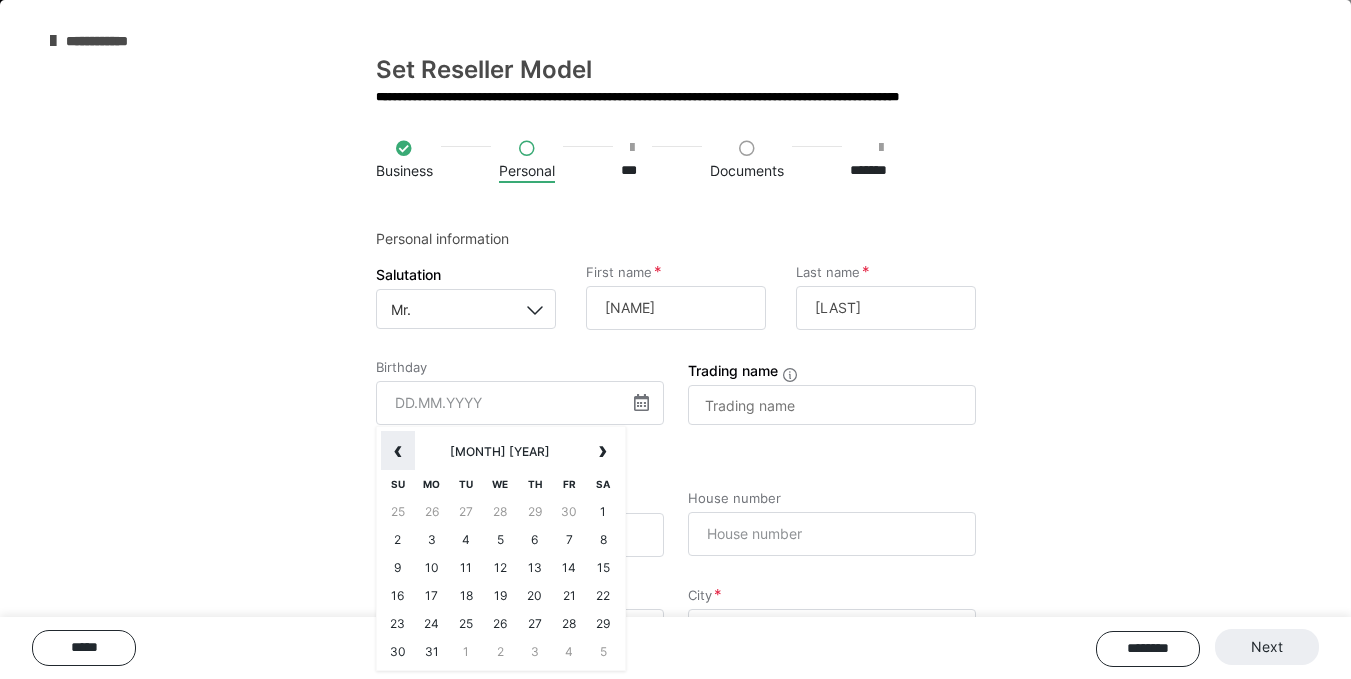 click on "‹" at bounding box center [398, 451] 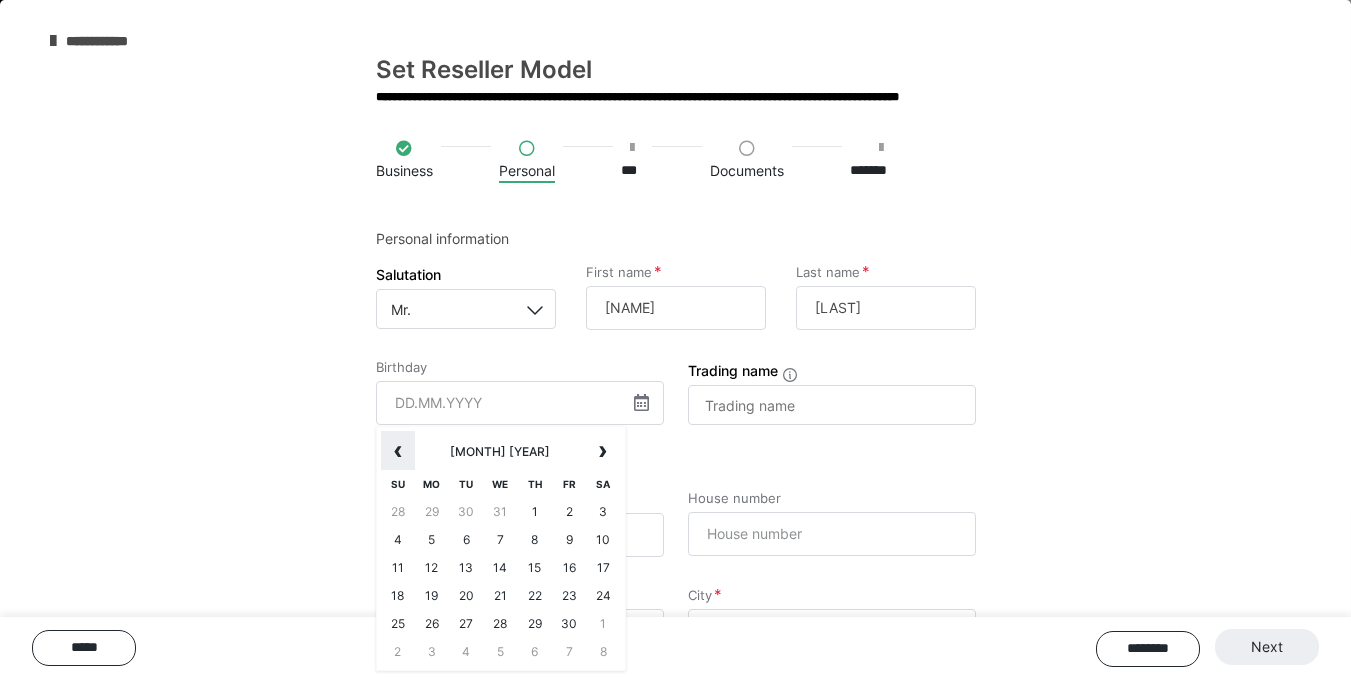 click on "‹" at bounding box center (398, 451) 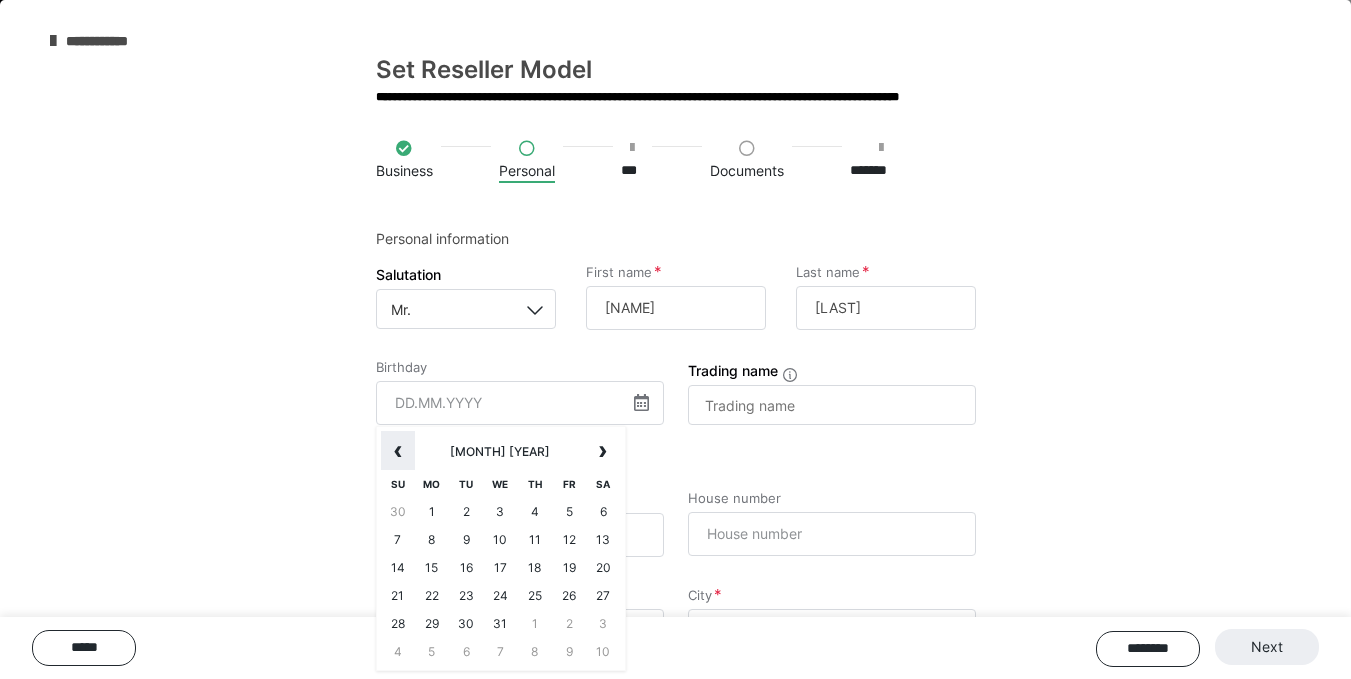 click on "‹" at bounding box center [398, 451] 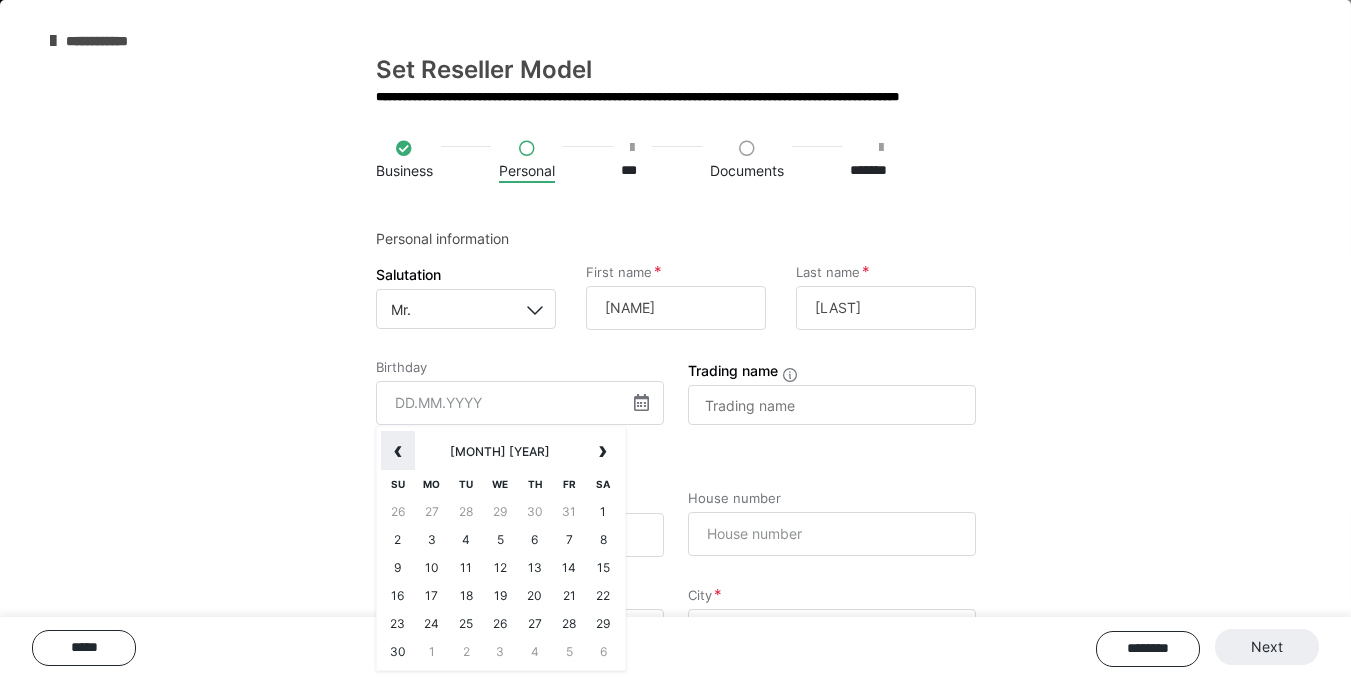 click on "‹" at bounding box center (398, 451) 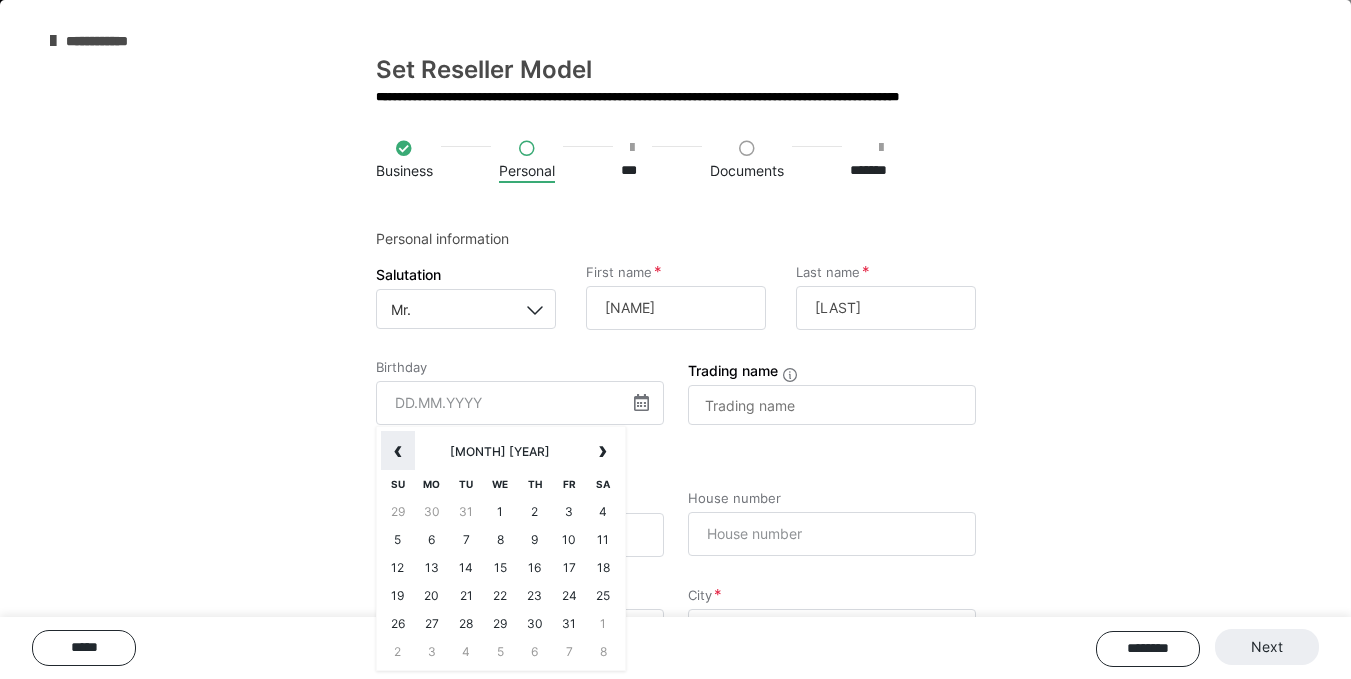 click on "‹" at bounding box center [398, 451] 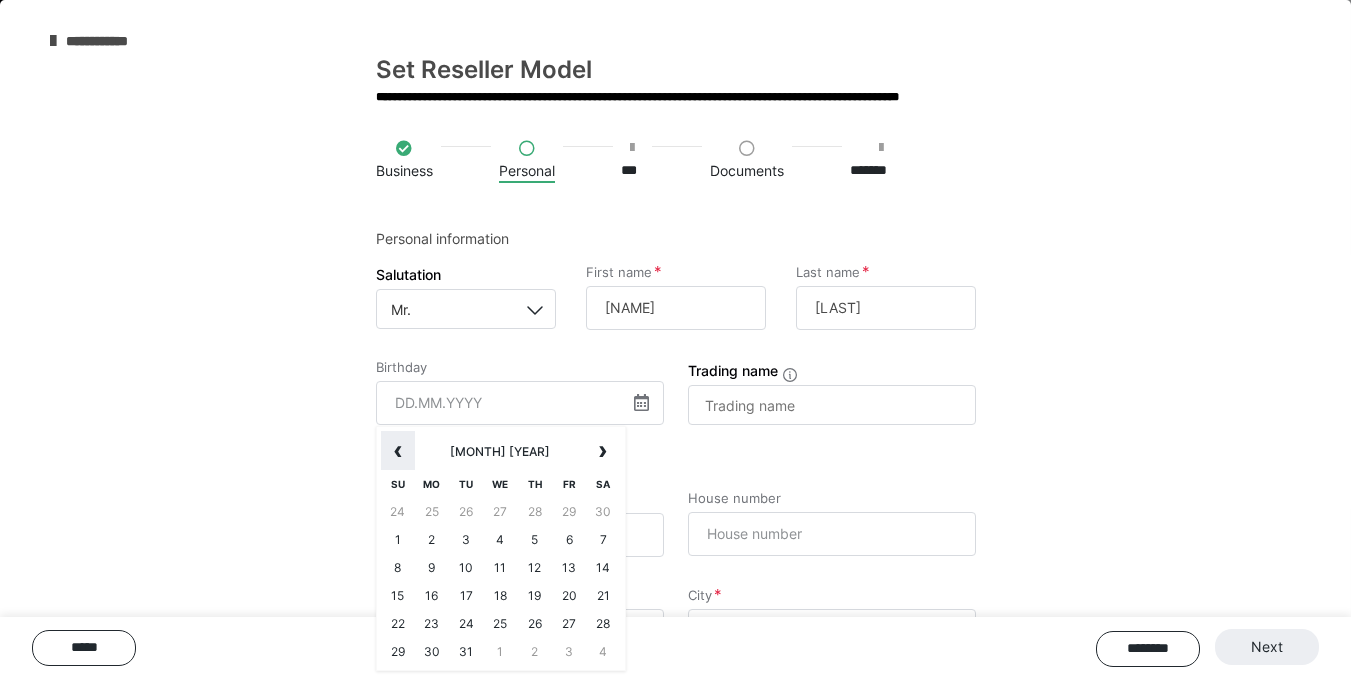 click on "‹" at bounding box center [398, 451] 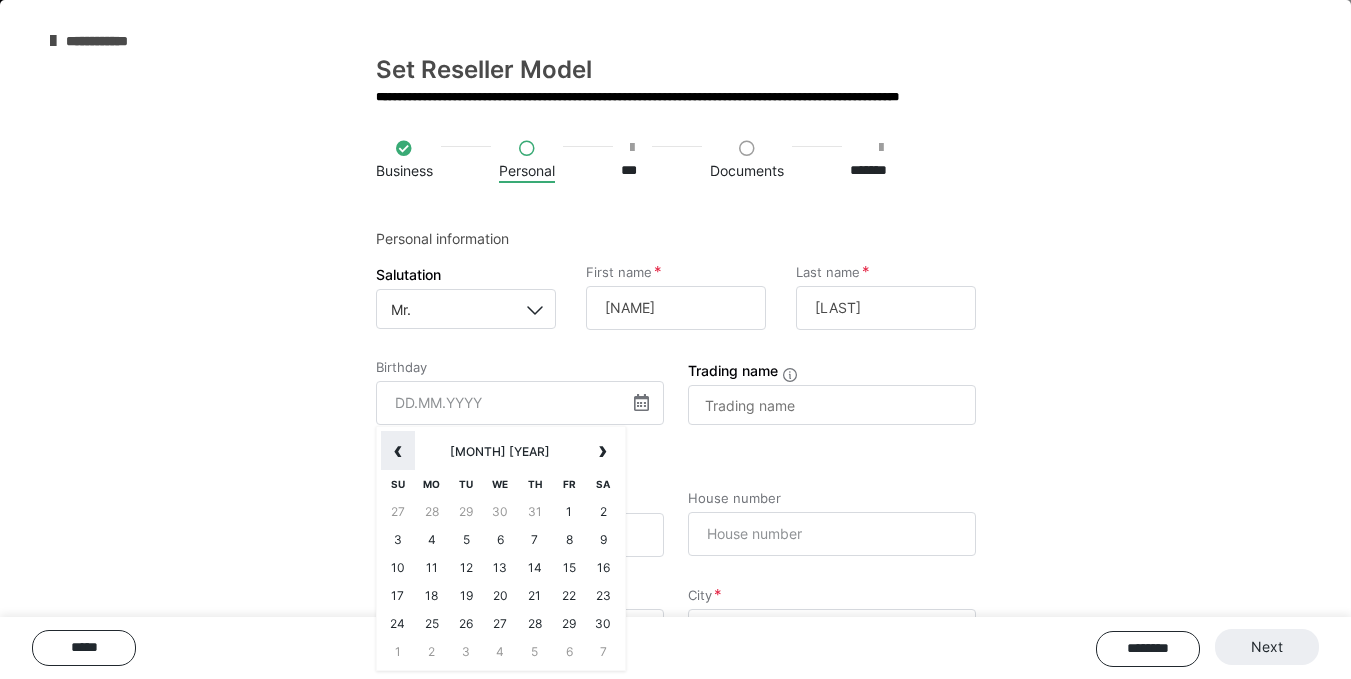 click on "‹" at bounding box center (398, 451) 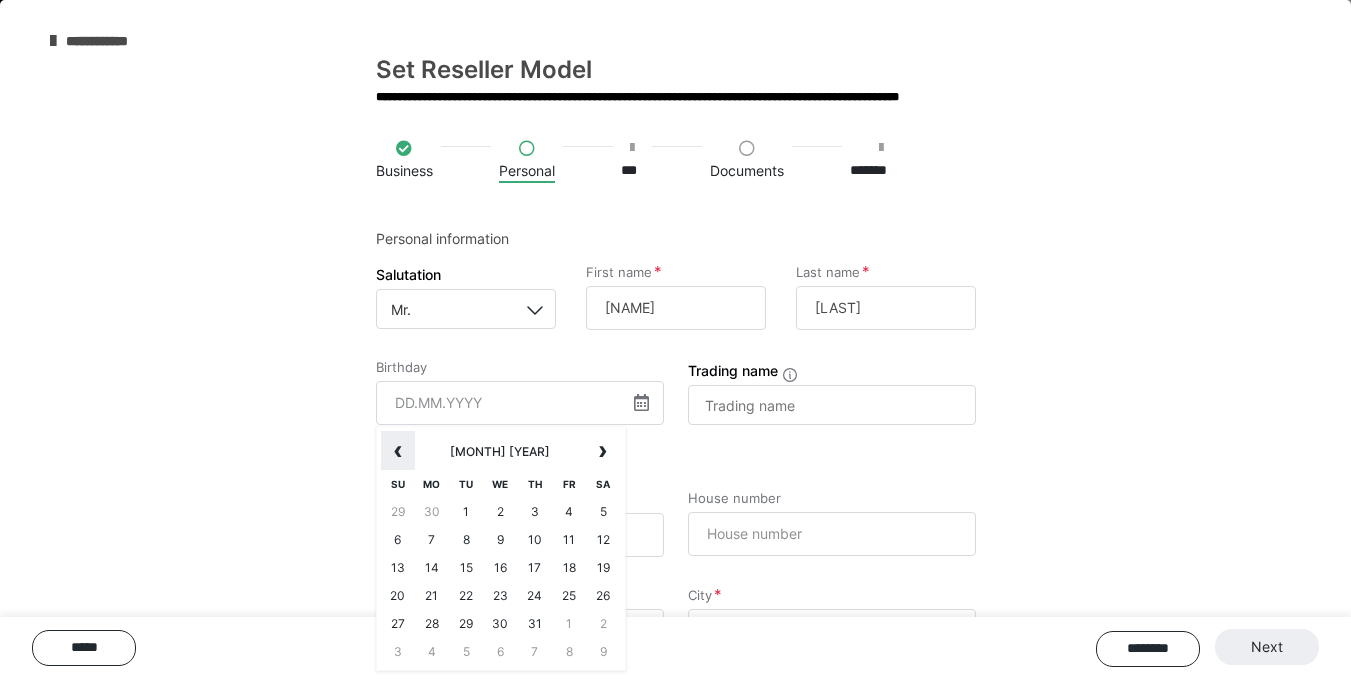 click on "‹" at bounding box center (398, 451) 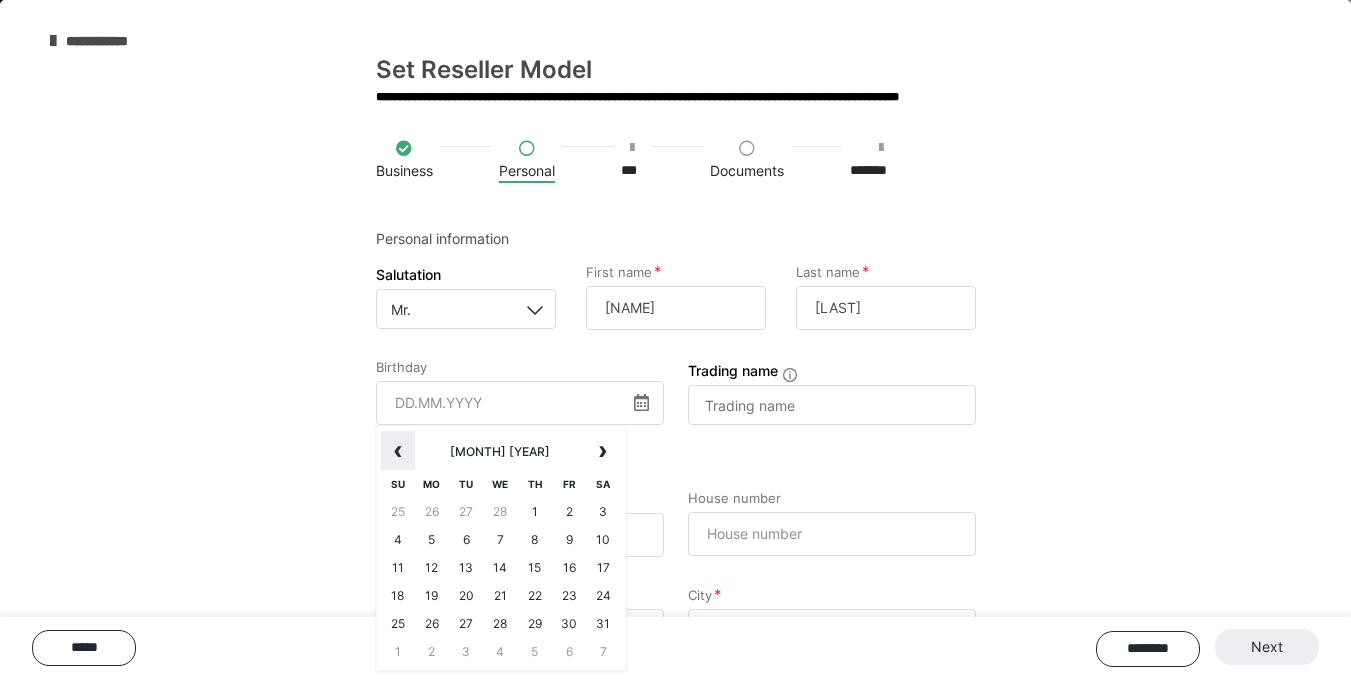 click on "‹" at bounding box center [398, 451] 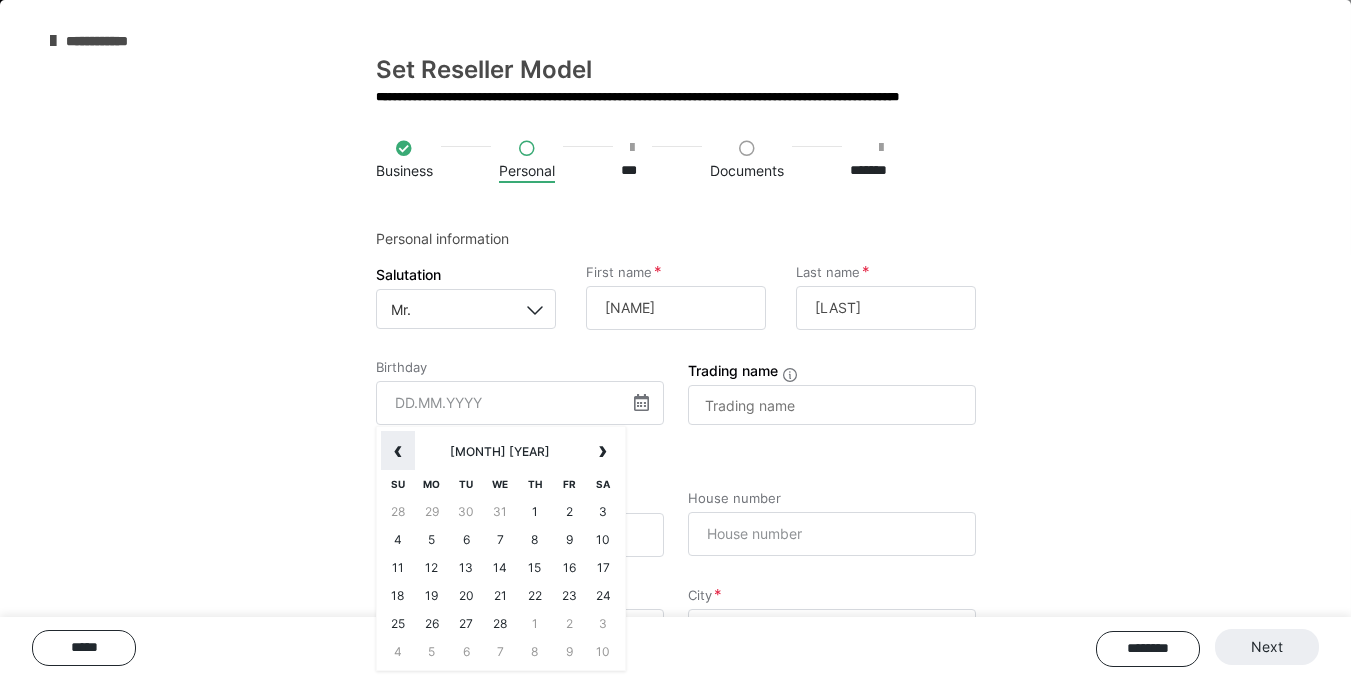 click on "‹" at bounding box center (398, 451) 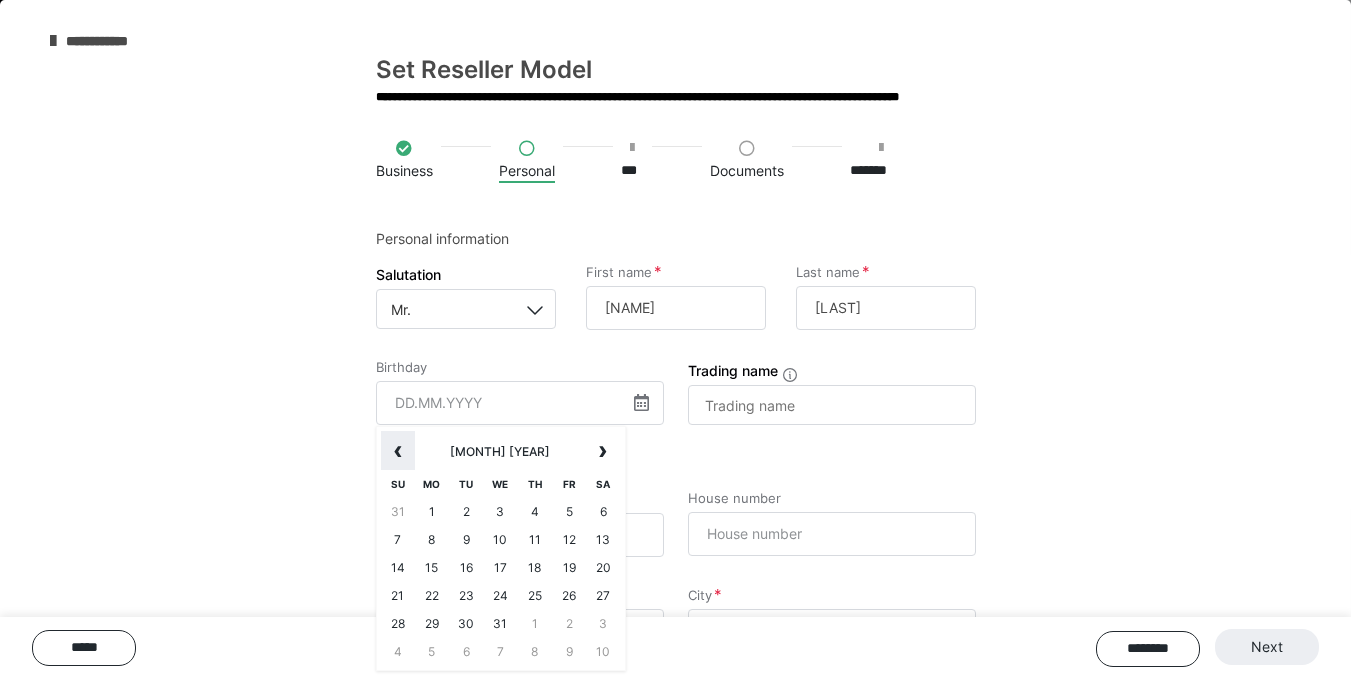 click on "‹" at bounding box center [398, 451] 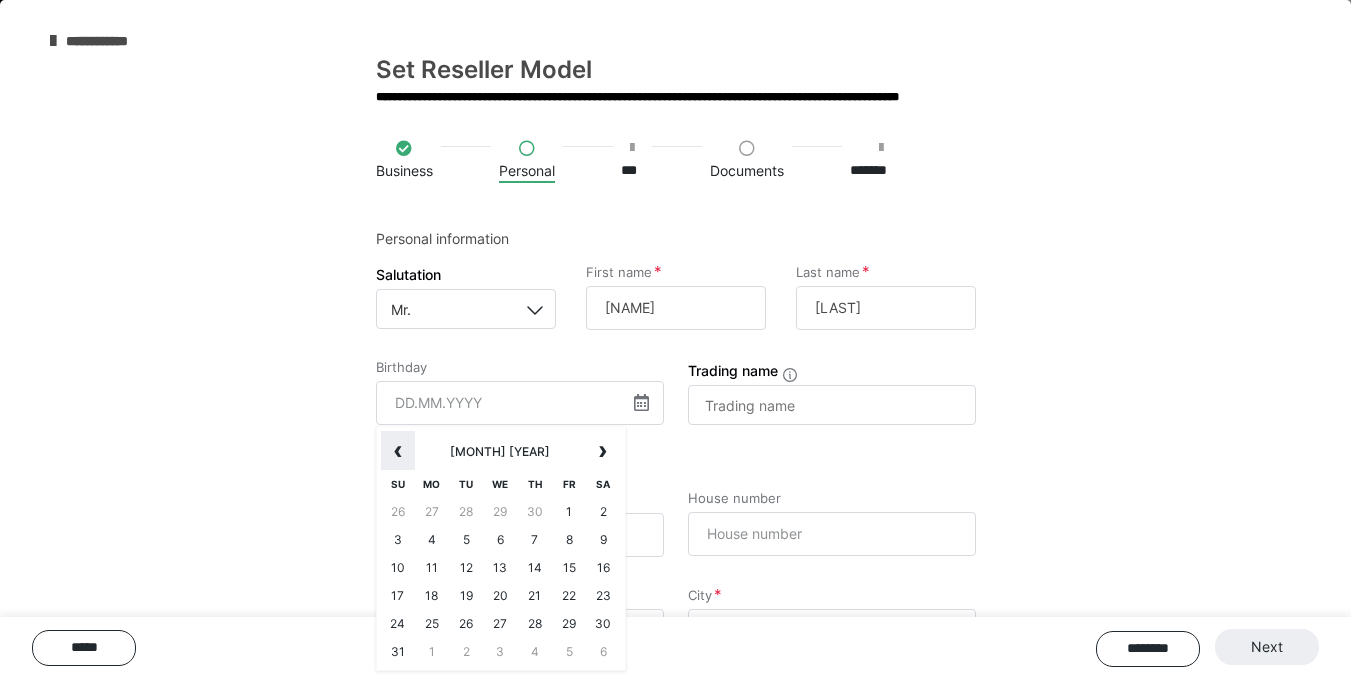 click on "‹" at bounding box center [398, 451] 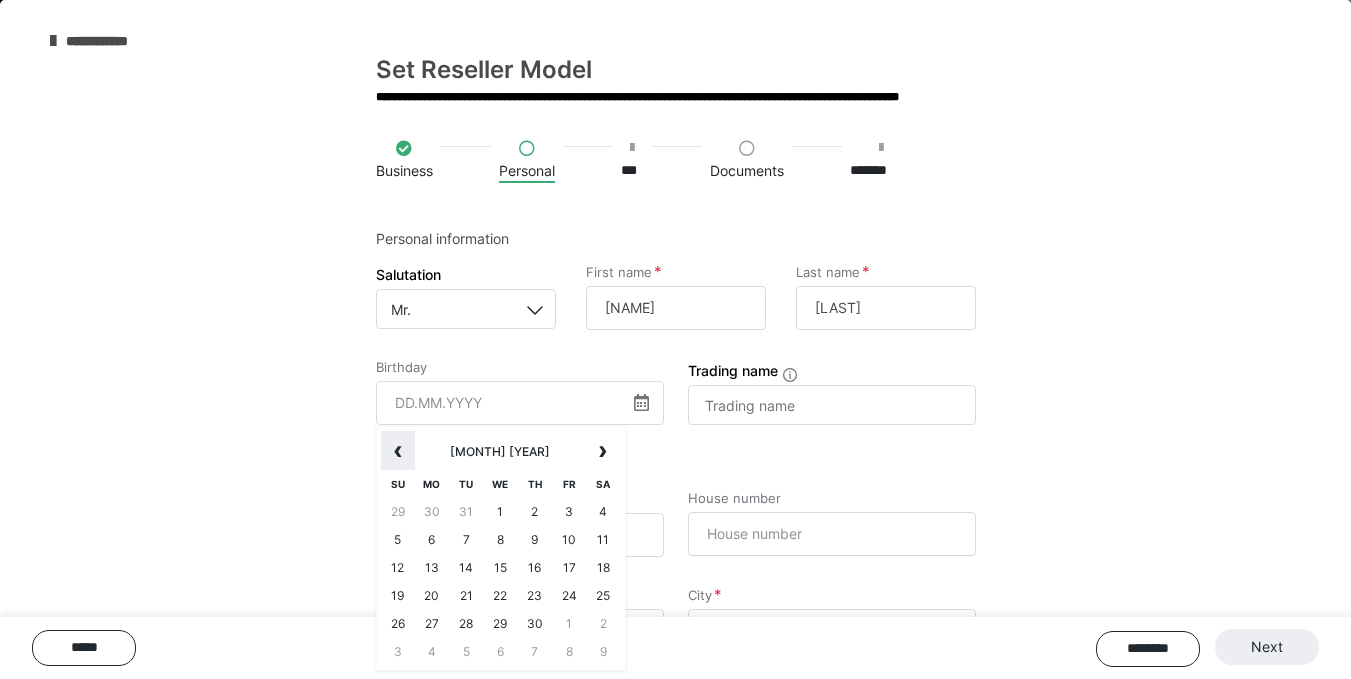 click on "‹" at bounding box center (398, 451) 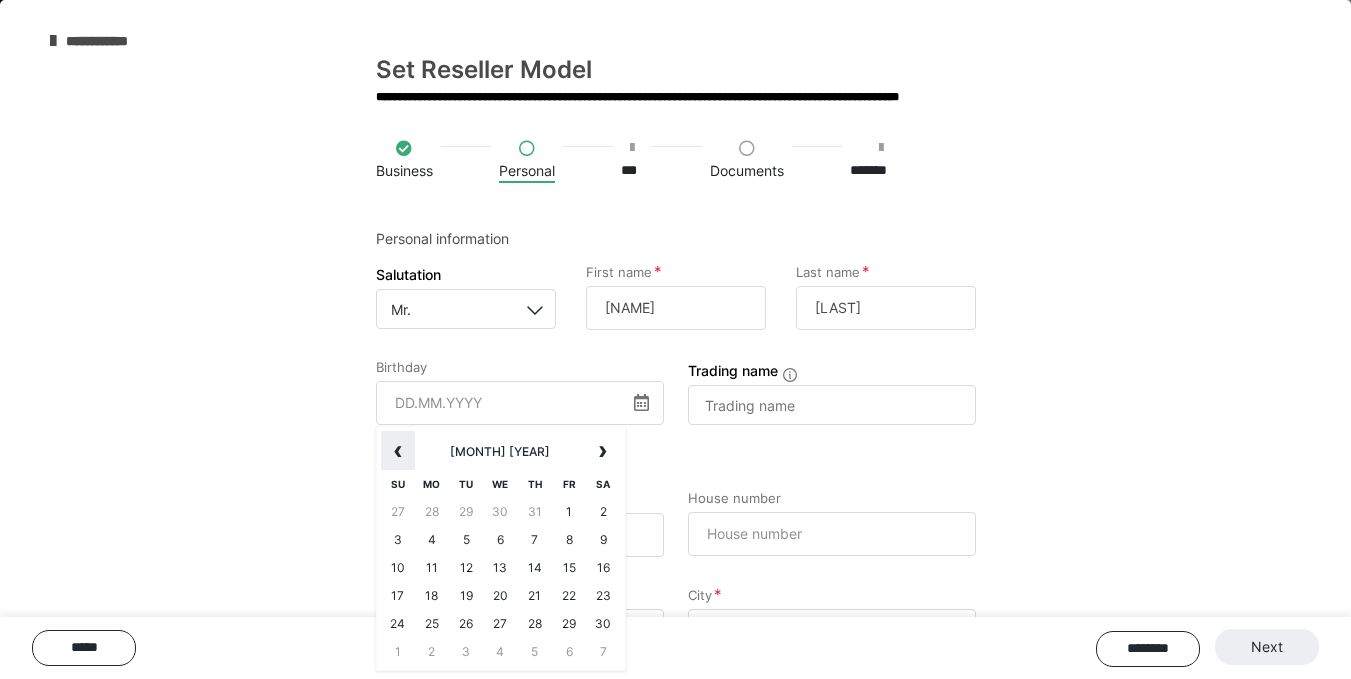 click on "‹" at bounding box center [398, 451] 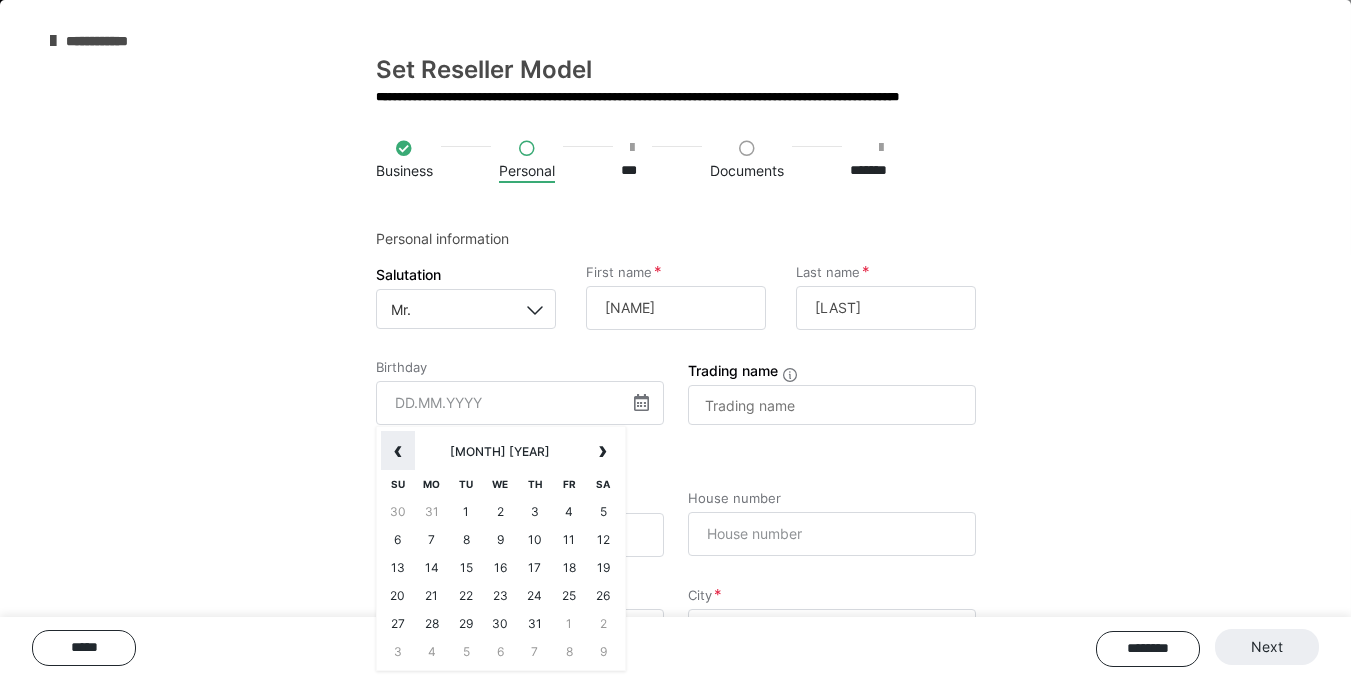 click on "‹" at bounding box center (398, 451) 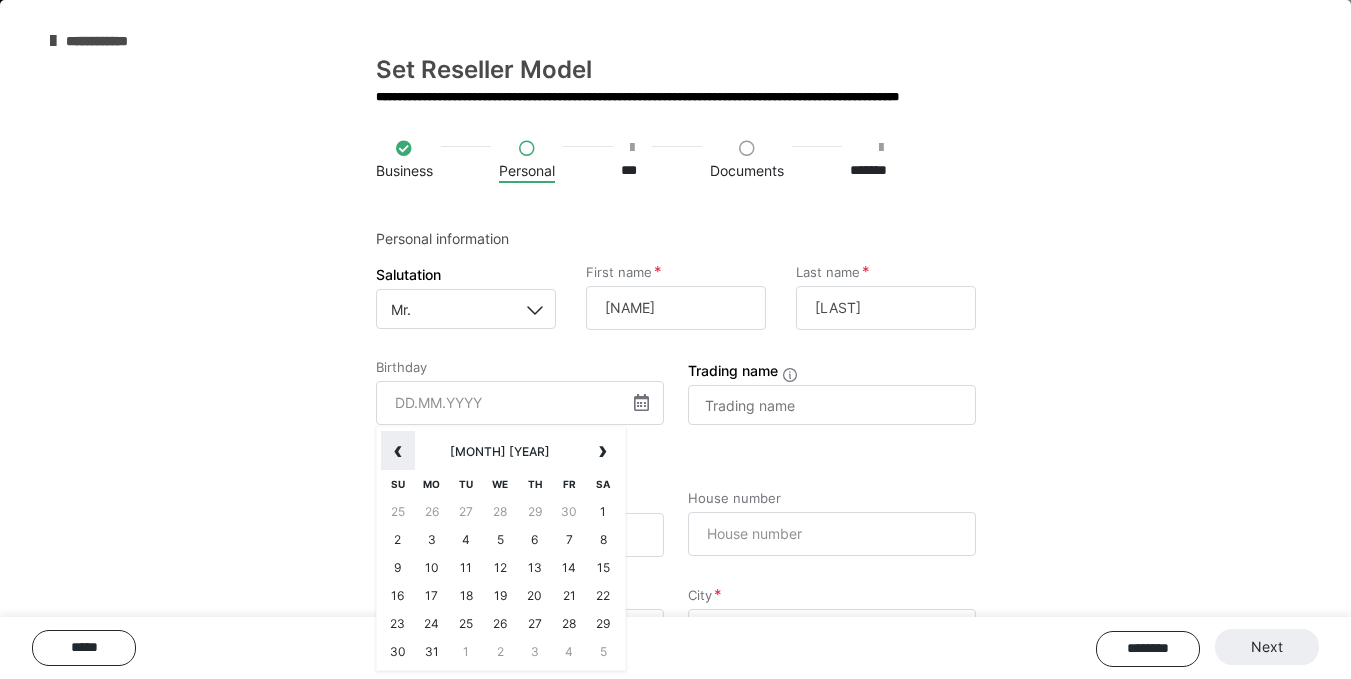 click on "‹" at bounding box center [398, 451] 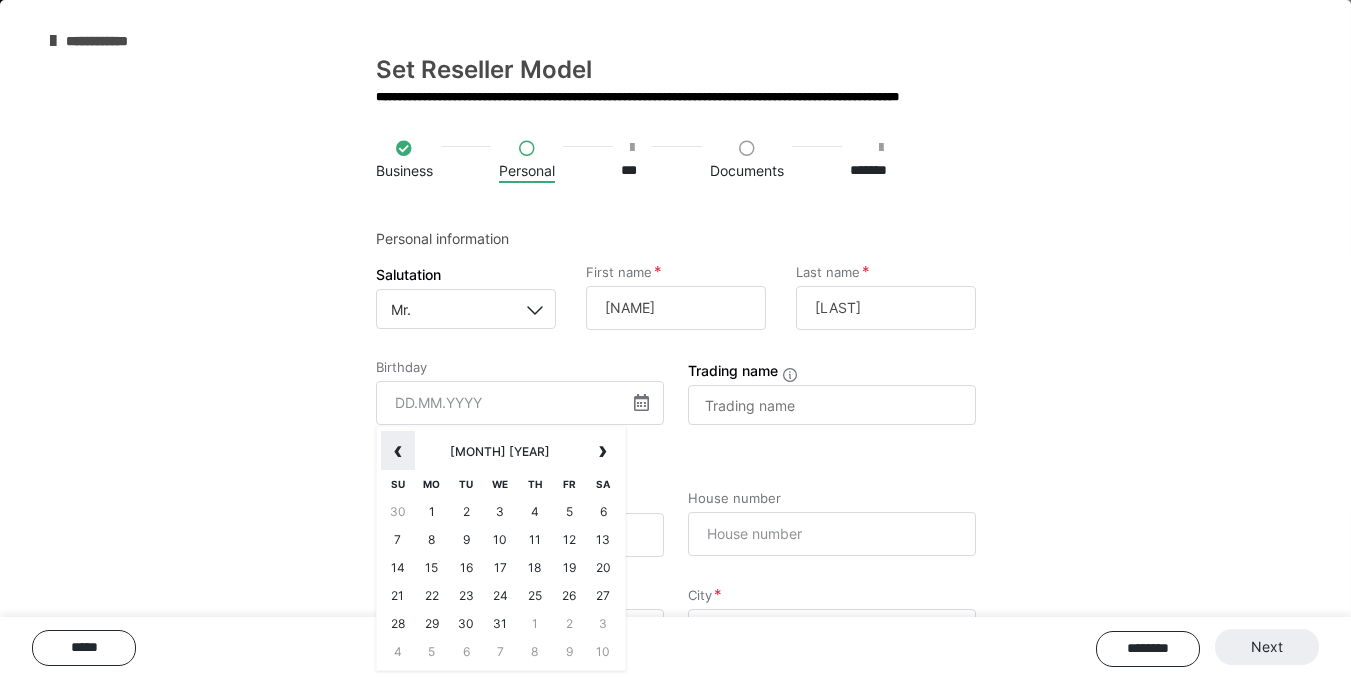 click on "‹" at bounding box center [398, 451] 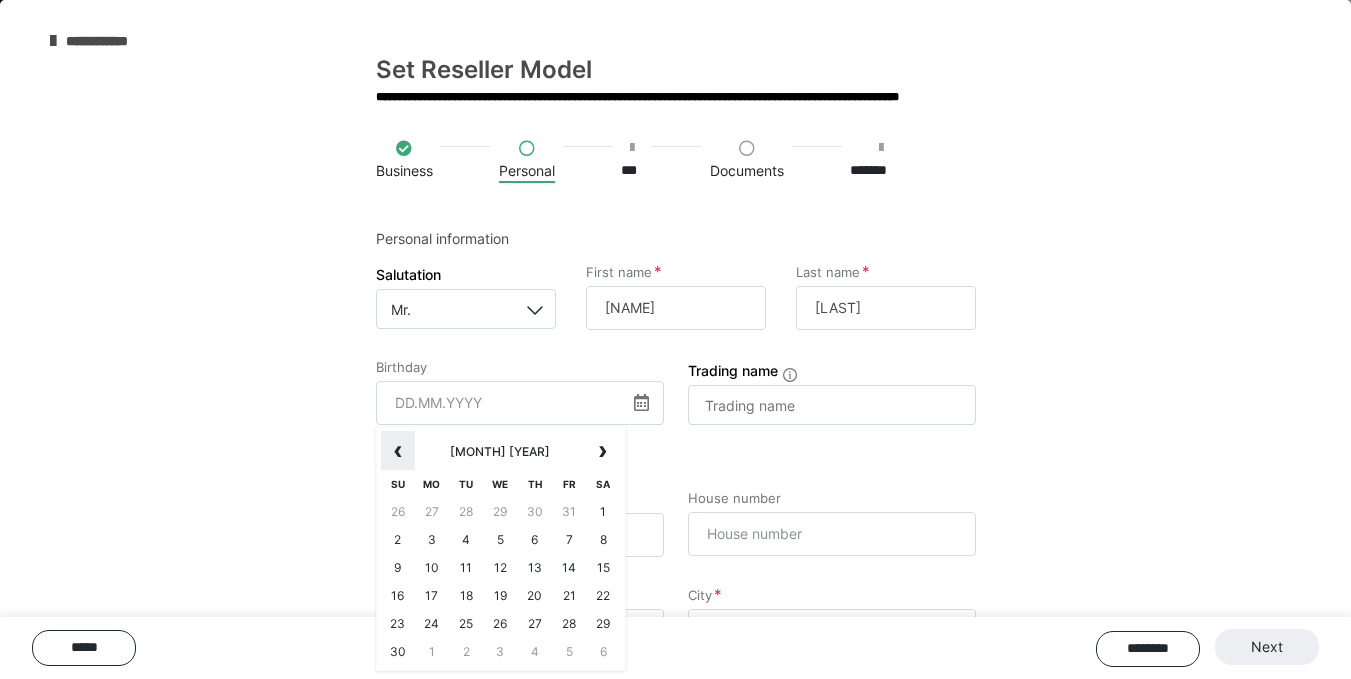 click on "‹" at bounding box center (398, 451) 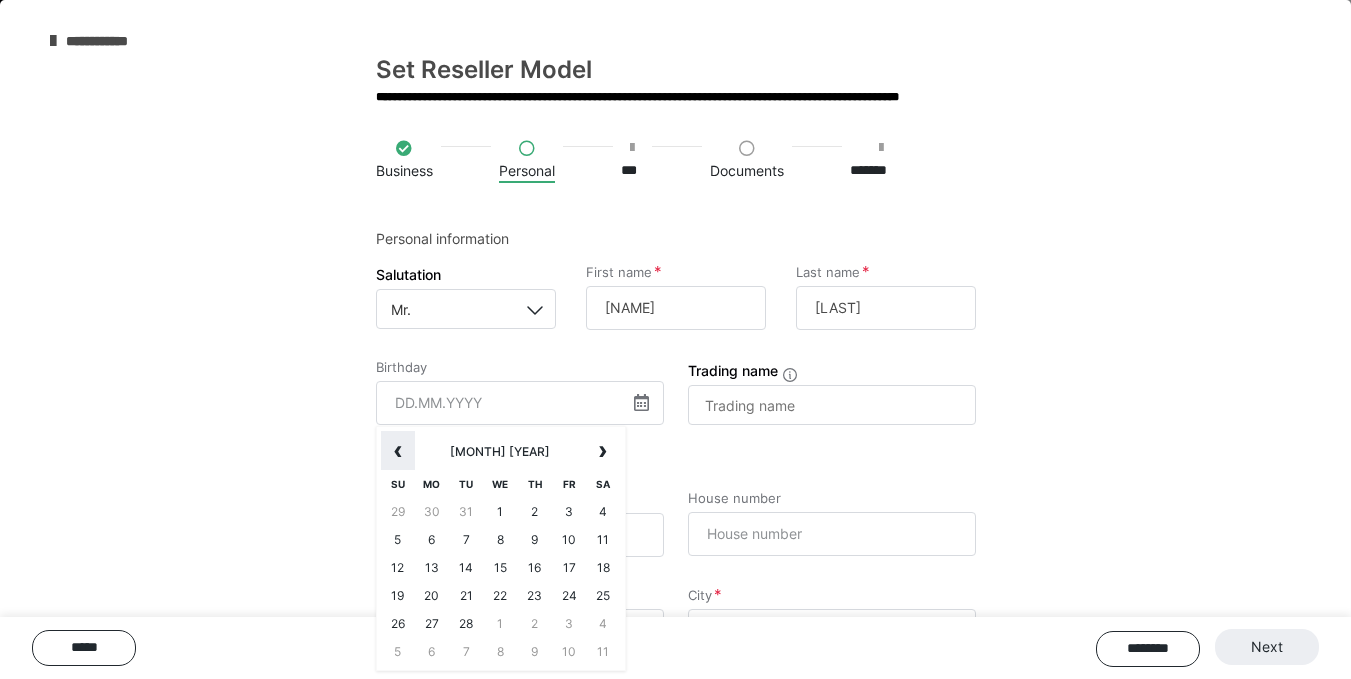 click on "‹" at bounding box center (398, 451) 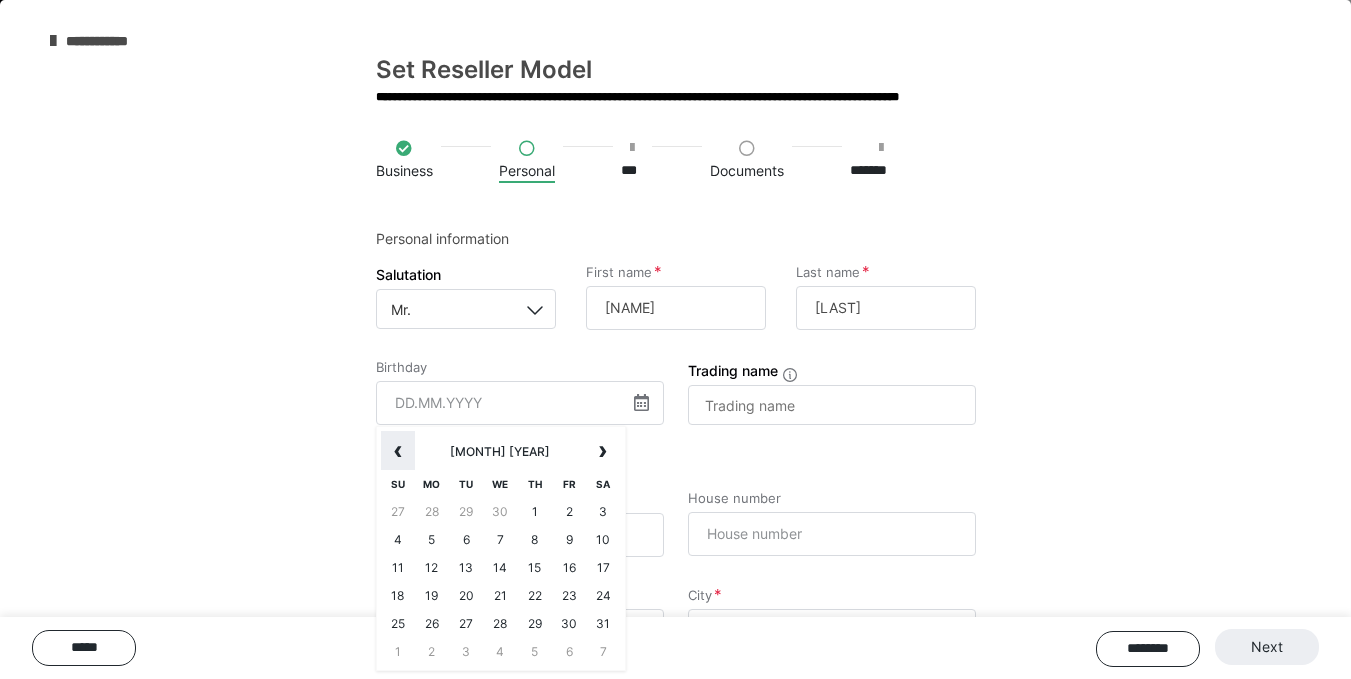 click on "‹" at bounding box center [398, 451] 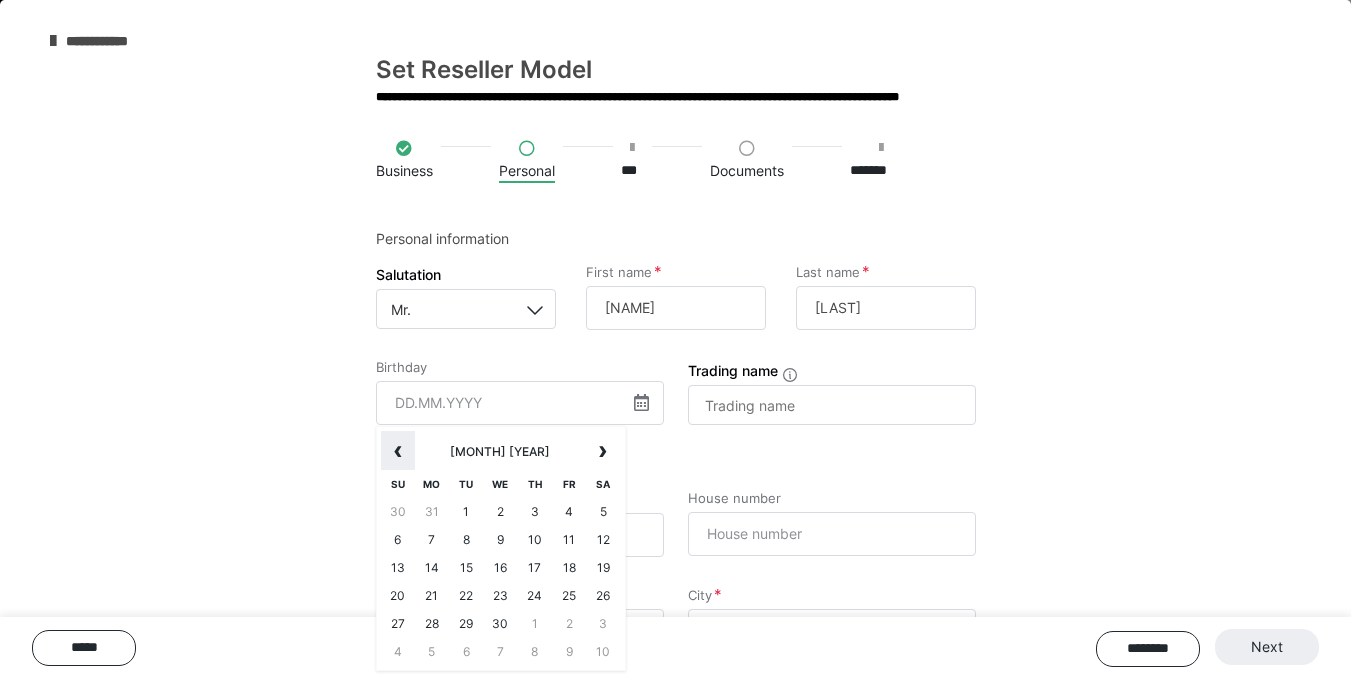 click on "‹" at bounding box center (398, 451) 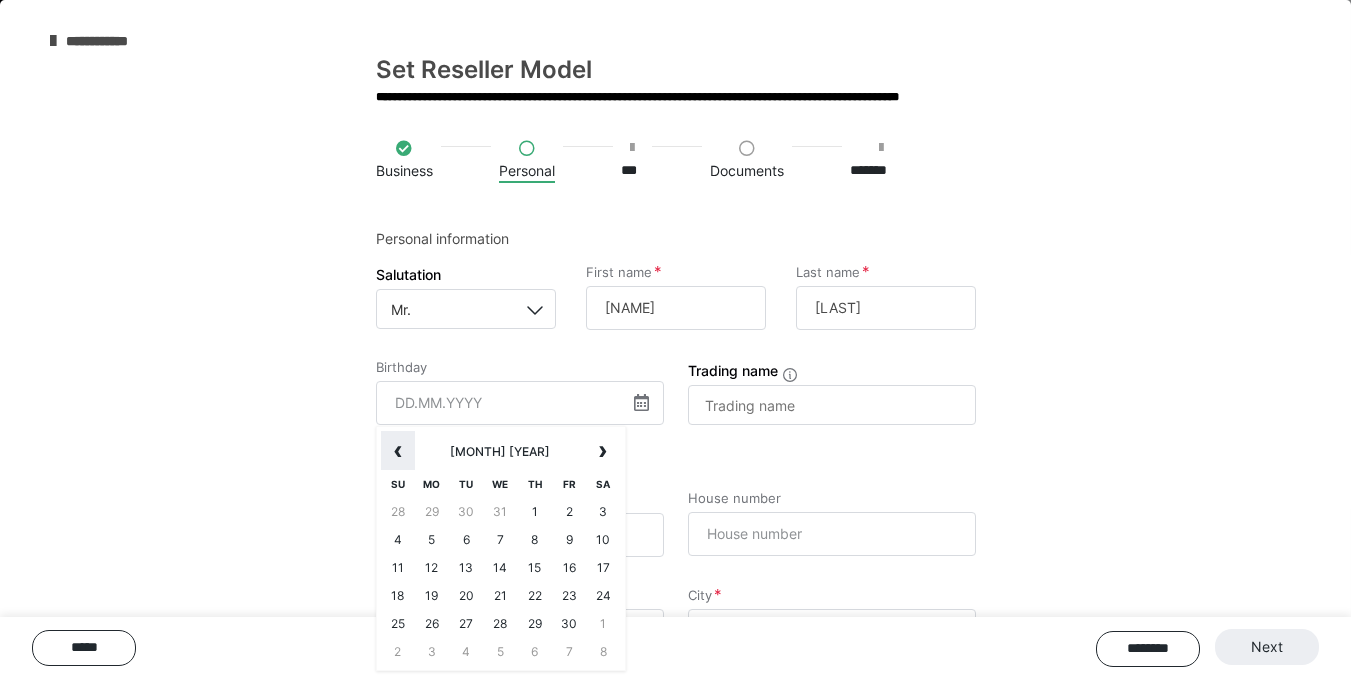 click on "‹" at bounding box center (398, 451) 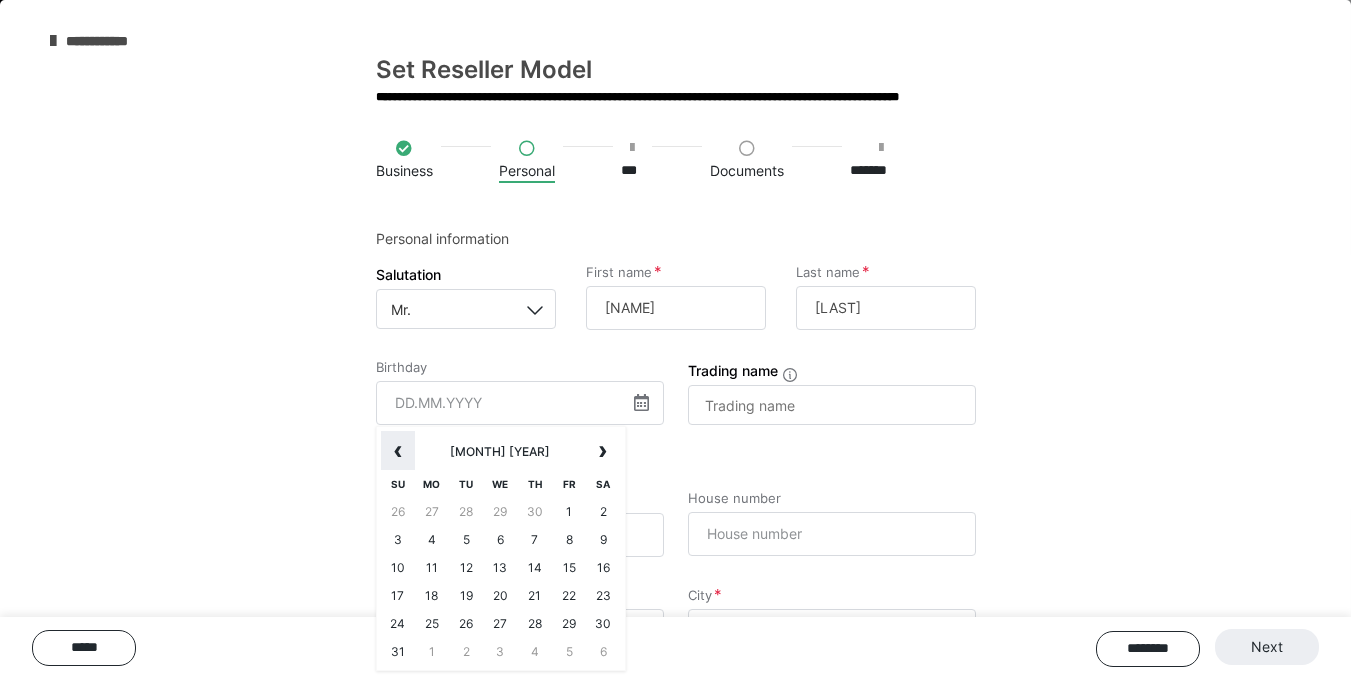 click on "‹" at bounding box center (398, 451) 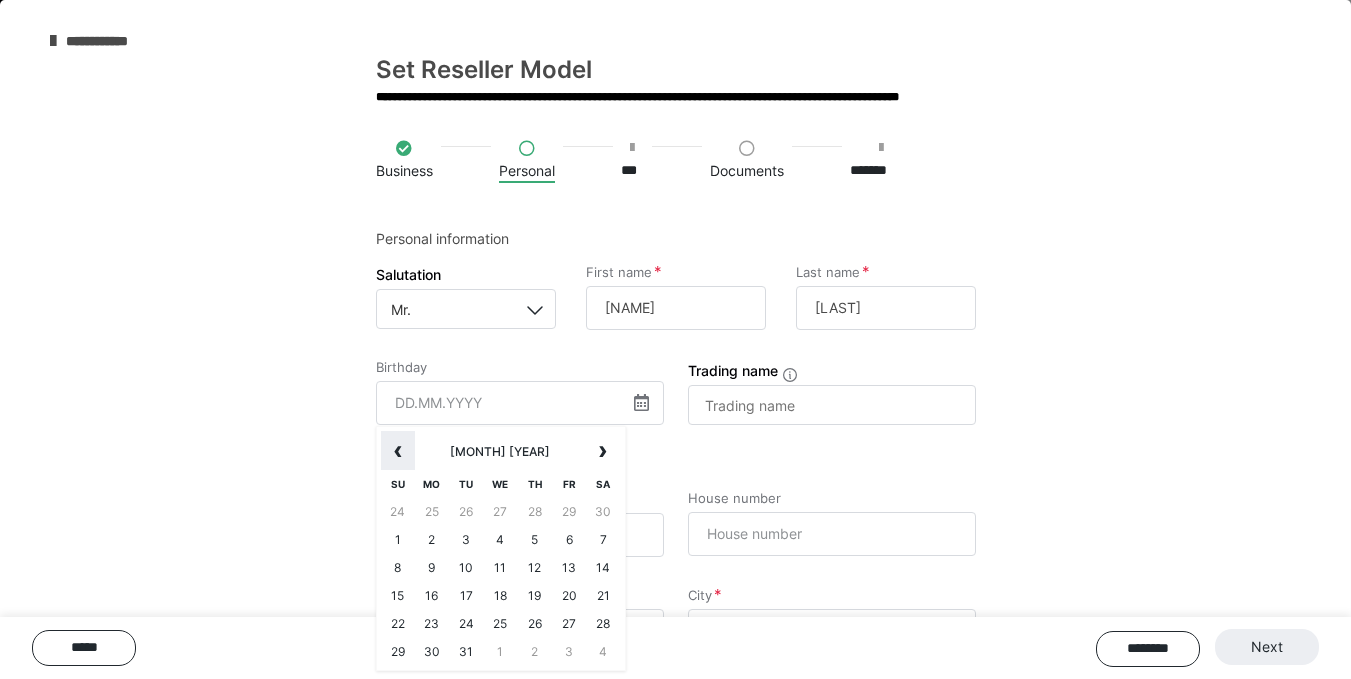 click on "‹" at bounding box center (398, 451) 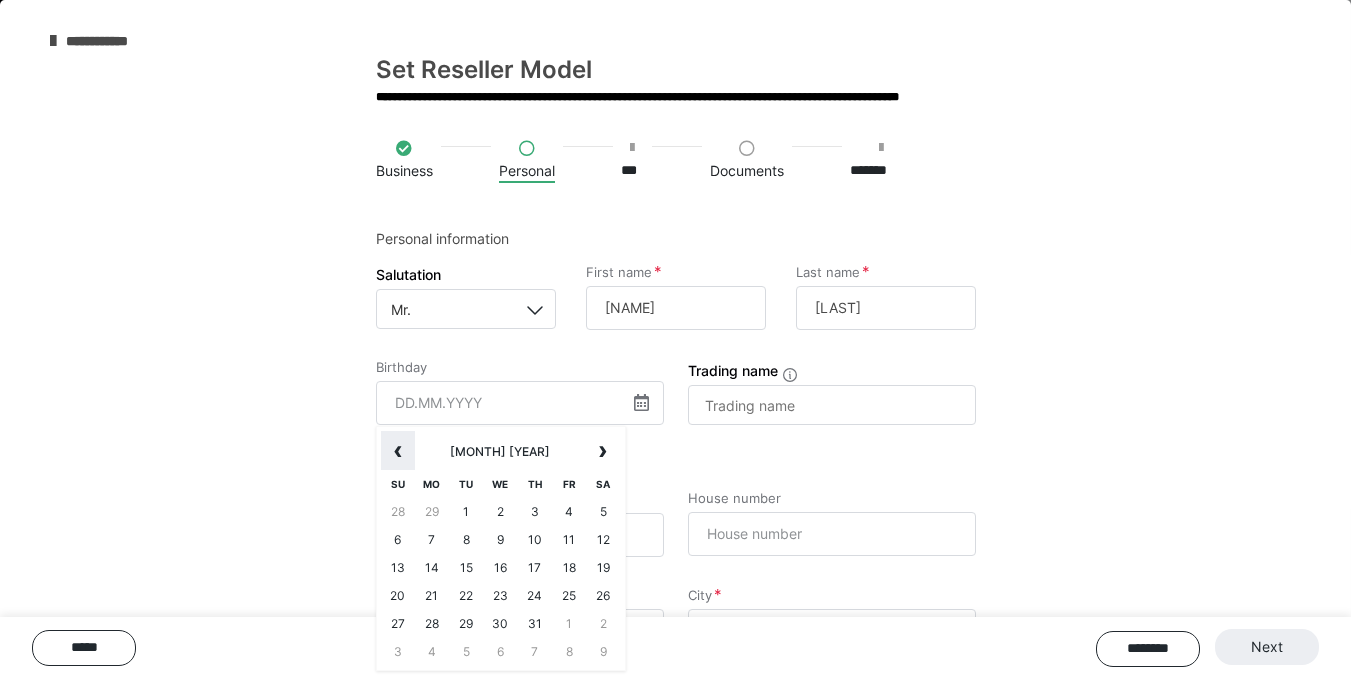 click on "‹" at bounding box center (398, 451) 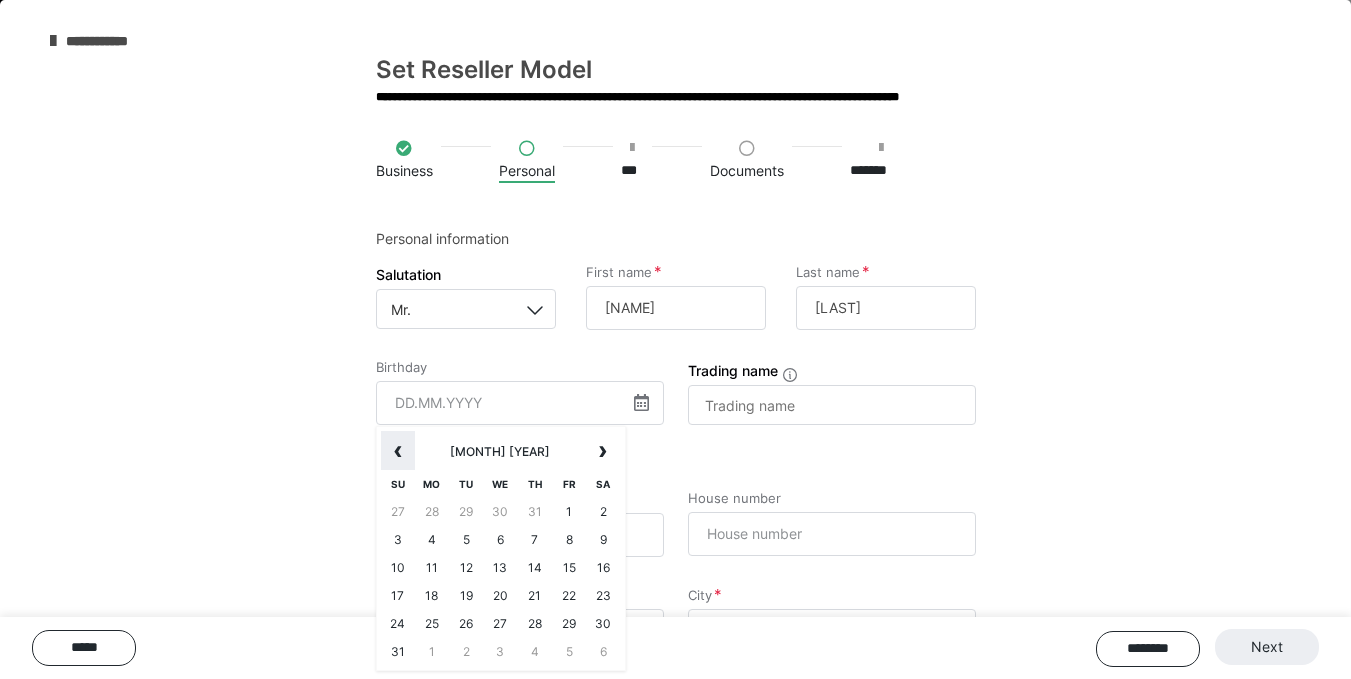 click on "‹" at bounding box center (398, 451) 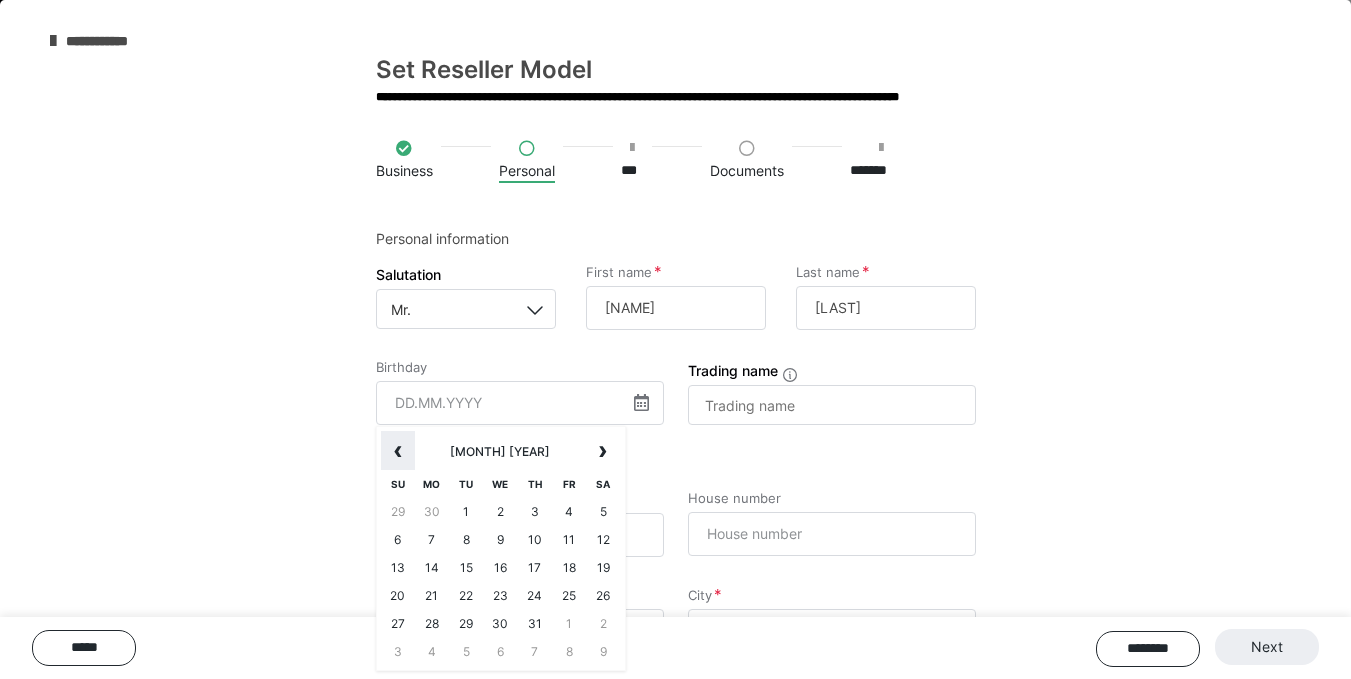 click on "‹" at bounding box center [398, 451] 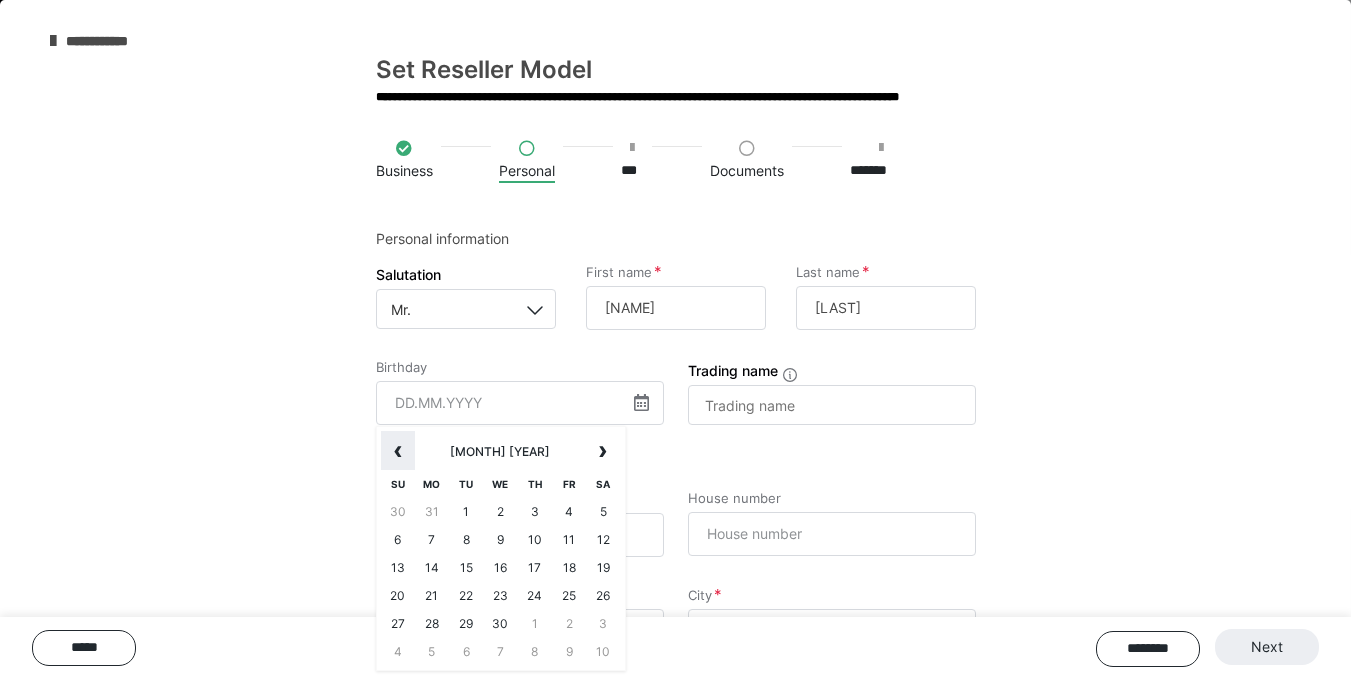click on "‹" at bounding box center (398, 451) 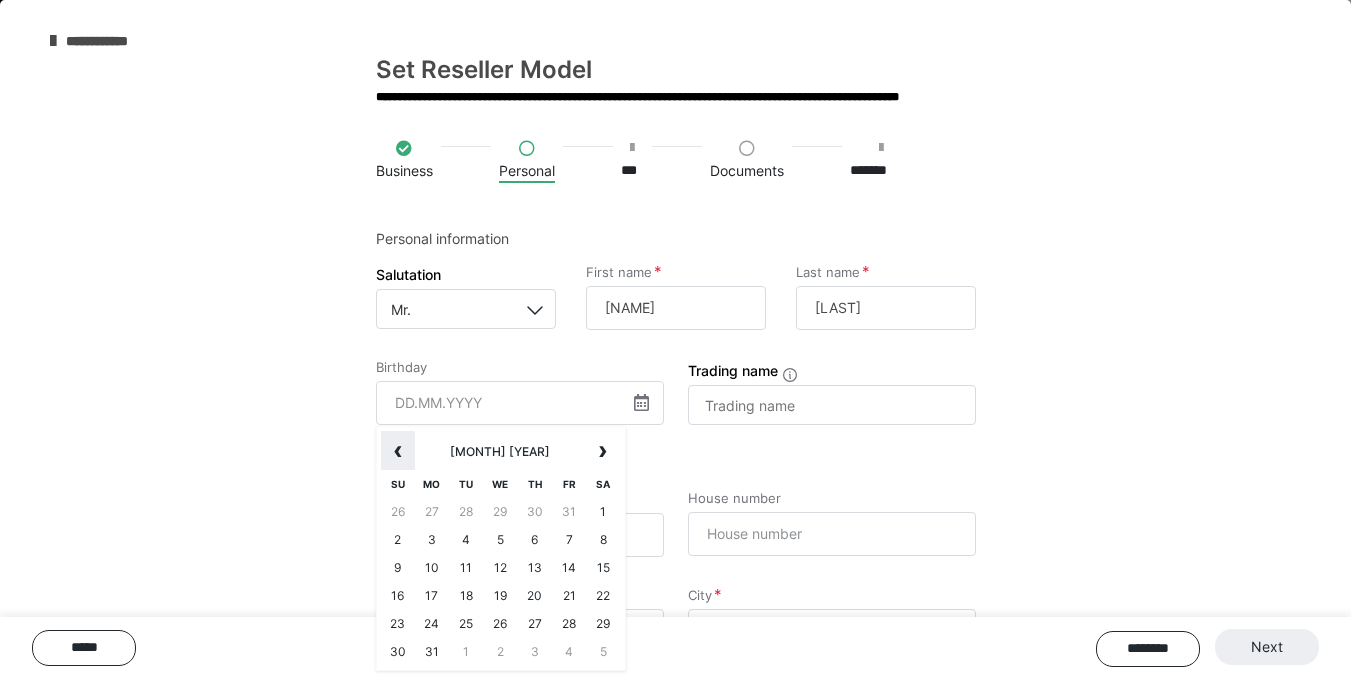 click on "‹" at bounding box center (398, 451) 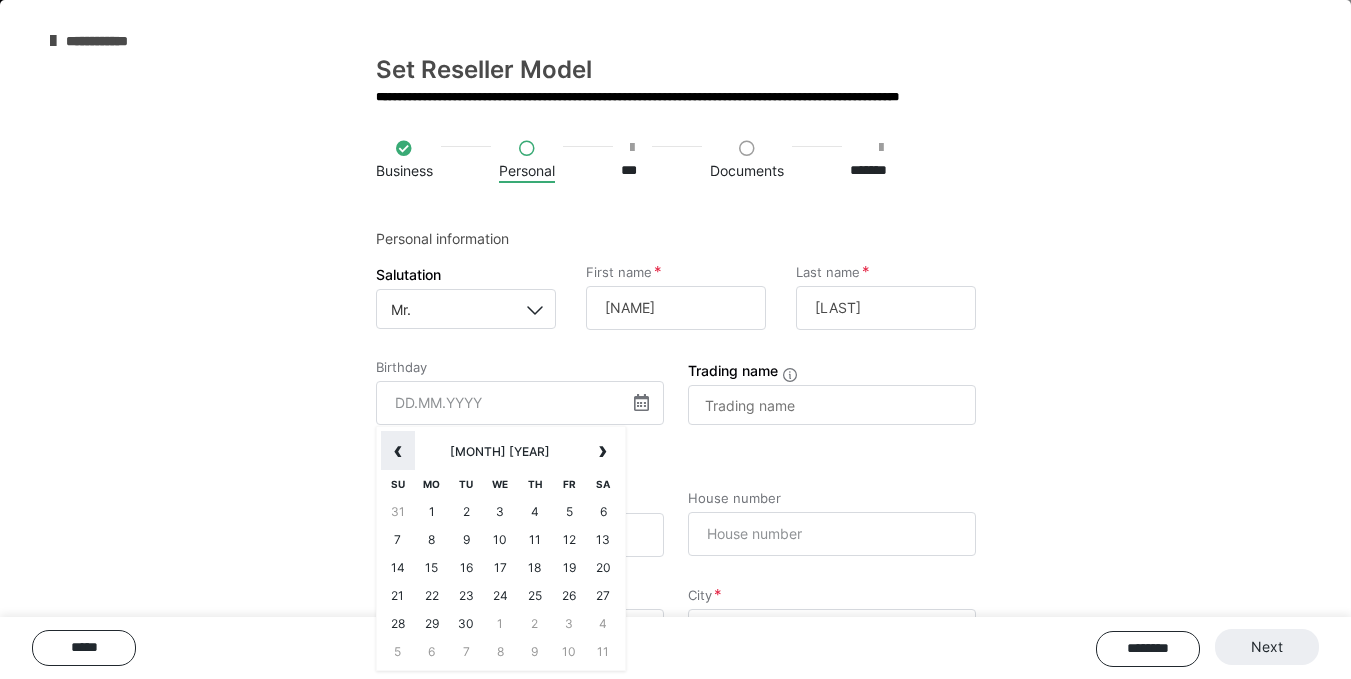 click on "‹" at bounding box center [398, 451] 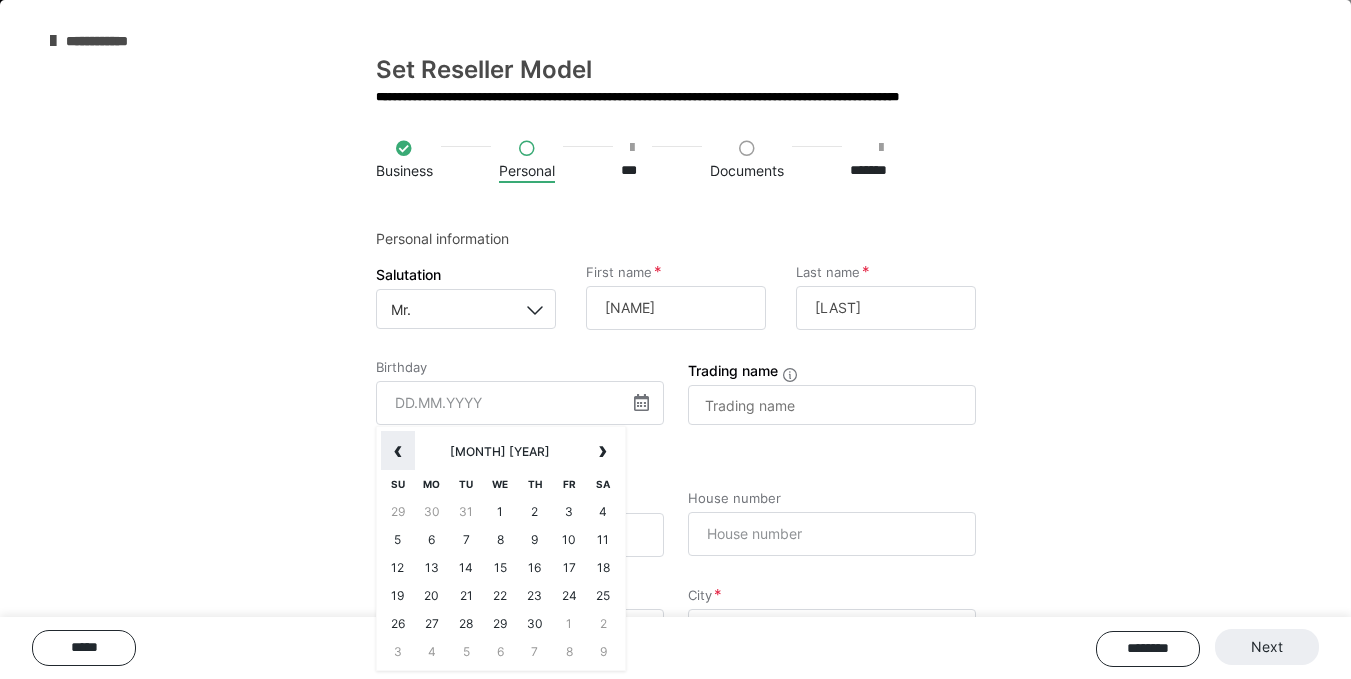 click on "‹" at bounding box center (398, 451) 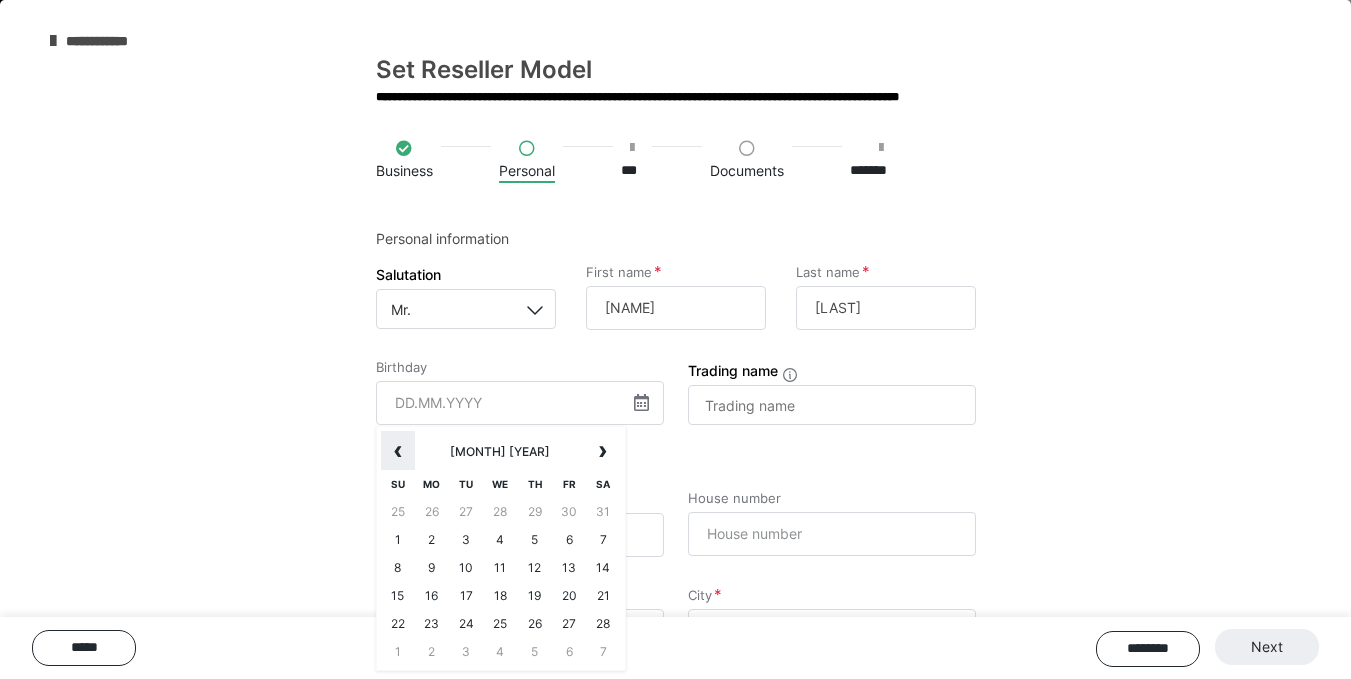 click on "‹" at bounding box center [398, 451] 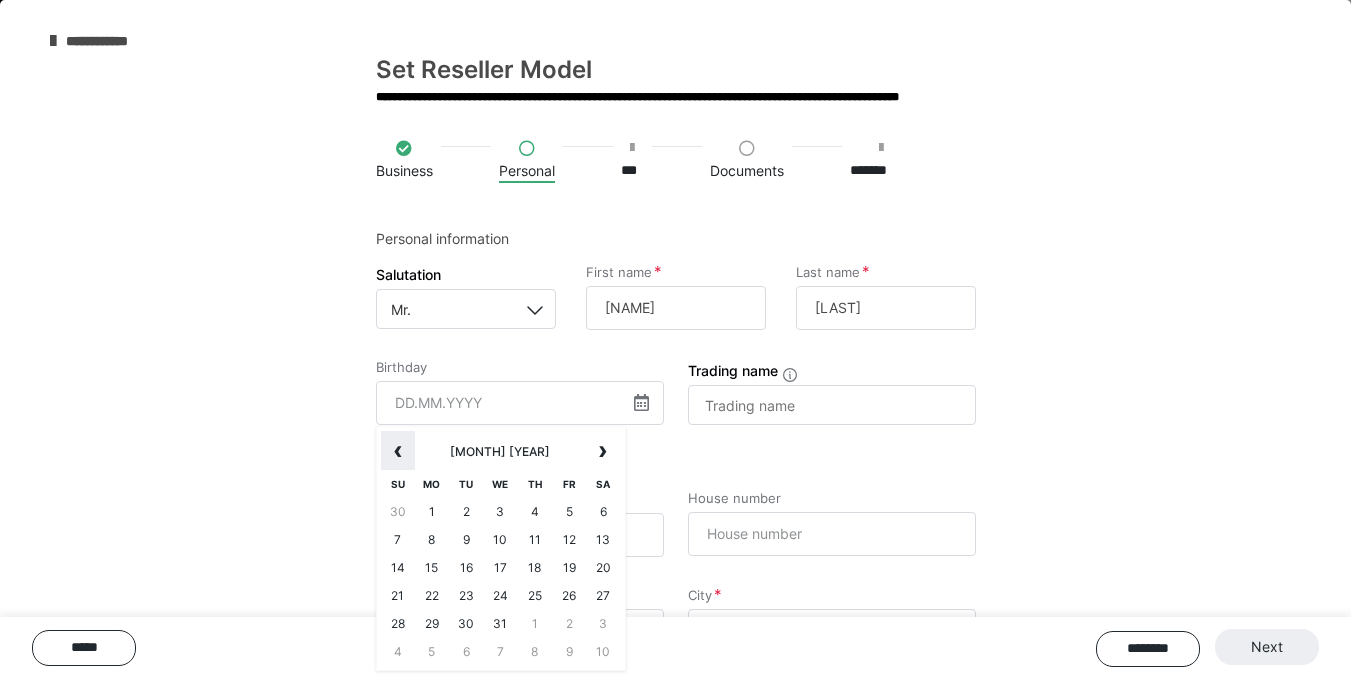 click on "‹" at bounding box center (398, 451) 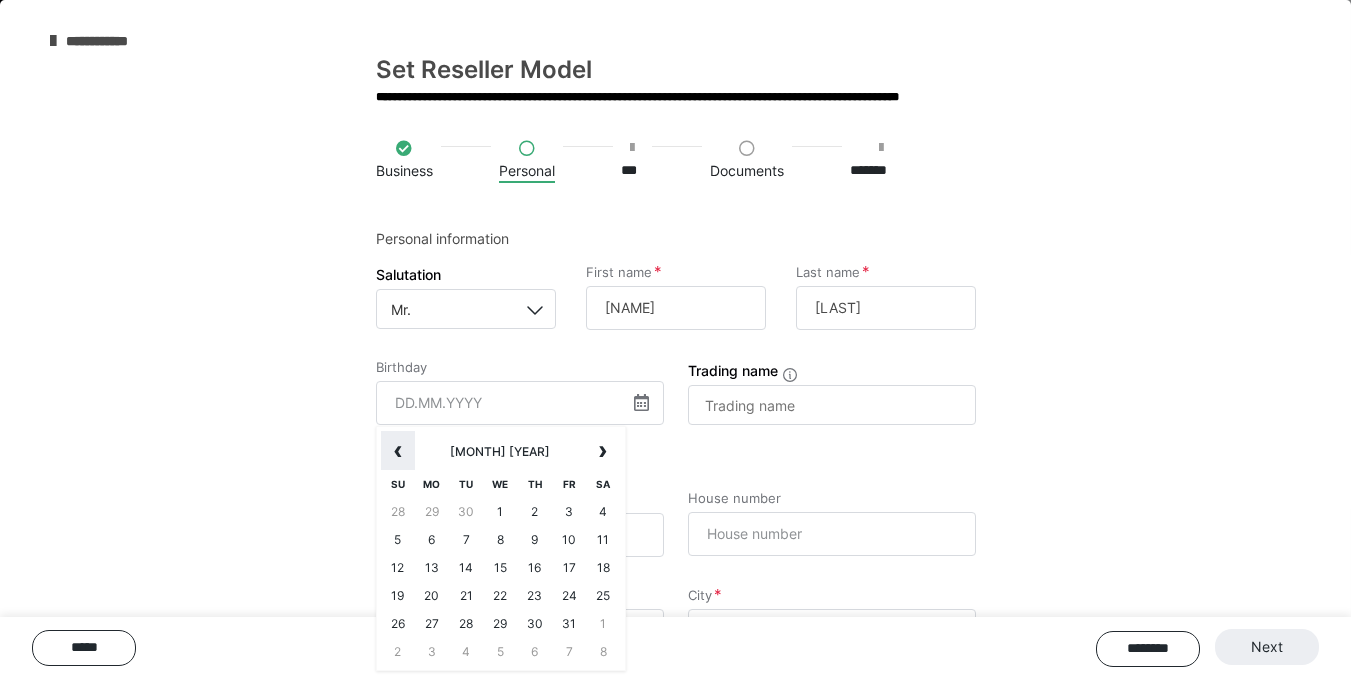 click on "‹" at bounding box center (398, 451) 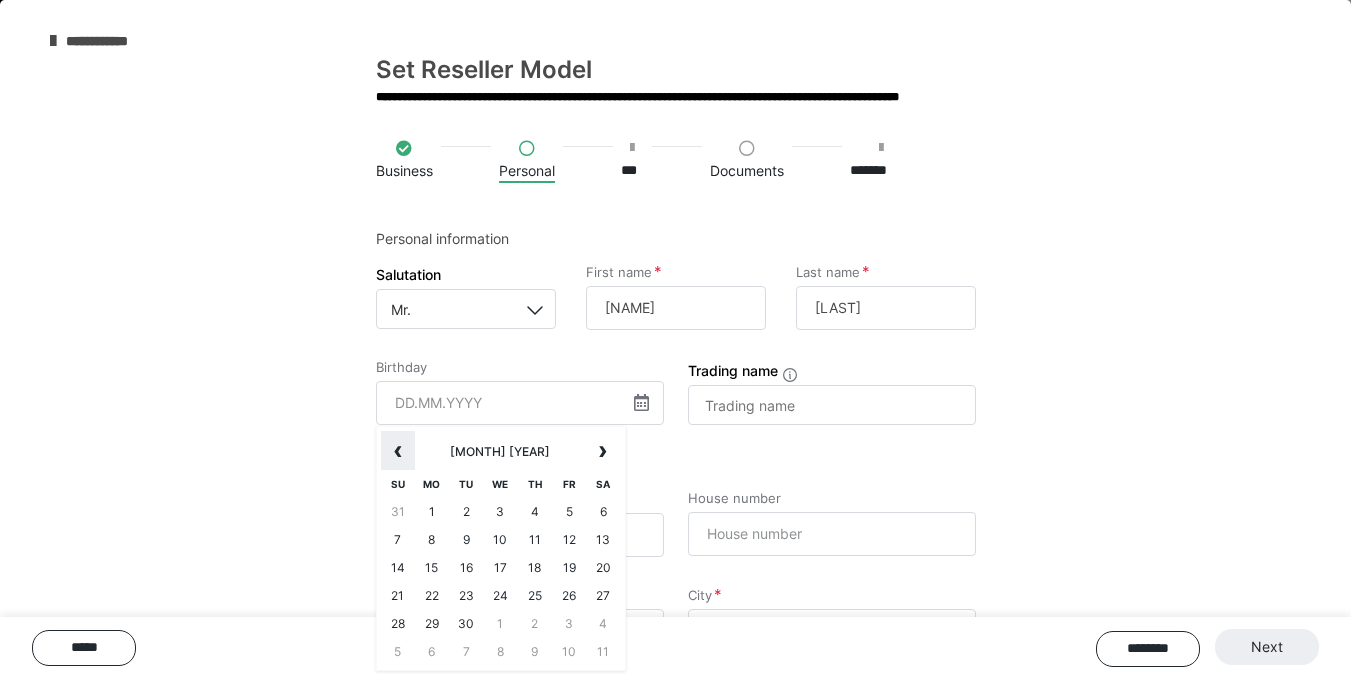 click on "‹" at bounding box center [398, 451] 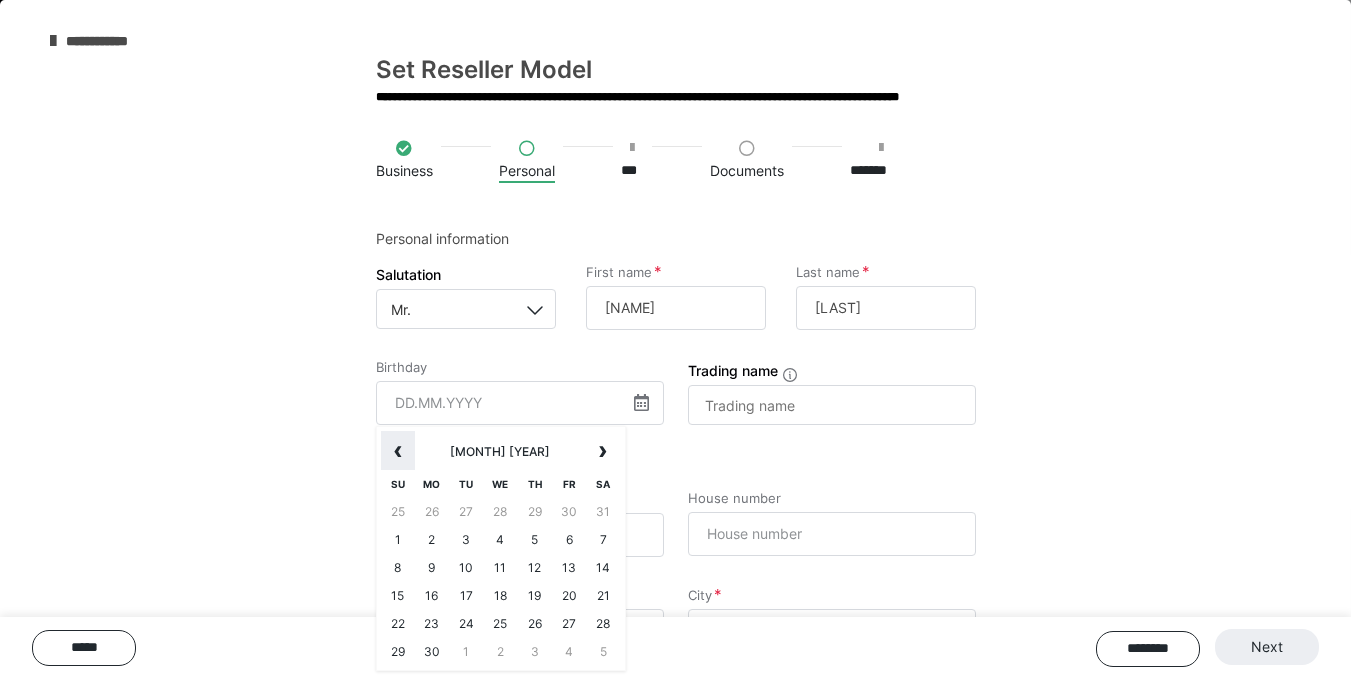 click on "‹" at bounding box center (398, 451) 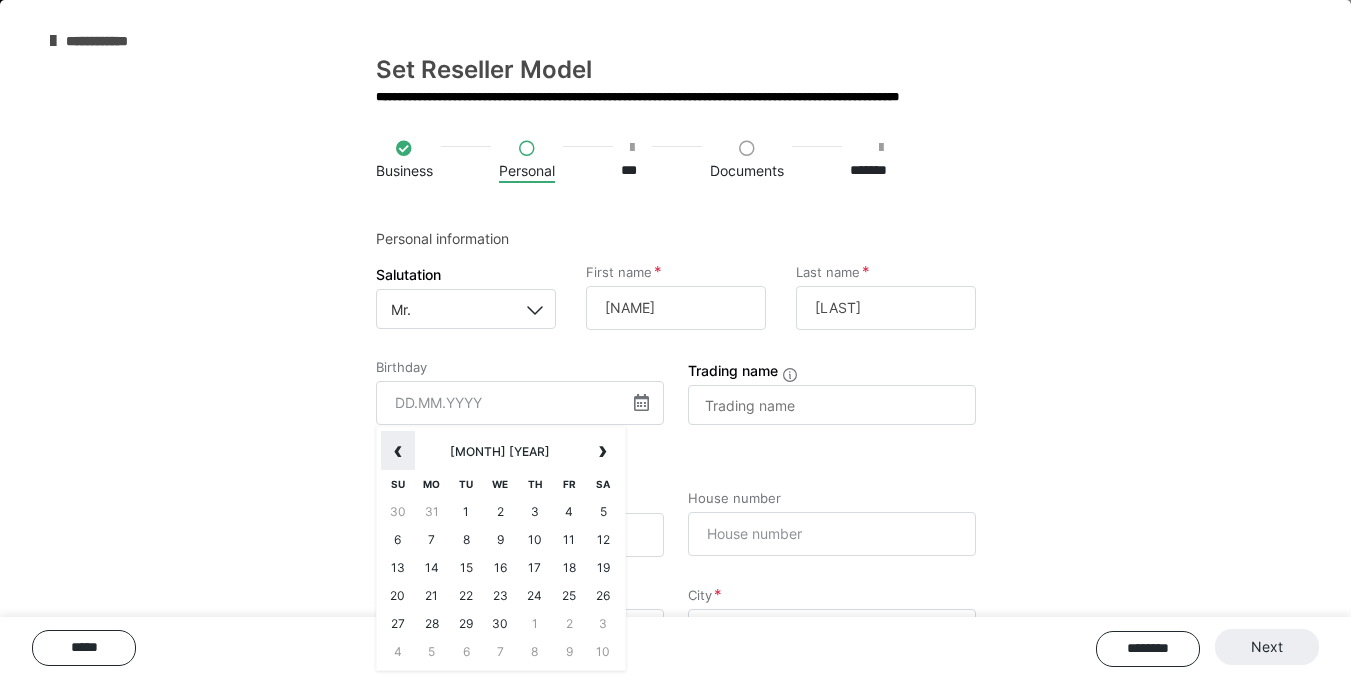 click on "‹" at bounding box center [398, 451] 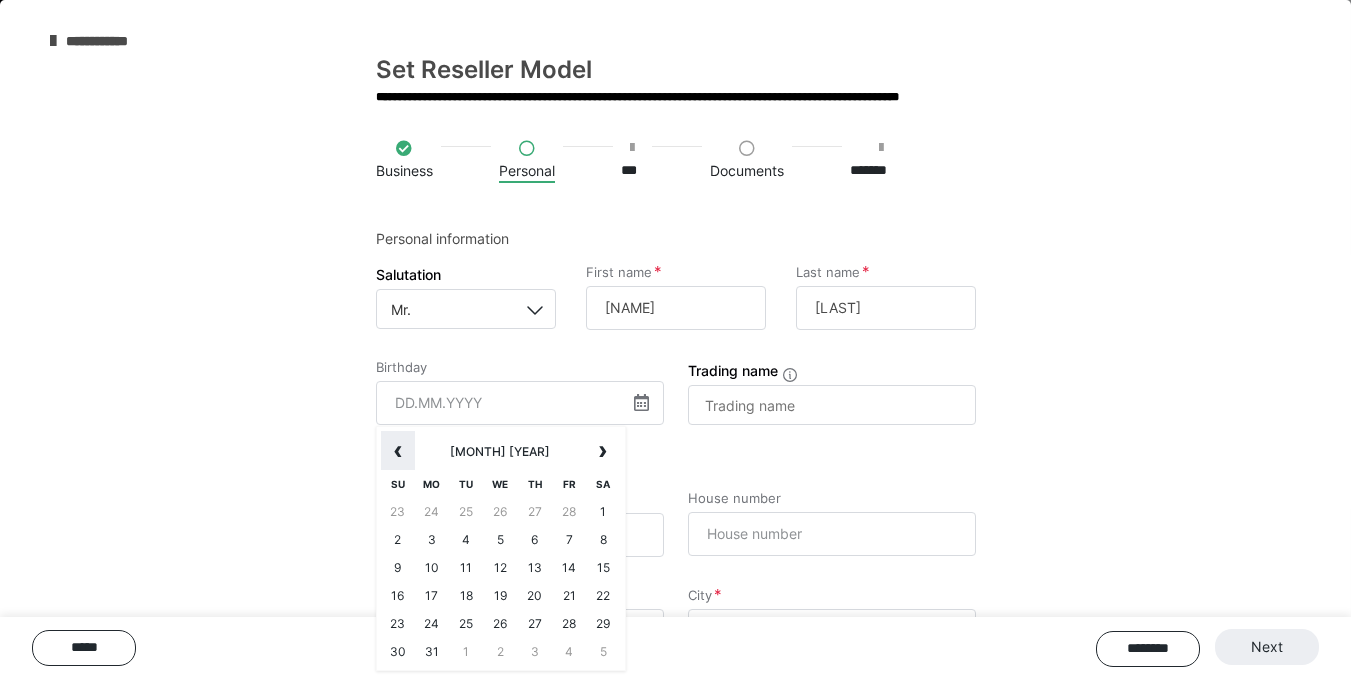 click on "‹" at bounding box center [398, 451] 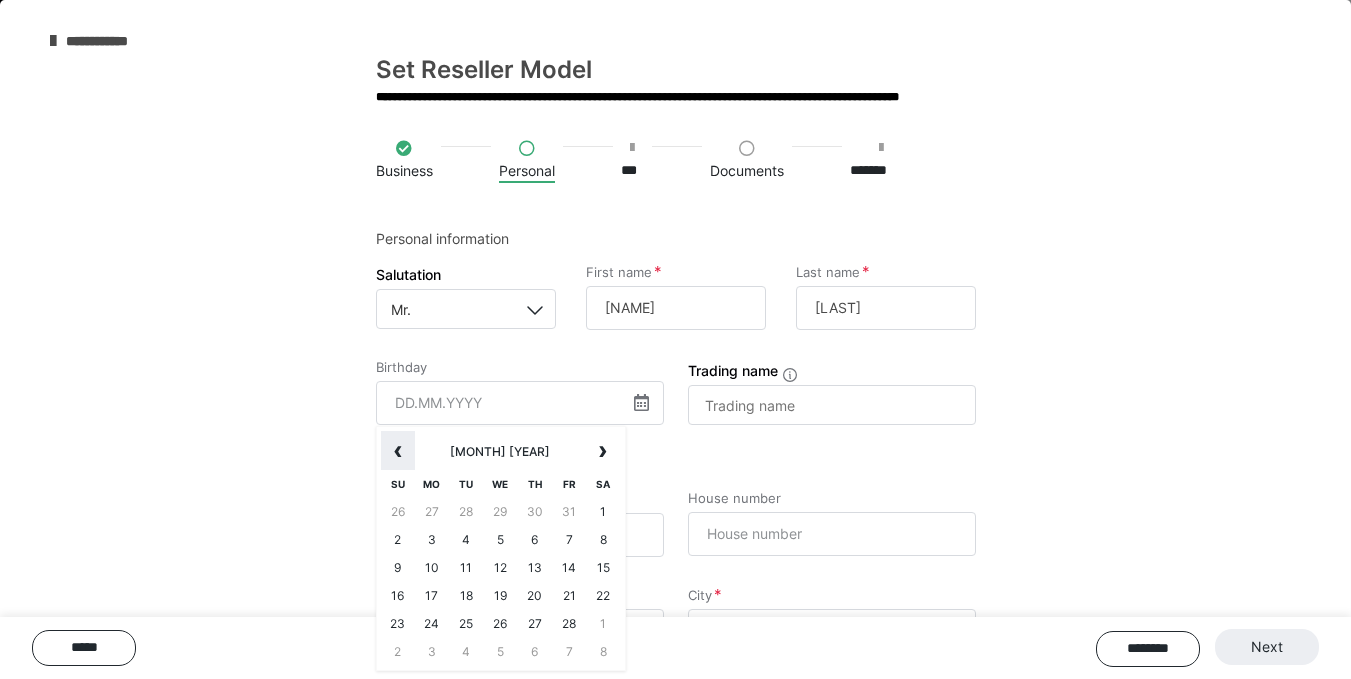 click on "‹" at bounding box center (398, 451) 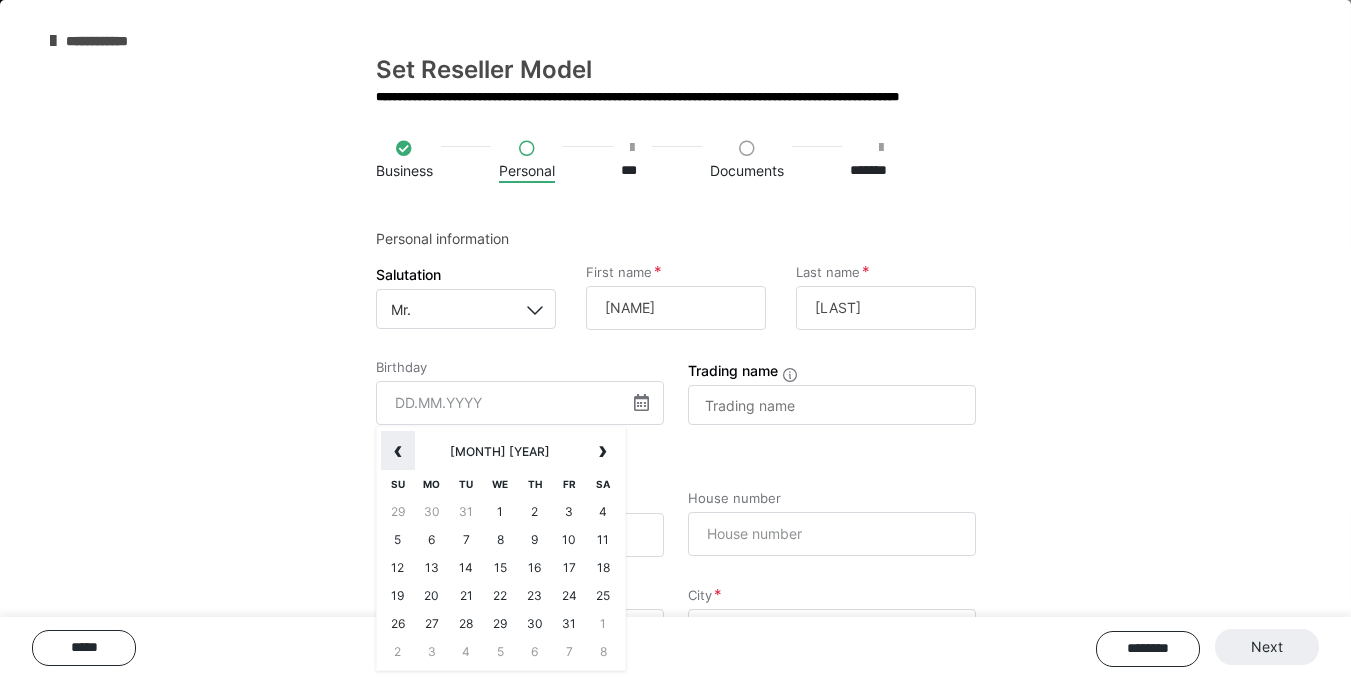 click on "‹" at bounding box center [398, 451] 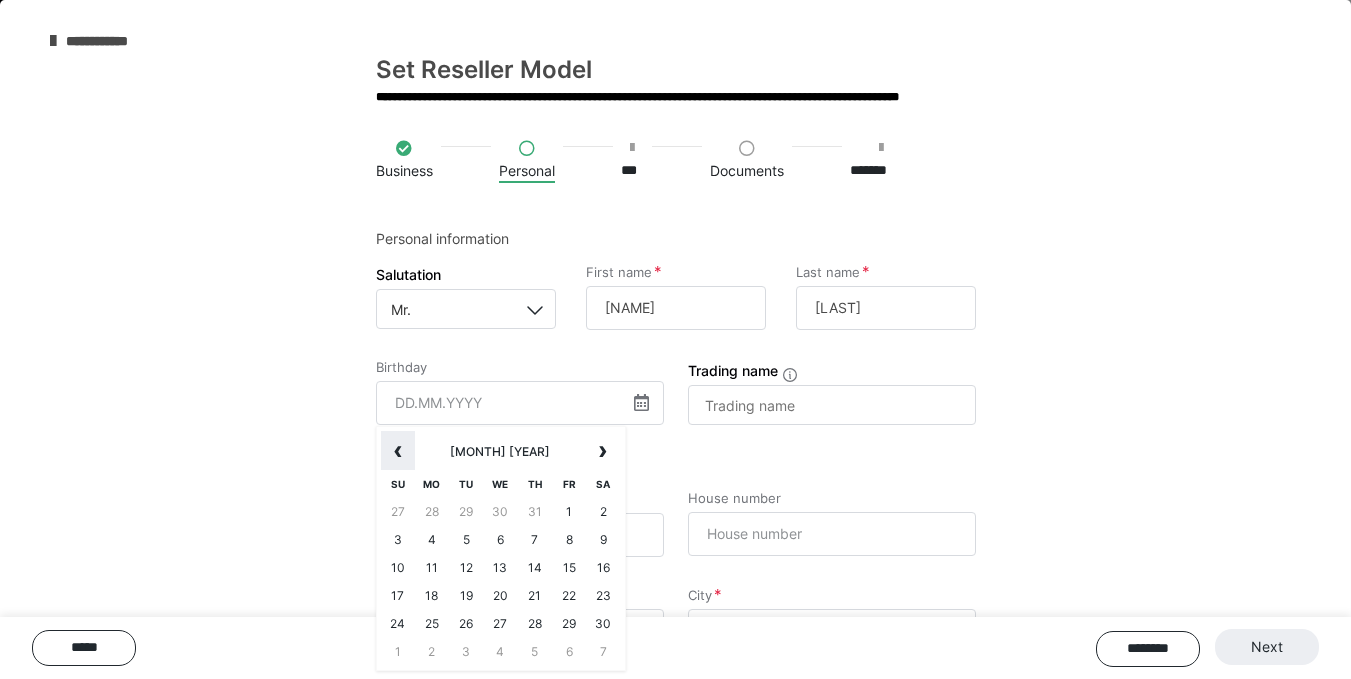 click on "‹" at bounding box center (398, 451) 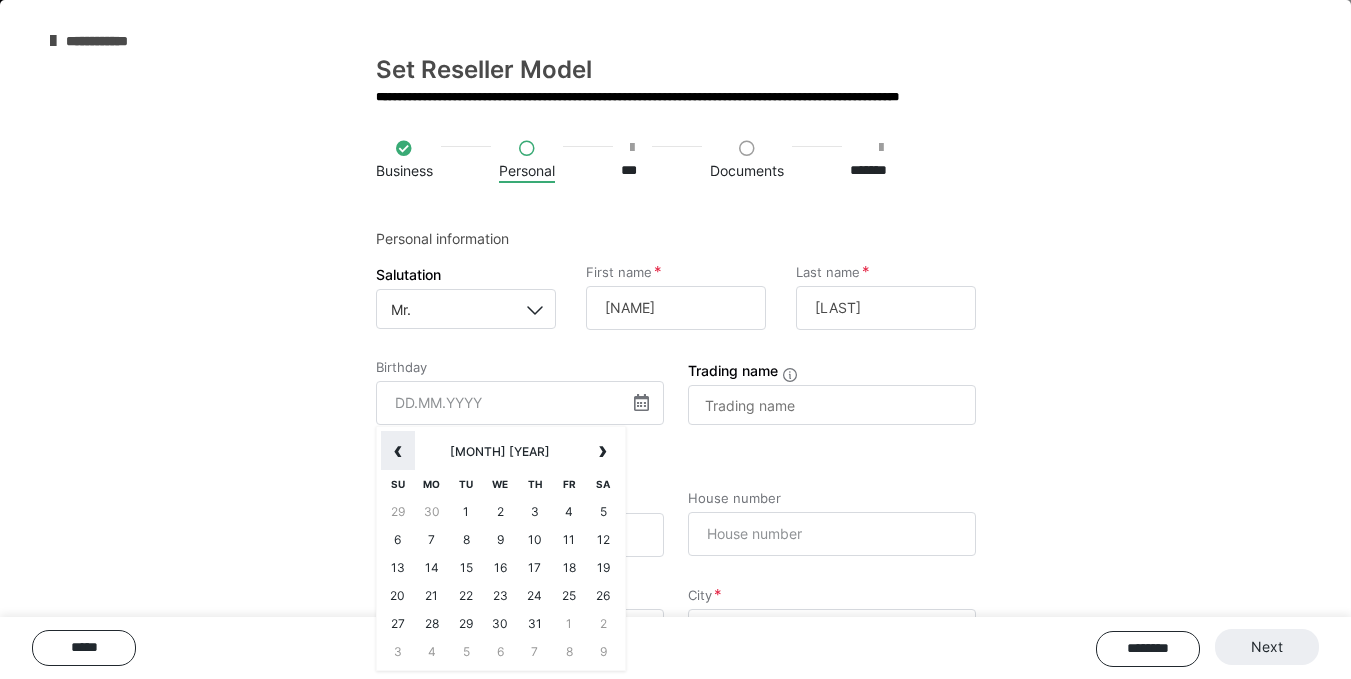 click on "‹" at bounding box center (398, 451) 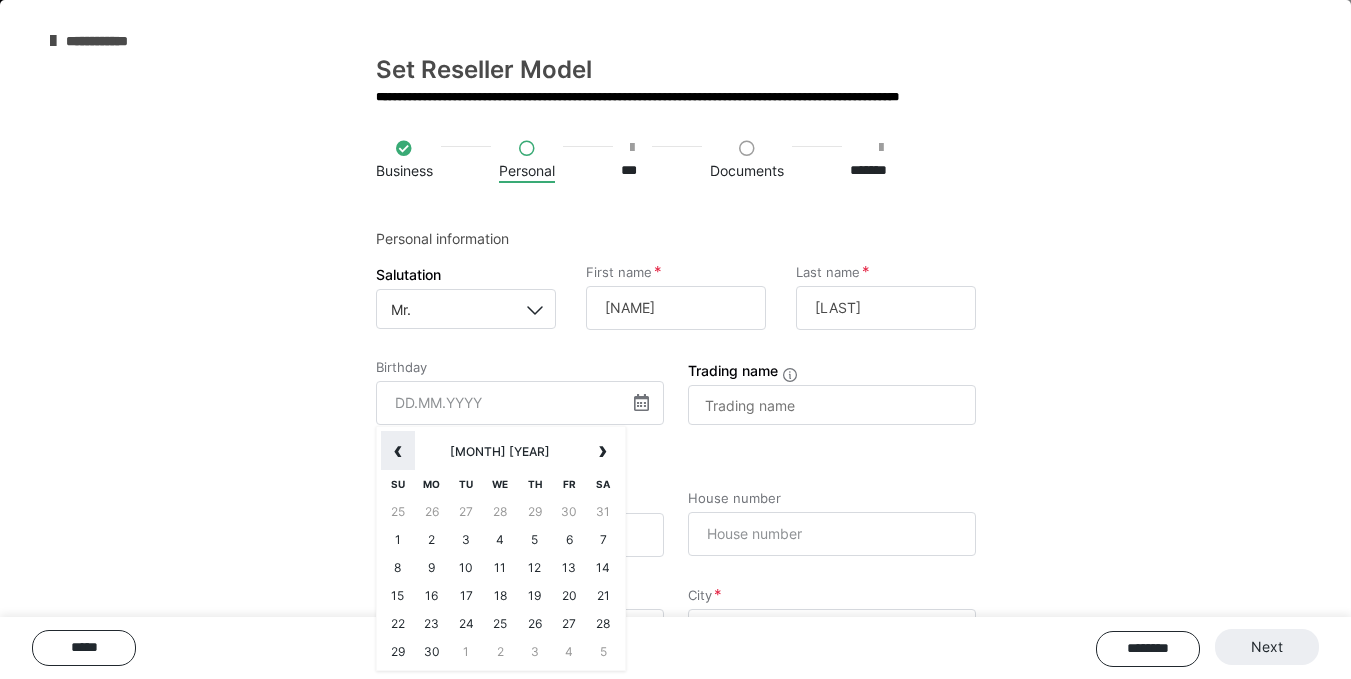 click on "‹" at bounding box center (398, 451) 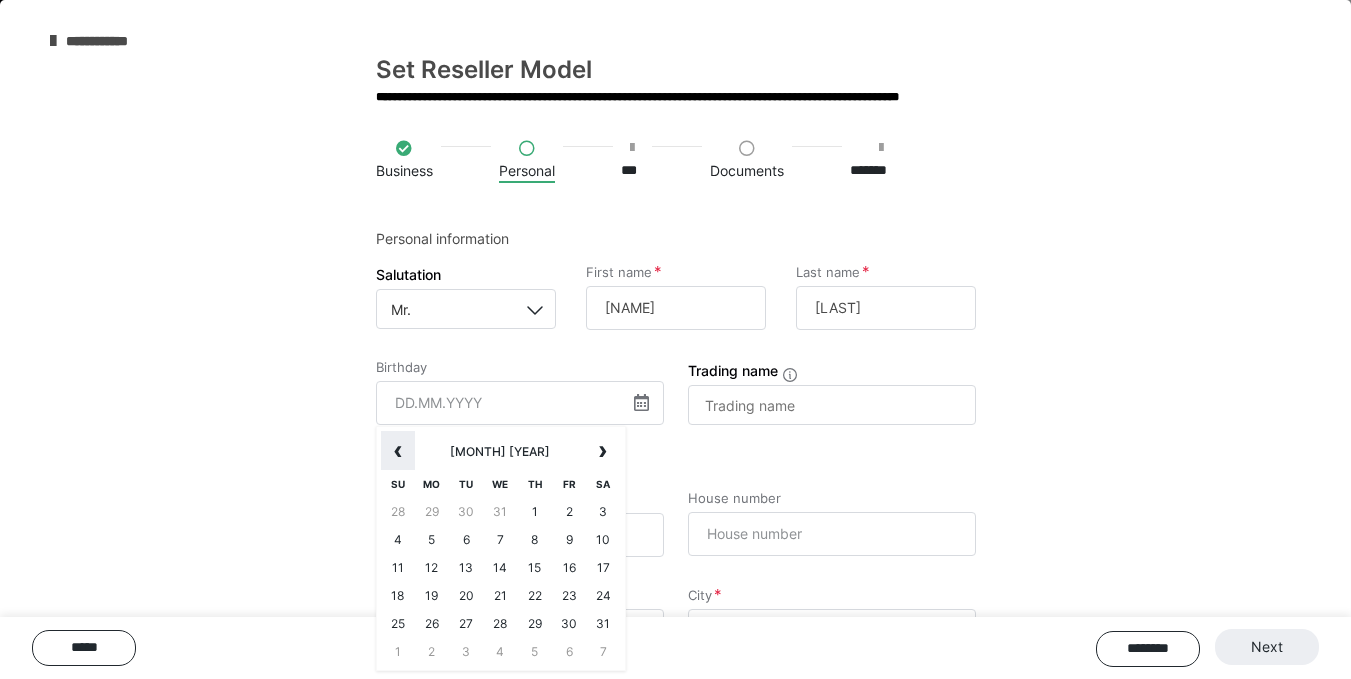 click on "‹" at bounding box center (398, 451) 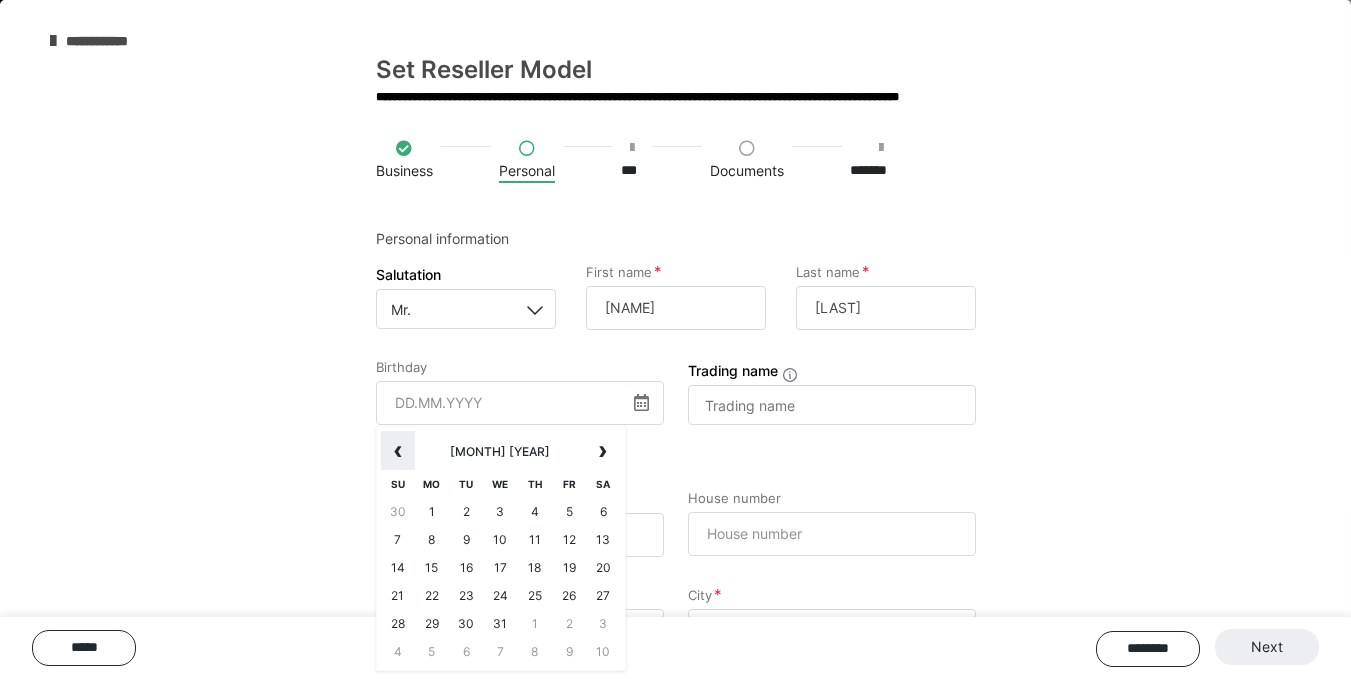 click on "‹" at bounding box center [398, 451] 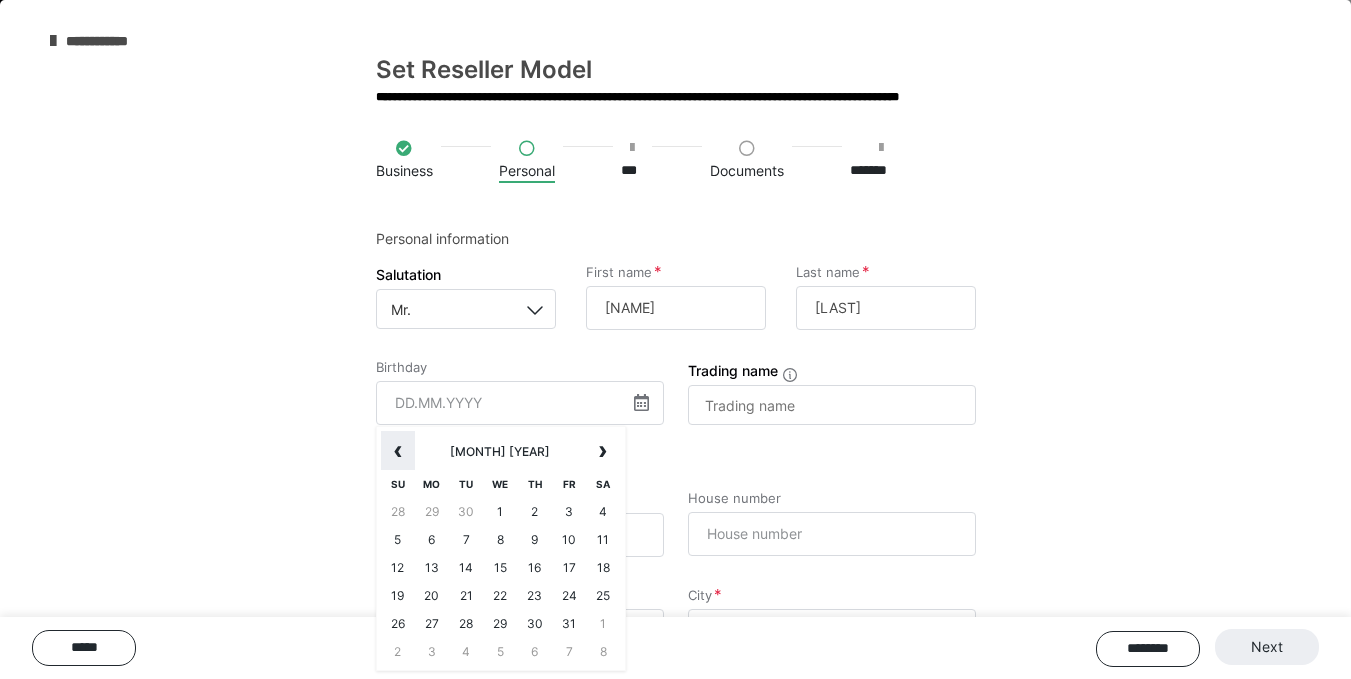 click on "‹" at bounding box center (398, 451) 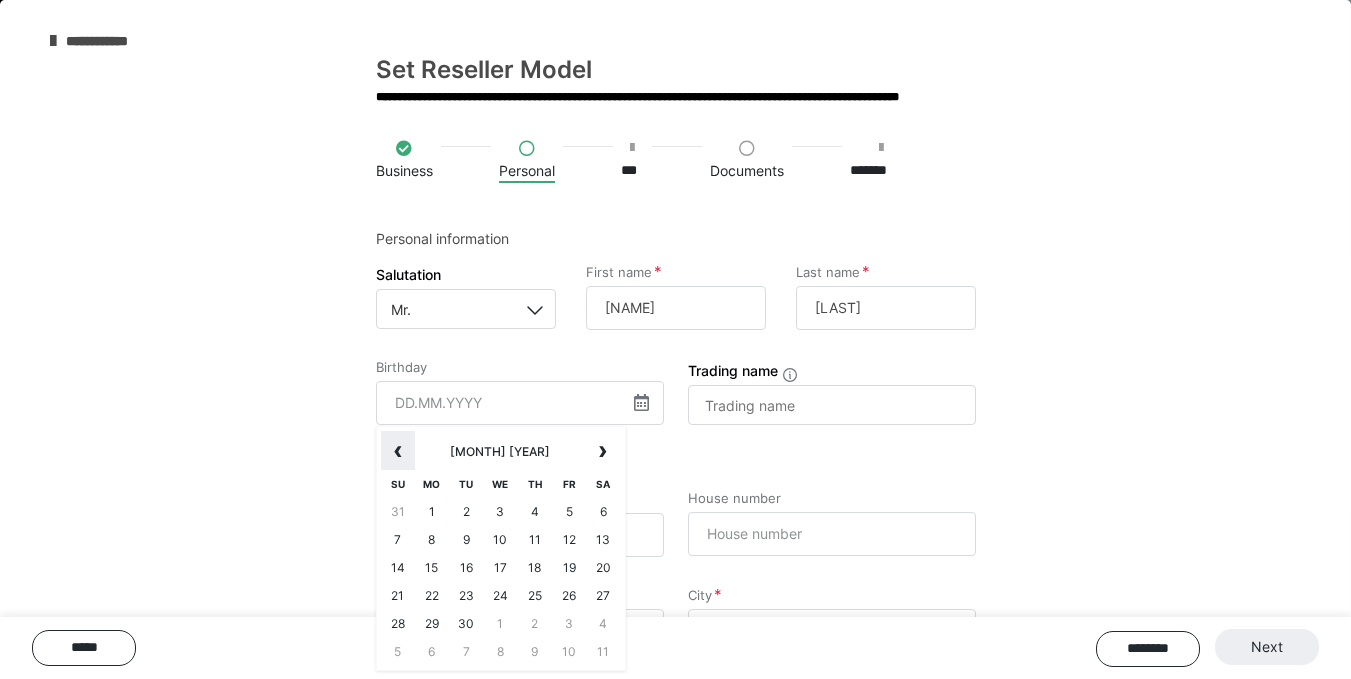 click on "‹" at bounding box center [398, 451] 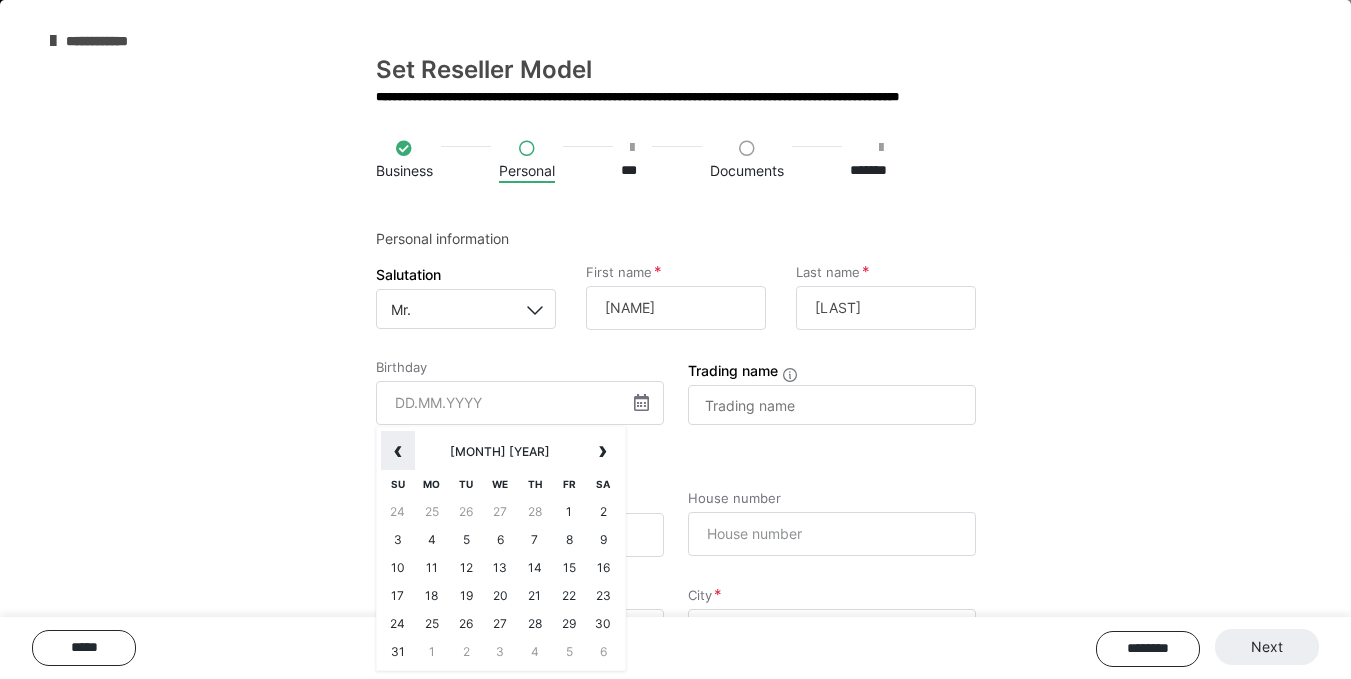 click on "‹" at bounding box center (398, 451) 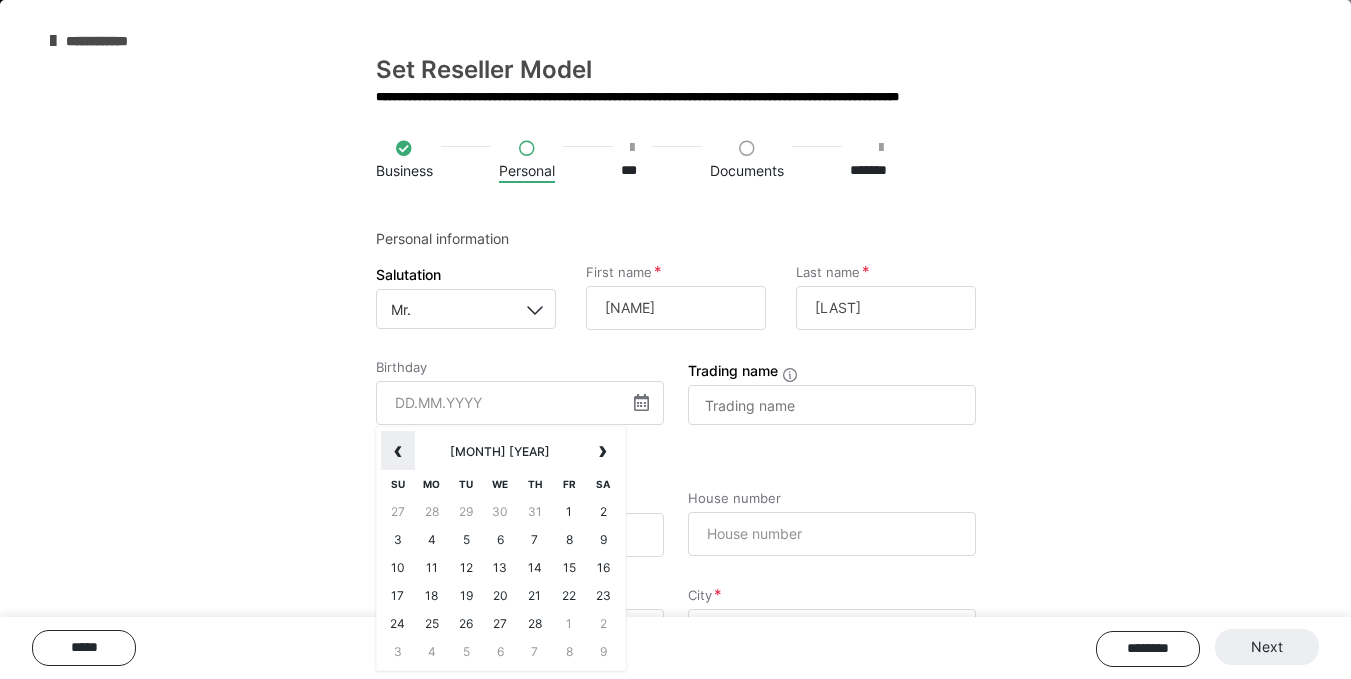 click on "‹" at bounding box center (398, 451) 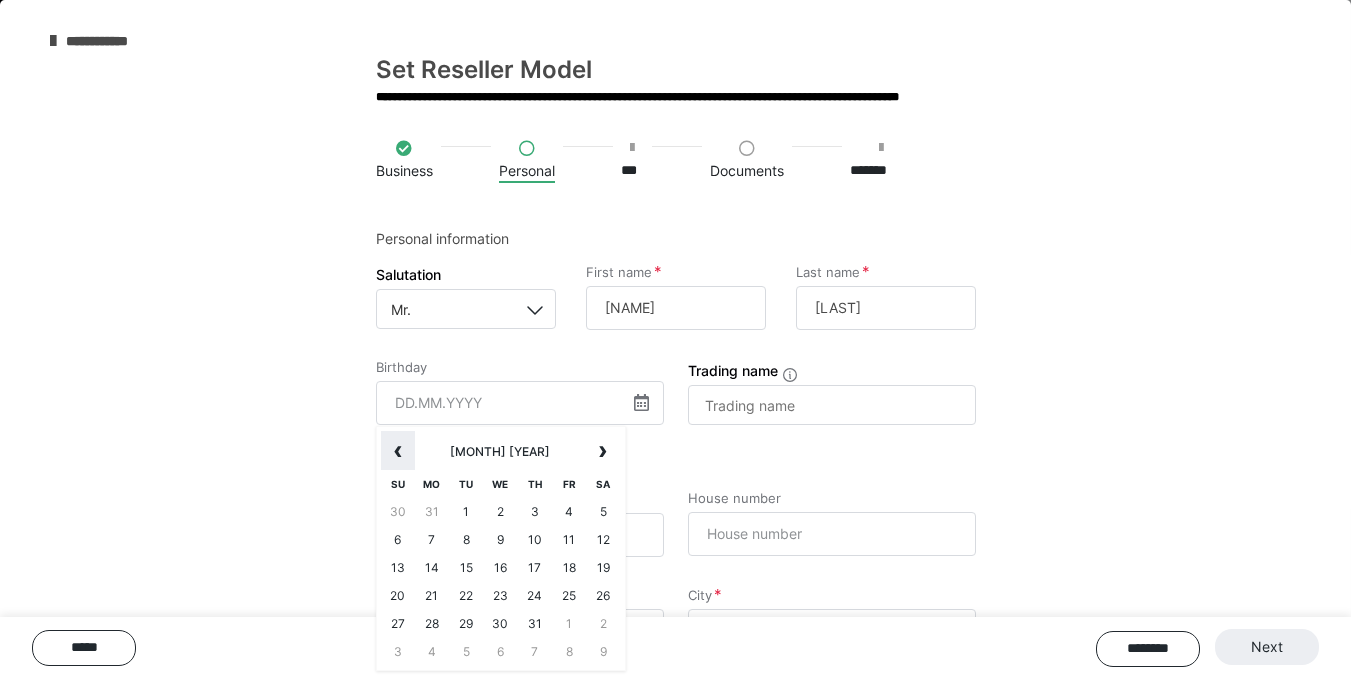 click on "‹" at bounding box center [398, 451] 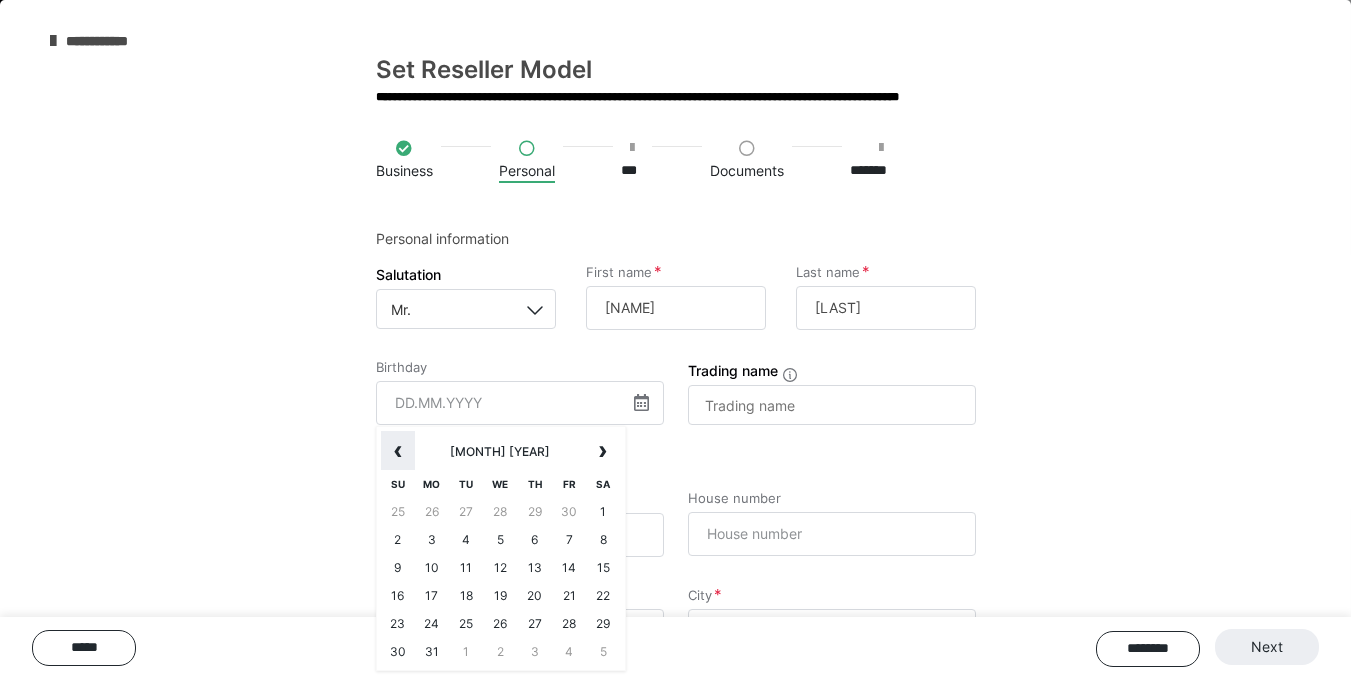 click on "‹" at bounding box center (398, 451) 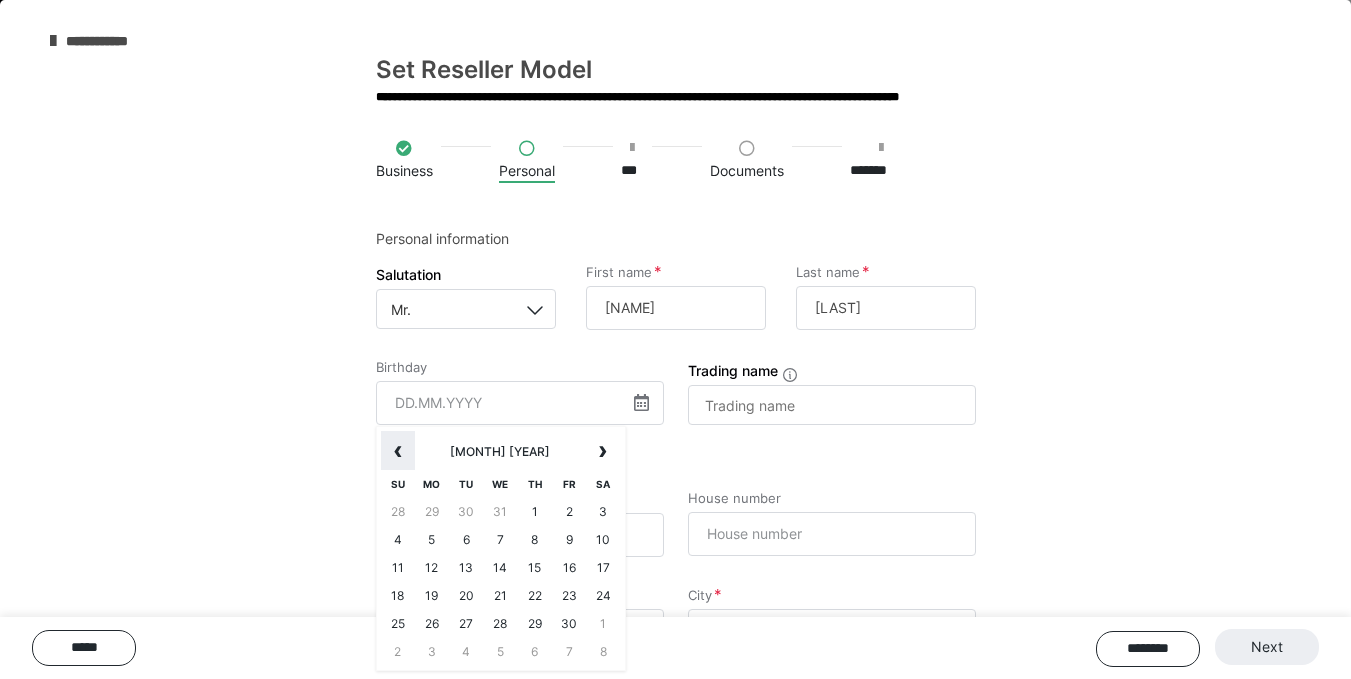 click on "‹" at bounding box center [398, 451] 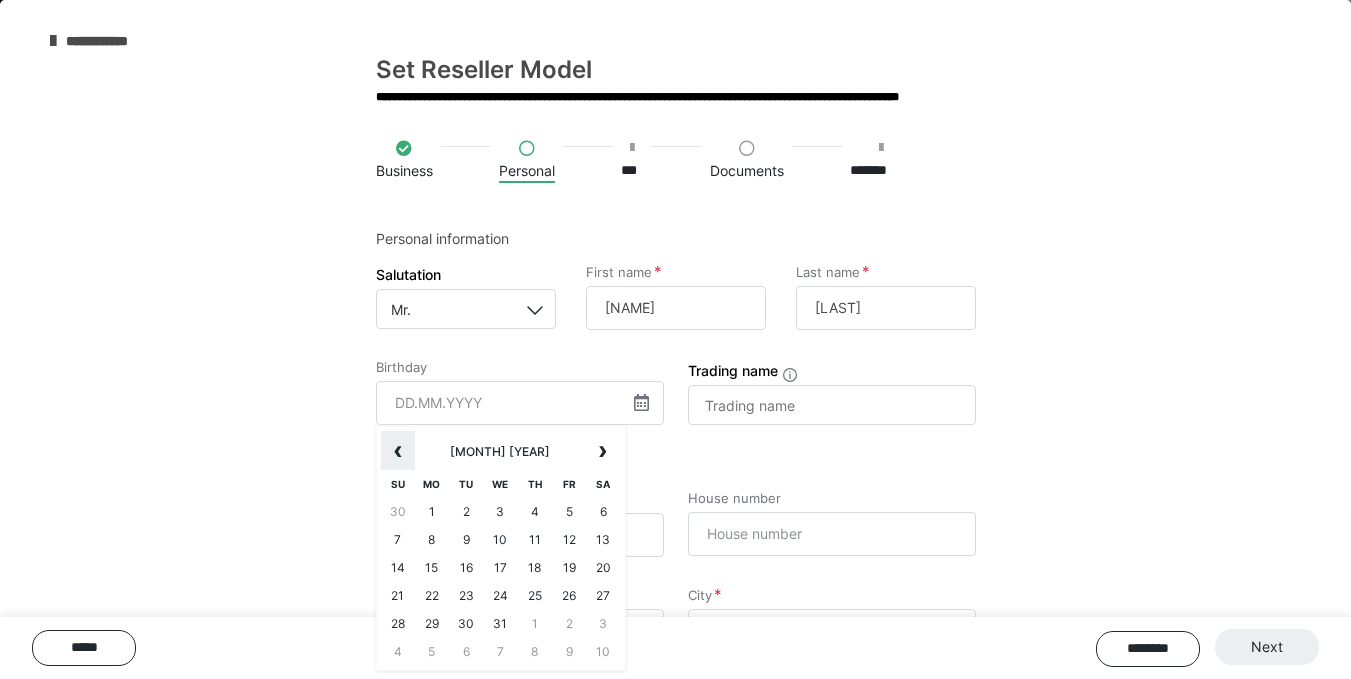 click on "‹" at bounding box center [398, 451] 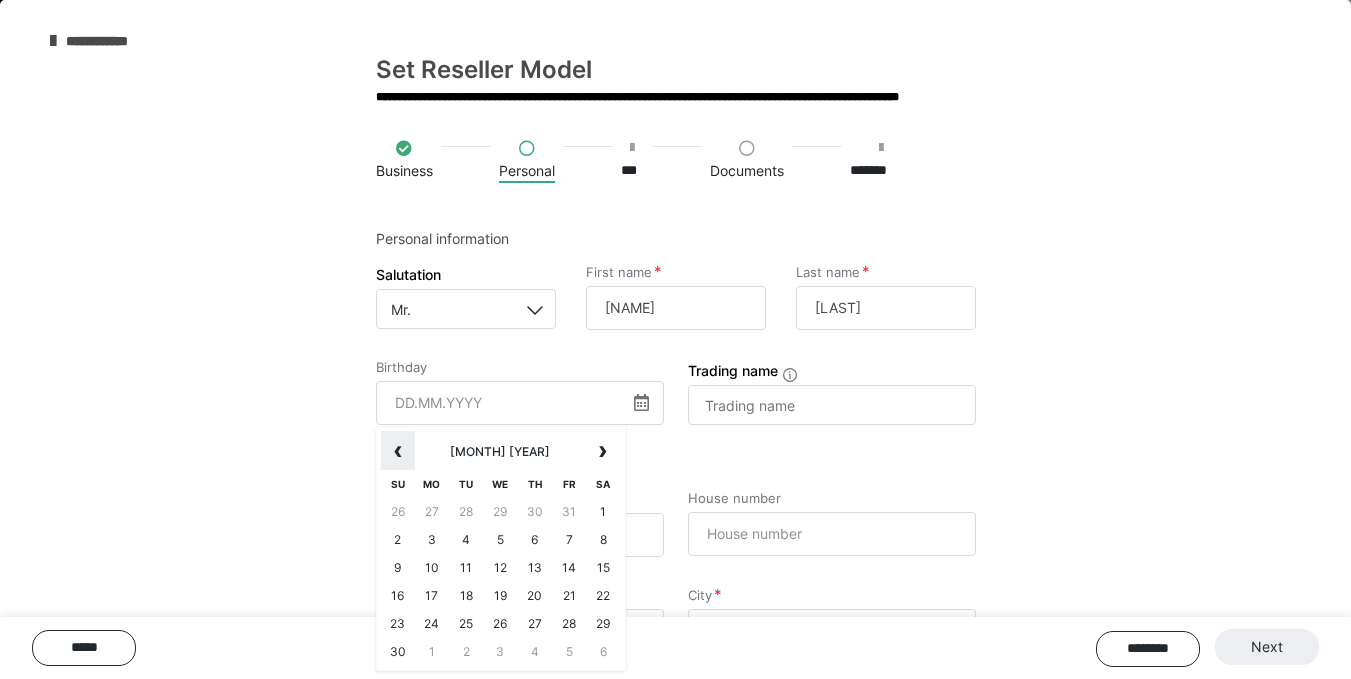 click on "‹" at bounding box center (398, 451) 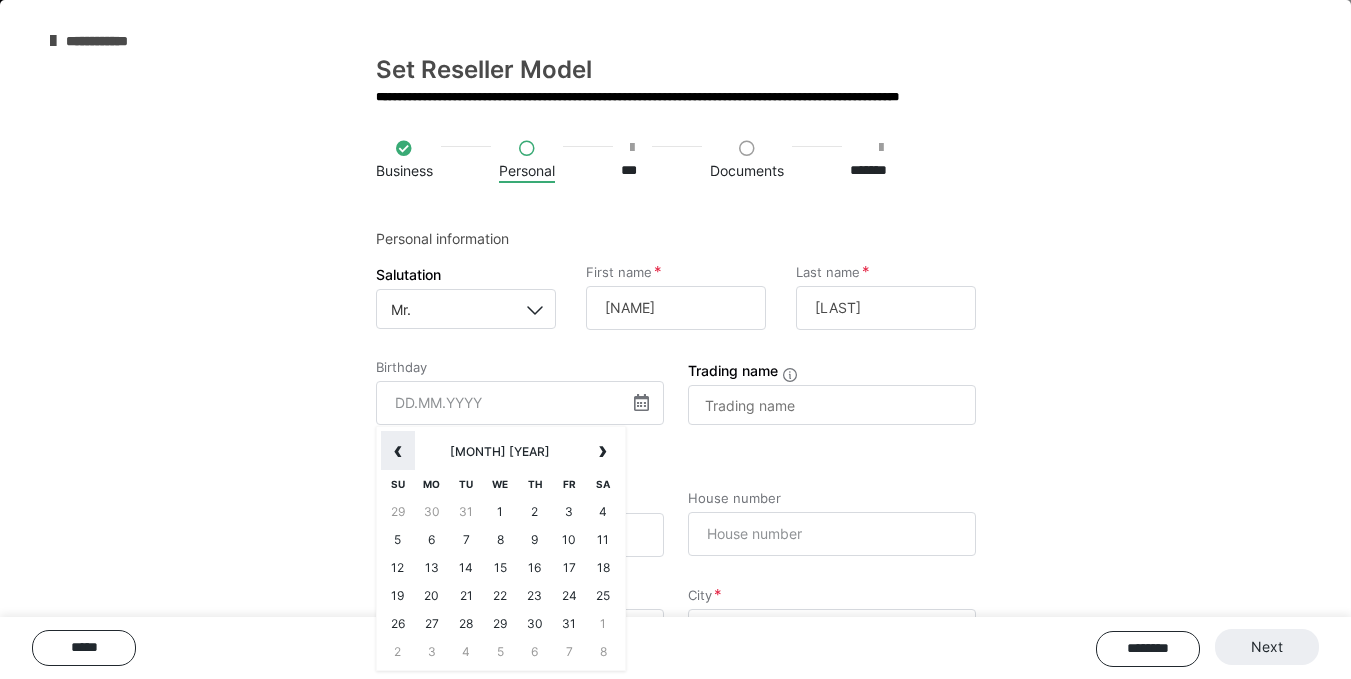 click on "‹" at bounding box center [398, 451] 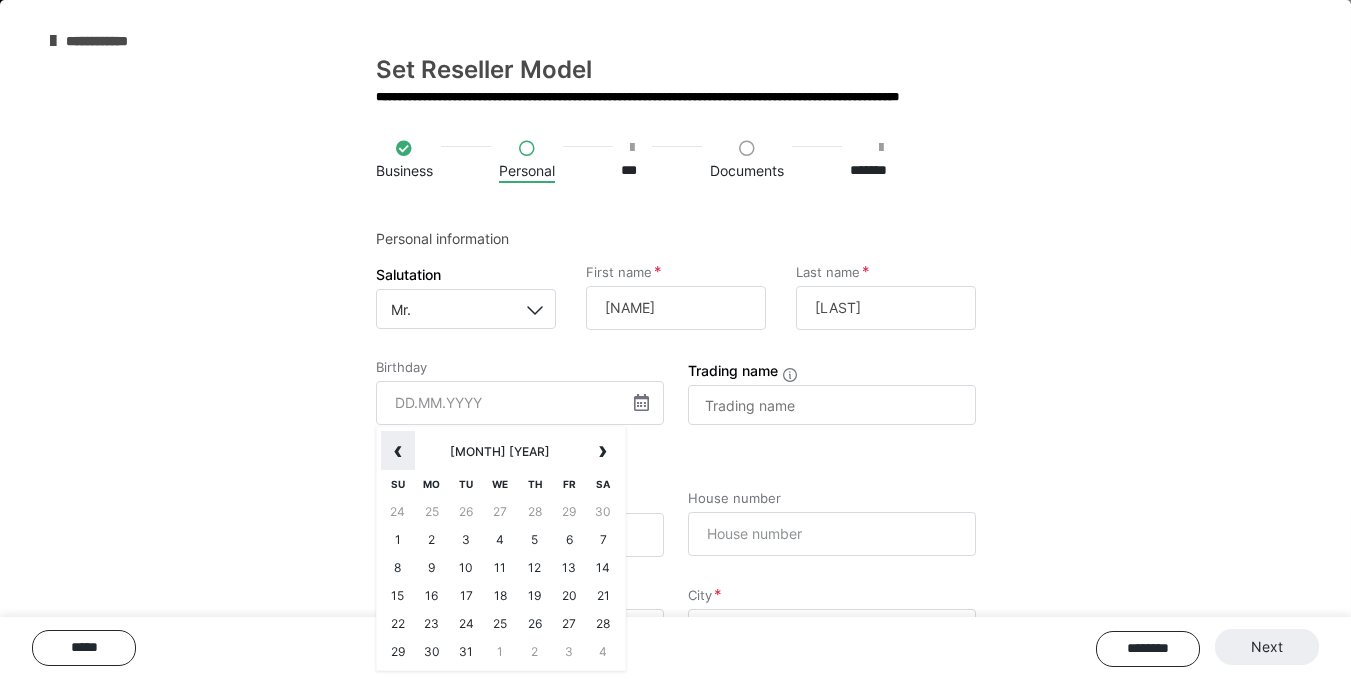 click on "‹" at bounding box center [398, 451] 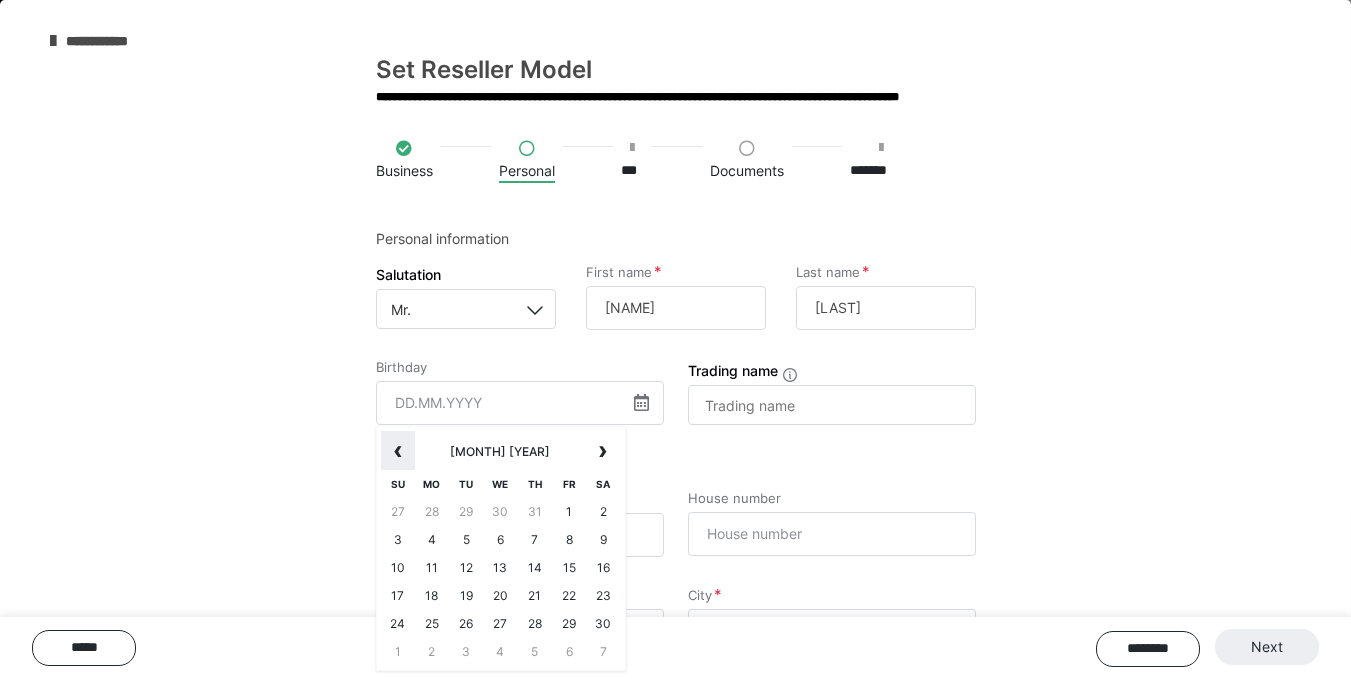 click on "‹" at bounding box center [398, 451] 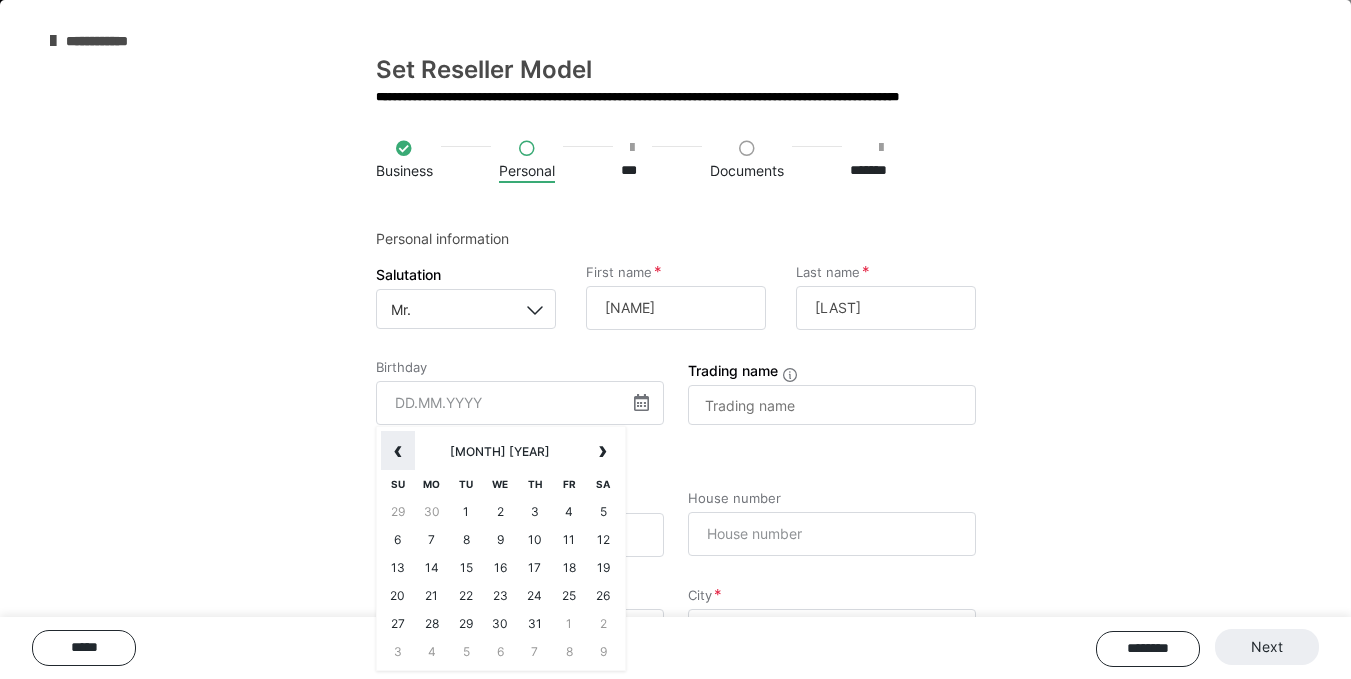 click on "‹" at bounding box center (398, 451) 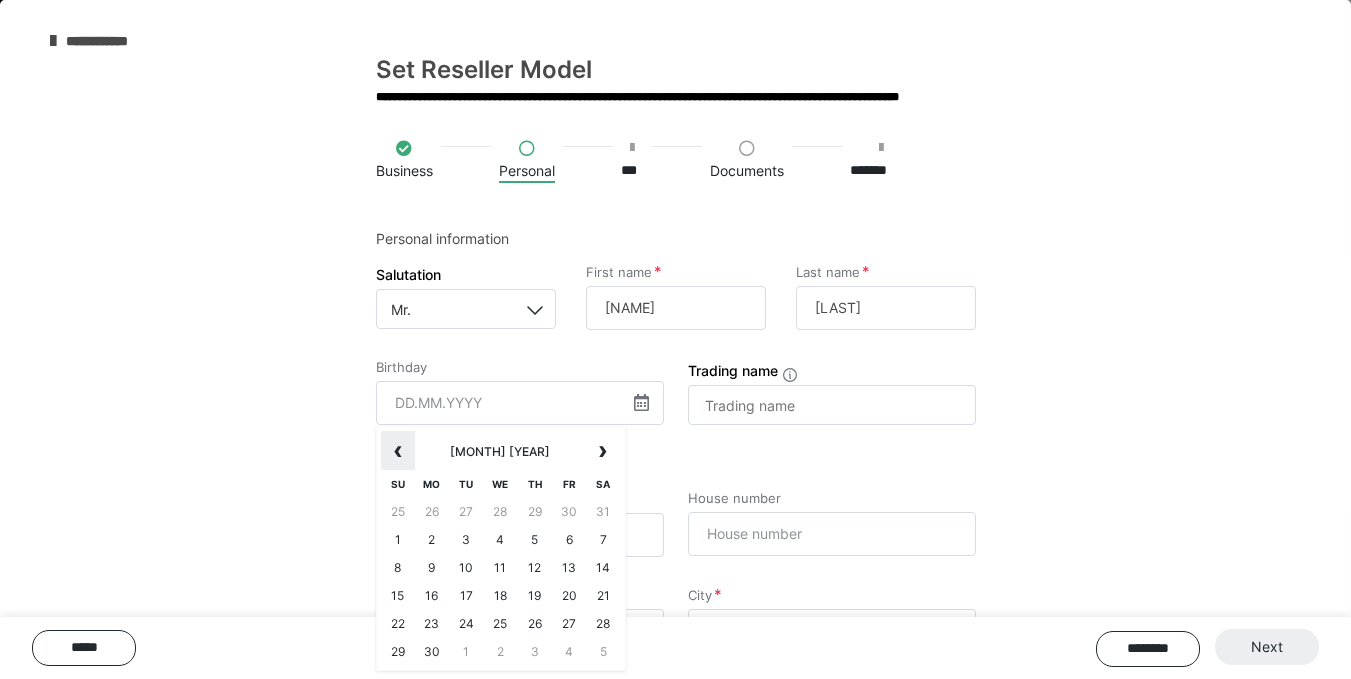 click on "‹" at bounding box center (398, 451) 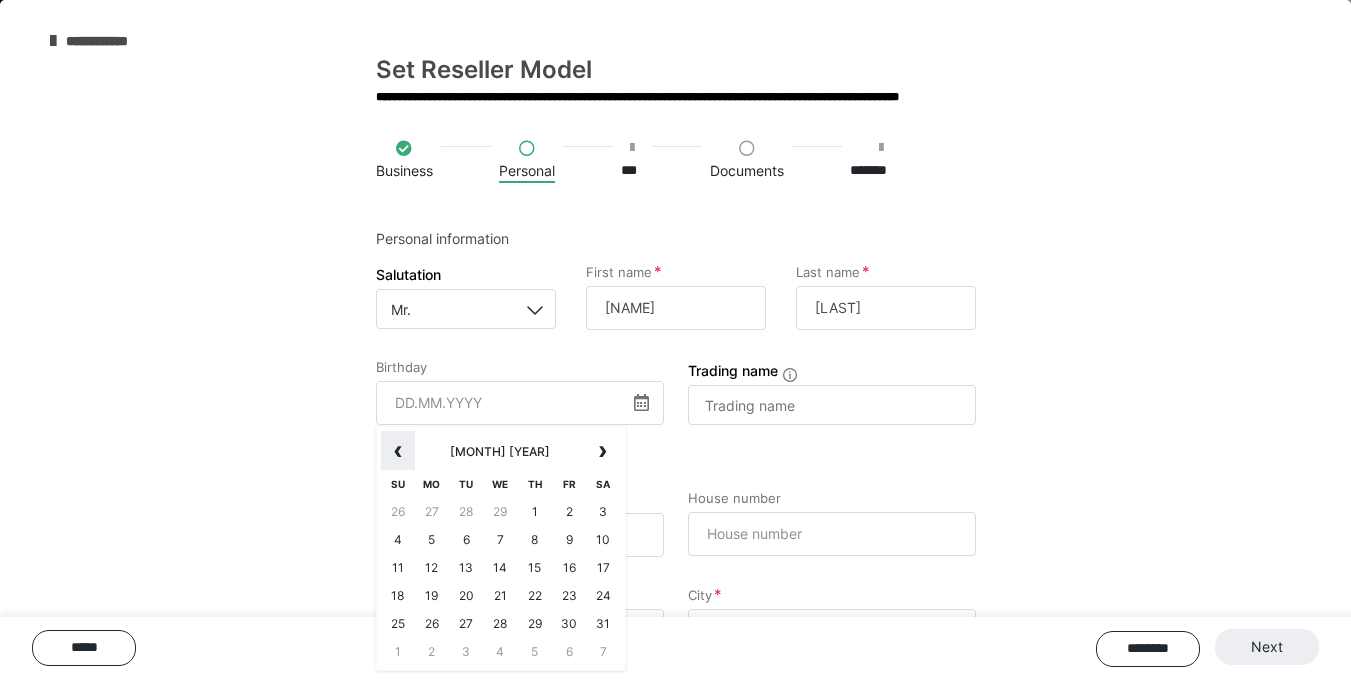 click on "‹" at bounding box center (398, 451) 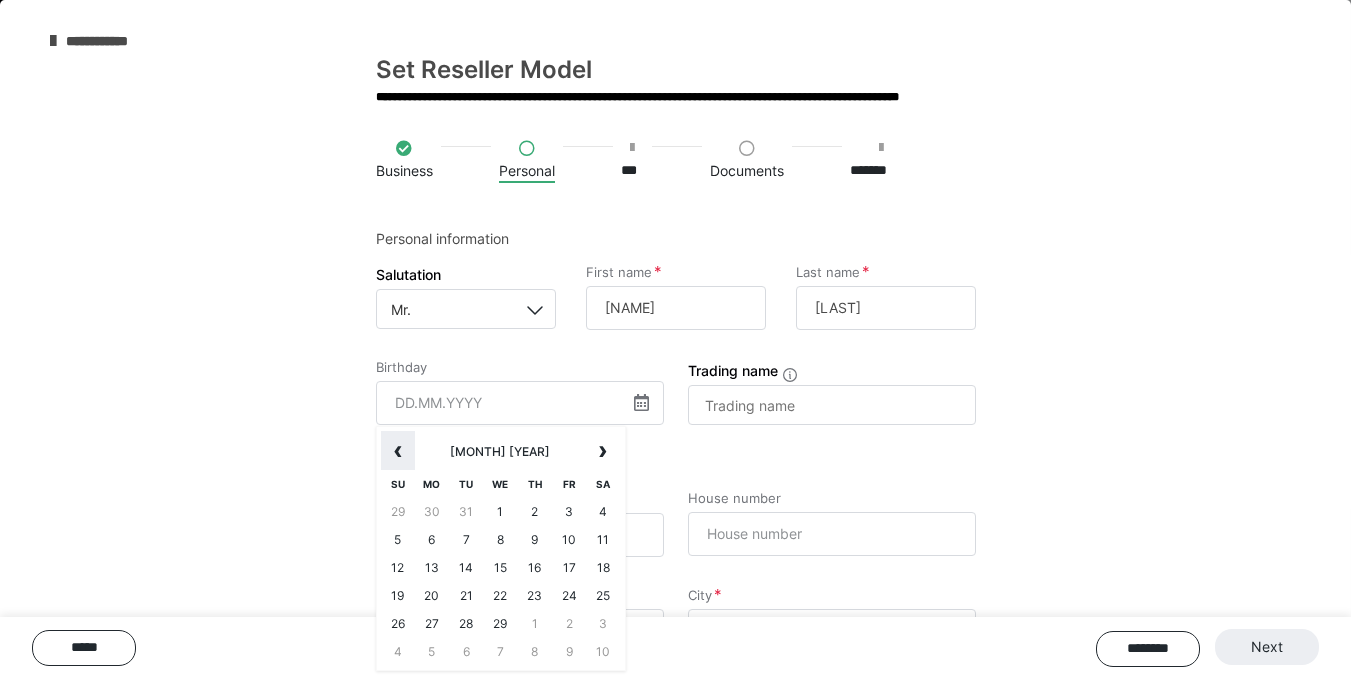 click on "‹" at bounding box center [398, 451] 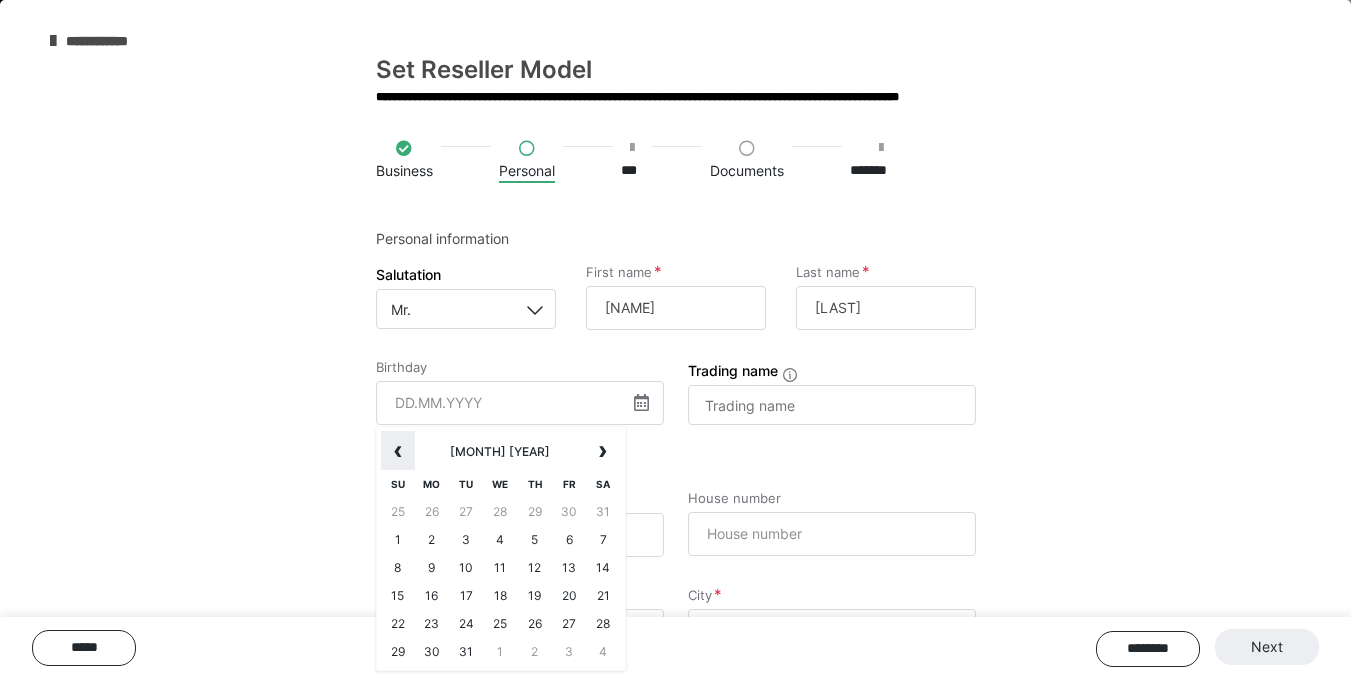 click on "‹" at bounding box center [398, 451] 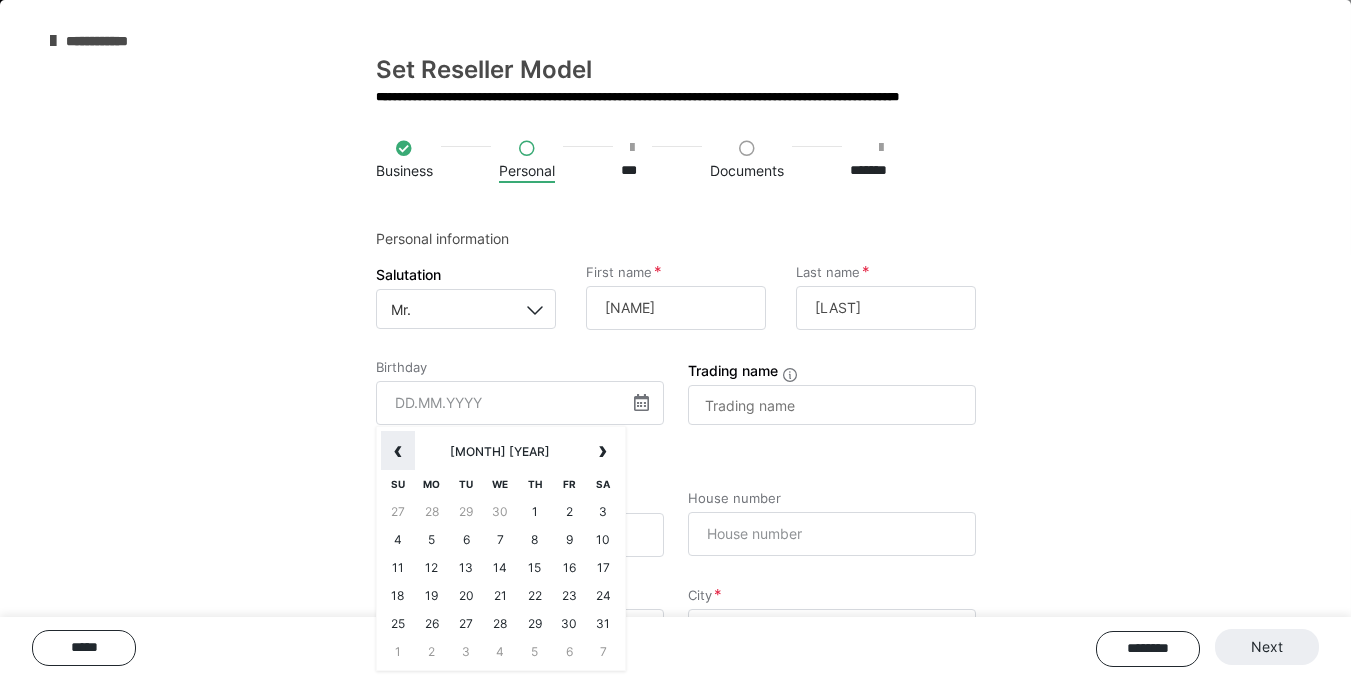 click on "‹" at bounding box center [398, 451] 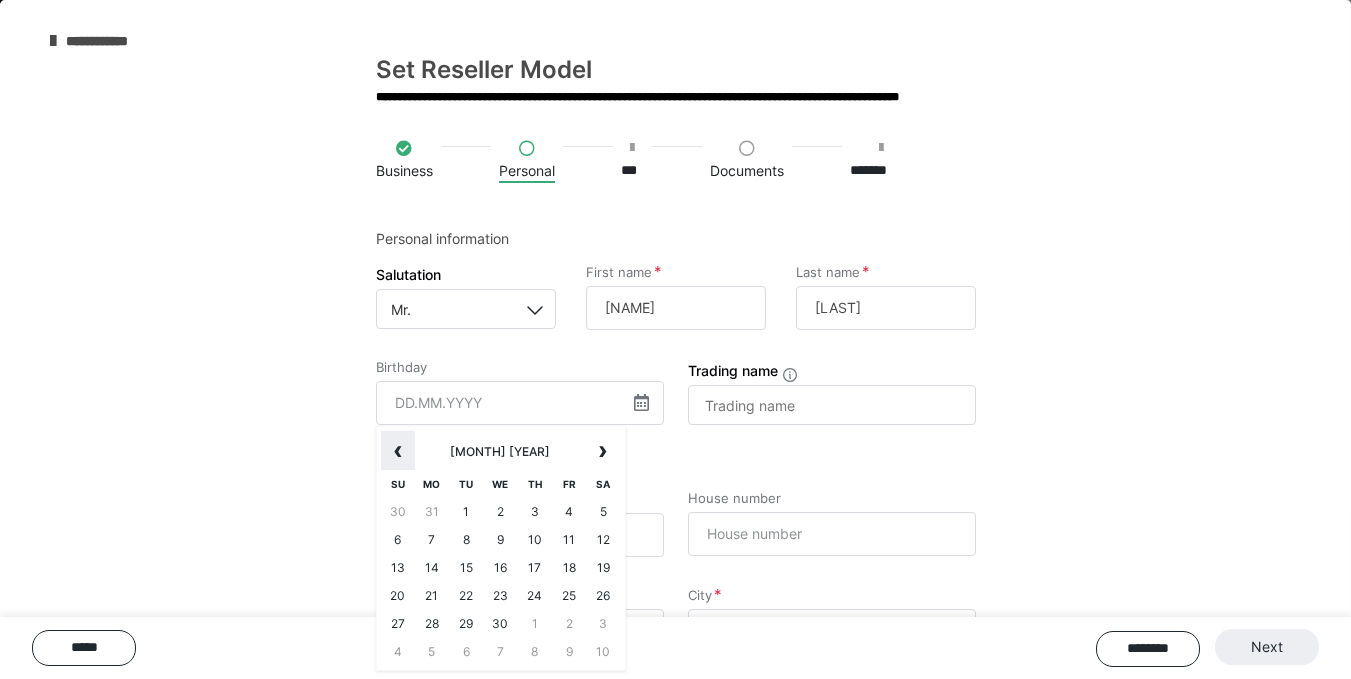 click on "‹" at bounding box center [398, 451] 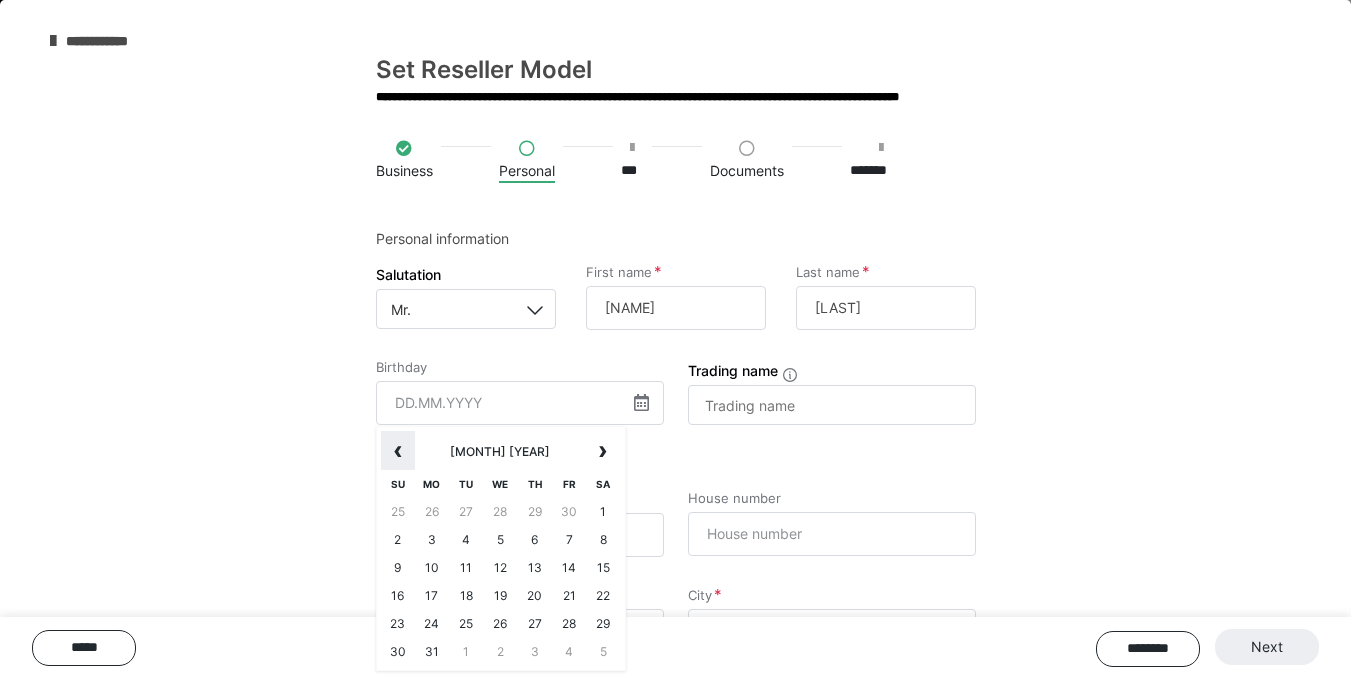 click on "‹" at bounding box center [398, 451] 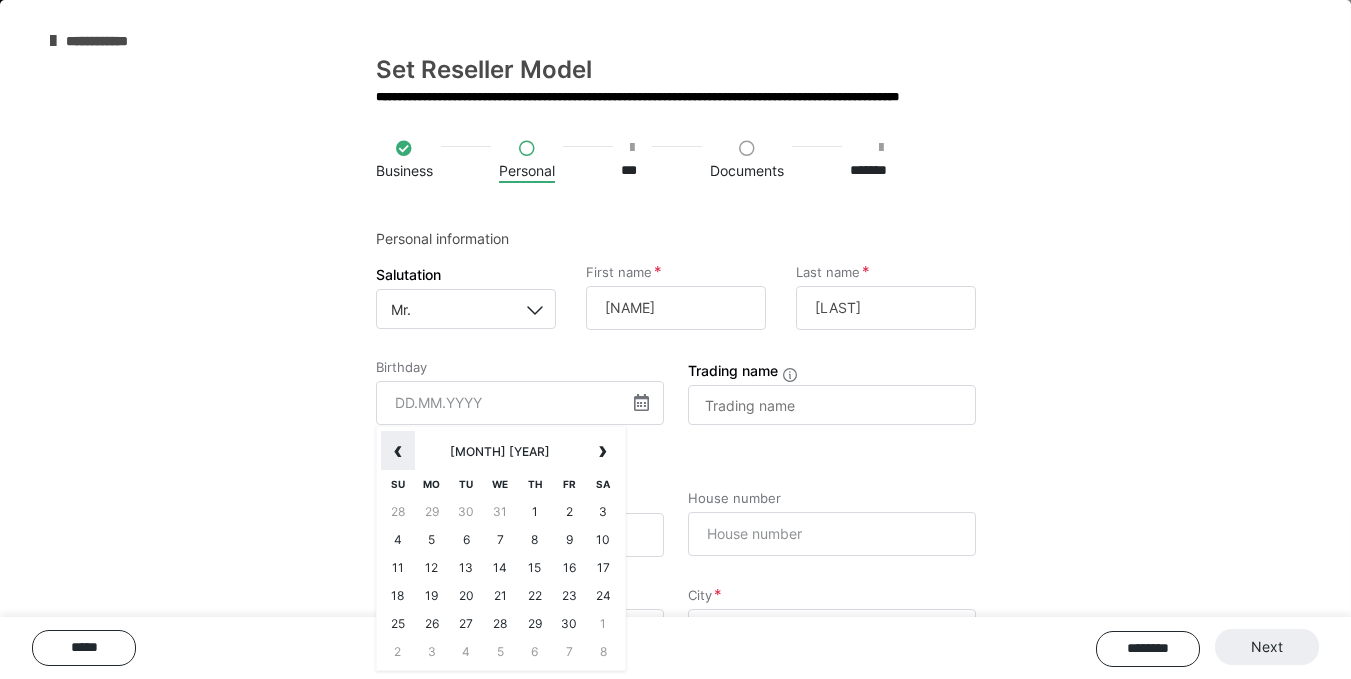 click on "‹" at bounding box center (398, 451) 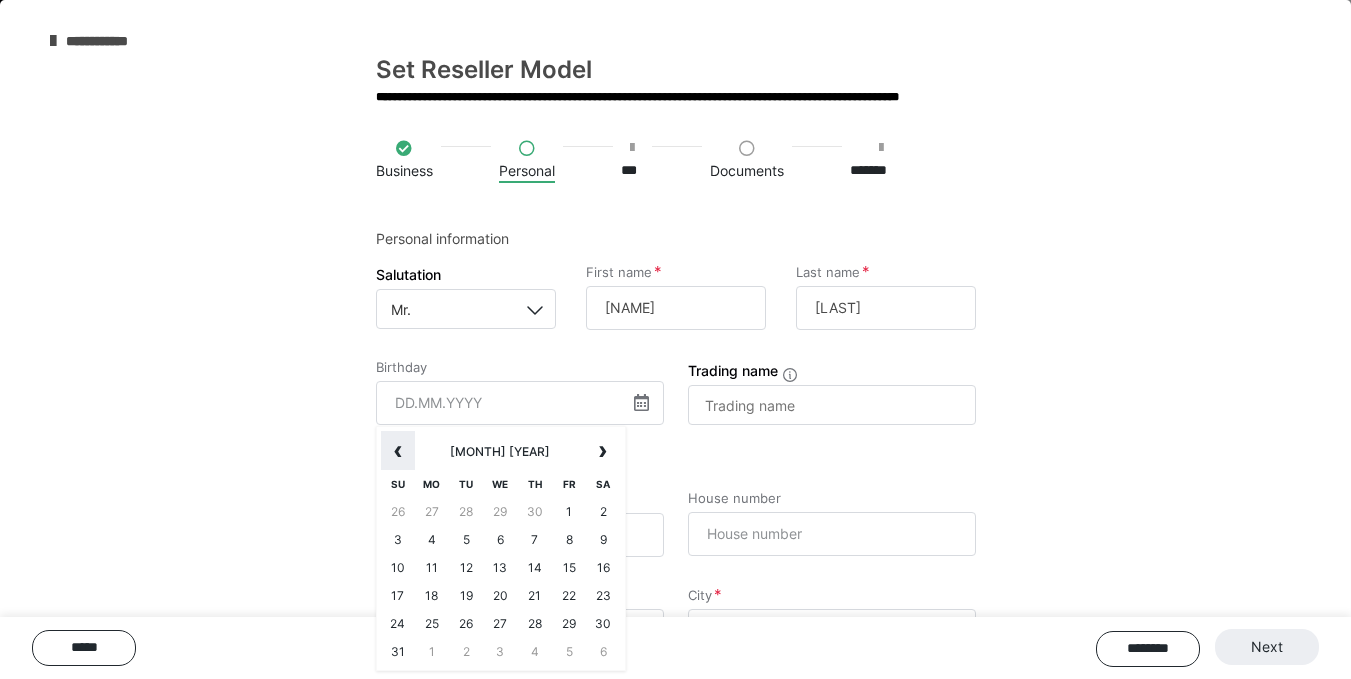click on "‹" at bounding box center [398, 451] 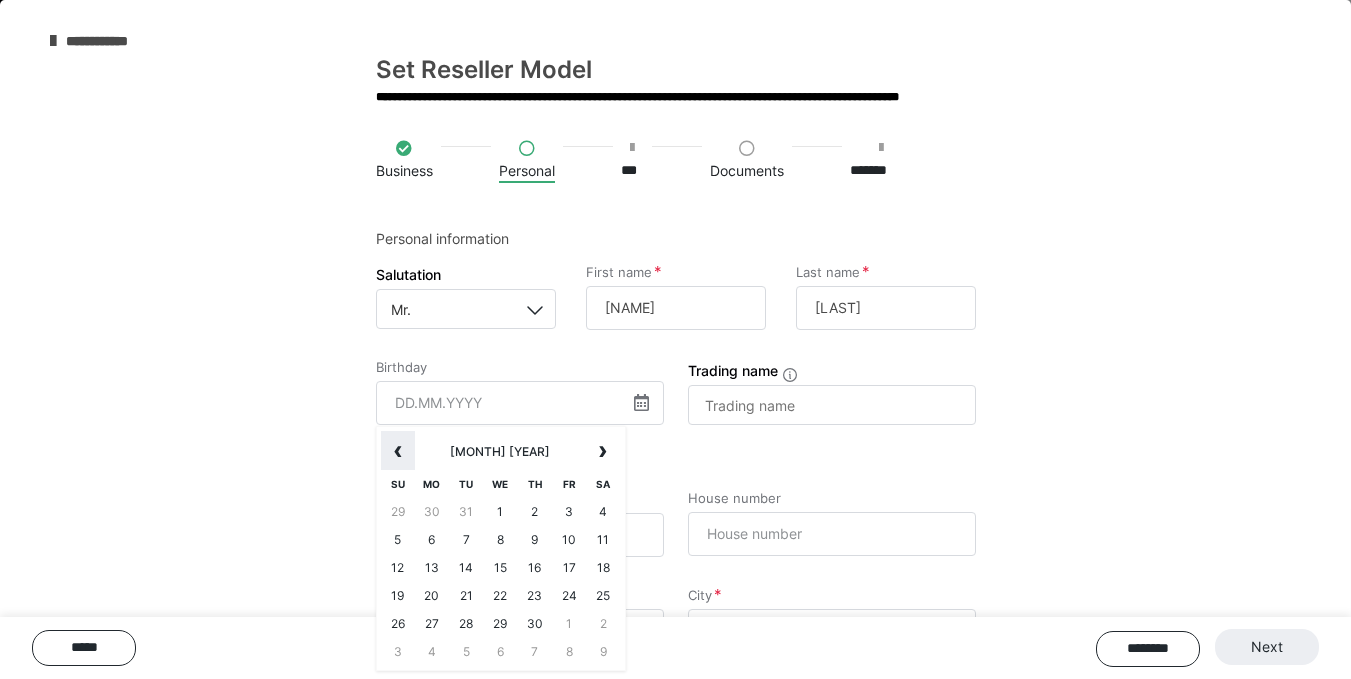 click on "‹" at bounding box center [398, 451] 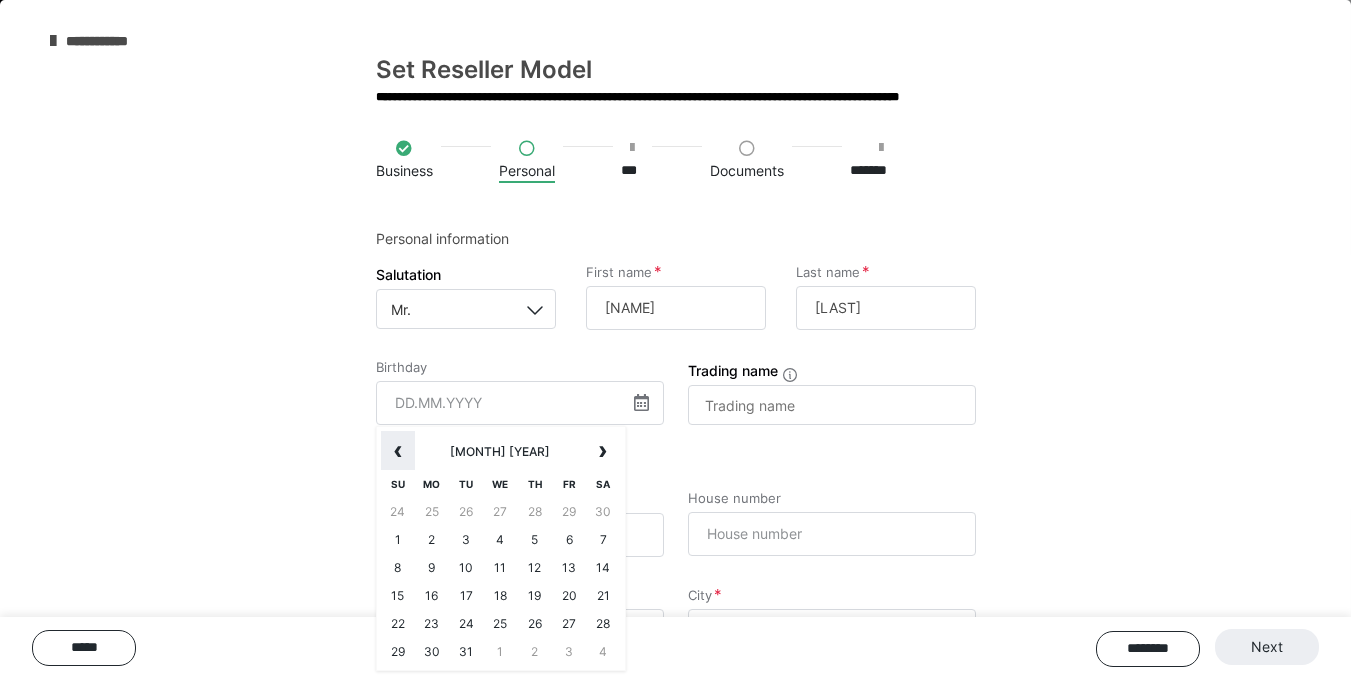 click on "‹" at bounding box center (398, 451) 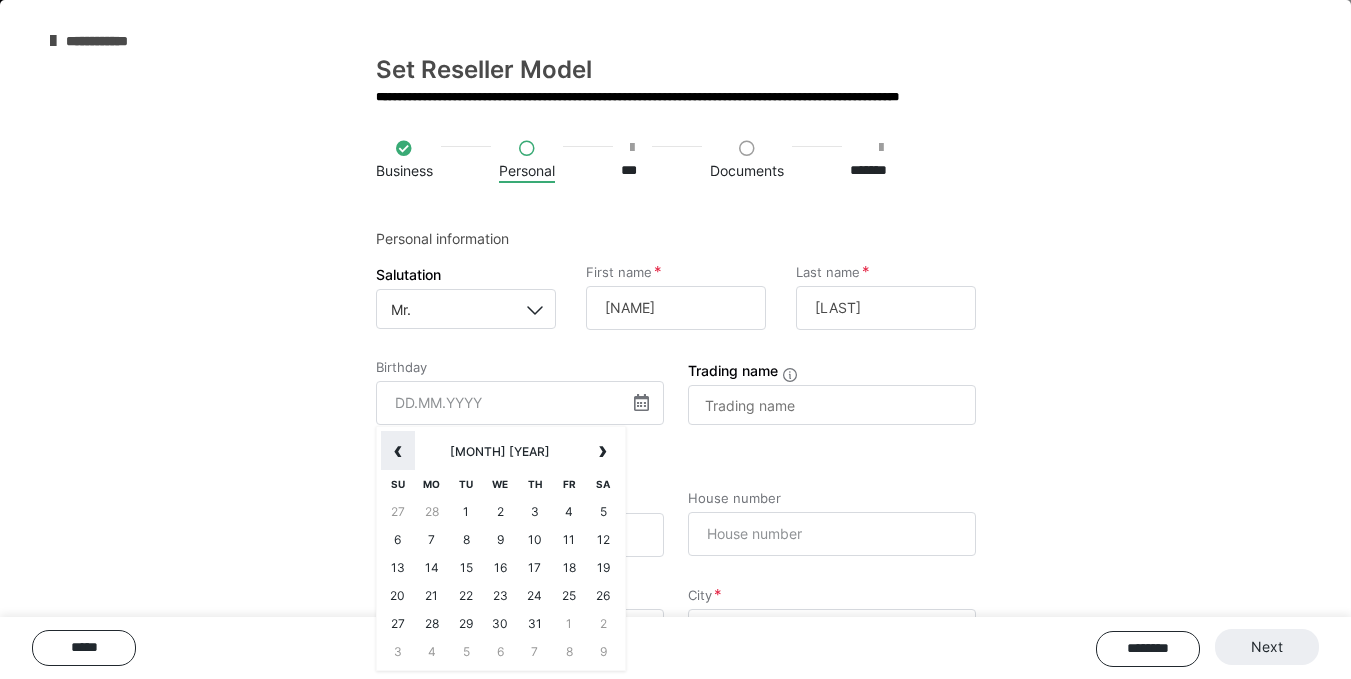click on "‹" at bounding box center (398, 451) 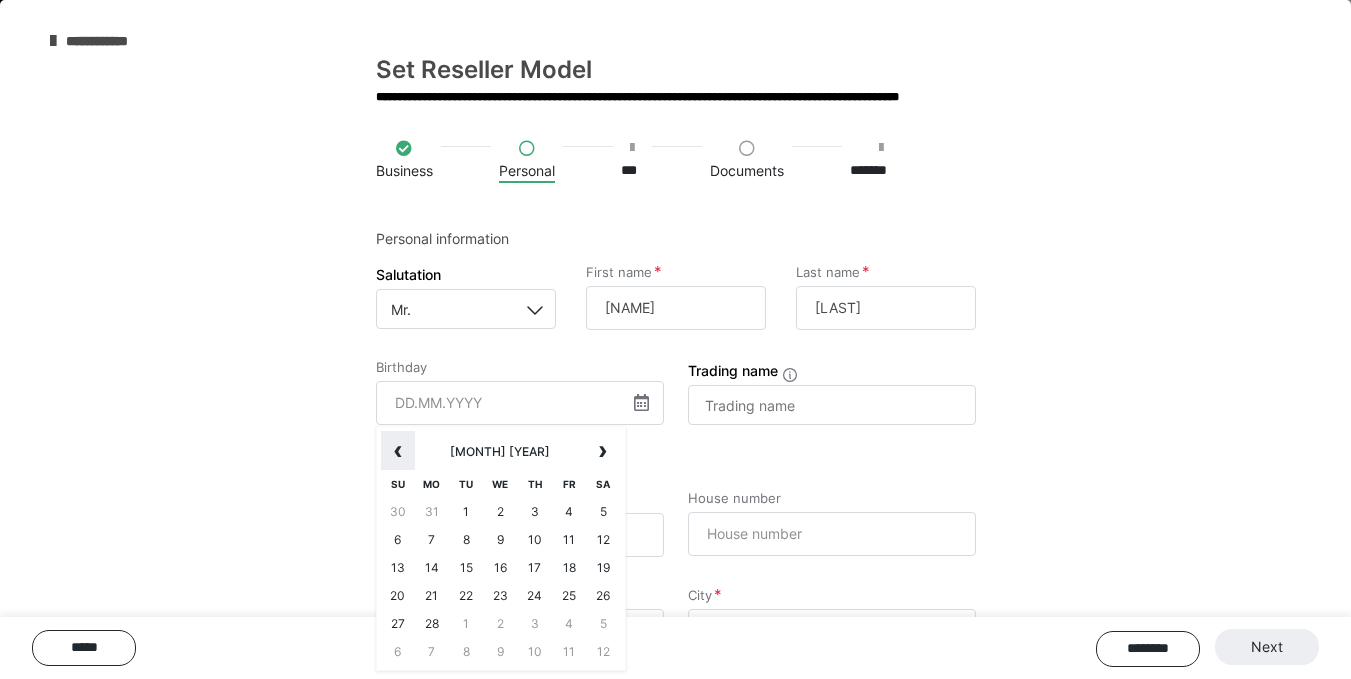 click on "‹" at bounding box center [398, 451] 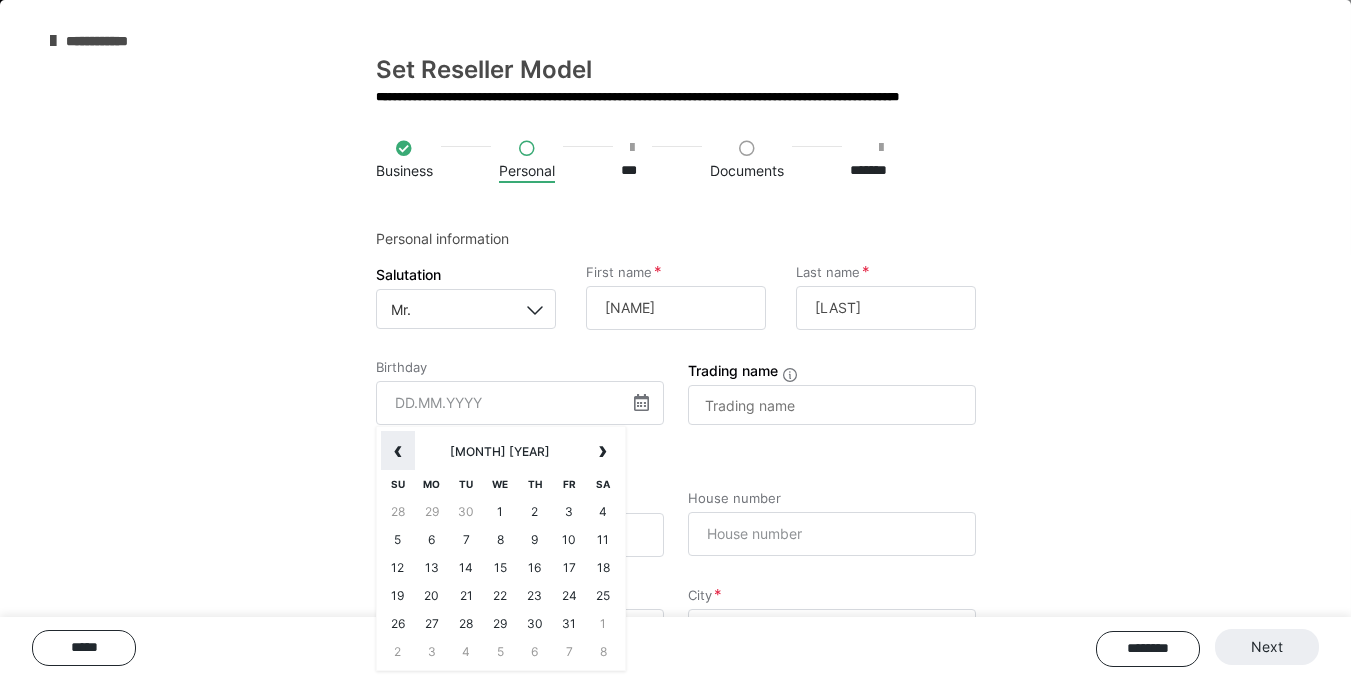 click on "‹" at bounding box center (398, 451) 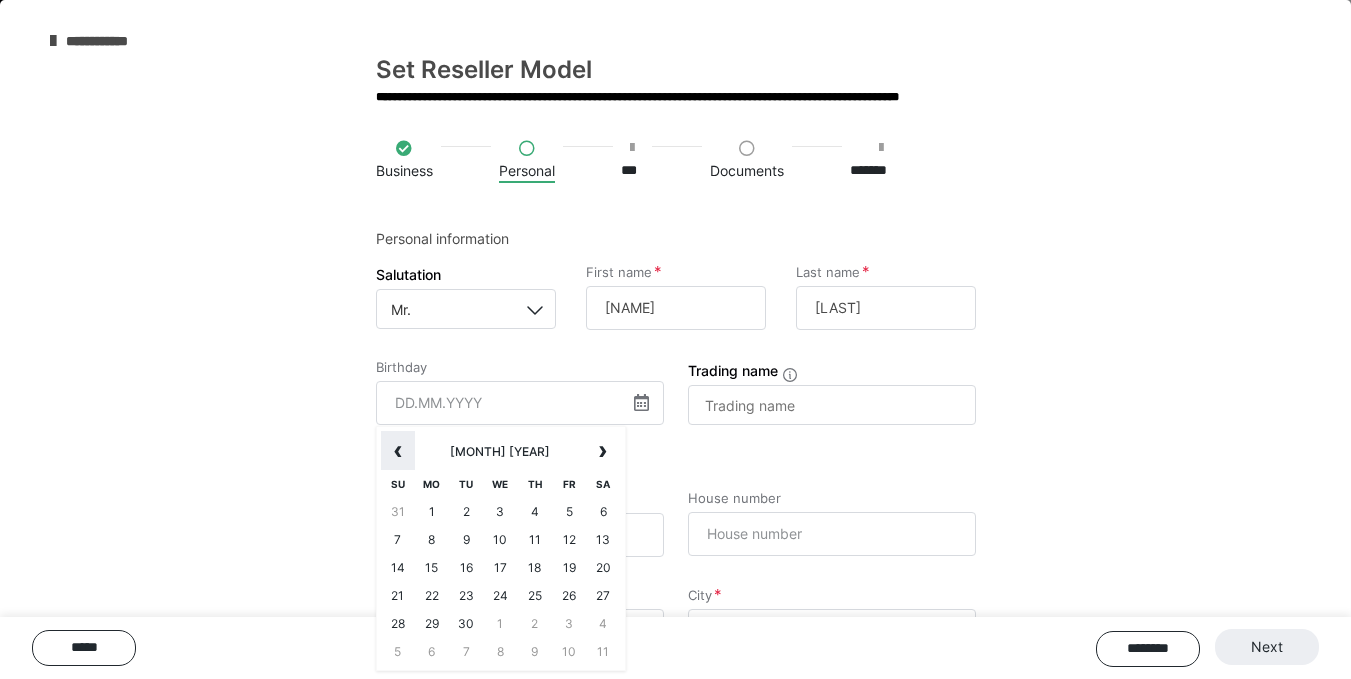 click on "‹" at bounding box center (398, 451) 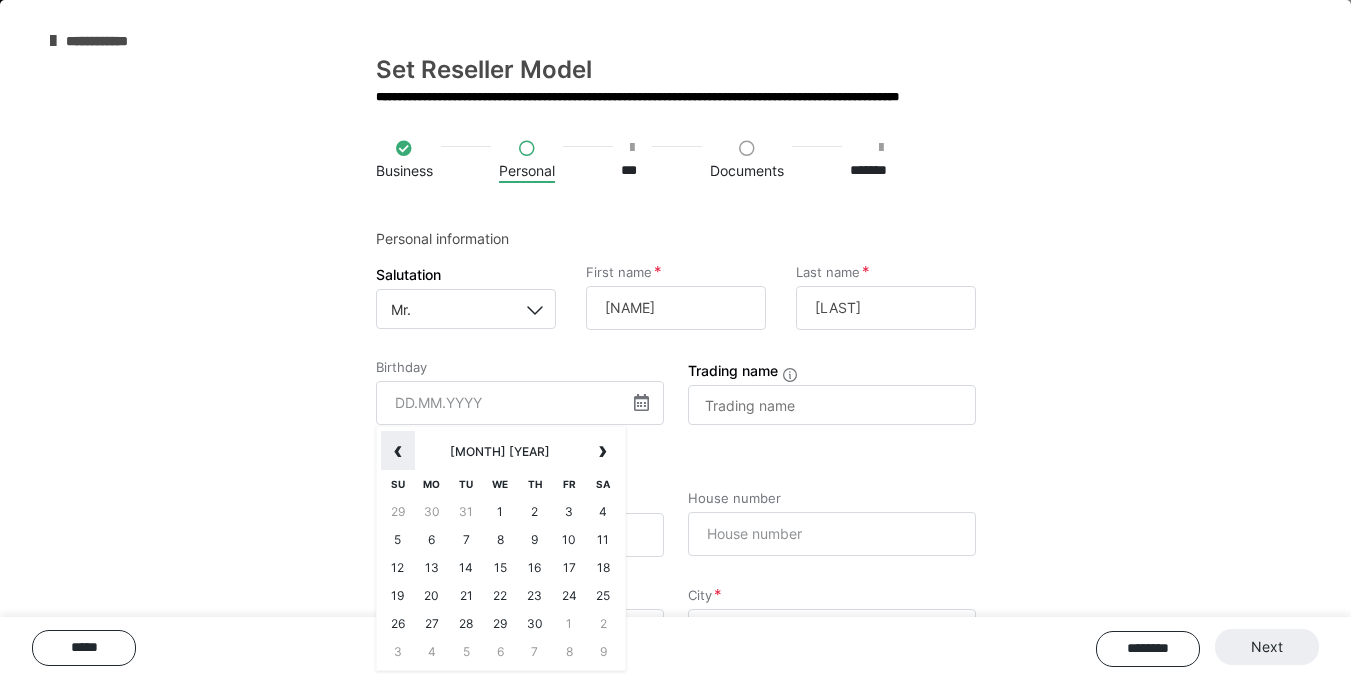 click on "‹" at bounding box center [398, 451] 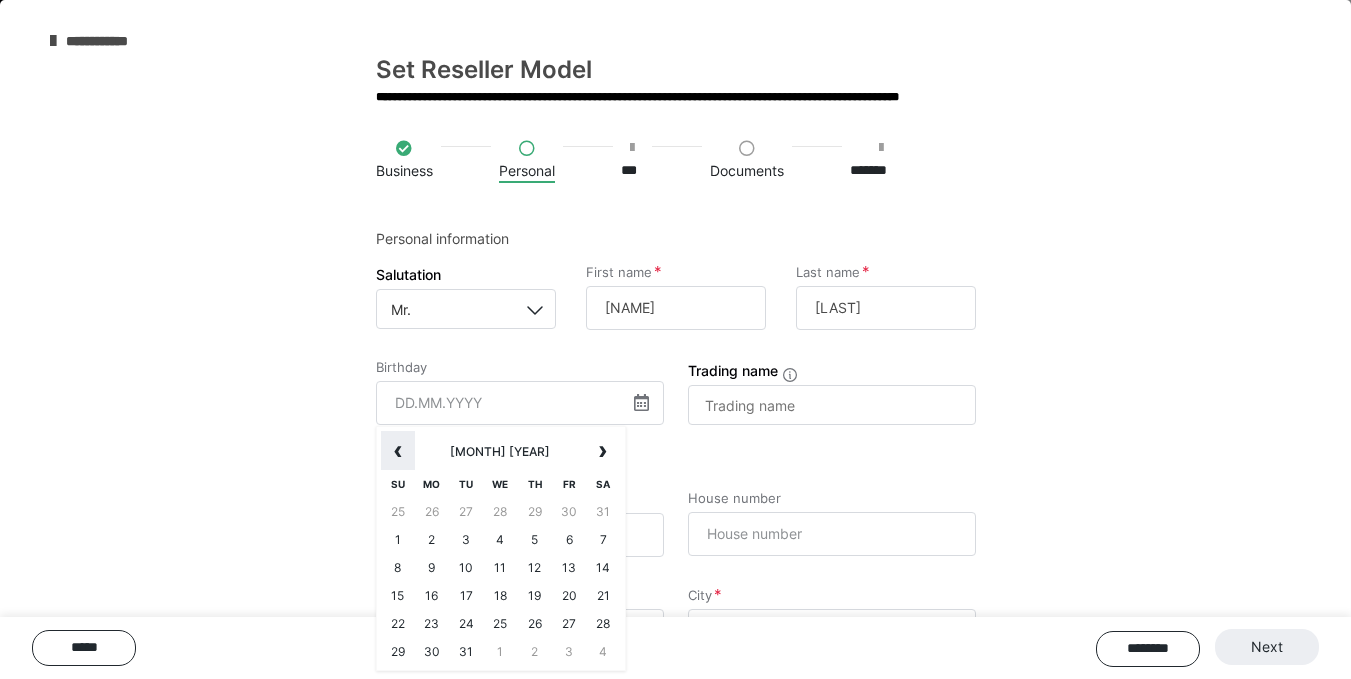 click on "‹" at bounding box center (398, 451) 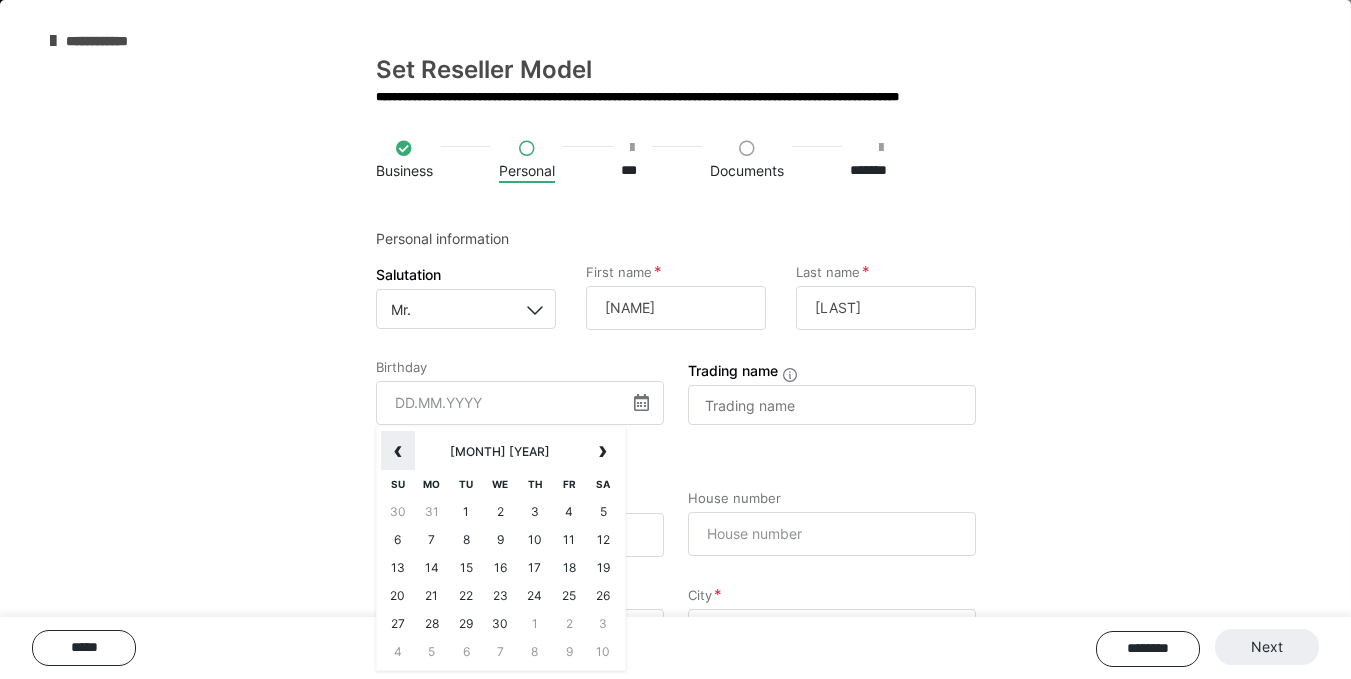 click on "‹" at bounding box center [398, 451] 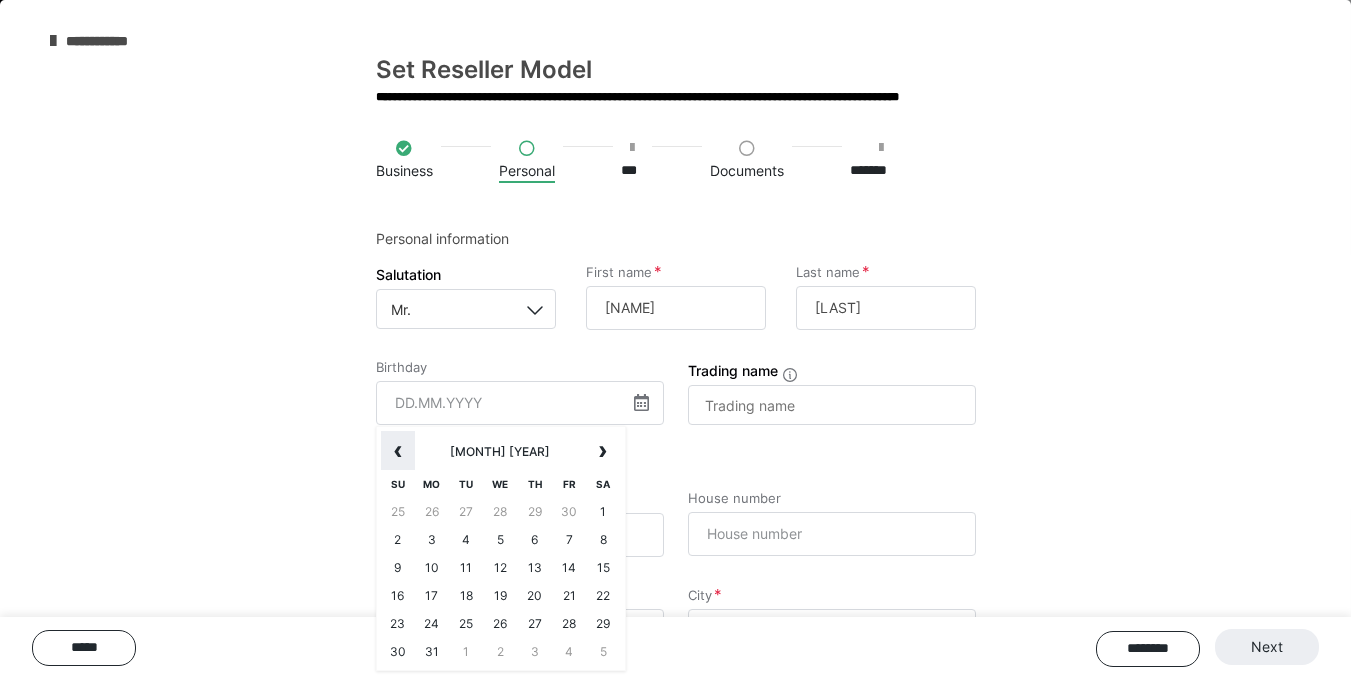 click on "‹" at bounding box center [398, 451] 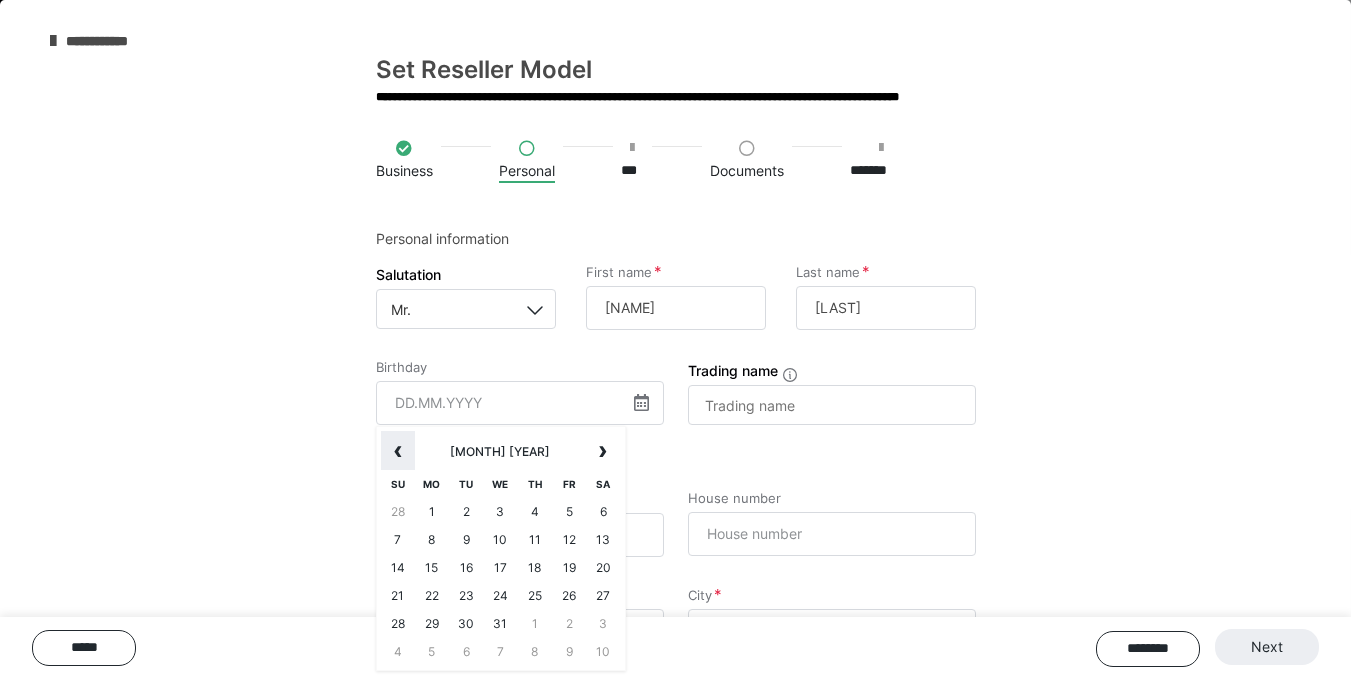 click on "‹" at bounding box center [398, 451] 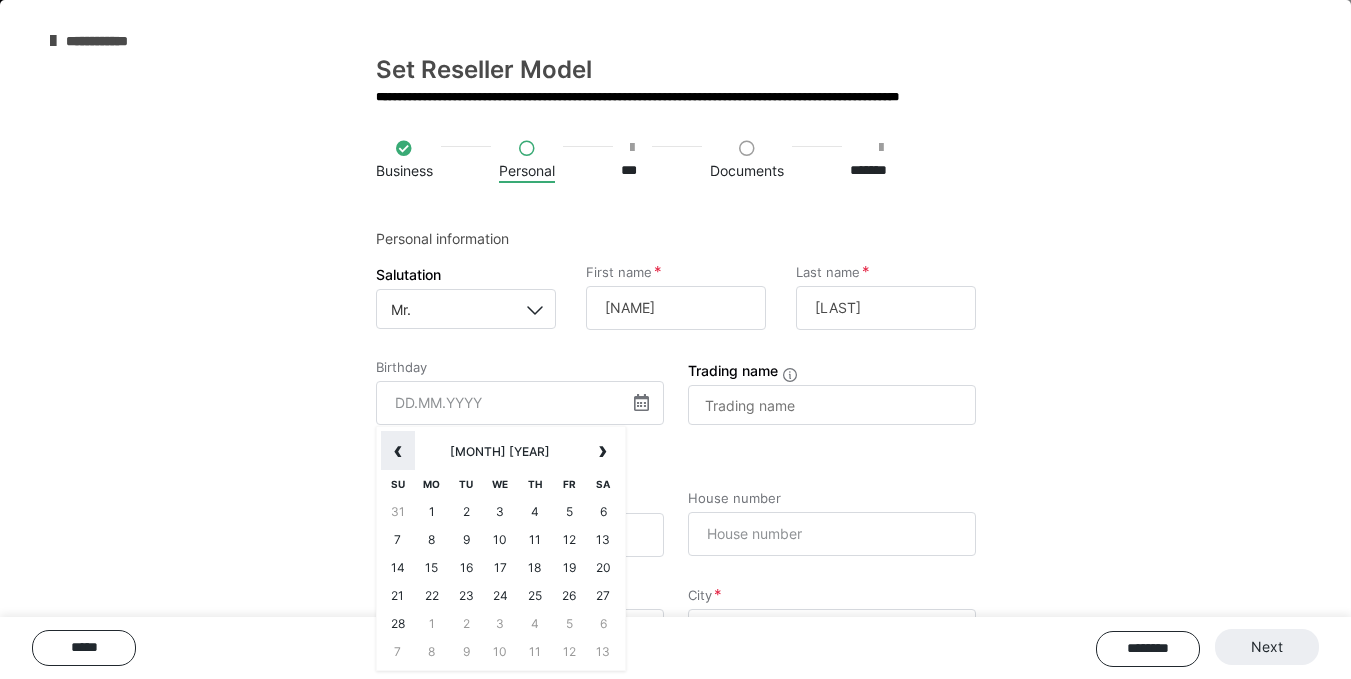 click on "‹" at bounding box center [398, 451] 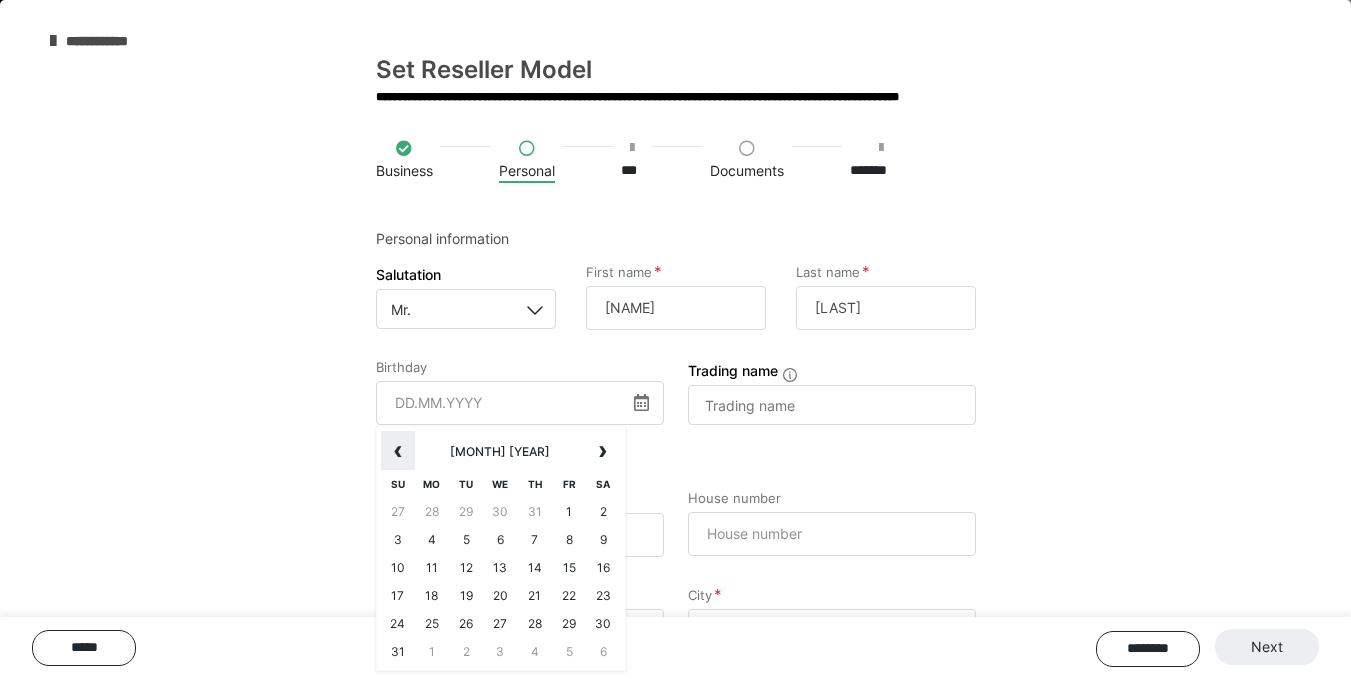 click on "‹" at bounding box center (398, 451) 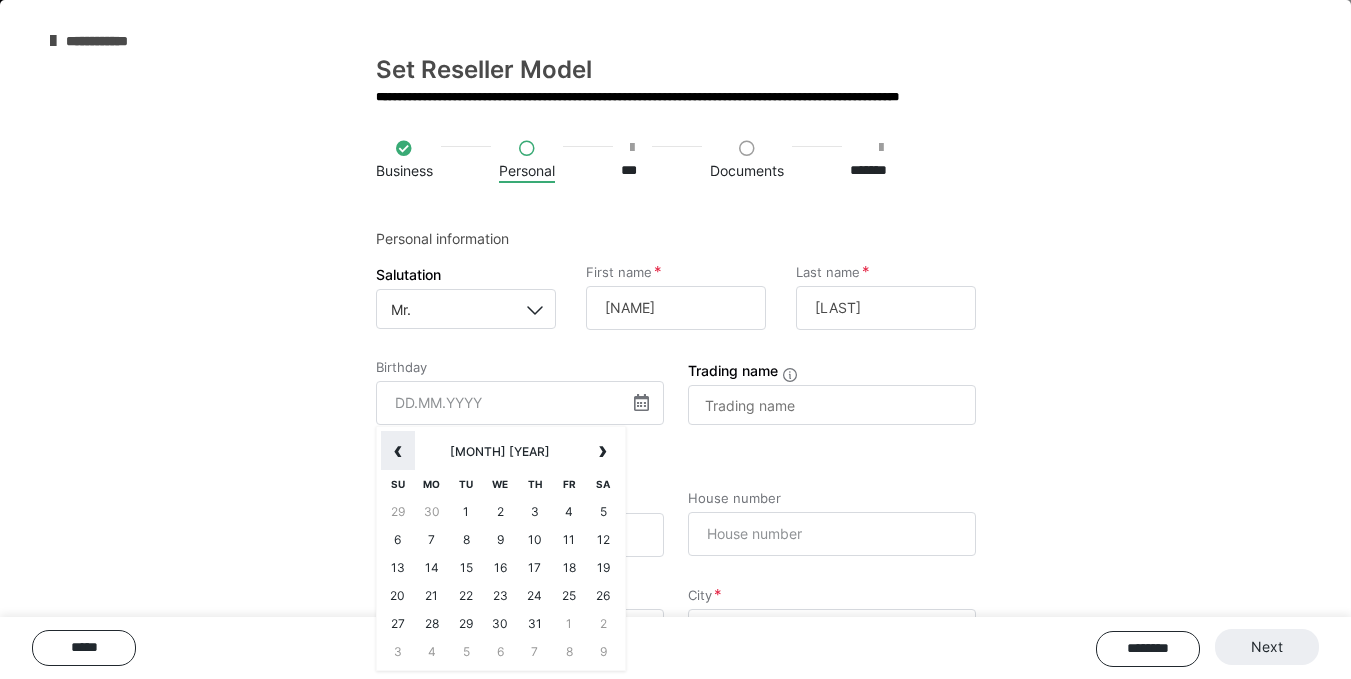 click on "‹" at bounding box center (398, 451) 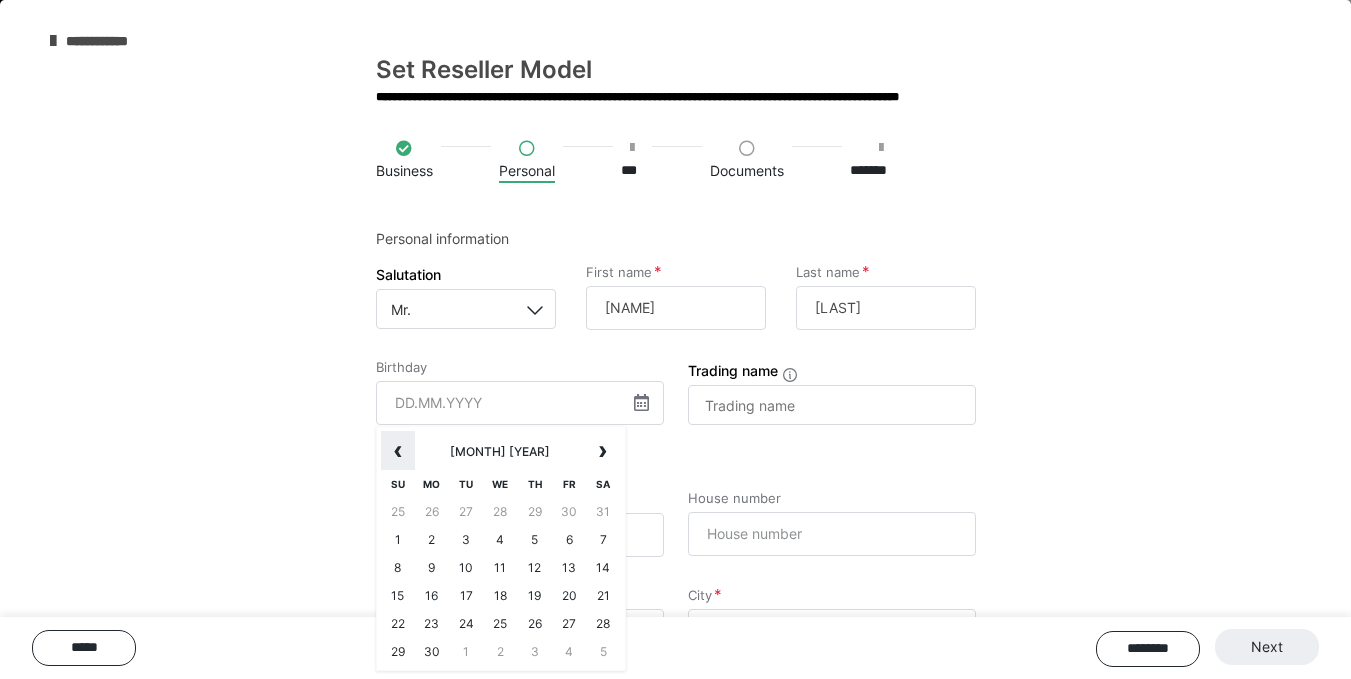 click on "‹" at bounding box center [398, 451] 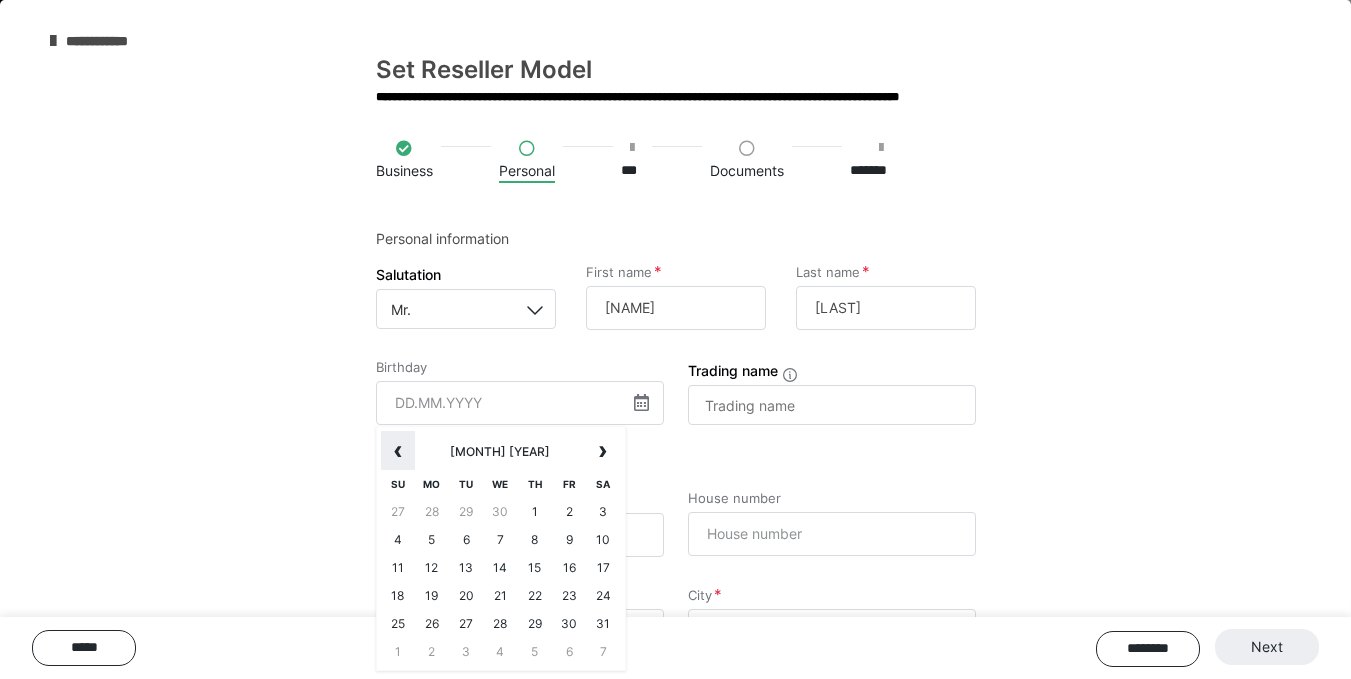 click on "‹" at bounding box center [398, 451] 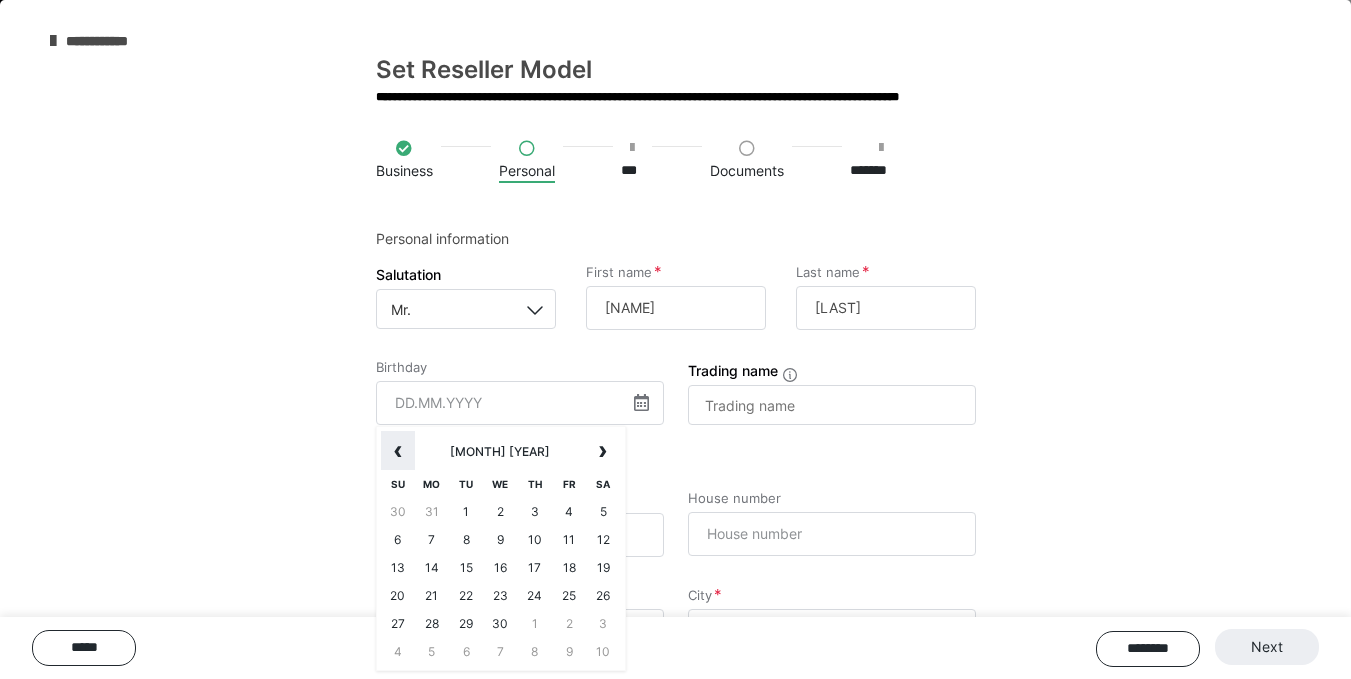 click on "‹" at bounding box center (398, 451) 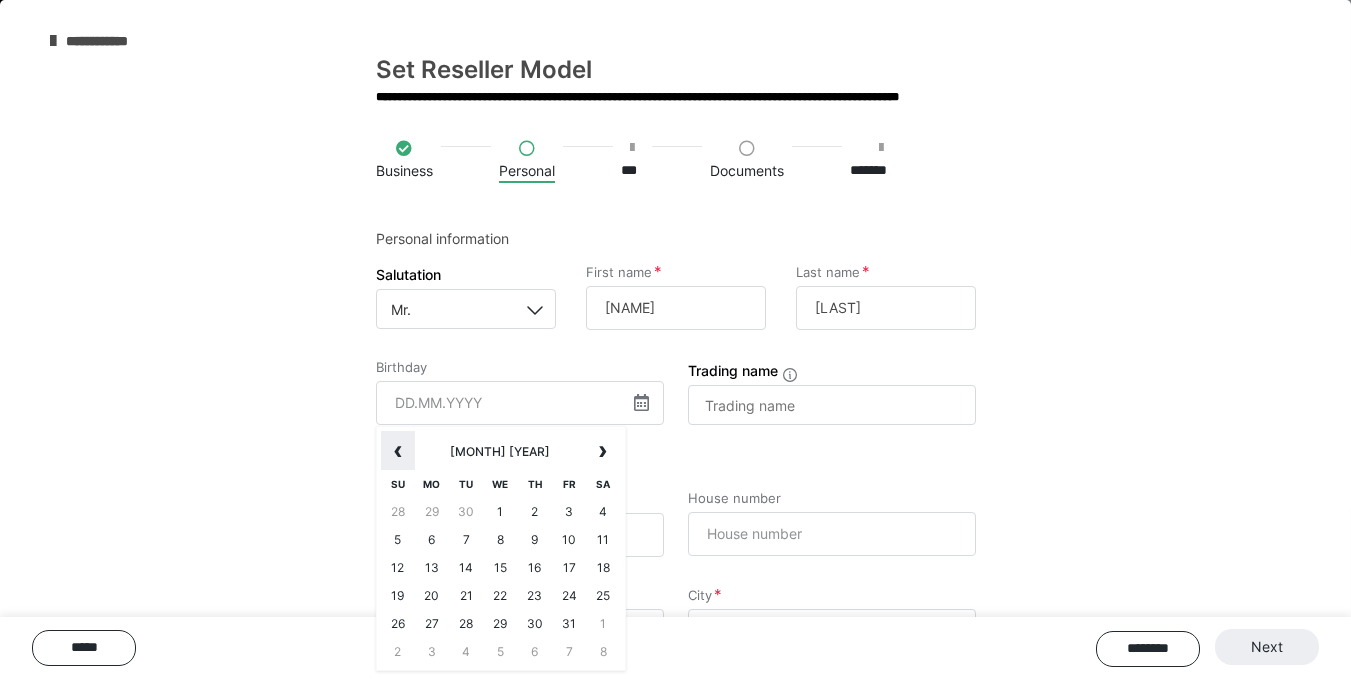 click on "‹" at bounding box center [398, 451] 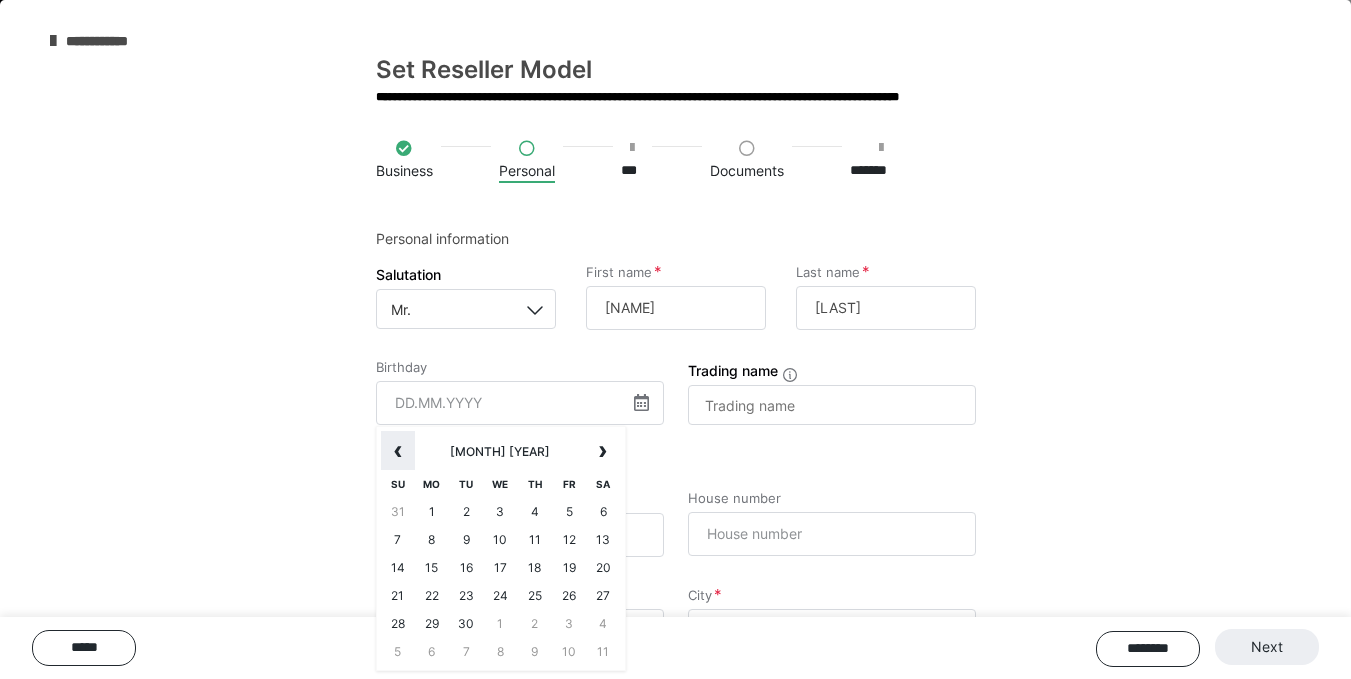 click on "‹" at bounding box center (398, 451) 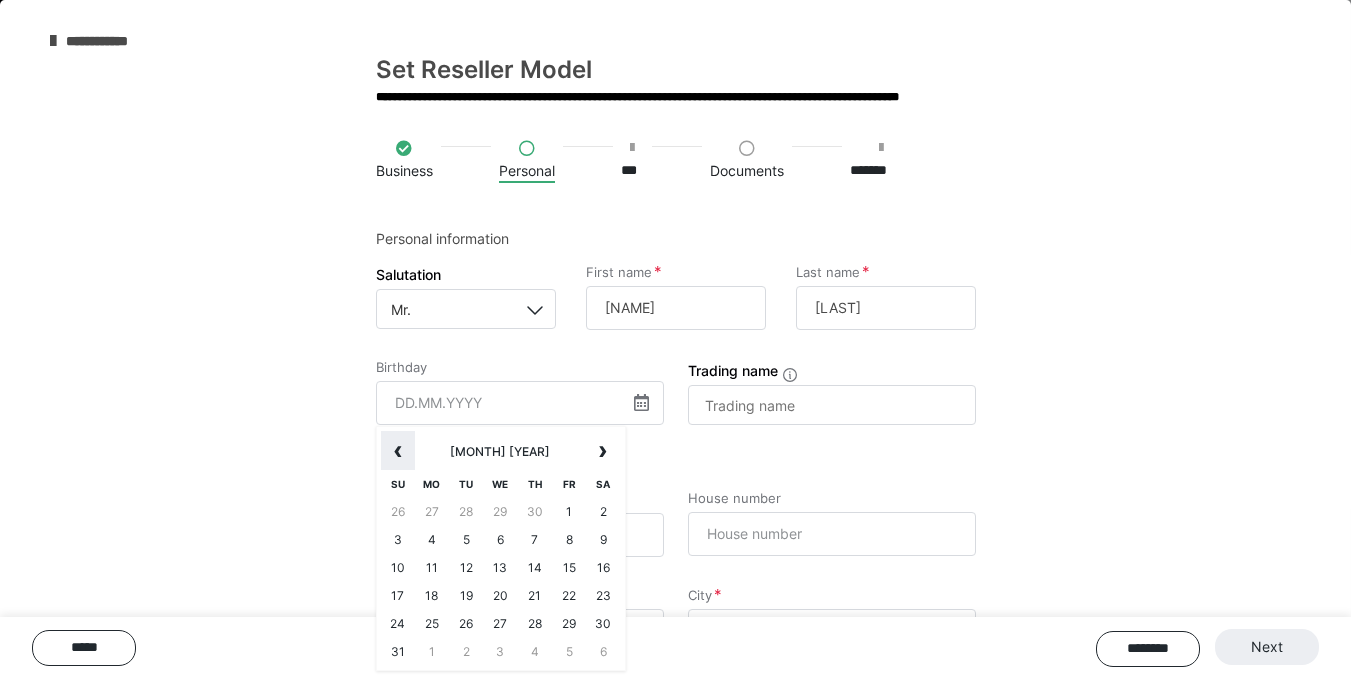 click on "‹" at bounding box center (398, 451) 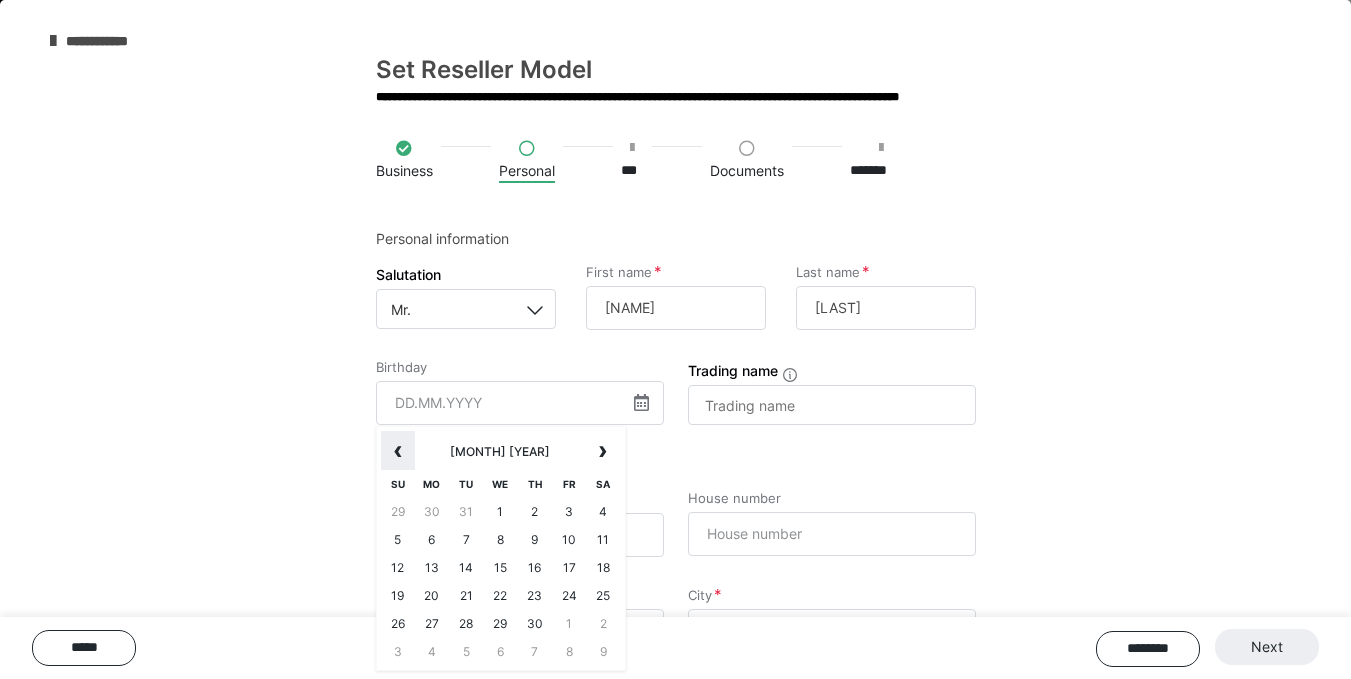click on "‹" at bounding box center (398, 451) 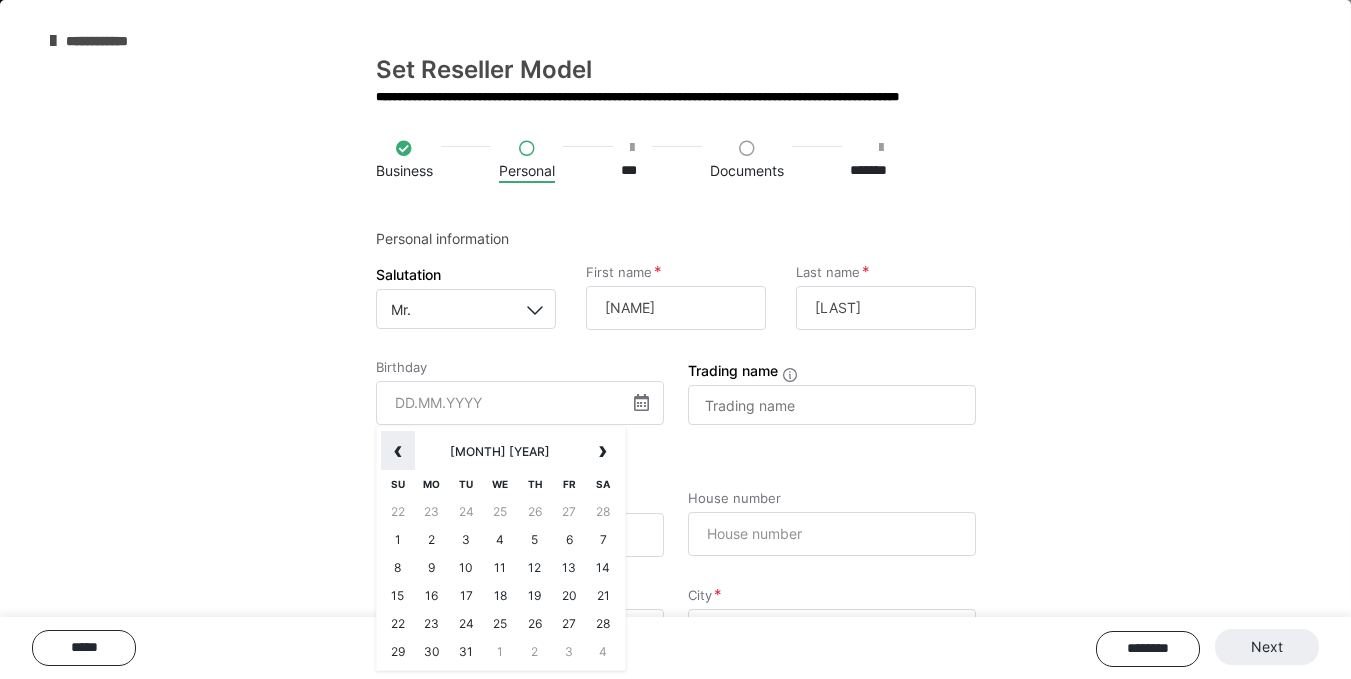 click on "‹" at bounding box center [398, 451] 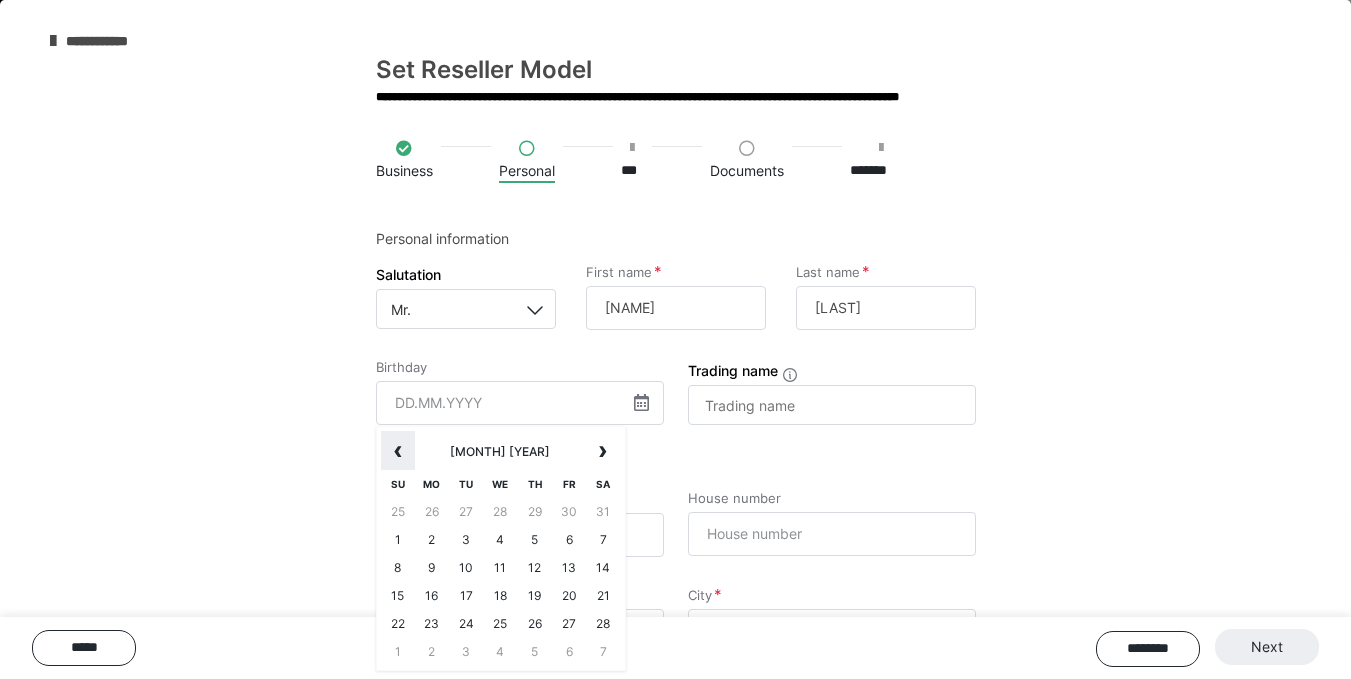 click on "‹" at bounding box center (398, 451) 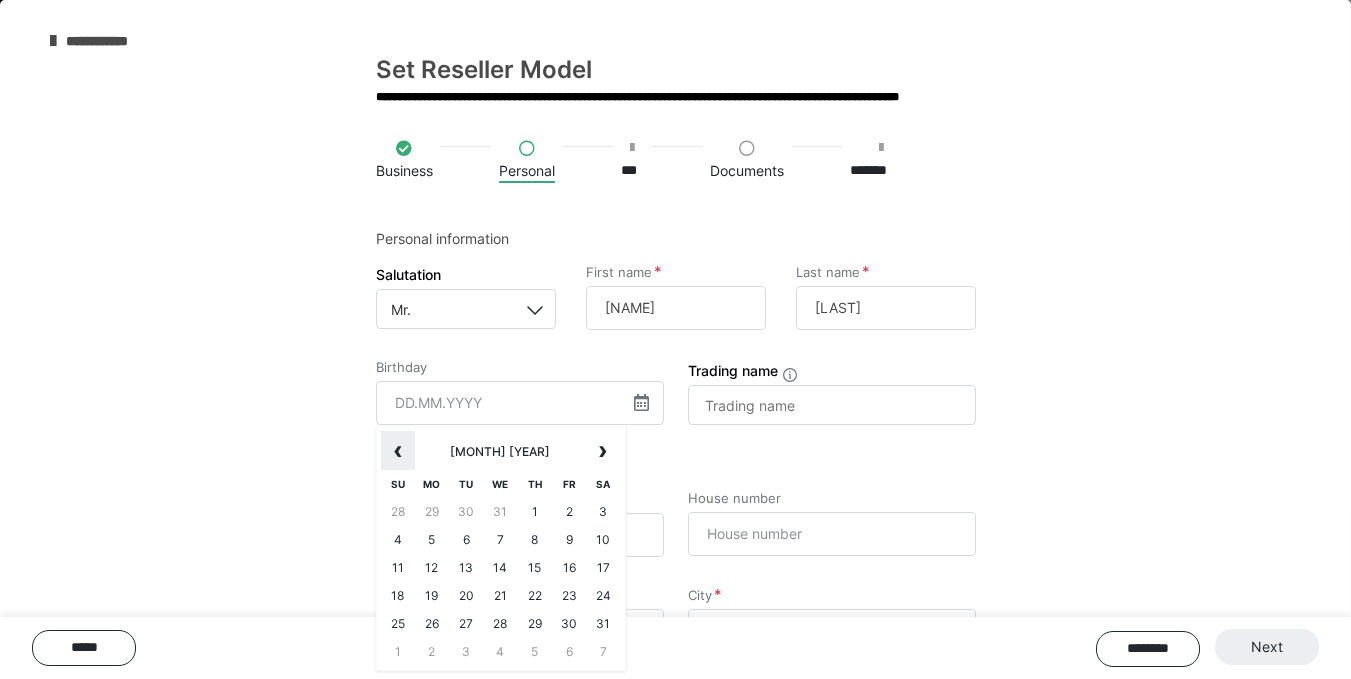 click on "‹" at bounding box center [398, 451] 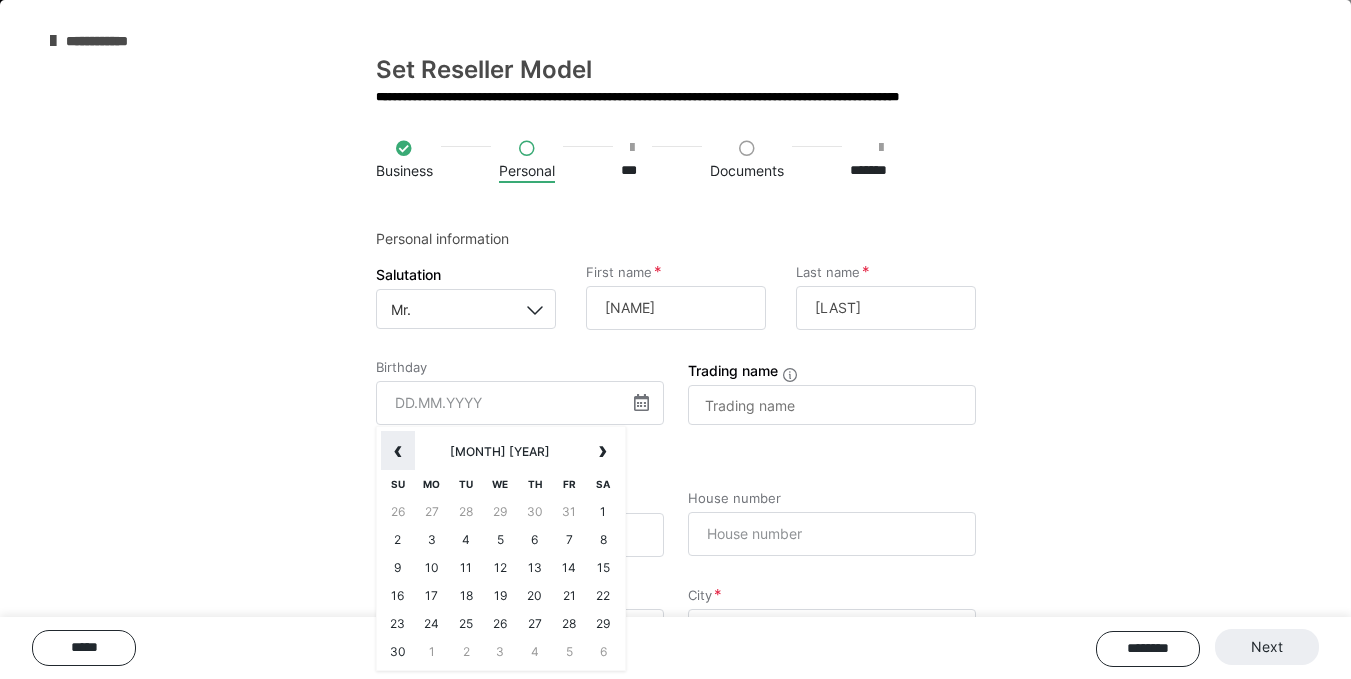 click on "‹" at bounding box center (398, 451) 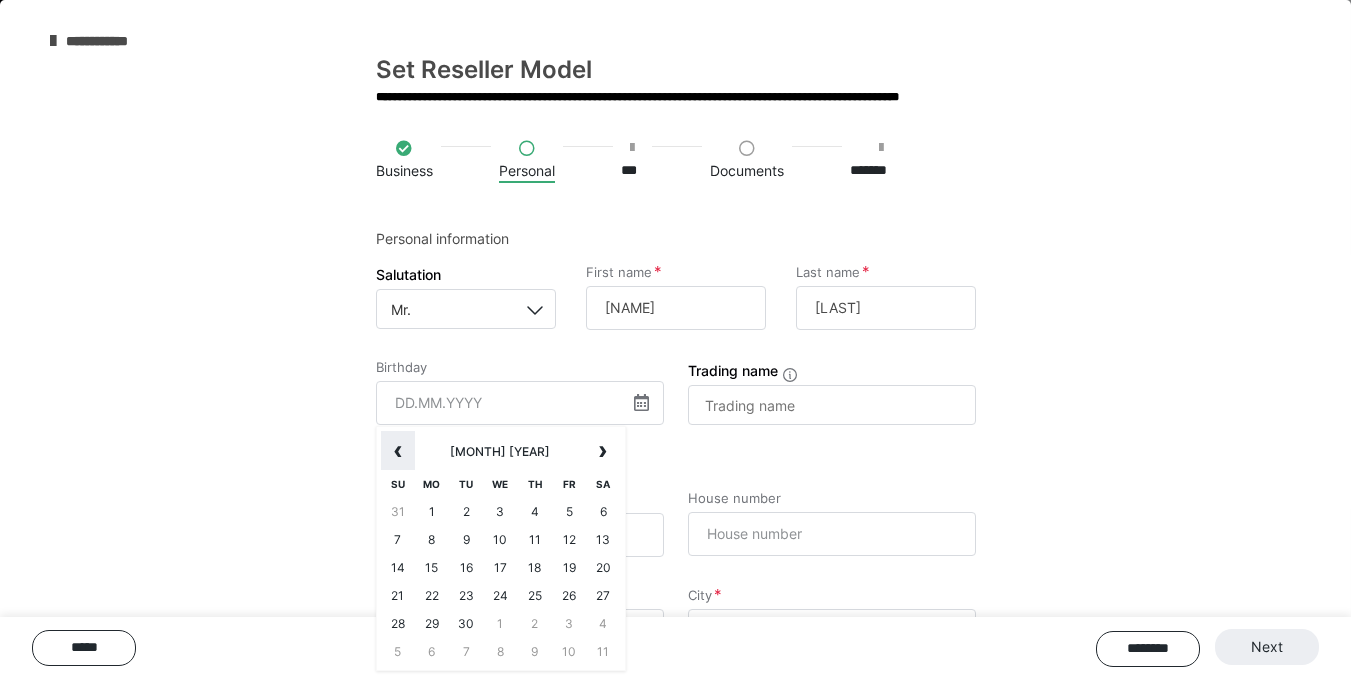 click on "‹" at bounding box center [398, 451] 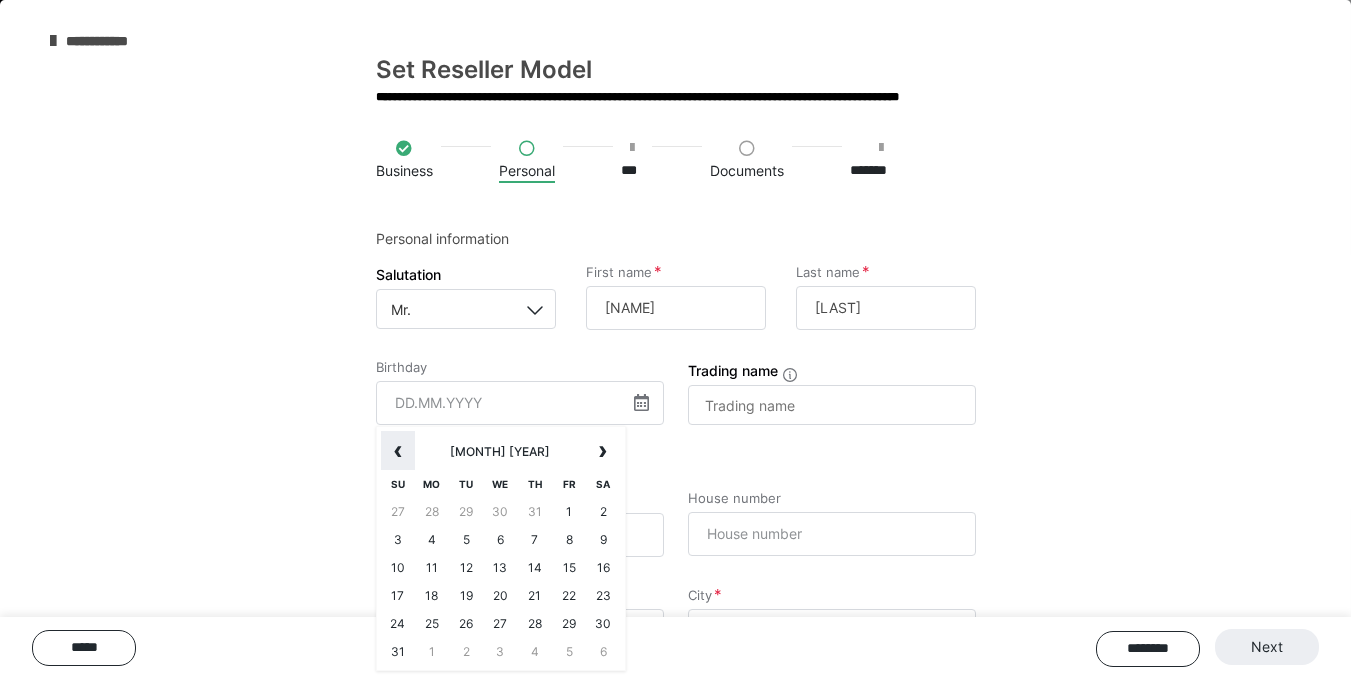 click on "‹" at bounding box center (398, 451) 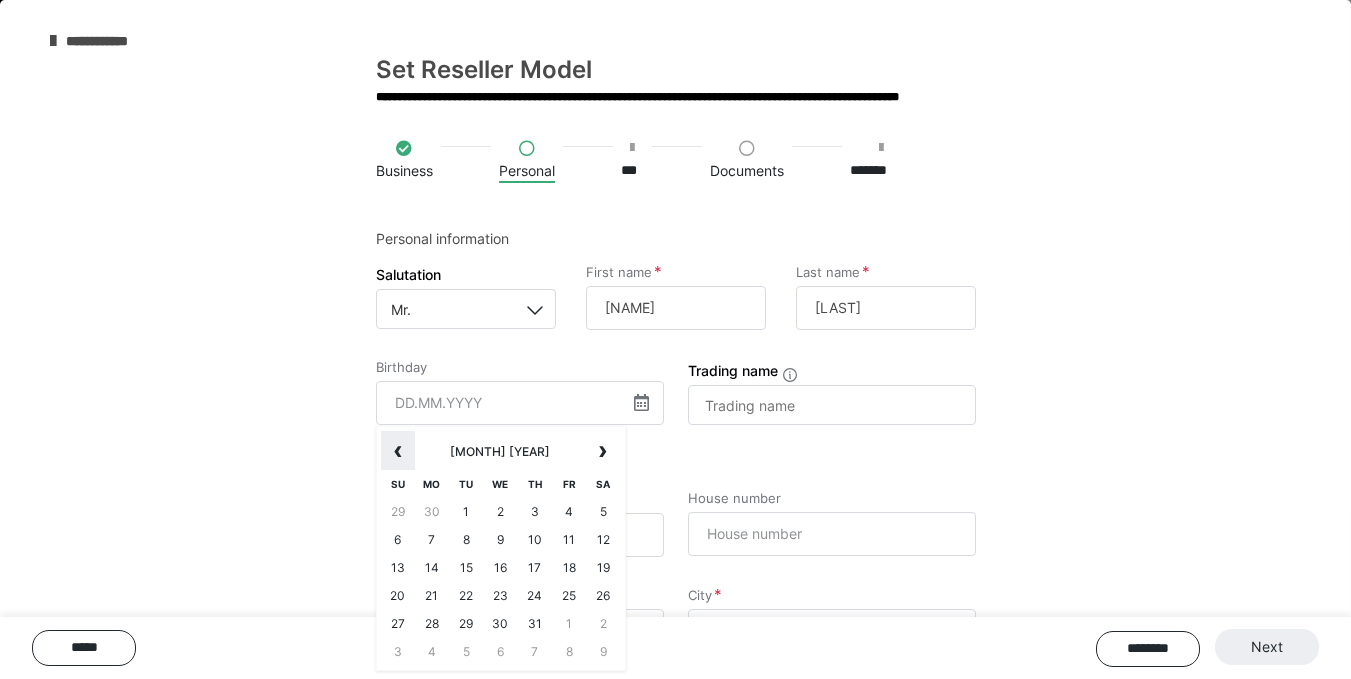 click on "‹" at bounding box center (398, 451) 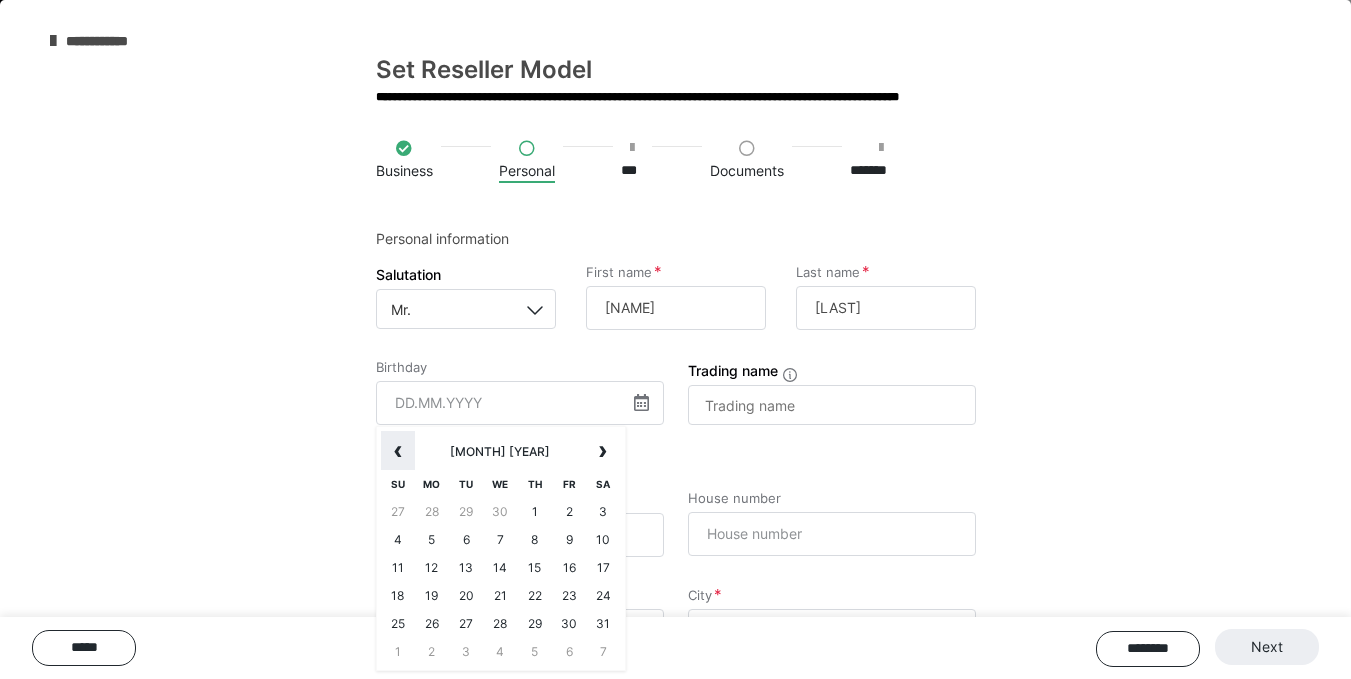 click on "‹" at bounding box center [398, 451] 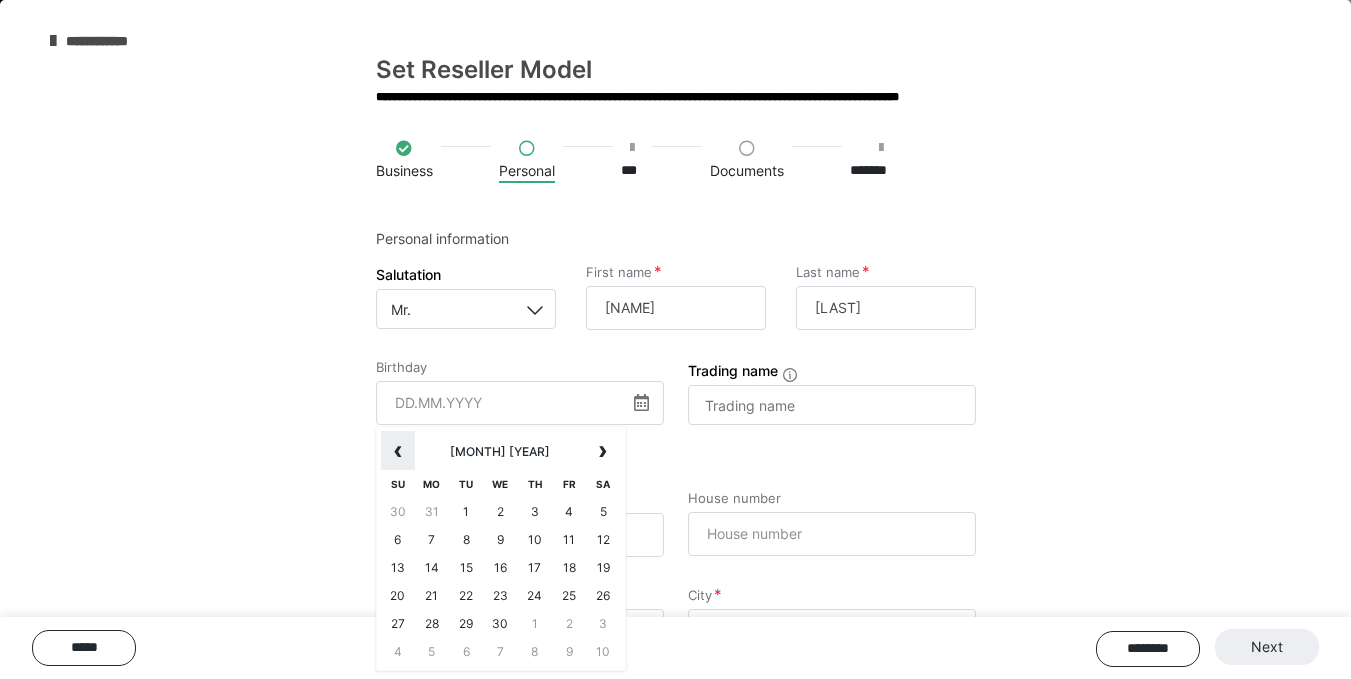 click on "‹" at bounding box center [398, 451] 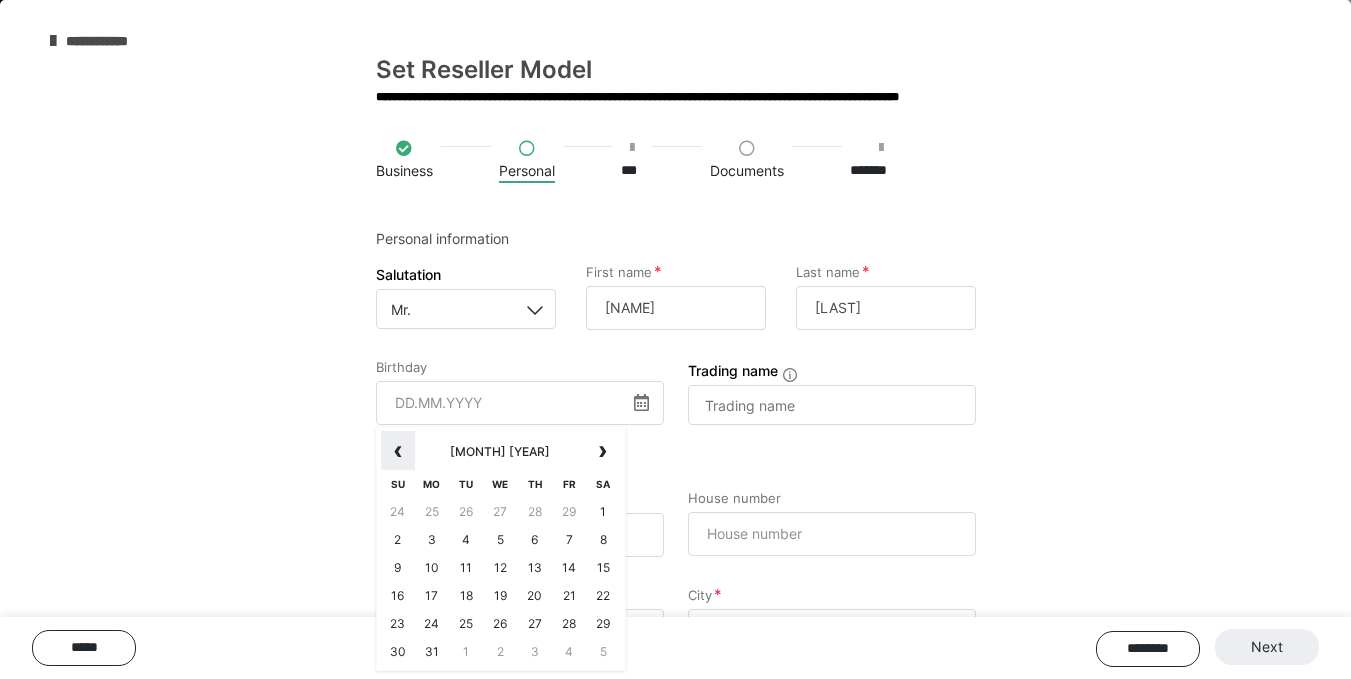 click on "‹" at bounding box center (398, 451) 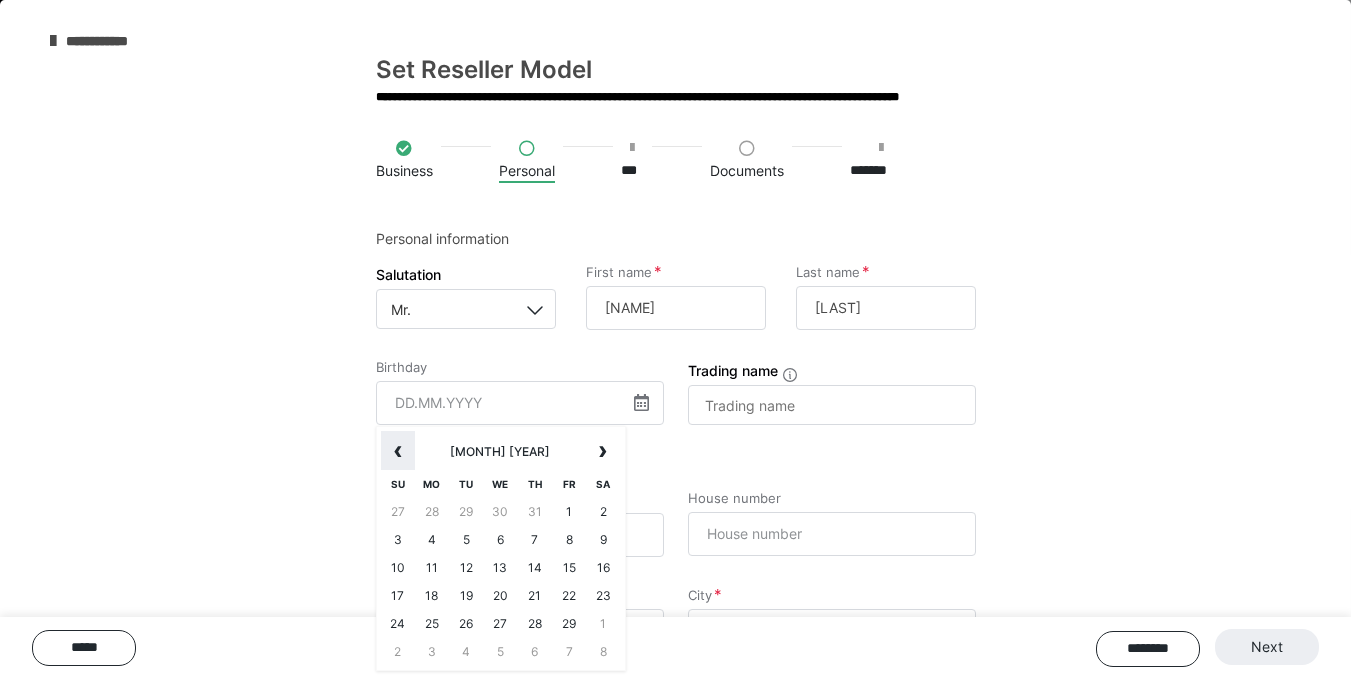 click on "‹" at bounding box center [398, 451] 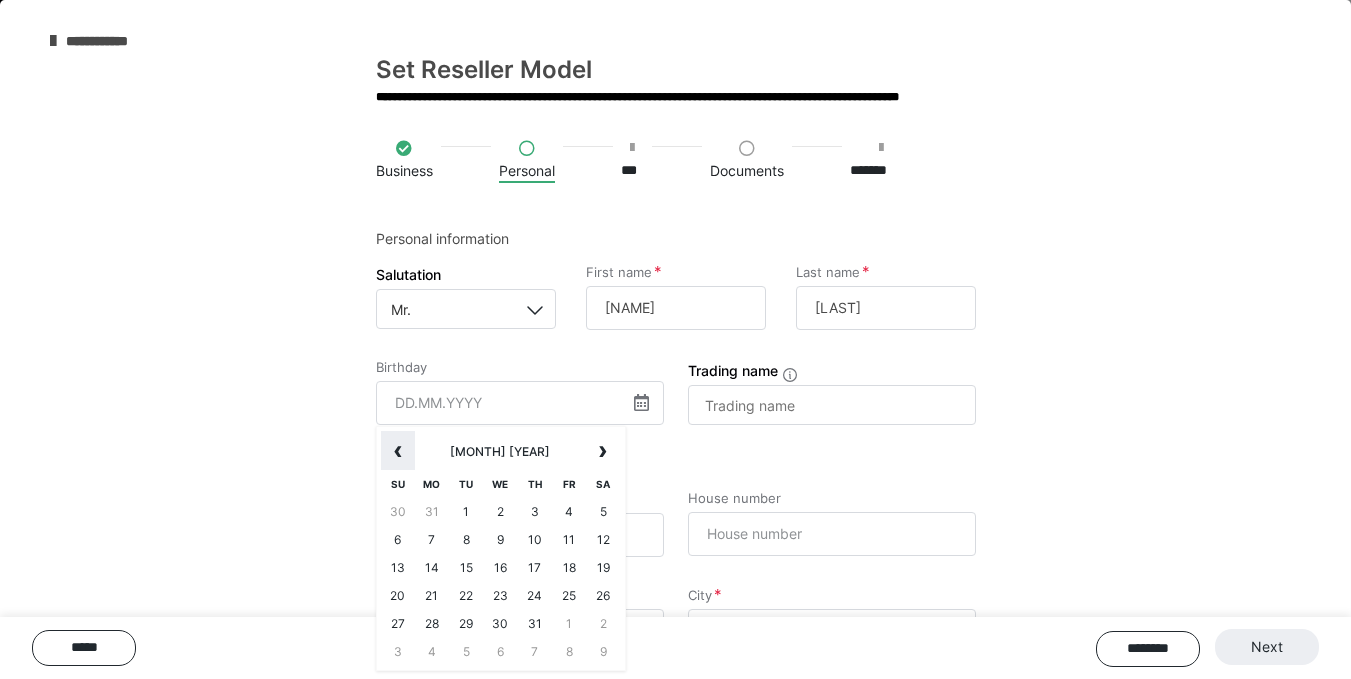 click on "‹" at bounding box center [398, 451] 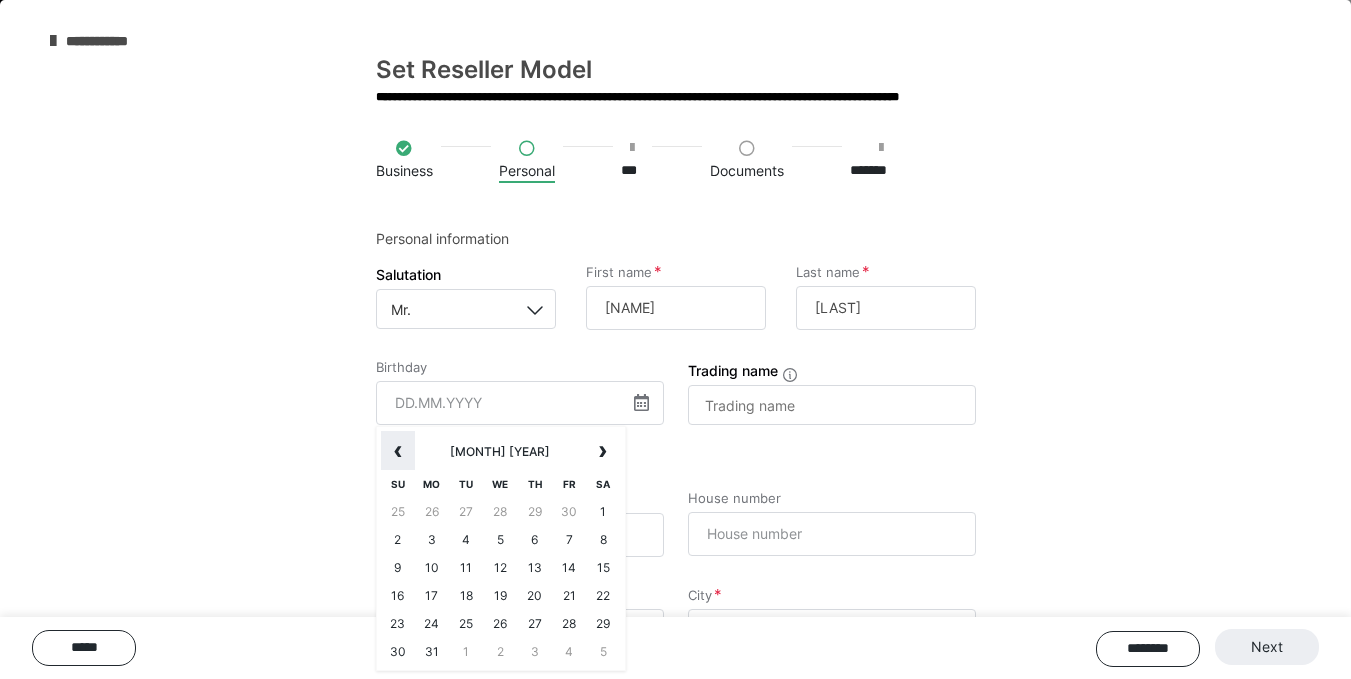 click on "‹" at bounding box center [398, 451] 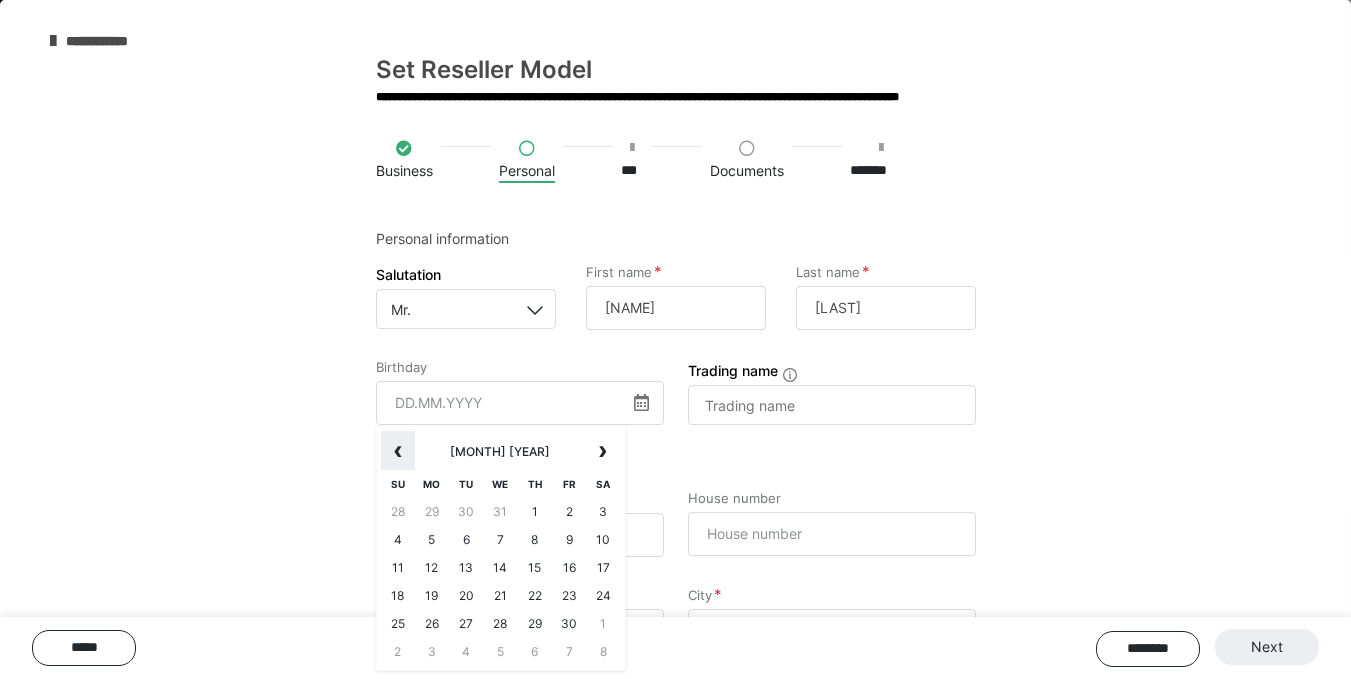 click on "‹" at bounding box center (398, 451) 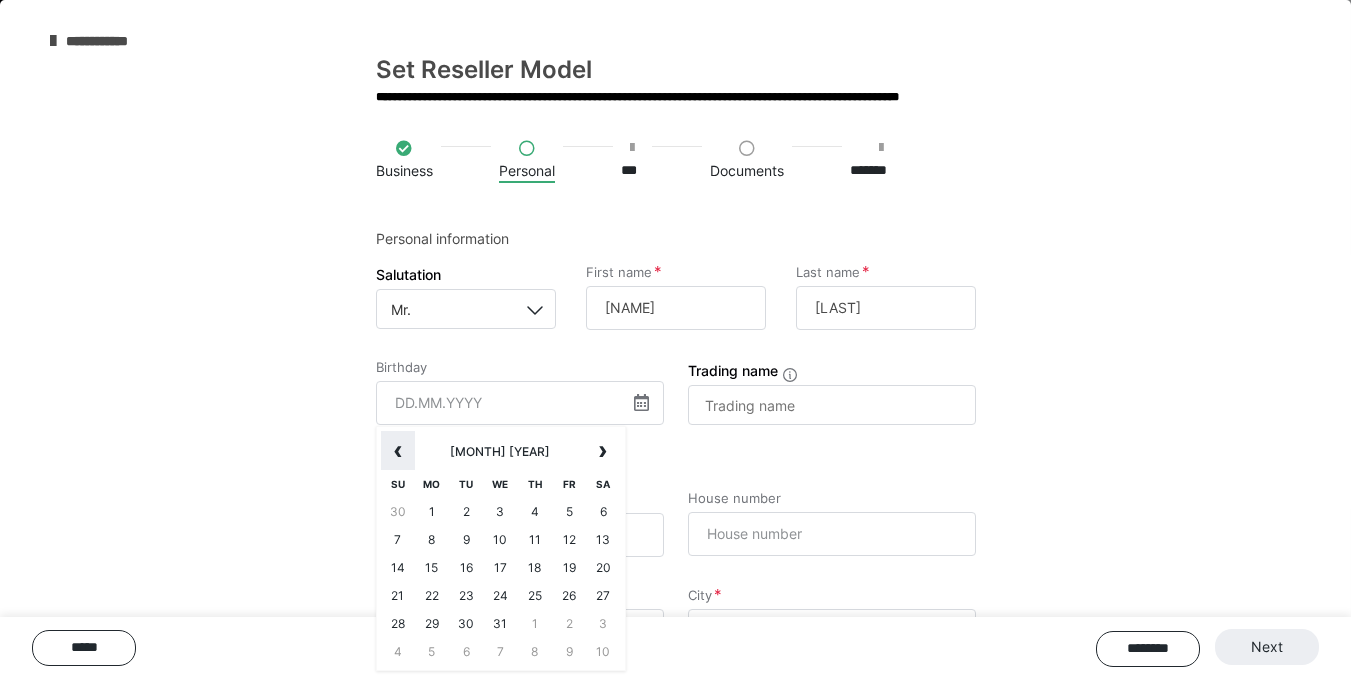 click on "‹" at bounding box center (398, 451) 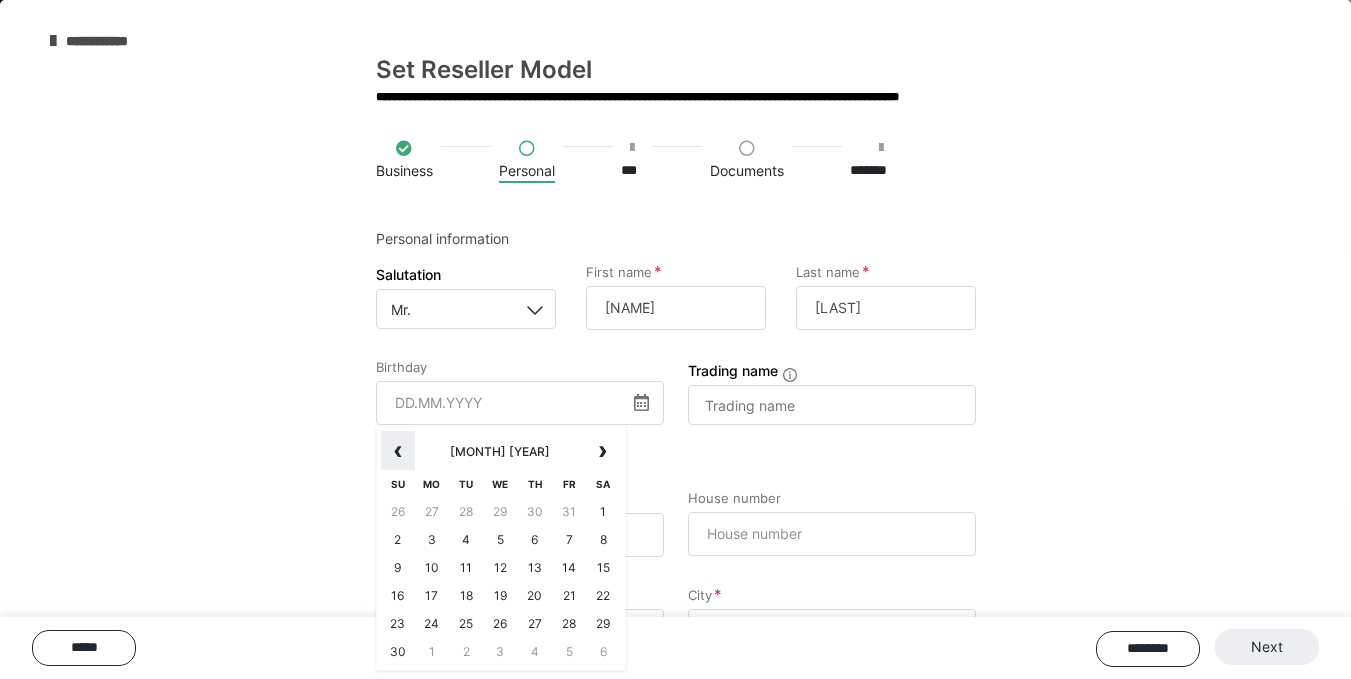 click on "‹" at bounding box center (398, 451) 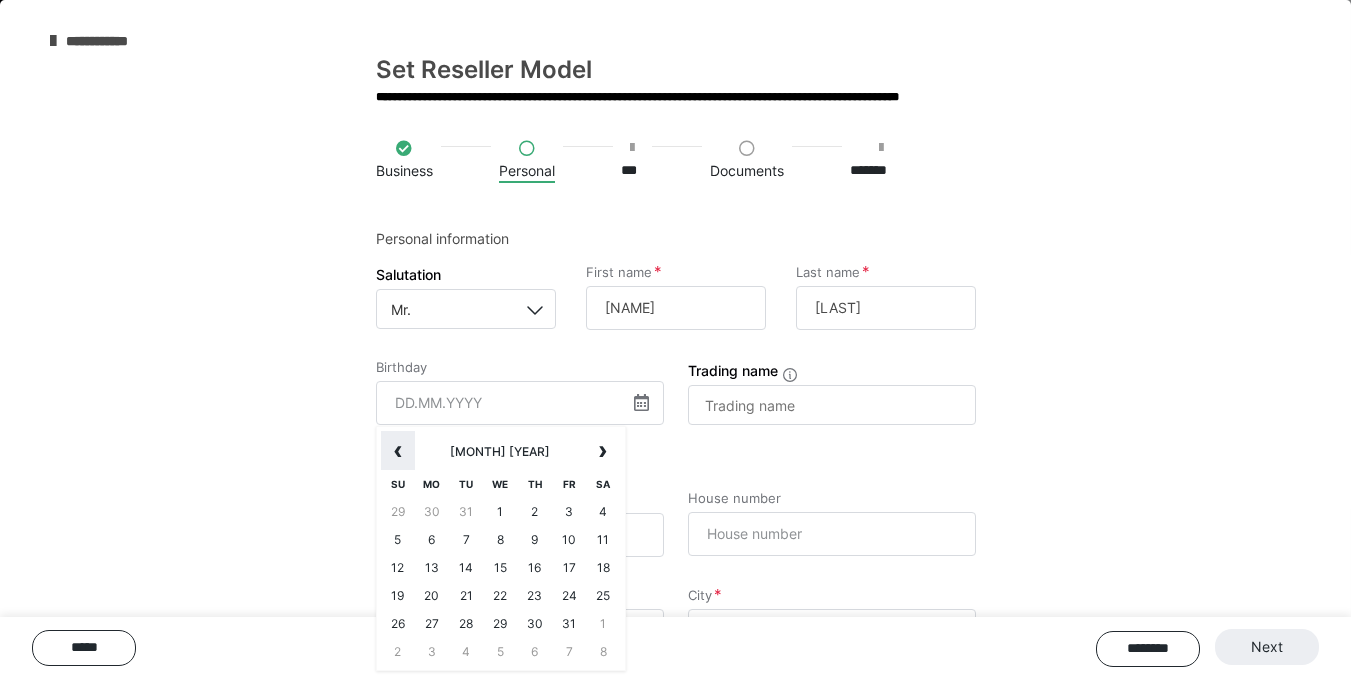 click on "‹" at bounding box center [398, 451] 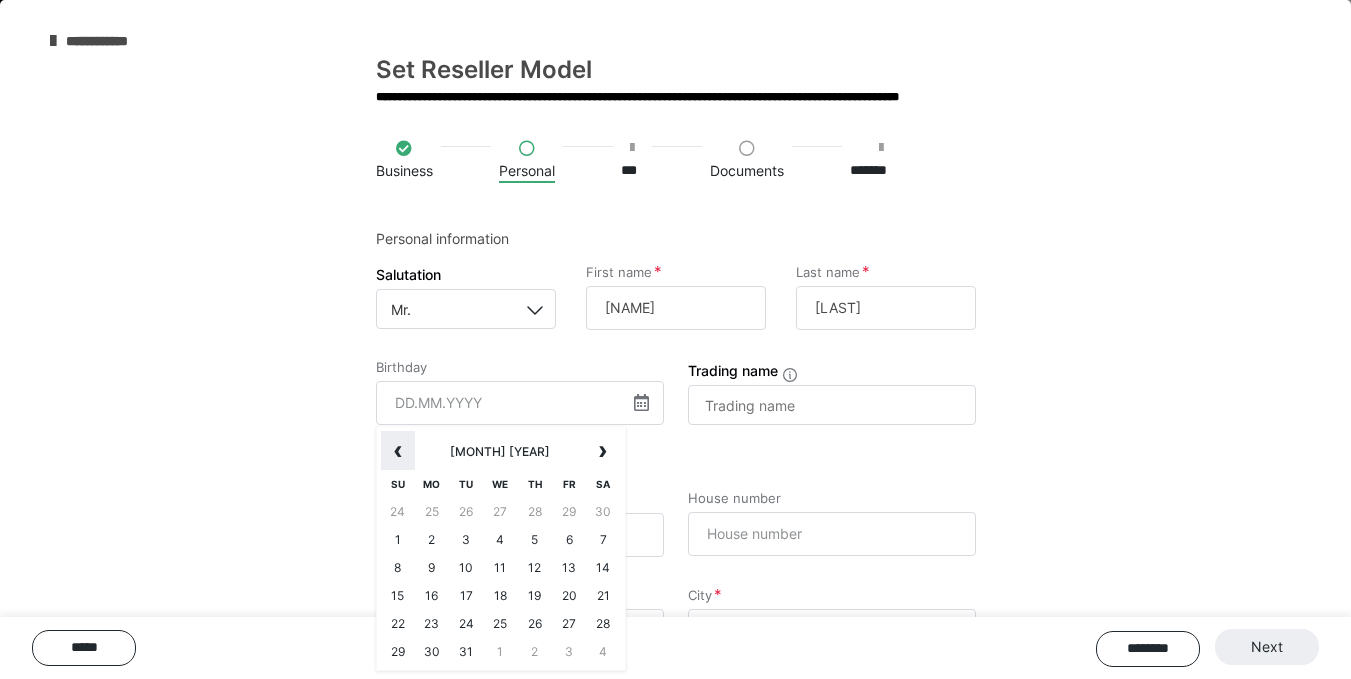 click on "‹" at bounding box center (398, 451) 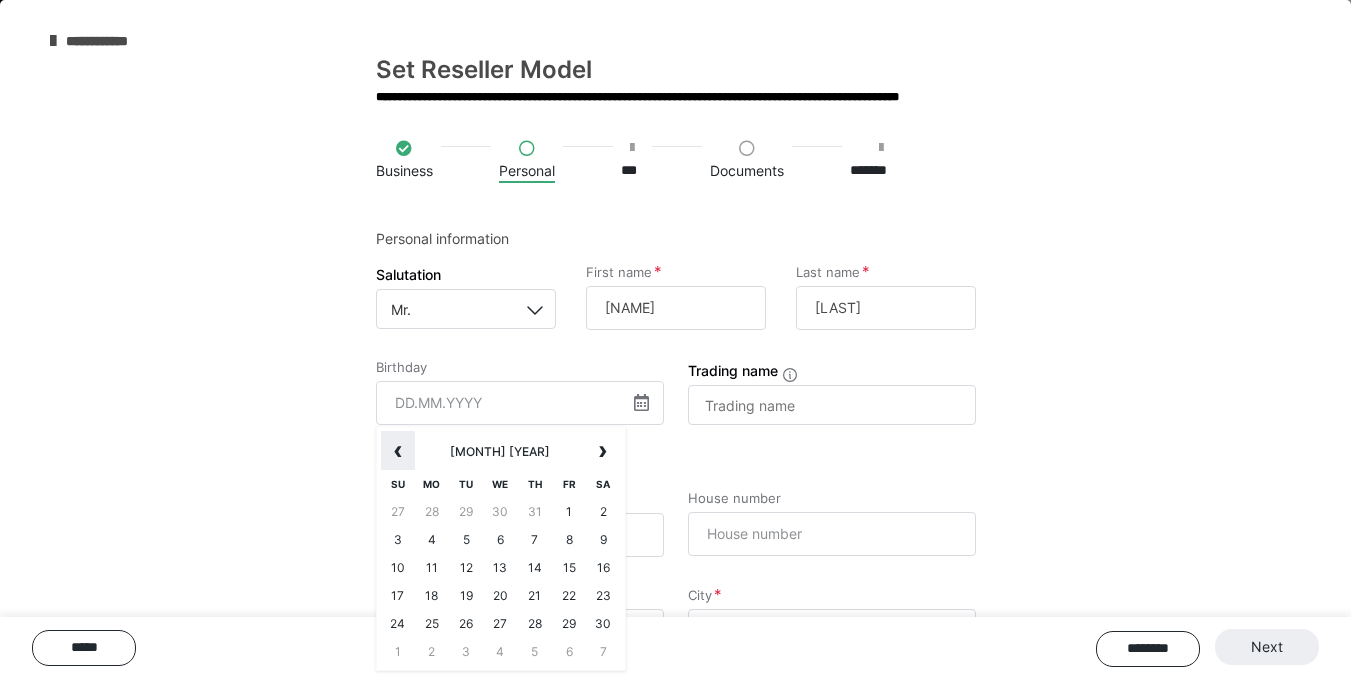 click on "‹" at bounding box center [398, 451] 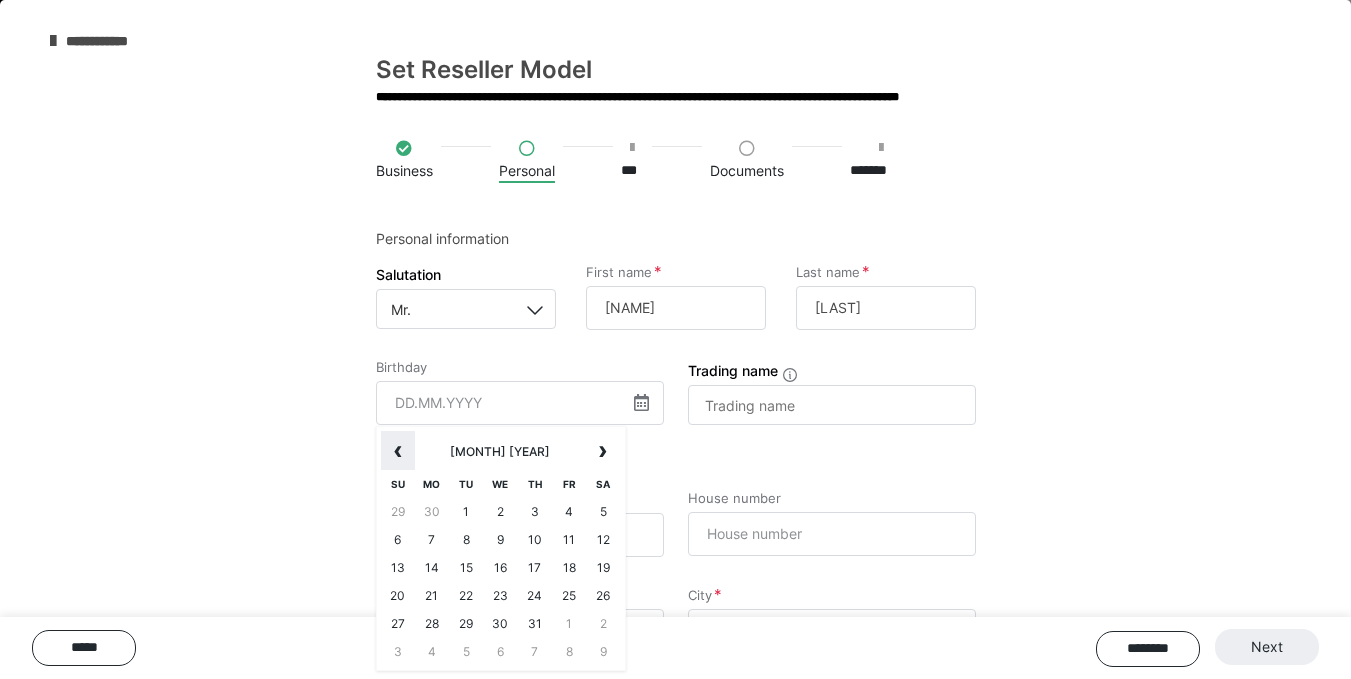 click on "‹" at bounding box center [398, 451] 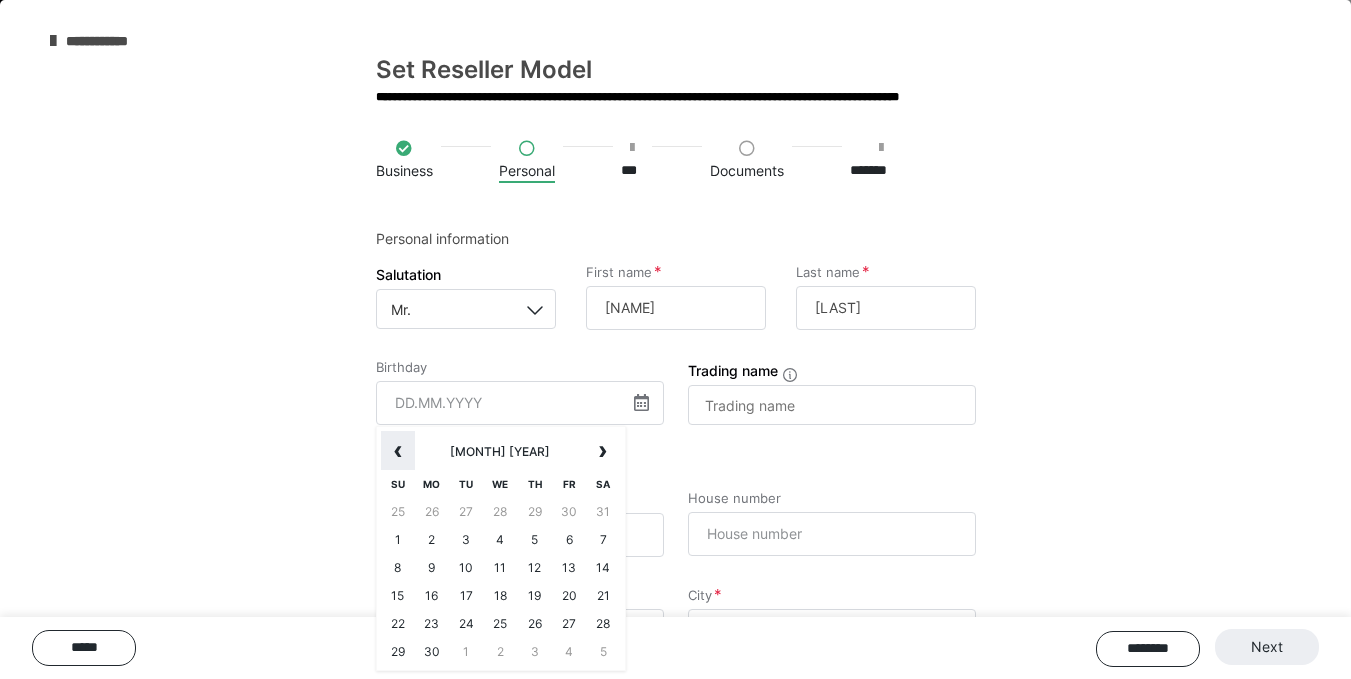 click on "‹" at bounding box center (398, 451) 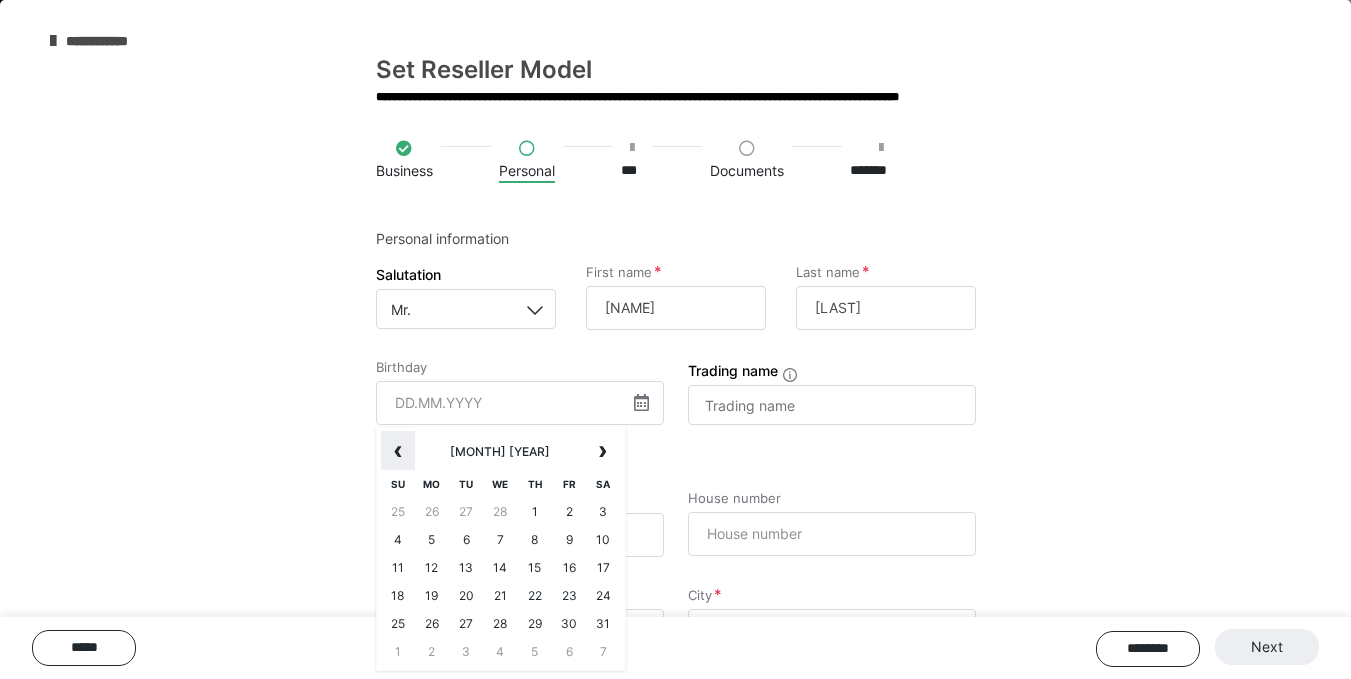 click on "‹" at bounding box center (398, 451) 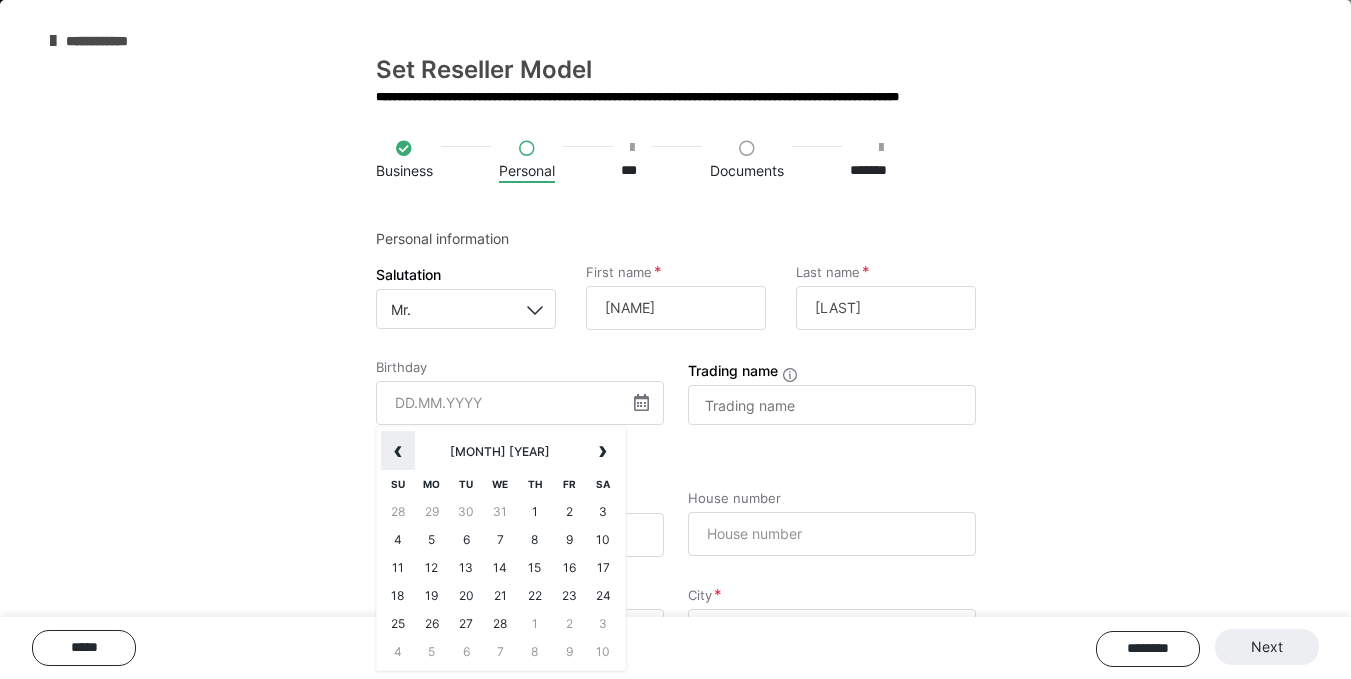 click on "‹" at bounding box center (398, 451) 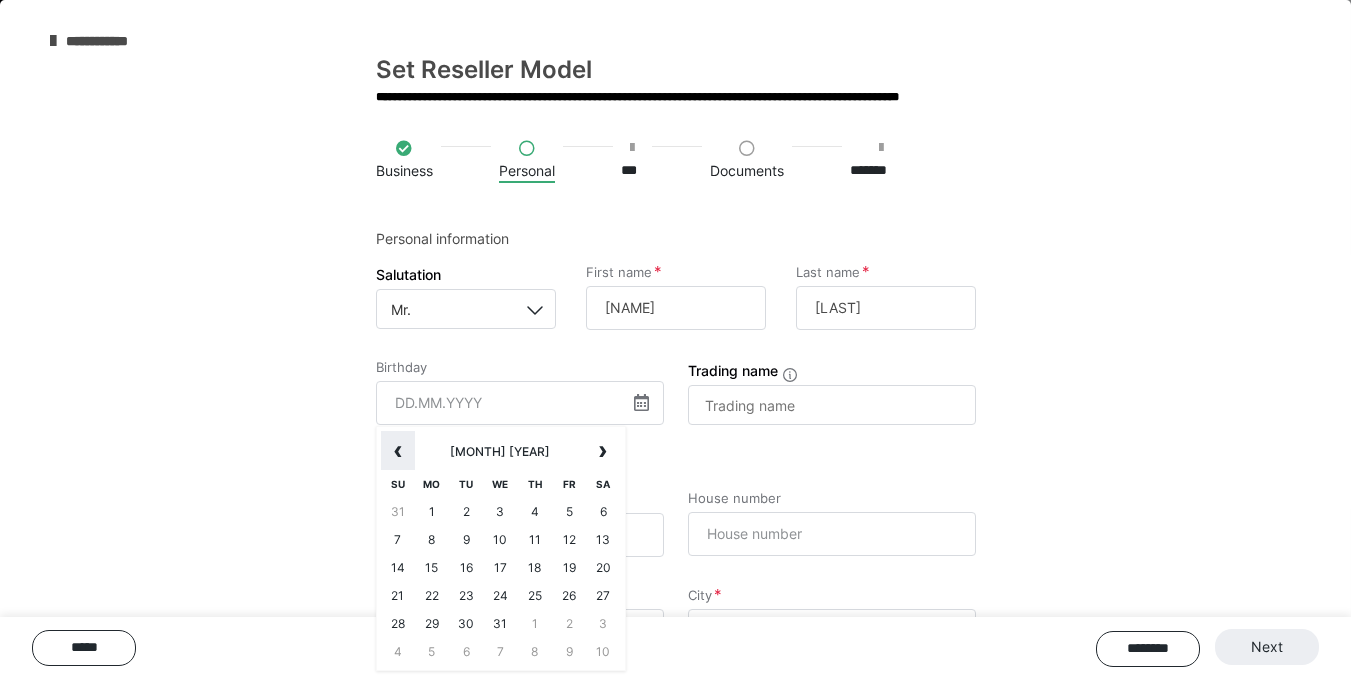 click on "‹" at bounding box center (398, 451) 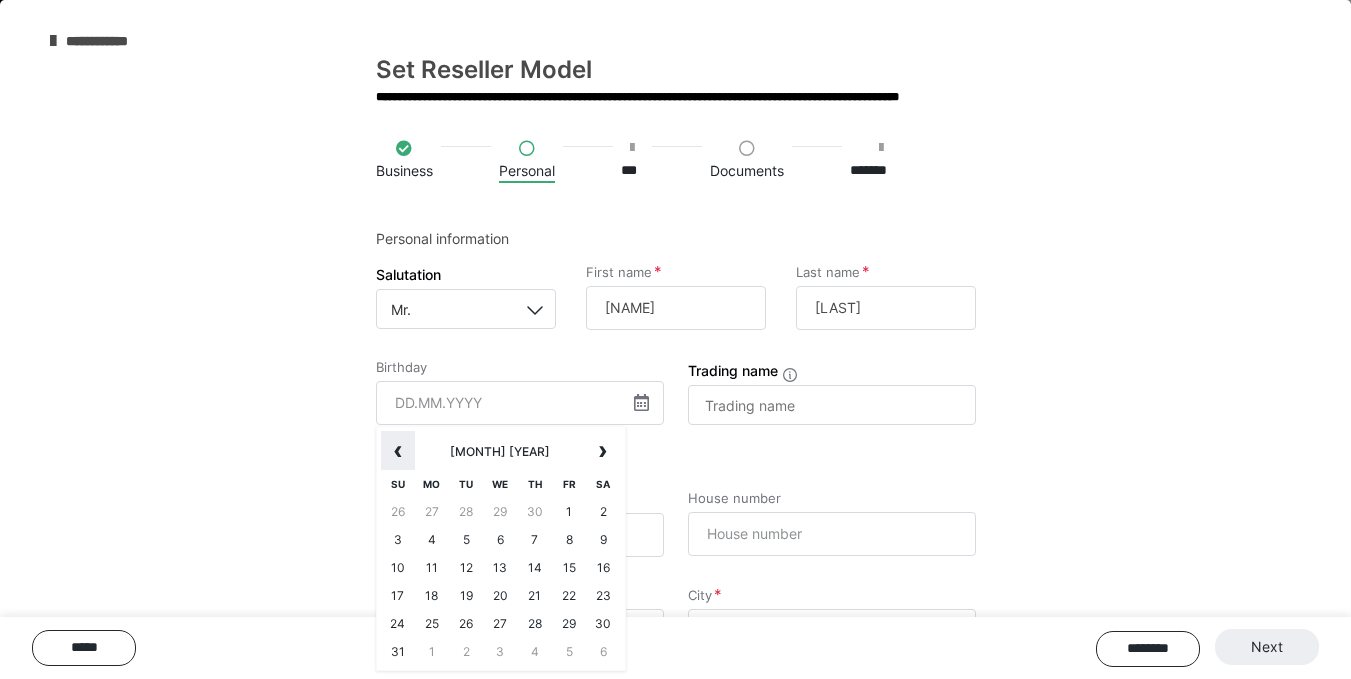 click on "‹" at bounding box center (398, 451) 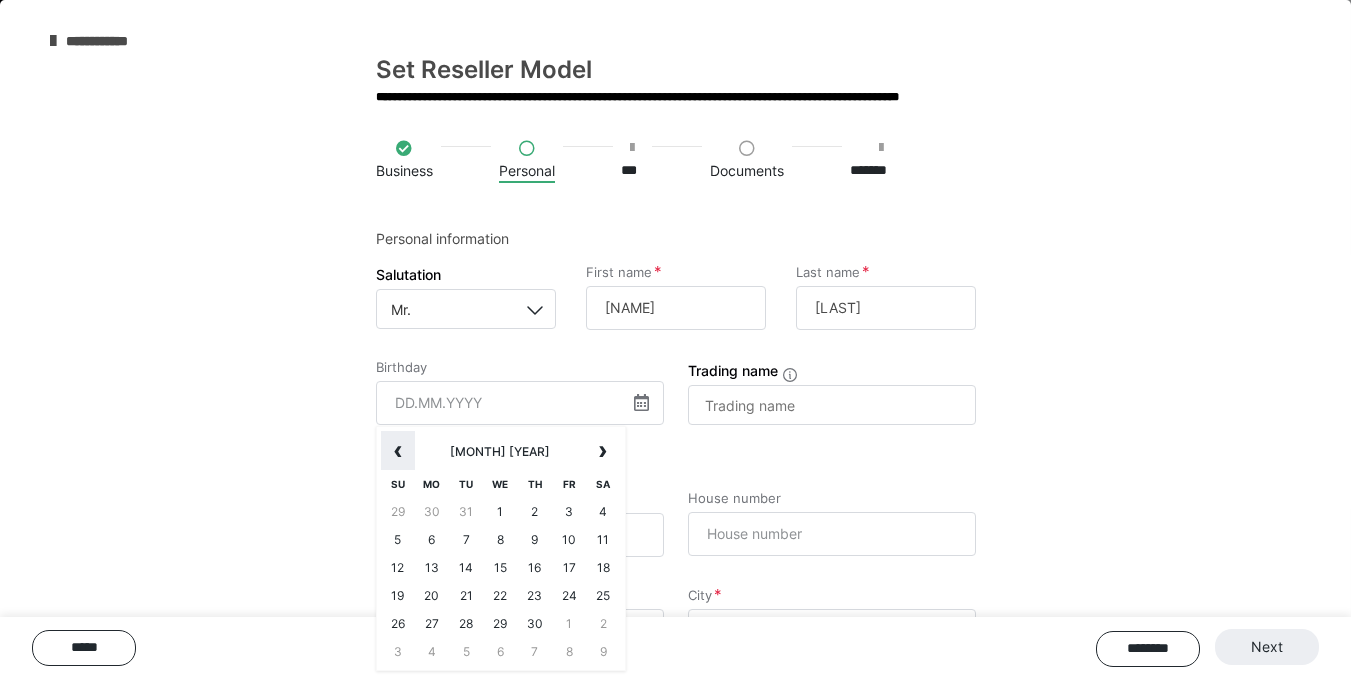 click on "‹" at bounding box center (398, 451) 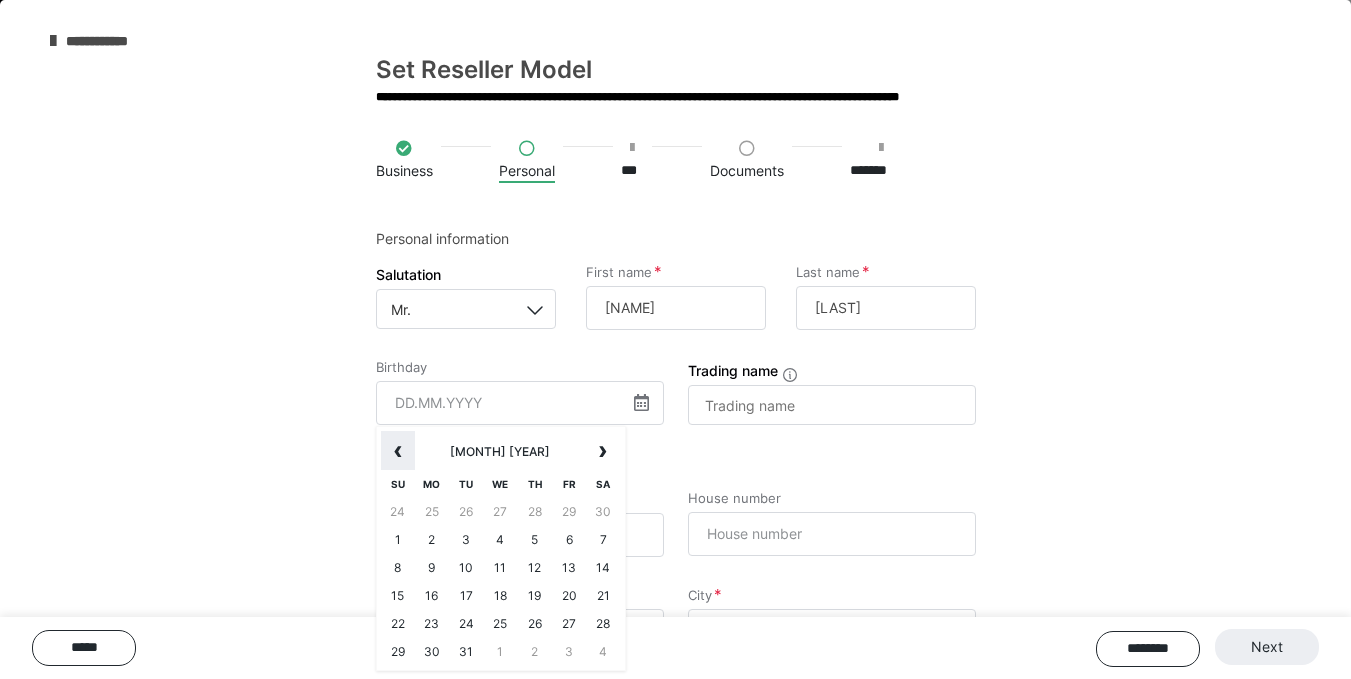 click on "‹" at bounding box center [398, 451] 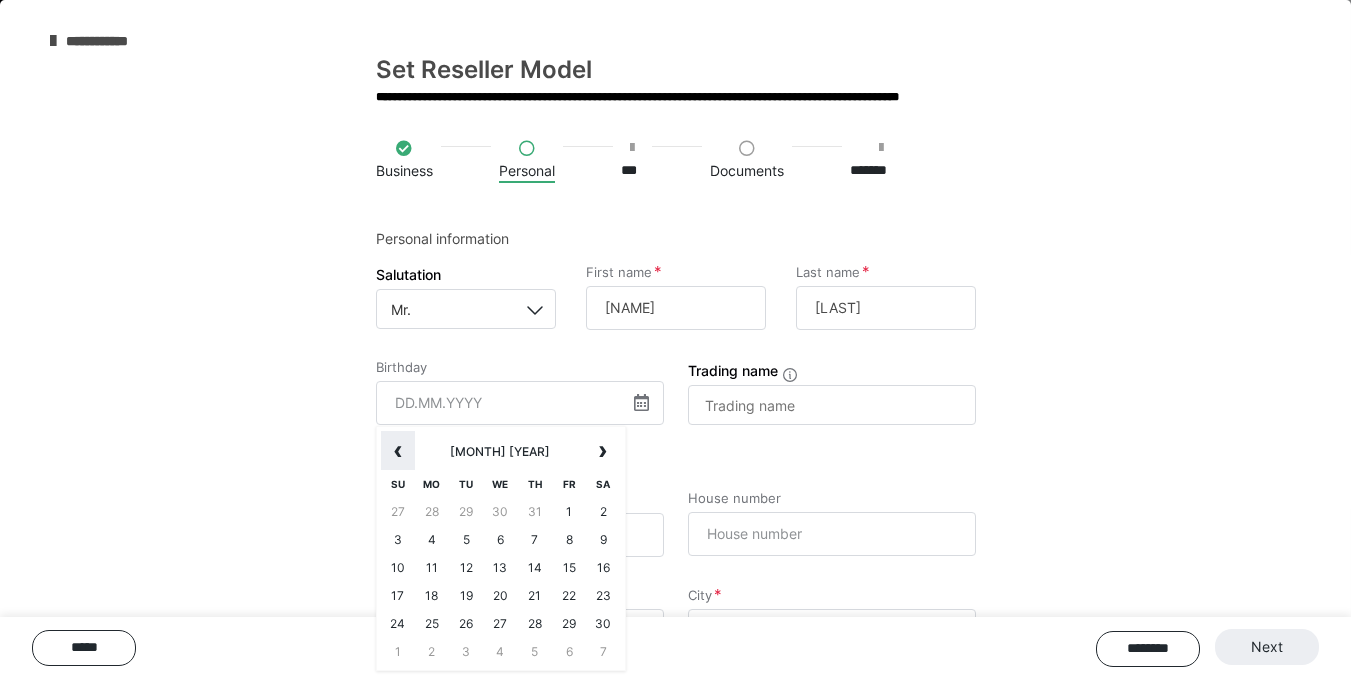 click on "‹" at bounding box center (398, 451) 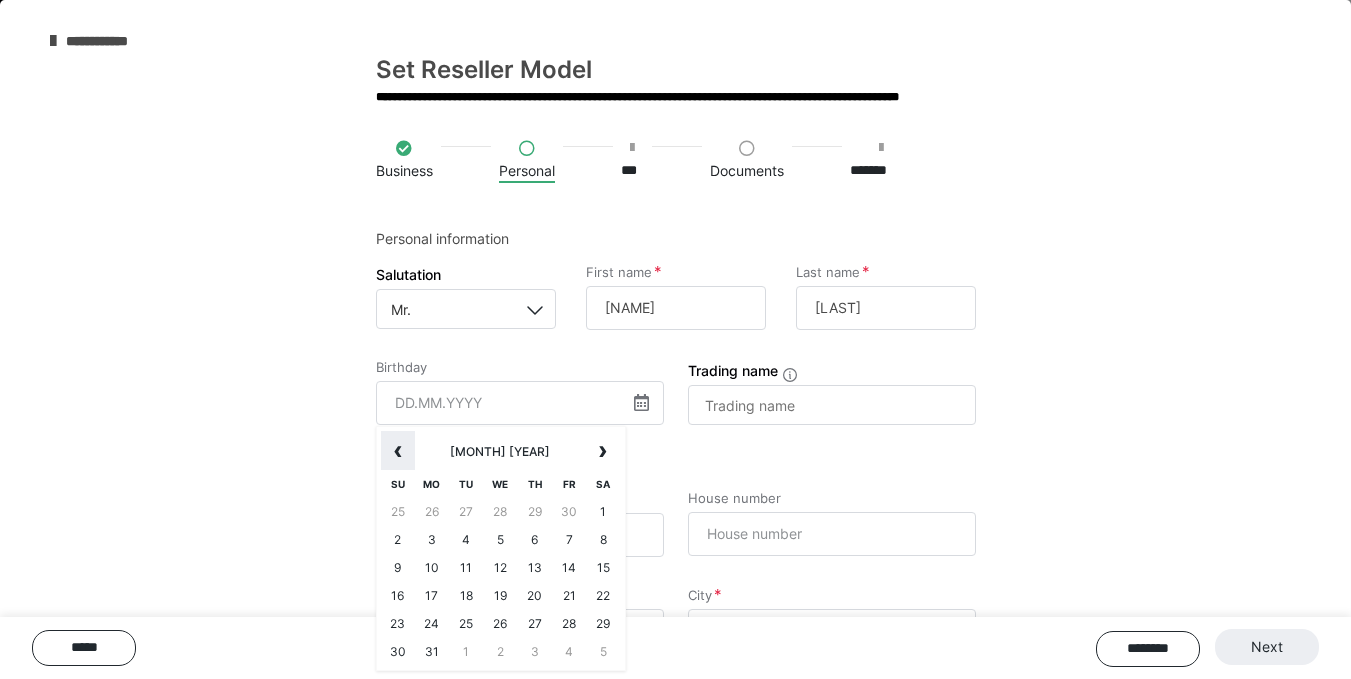 click on "‹" at bounding box center [398, 451] 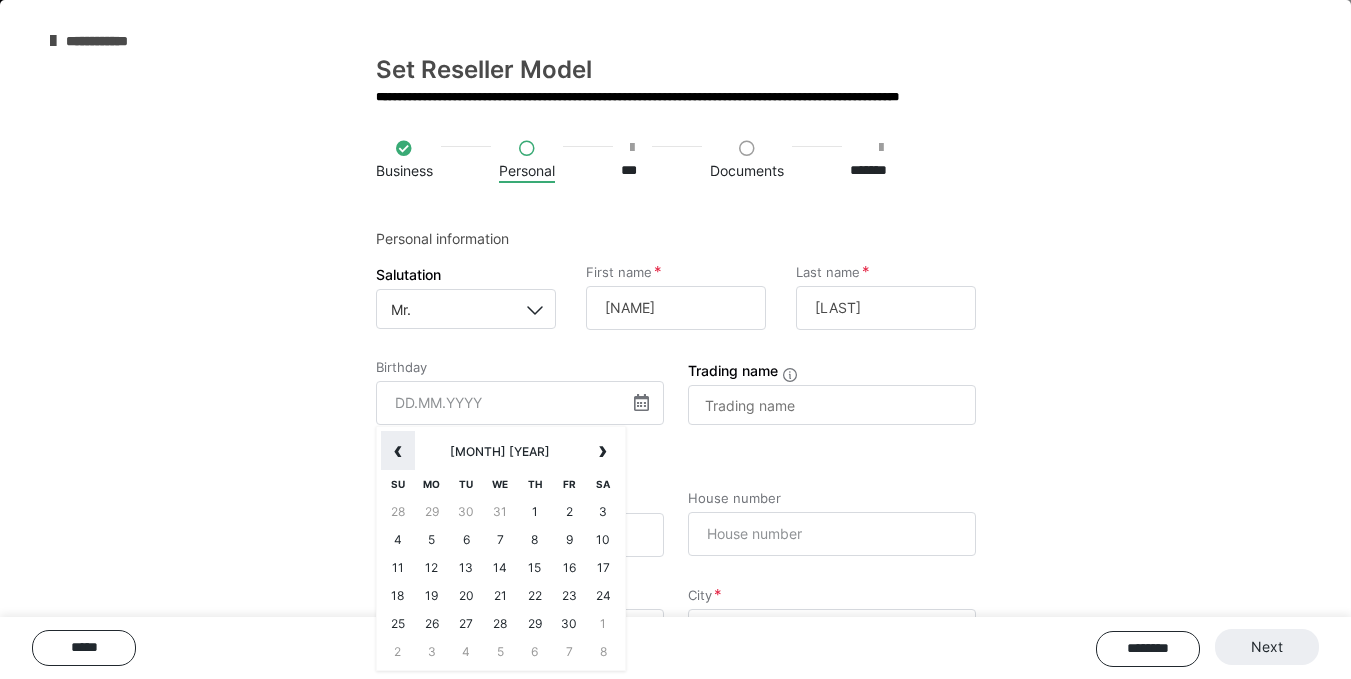 click on "‹" at bounding box center (398, 451) 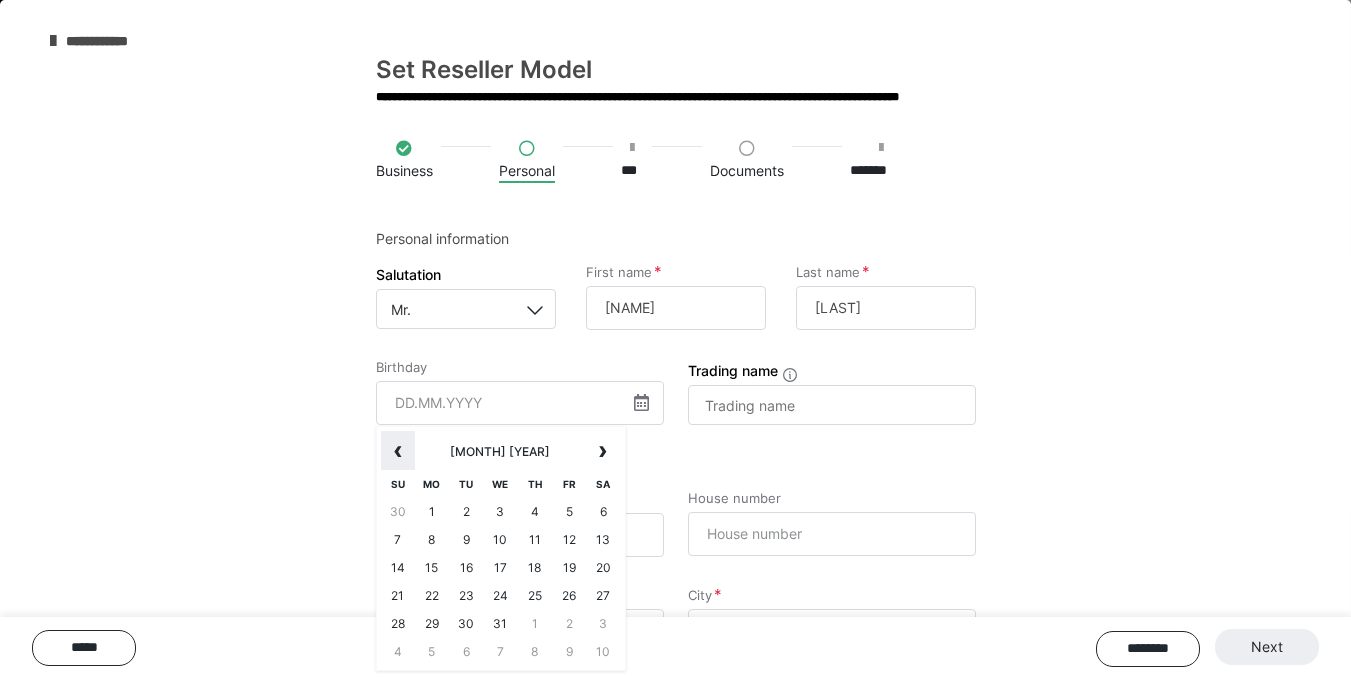 click on "‹" at bounding box center [398, 451] 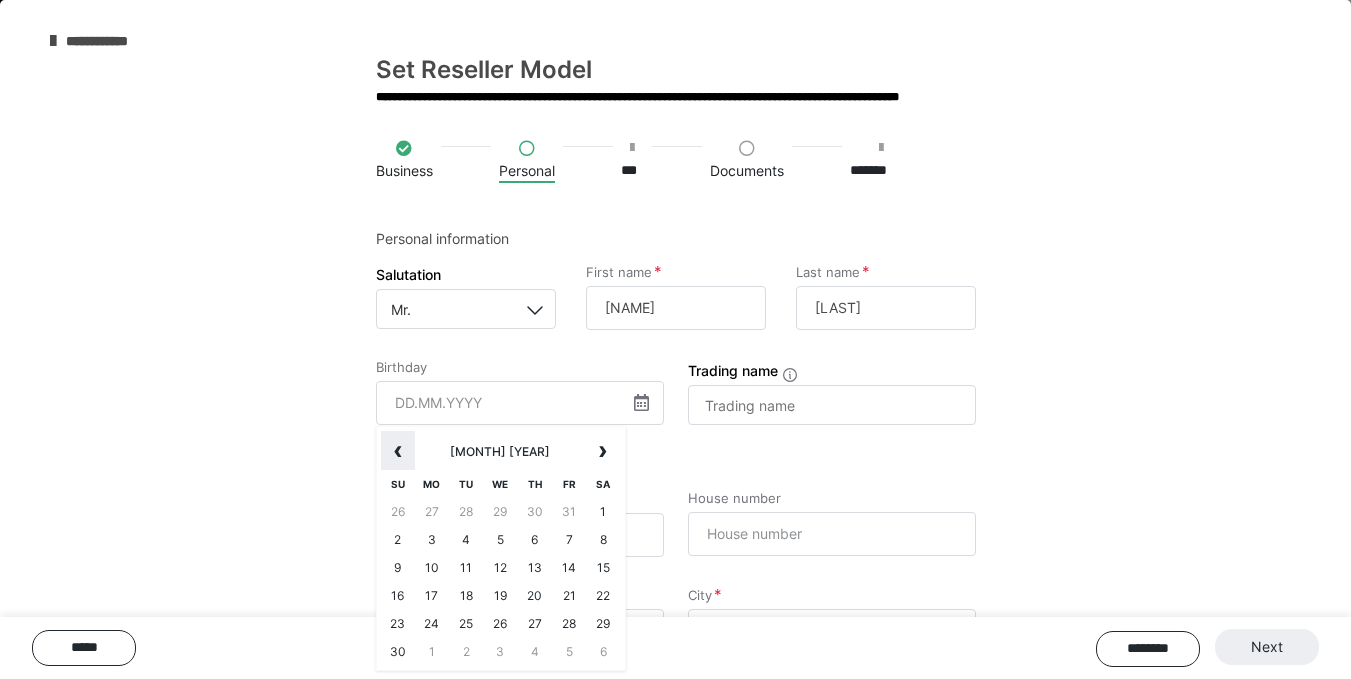 click on "‹" at bounding box center (398, 451) 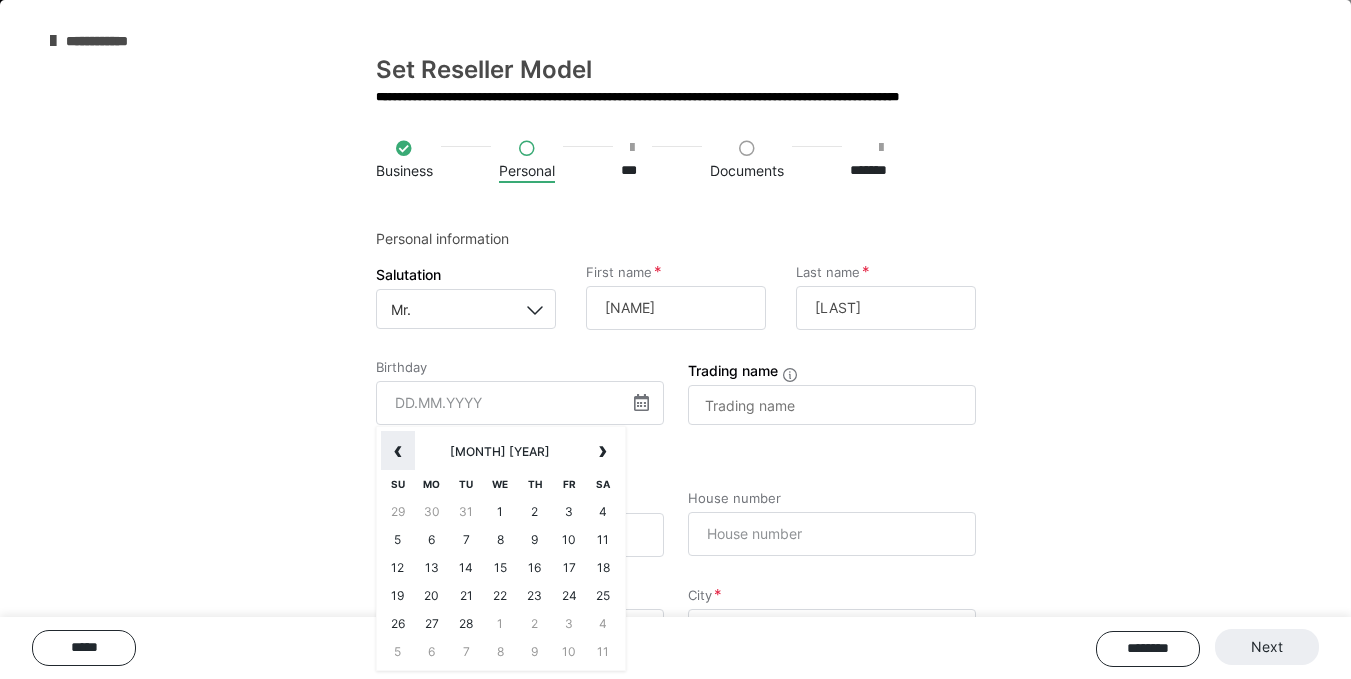 click on "‹" at bounding box center (398, 451) 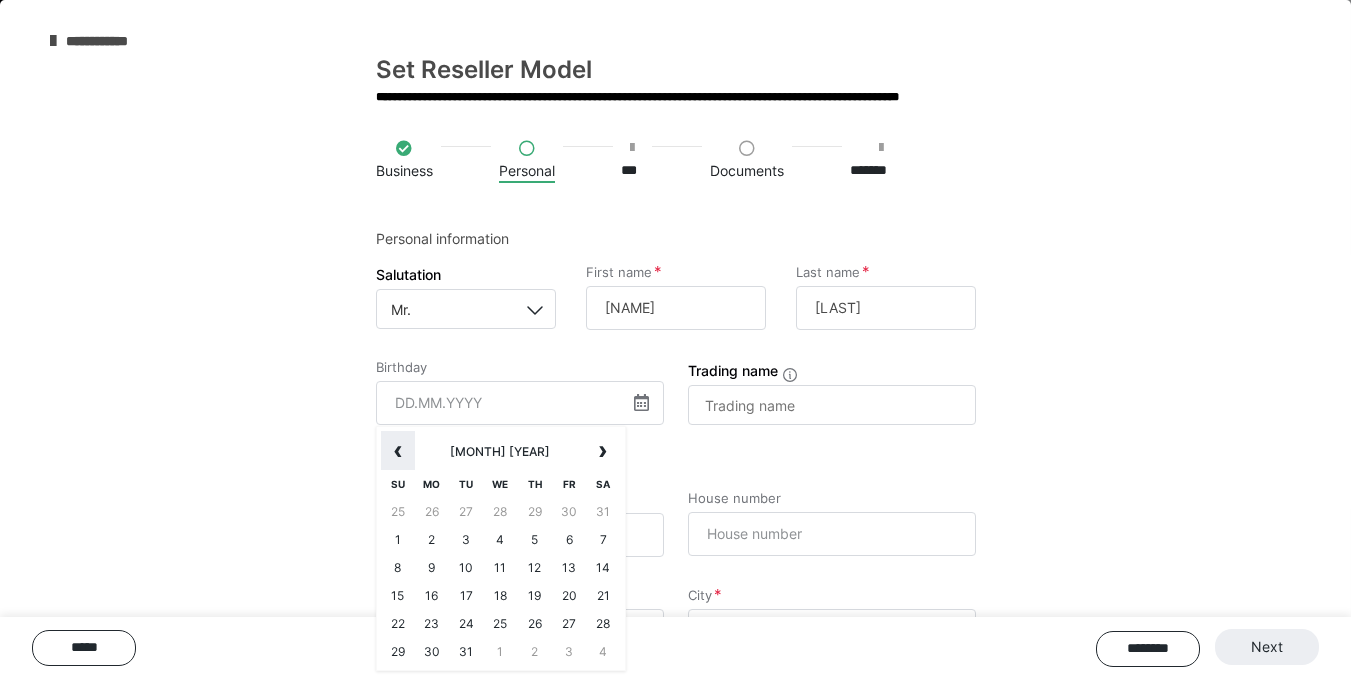 click on "‹" at bounding box center (398, 451) 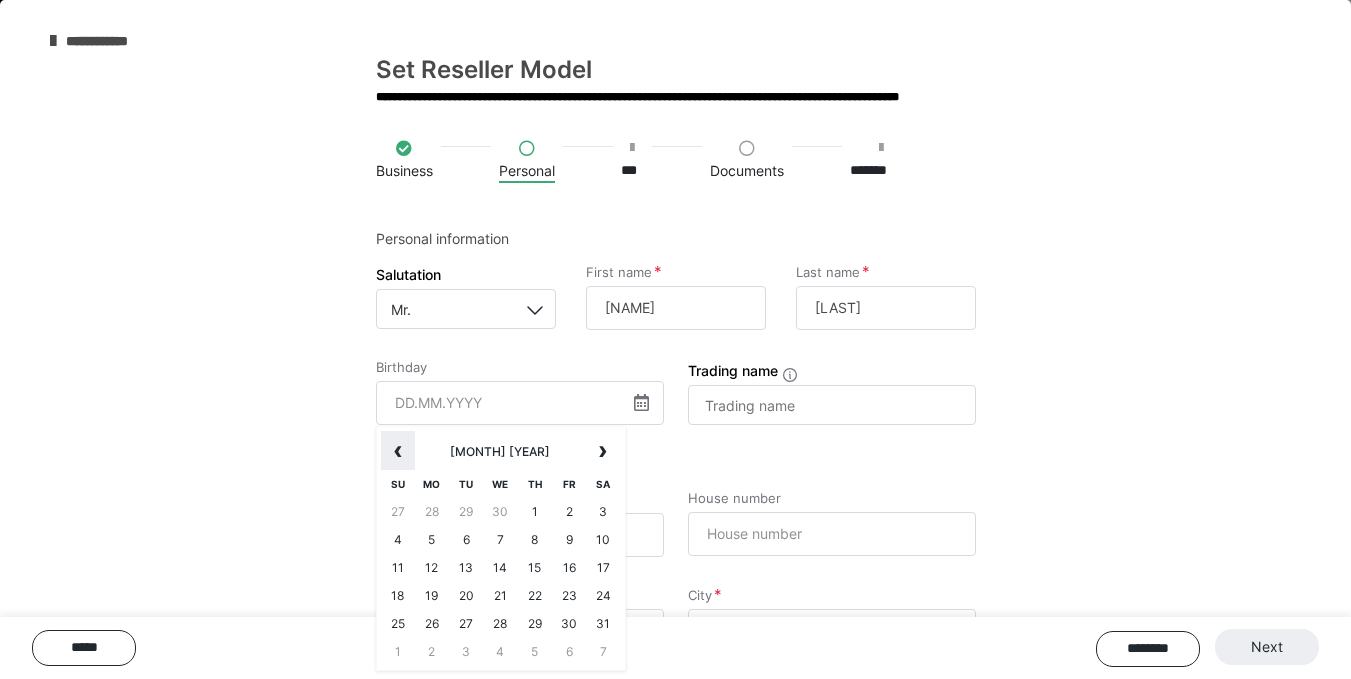 click on "‹" at bounding box center [398, 451] 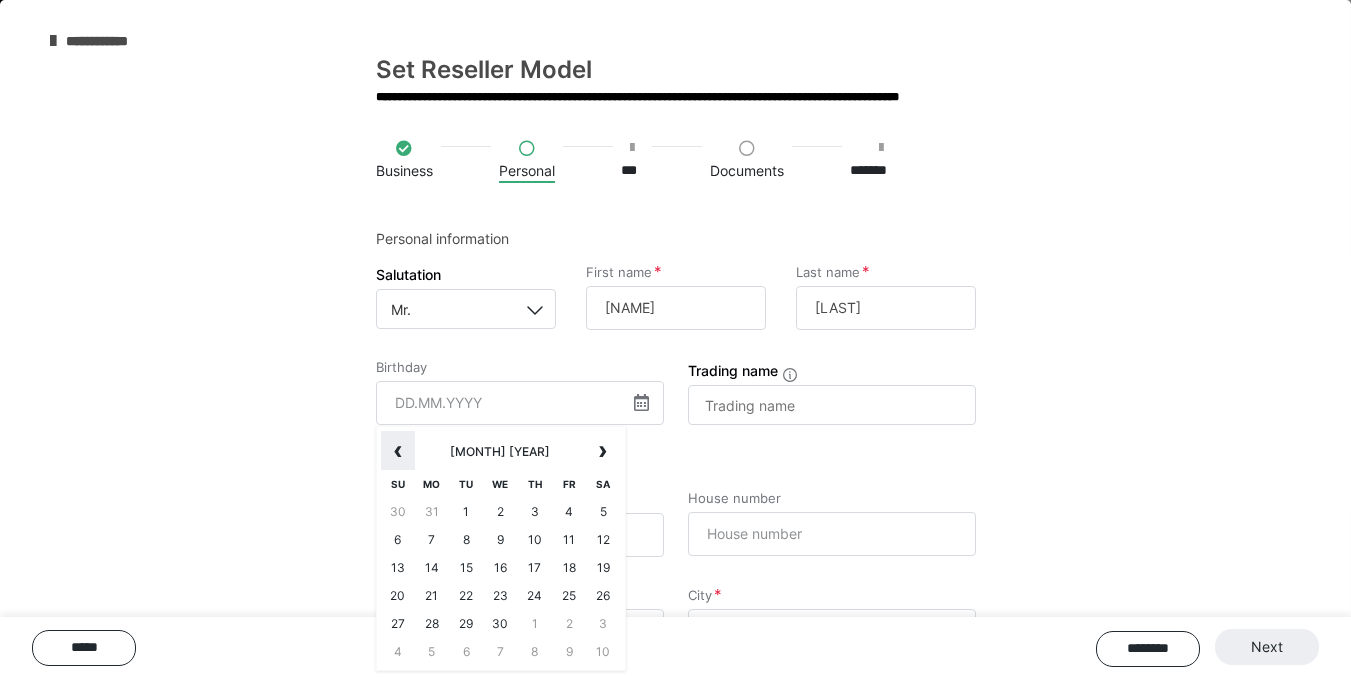 click on "‹" at bounding box center (398, 451) 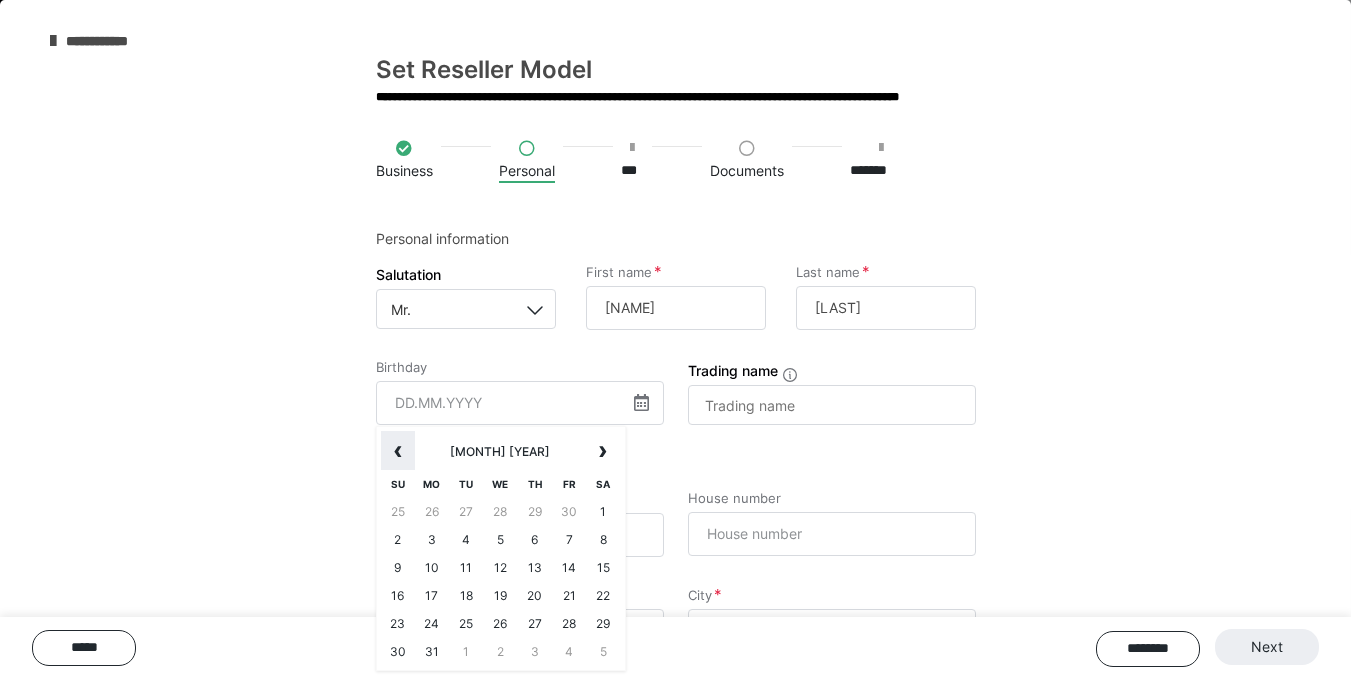 click on "‹" at bounding box center (398, 451) 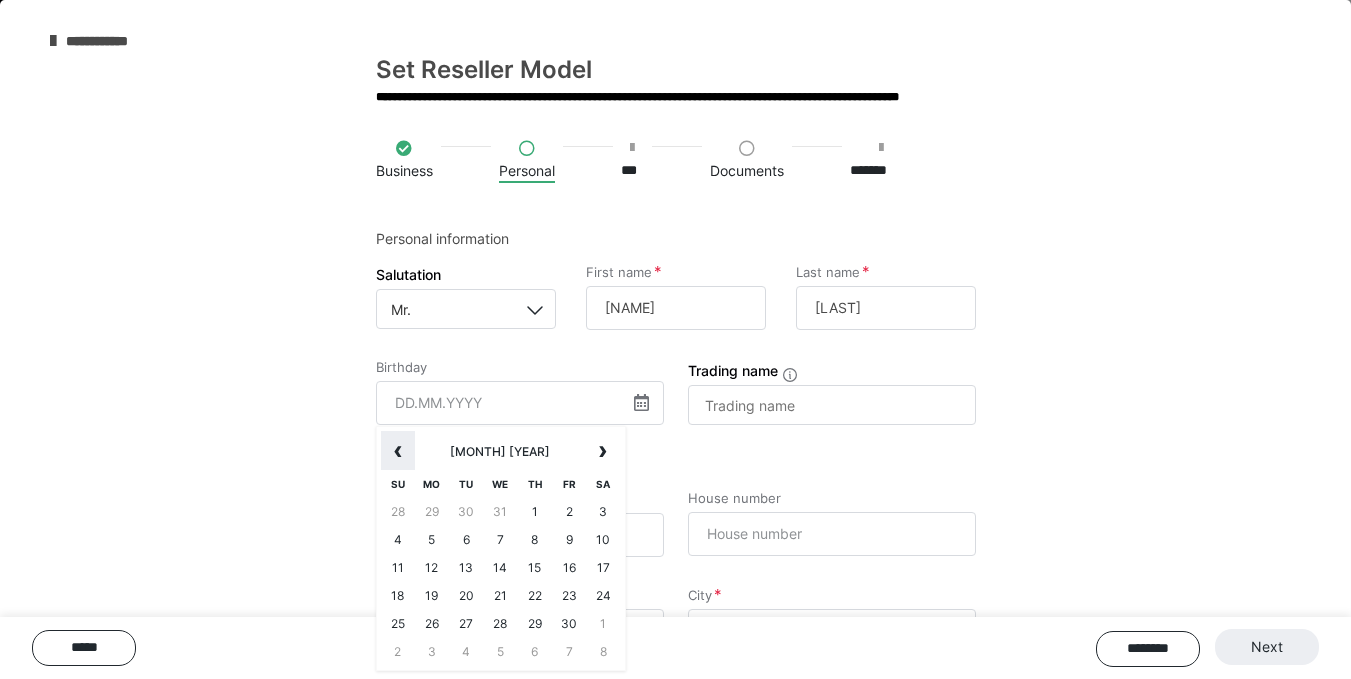 click on "‹" at bounding box center [398, 451] 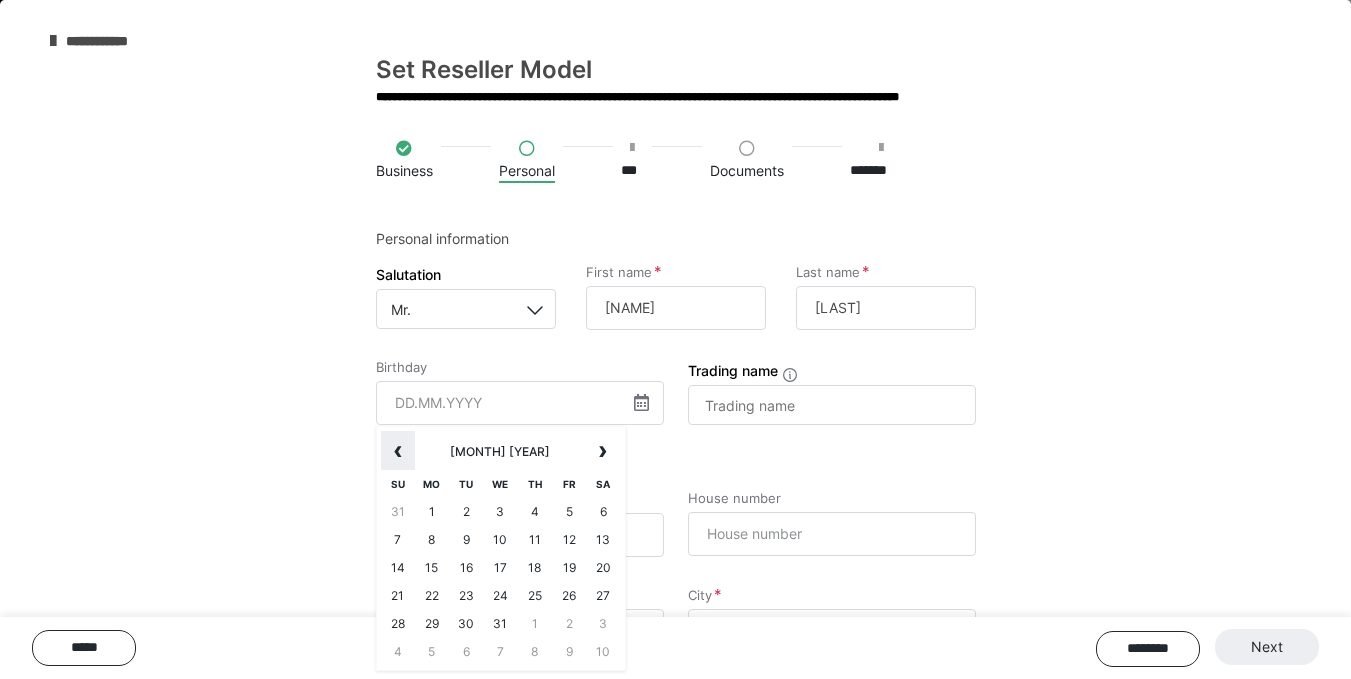 click on "‹" at bounding box center (398, 451) 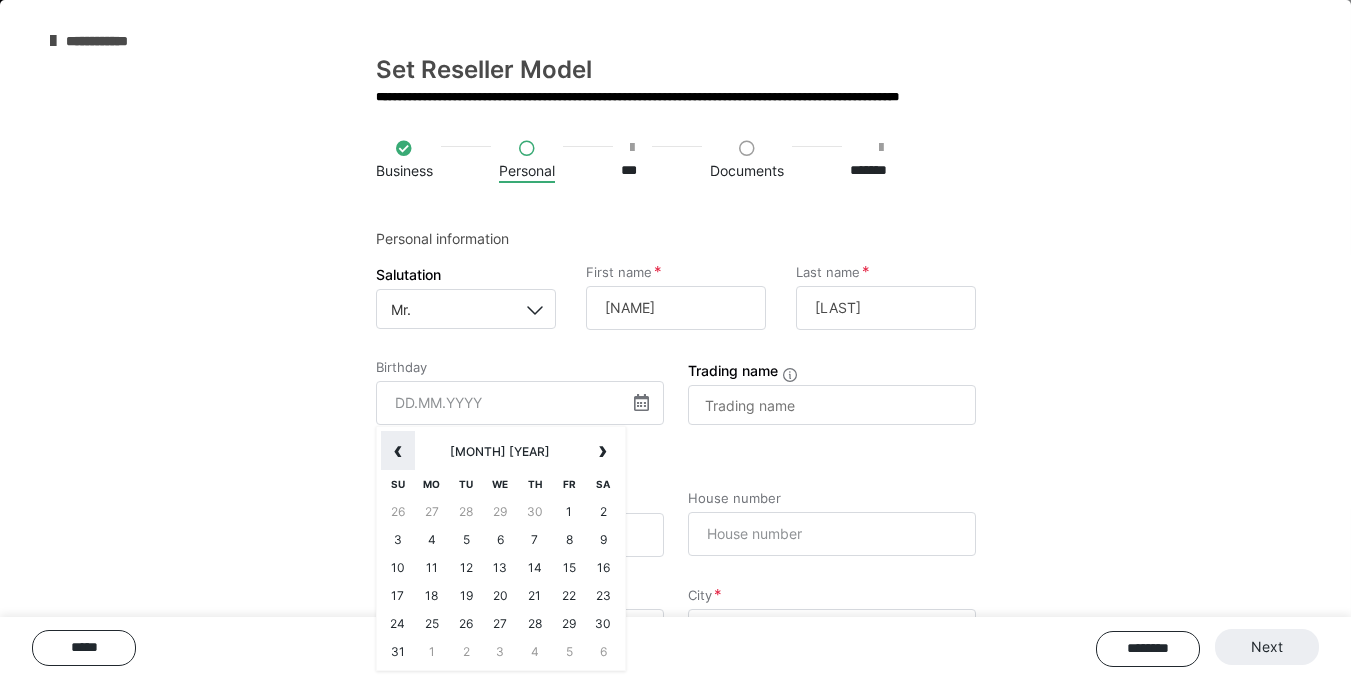click on "‹" at bounding box center [398, 451] 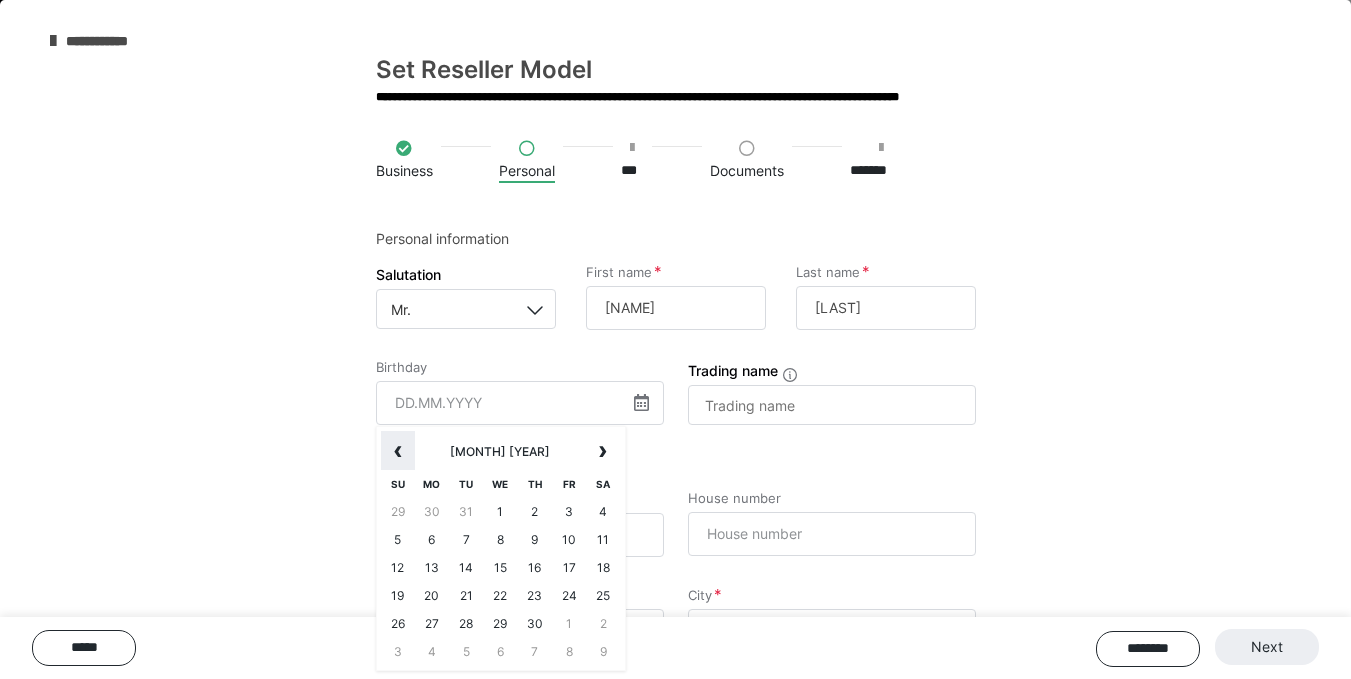 click on "‹" at bounding box center (398, 451) 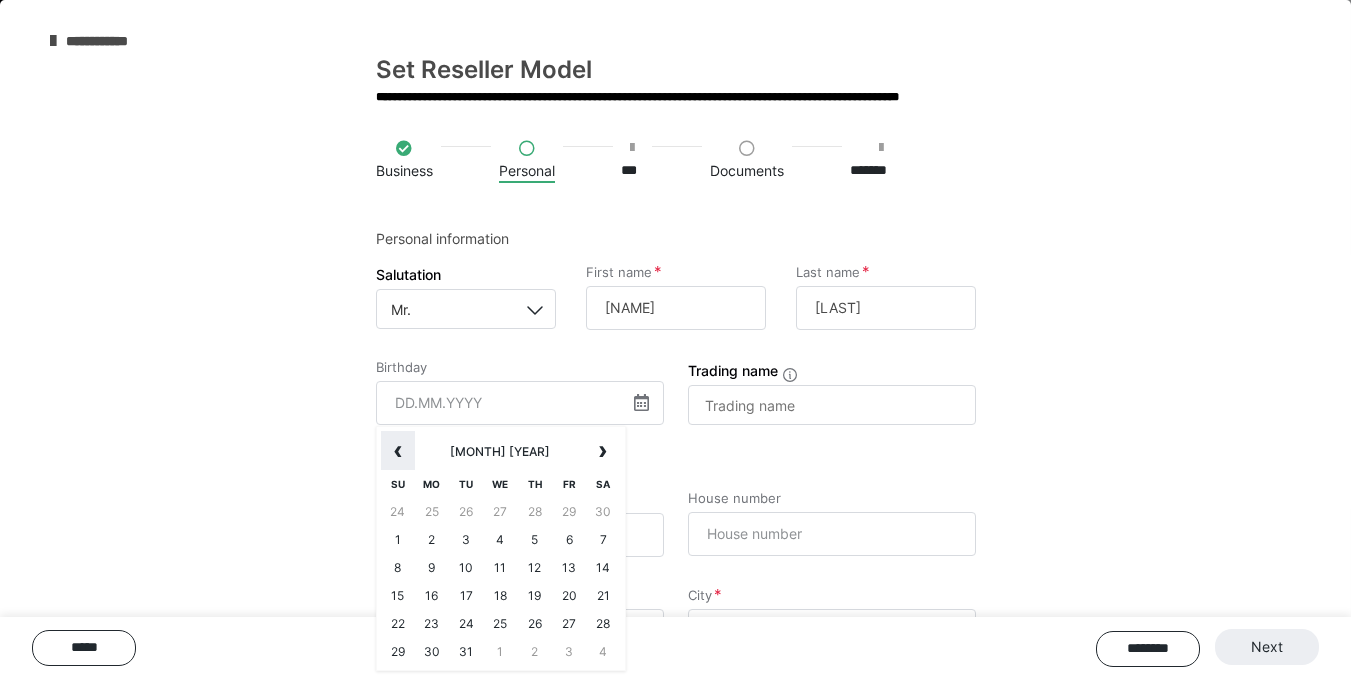 click on "‹" at bounding box center (398, 451) 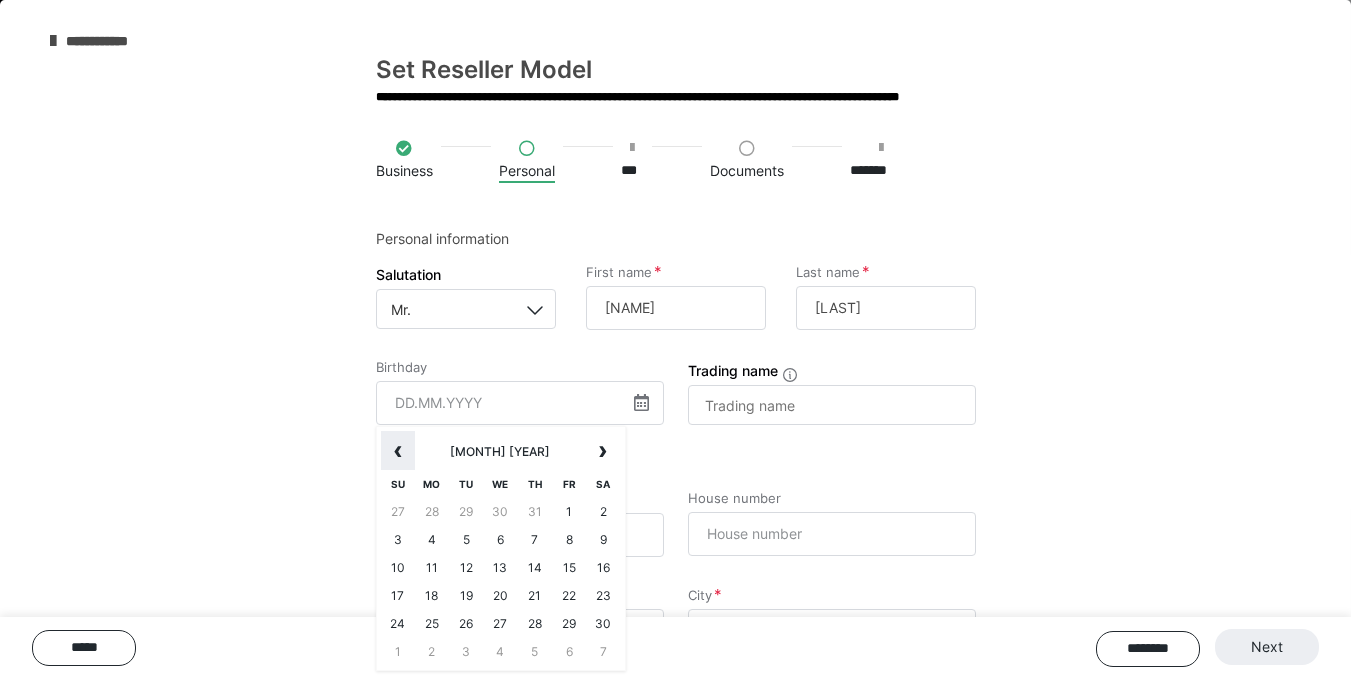 click on "‹" at bounding box center (398, 451) 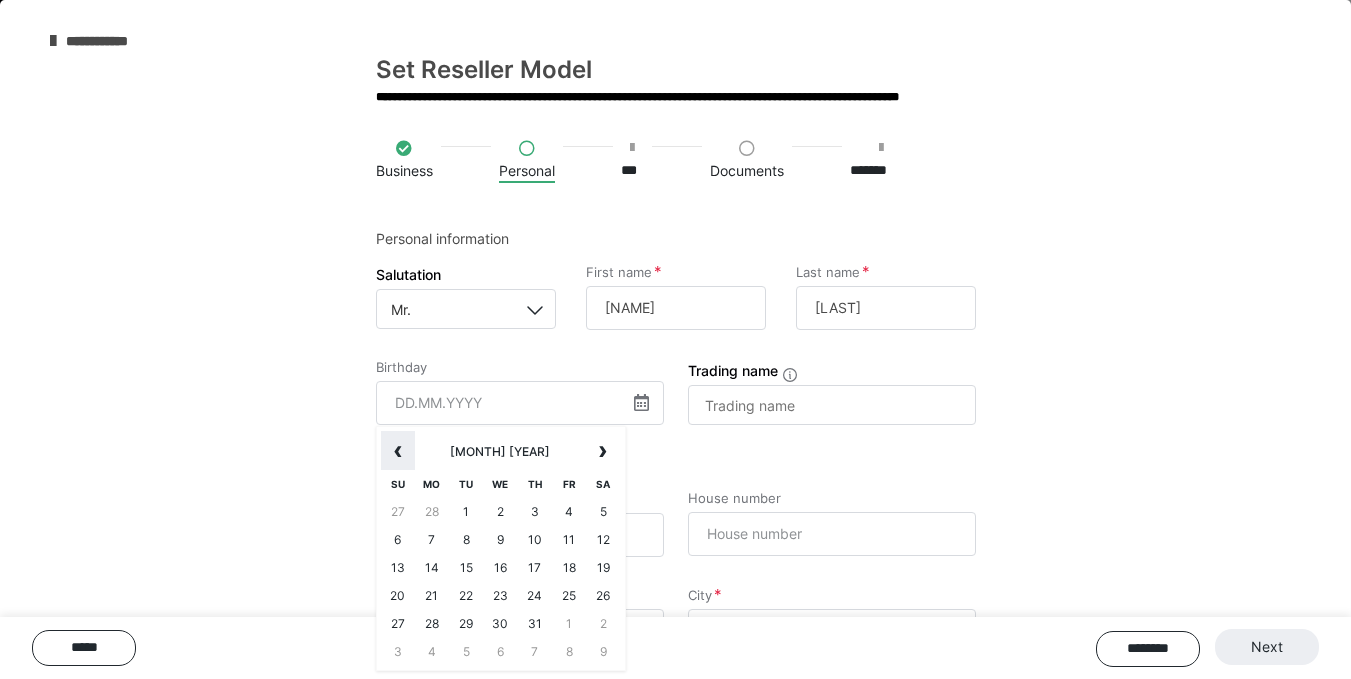 click on "‹" at bounding box center (398, 451) 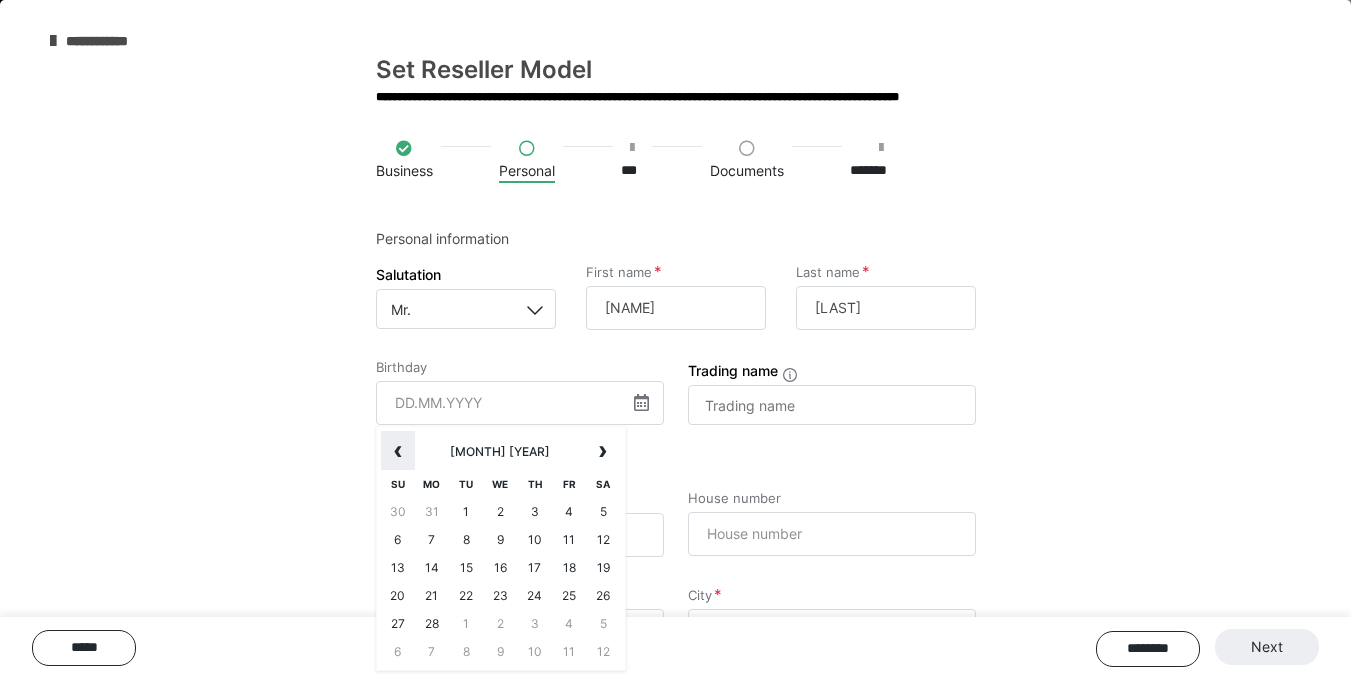 click on "‹" at bounding box center (398, 451) 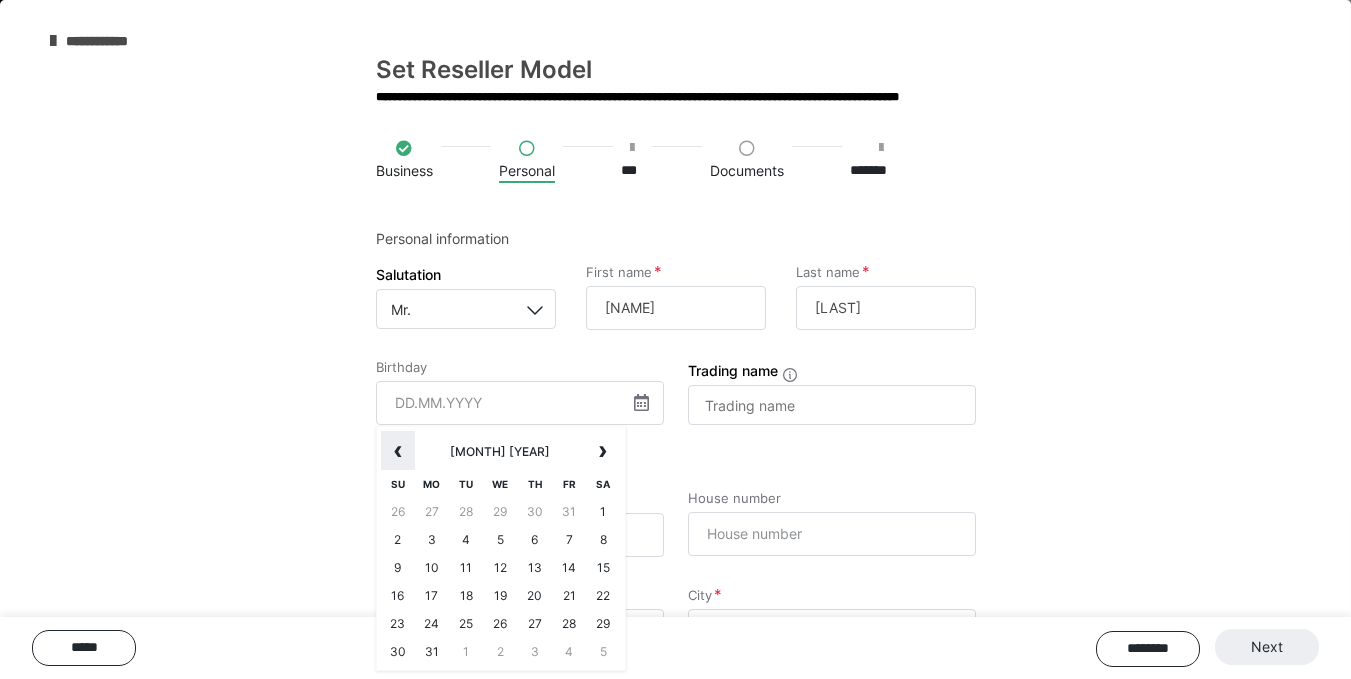 click on "‹" at bounding box center (398, 451) 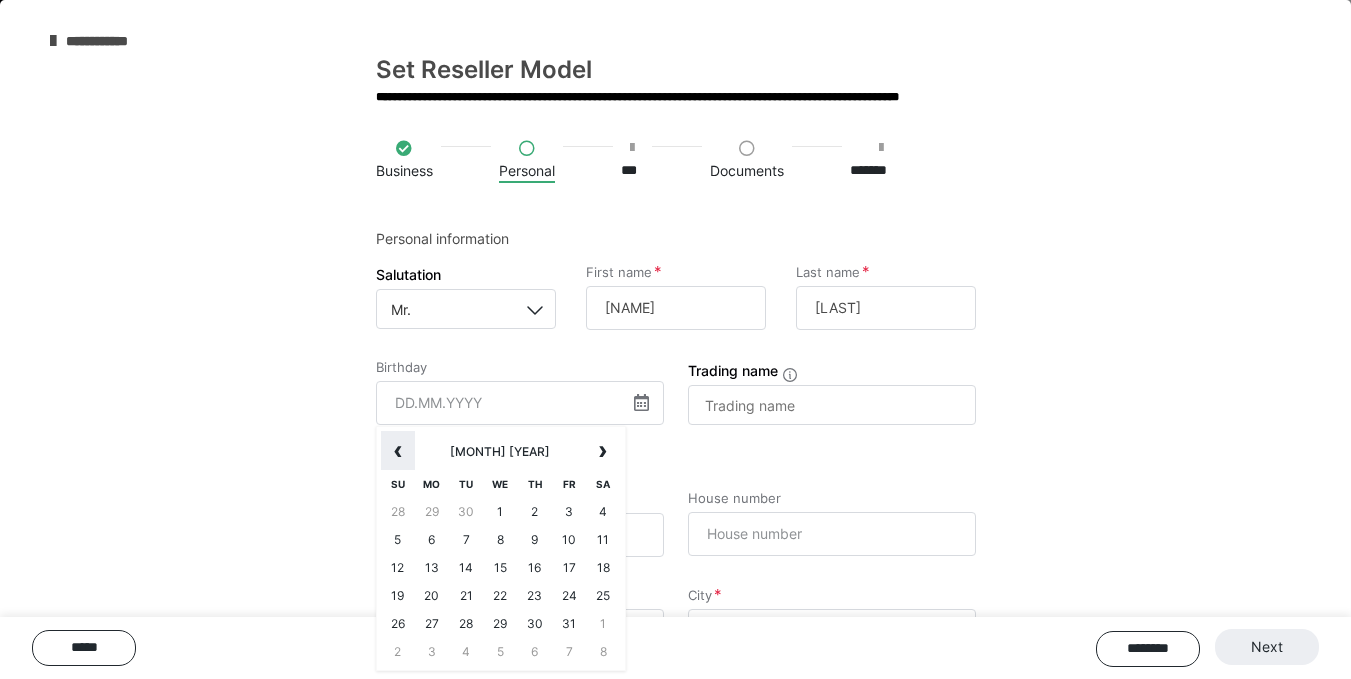 click on "‹" at bounding box center (398, 451) 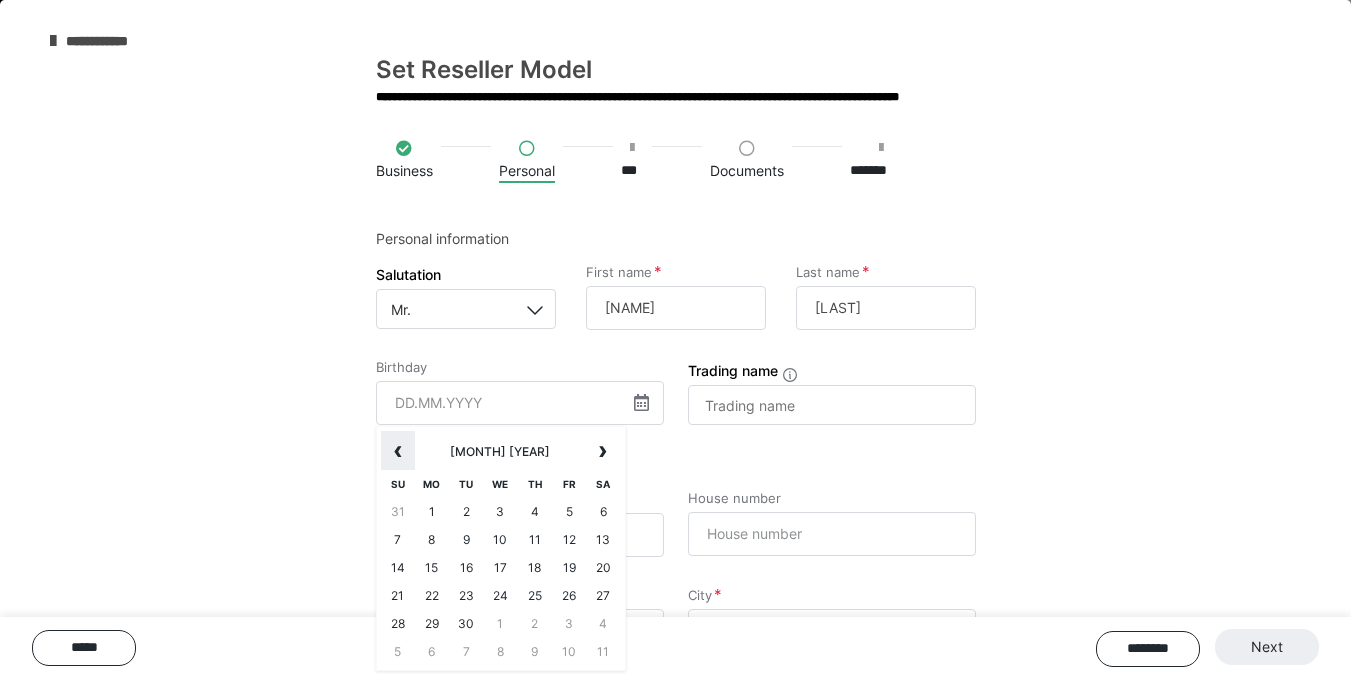 click on "‹" at bounding box center (398, 451) 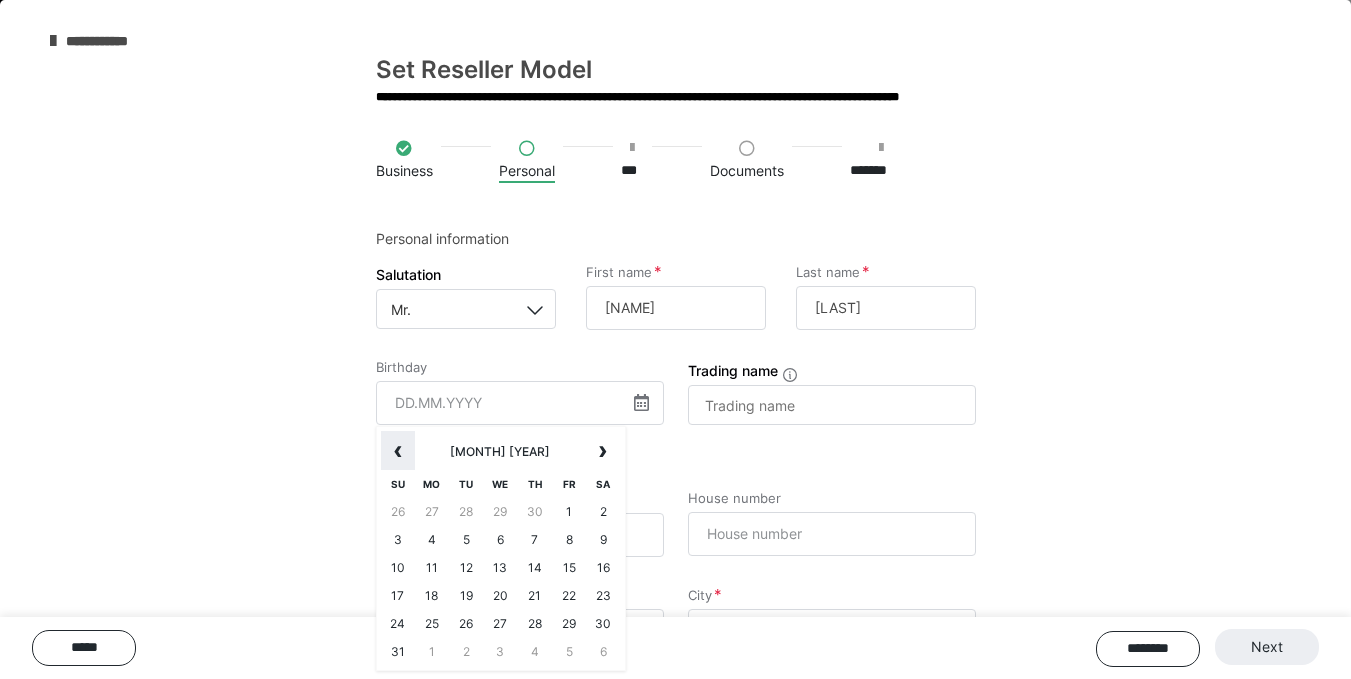 click on "‹" at bounding box center [398, 451] 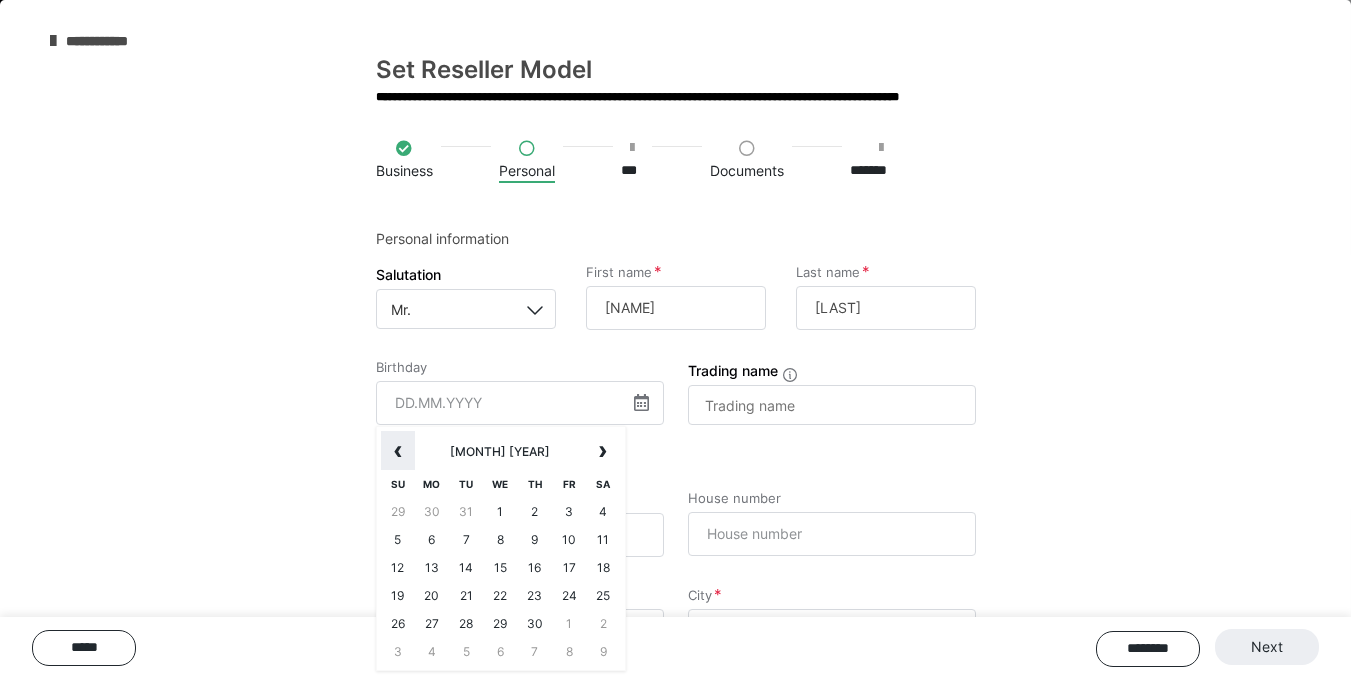 click on "‹" at bounding box center [398, 451] 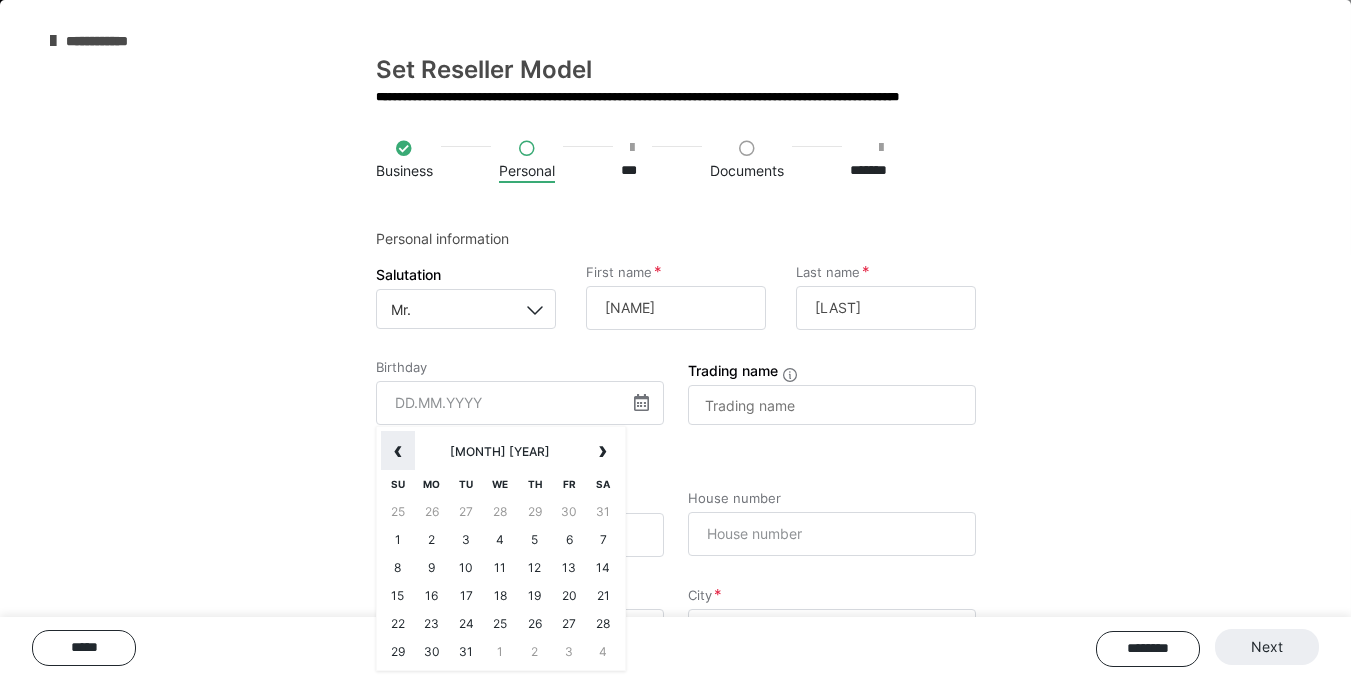 click on "‹" at bounding box center [398, 451] 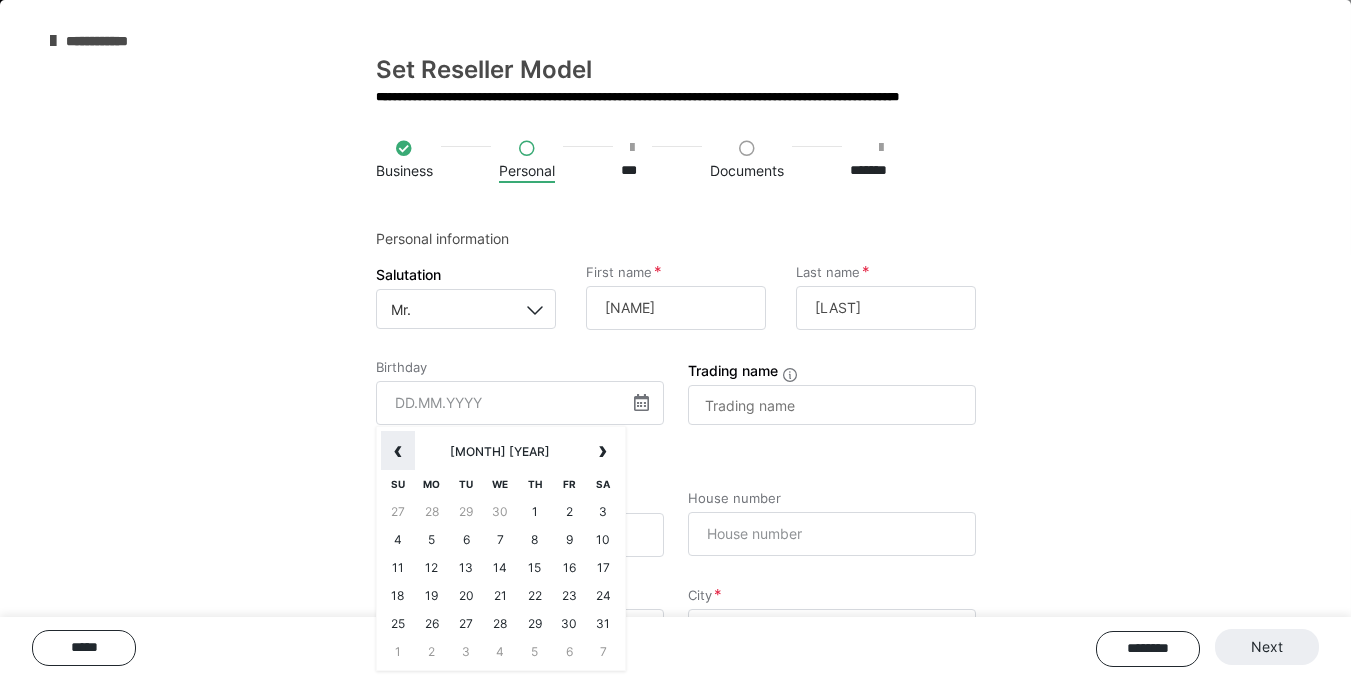 click on "‹" at bounding box center [398, 451] 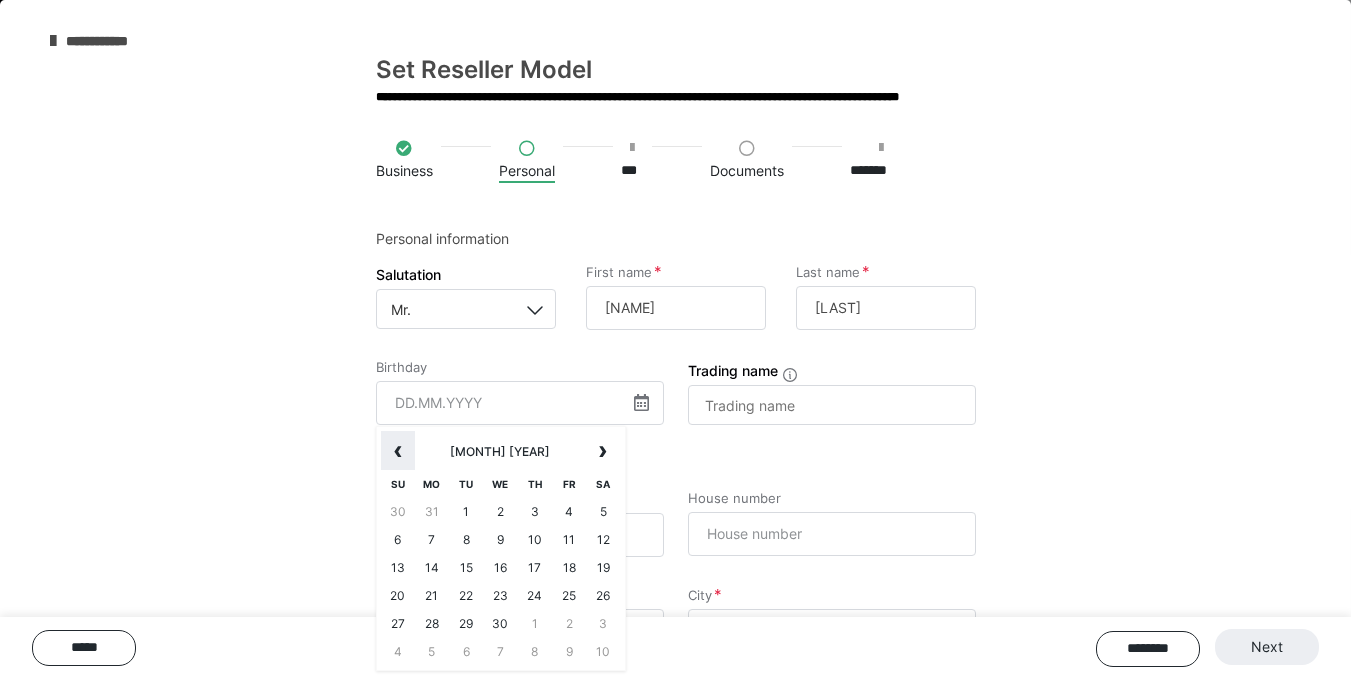 click on "‹" at bounding box center [398, 451] 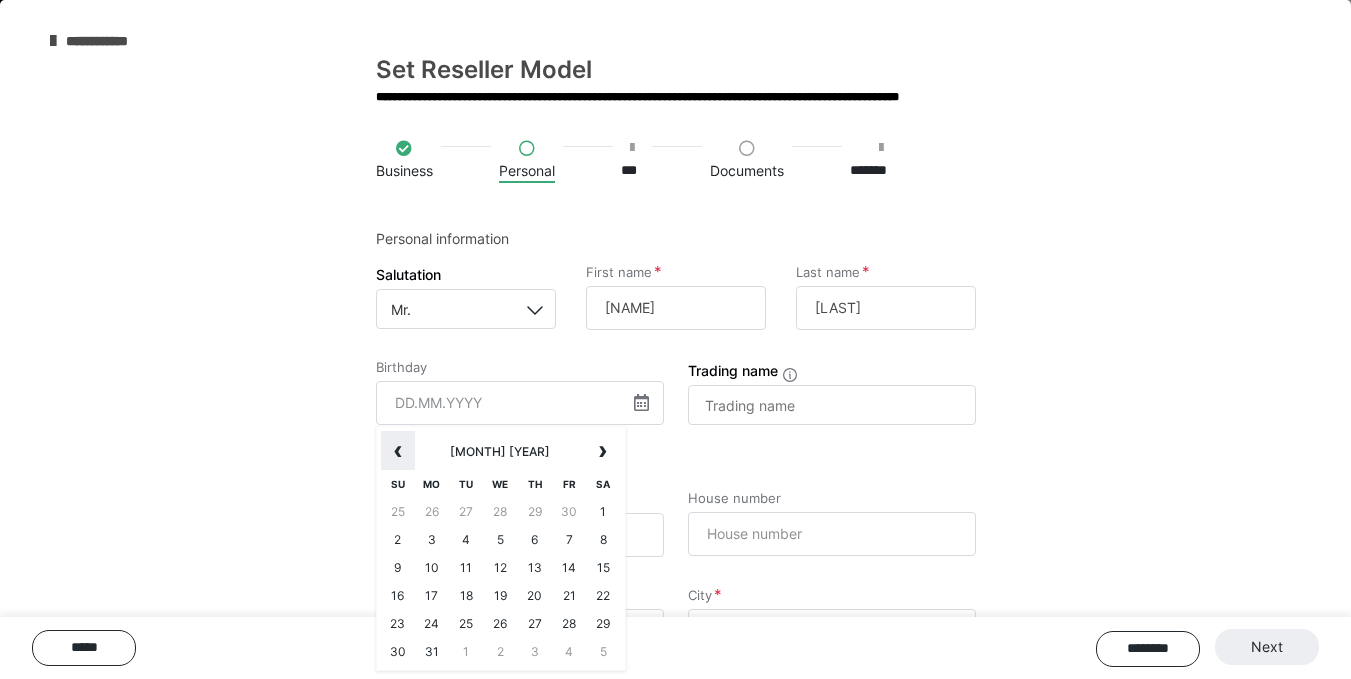 click on "‹" at bounding box center [398, 451] 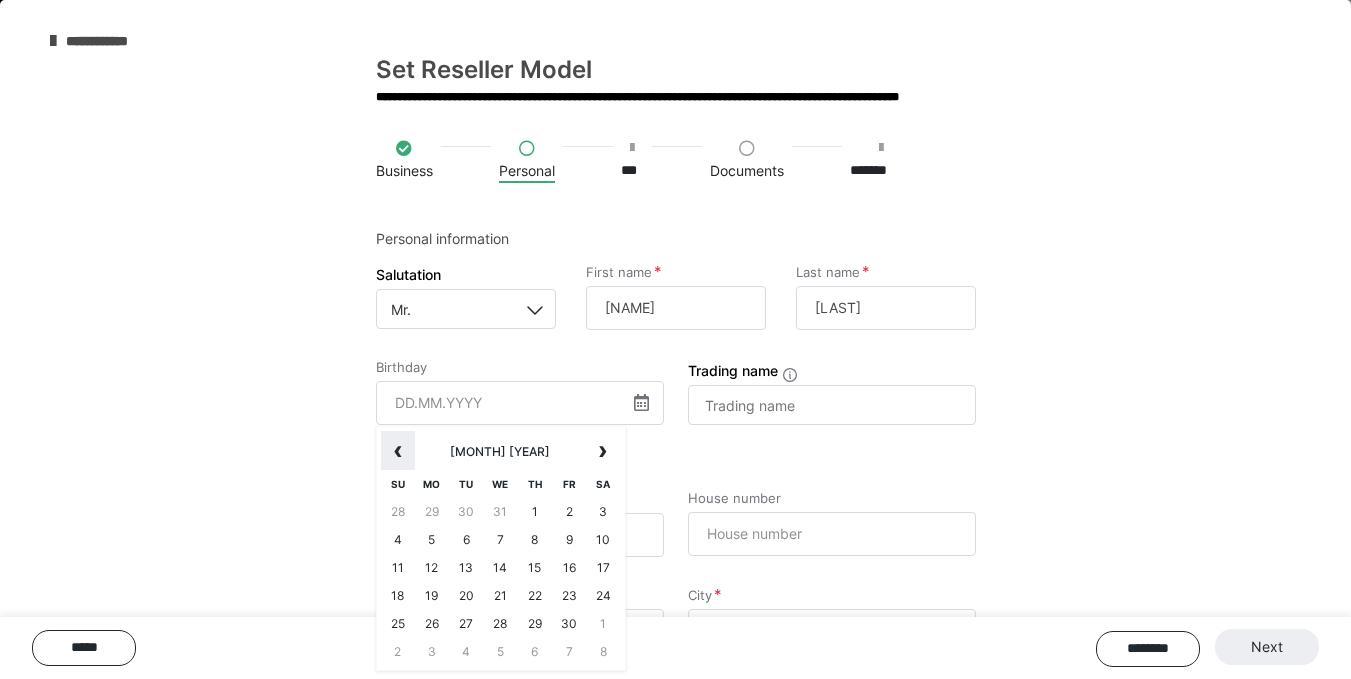 click on "‹" at bounding box center [398, 451] 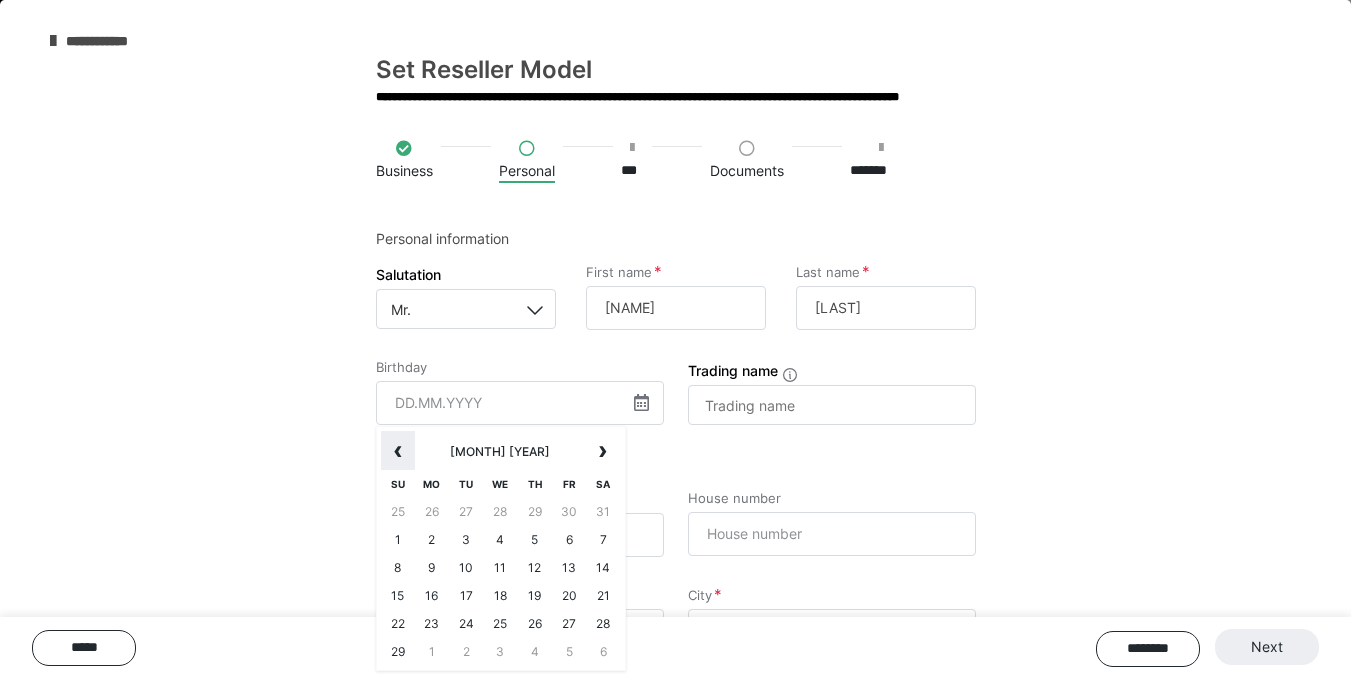 click on "‹" at bounding box center (398, 451) 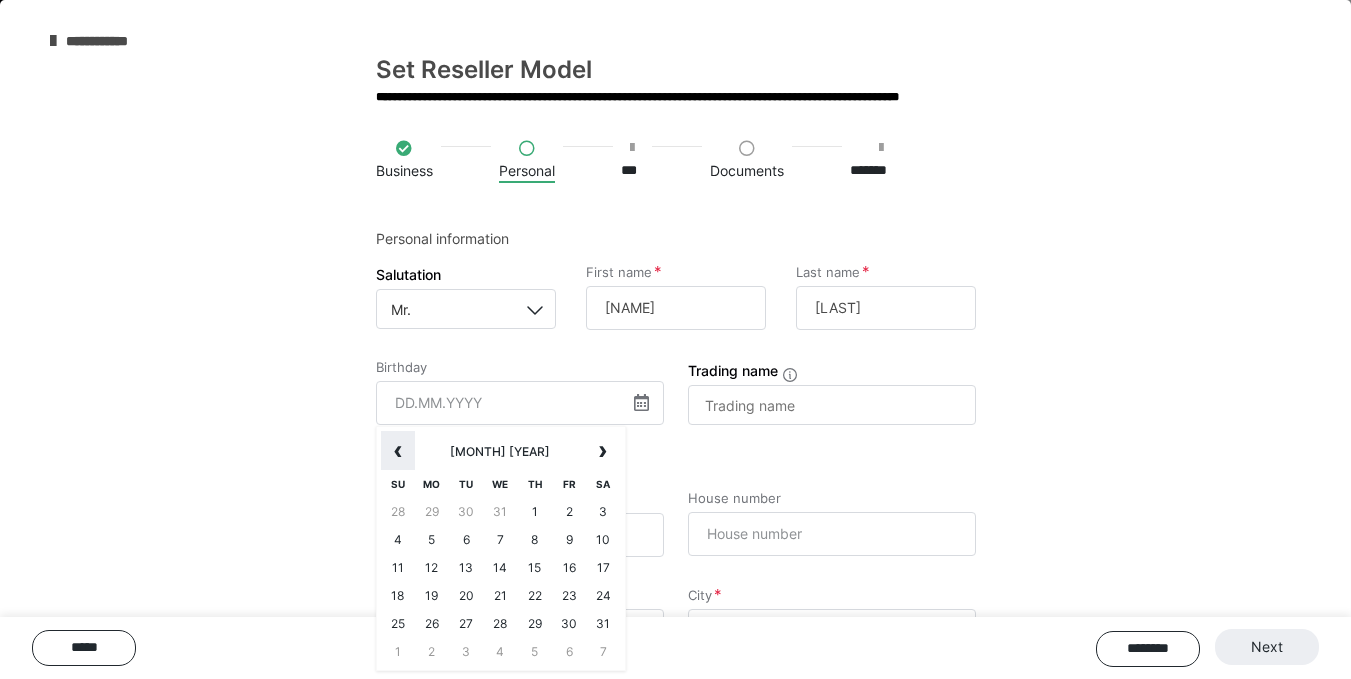 click on "‹" at bounding box center (398, 451) 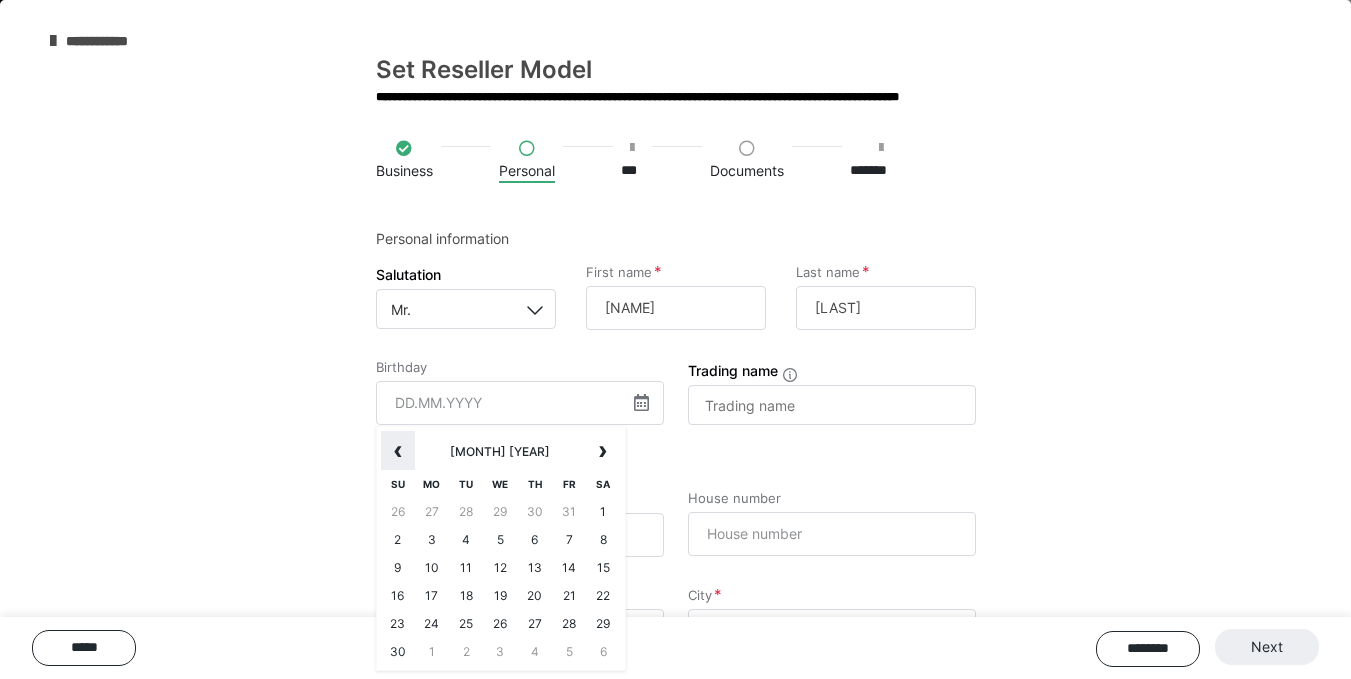 click on "‹" at bounding box center [398, 451] 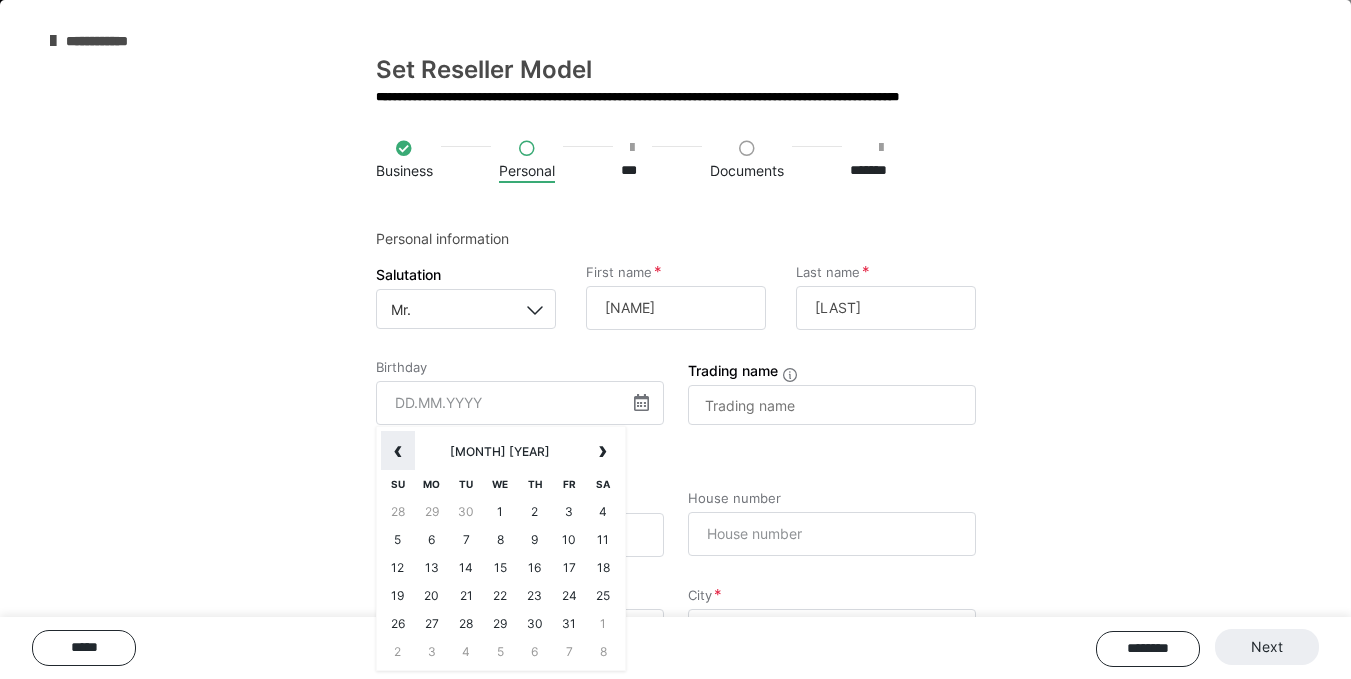 click on "‹" at bounding box center [398, 451] 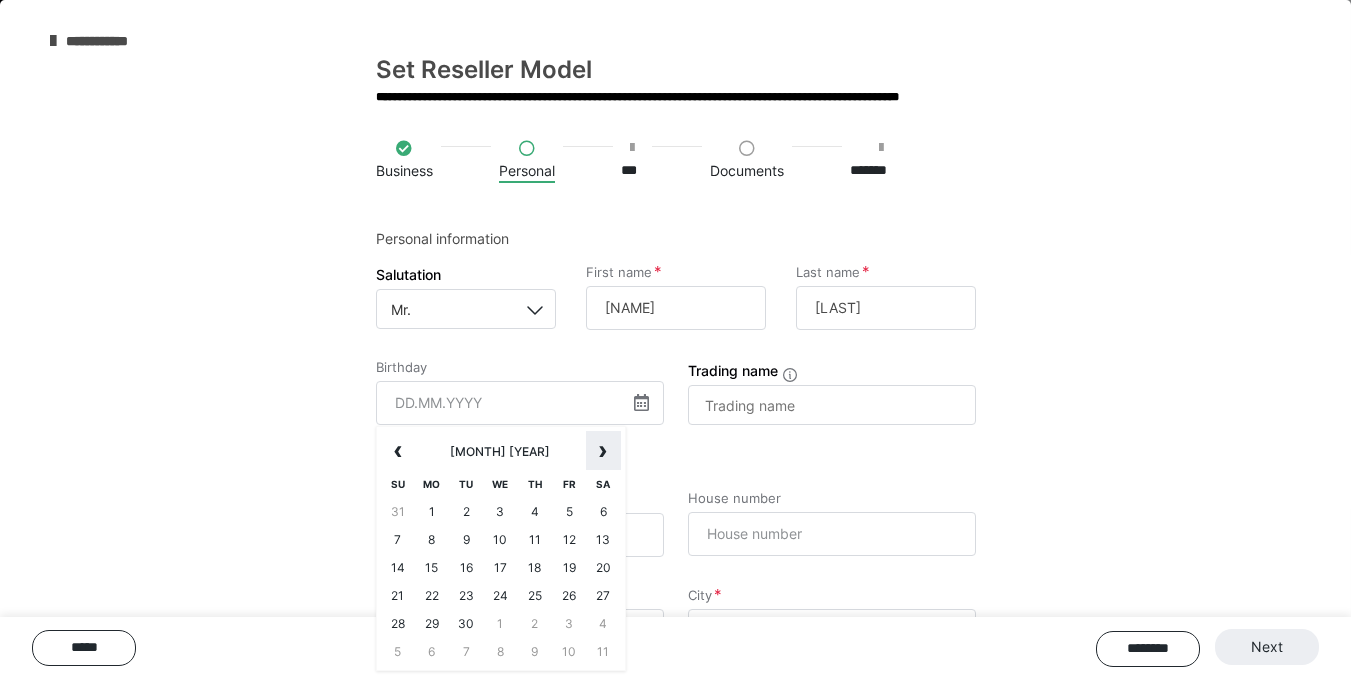 drag, startPoint x: 390, startPoint y: 454, endPoint x: 594, endPoint y: 458, distance: 204.03922 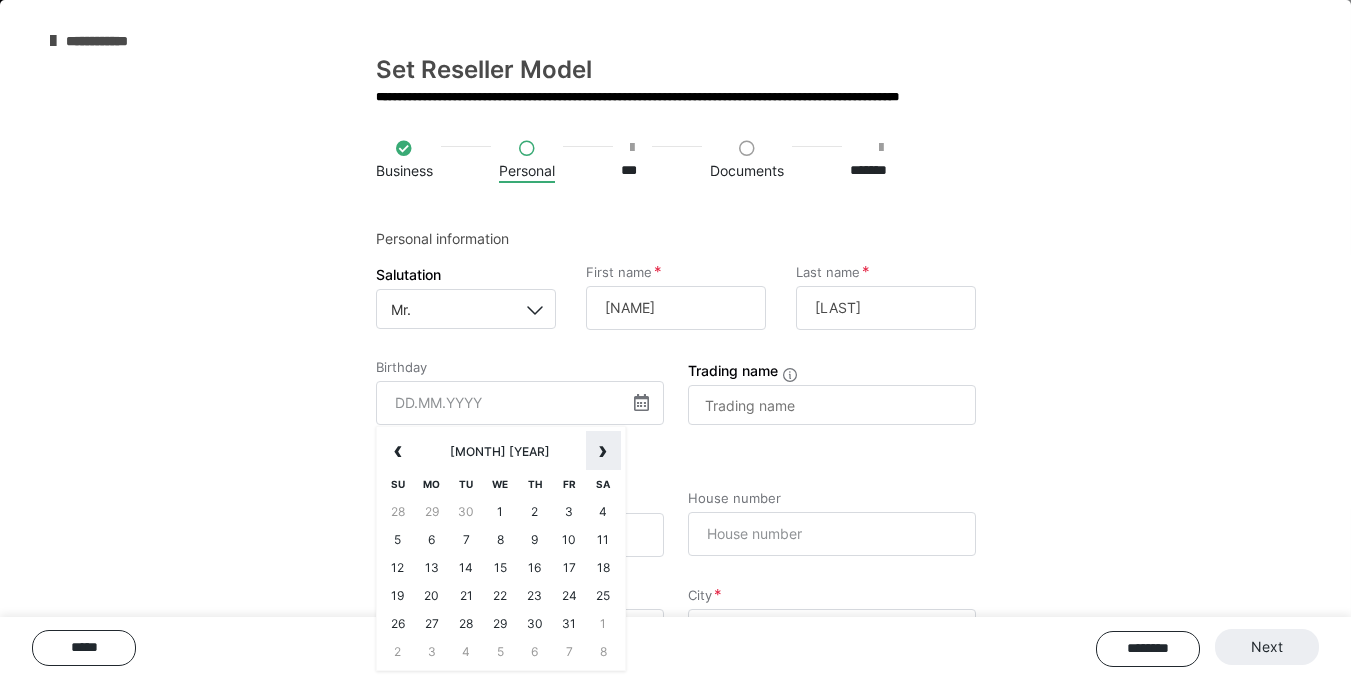 click on "›" at bounding box center (603, 451) 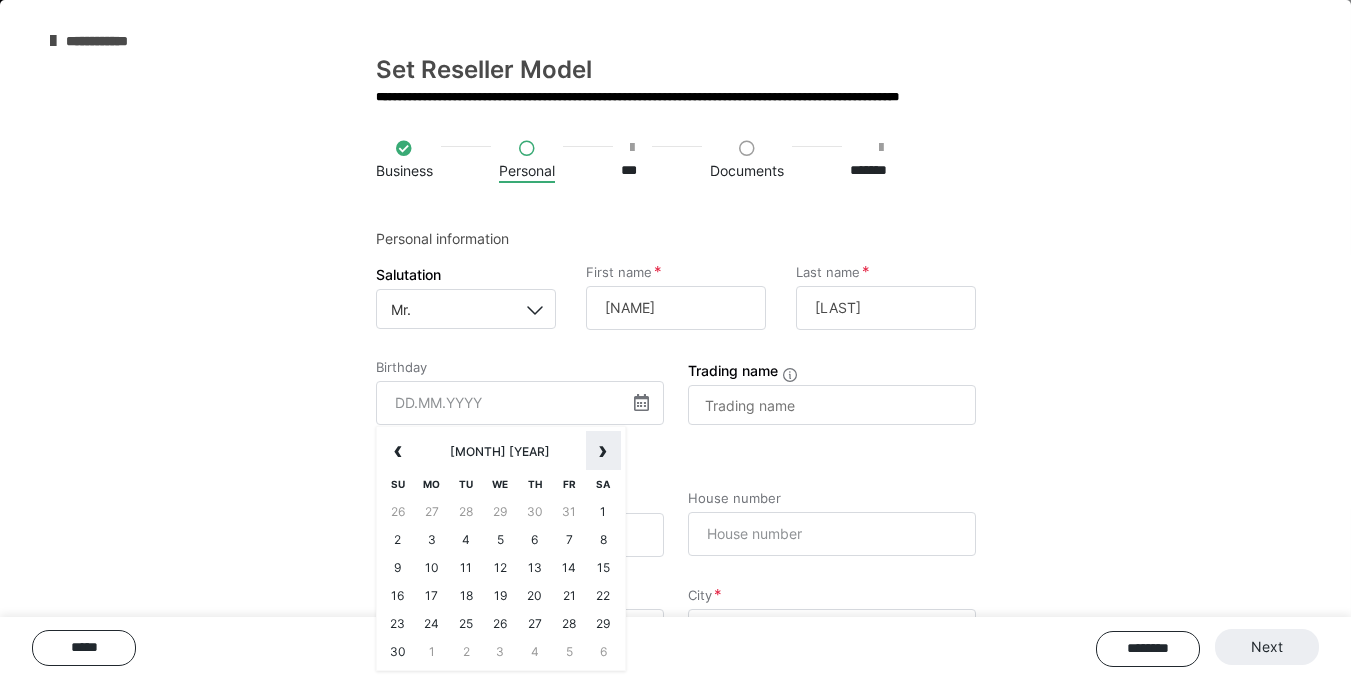 click on "›" at bounding box center [603, 451] 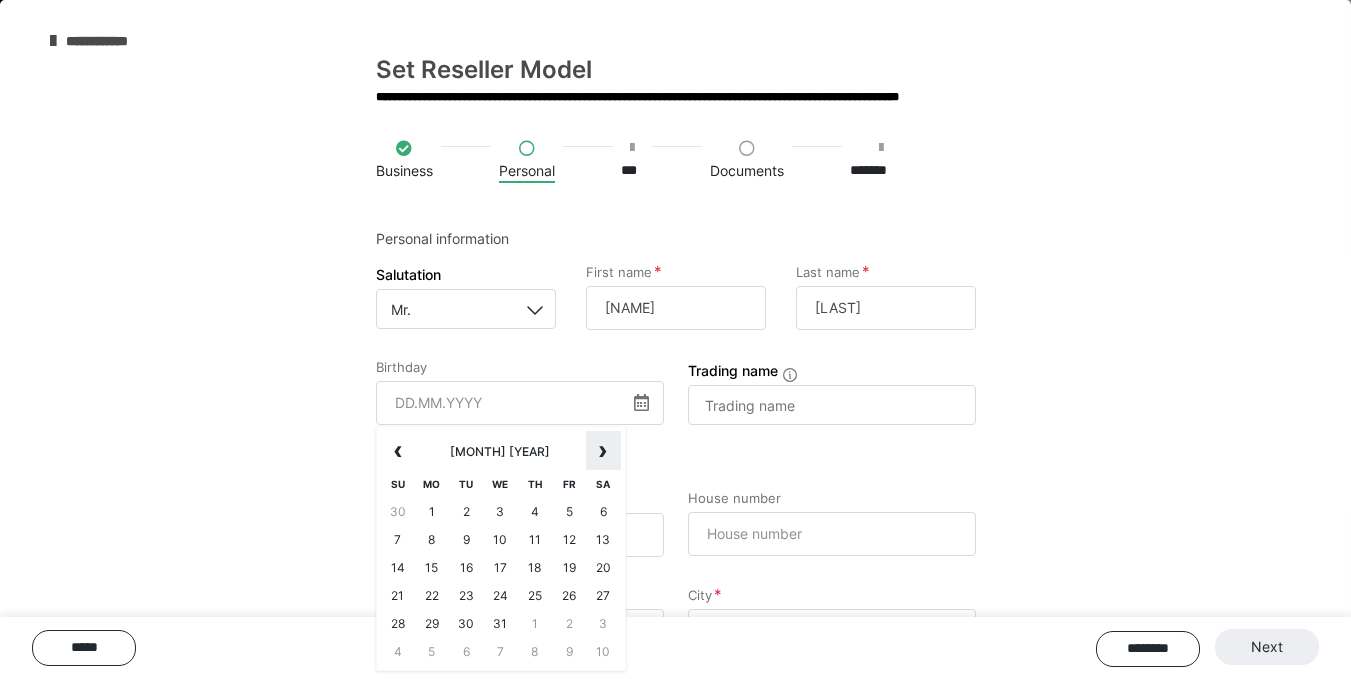 click on "›" at bounding box center (603, 451) 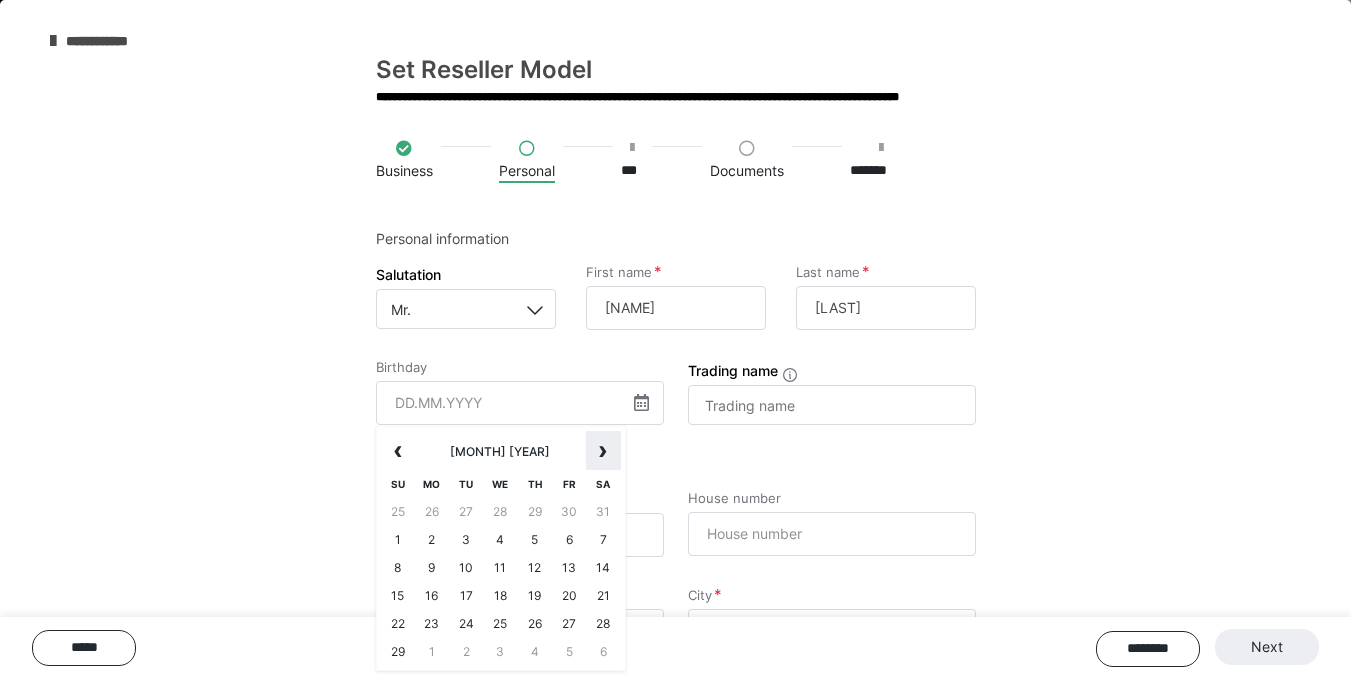 click on "›" at bounding box center [603, 451] 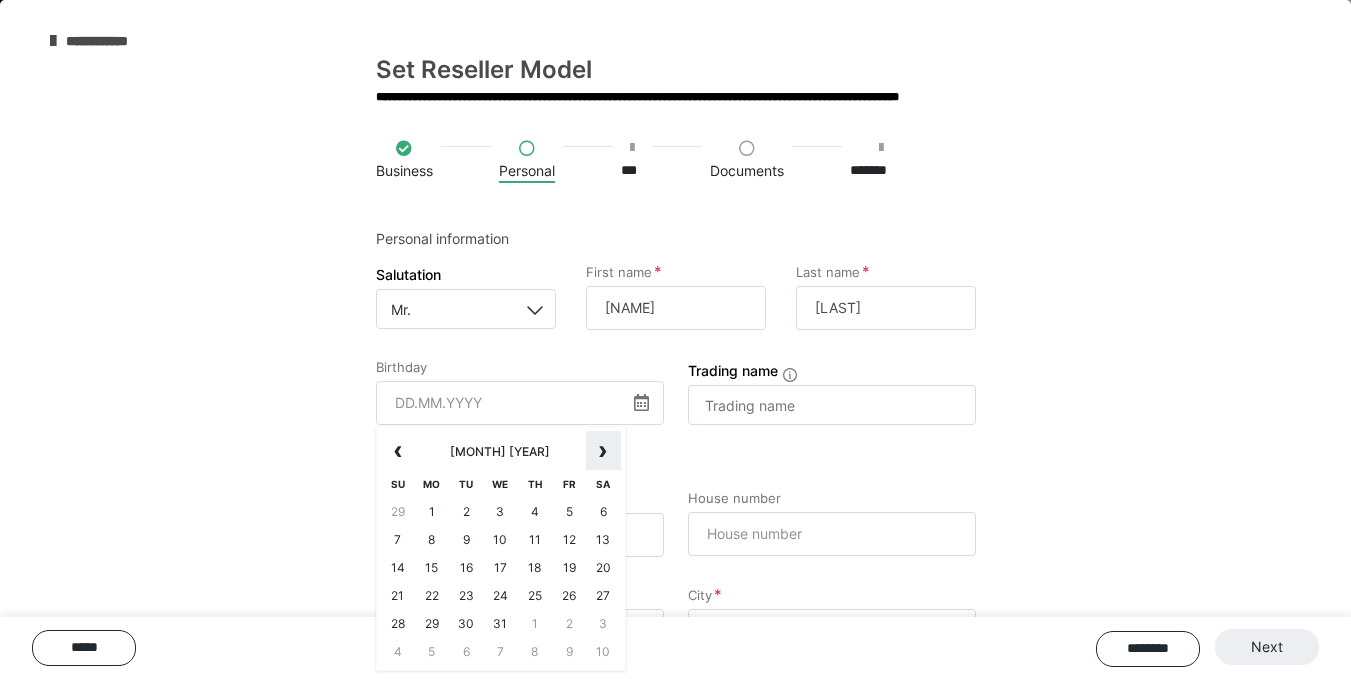 click on "›" at bounding box center [603, 451] 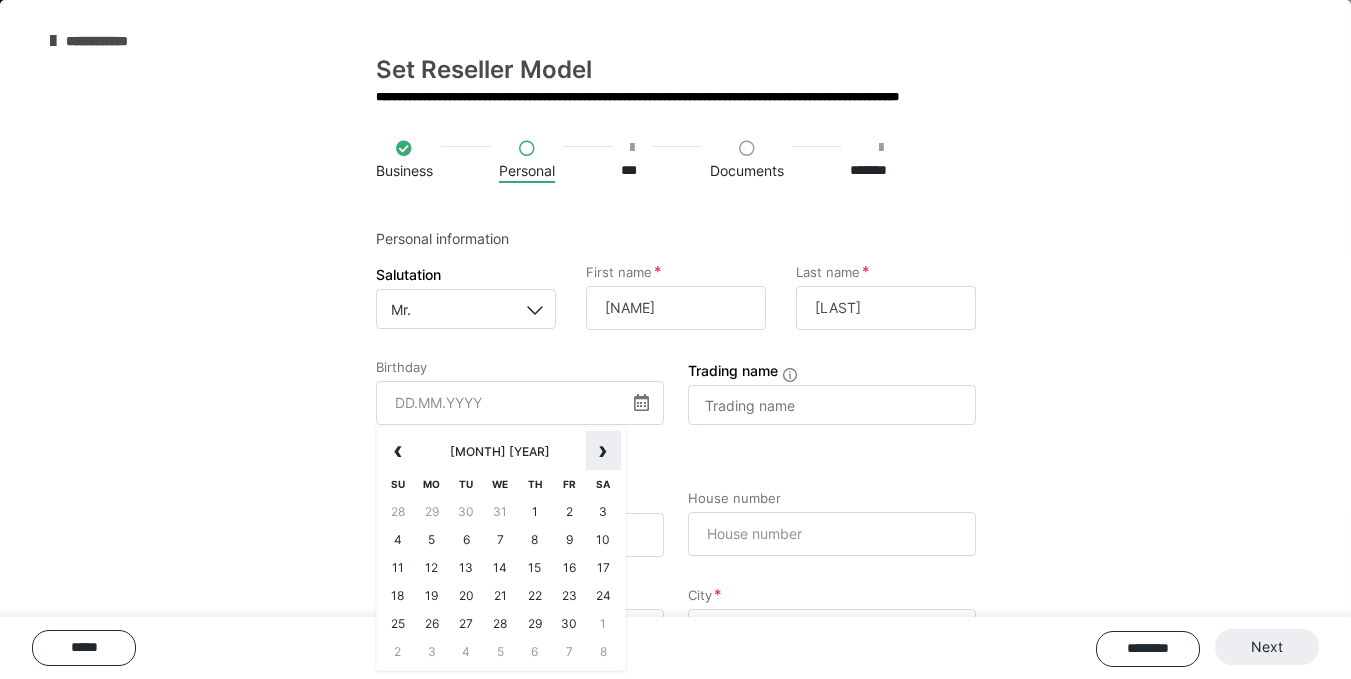 click on "›" at bounding box center [603, 451] 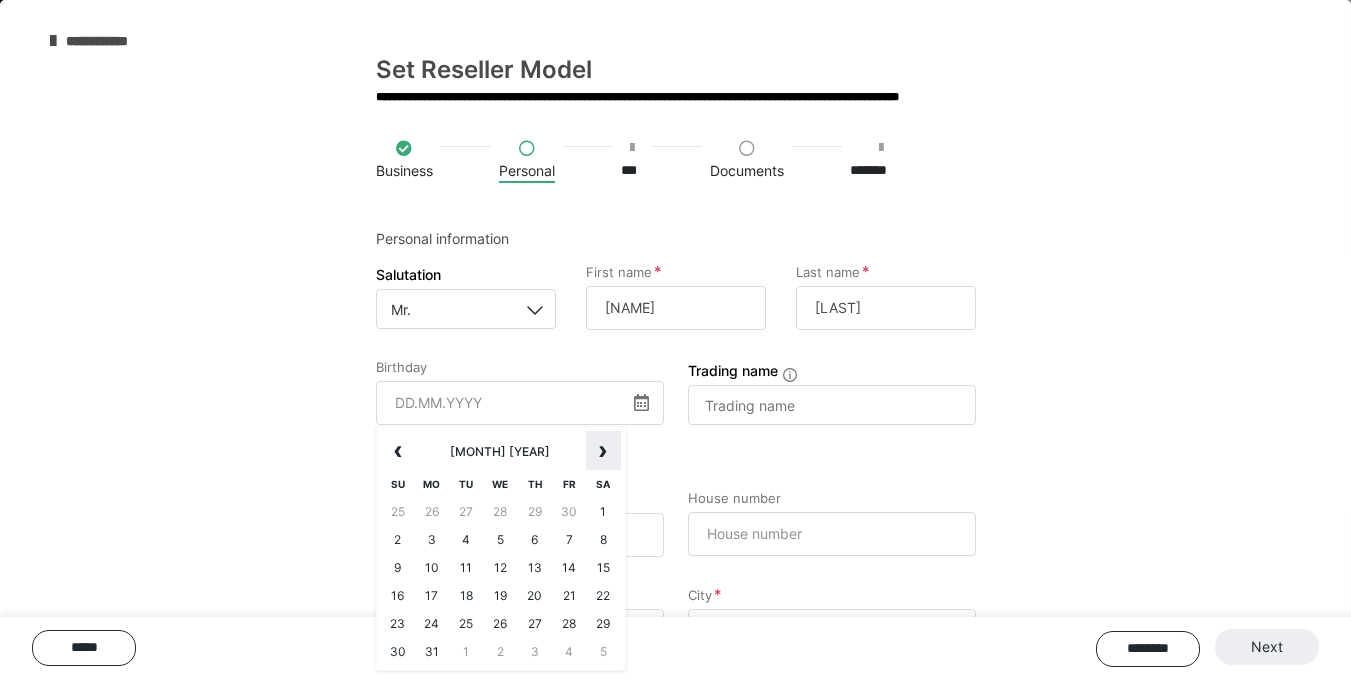 click on "›" at bounding box center (603, 451) 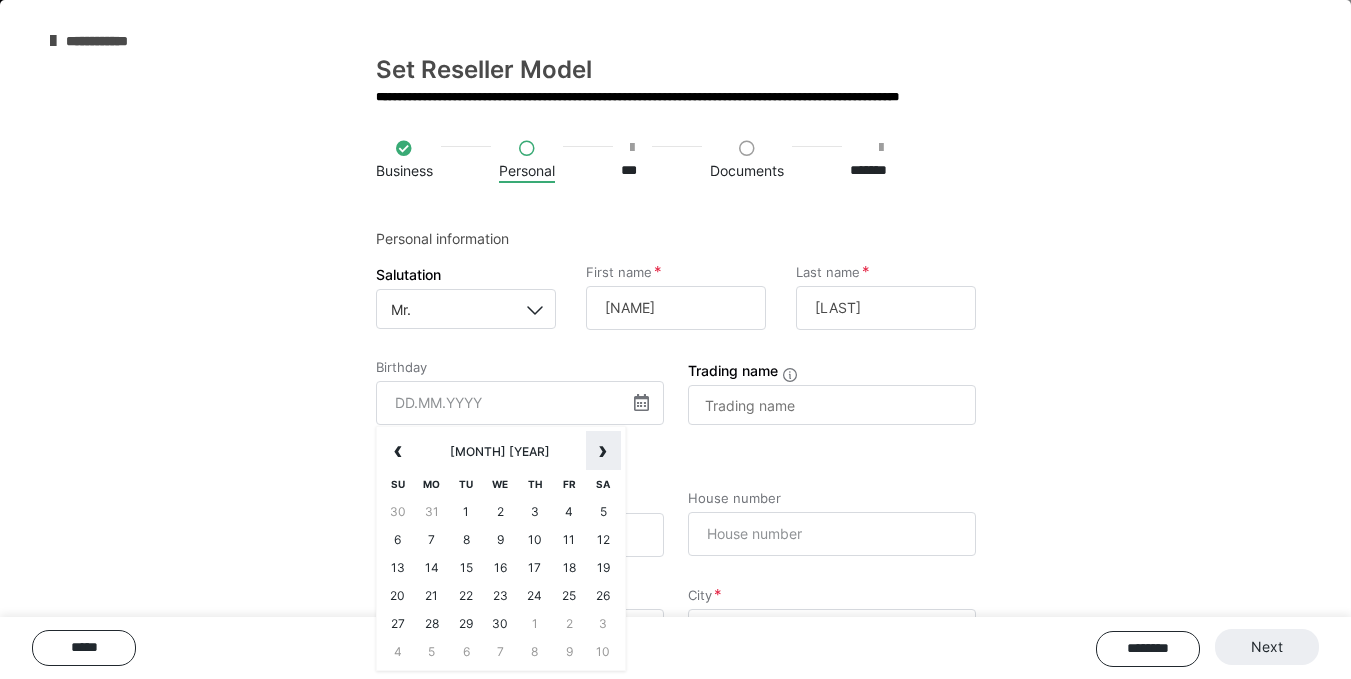 click on "›" at bounding box center [603, 451] 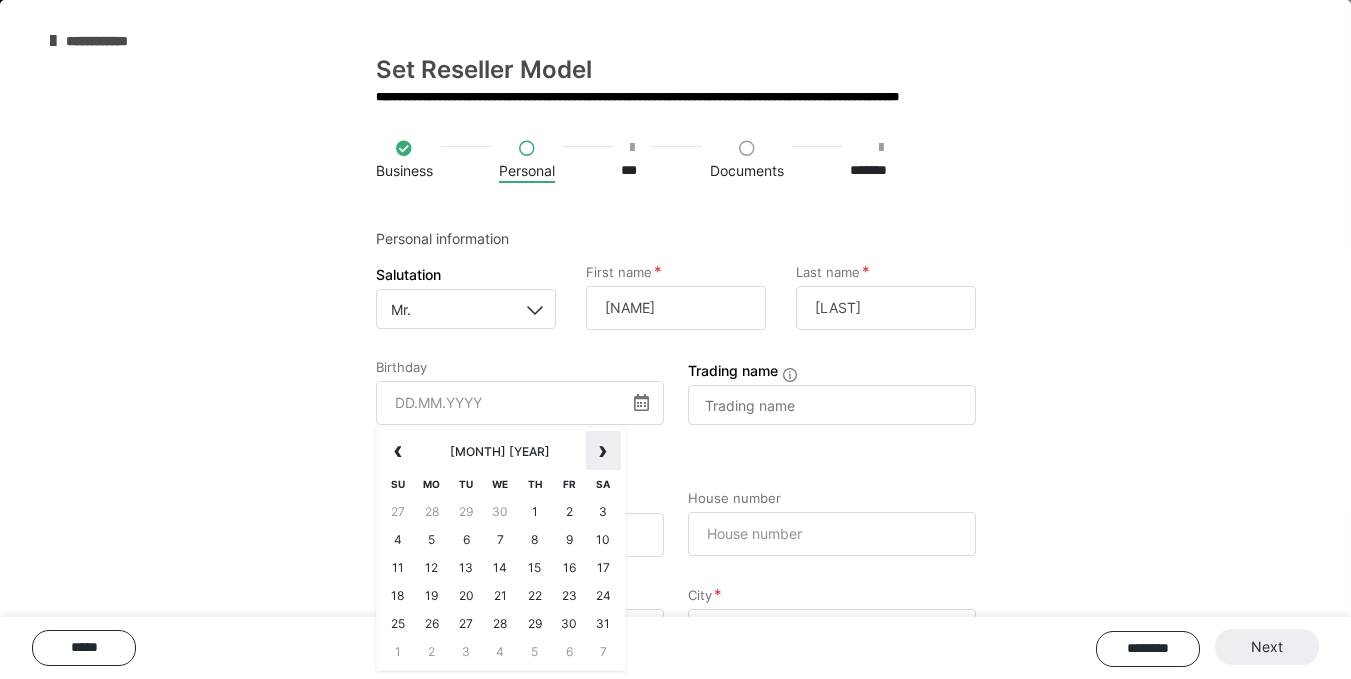 click on "›" at bounding box center (603, 451) 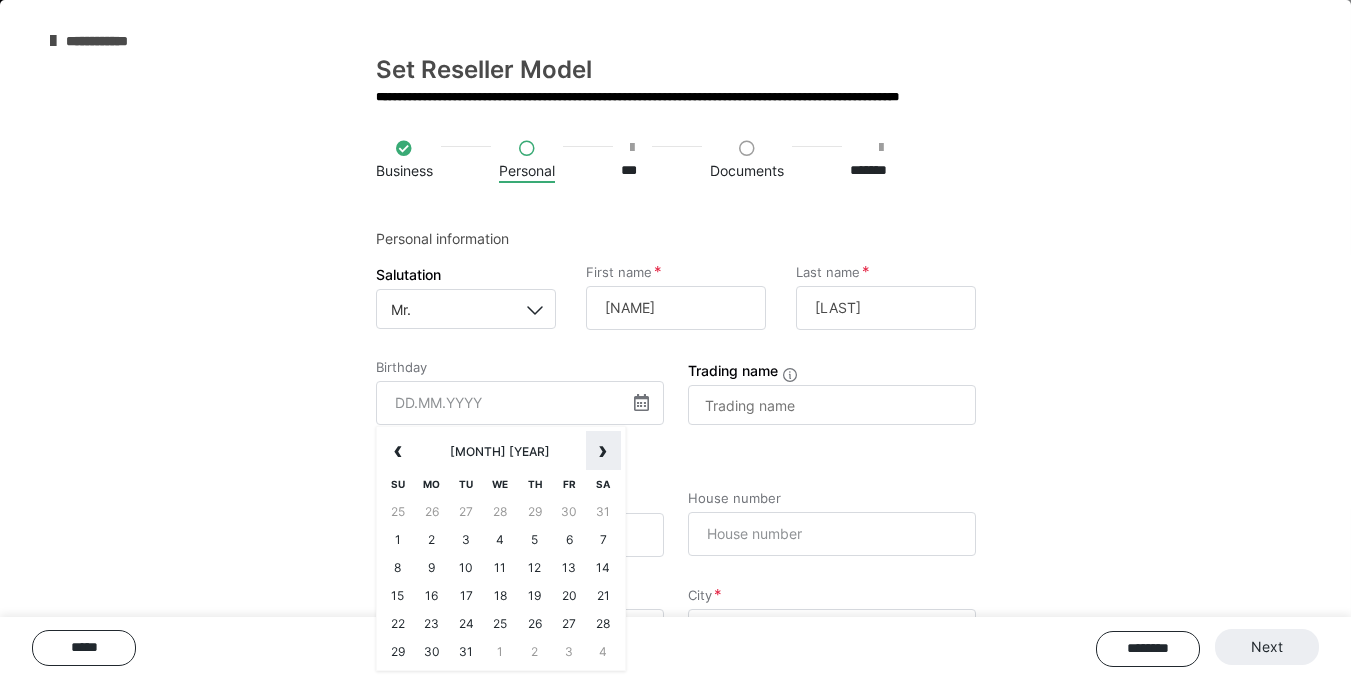 click on "›" at bounding box center [603, 451] 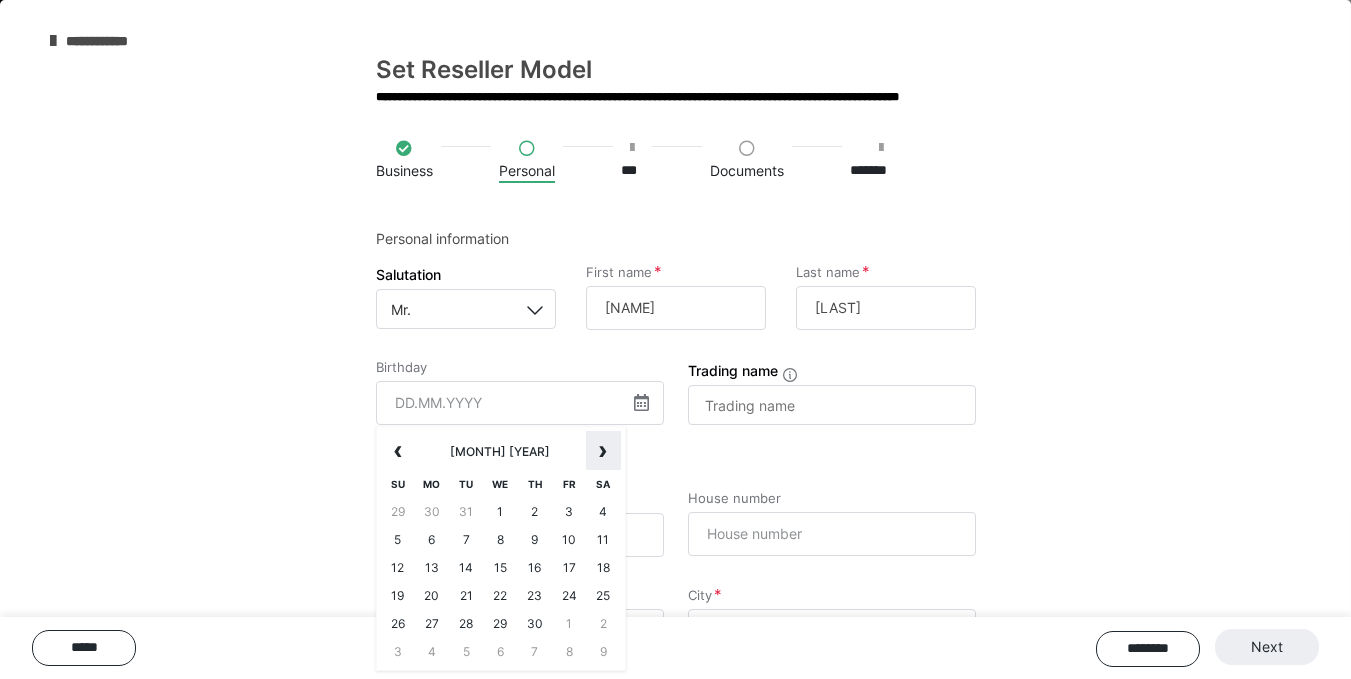 click on "›" at bounding box center [603, 451] 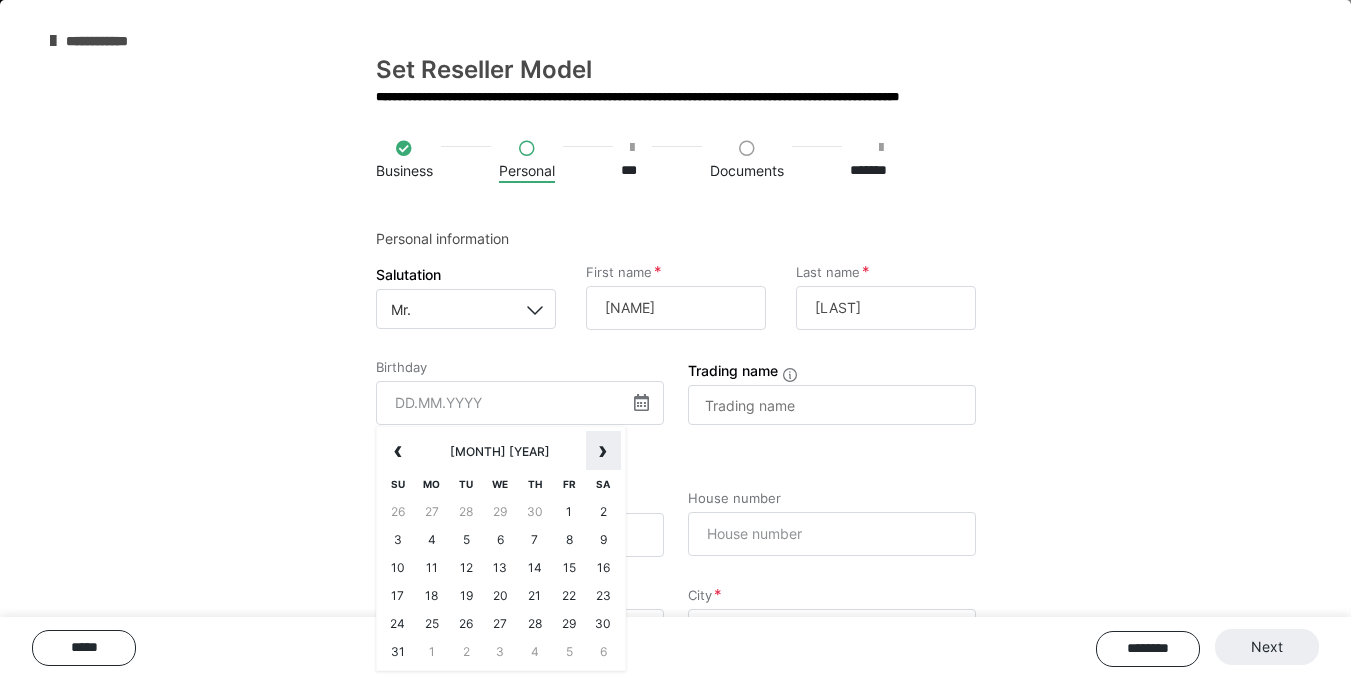 click on "›" at bounding box center [603, 451] 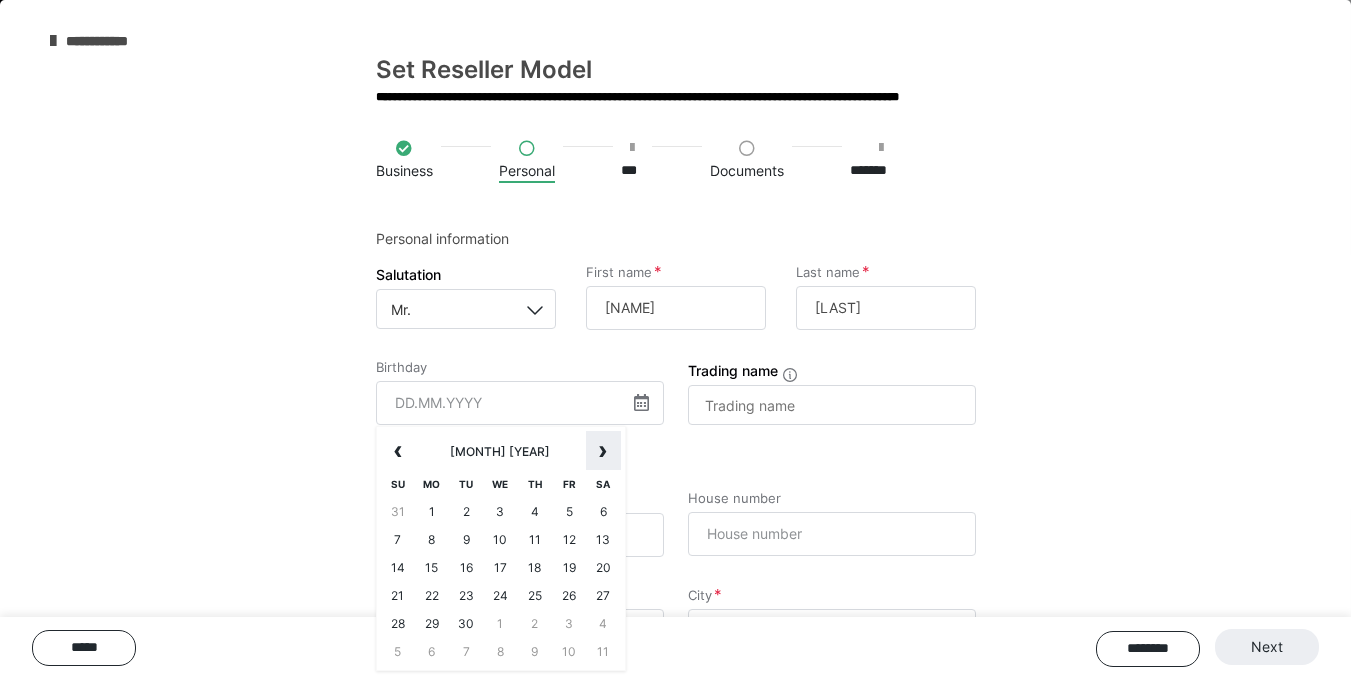 click on "›" at bounding box center [603, 451] 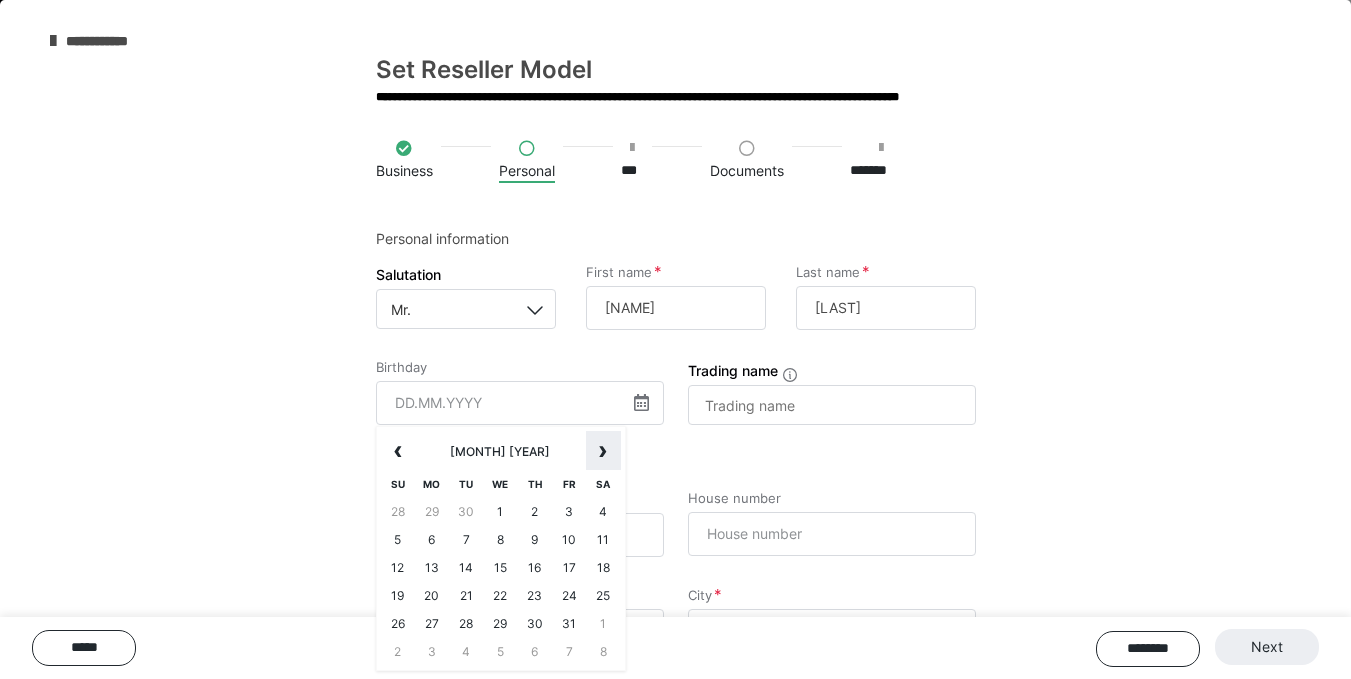 click on "›" at bounding box center (603, 451) 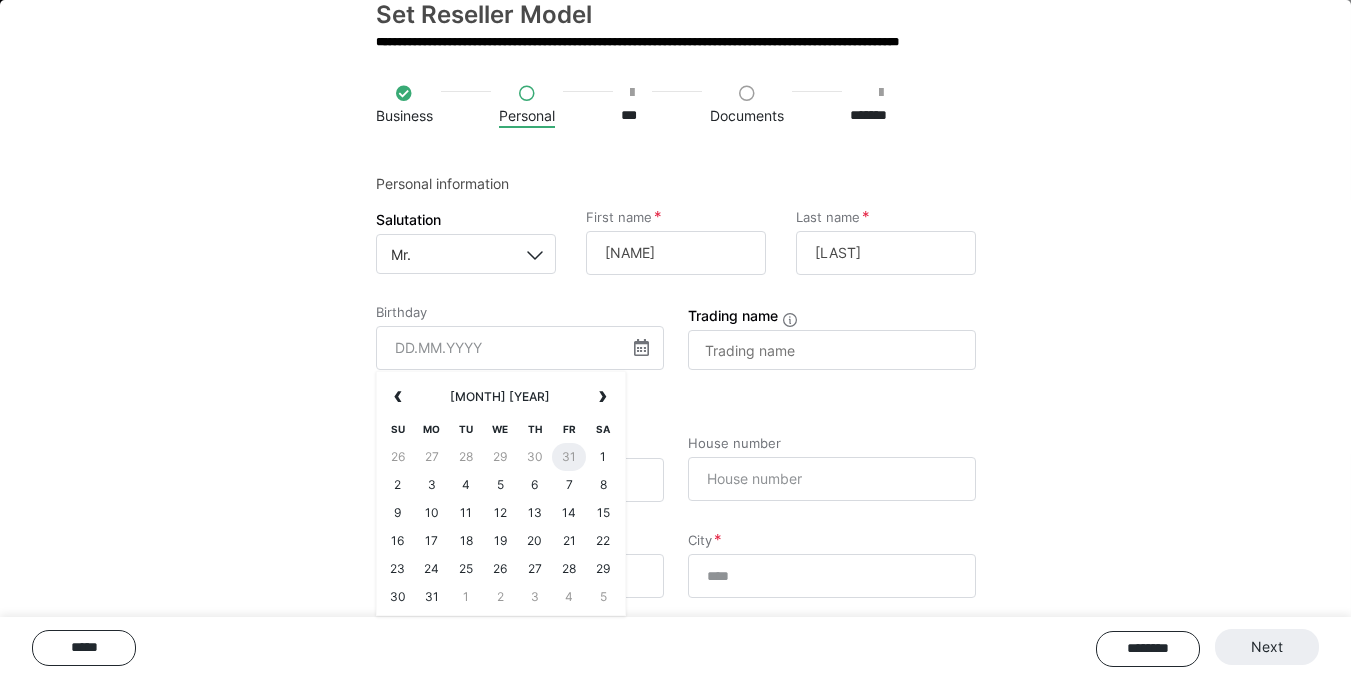 scroll, scrollTop: 60, scrollLeft: 0, axis: vertical 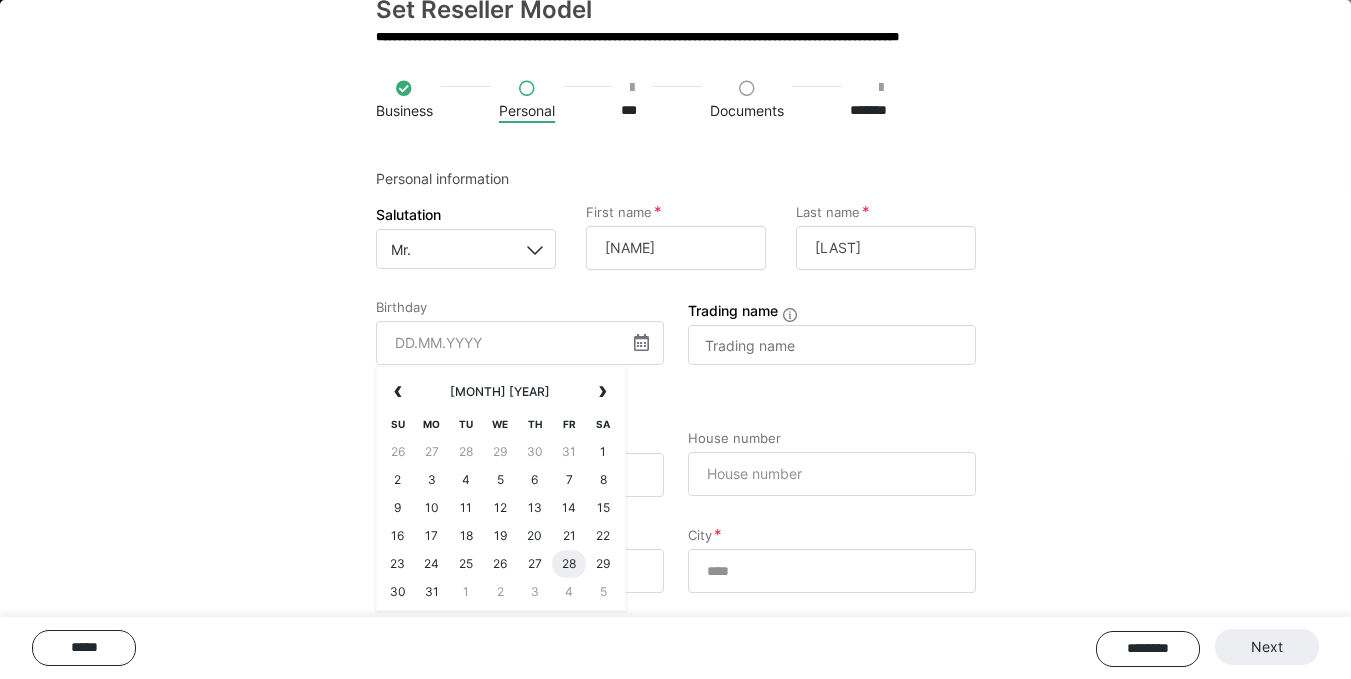 click on "28" at bounding box center [569, 564] 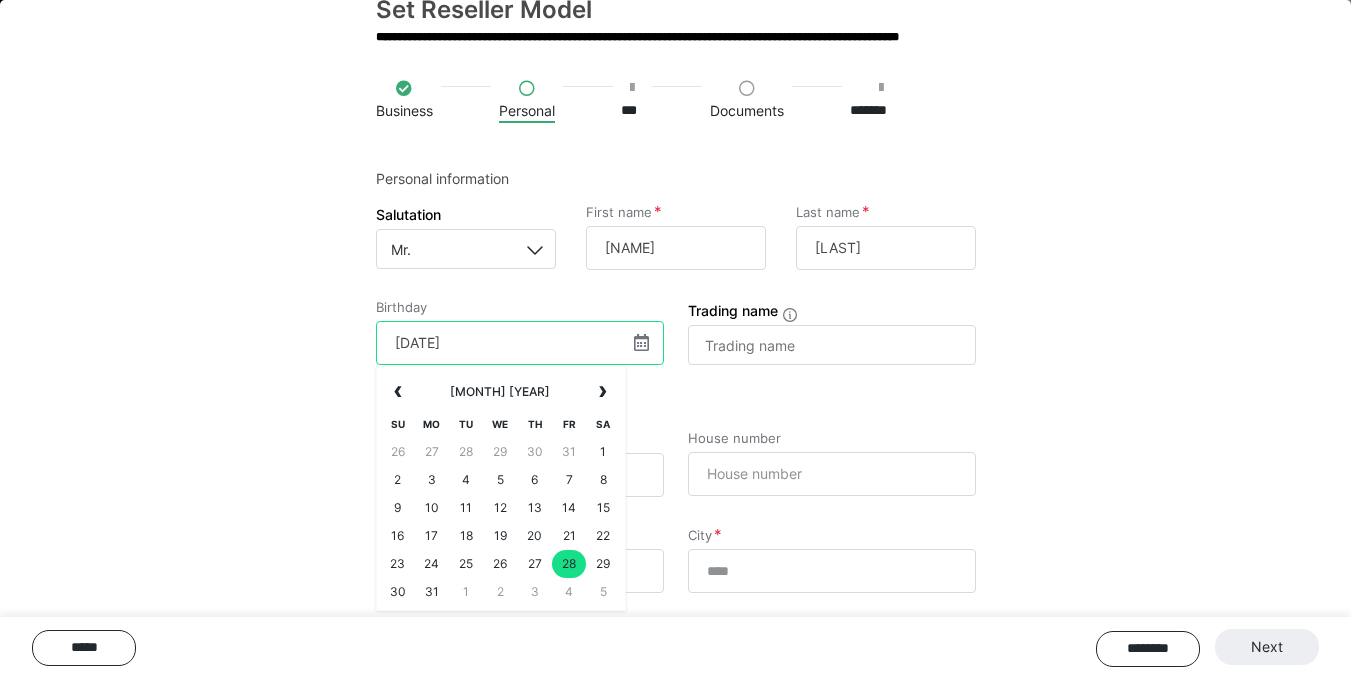 click on "[DATE]" at bounding box center (520, 343) 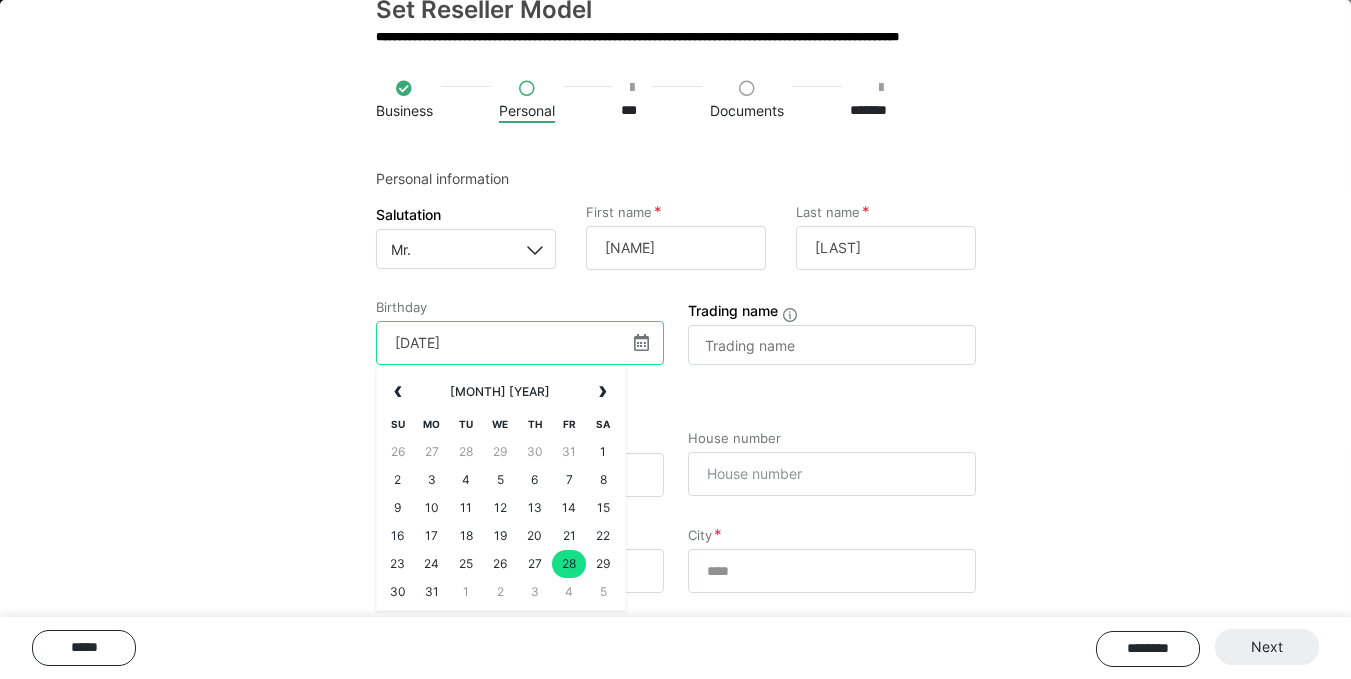 click on "[DATE]" at bounding box center [520, 343] 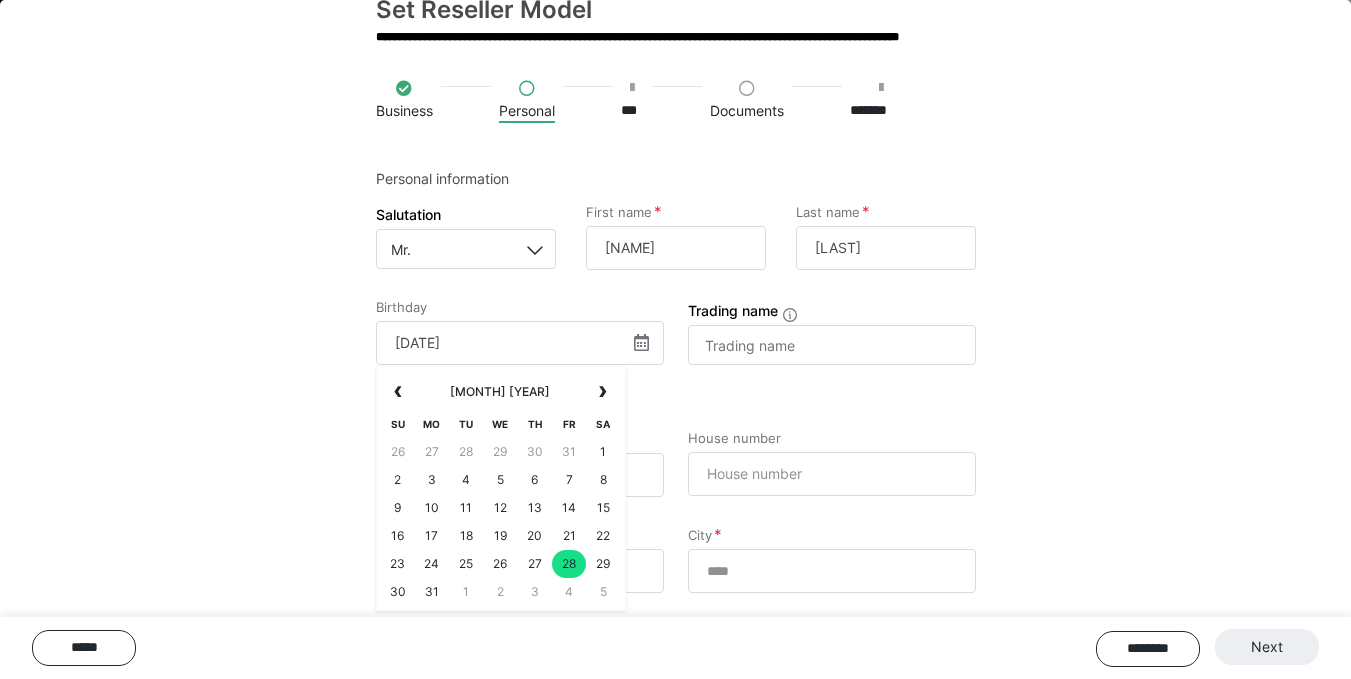 click on "Sa" at bounding box center [603, 424] 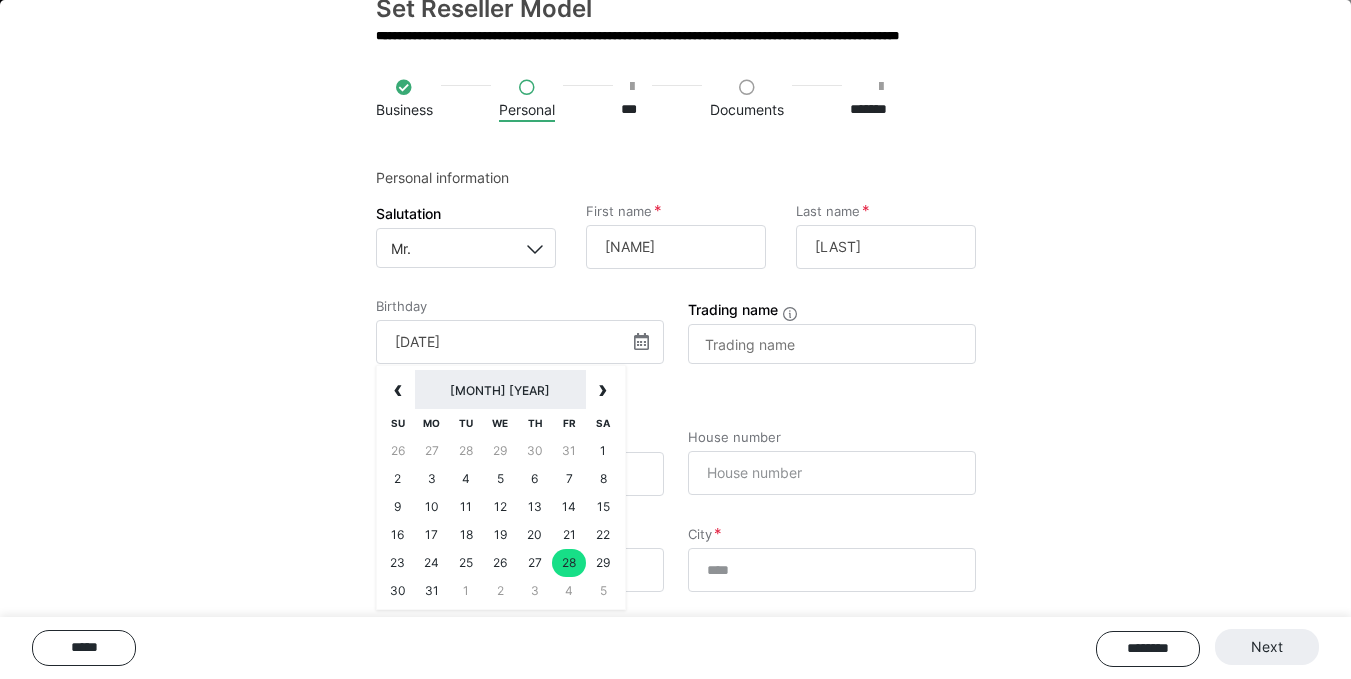scroll, scrollTop: 0, scrollLeft: 0, axis: both 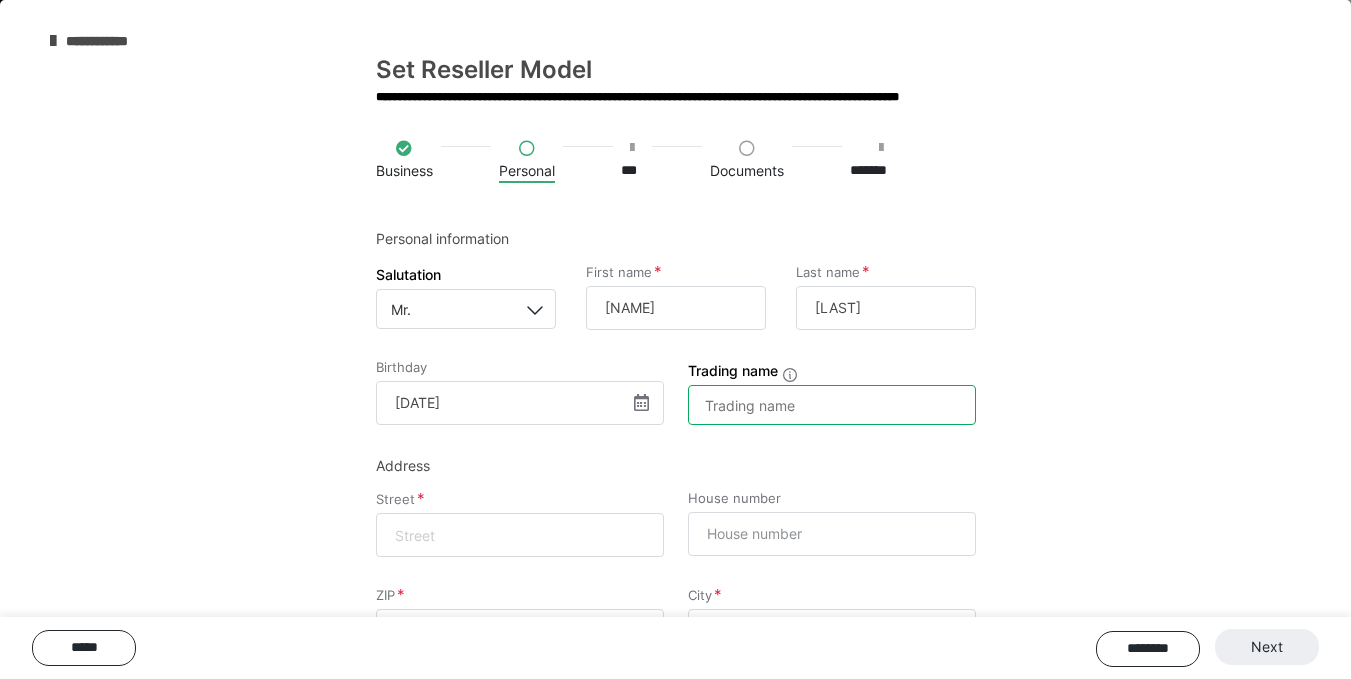 click on "Trading name" at bounding box center [832, 405] 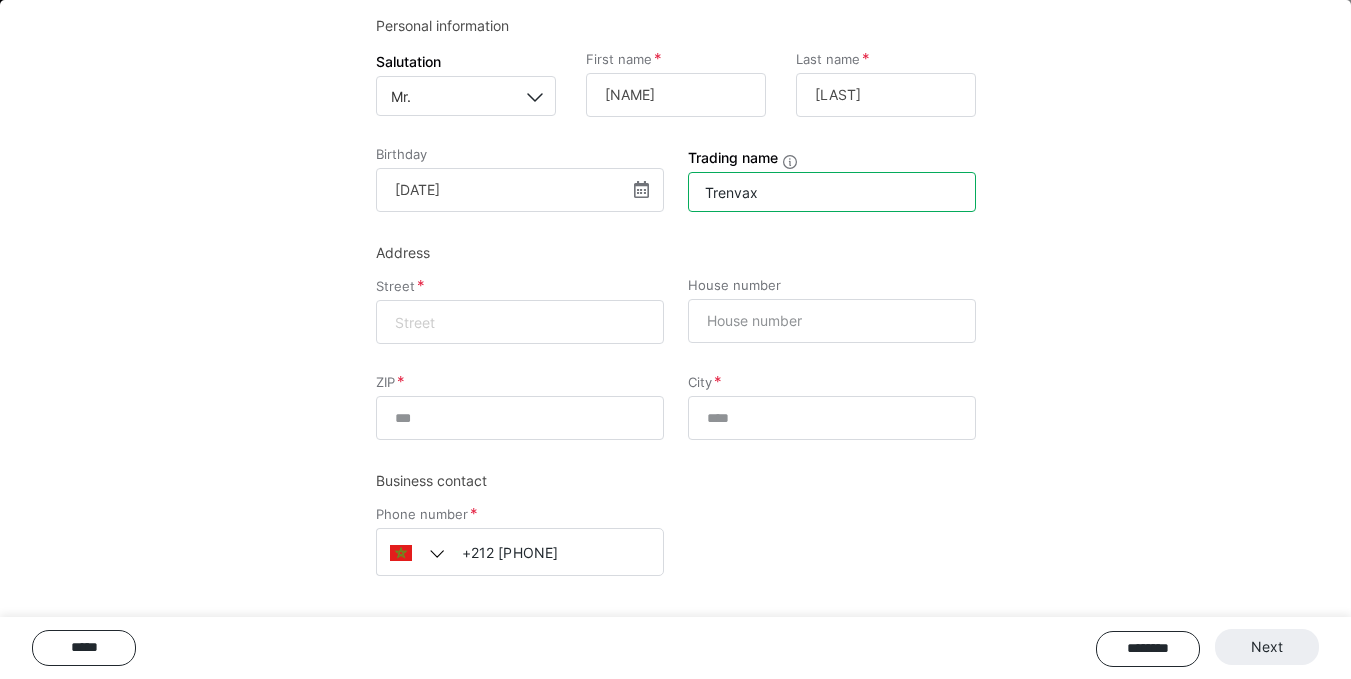 scroll, scrollTop: 220, scrollLeft: 0, axis: vertical 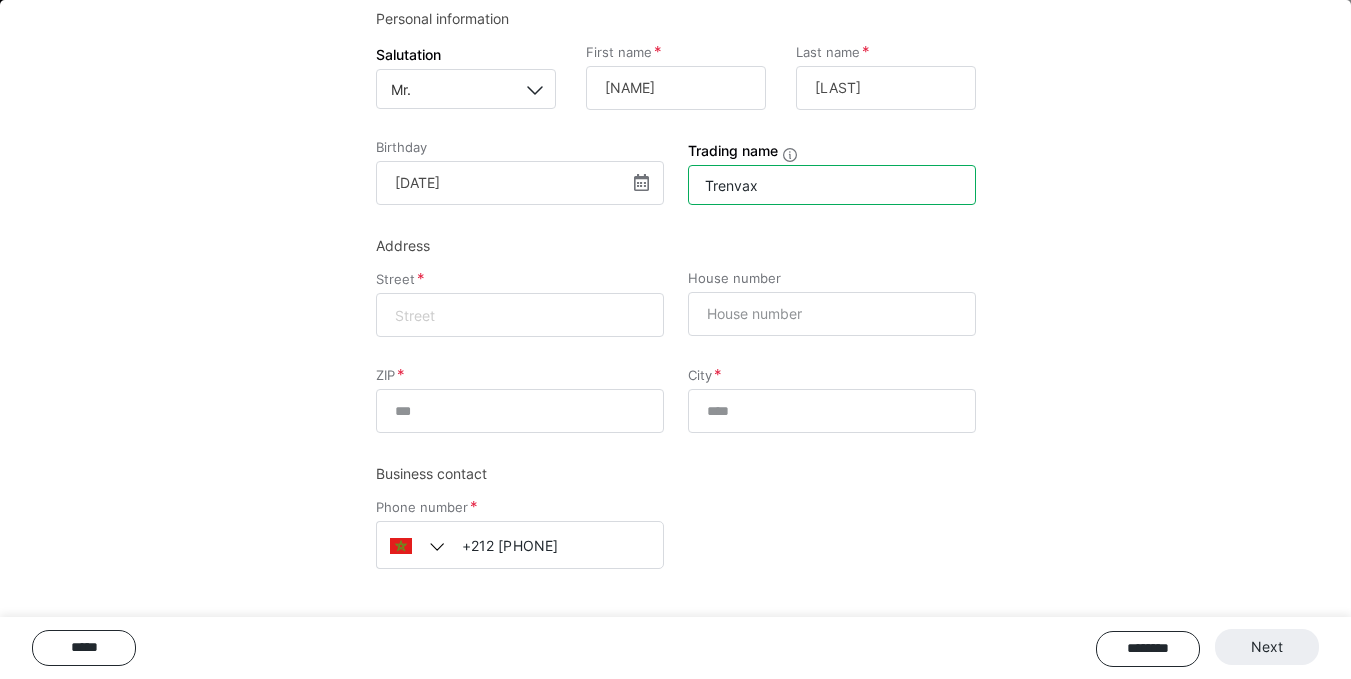type on "Trenvax" 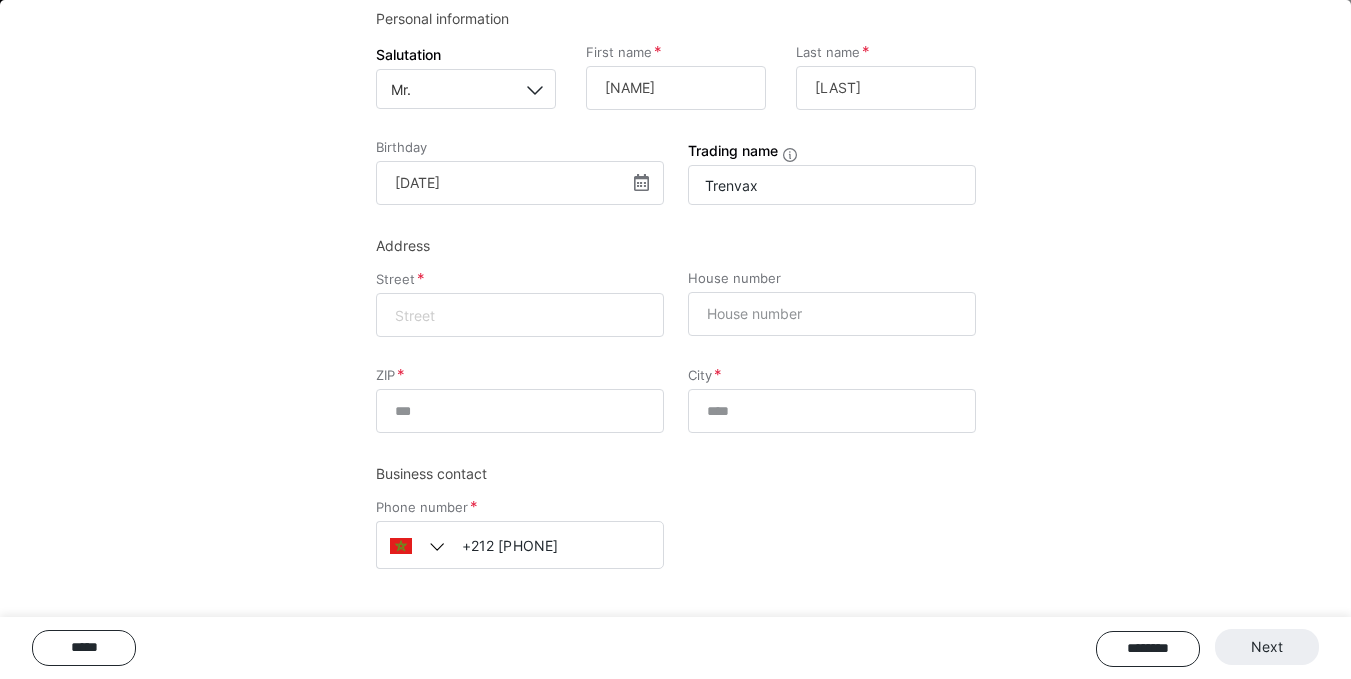 click at bounding box center [520, 315] 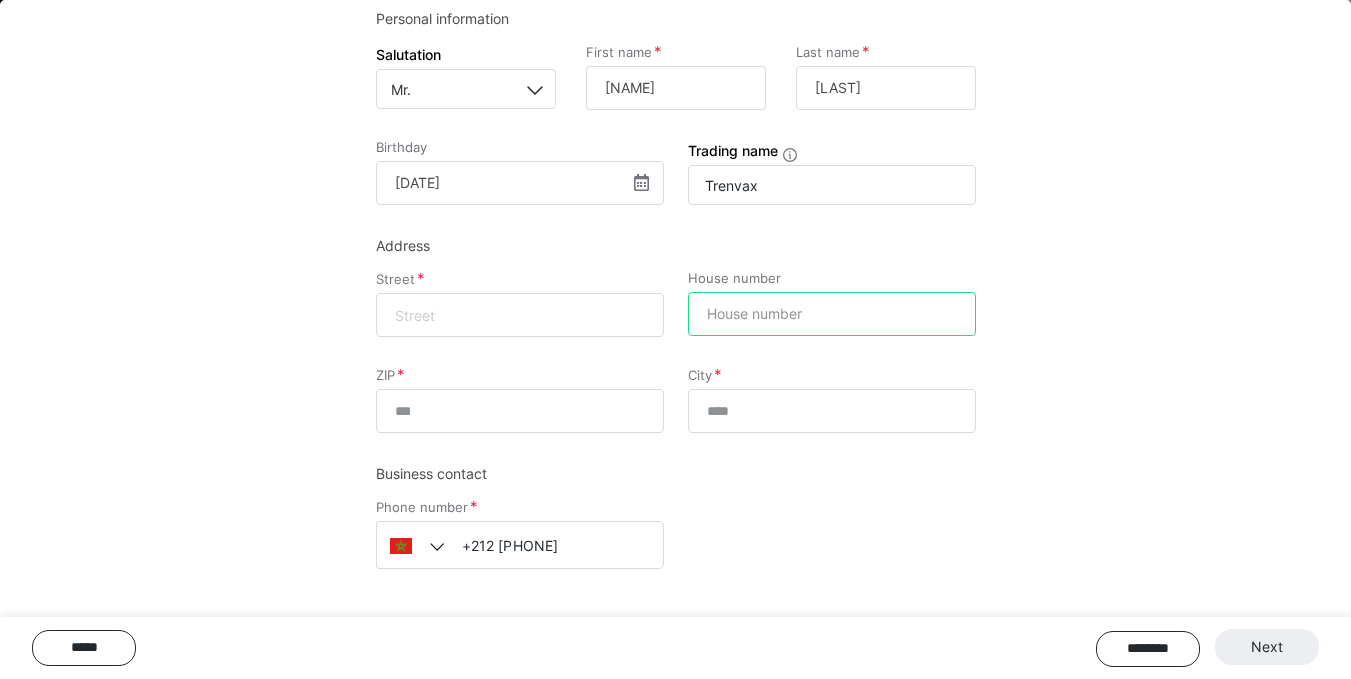 click on "House number" at bounding box center [832, 314] 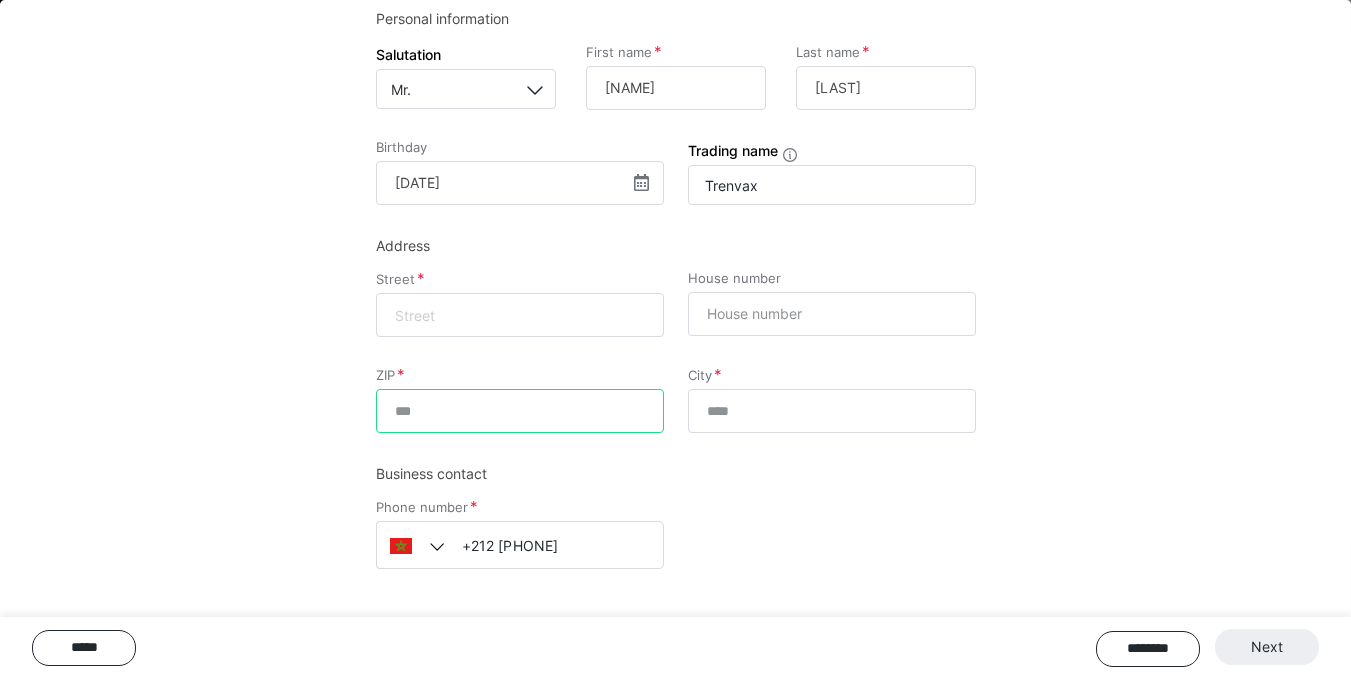 click on "ZIP" at bounding box center (520, 411) 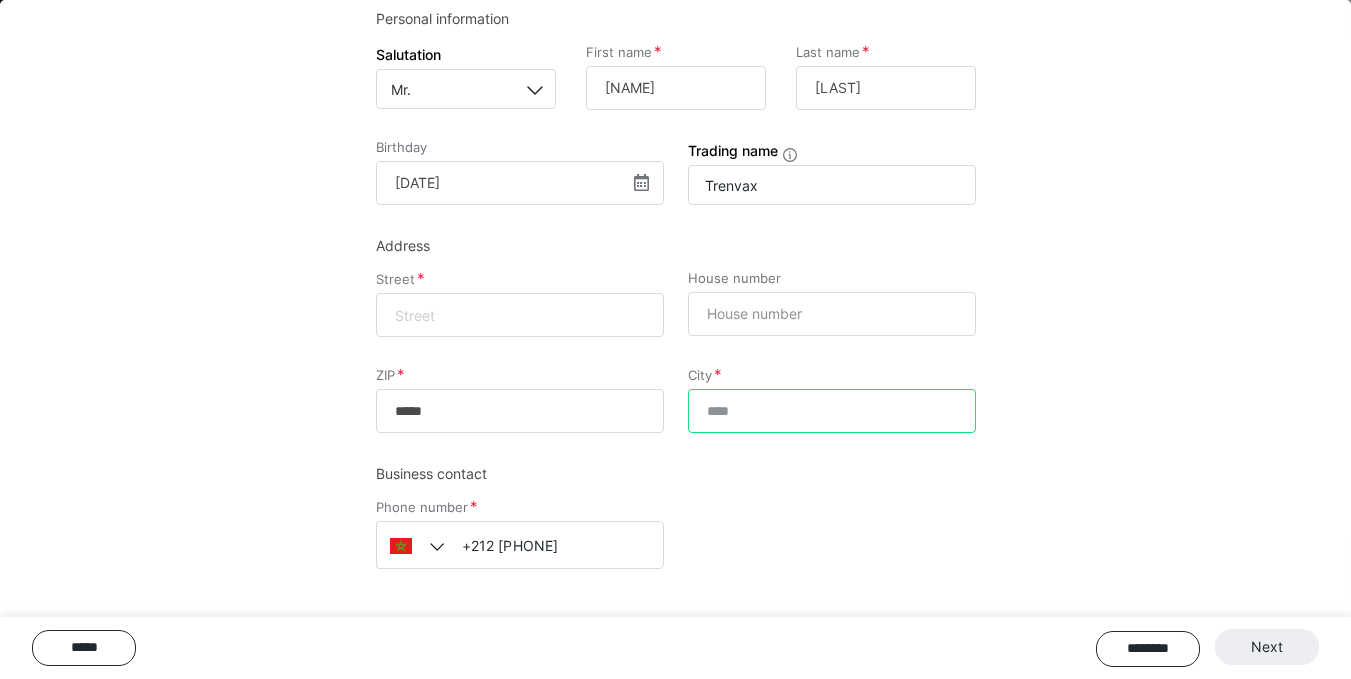 type on "*********" 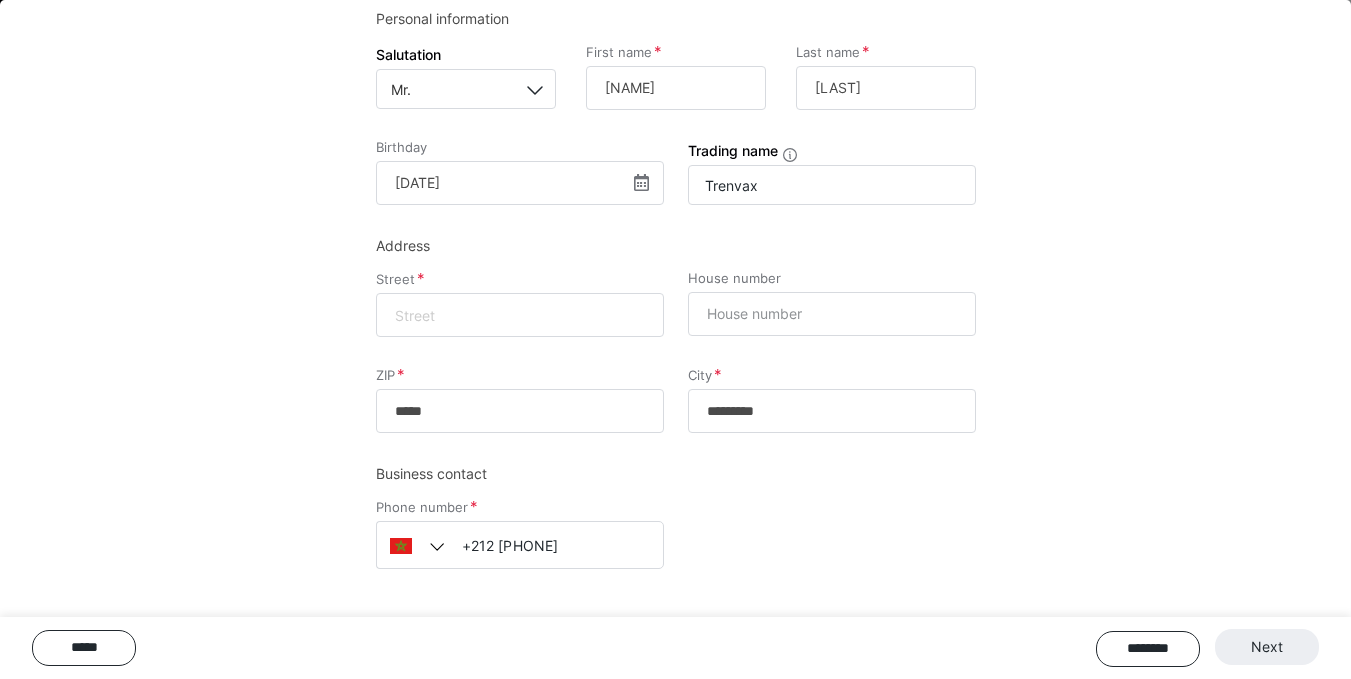 click at bounding box center (520, 315) 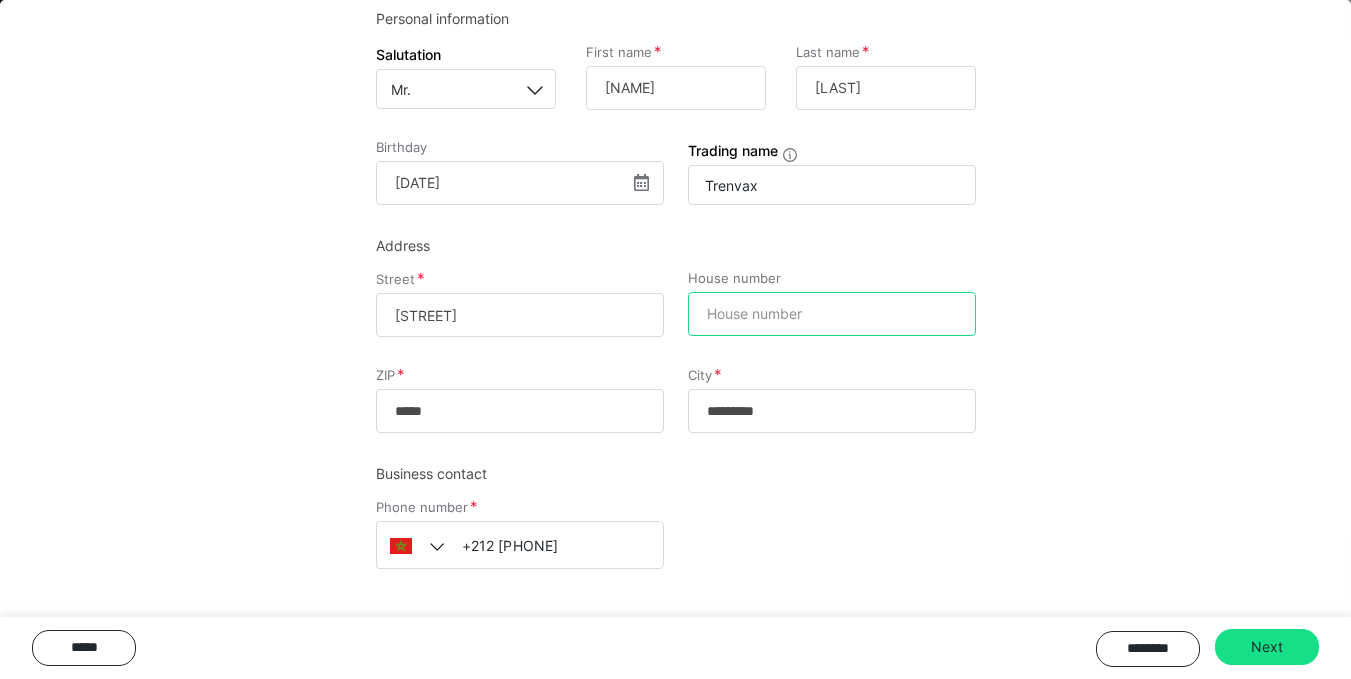 click on "House number" at bounding box center (832, 314) 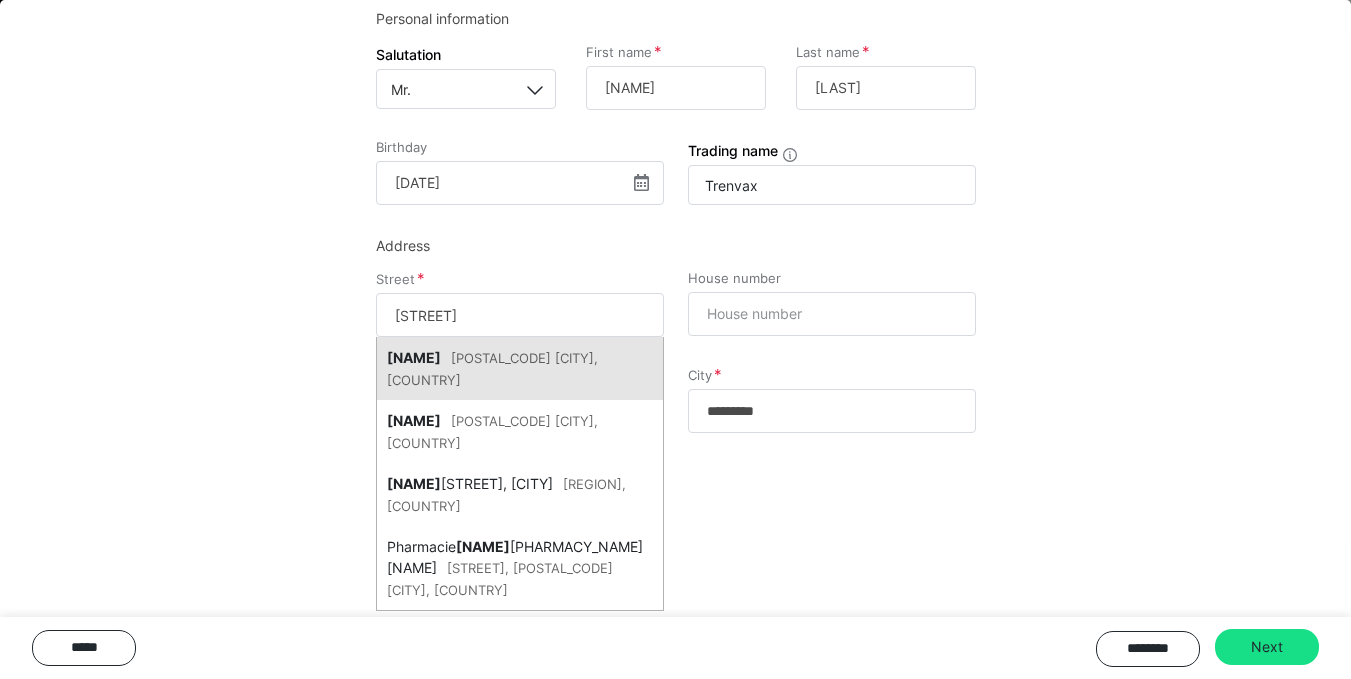 click on "[NAME] [POSTAL_CODE] [CITY], [COUNTRY]" at bounding box center [520, 368] 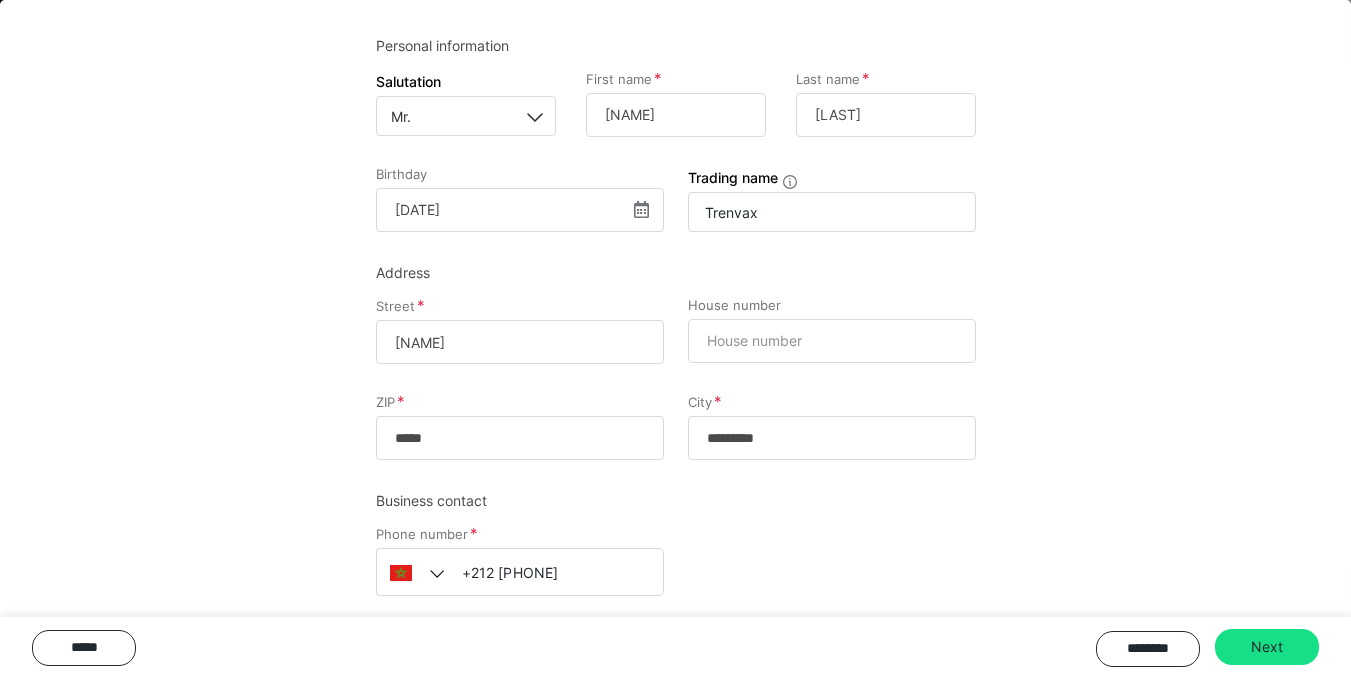 scroll, scrollTop: 220, scrollLeft: 0, axis: vertical 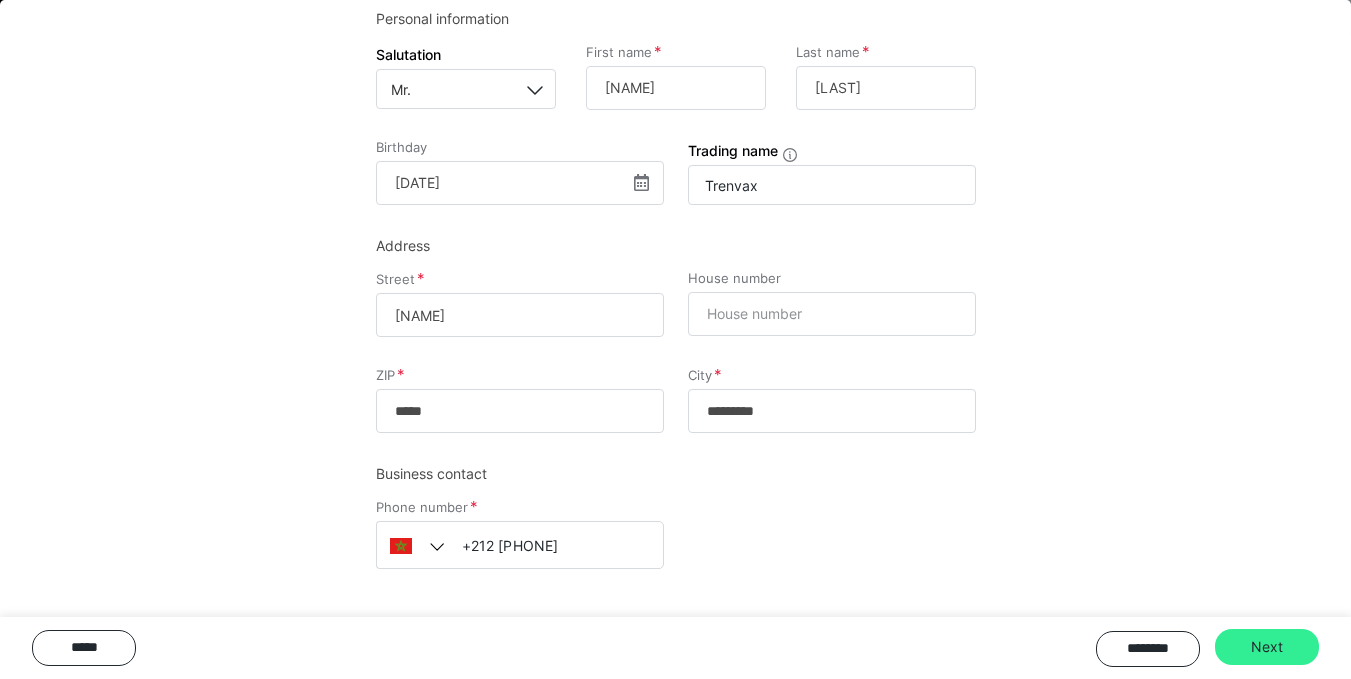 click on "Next" at bounding box center (1267, 647) 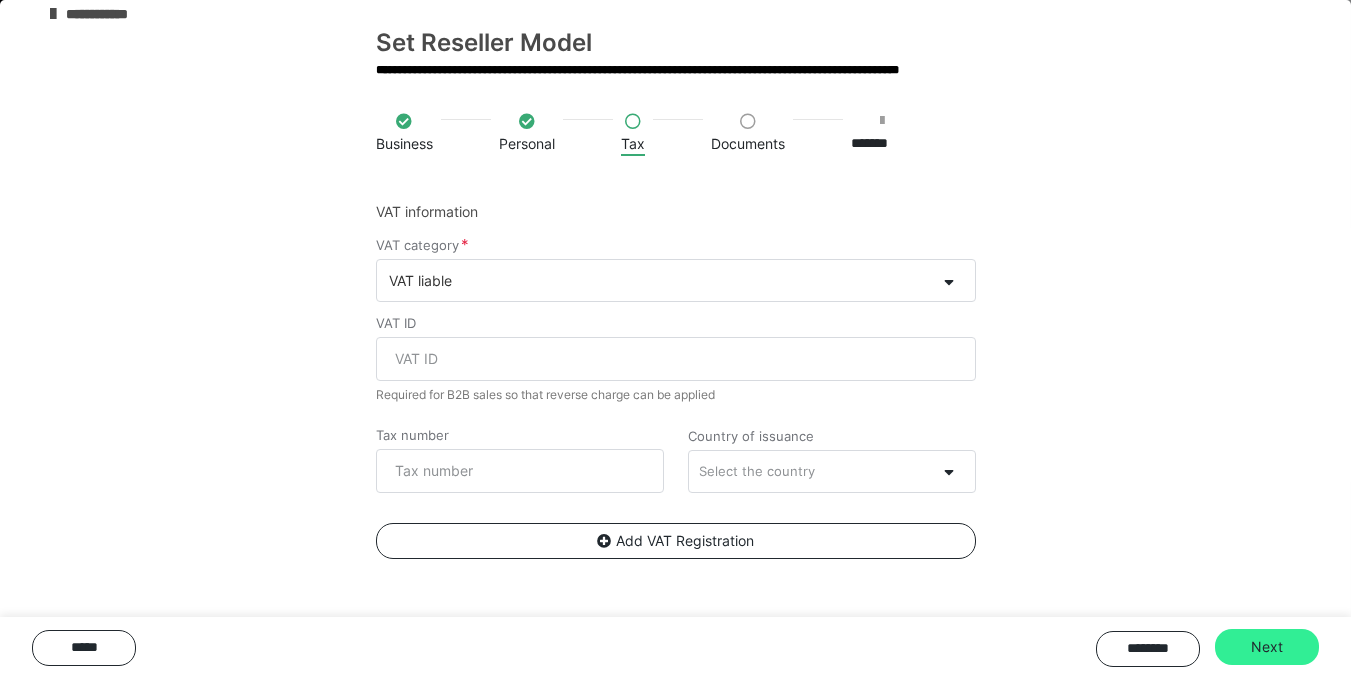 scroll, scrollTop: 27, scrollLeft: 0, axis: vertical 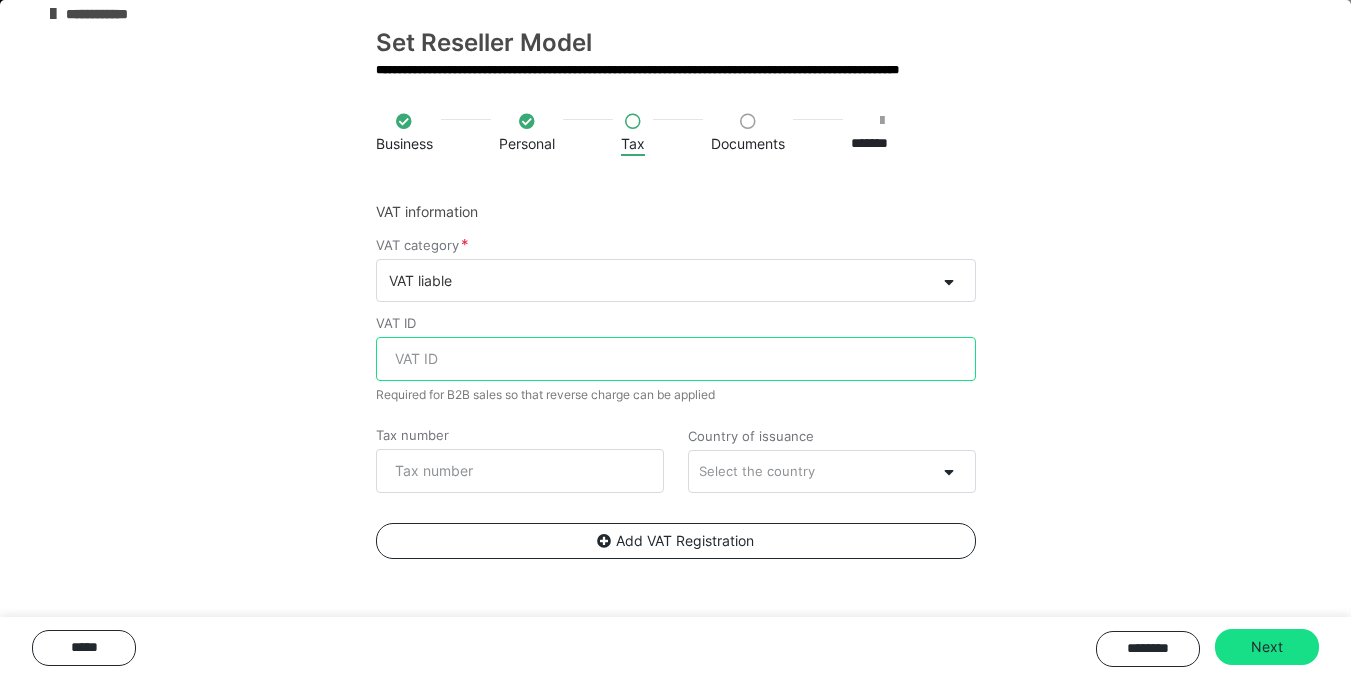 click on "VAT ID" at bounding box center (676, 359) 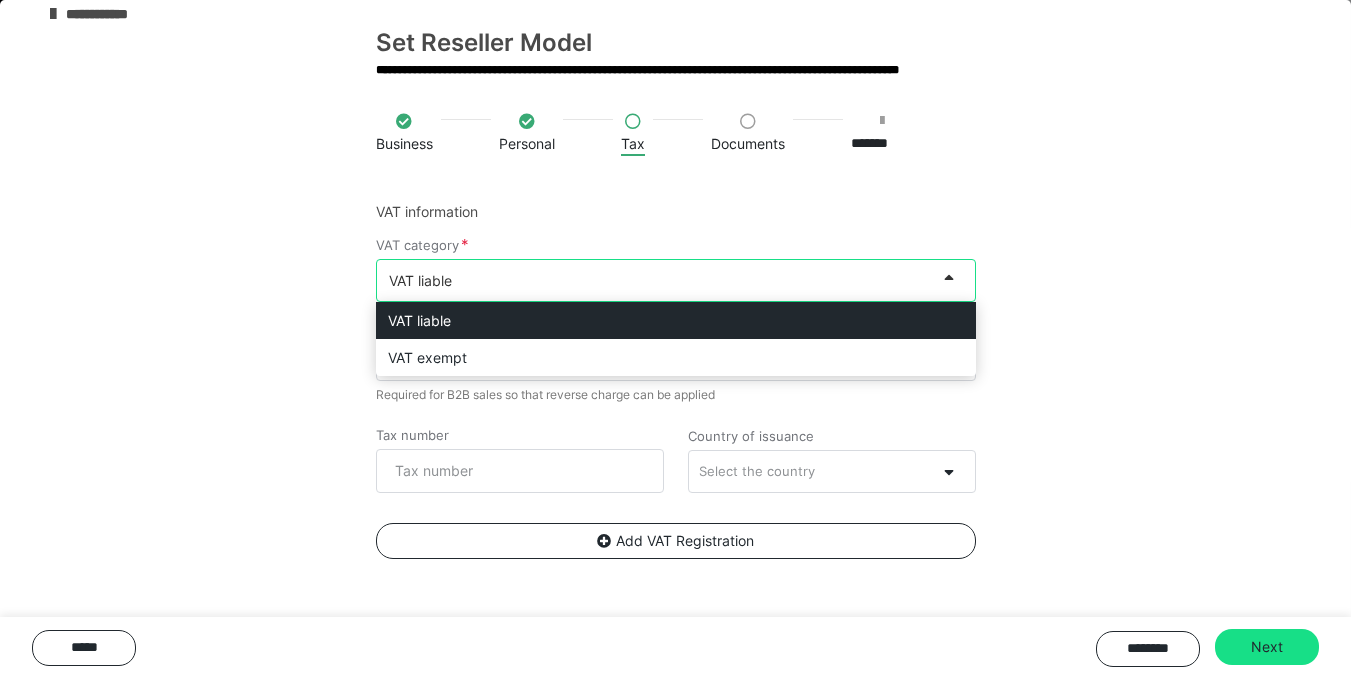 click at bounding box center [955, 280] 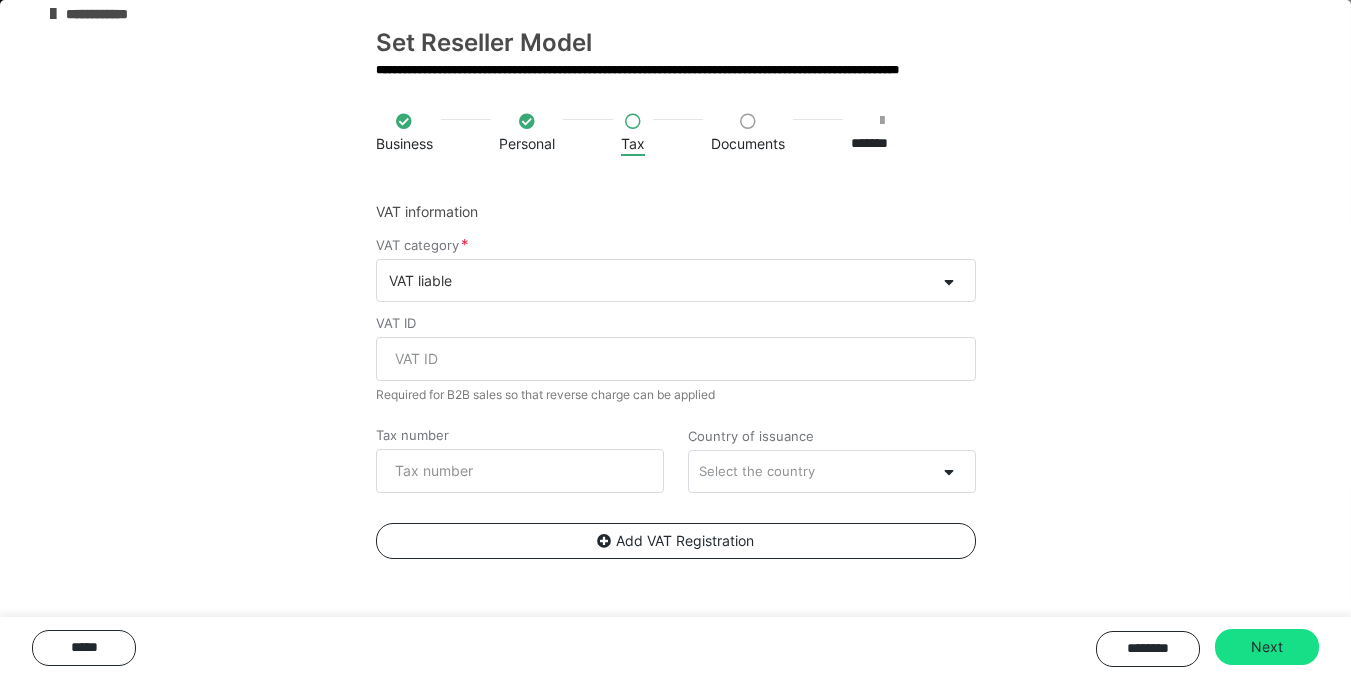 click on "Business Personal Tax Documents ******* VAT information VAT category VAT liable VAT ID Required for B2B sales so that reverse charge can be applied Tax number Country of issuance Select the country Add VAT Registration ***** ******** Next" at bounding box center (675, 379) 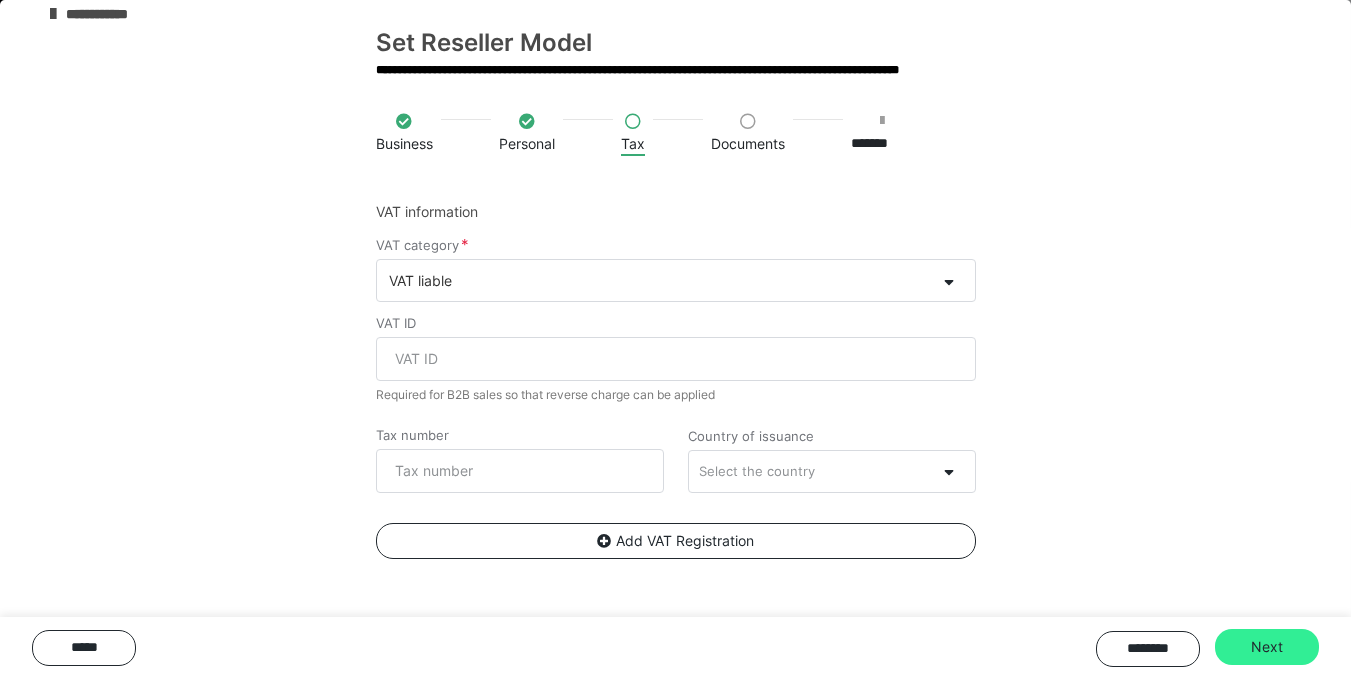click on "Next" at bounding box center (1267, 647) 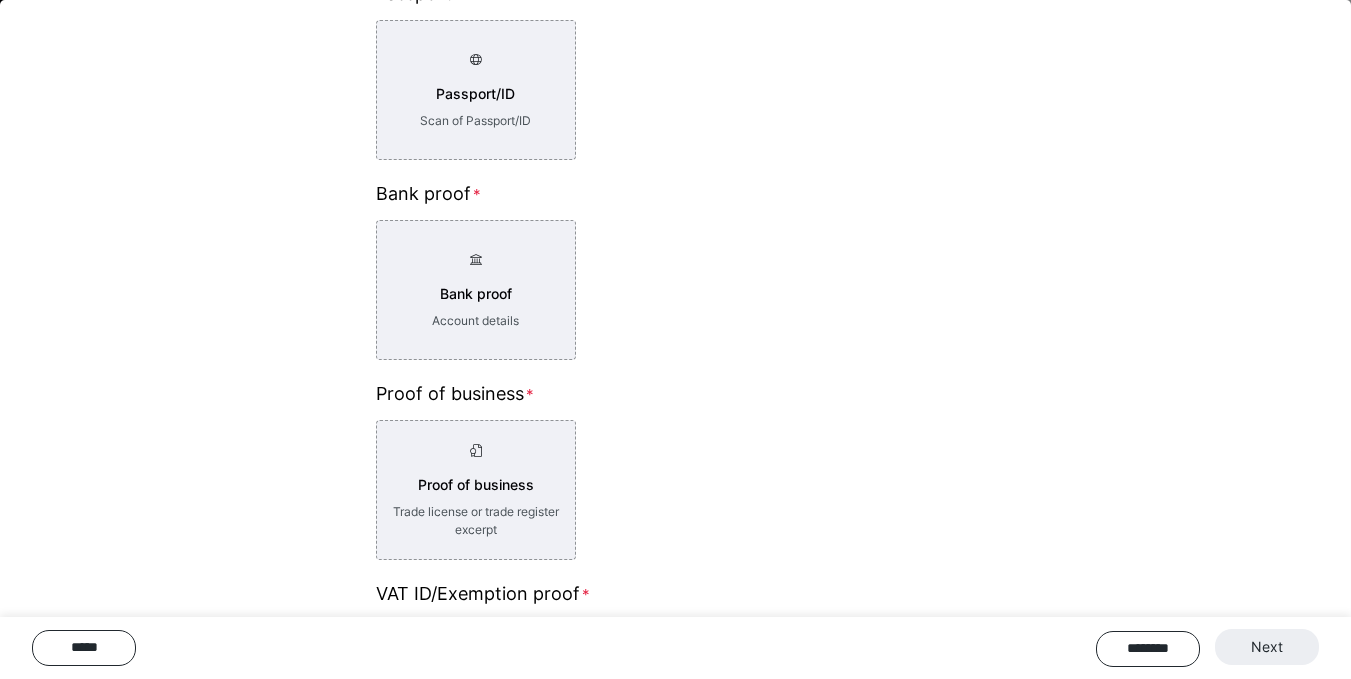 scroll, scrollTop: 313, scrollLeft: 0, axis: vertical 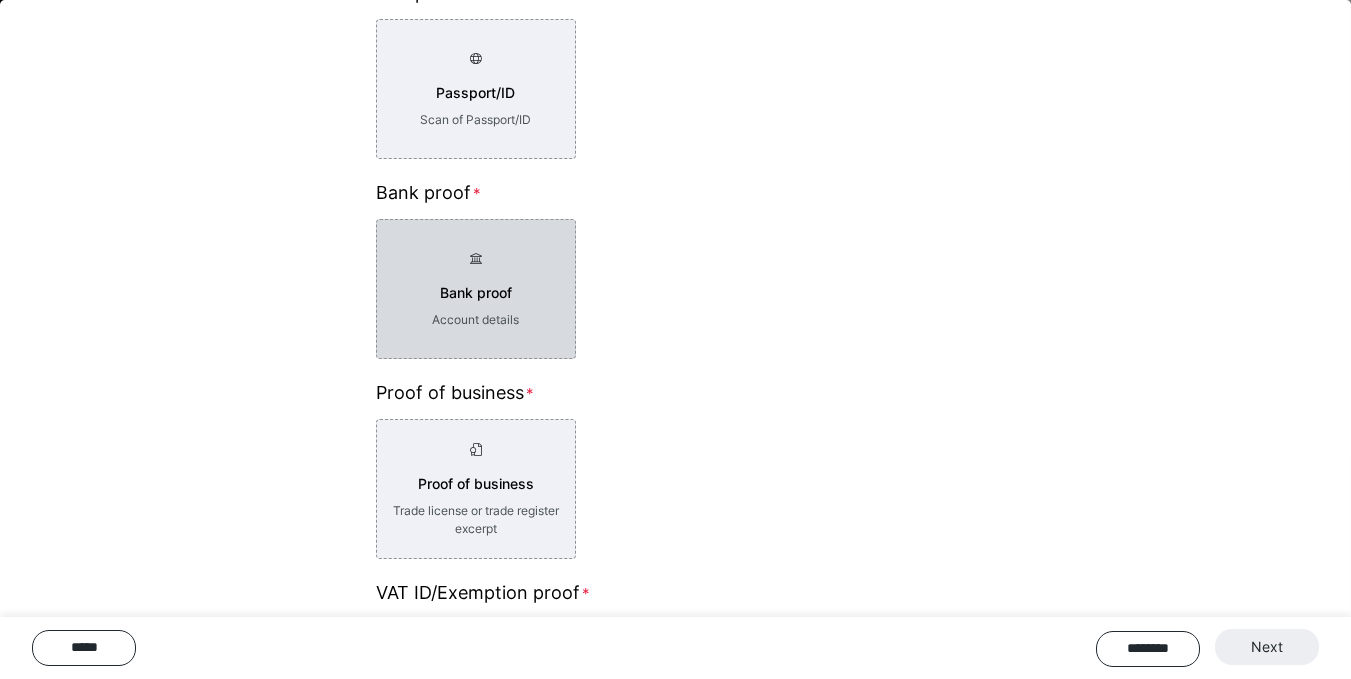 click on "Bank proof Account details" at bounding box center (476, 289) 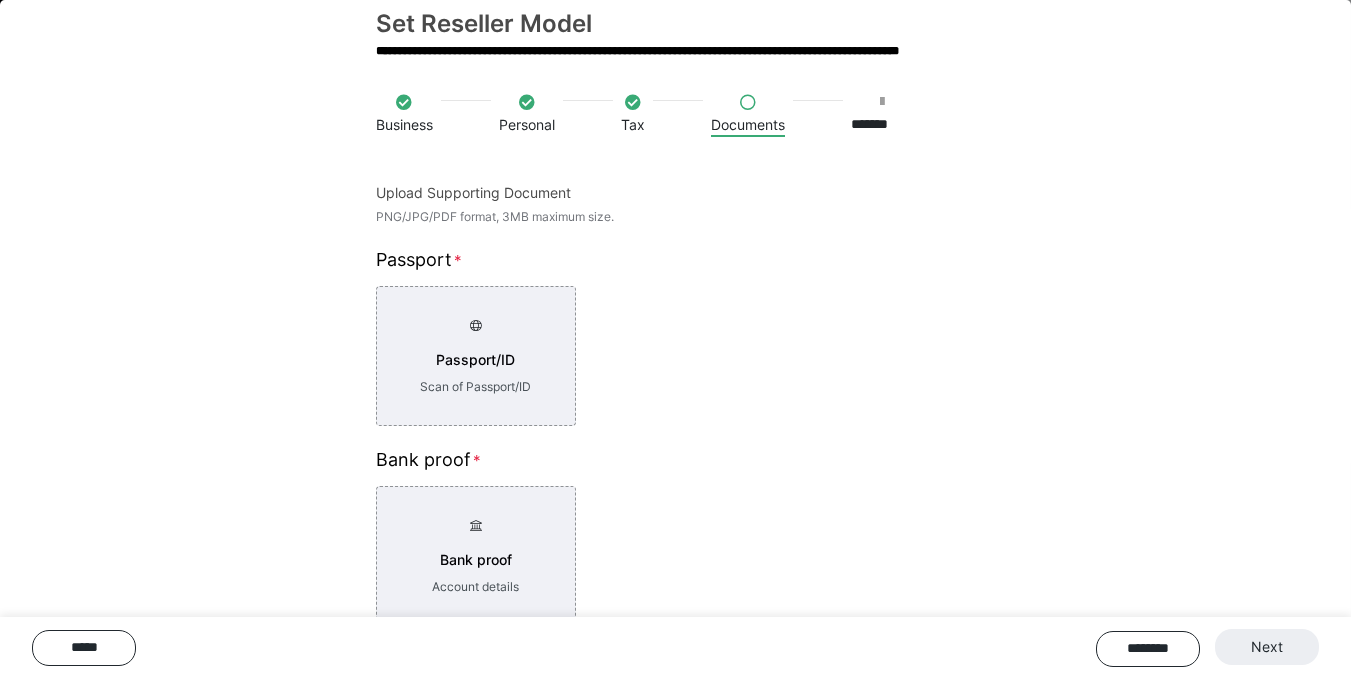 scroll, scrollTop: 45, scrollLeft: 0, axis: vertical 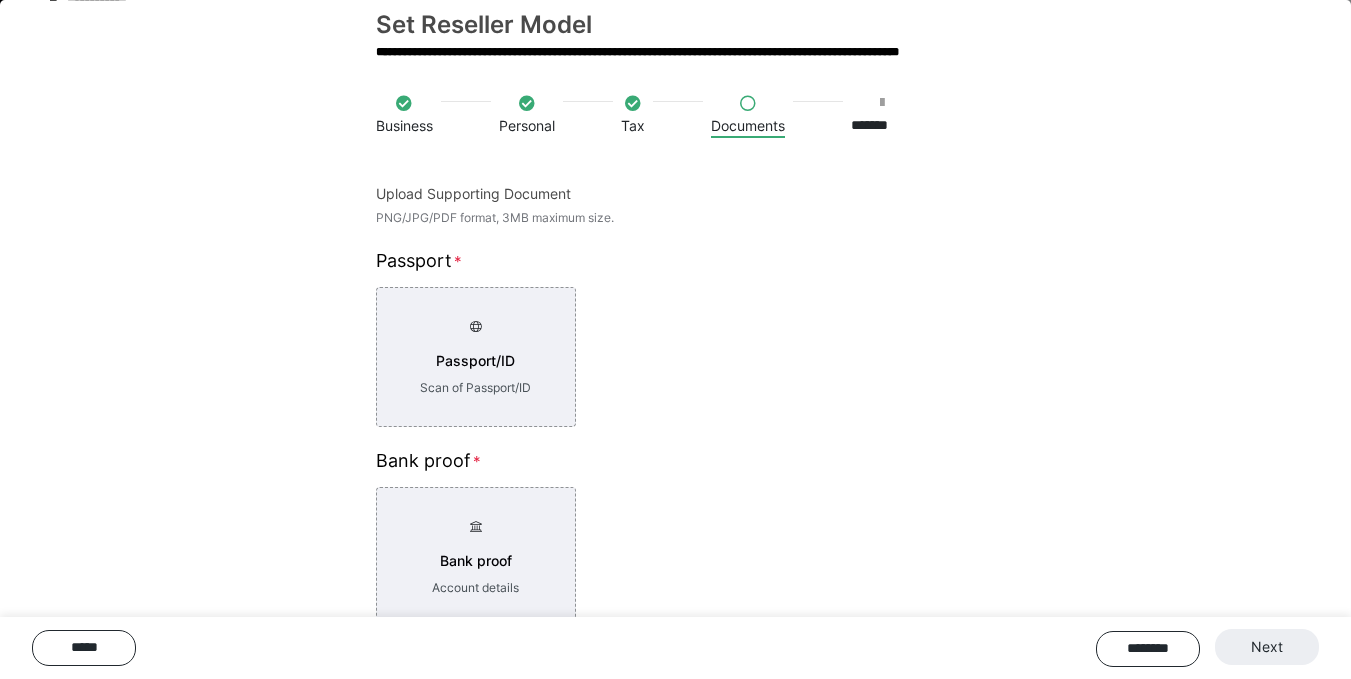 click on "******** Next" at bounding box center [1207, 648] 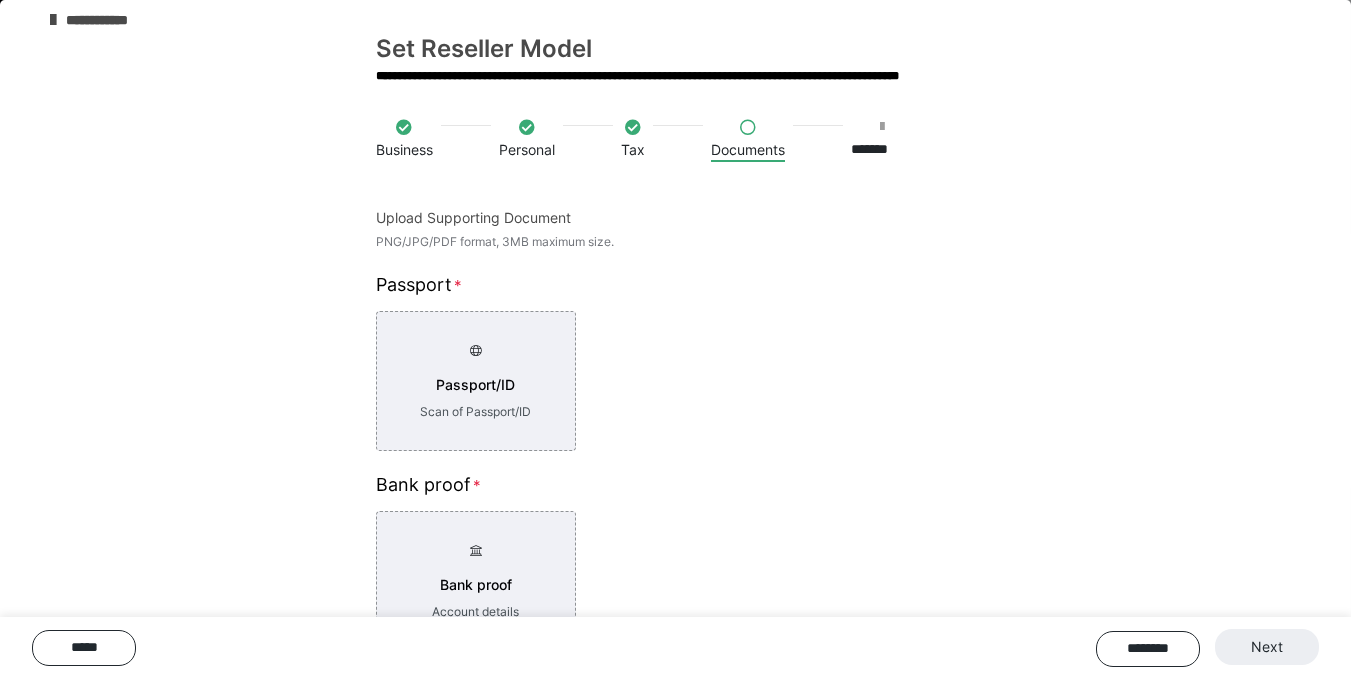 scroll, scrollTop: 20, scrollLeft: 0, axis: vertical 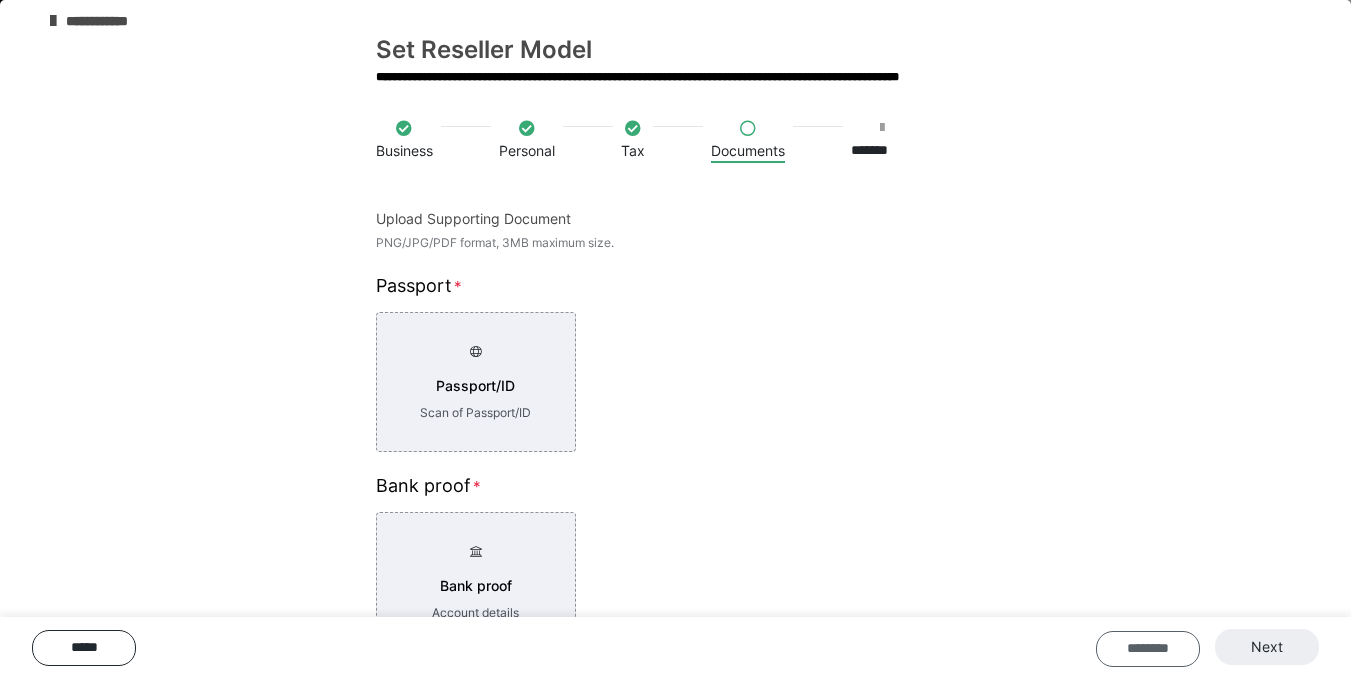 click on "********" at bounding box center (1148, 649) 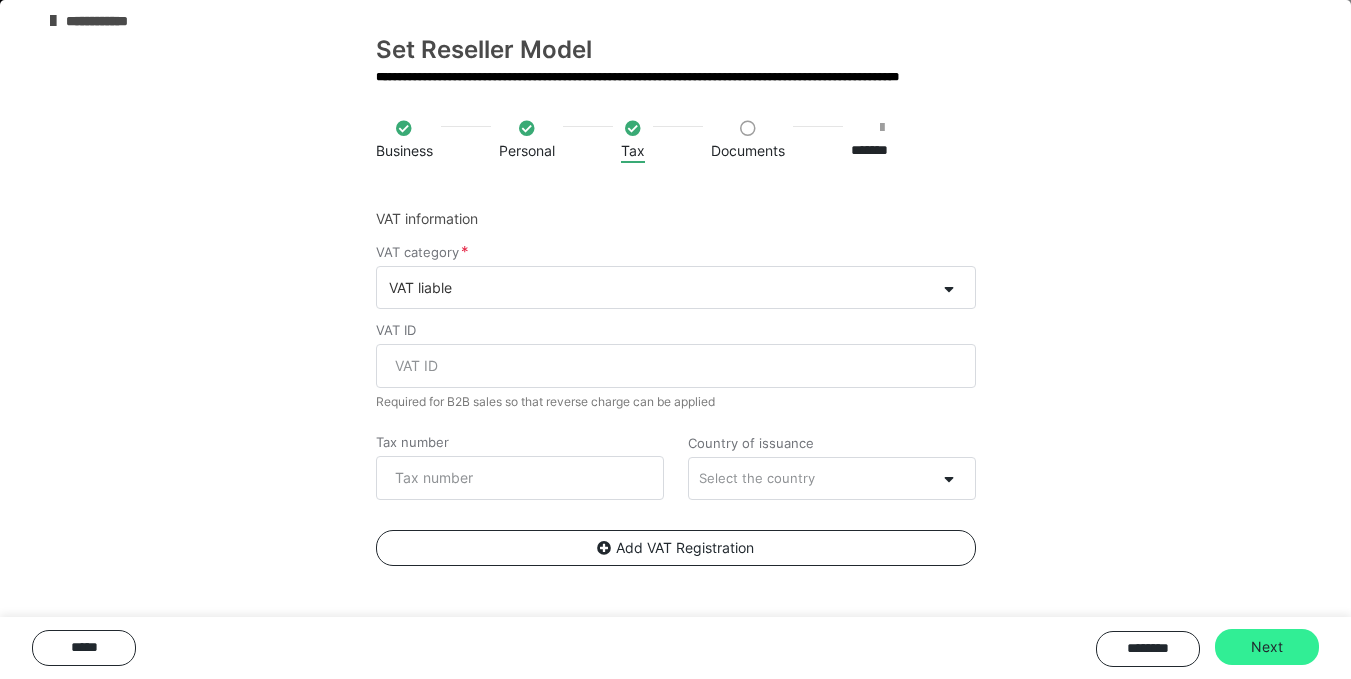 click on "Next" at bounding box center (1267, 647) 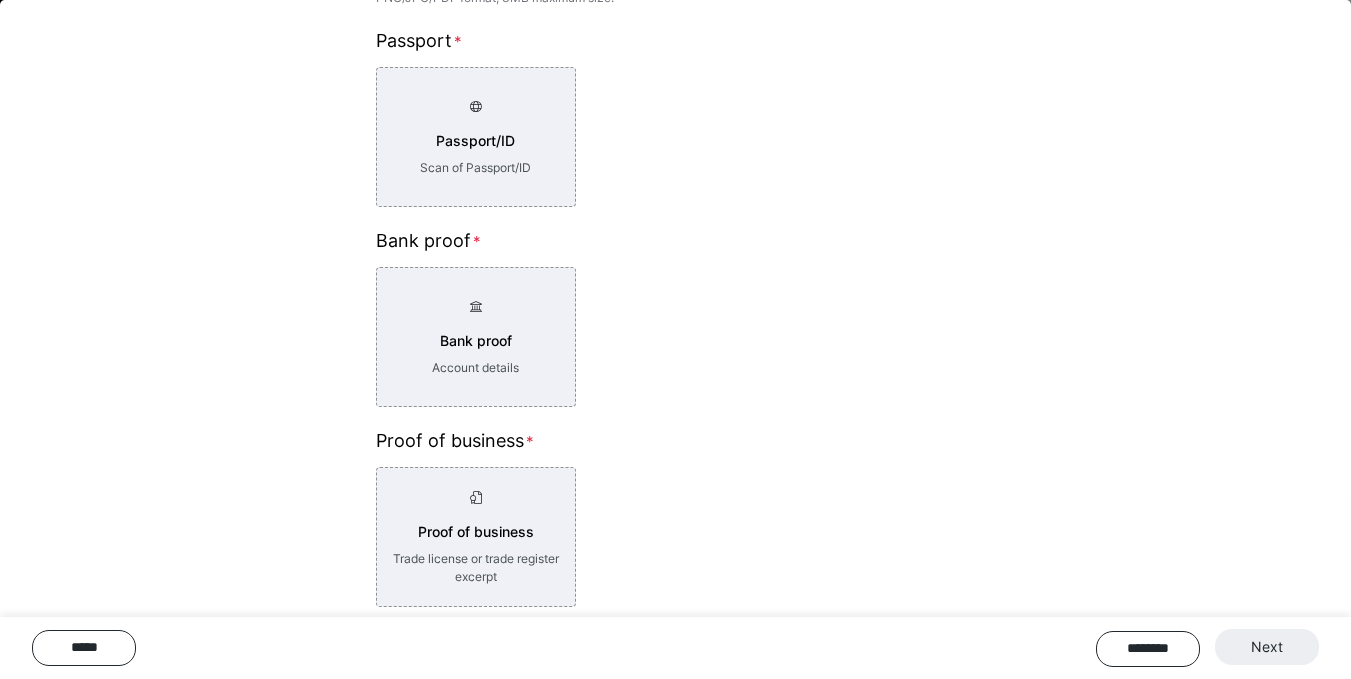 scroll, scrollTop: 266, scrollLeft: 0, axis: vertical 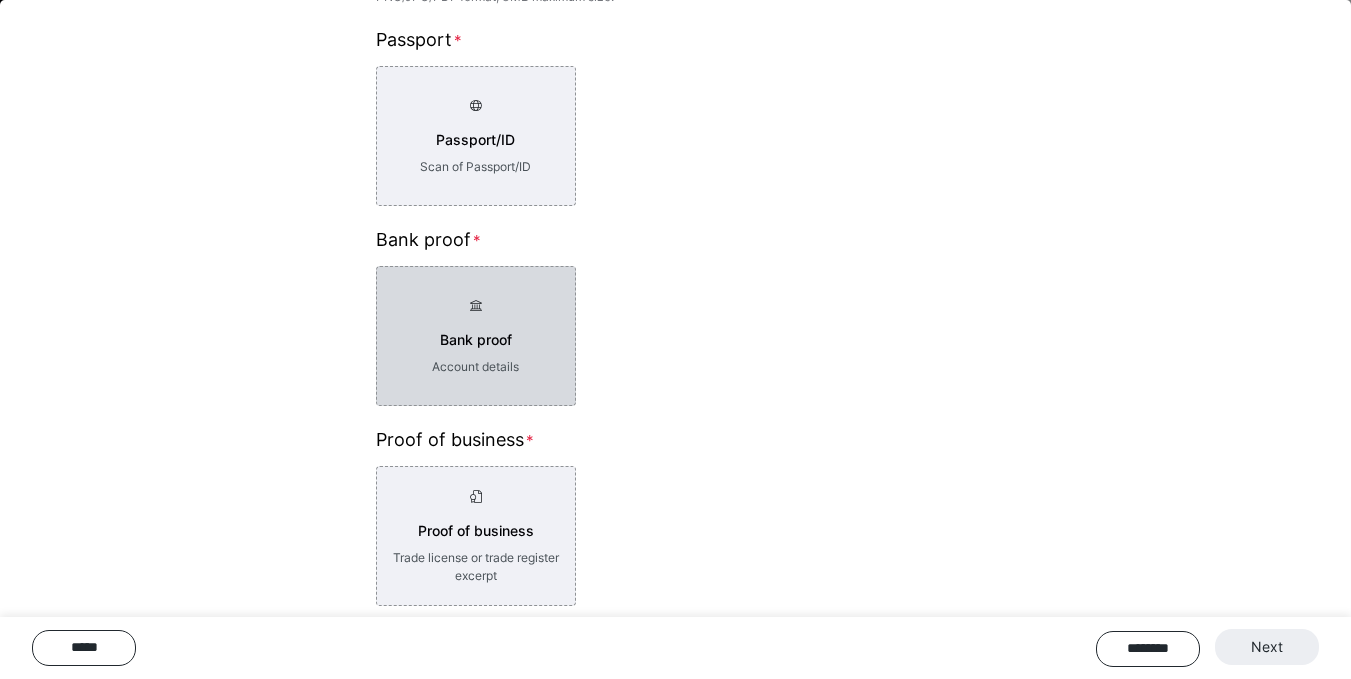 click on "Bank proof Account details" at bounding box center (476, 336) 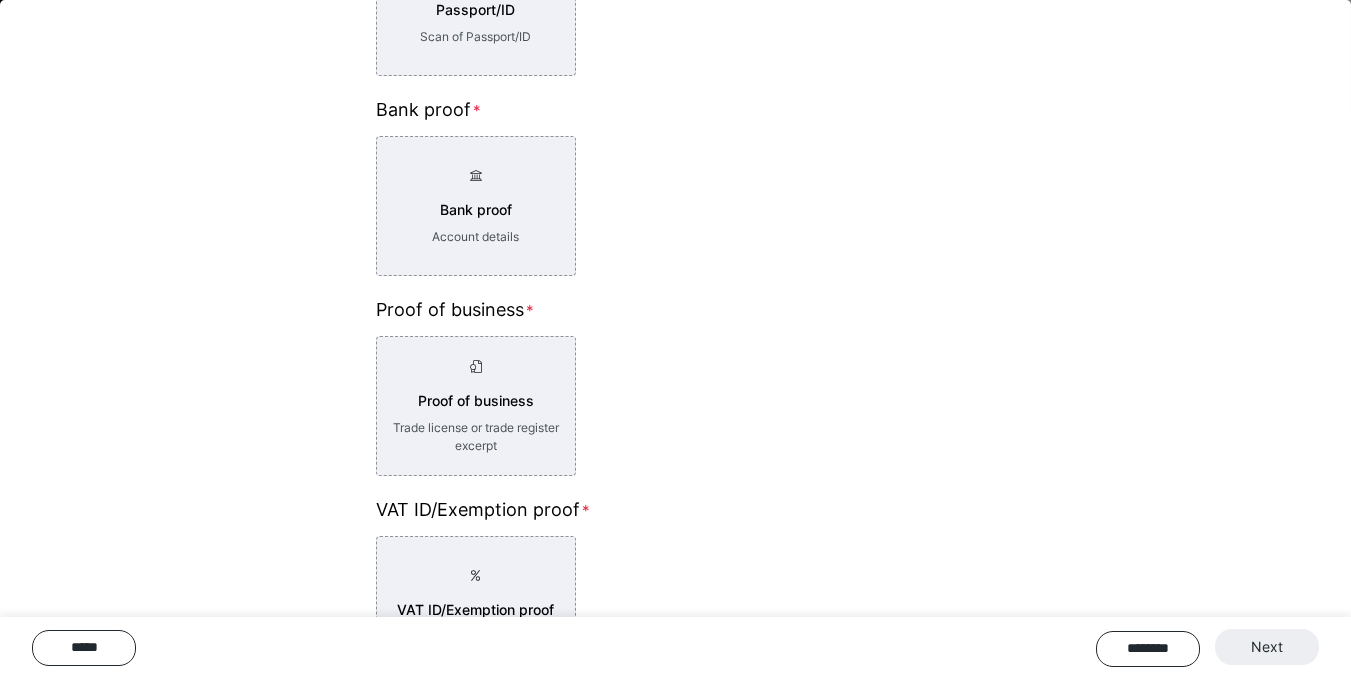scroll, scrollTop: 473, scrollLeft: 0, axis: vertical 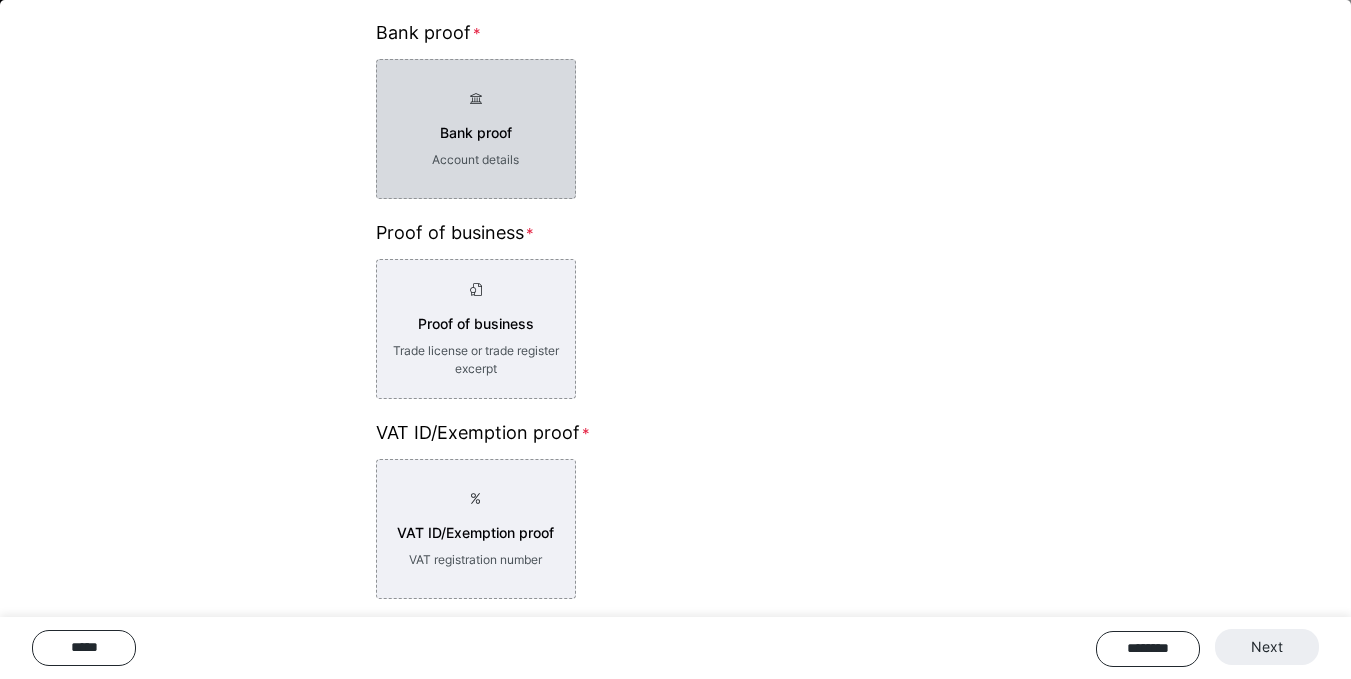 click on "Bank proof Account details" at bounding box center [476, 129] 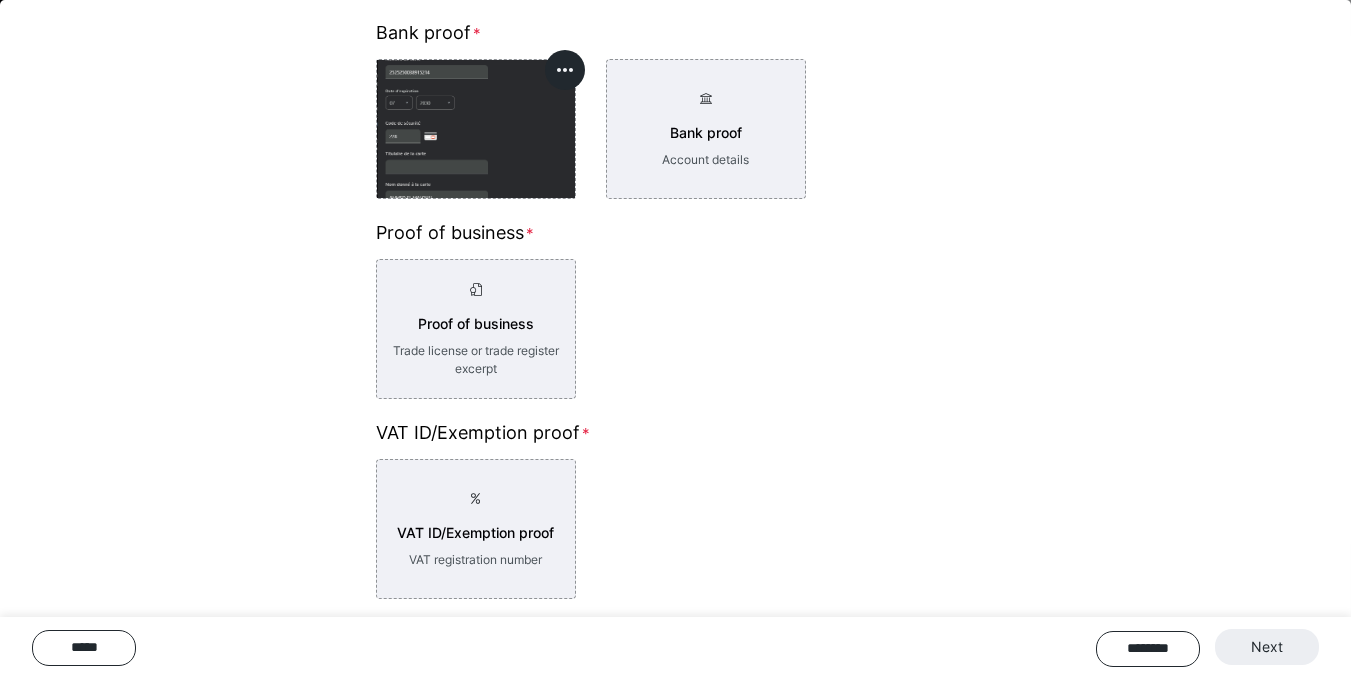 click on "******** Next" at bounding box center [1207, 648] 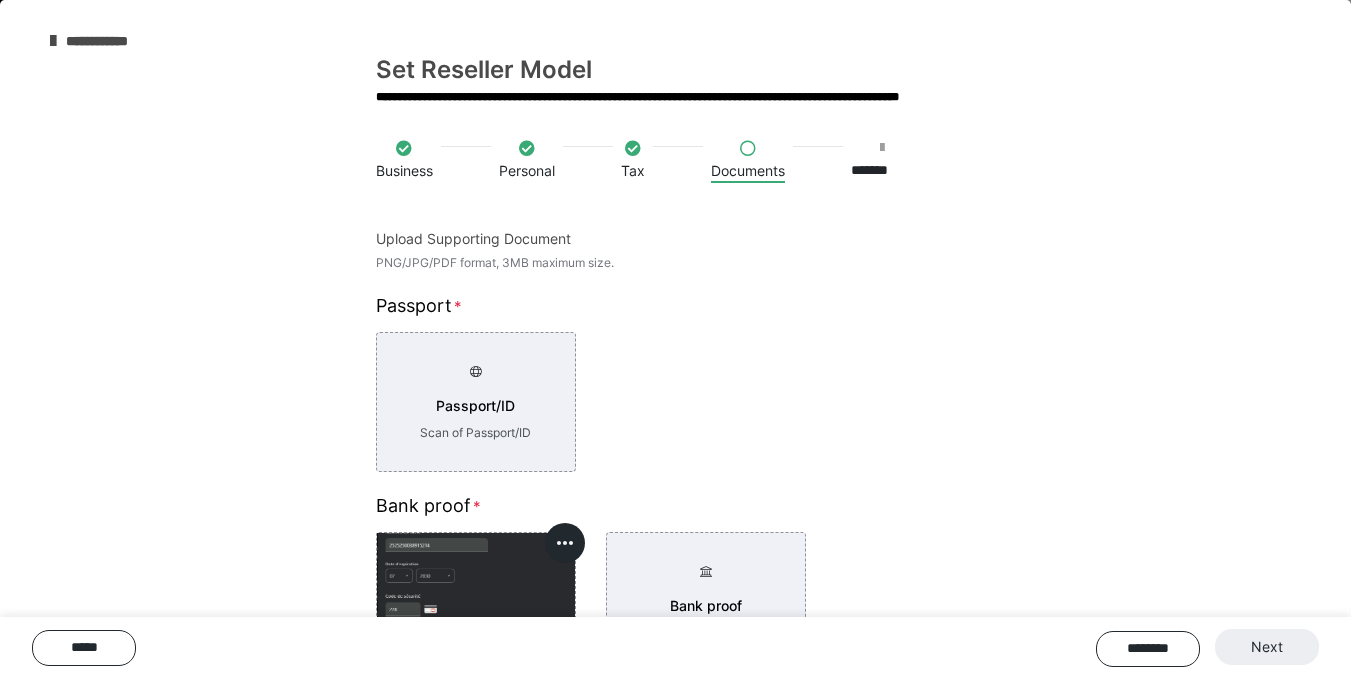 click on "Documents" at bounding box center [748, 171] 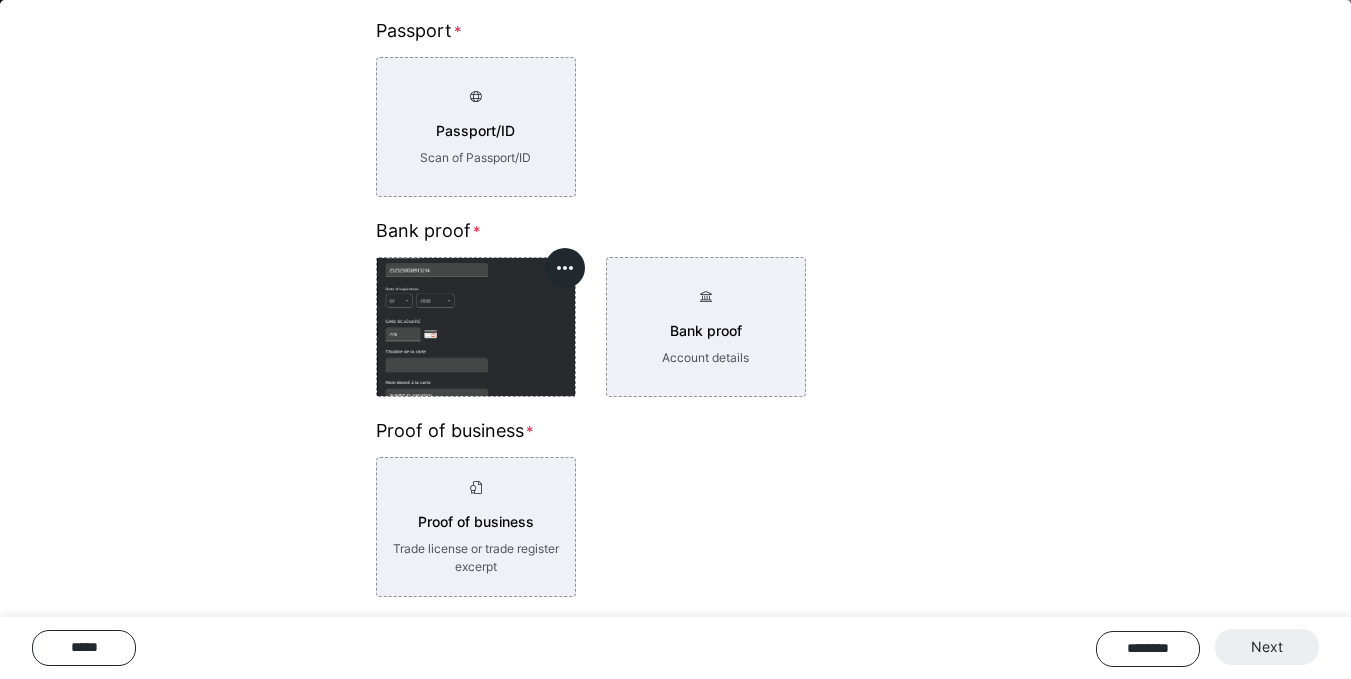 scroll, scrollTop: 274, scrollLeft: 0, axis: vertical 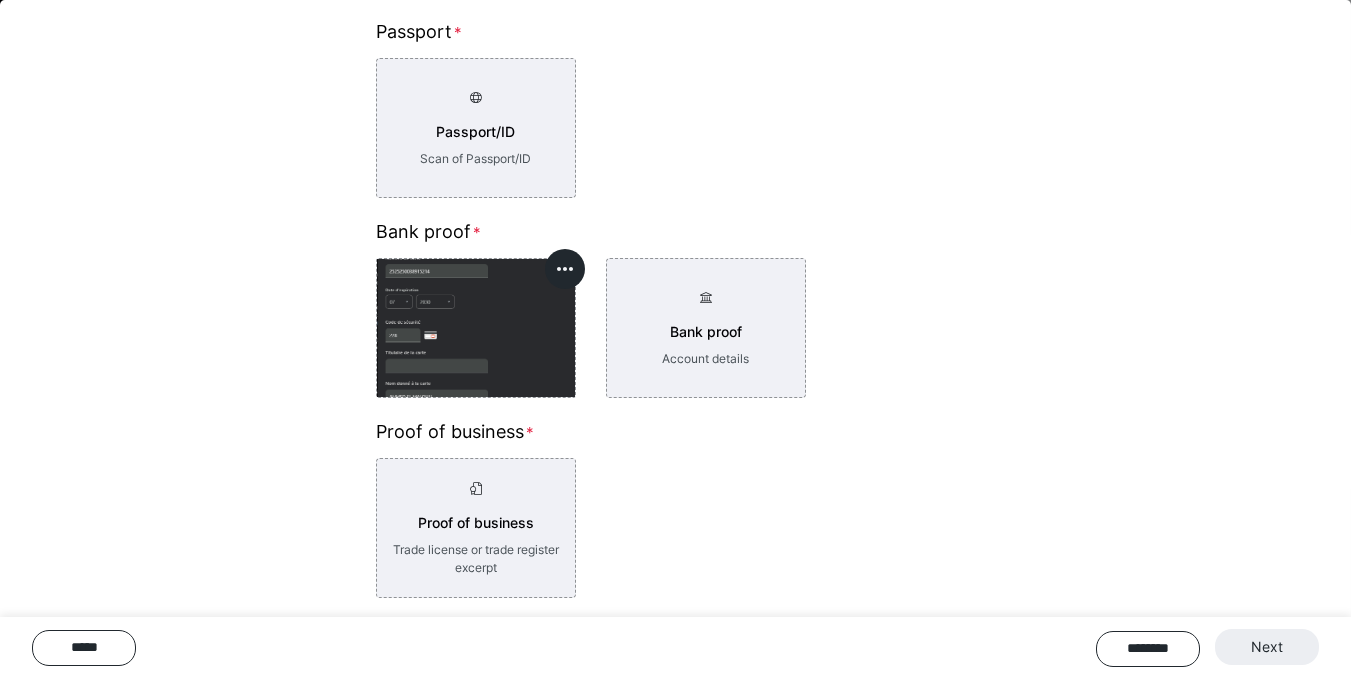 click on "Bank proof Account details" at bounding box center (676, 328) 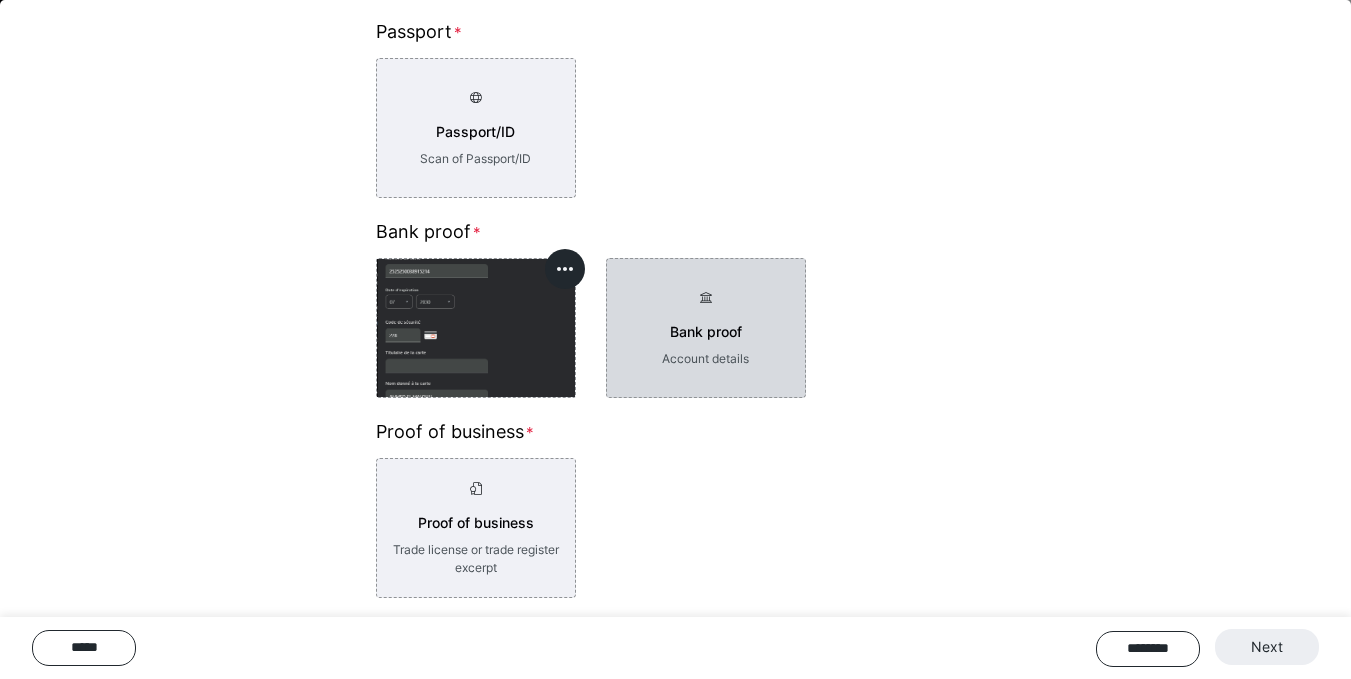 click on "Account details" at bounding box center (705, 359) 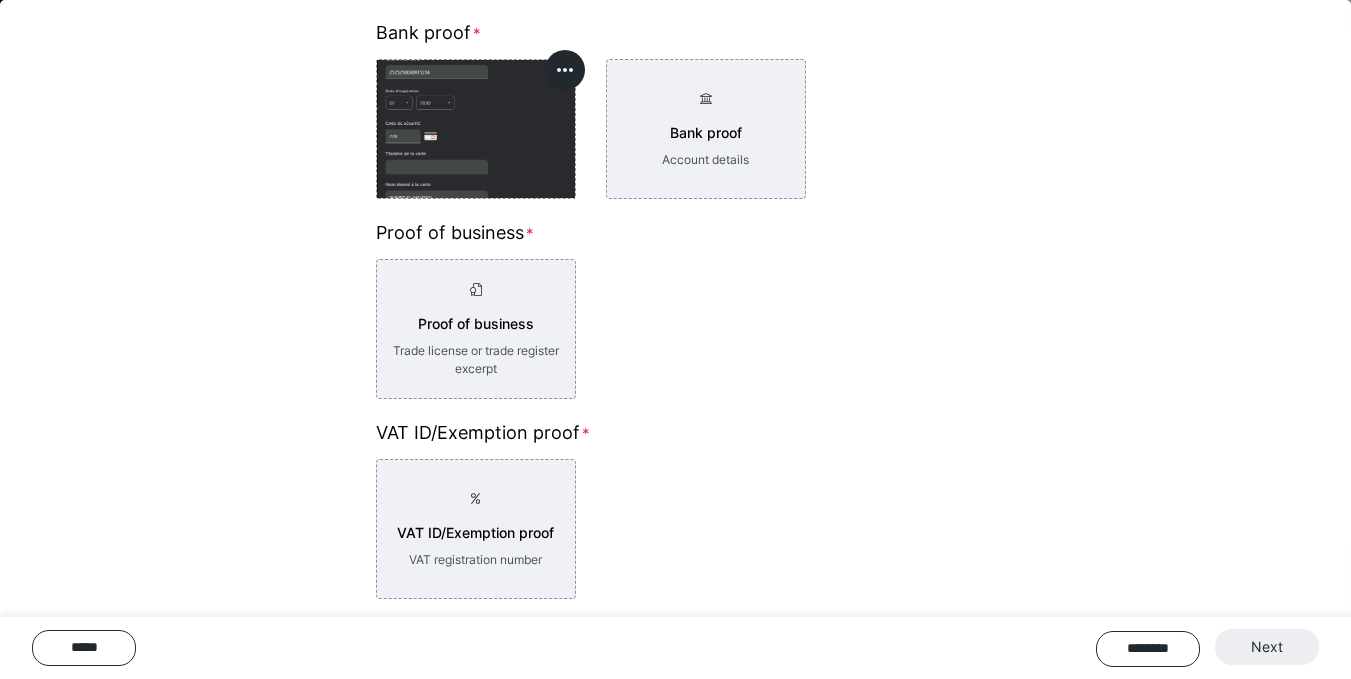 scroll, scrollTop: 0, scrollLeft: 0, axis: both 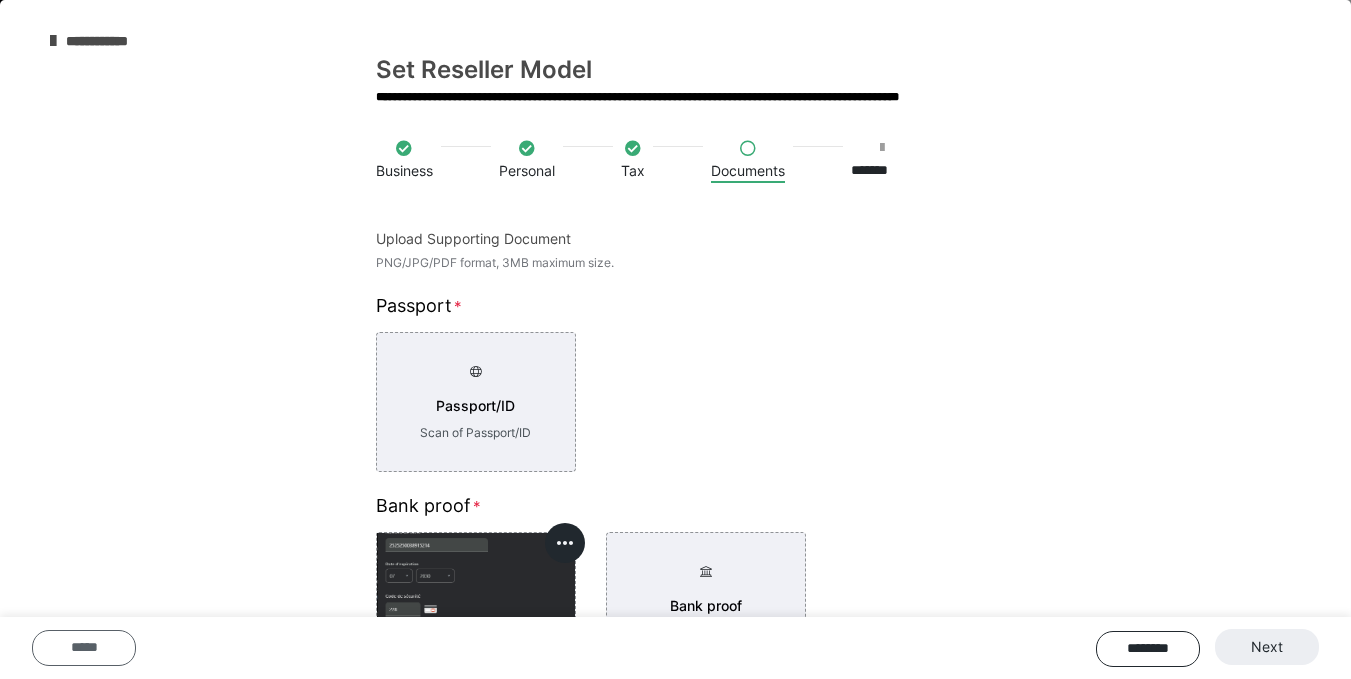 click on "*****" at bounding box center [84, 648] 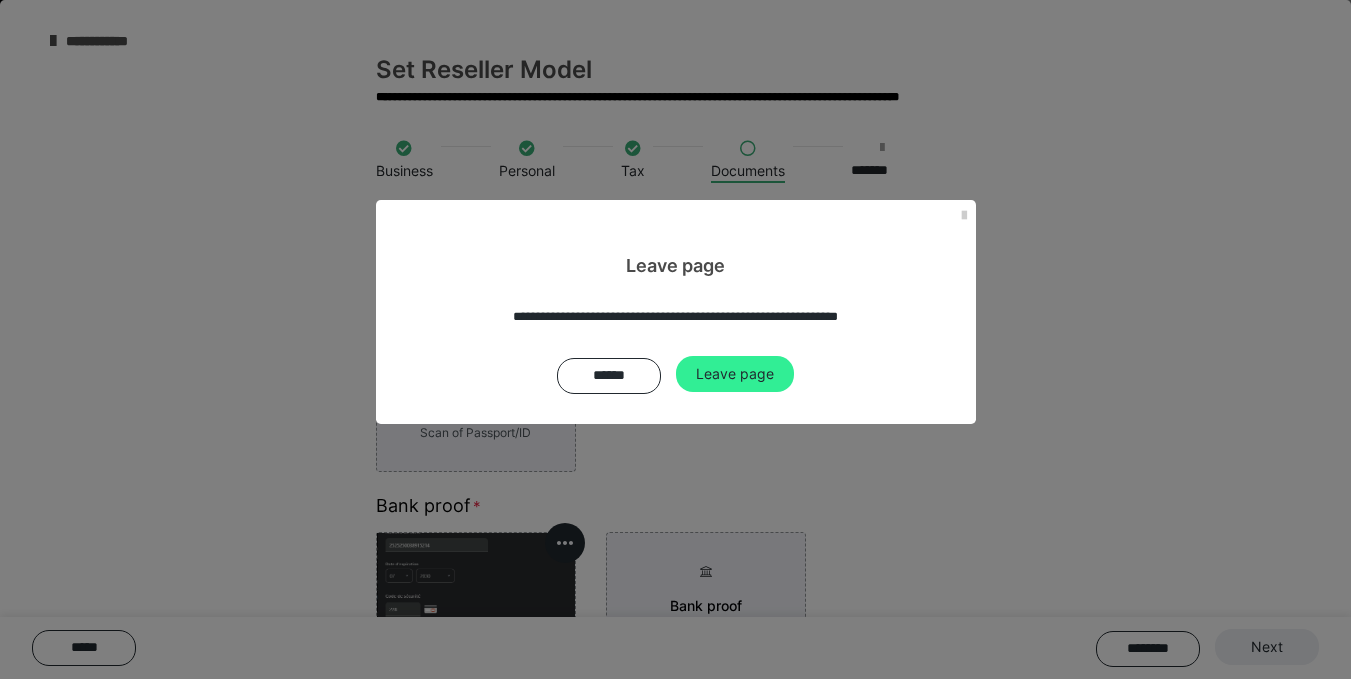 click on "Leave page" at bounding box center [735, 374] 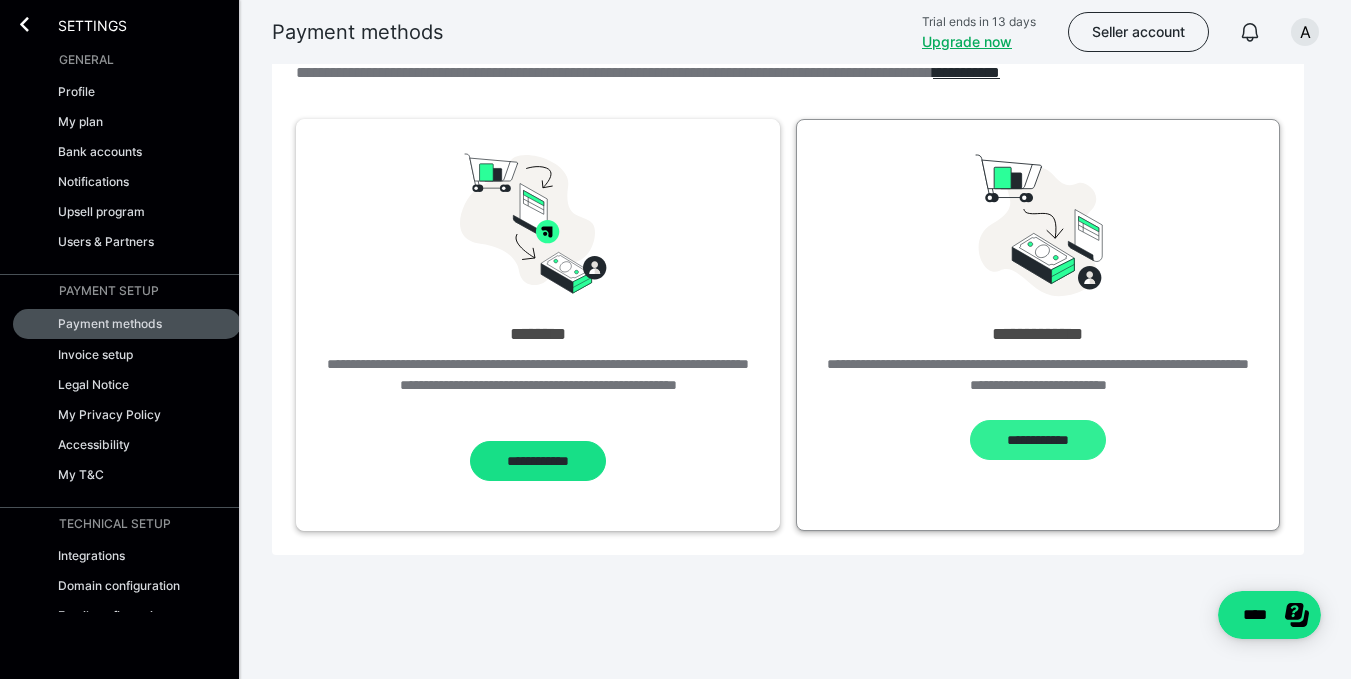 click on "**********" at bounding box center (1037, 440) 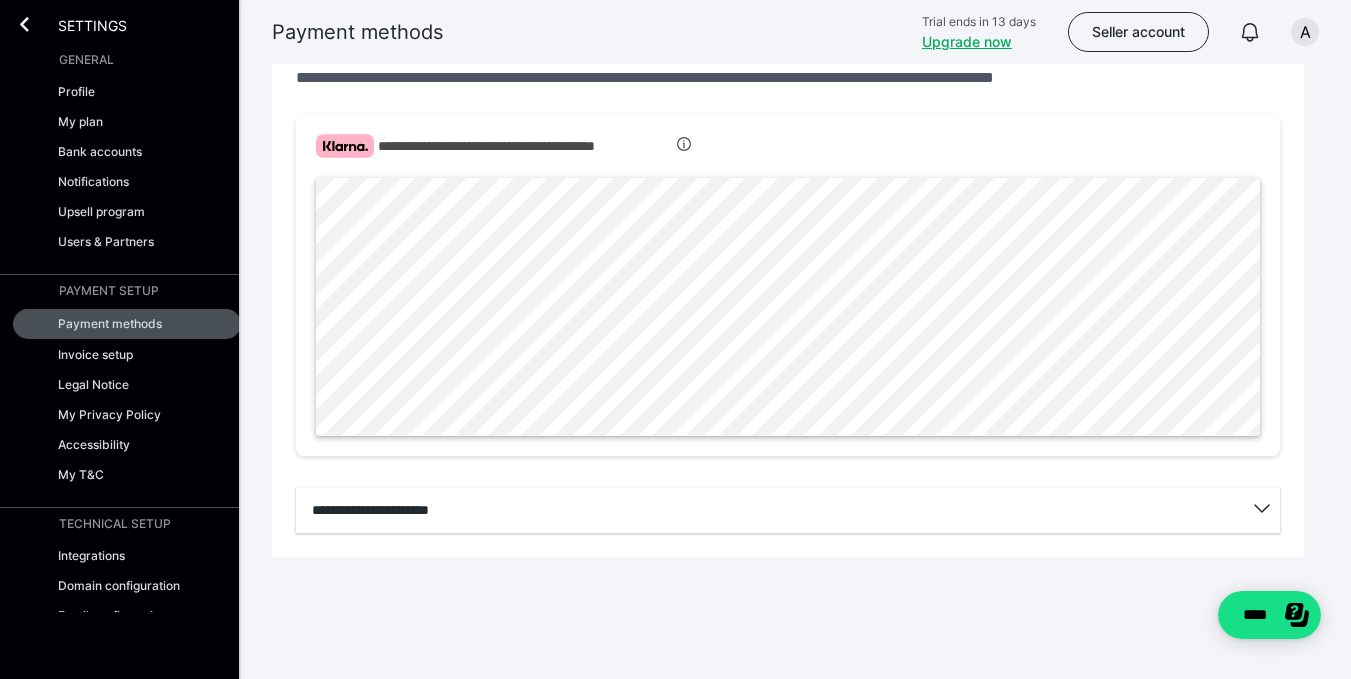 scroll, scrollTop: 521, scrollLeft: 0, axis: vertical 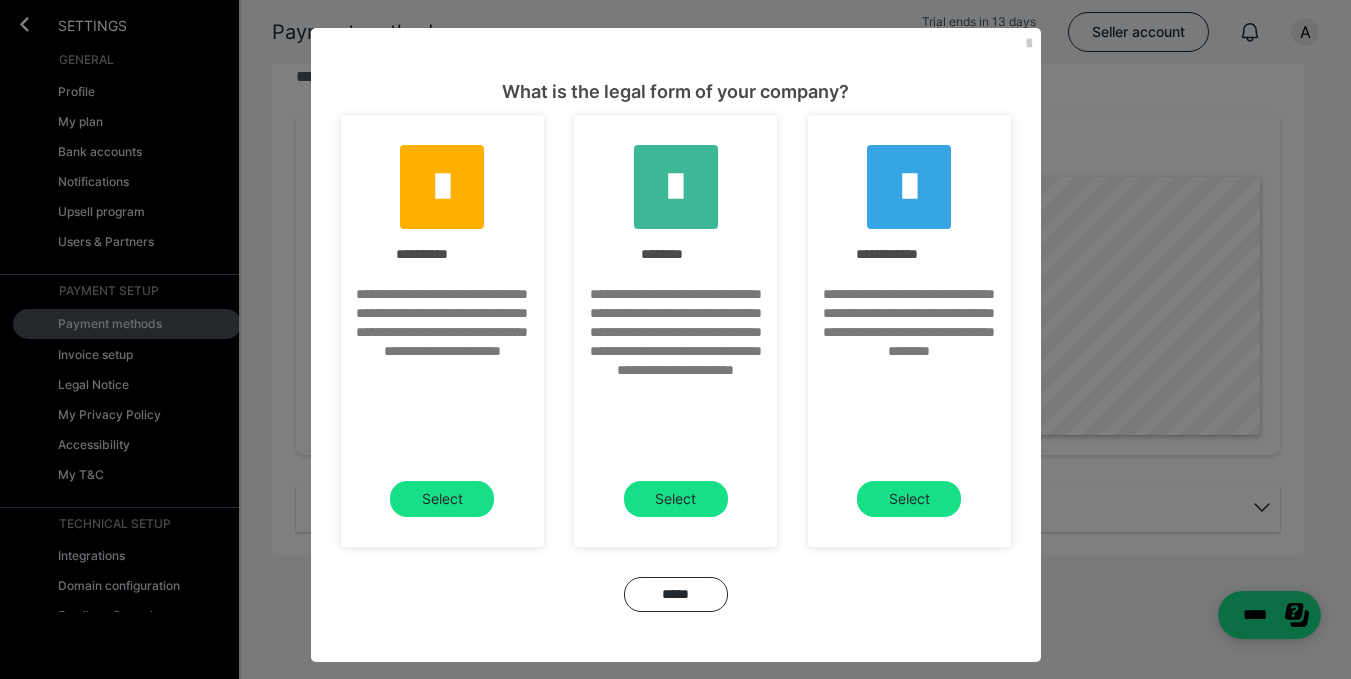 click on "**********" at bounding box center (675, 339) 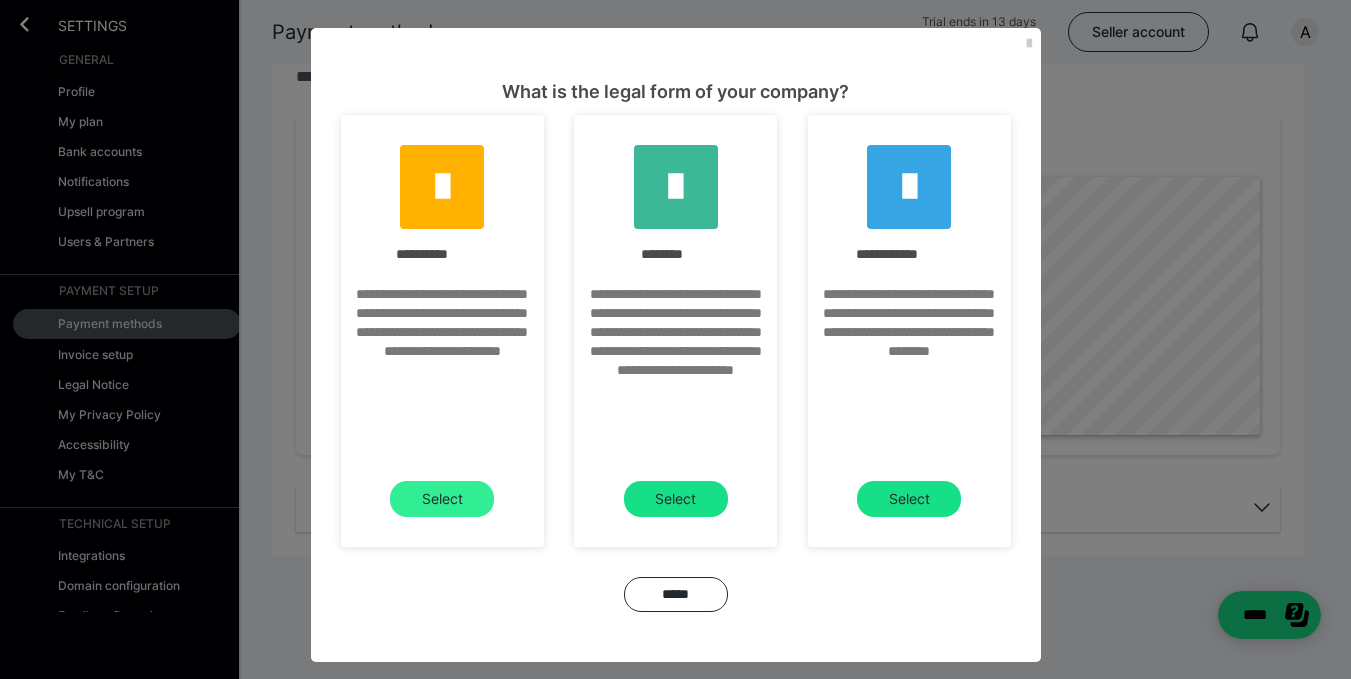 click on "Select" at bounding box center [442, 499] 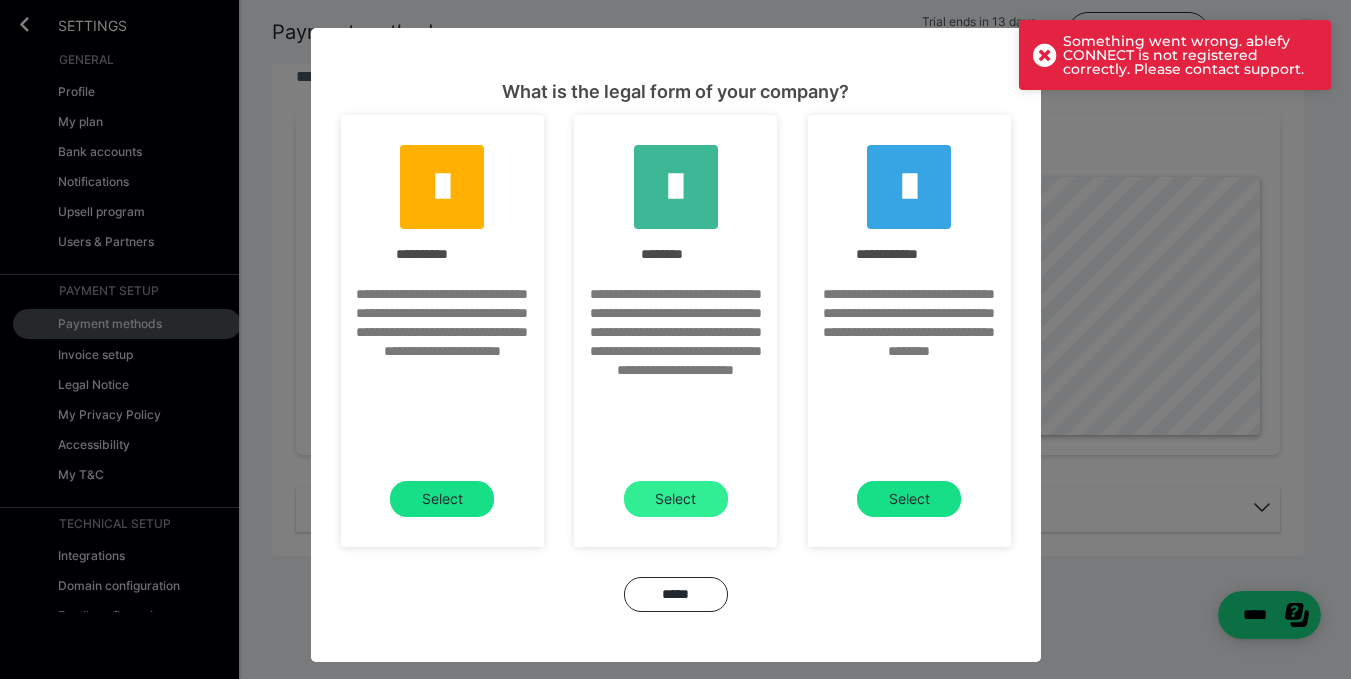 click on "Select" at bounding box center [442, 499] 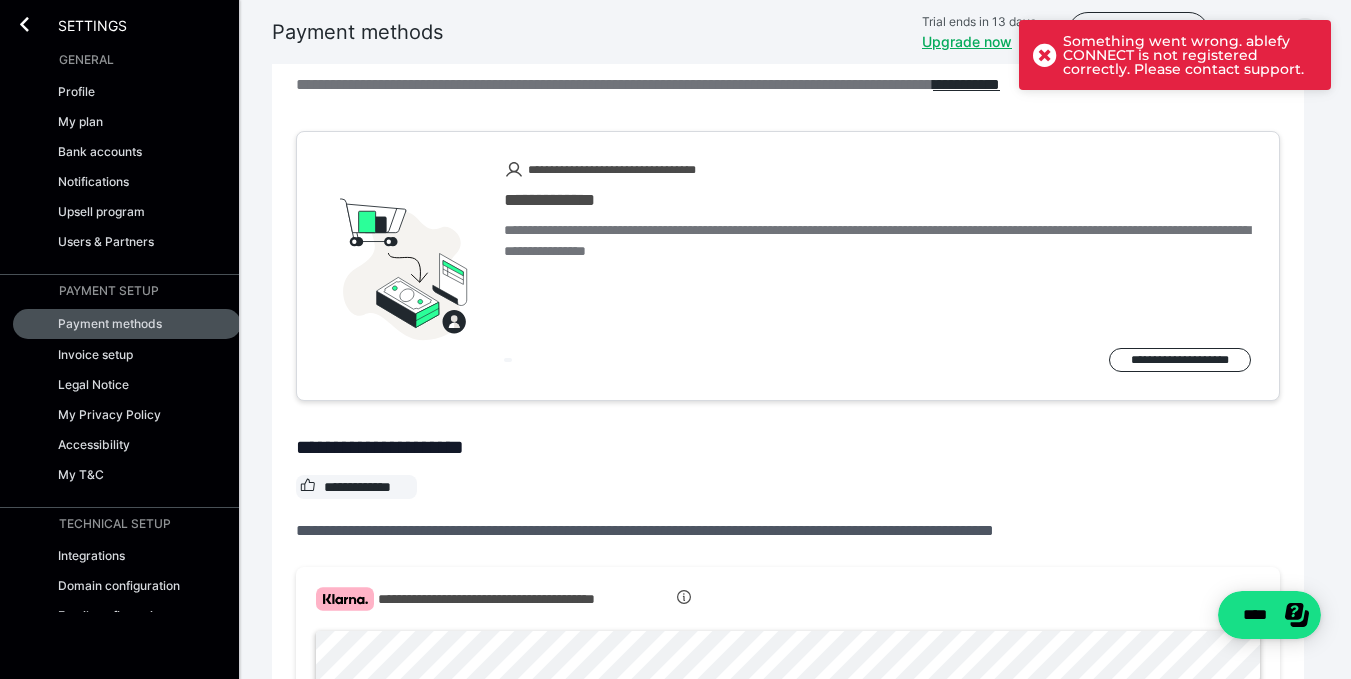 scroll, scrollTop: 0, scrollLeft: 0, axis: both 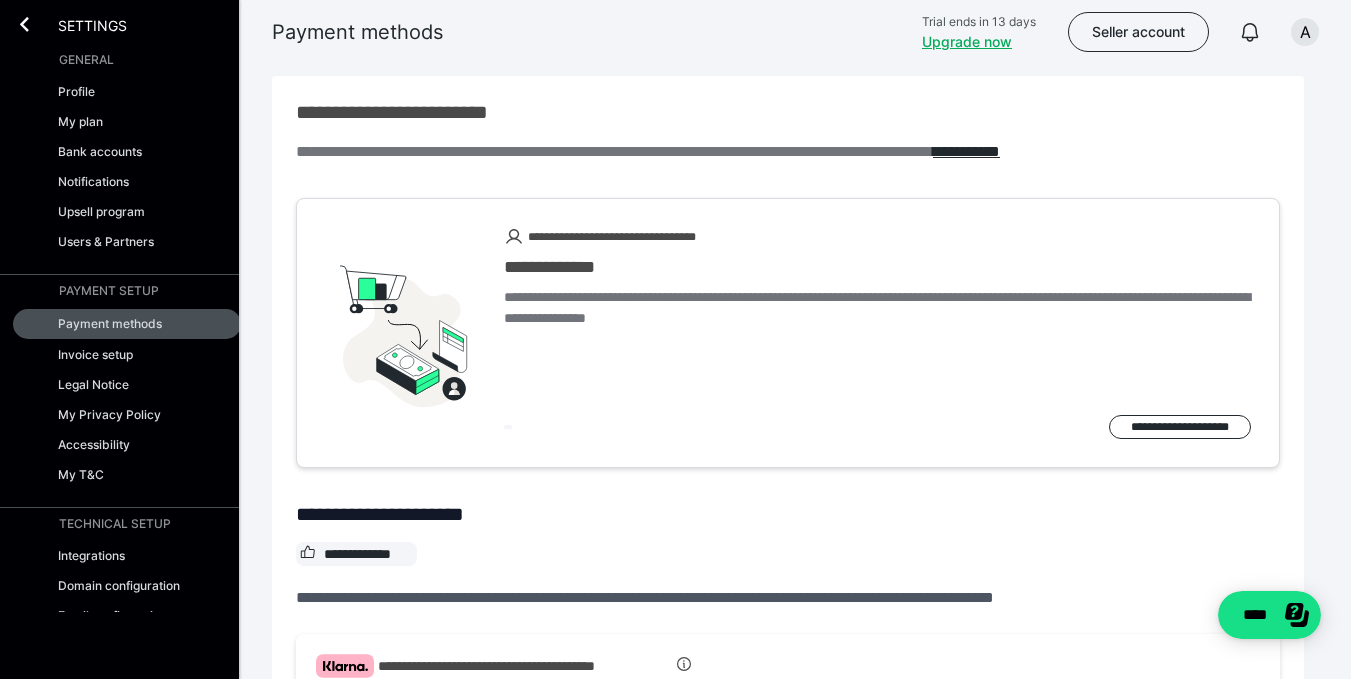 click on "General Profile My plan Bank accounts Notifications Upsell program Users & Partners" at bounding box center [127, 155] 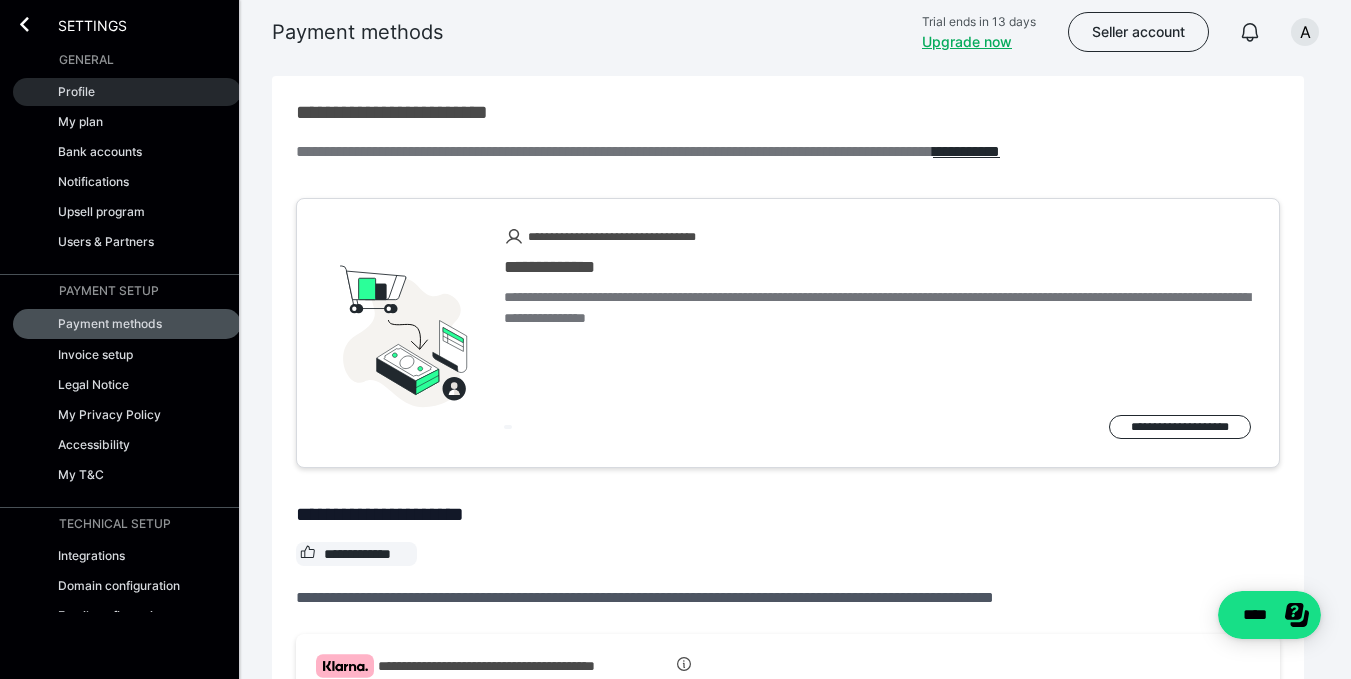 click on "Profile" at bounding box center [127, 92] 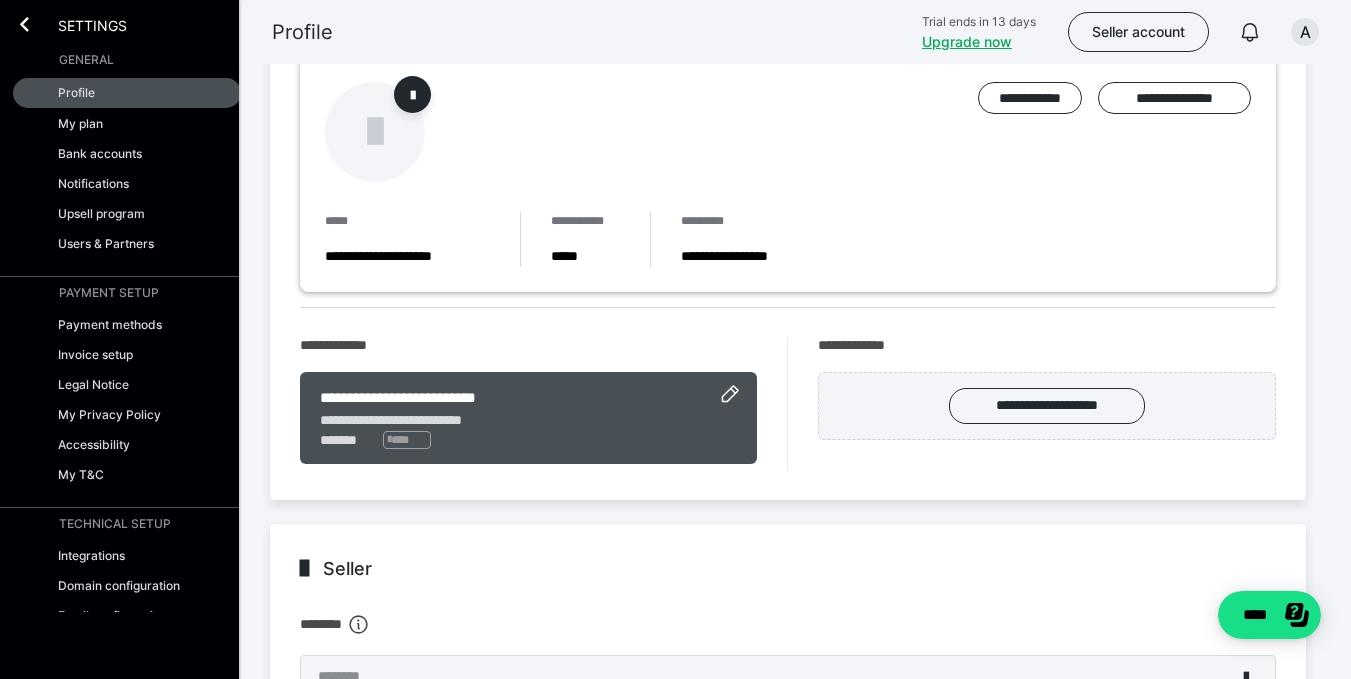 scroll, scrollTop: 129, scrollLeft: 0, axis: vertical 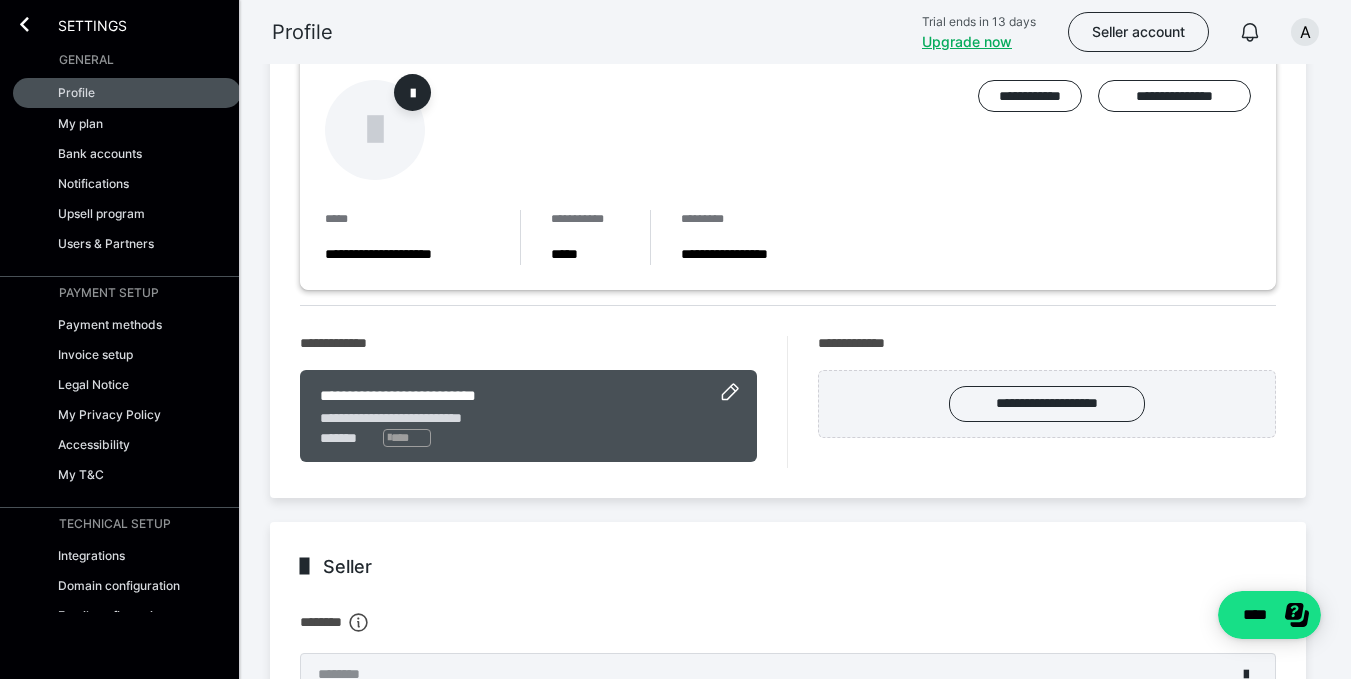 click at bounding box center (730, 392) 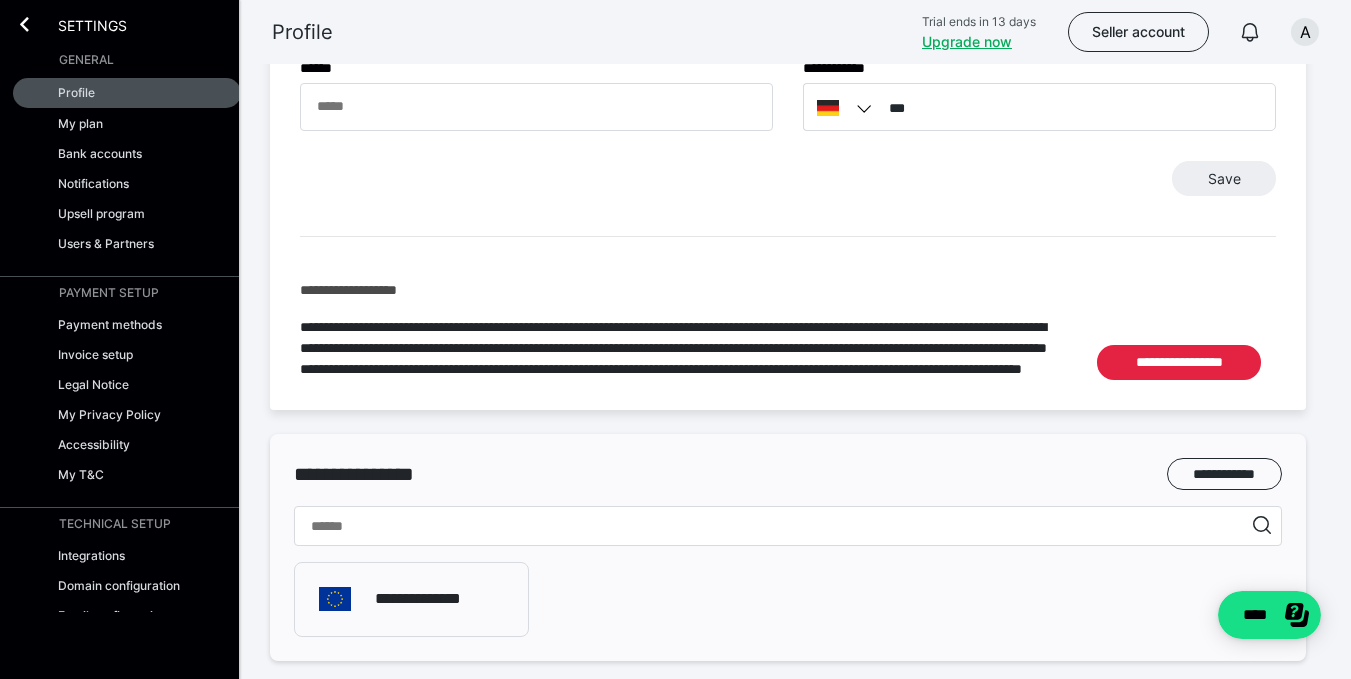 scroll, scrollTop: 1071, scrollLeft: 0, axis: vertical 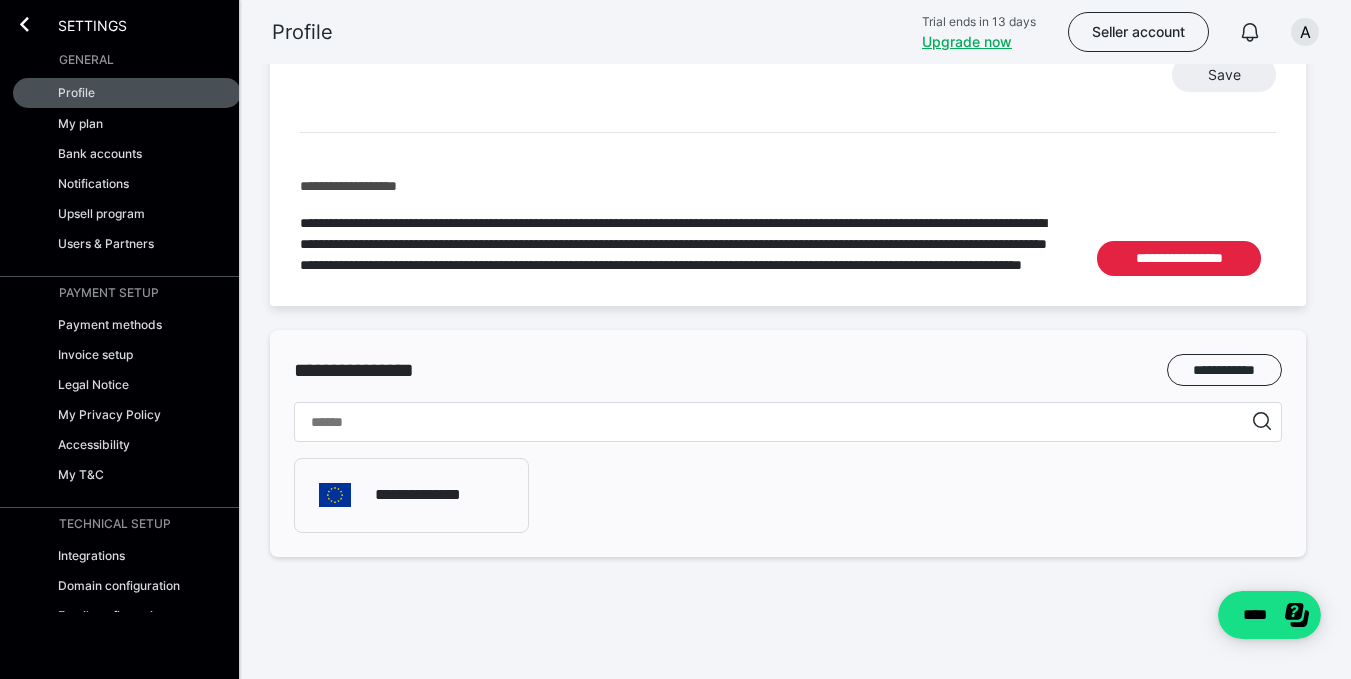 click on "**********" at bounding box center (411, 495) 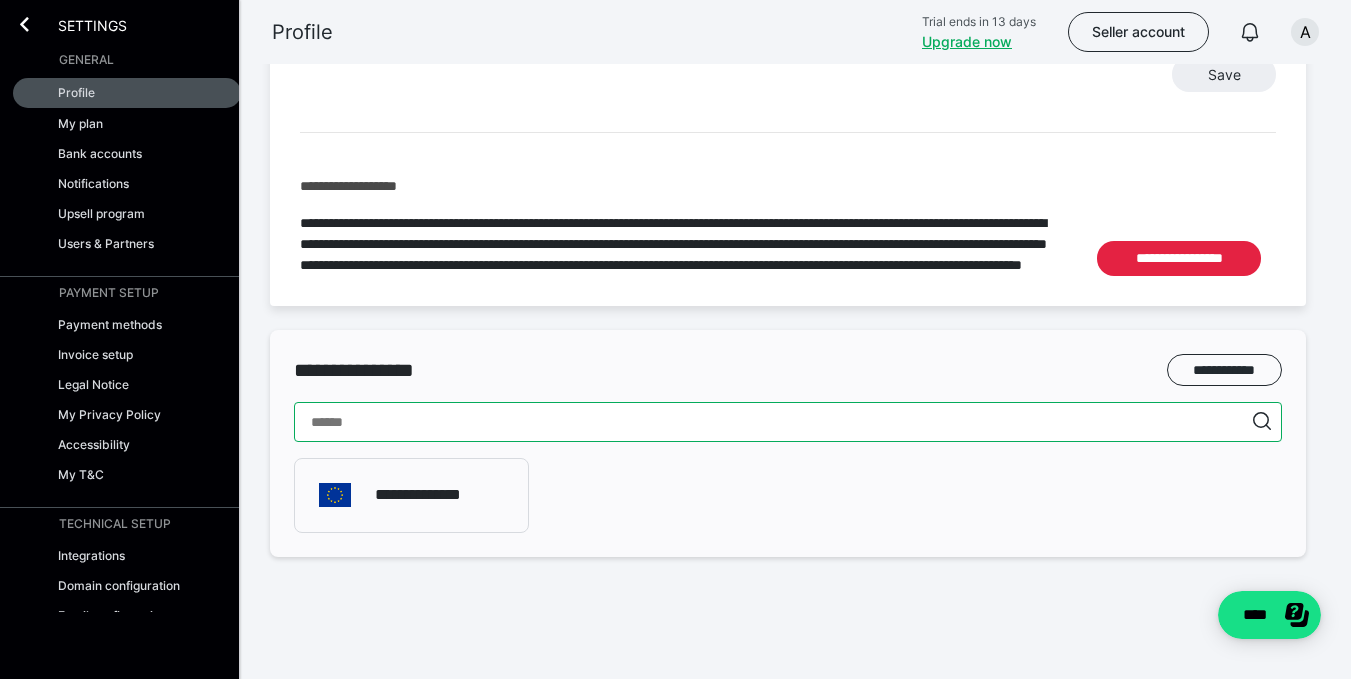 click at bounding box center [788, 422] 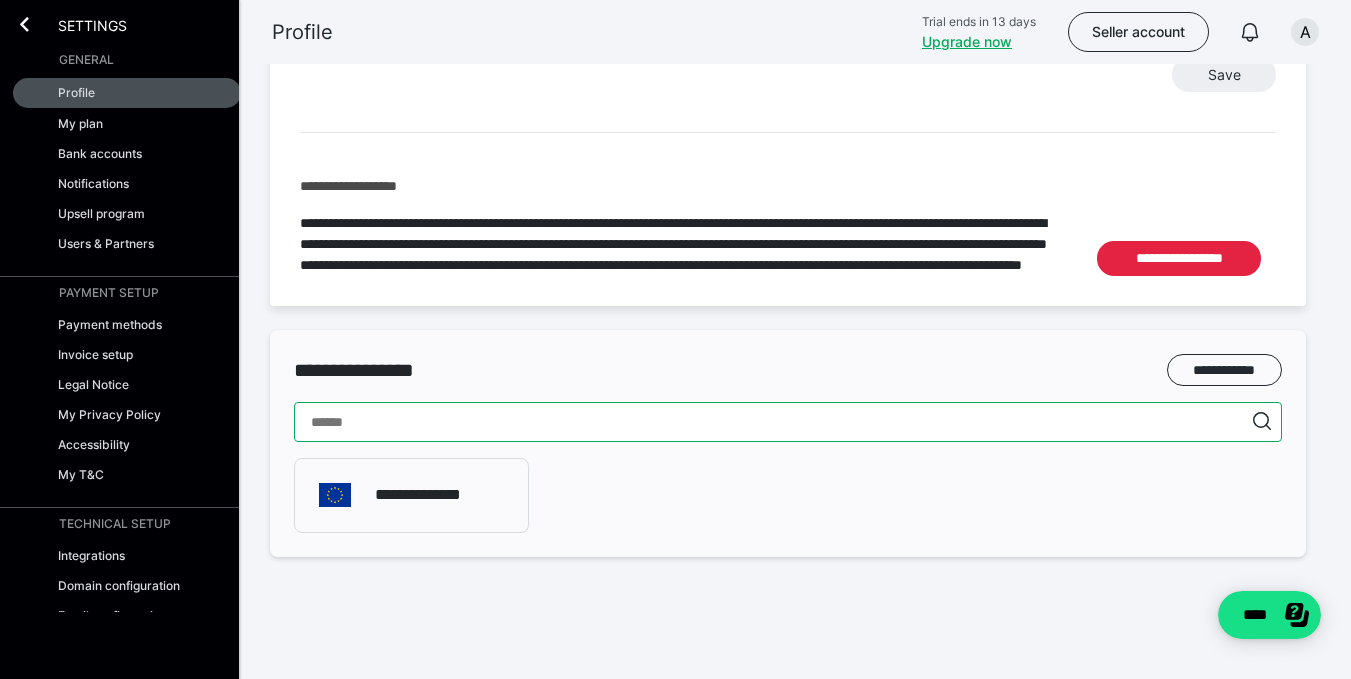 type on "*****" 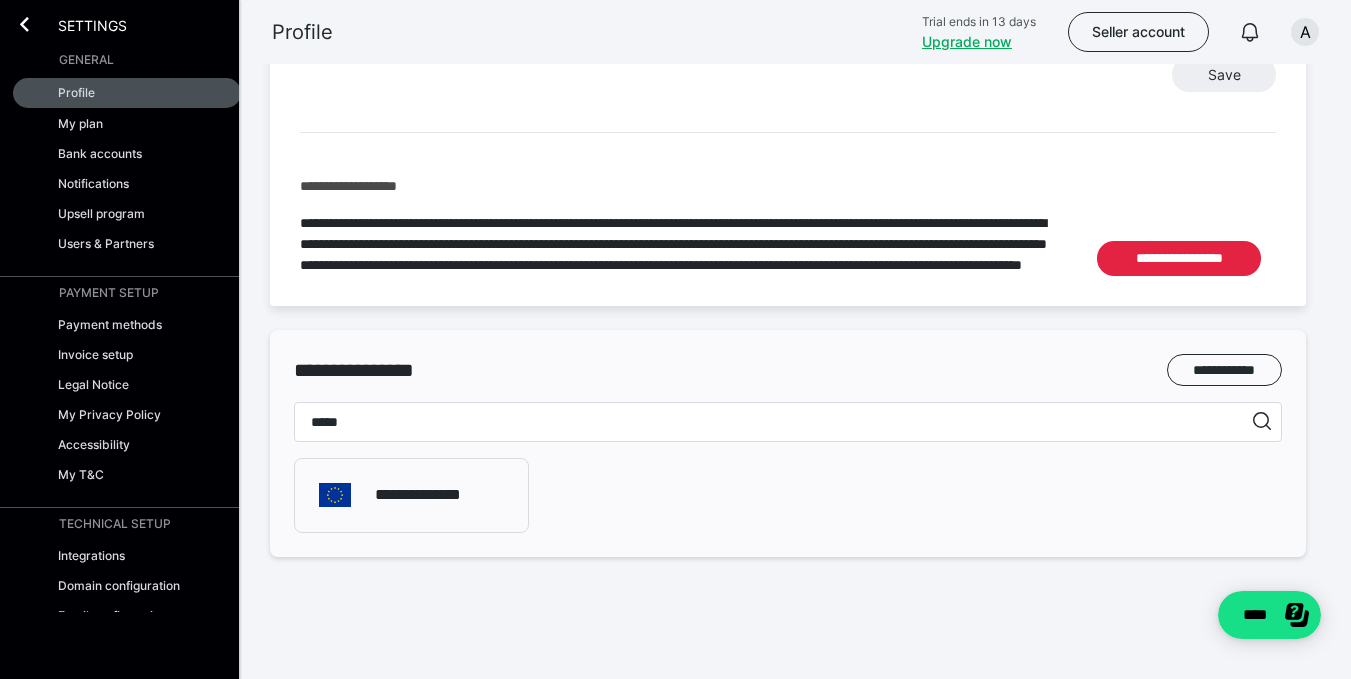 type on "*****" 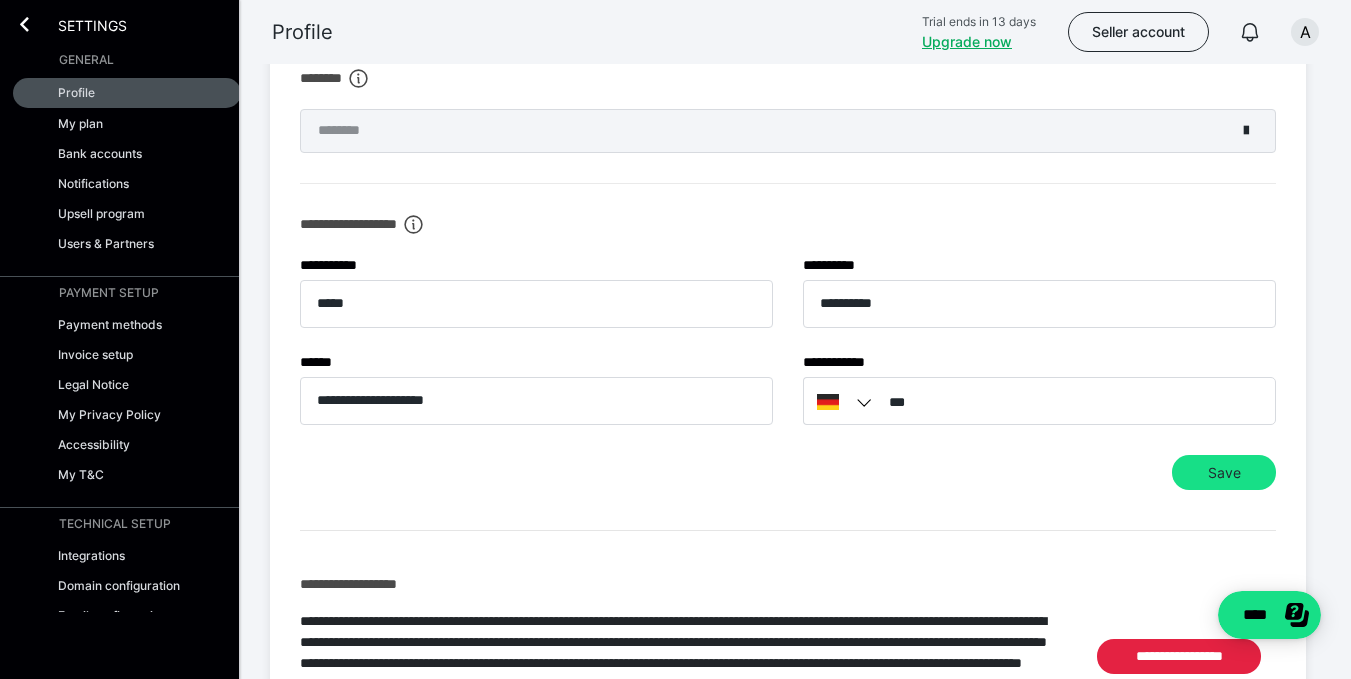 scroll, scrollTop: 665, scrollLeft: 0, axis: vertical 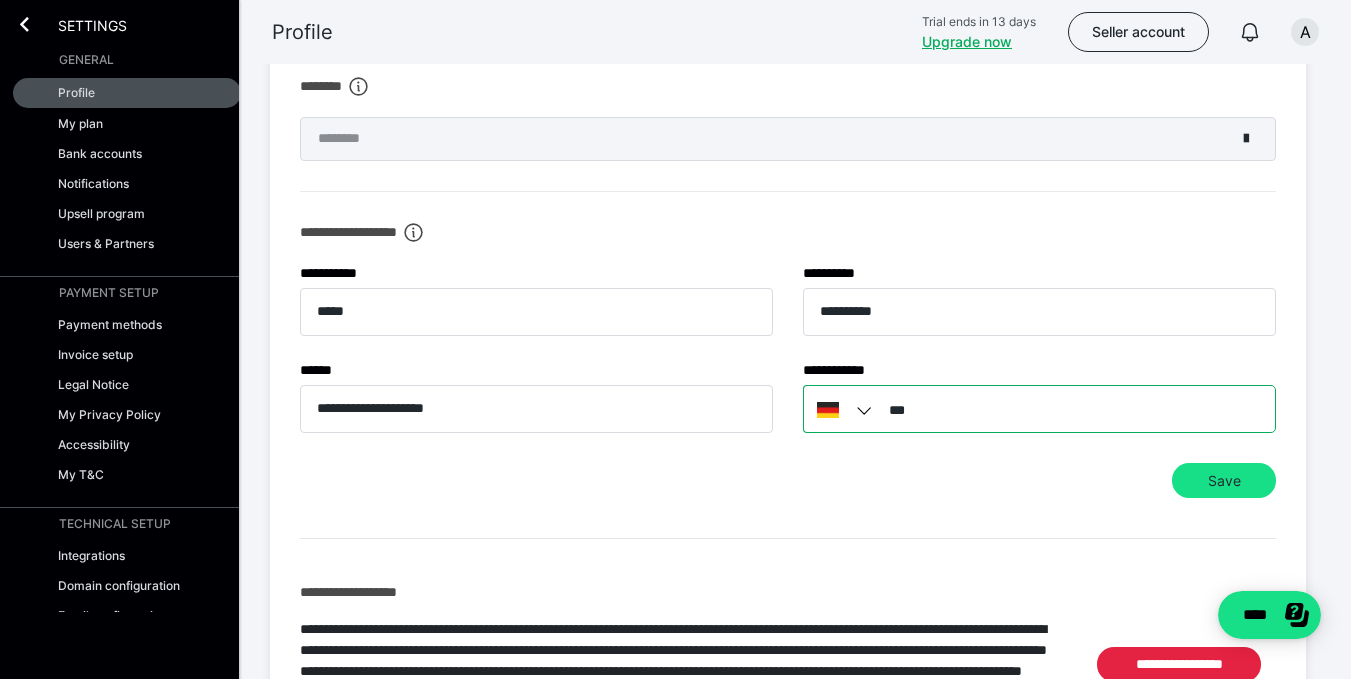 click on "***" at bounding box center [1039, 409] 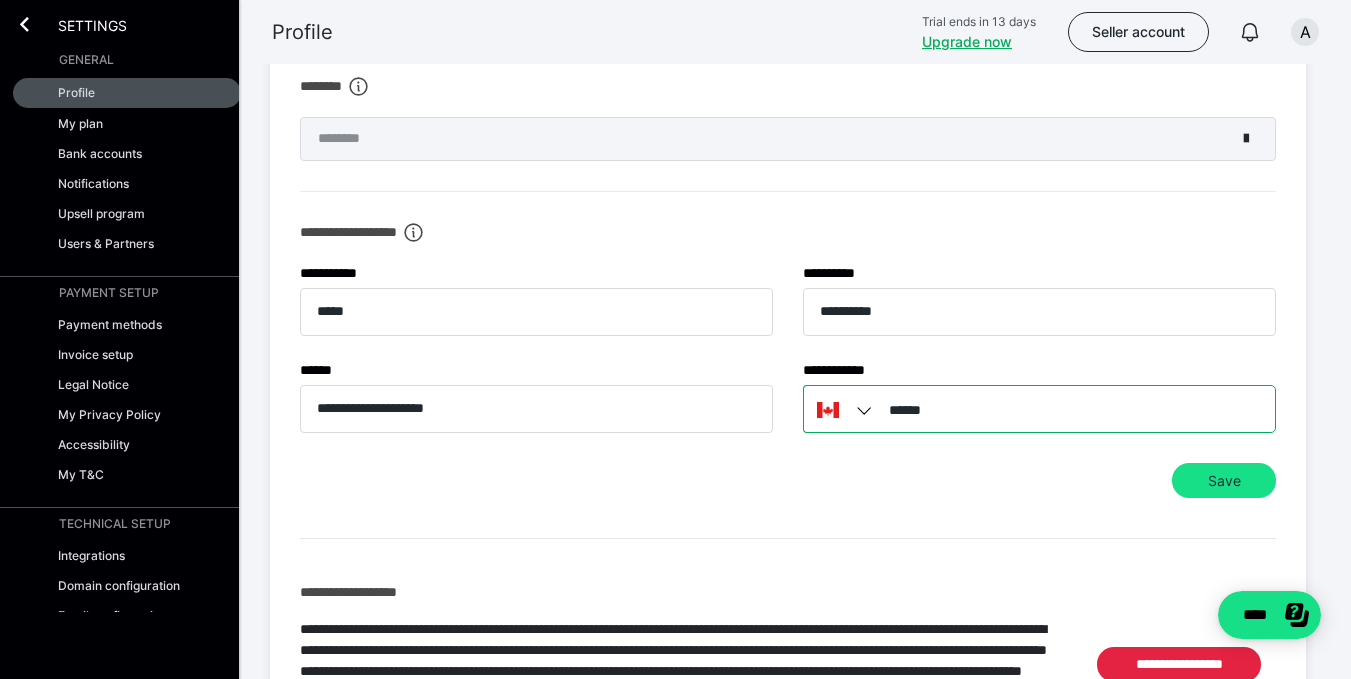 type on "**" 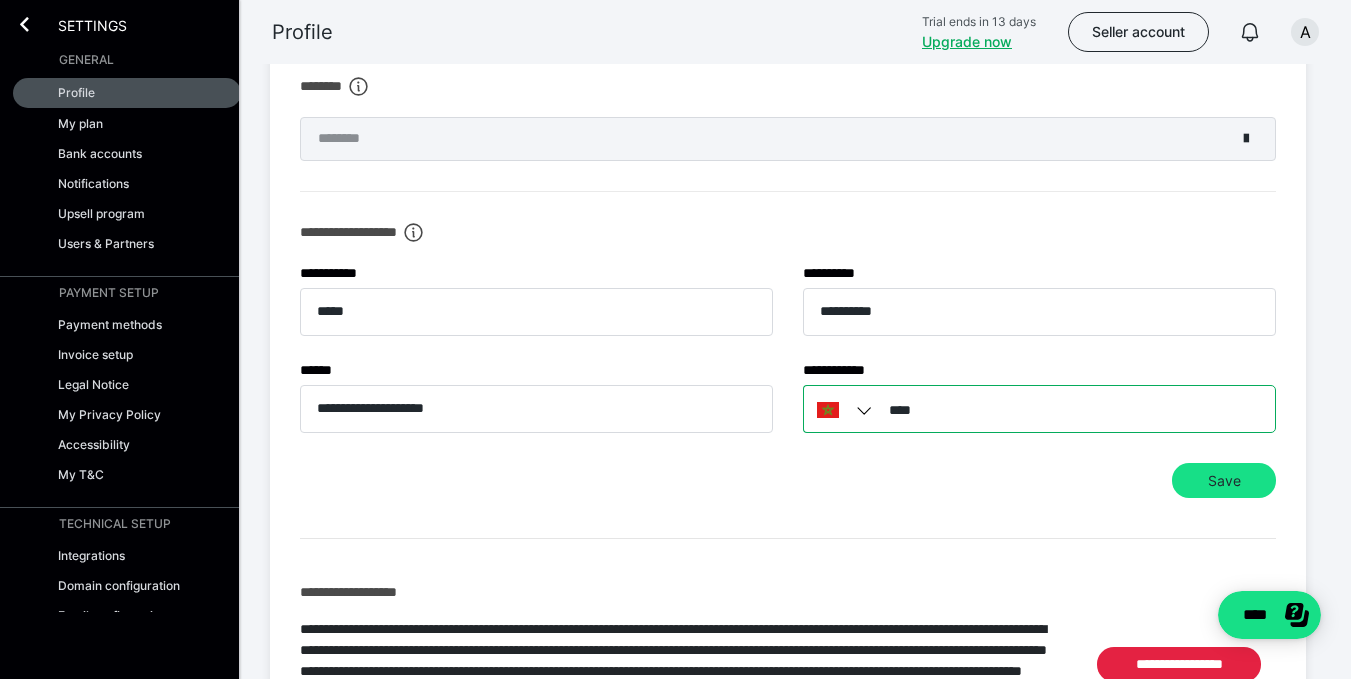 type on "**********" 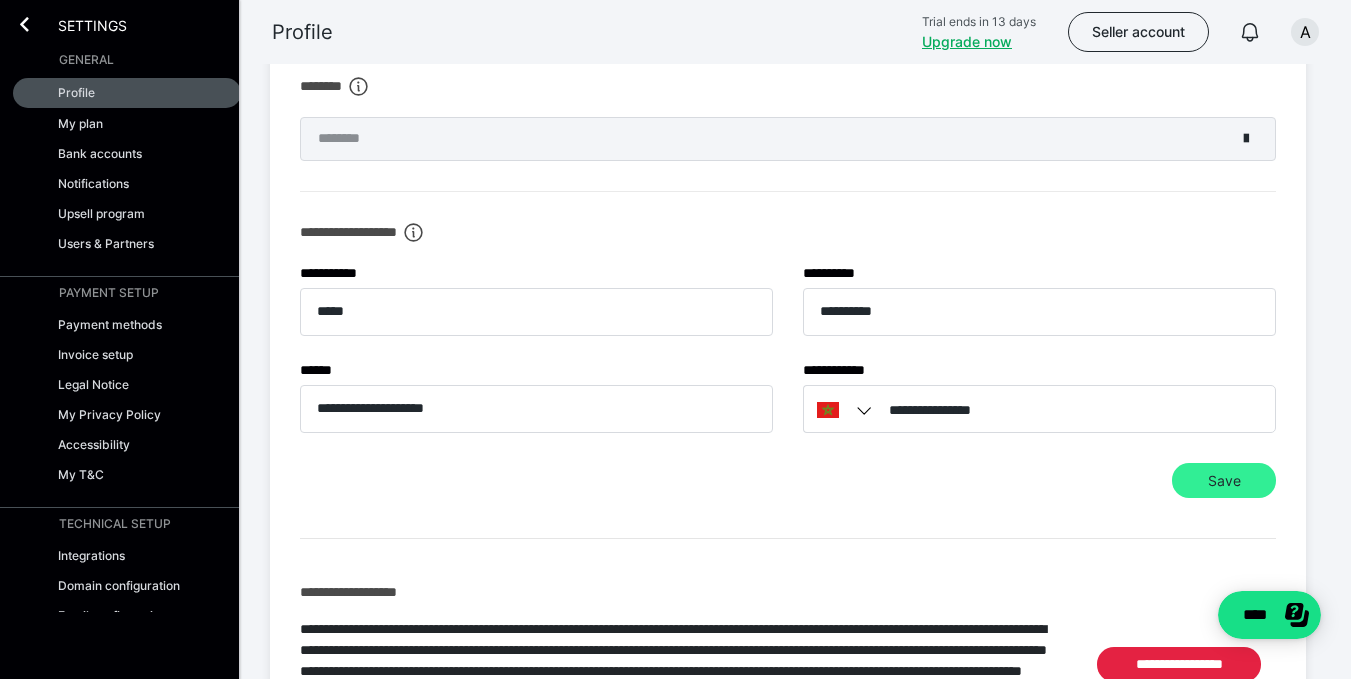 click on "Save" at bounding box center (1224, 481) 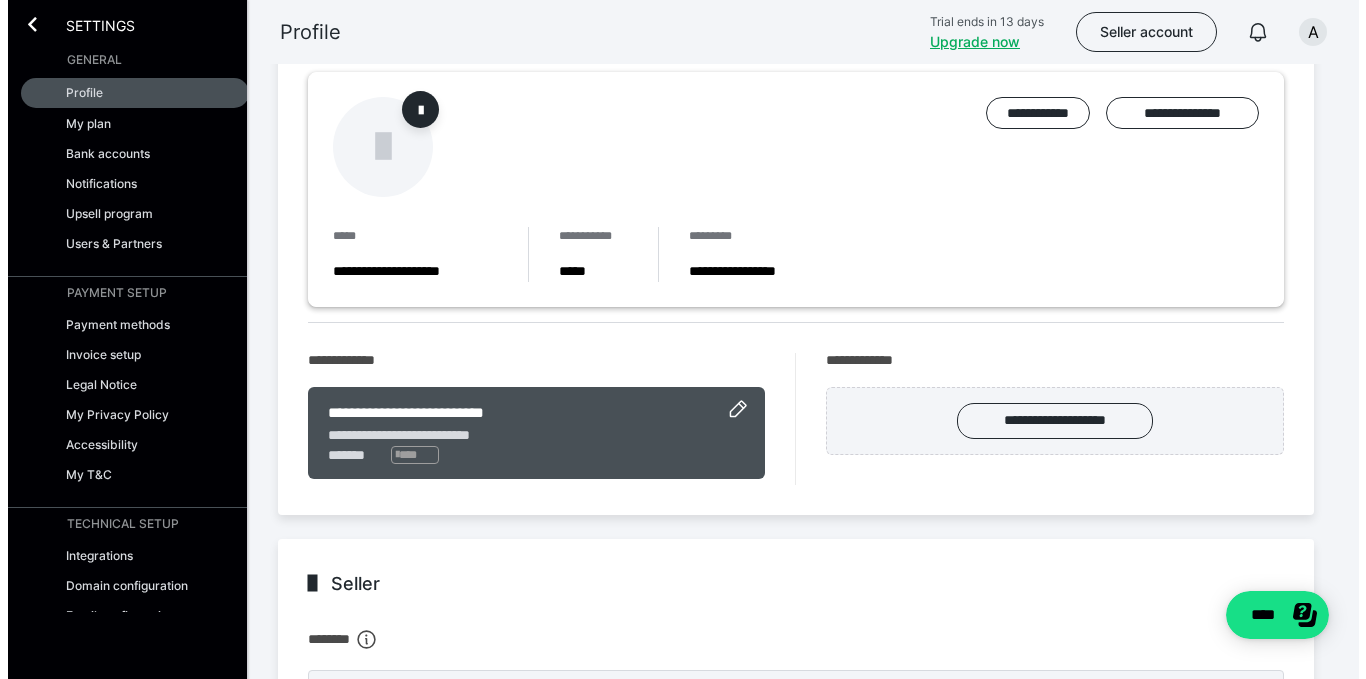 scroll, scrollTop: 0, scrollLeft: 0, axis: both 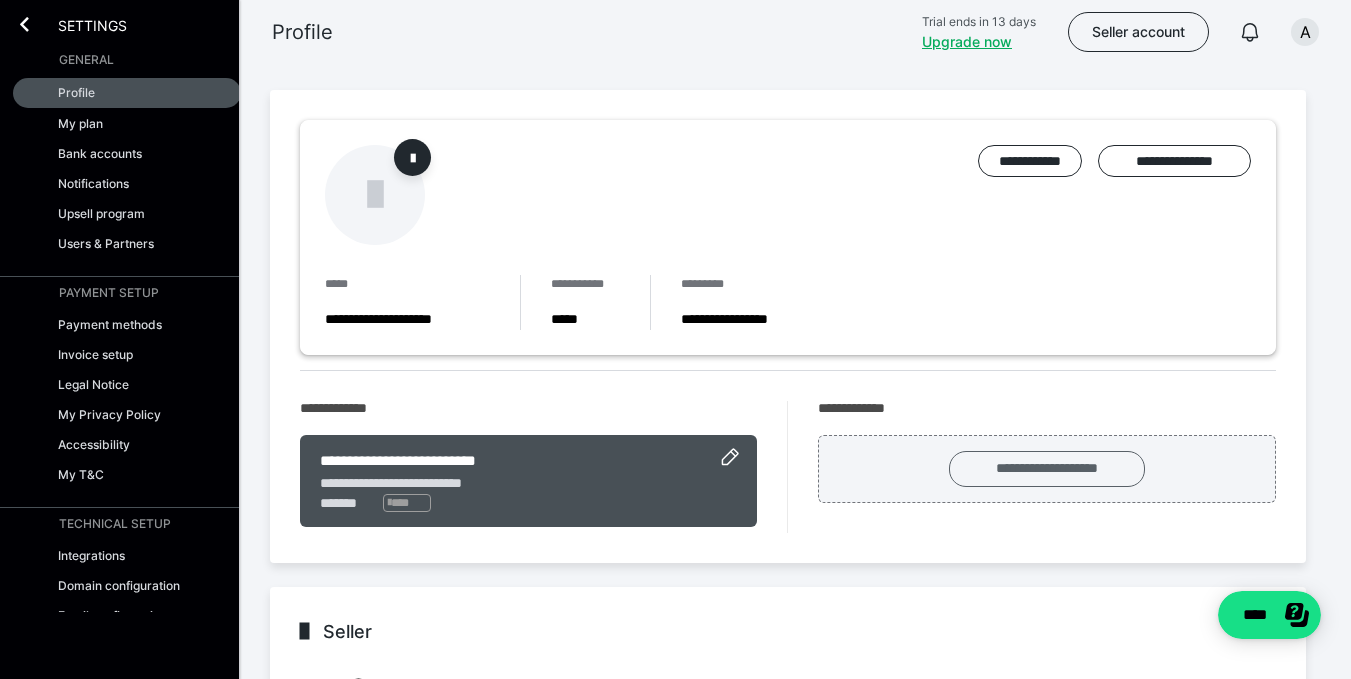 click on "**********" at bounding box center (1047, 469) 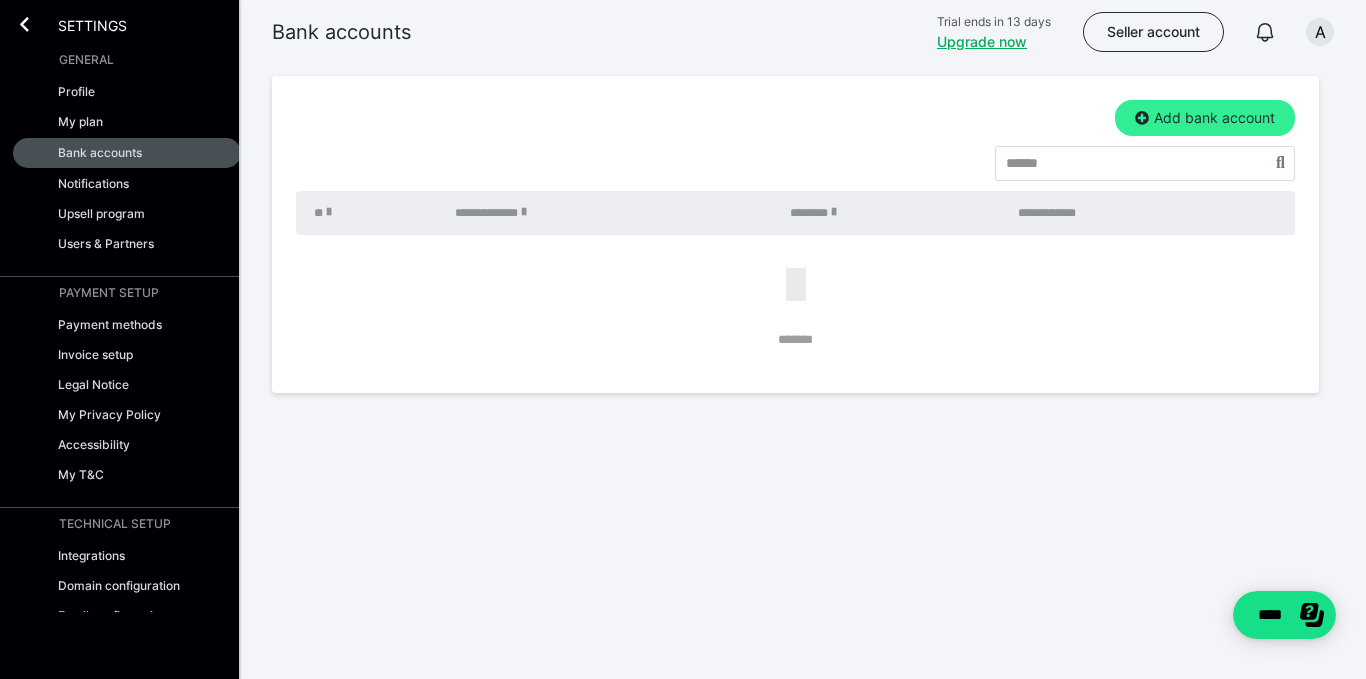click on "Add bank account" at bounding box center [1205, 118] 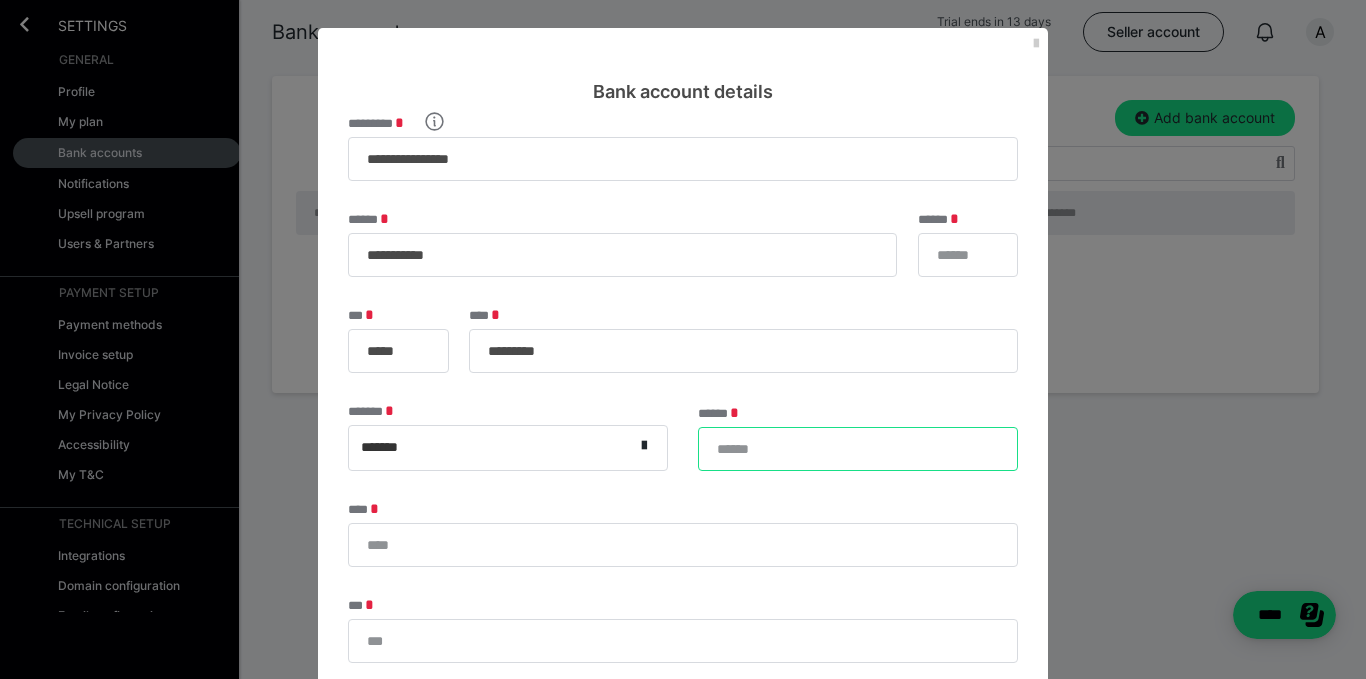 click on "******" at bounding box center (858, 449) 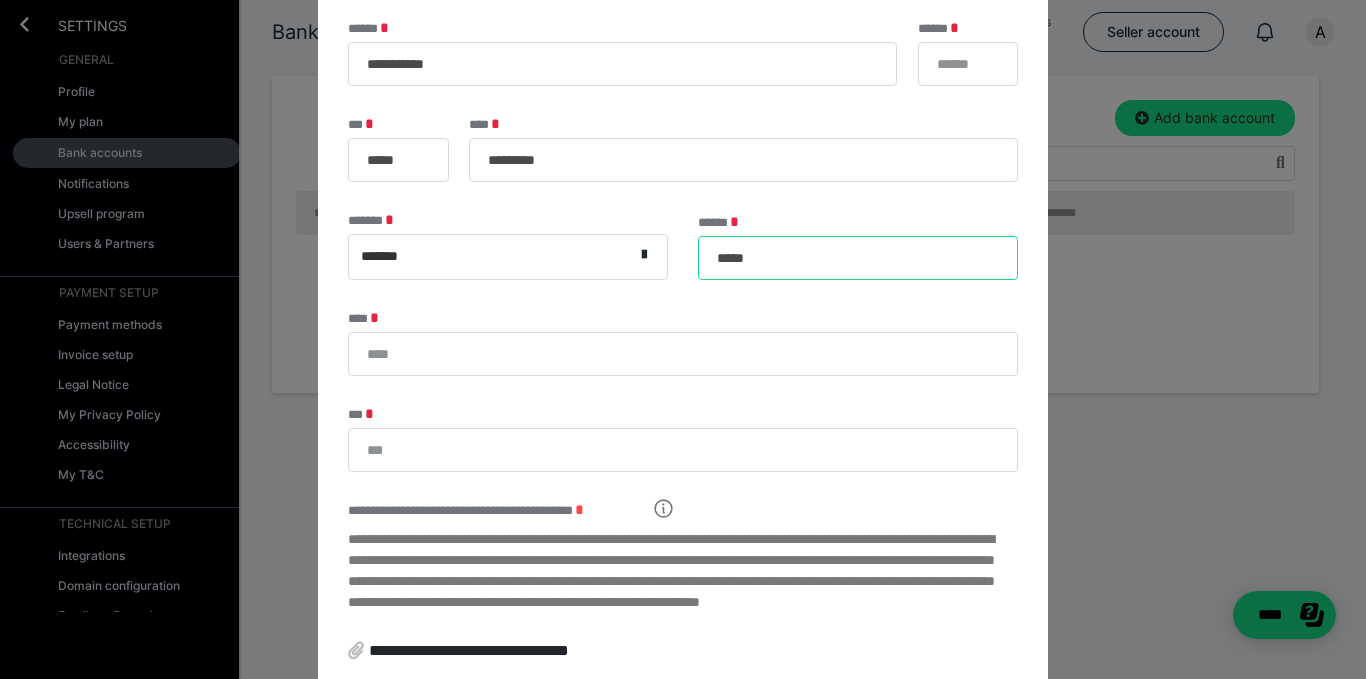 scroll, scrollTop: 198, scrollLeft: 0, axis: vertical 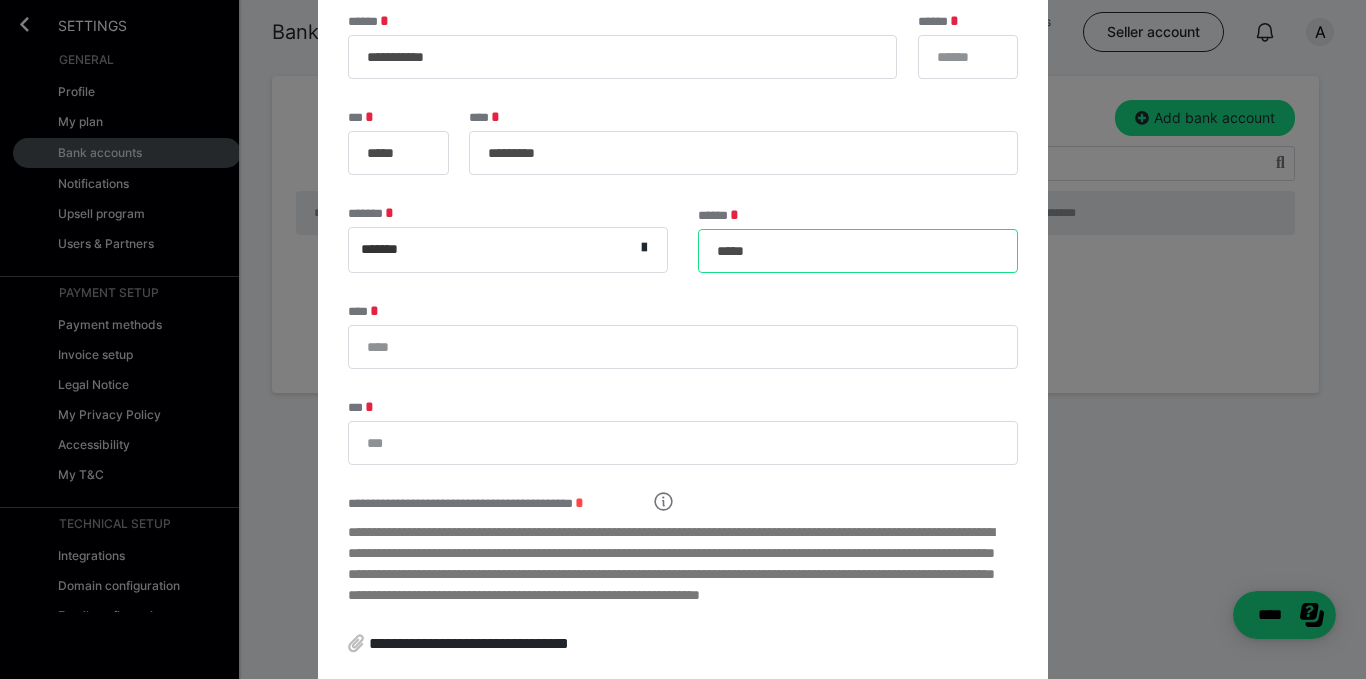 type on "*****" 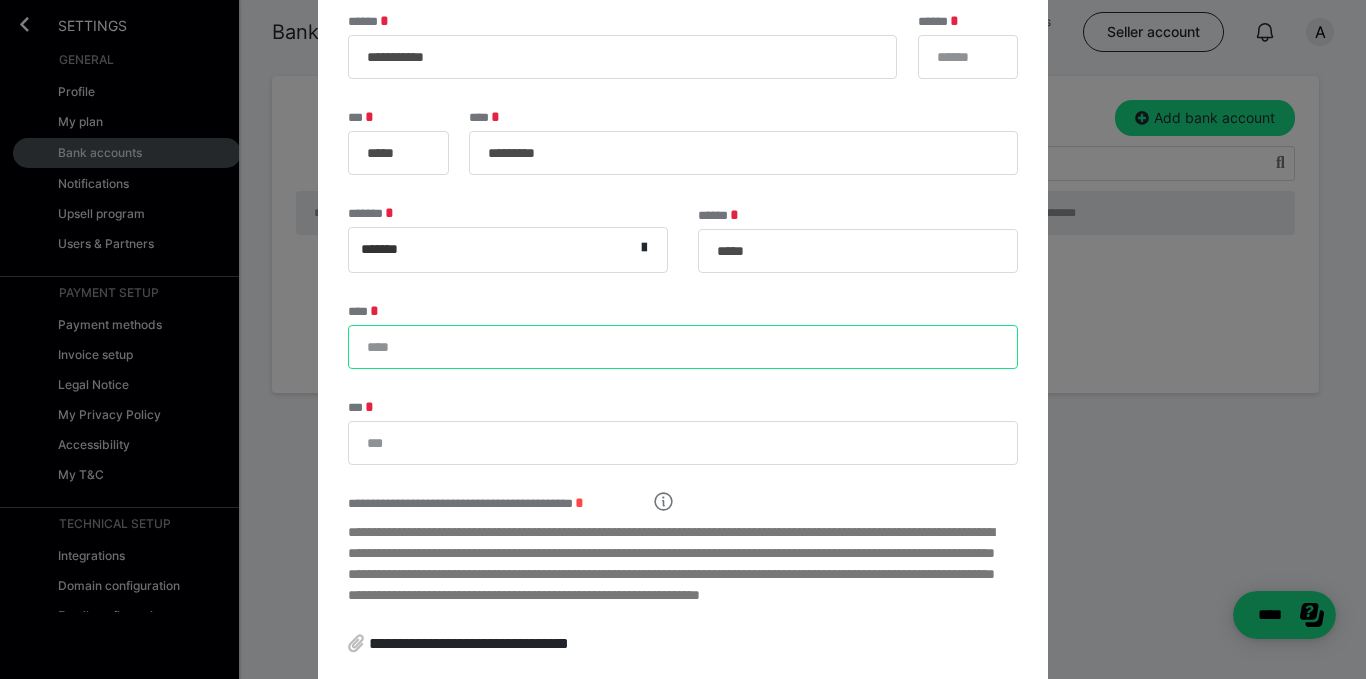 click on "****" at bounding box center (683, 347) 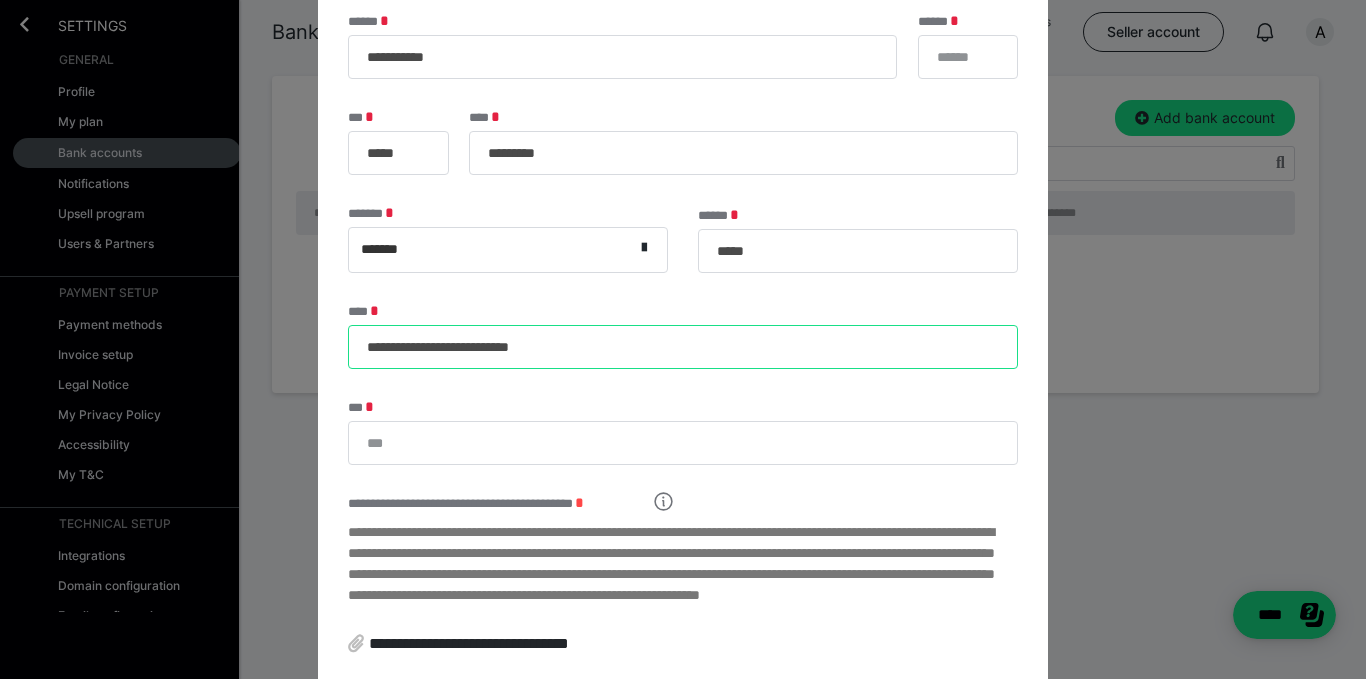 type on "**********" 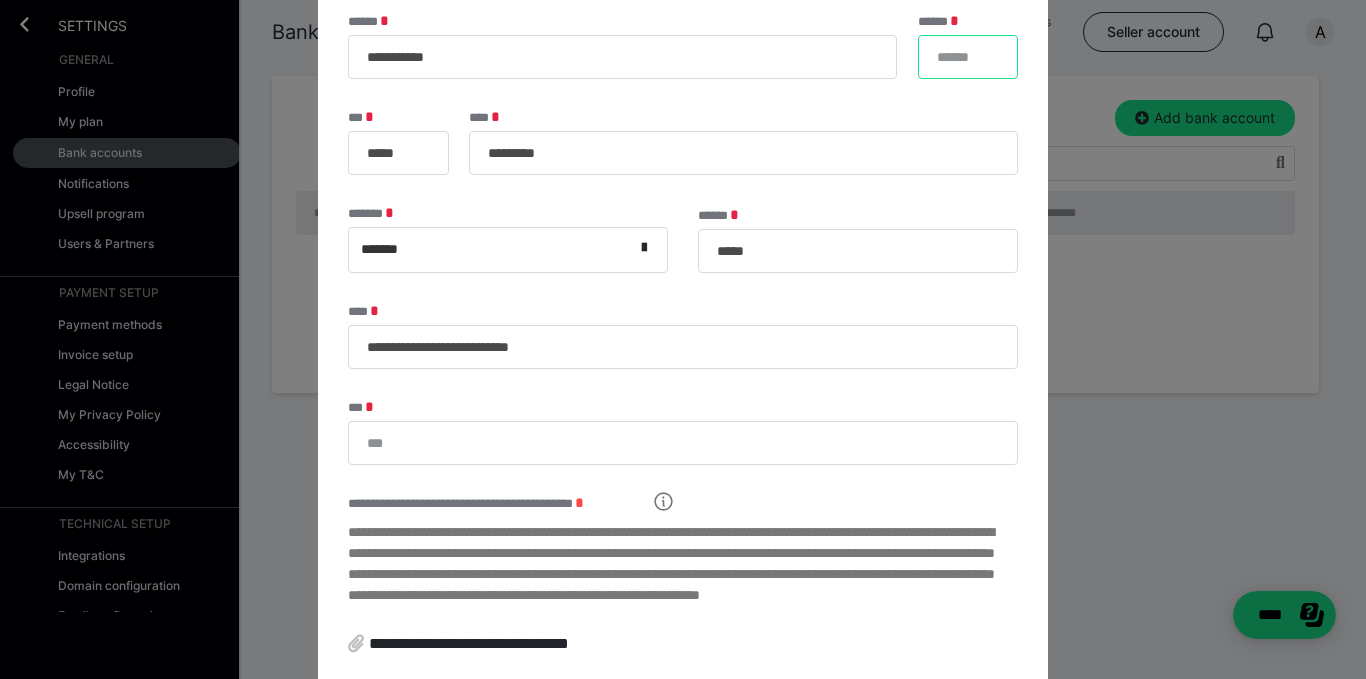 click on "******" at bounding box center [968, 57] 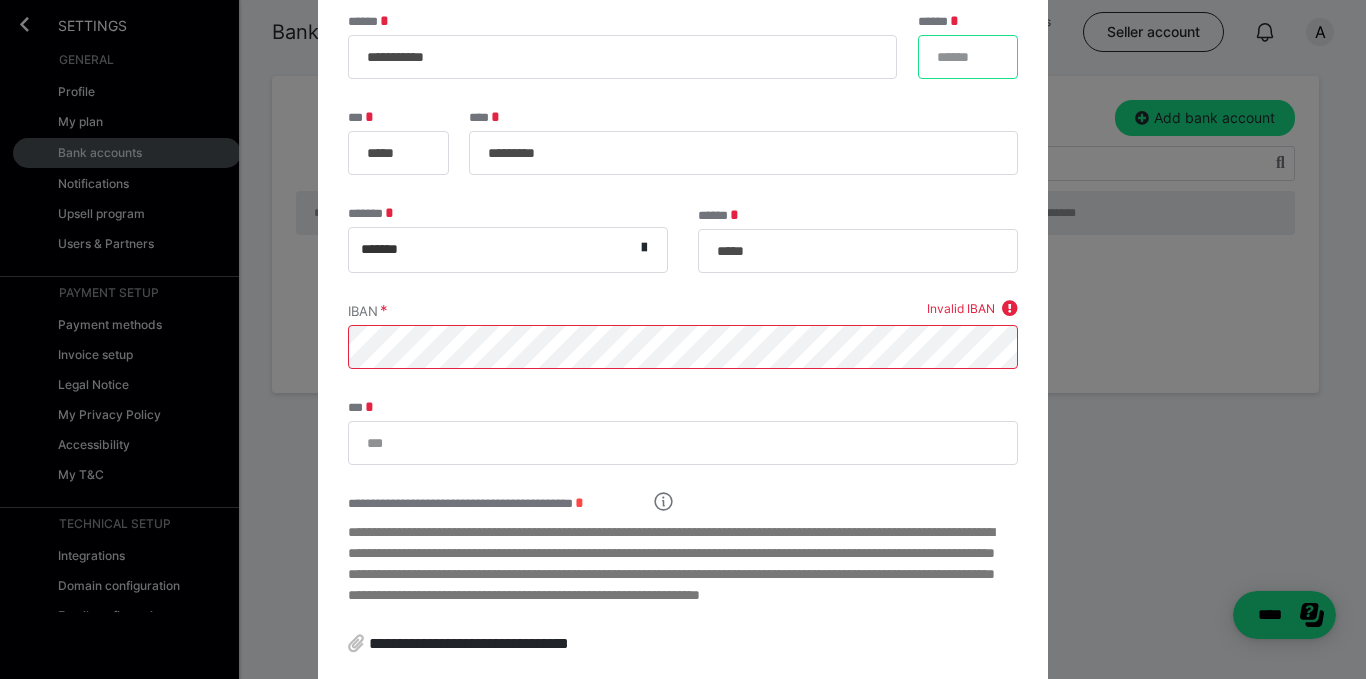 click on "******" at bounding box center (968, 57) 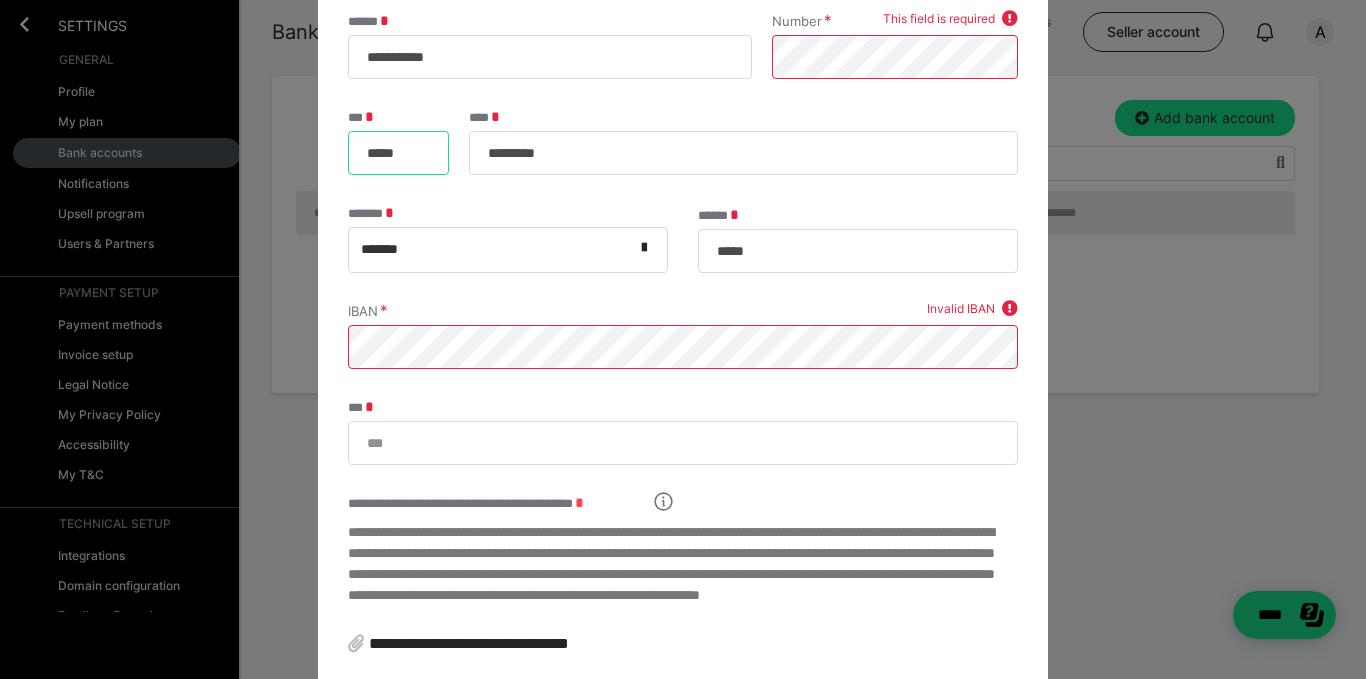 click on "*****" at bounding box center (398, 153) 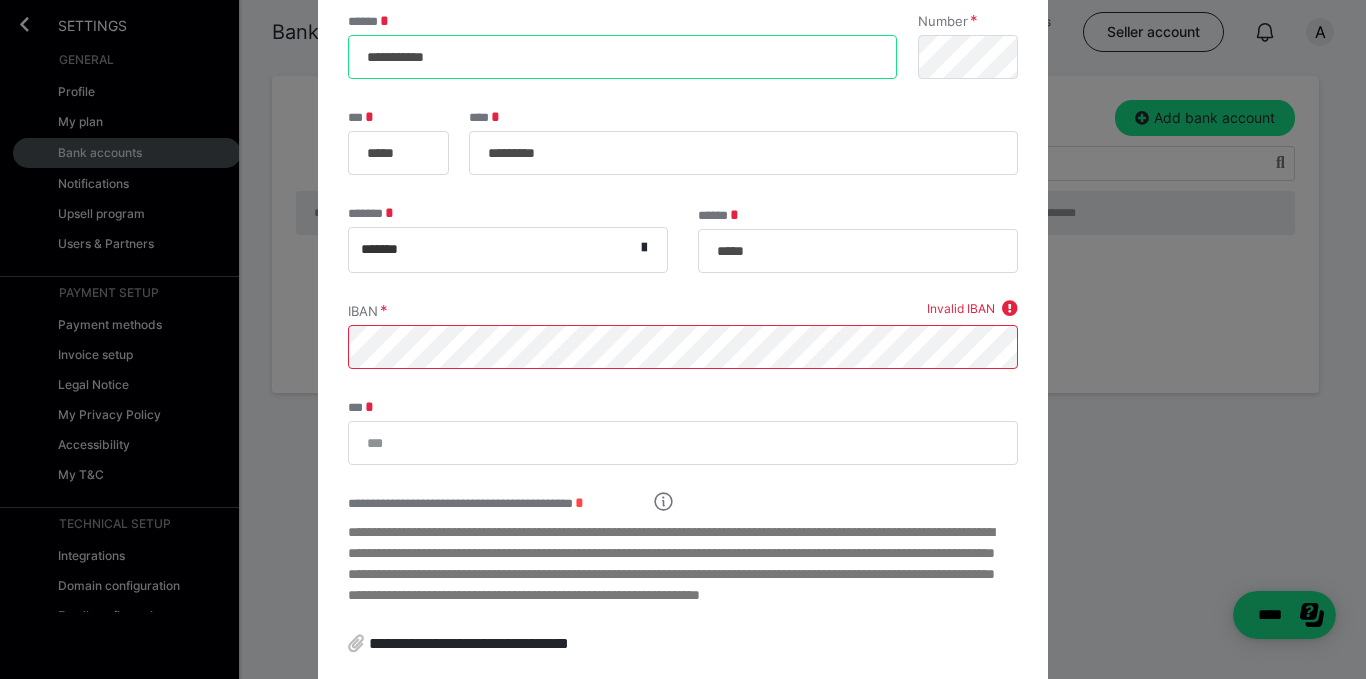 drag, startPoint x: 792, startPoint y: 80, endPoint x: 847, endPoint y: 65, distance: 57.00877 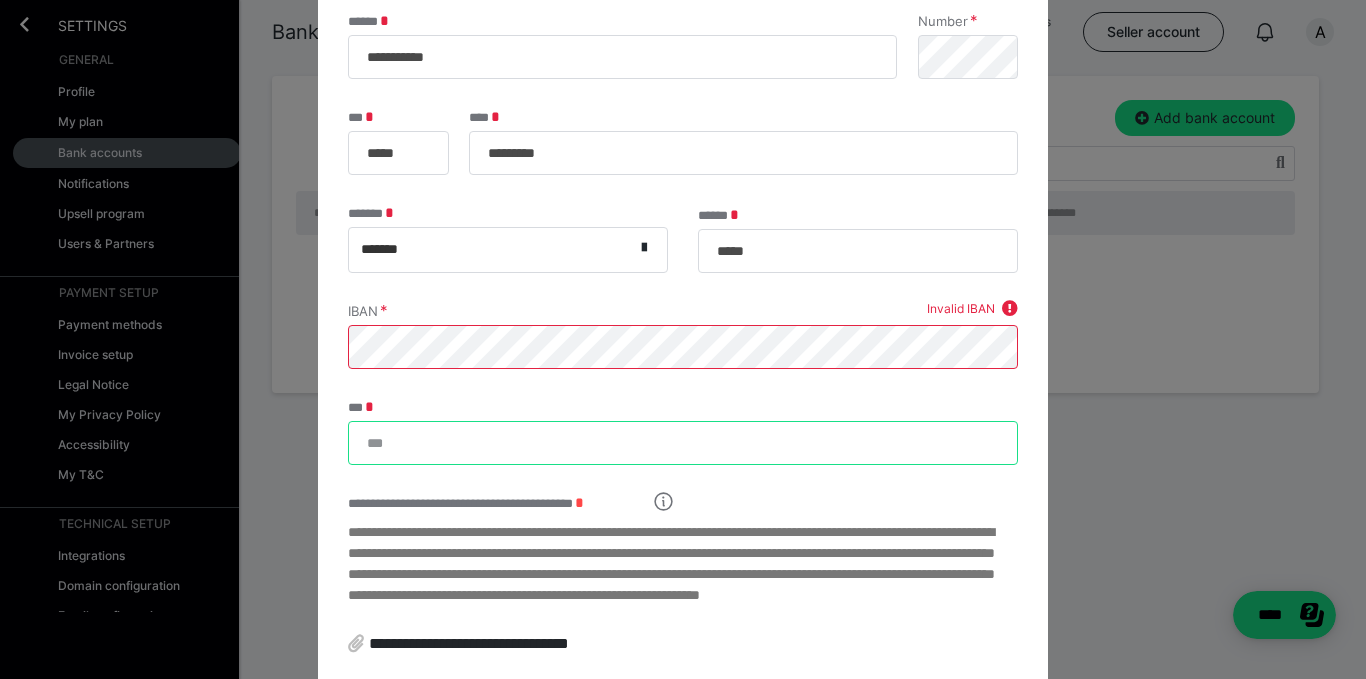 click on "***" at bounding box center (683, 443) 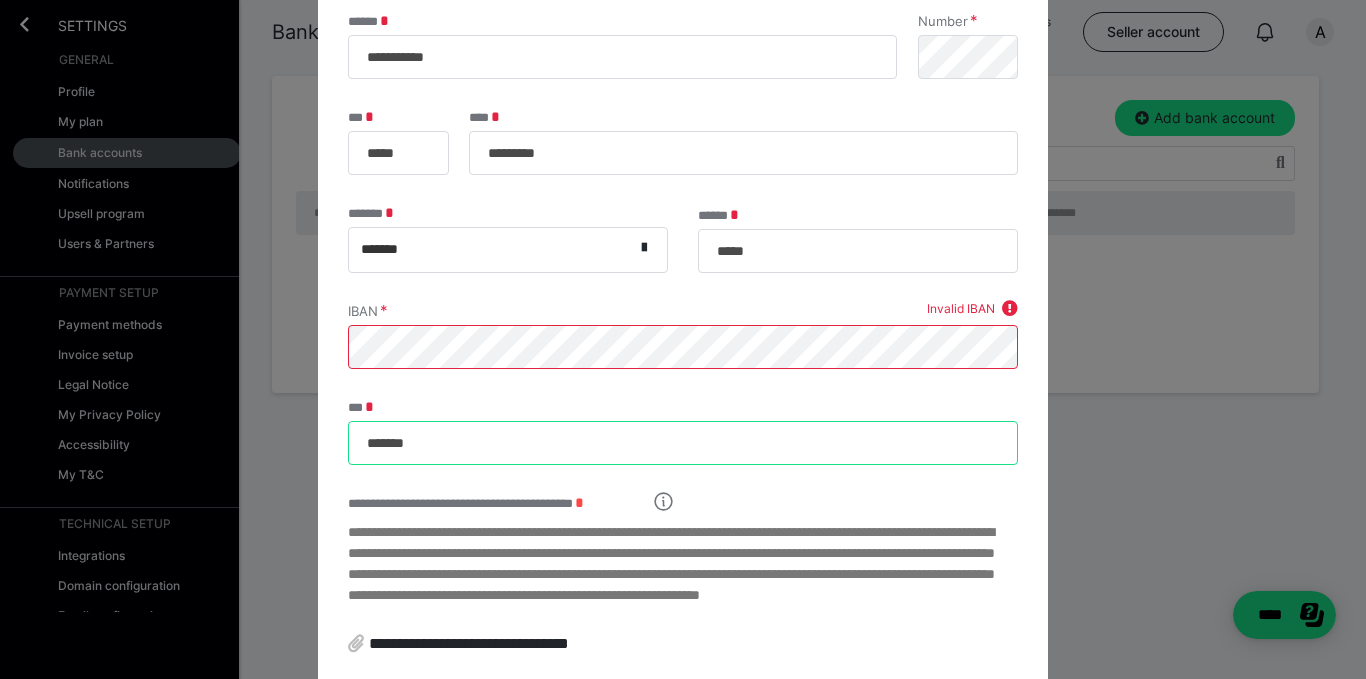 type on "*******" 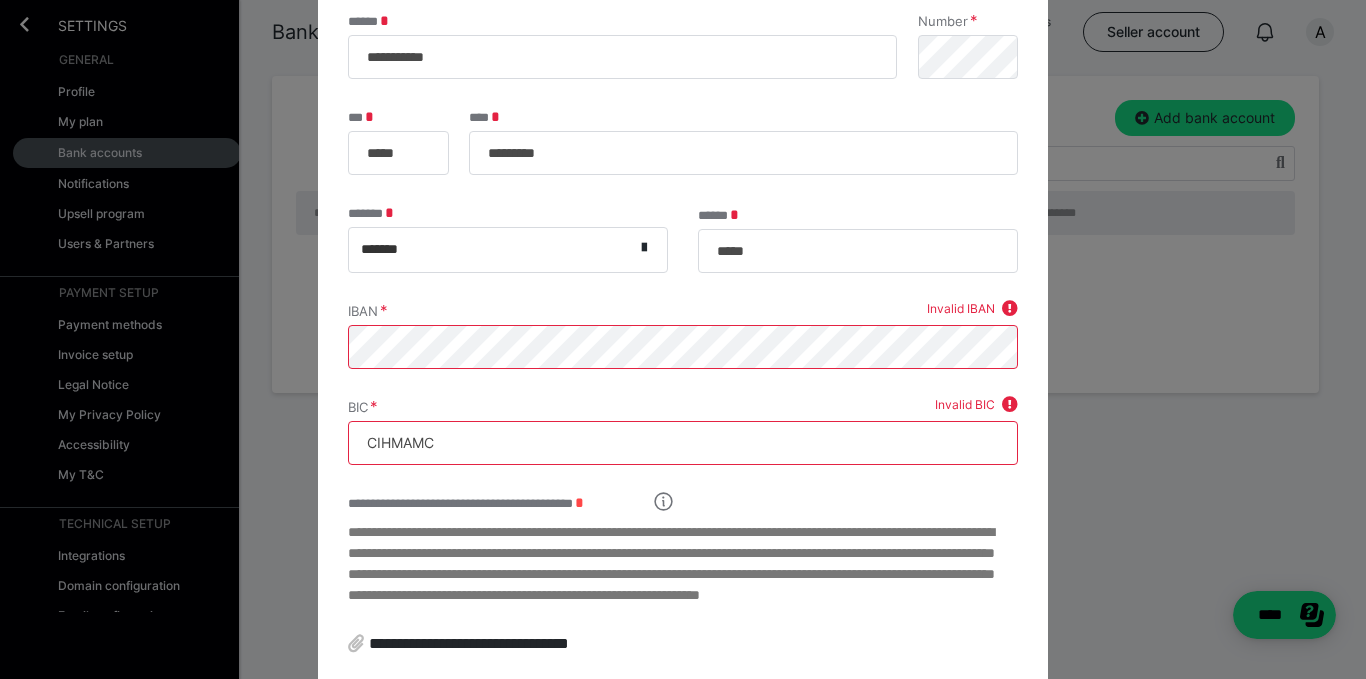 click on "**********" at bounding box center [683, 574] 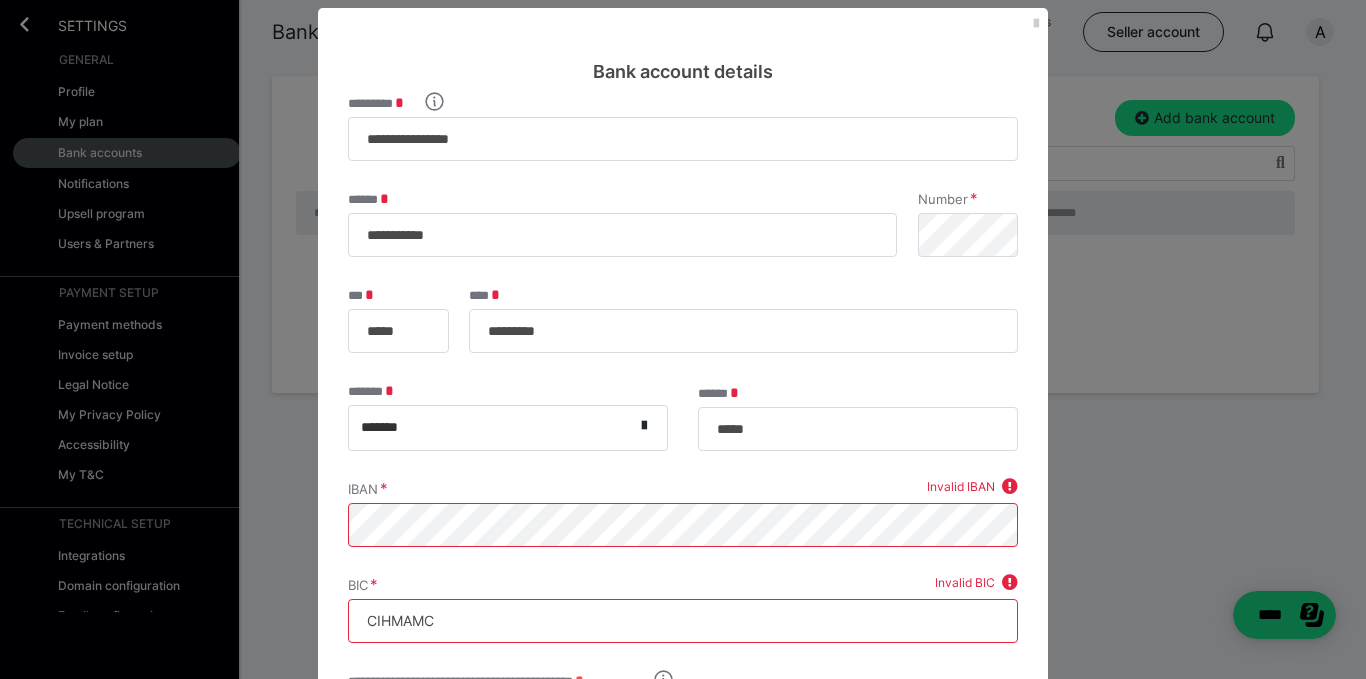 scroll, scrollTop: 0, scrollLeft: 0, axis: both 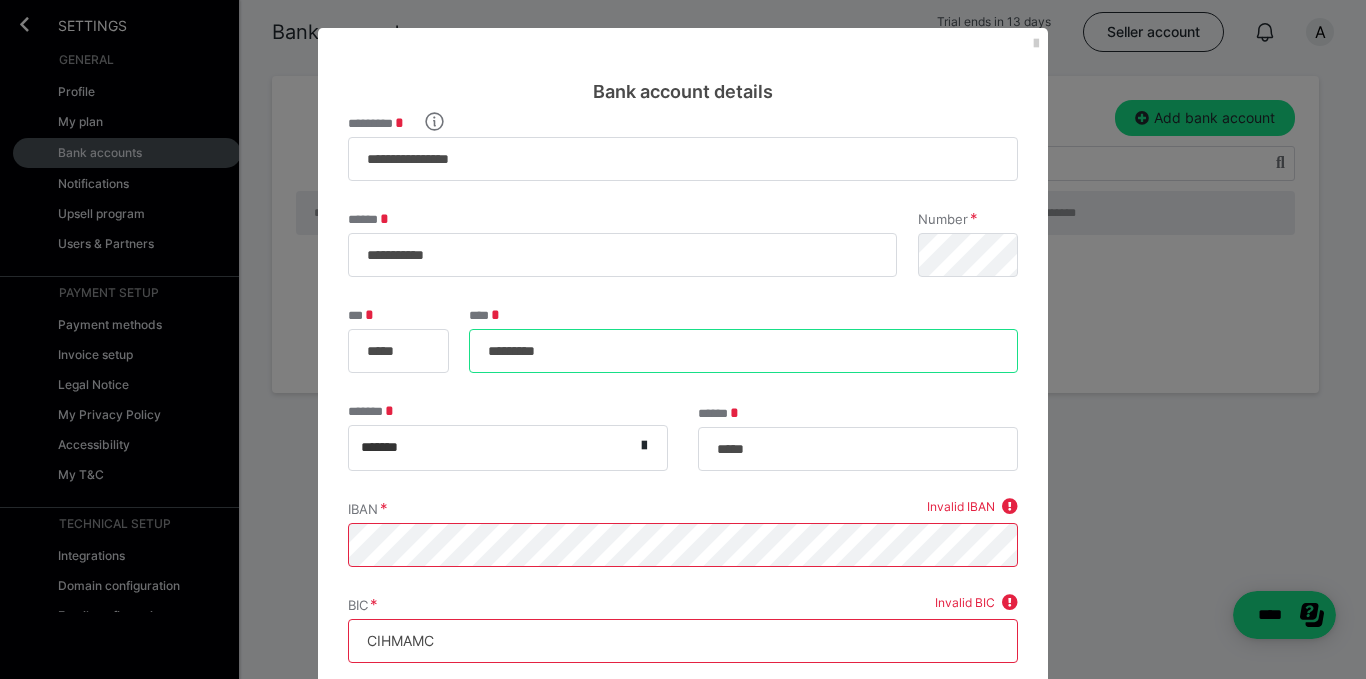 click on "*********" at bounding box center [743, 351] 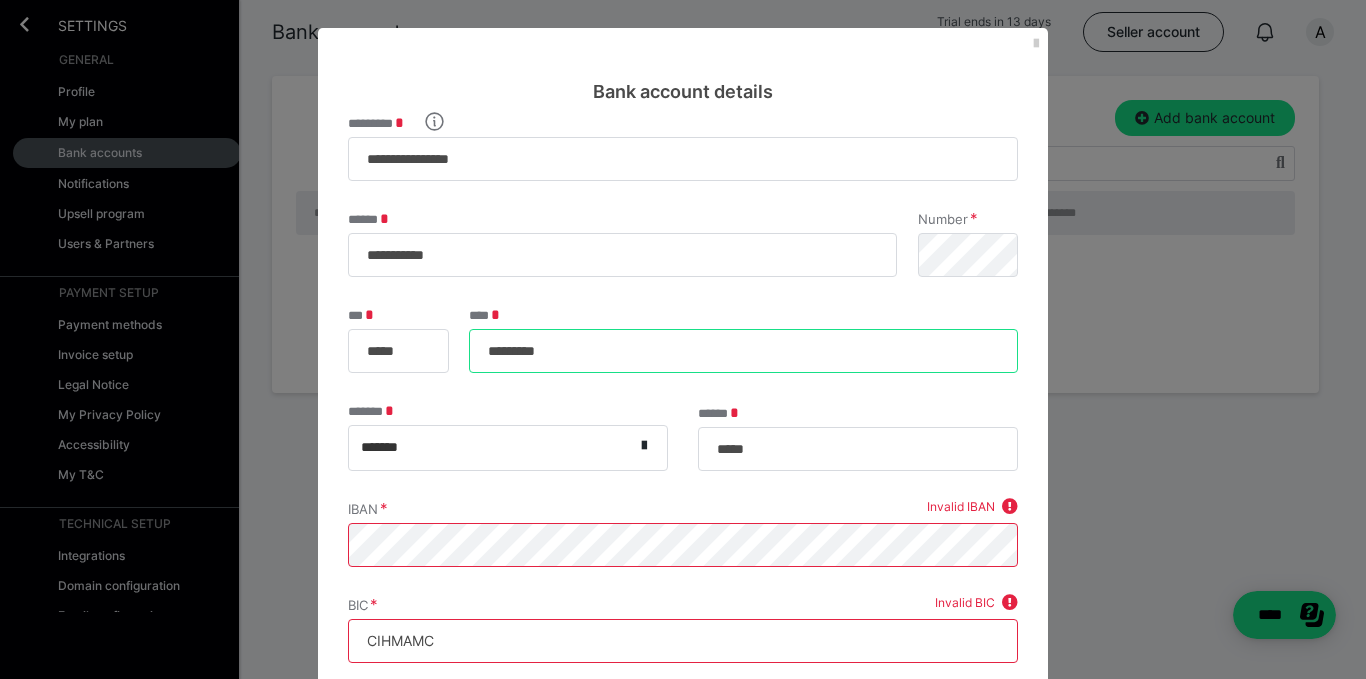 type on "*********" 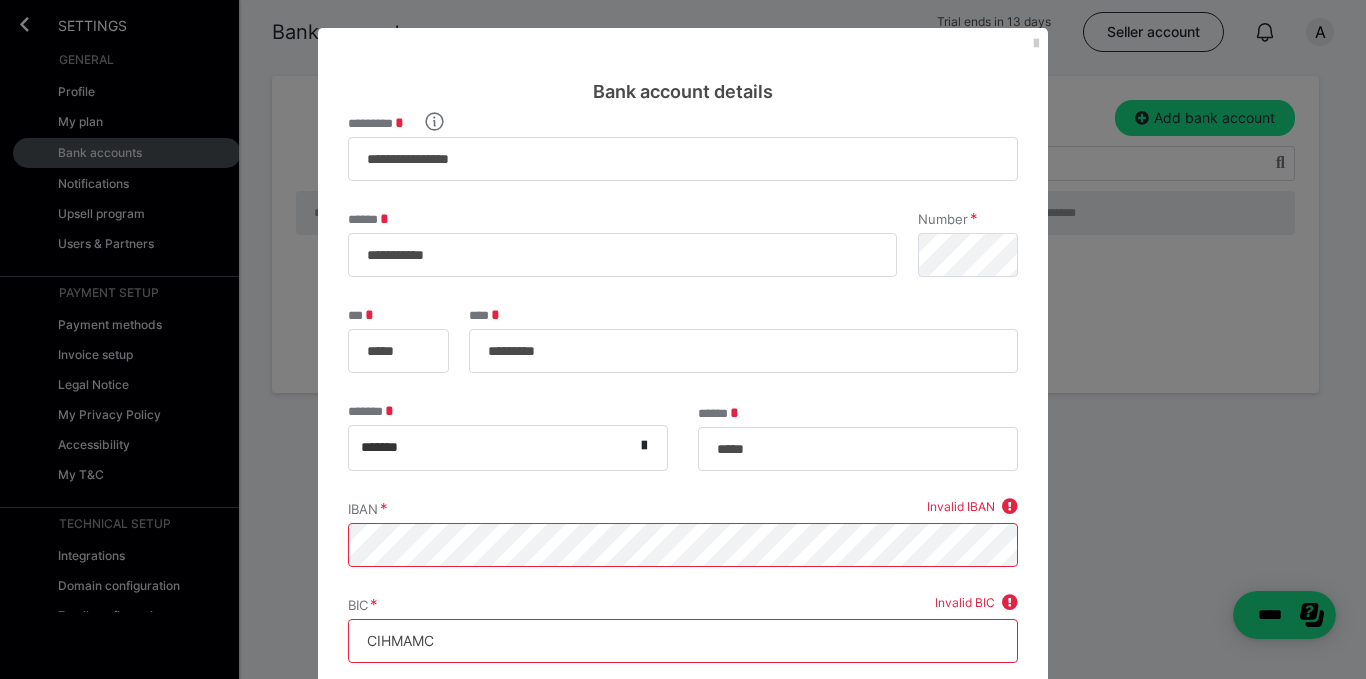 type on "*****" 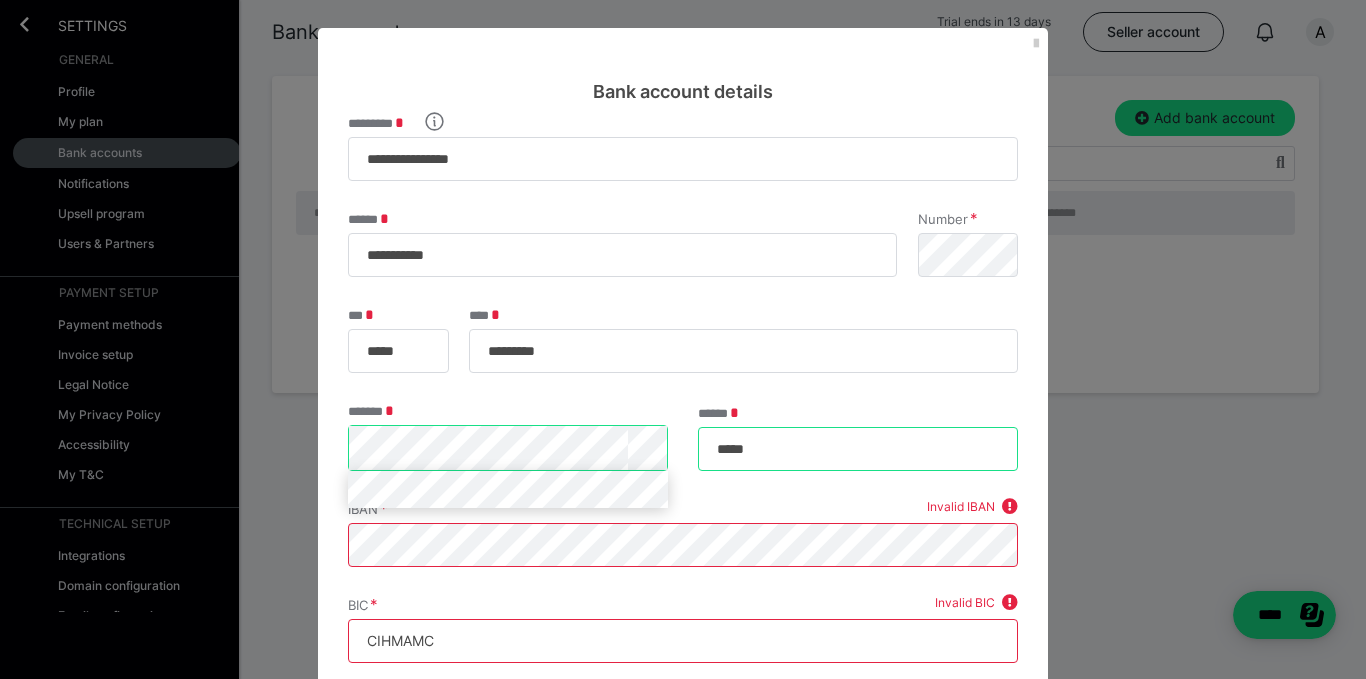 click on "*****" at bounding box center [858, 449] 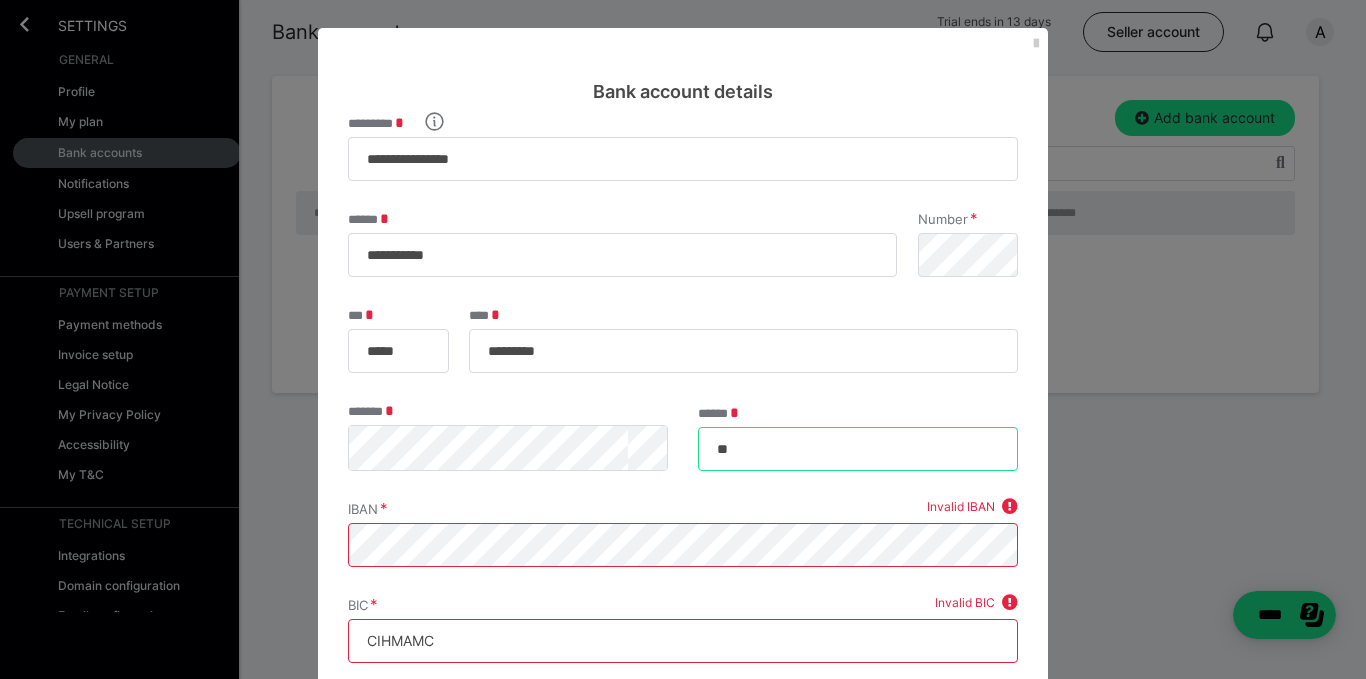 type on "*" 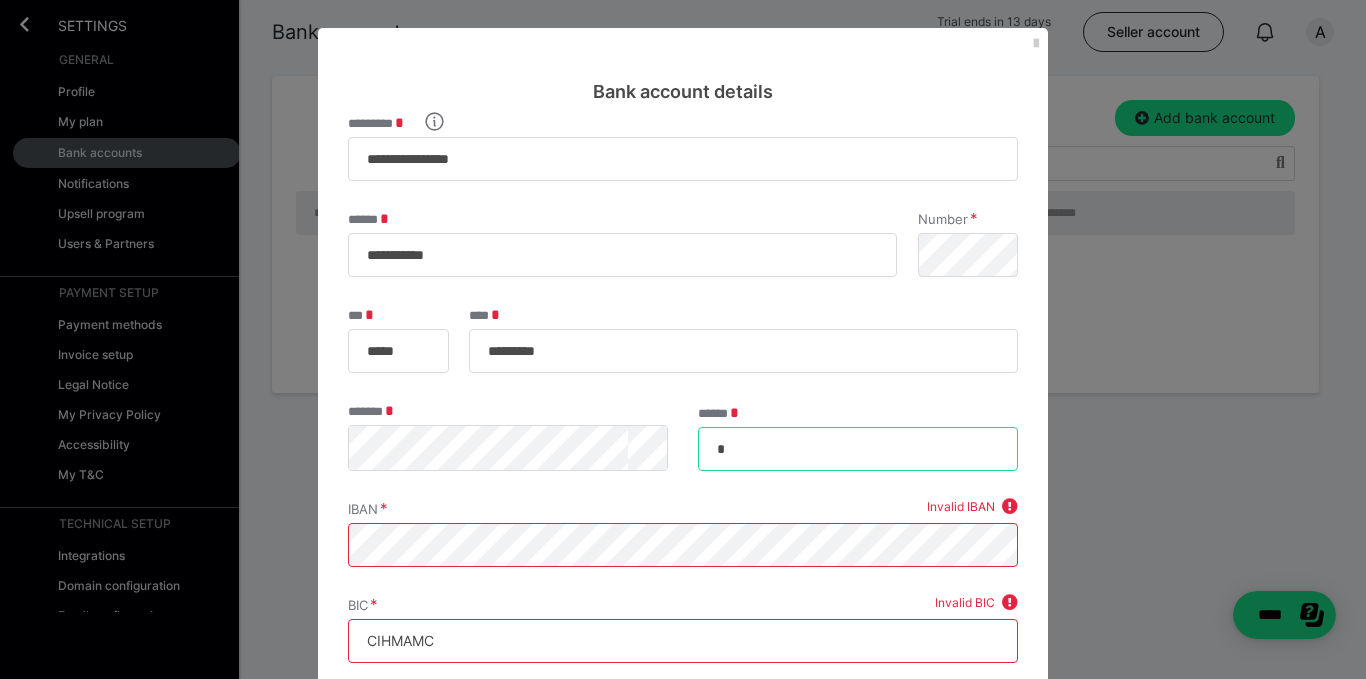 type 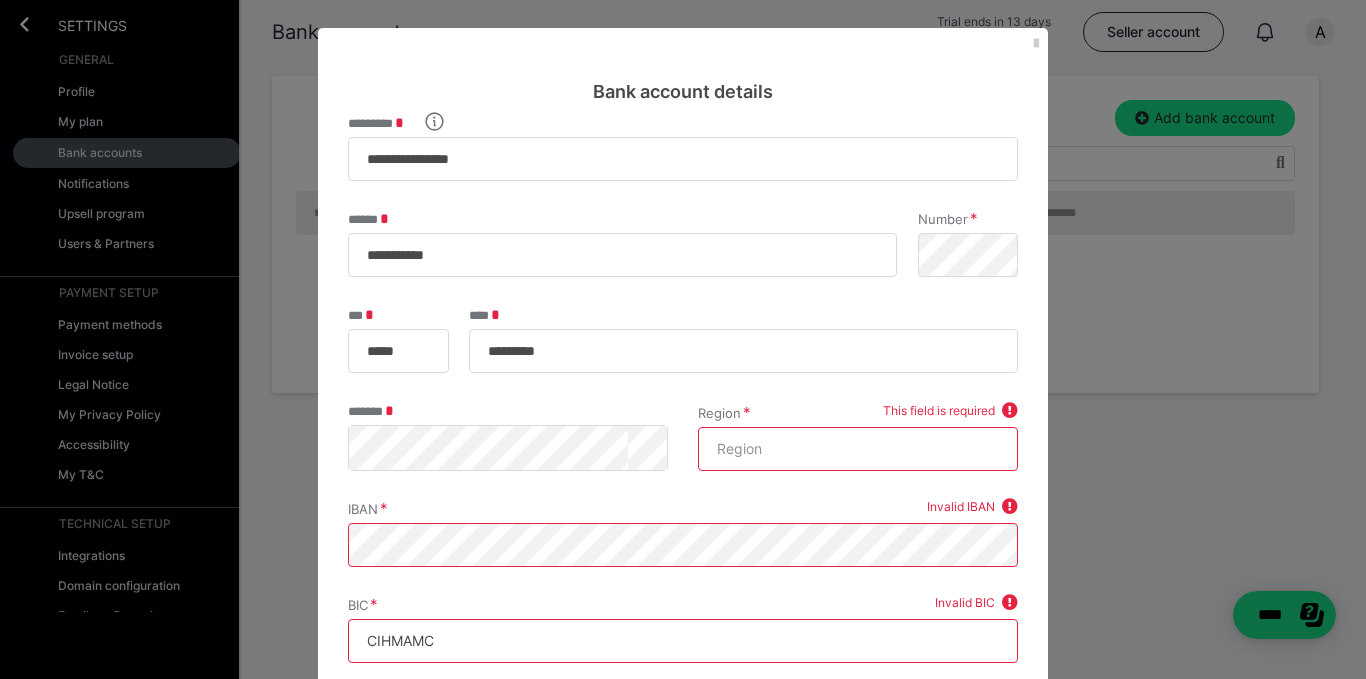 type on "e" 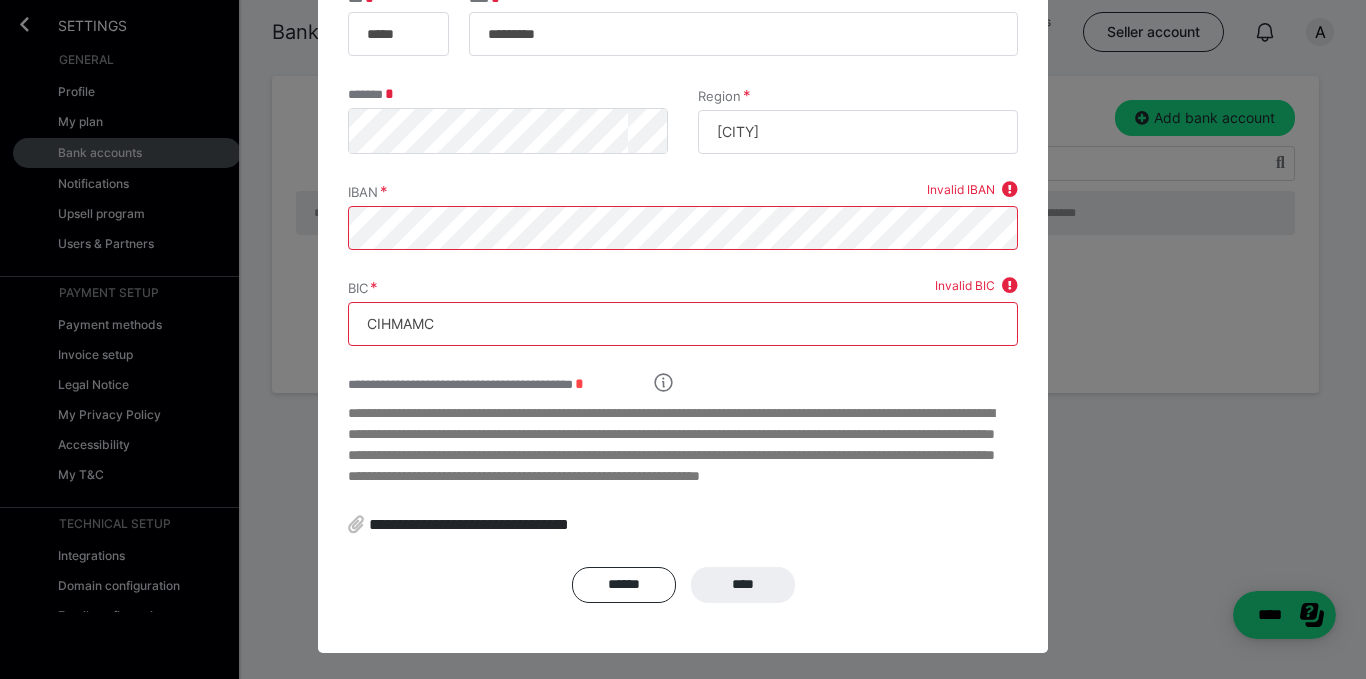 scroll, scrollTop: 319, scrollLeft: 0, axis: vertical 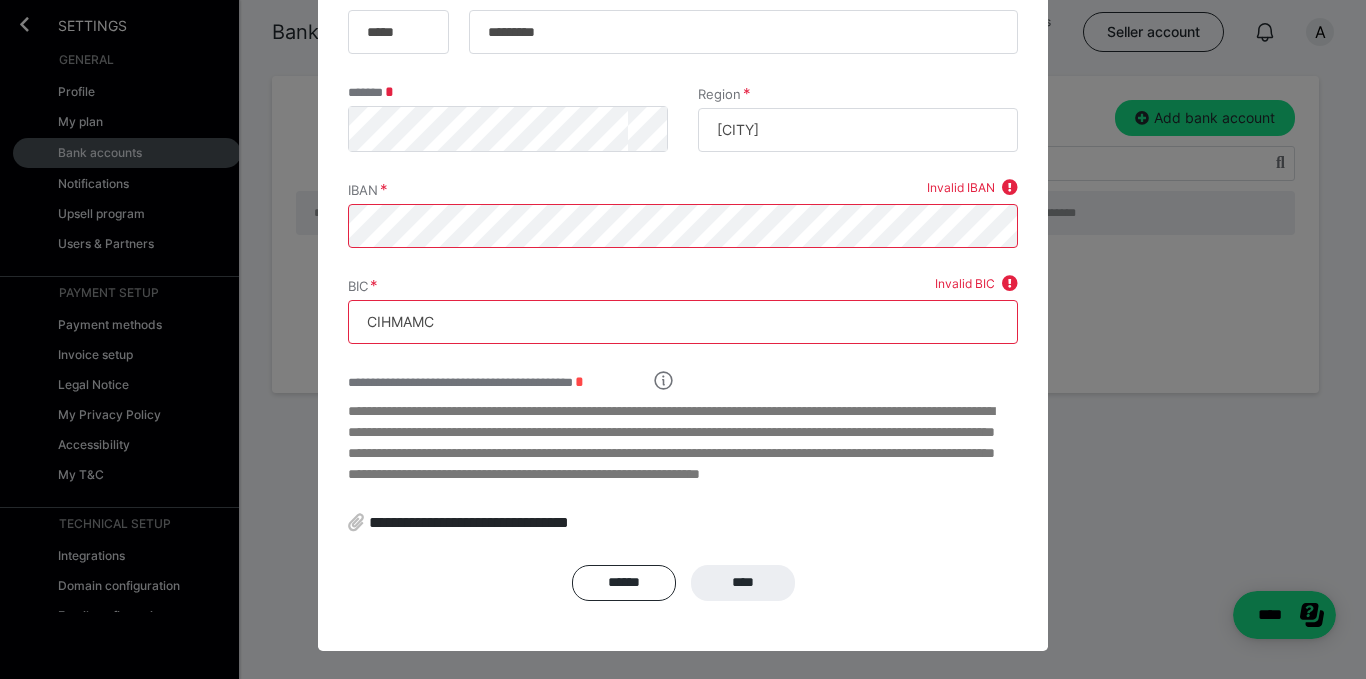 type on "[CITY]" 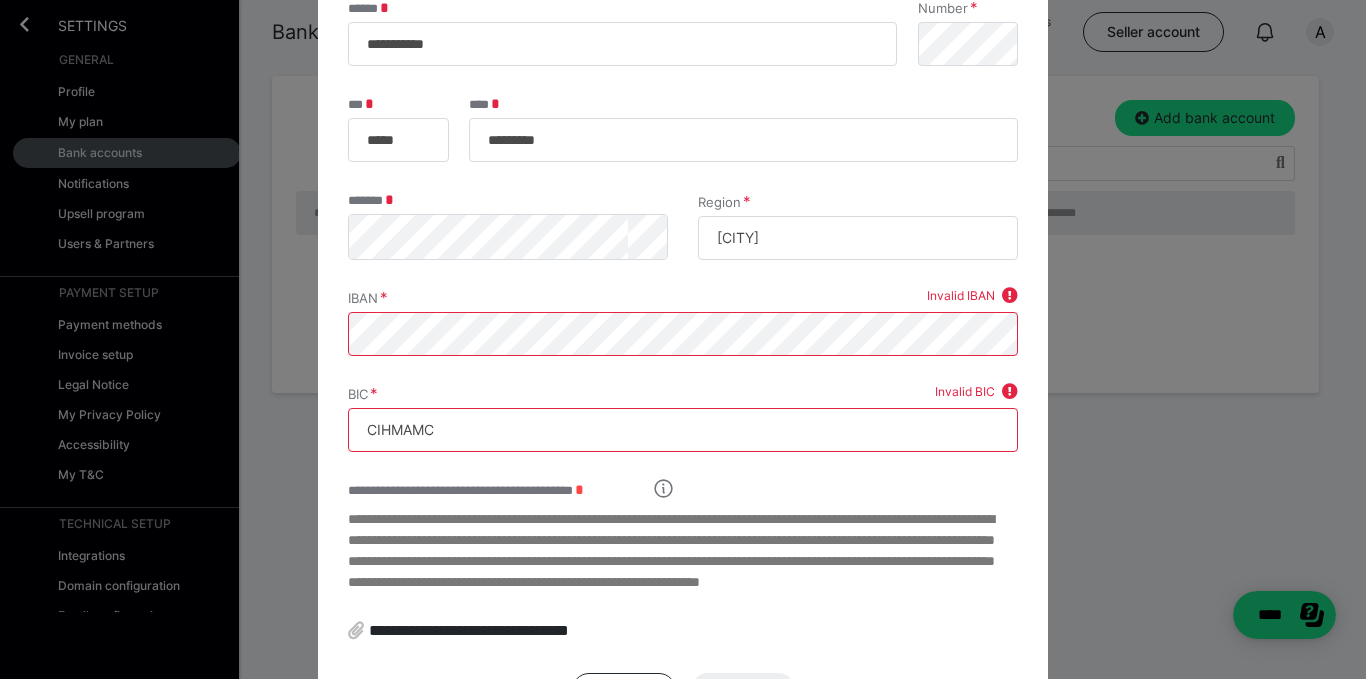 scroll, scrollTop: 210, scrollLeft: 0, axis: vertical 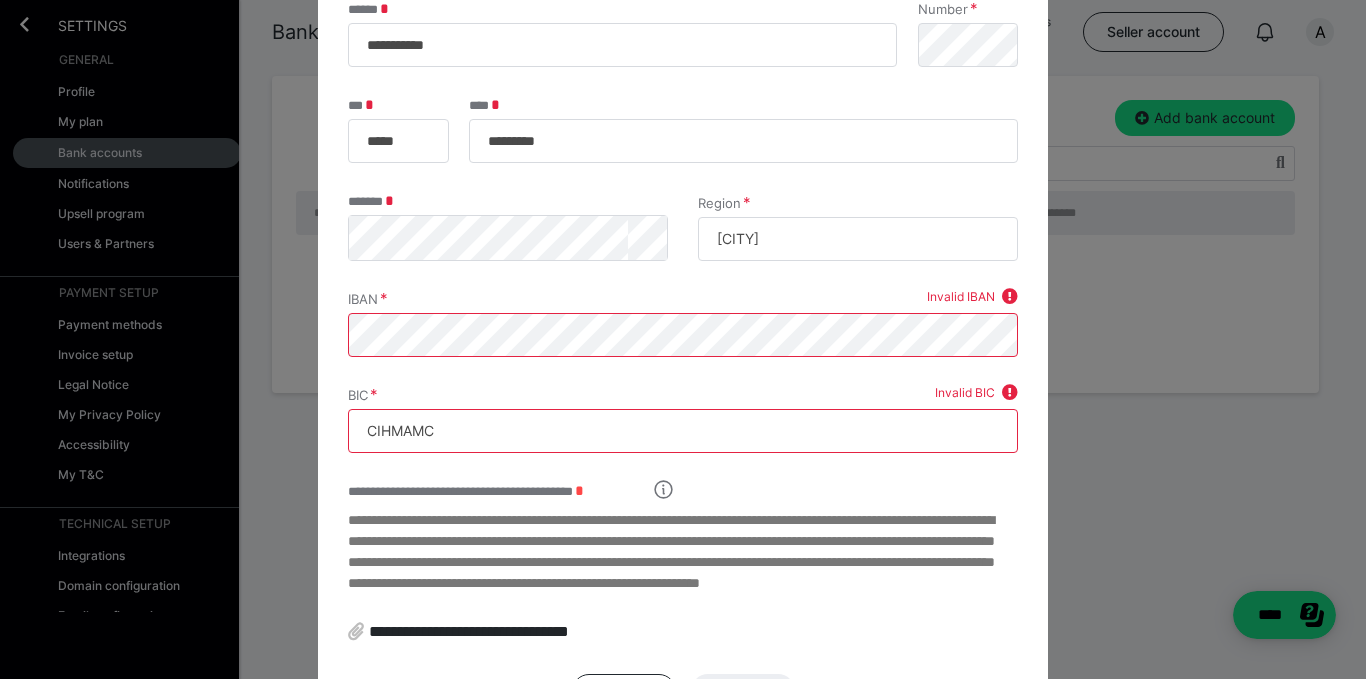 click on "CIHMAMC" at bounding box center [683, 431] 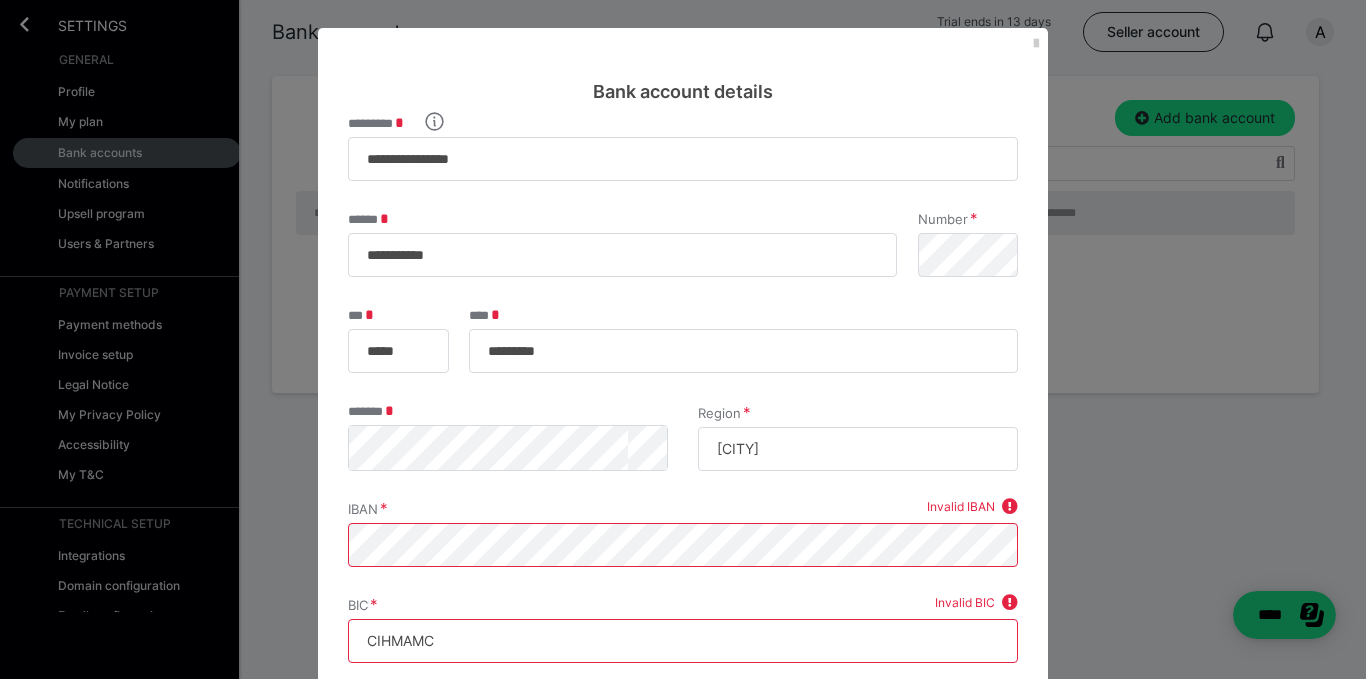 scroll, scrollTop: 319, scrollLeft: 0, axis: vertical 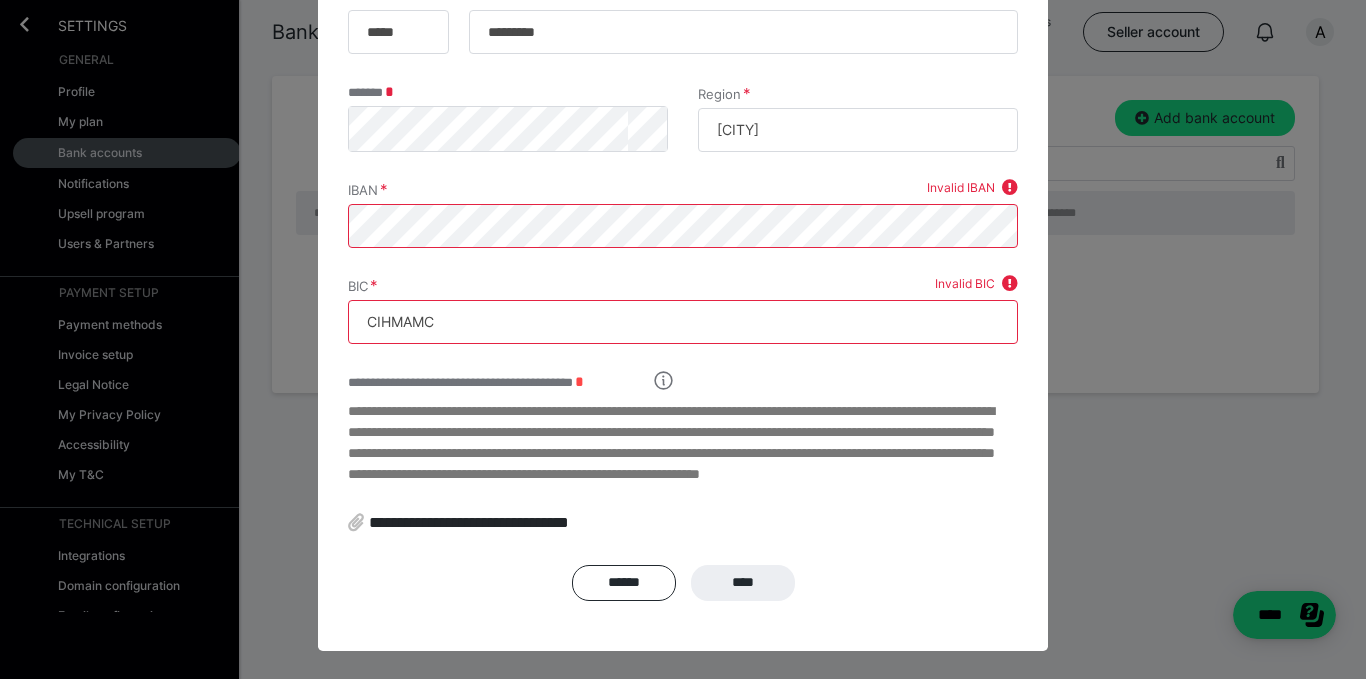 click on "CIHMAMC" at bounding box center (683, 322) 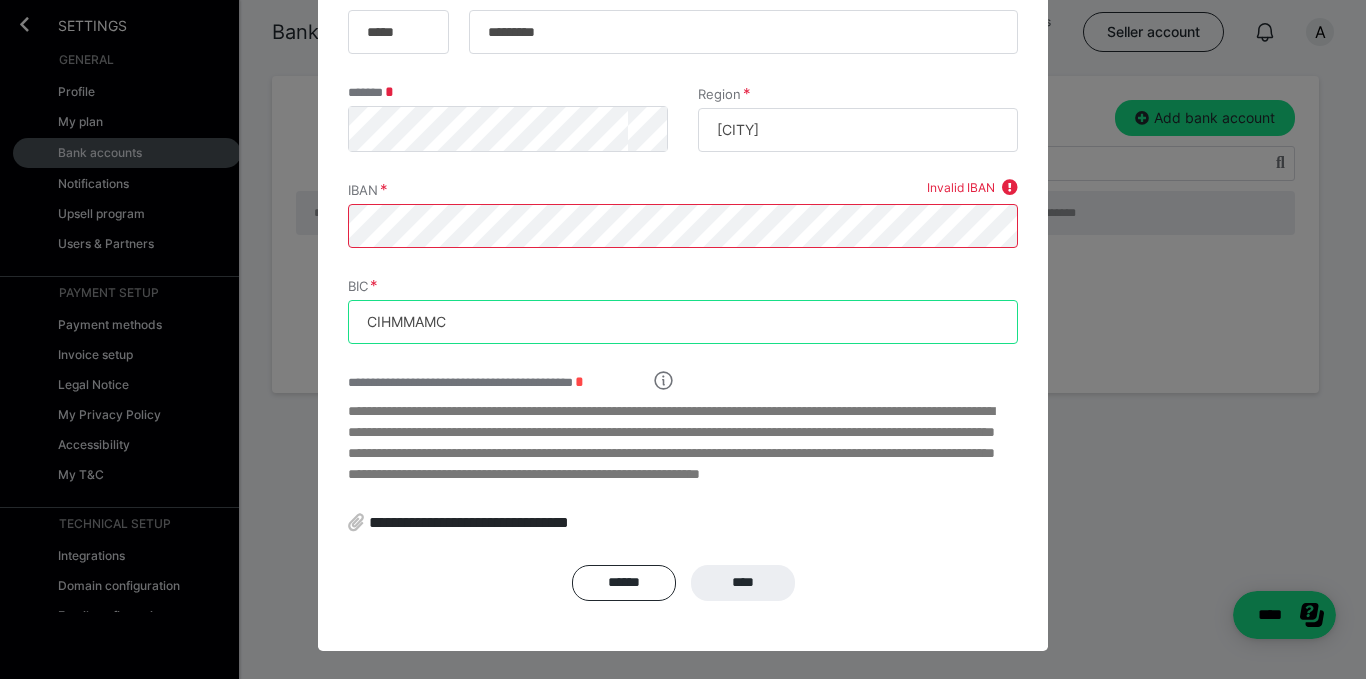 type on "CIHMMAMC" 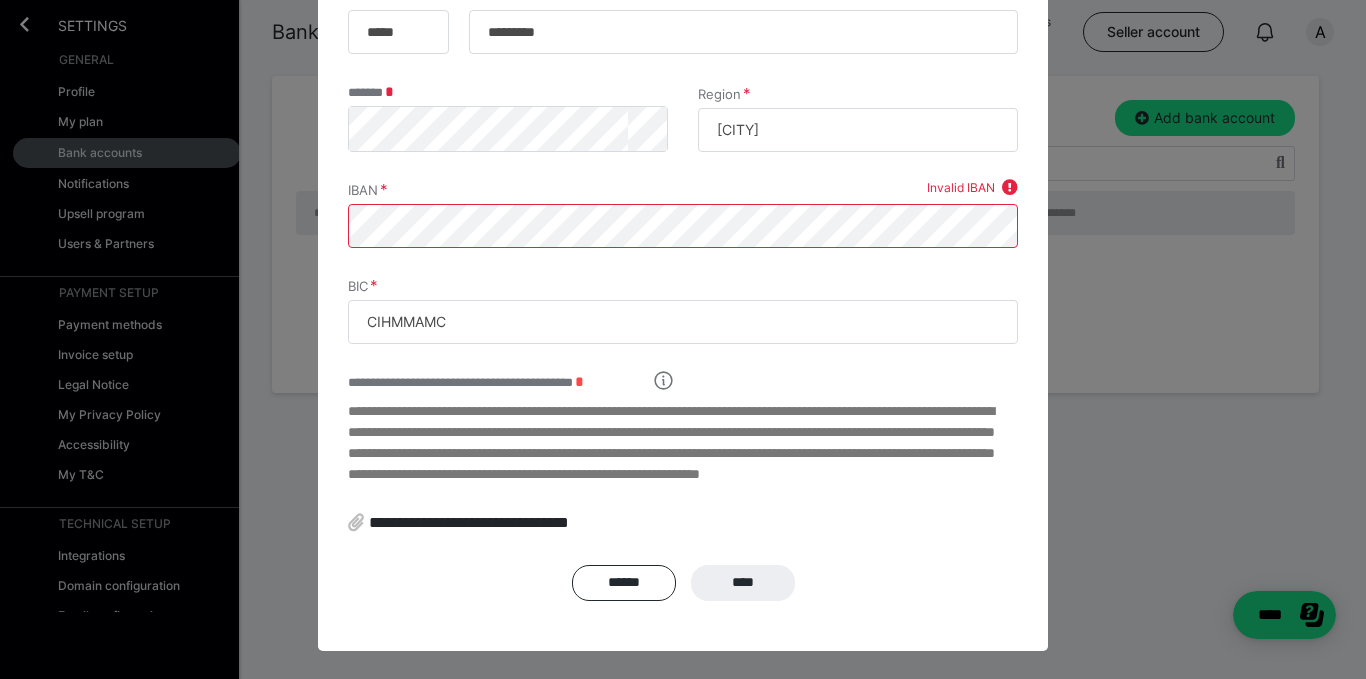 click on "**********" at bounding box center [683, 198] 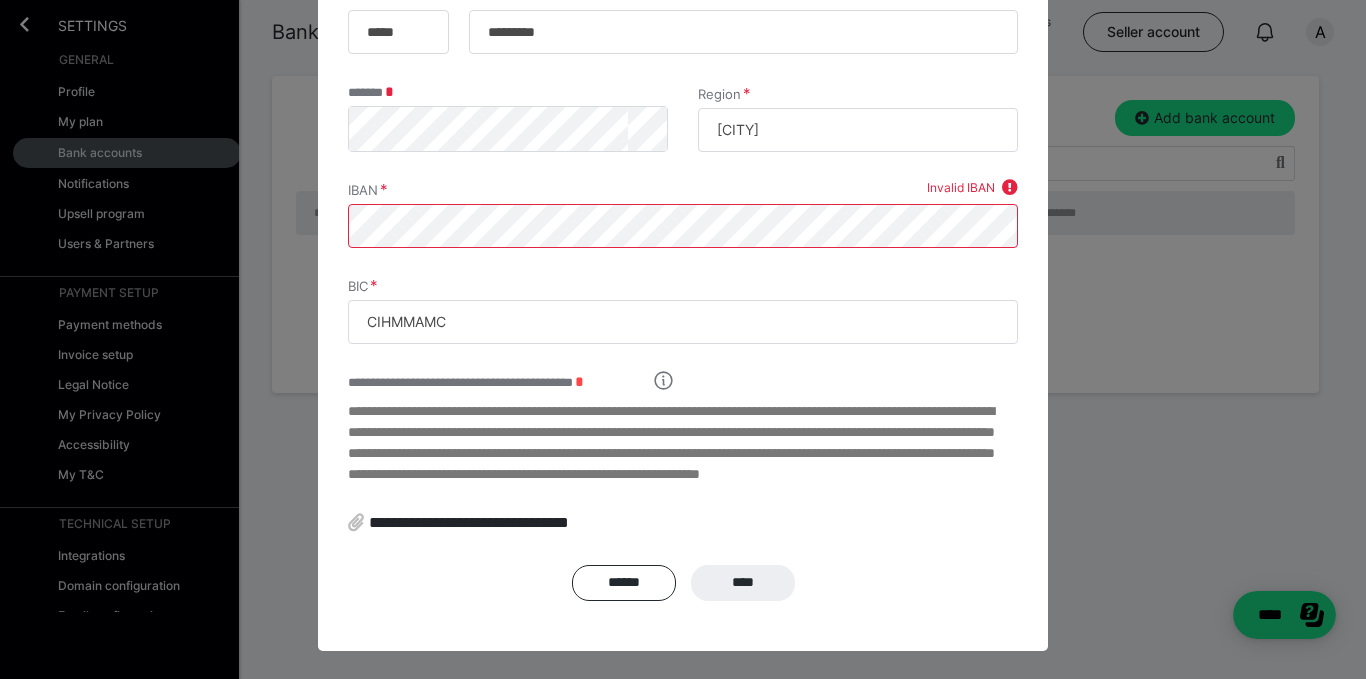 click on "BIC CIHMMAMC" at bounding box center [683, 311] 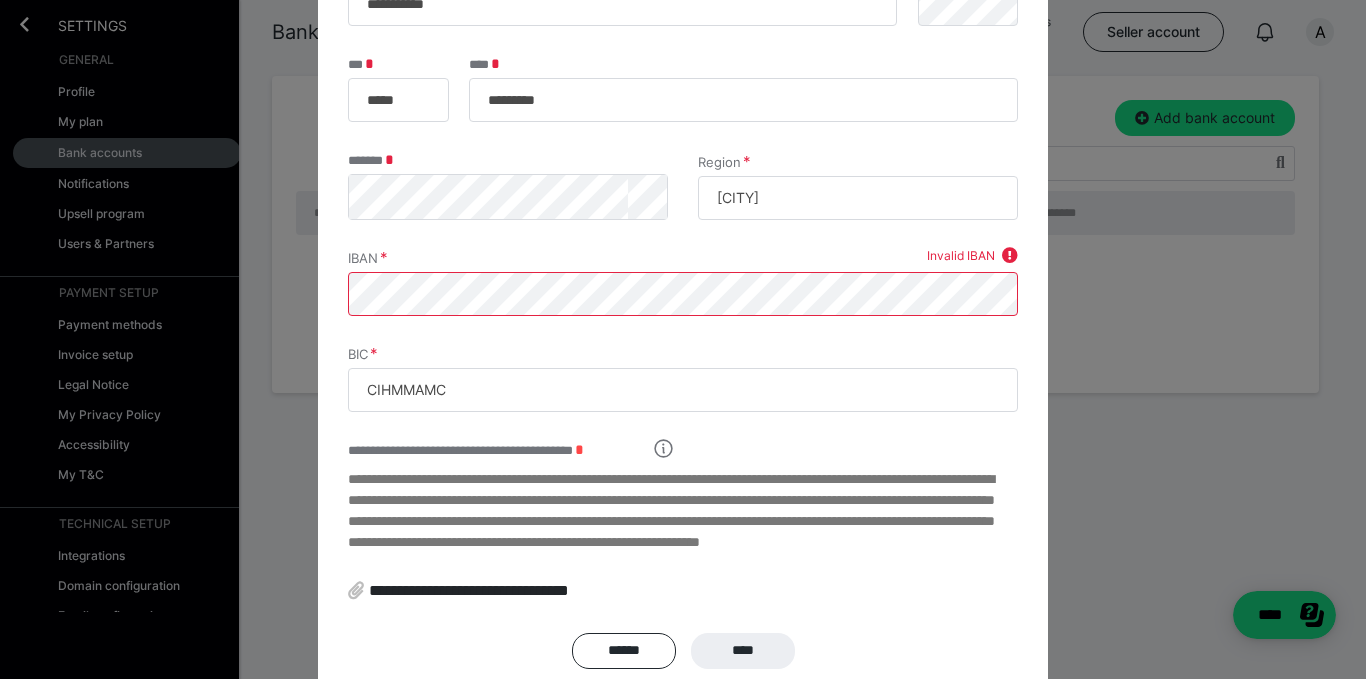 scroll, scrollTop: 252, scrollLeft: 0, axis: vertical 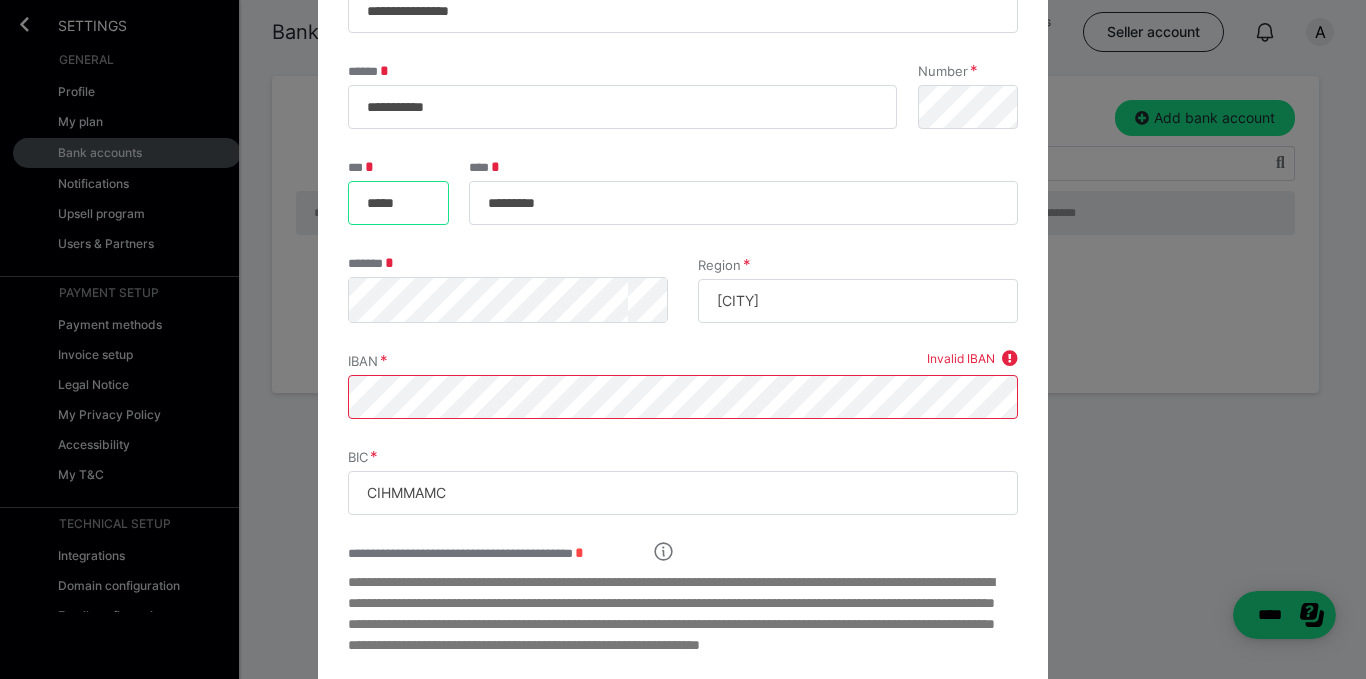 click on "*****" at bounding box center [398, 203] 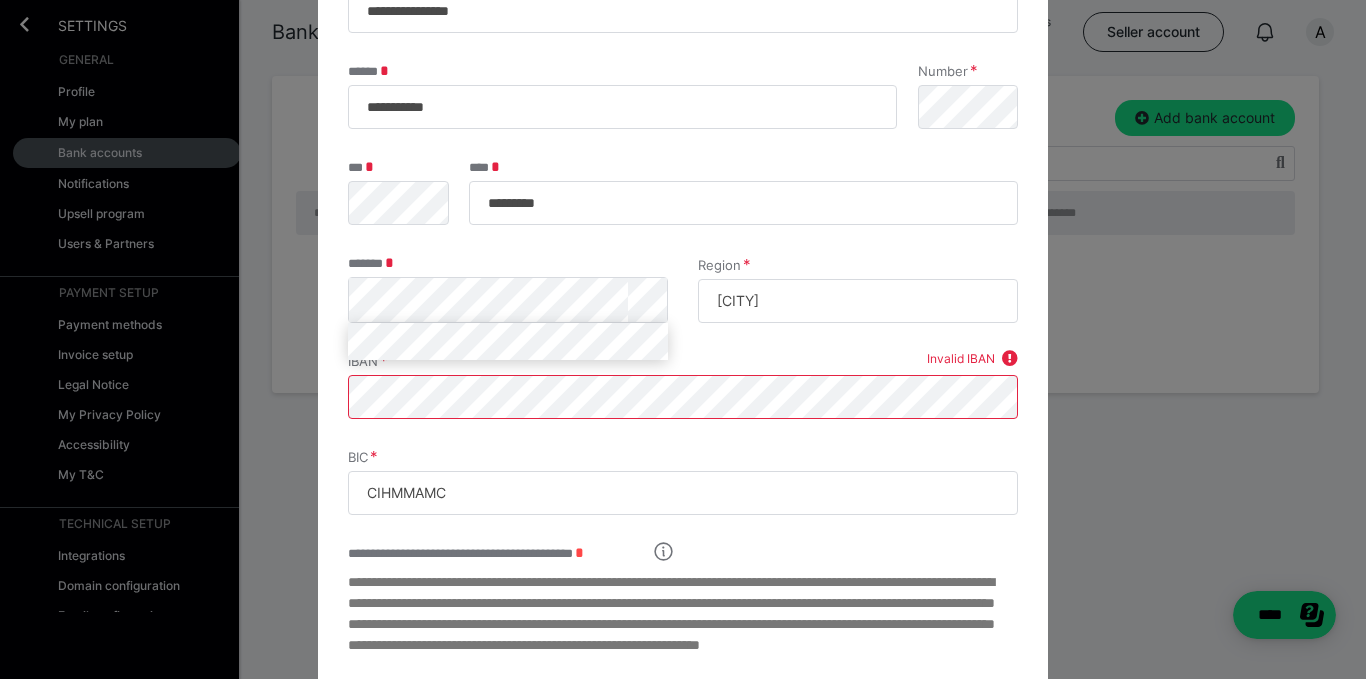 click on "IBAN Invalid IBAN" at bounding box center (683, 386) 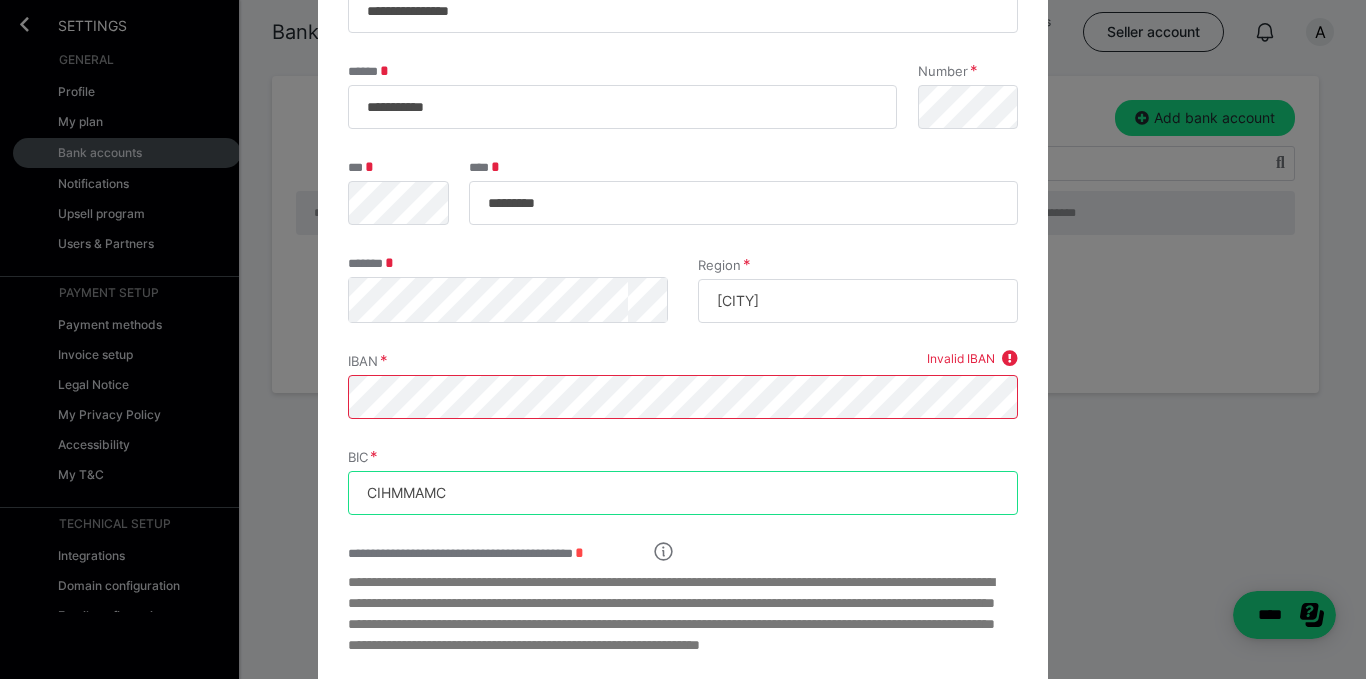 click on "CIHMMAMC" at bounding box center [683, 493] 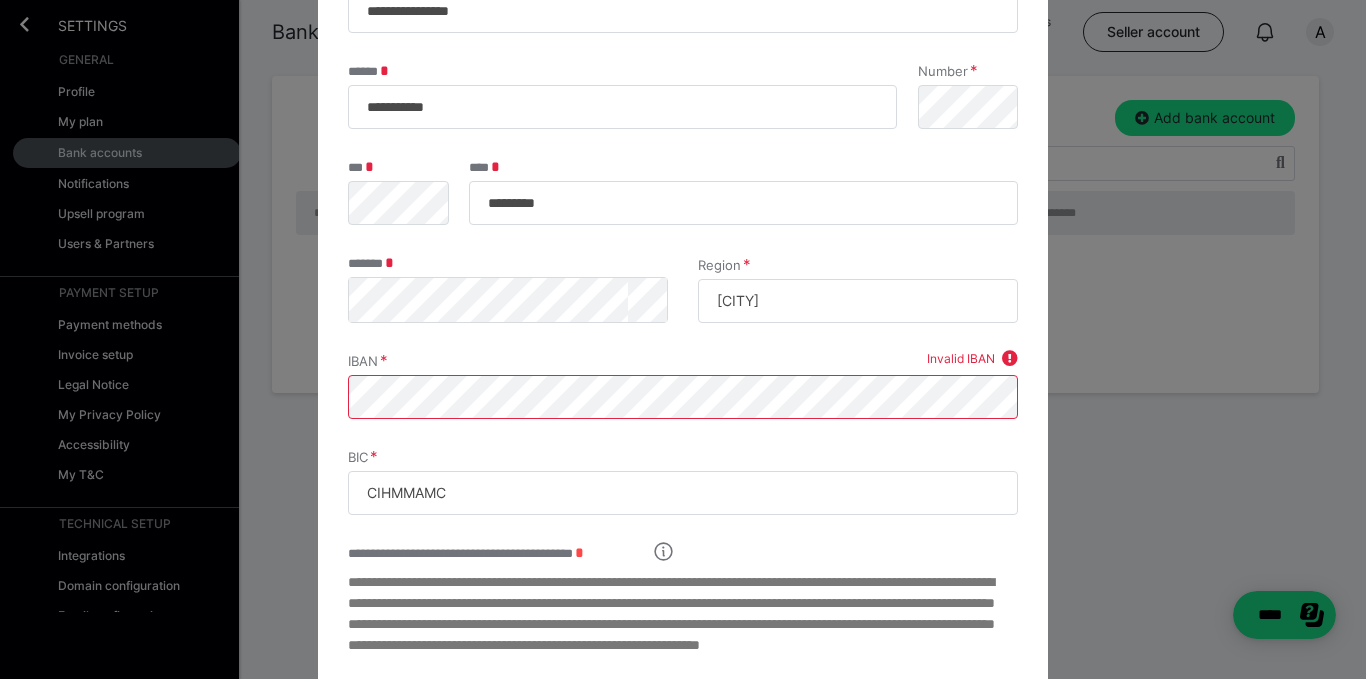 click on "**********" at bounding box center (683, 369) 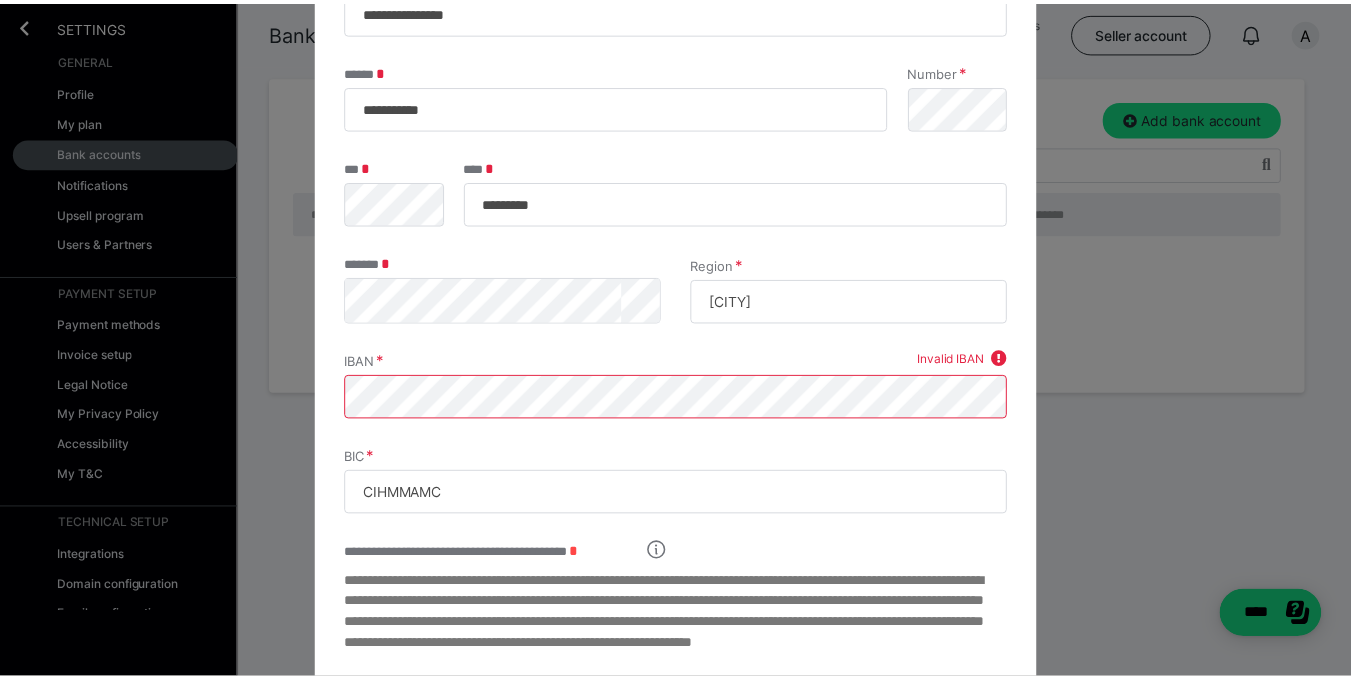 scroll, scrollTop: 319, scrollLeft: 0, axis: vertical 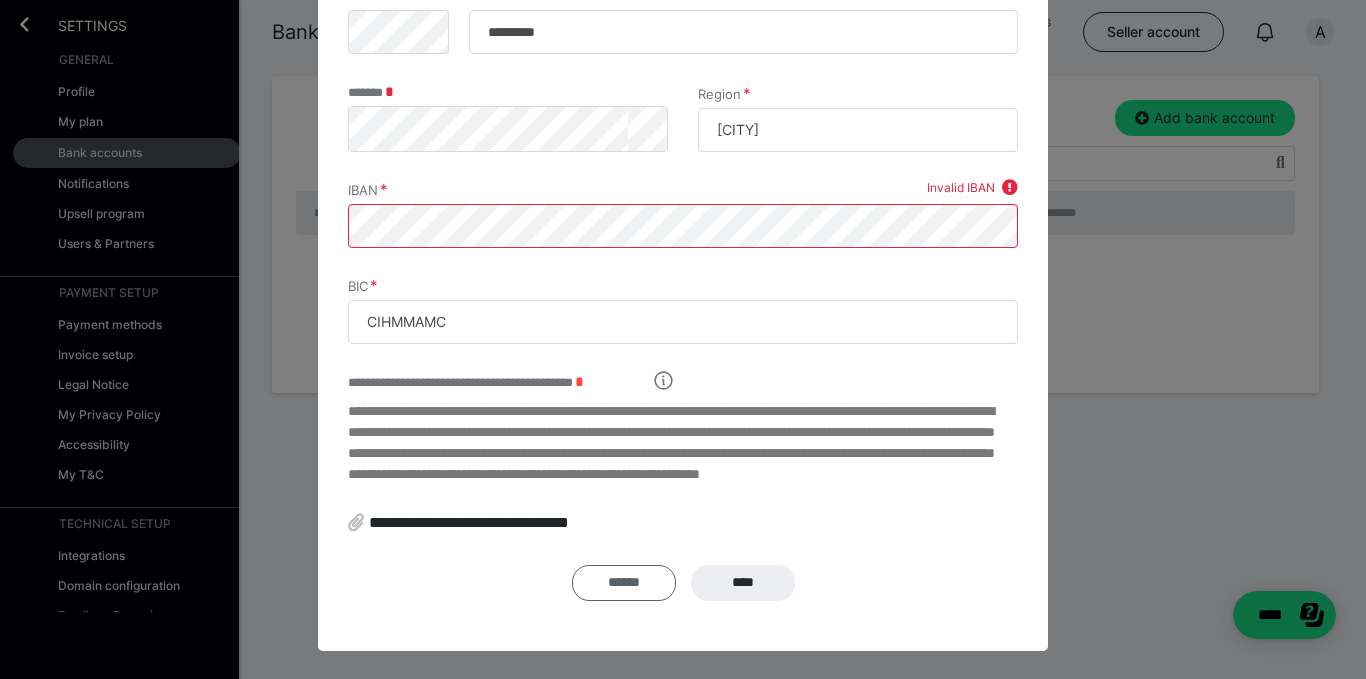 click on "******" at bounding box center (624, 583) 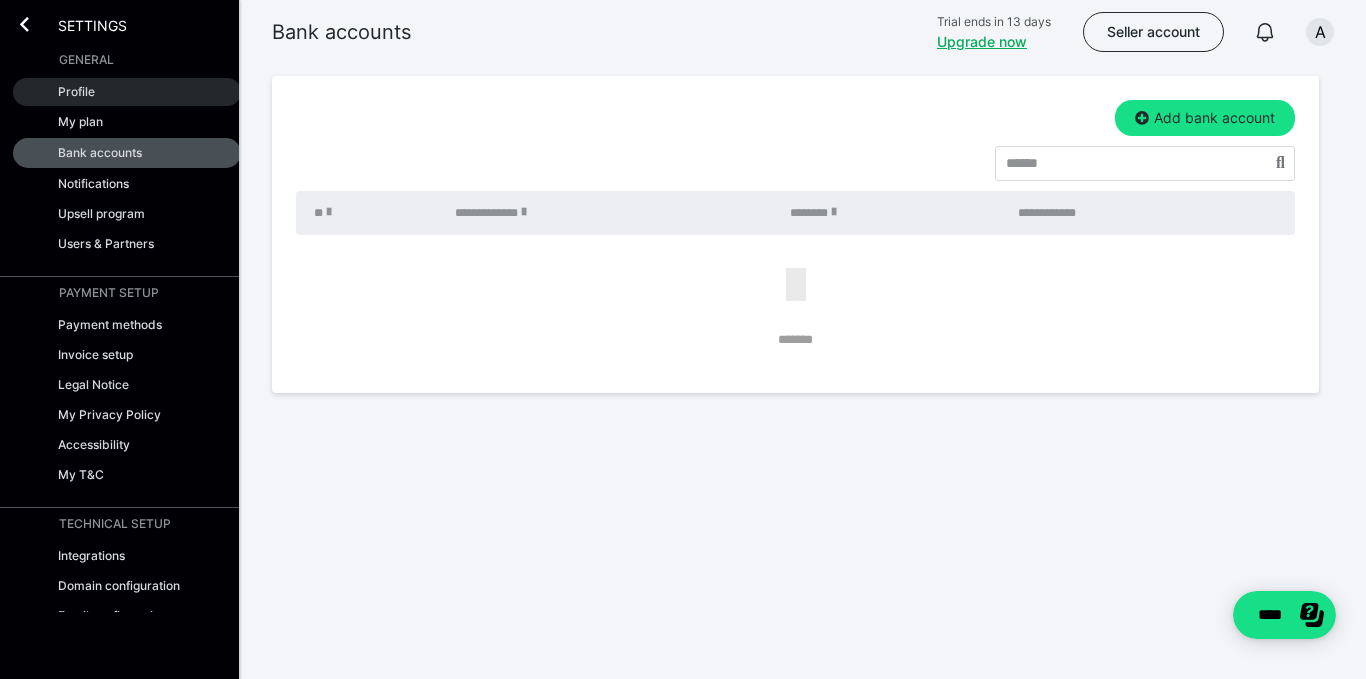 click on "Profile" at bounding box center [127, 92] 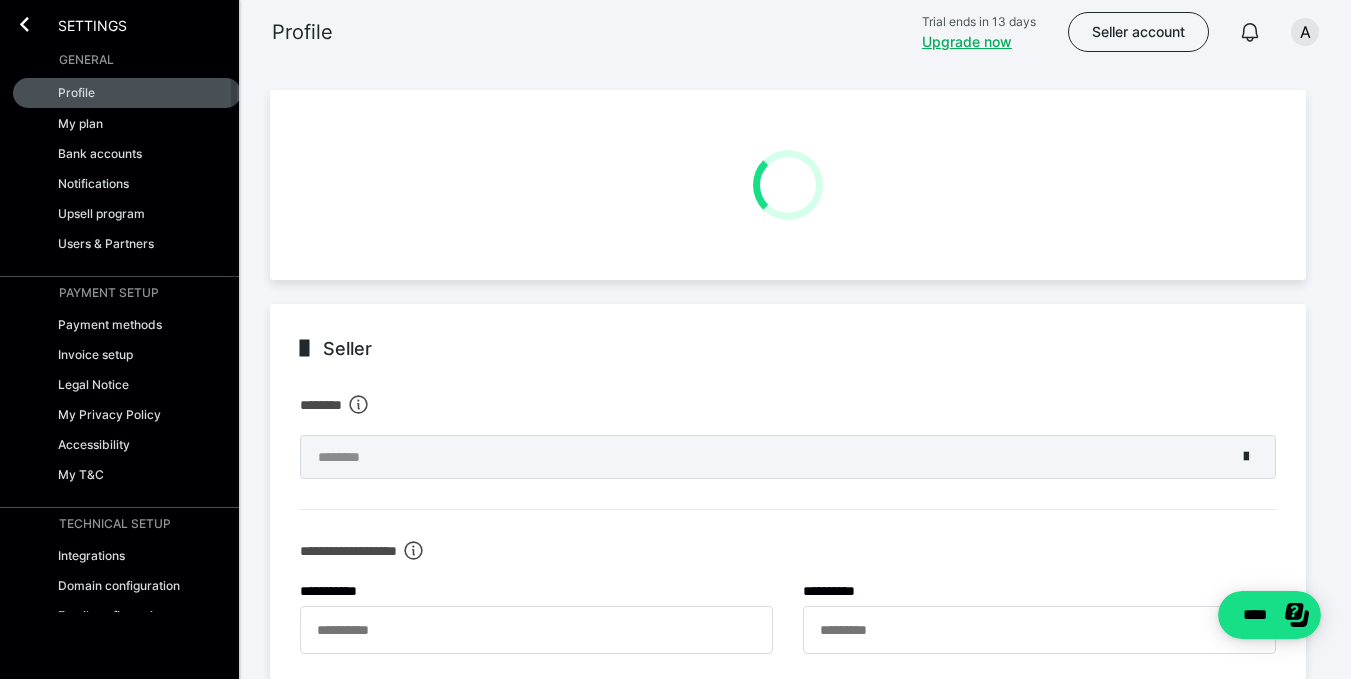 click on "Settings" at bounding box center (127, 22) 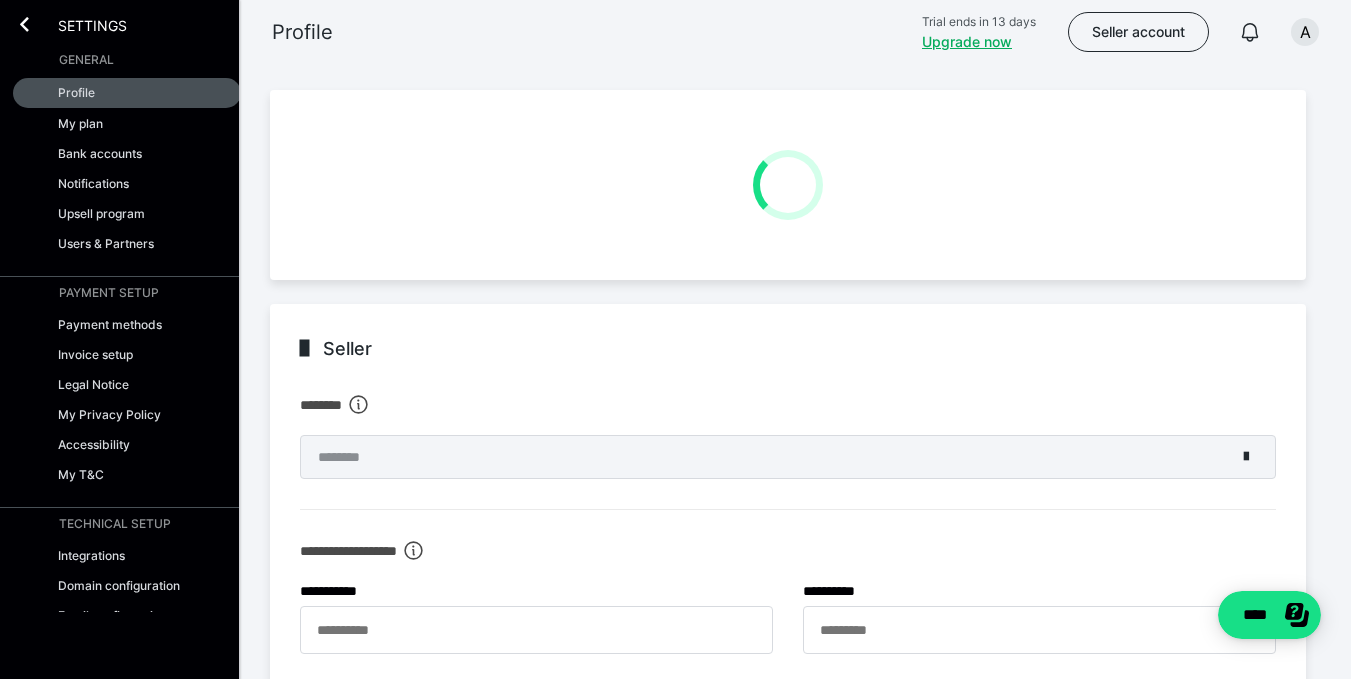 click on "Settings" at bounding box center (127, 22) 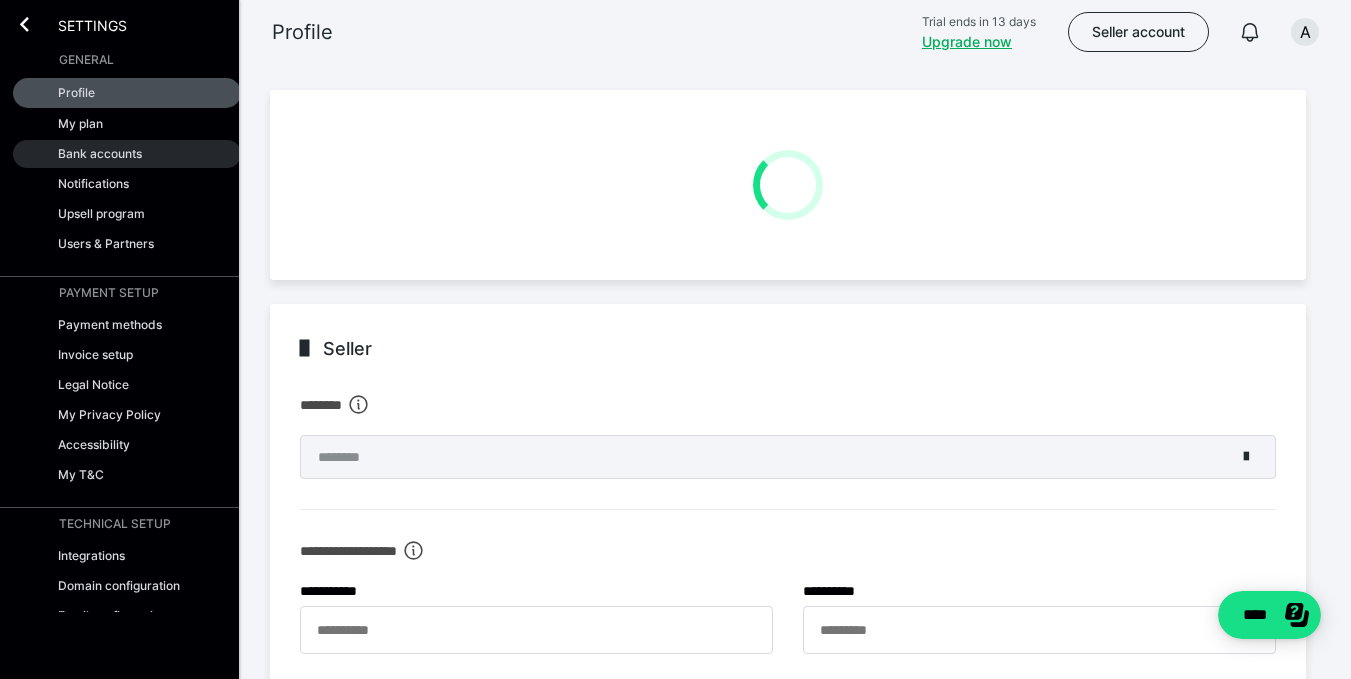 click on "Bank accounts" at bounding box center [127, 154] 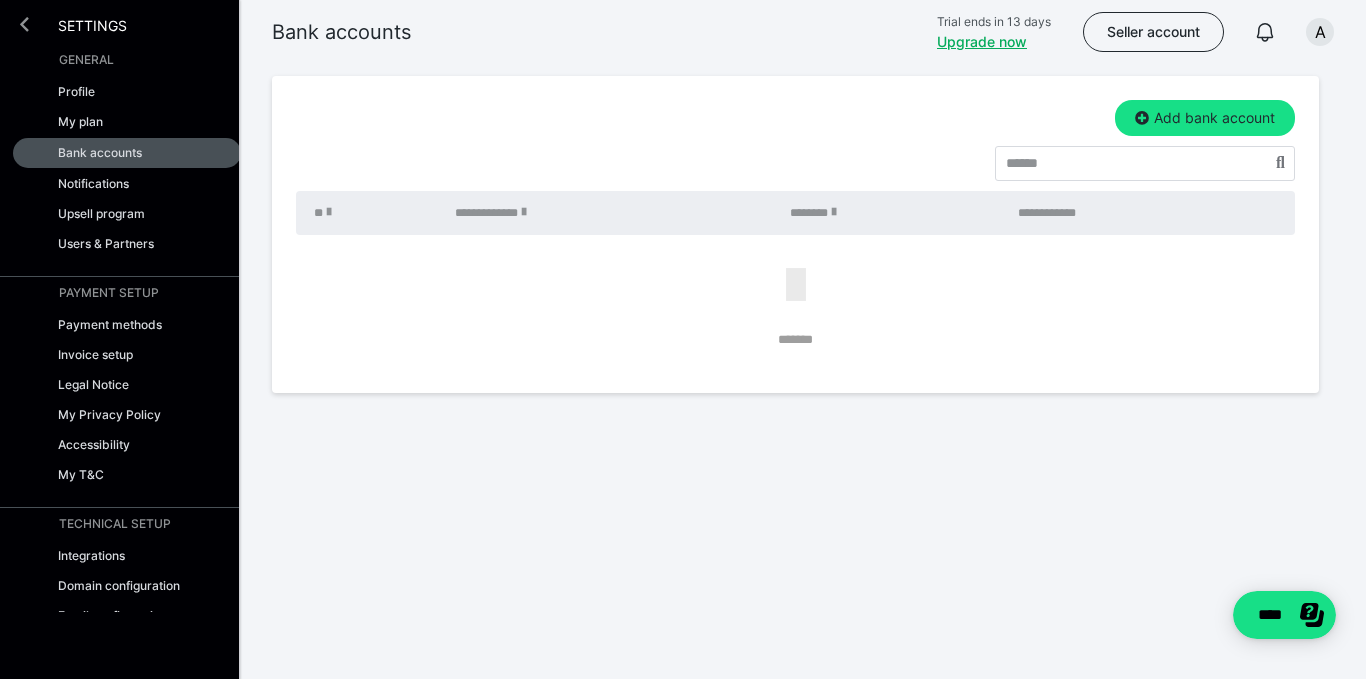 click at bounding box center (24, 24) 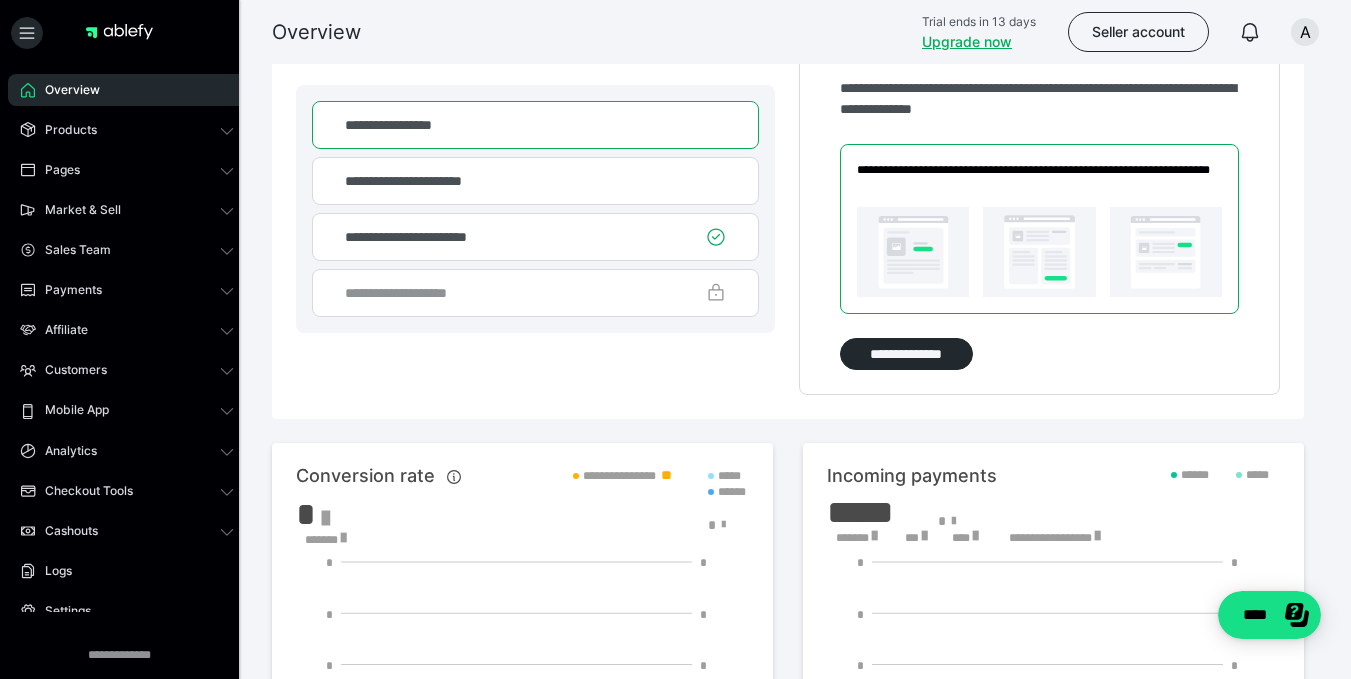 scroll, scrollTop: 154, scrollLeft: 0, axis: vertical 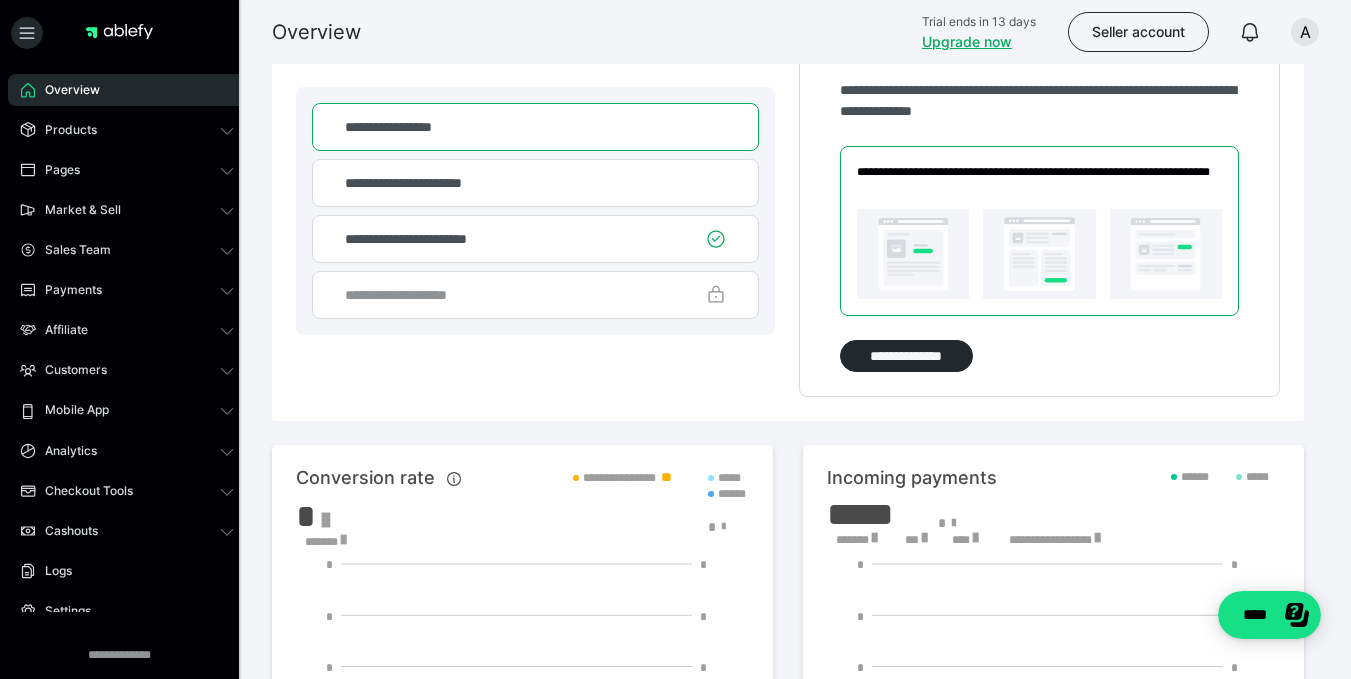 click on "**********" at bounding box center [535, 183] 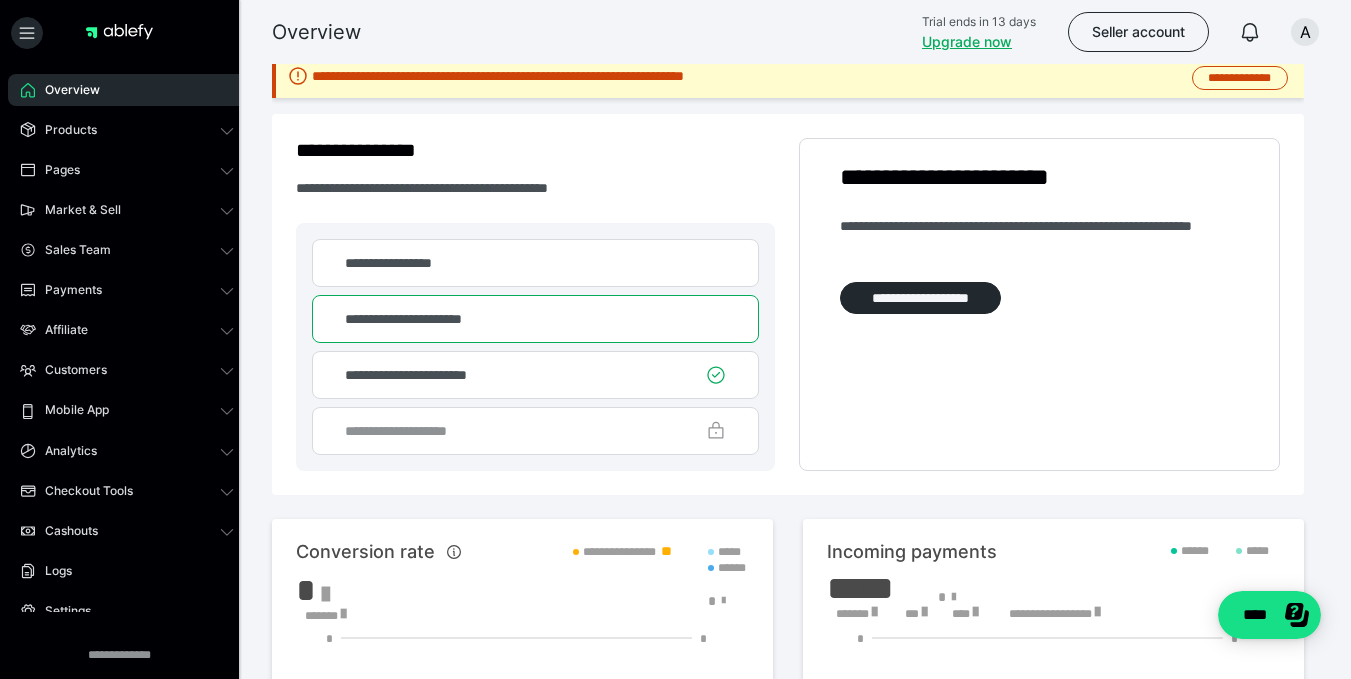scroll, scrollTop: 0, scrollLeft: 0, axis: both 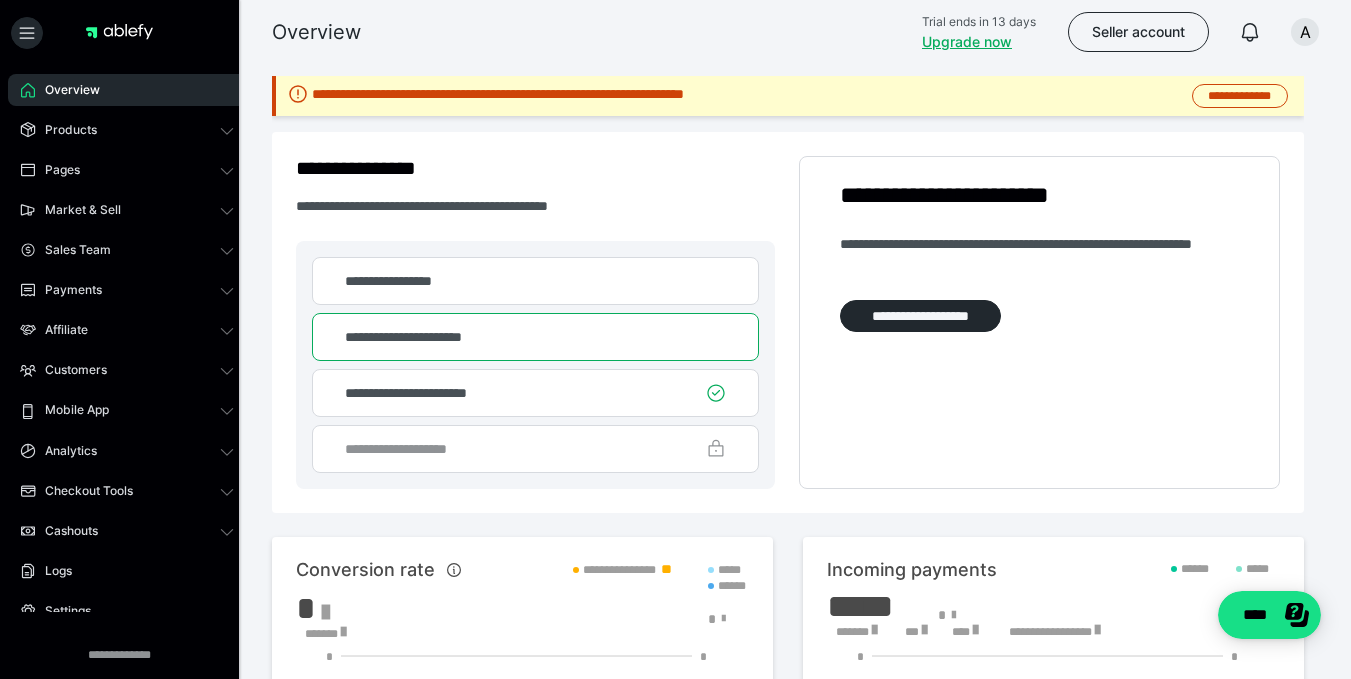 click on "**********" at bounding box center (535, 281) 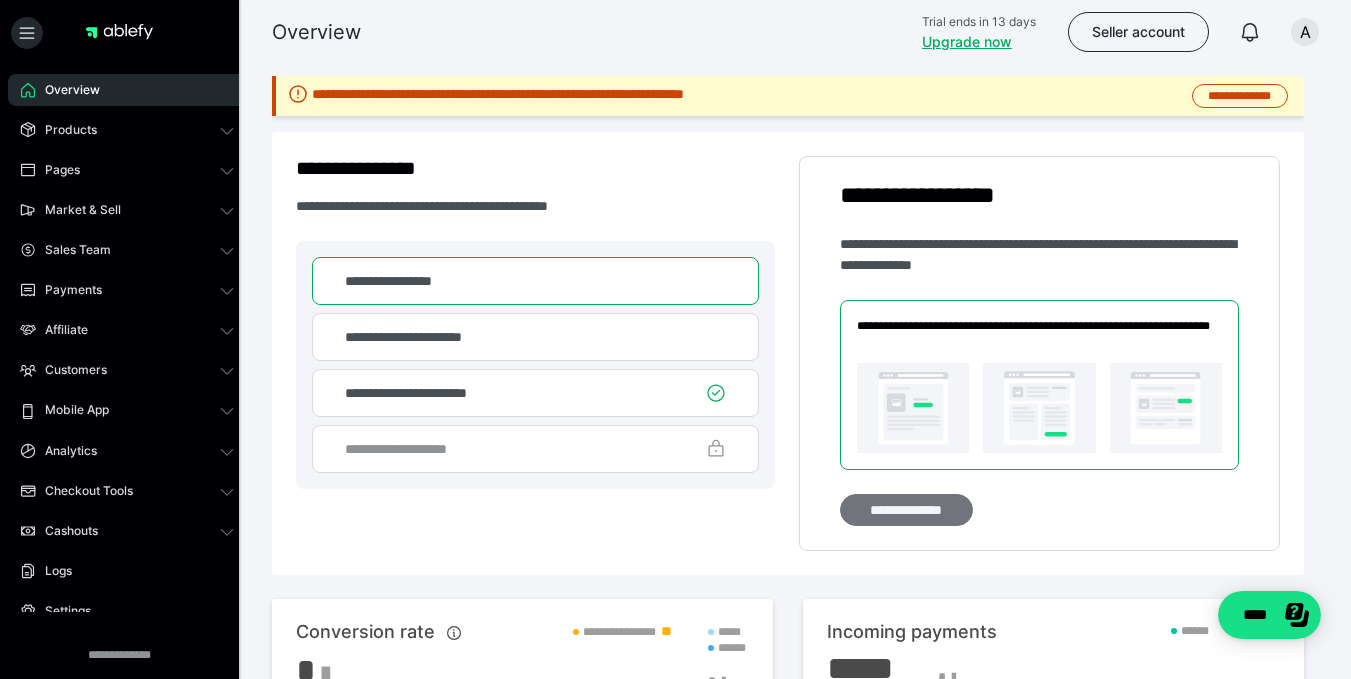 click on "**********" at bounding box center [906, 510] 